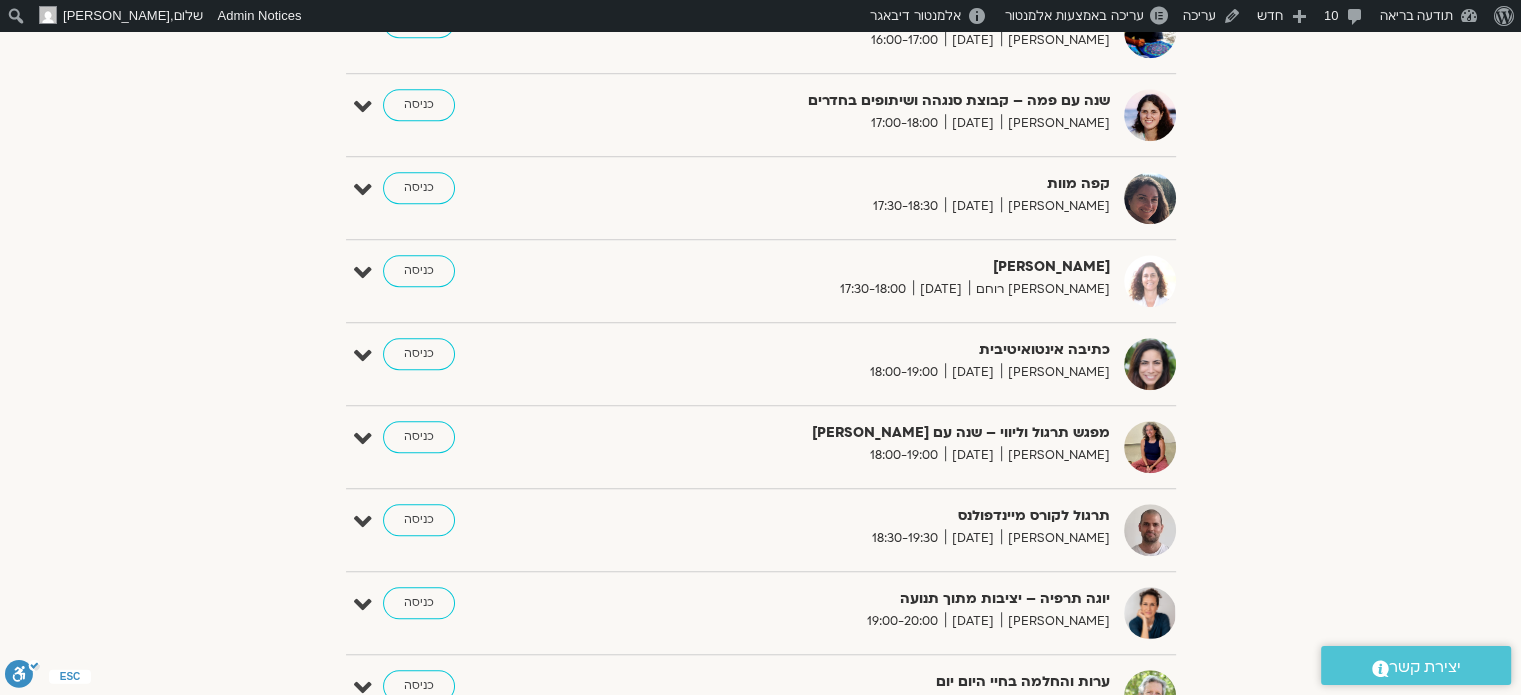 scroll, scrollTop: 1500, scrollLeft: 0, axis: vertical 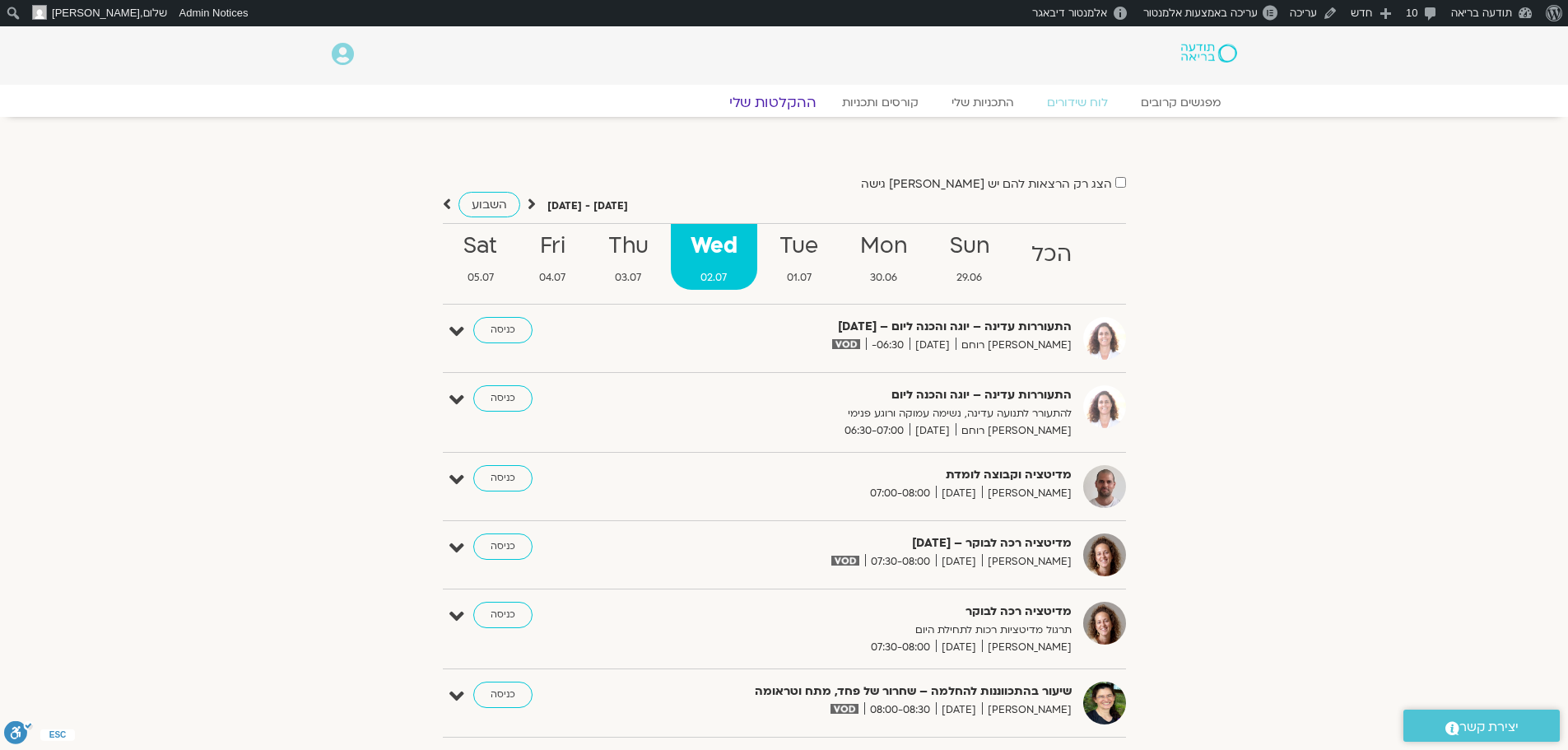 click on "ההקלטות שלי" 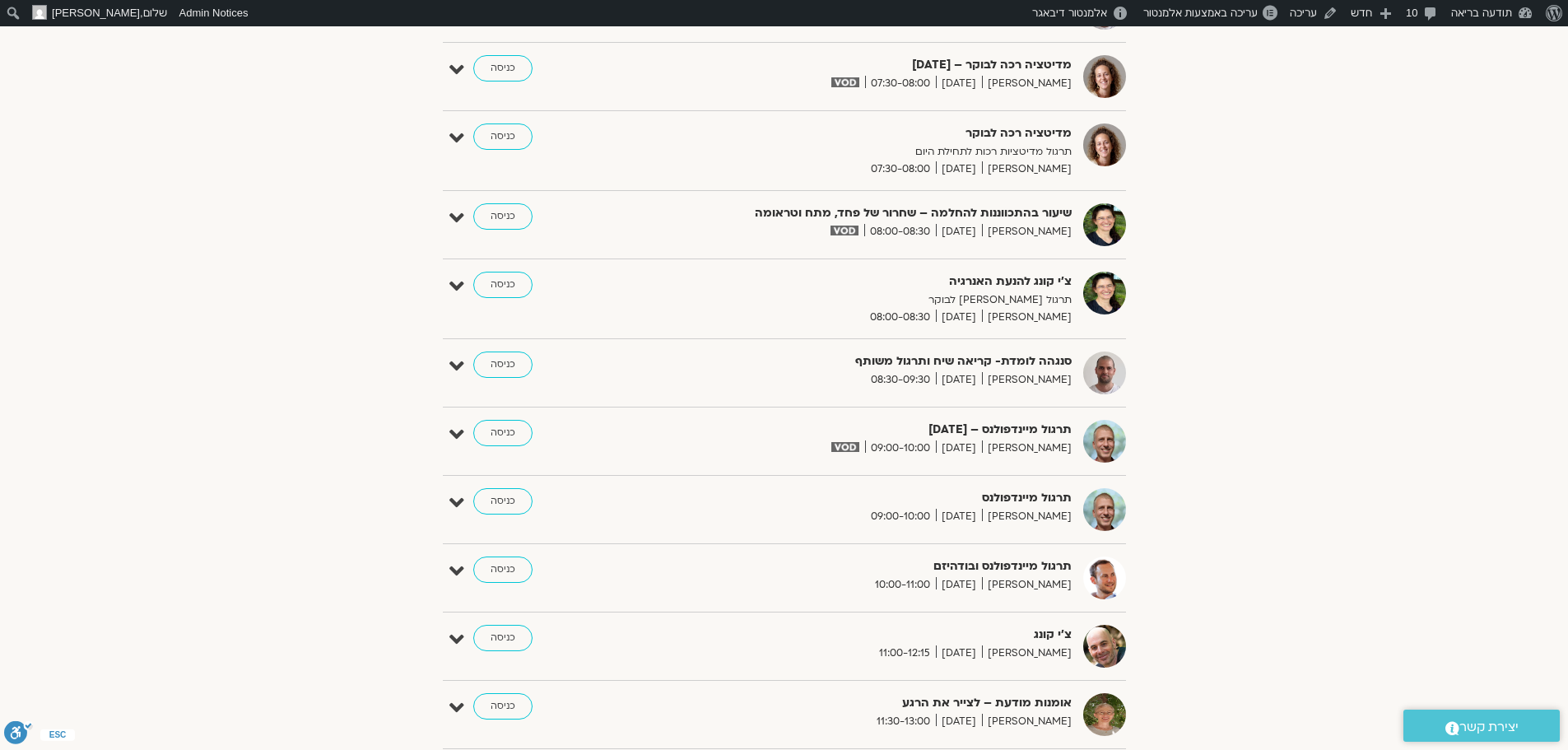 scroll, scrollTop: 576, scrollLeft: 0, axis: vertical 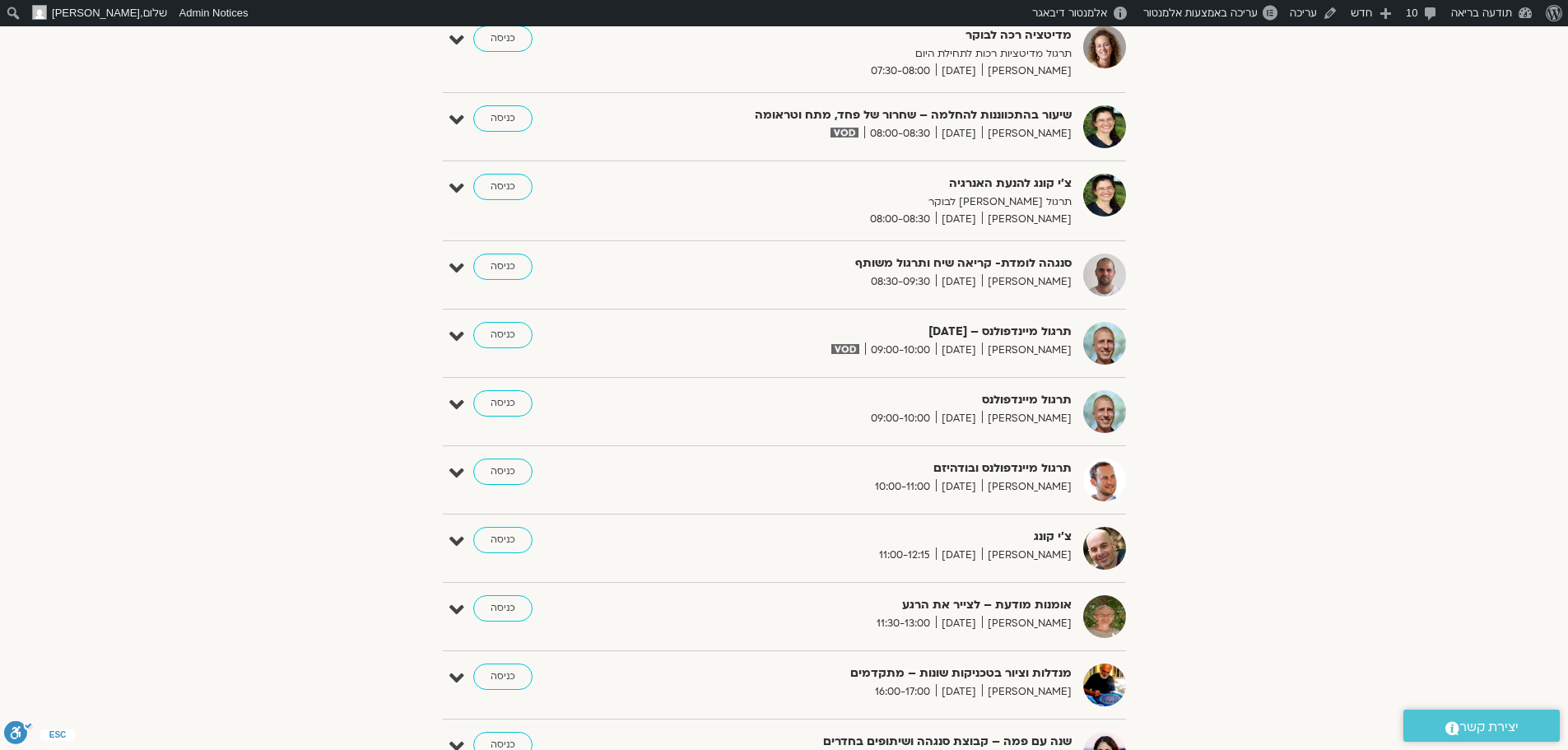 click on "צ’י קונג" at bounding box center (870, 537) 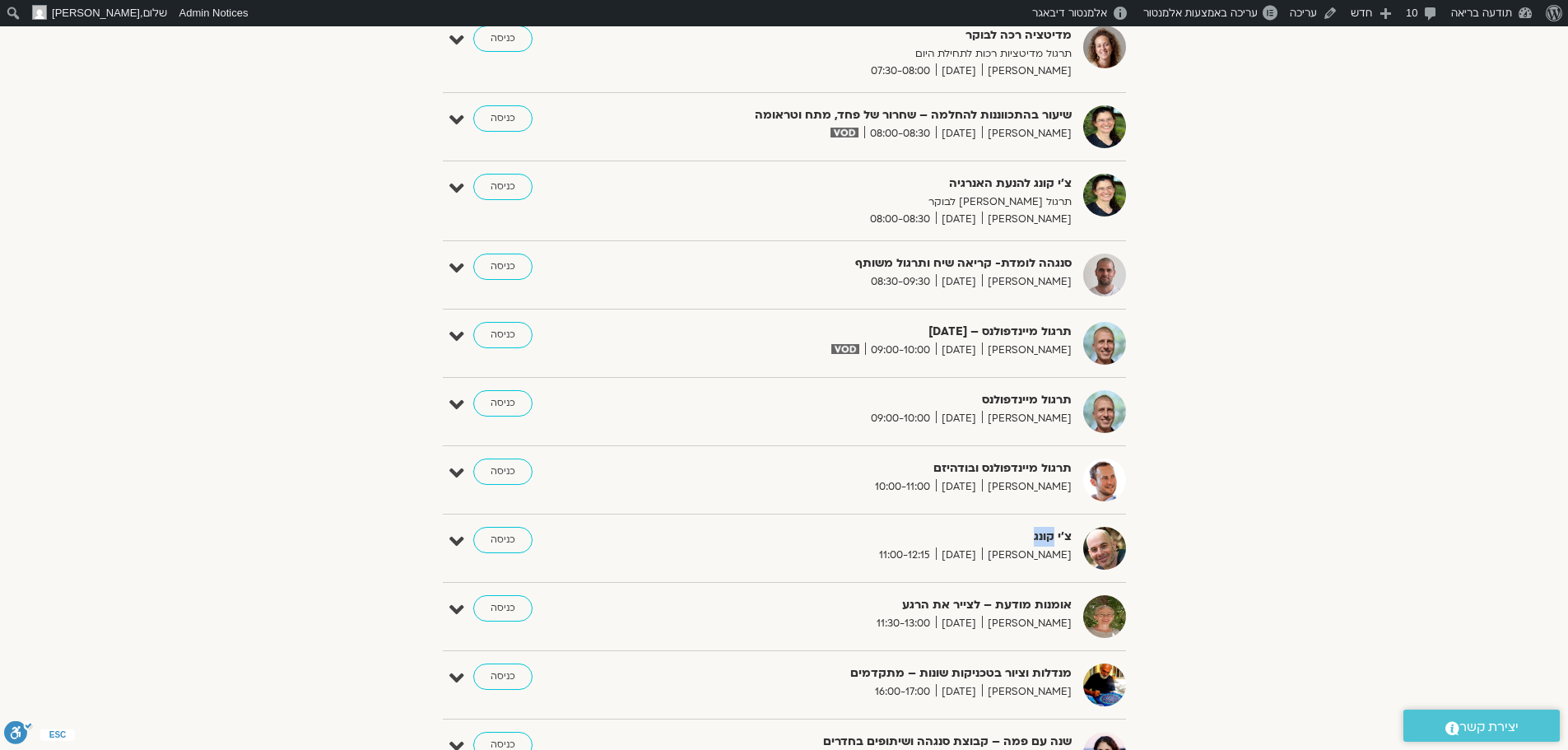 click on "צ’י קונג" at bounding box center [870, 537] 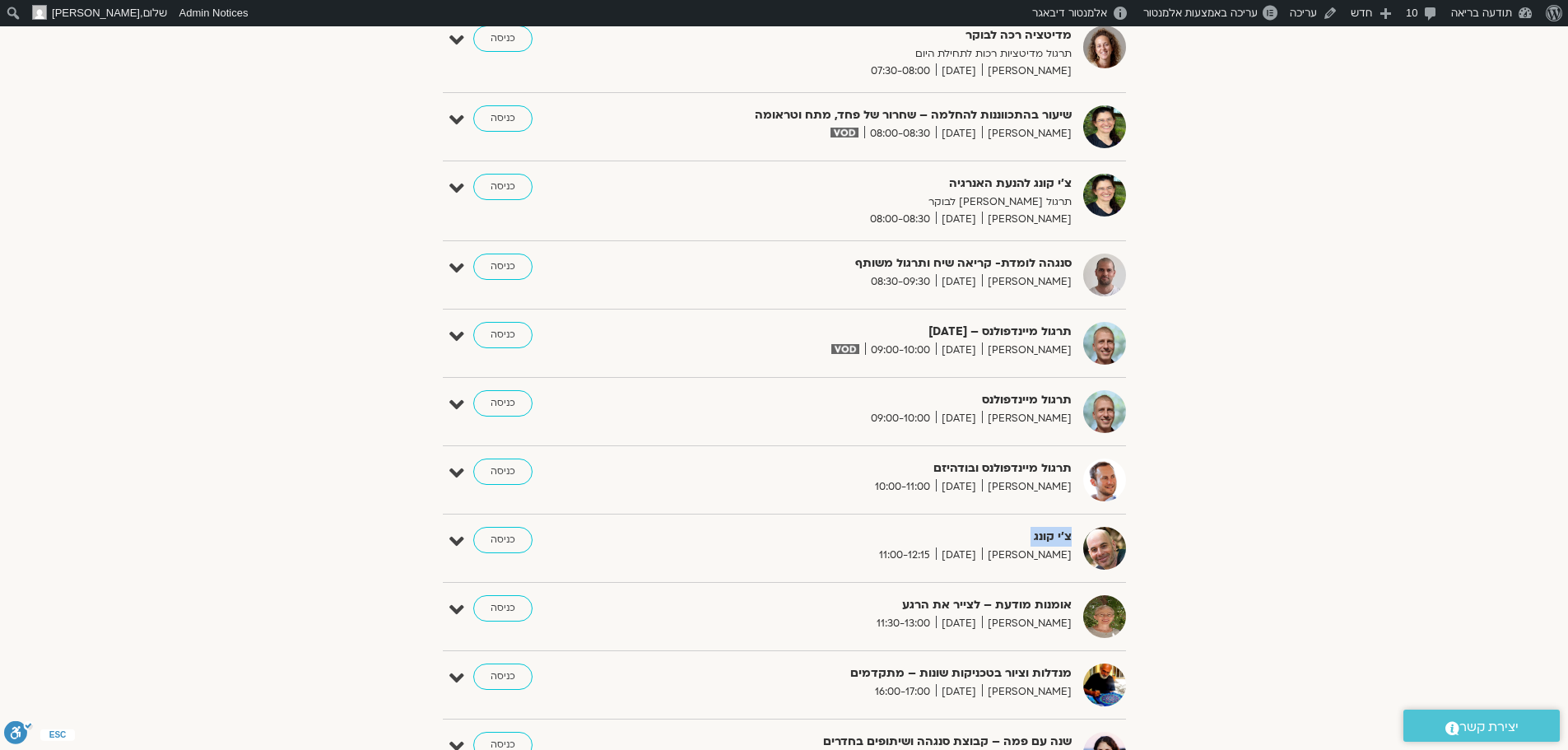 click on "צ’י קונג" at bounding box center [870, 537] 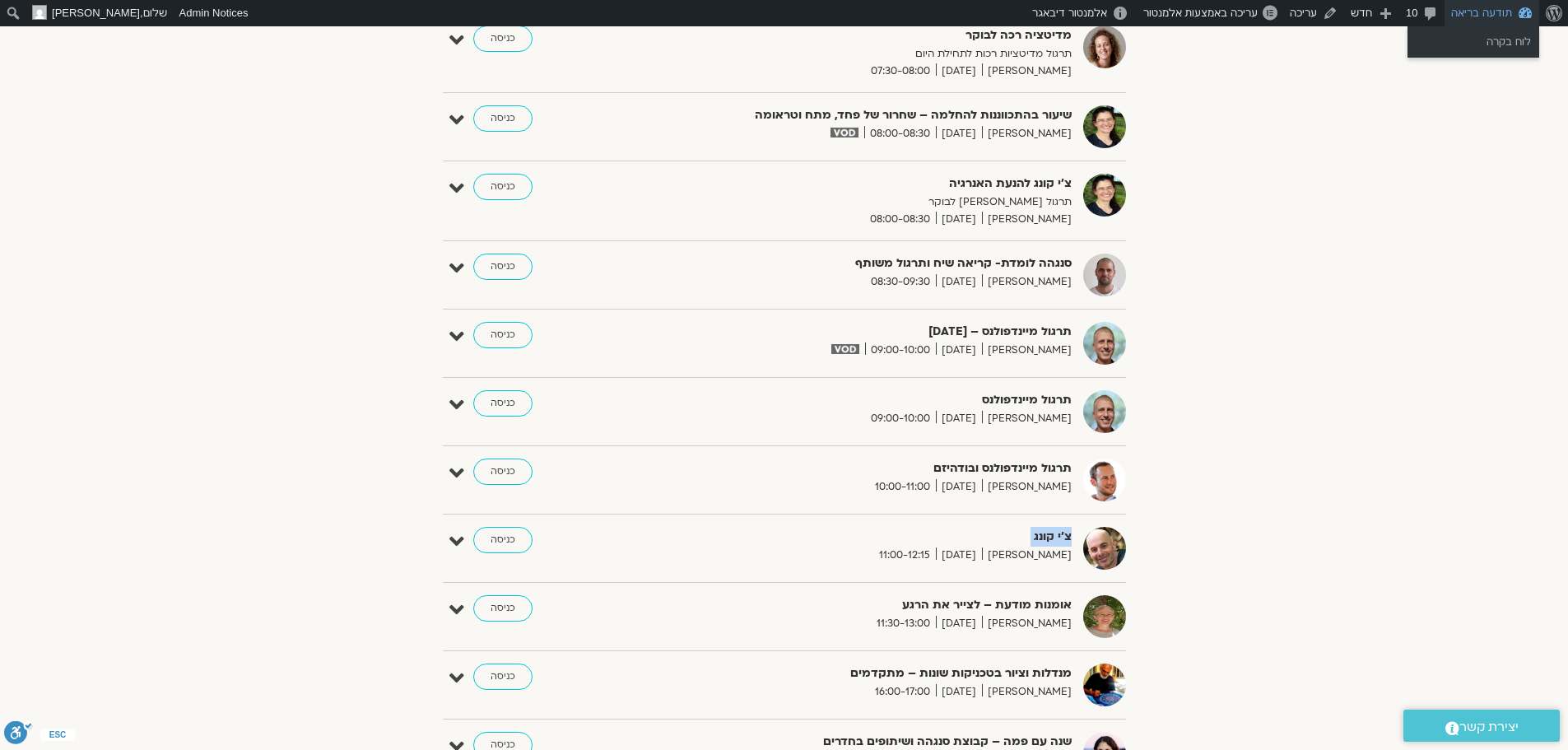 click on "תודעה בריאה" at bounding box center [1491, 13] 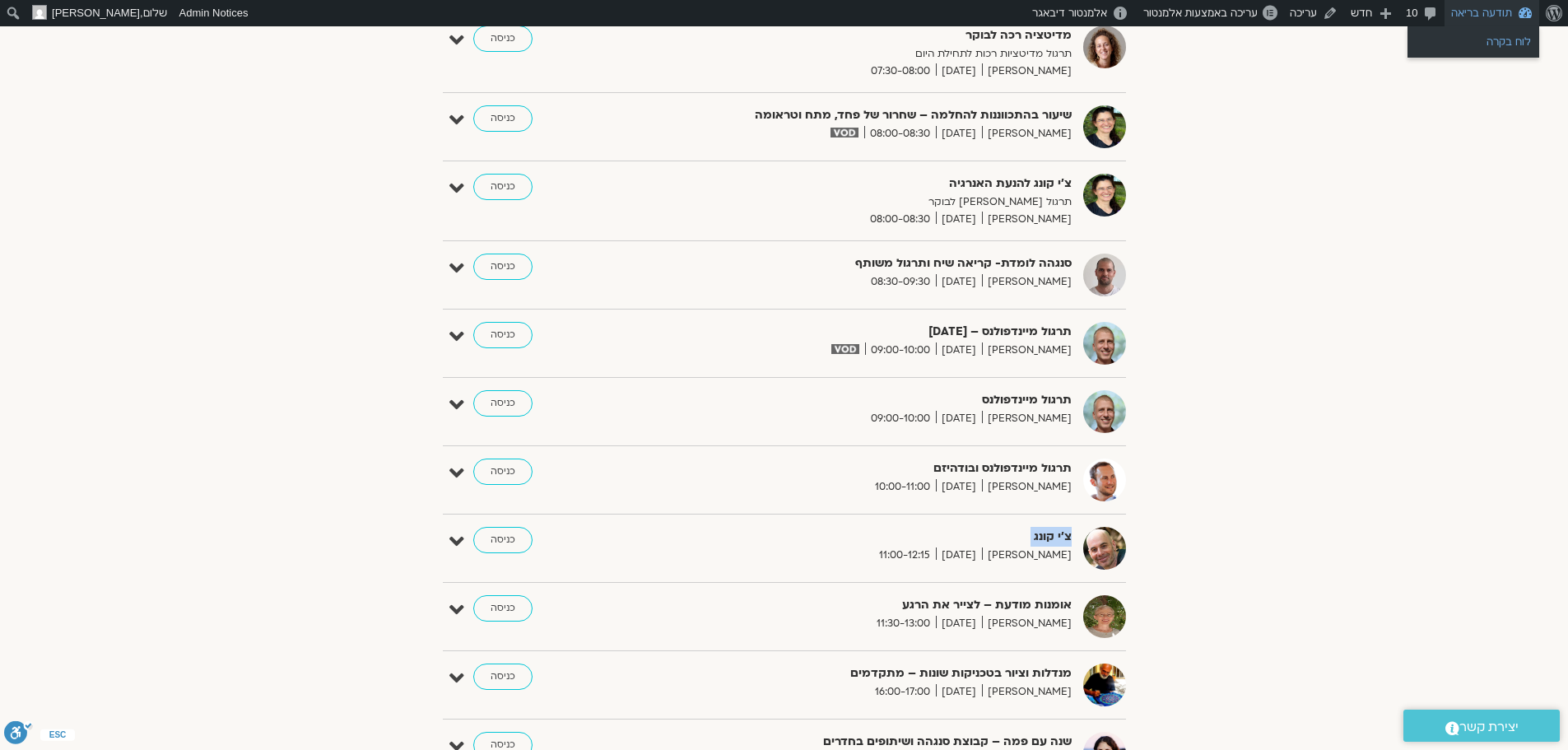 click on "לוח בקרה" at bounding box center (1473, 42) 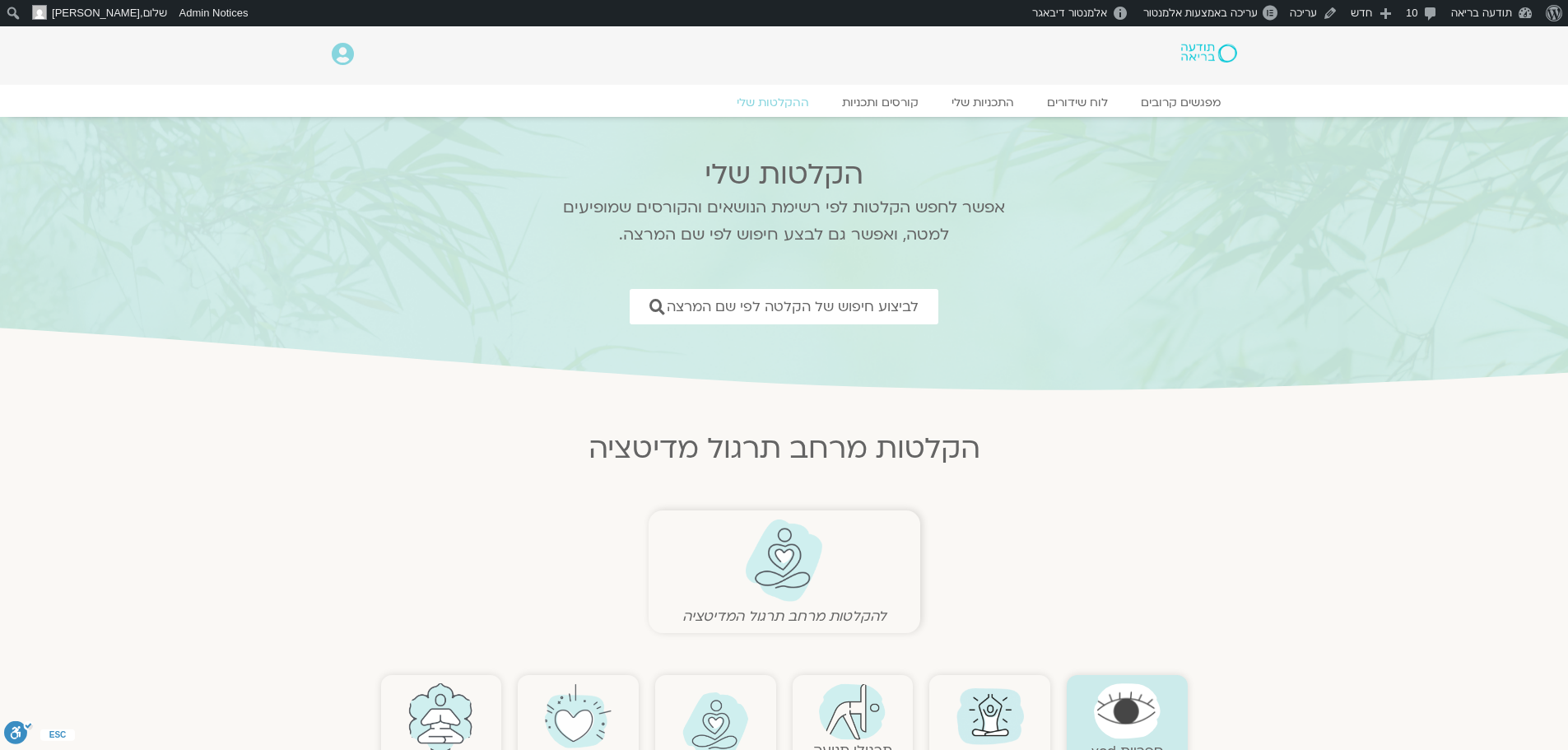 scroll, scrollTop: 0, scrollLeft: 0, axis: both 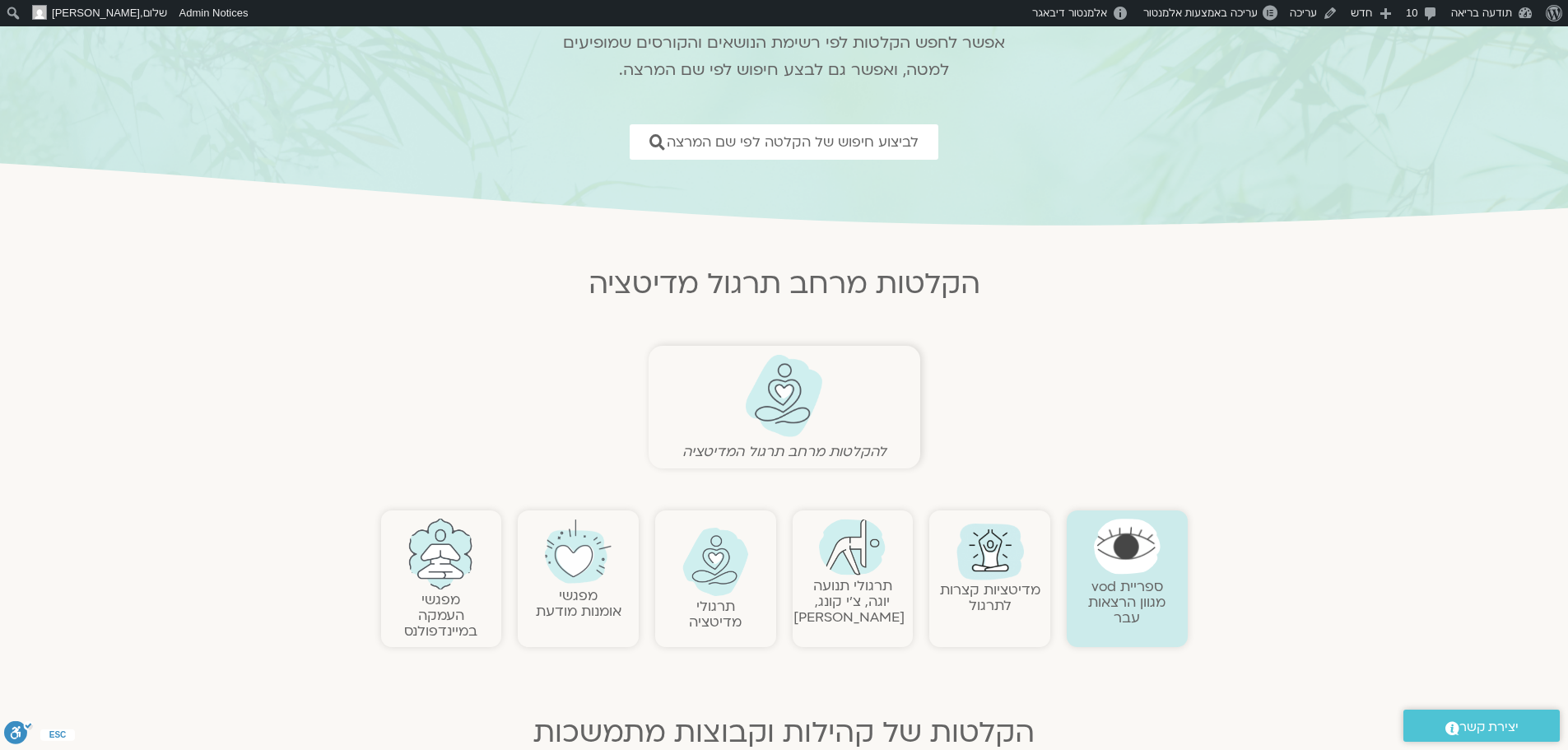 click at bounding box center [852, 547] 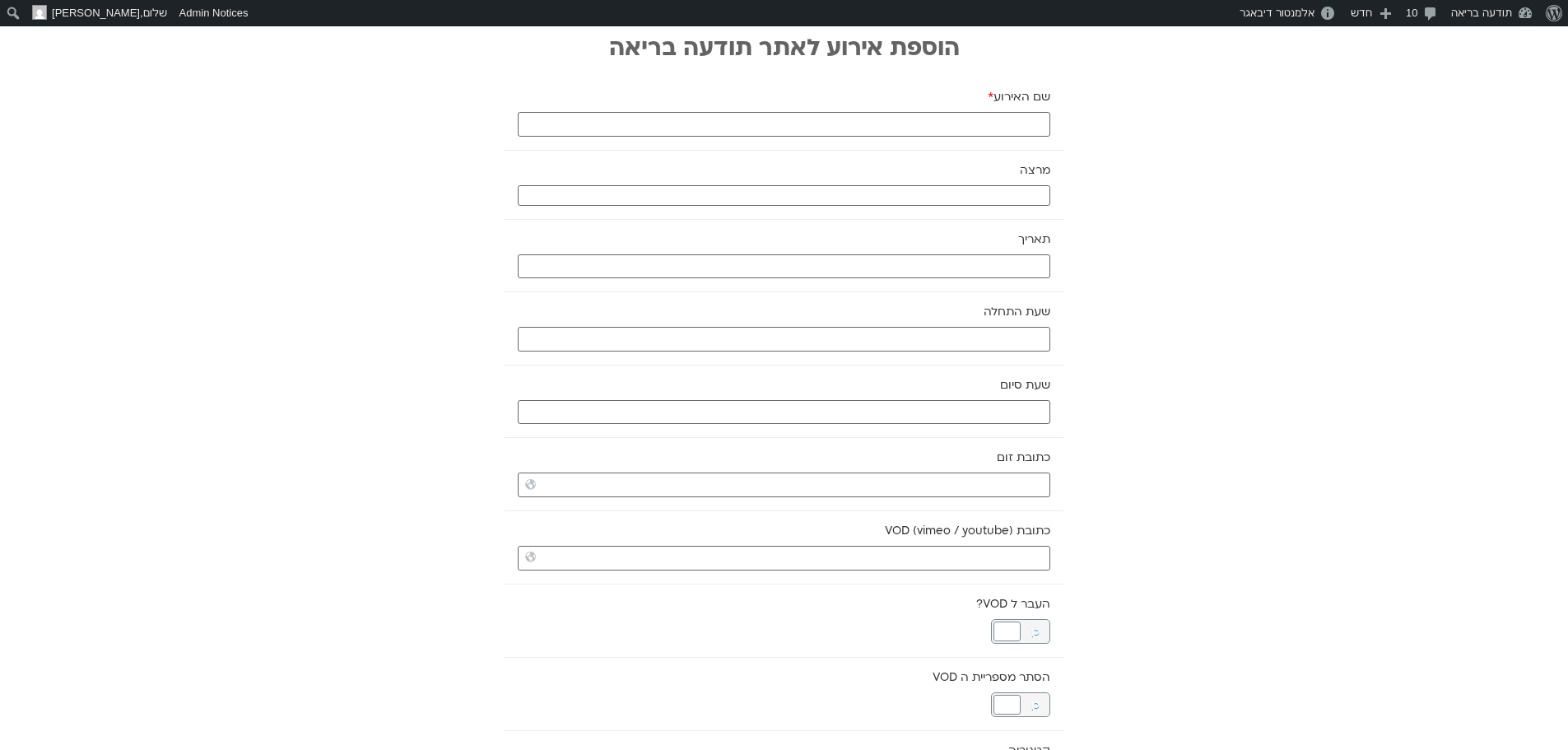 scroll, scrollTop: 0, scrollLeft: 0, axis: both 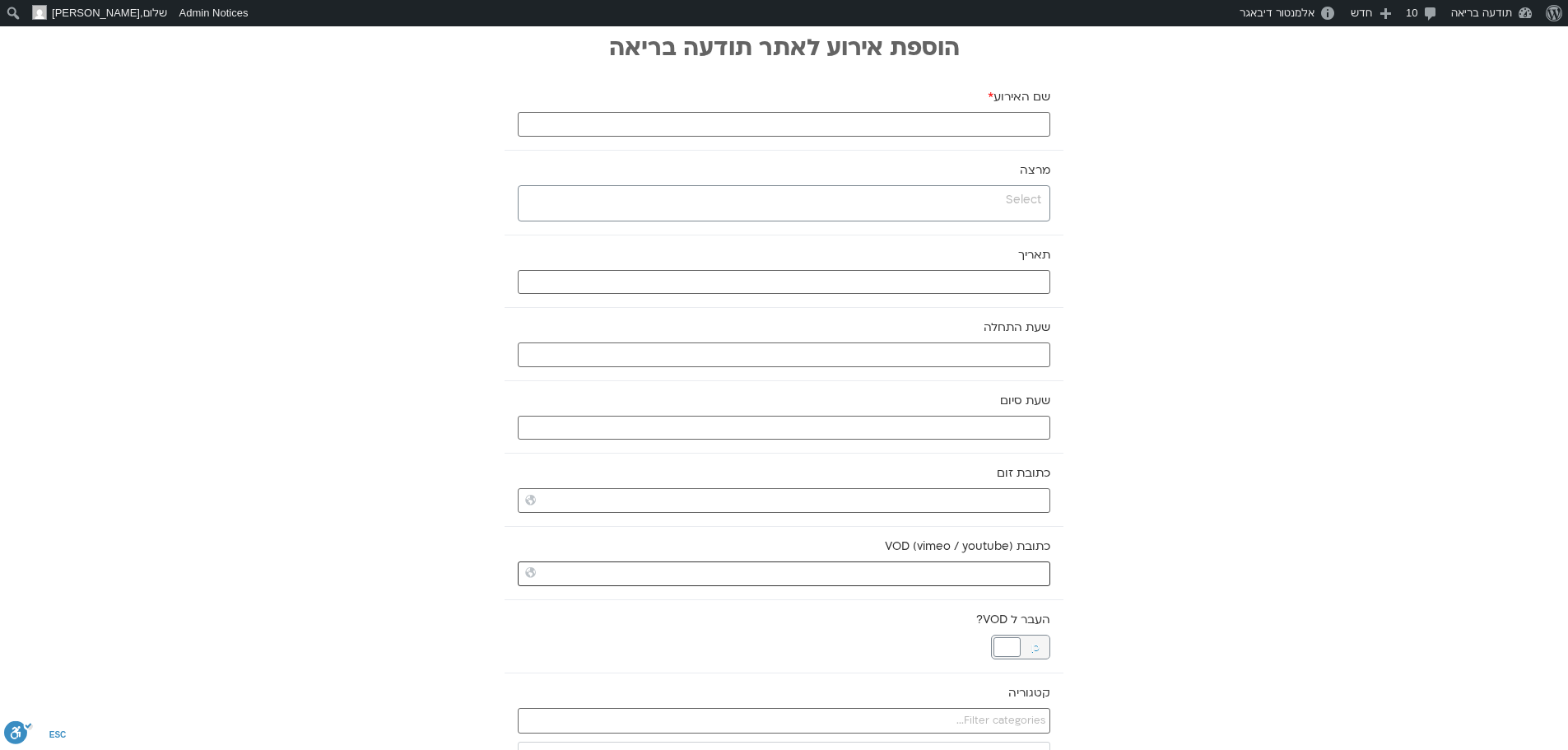 click on "כתובת VOD (vimeo / youtube)" at bounding box center [784, 574] 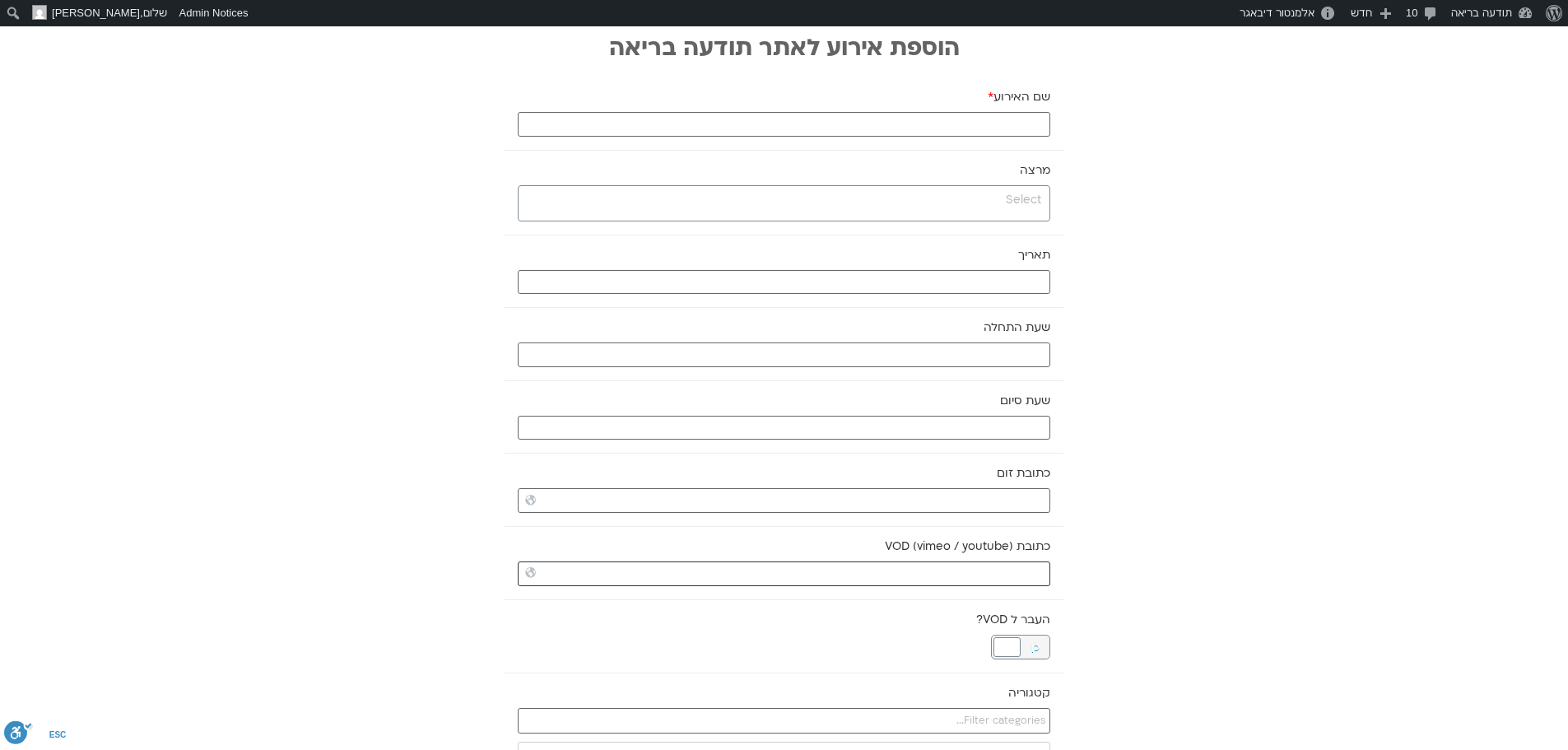paste on "https://vimeo.com/1098188190?share=copy" 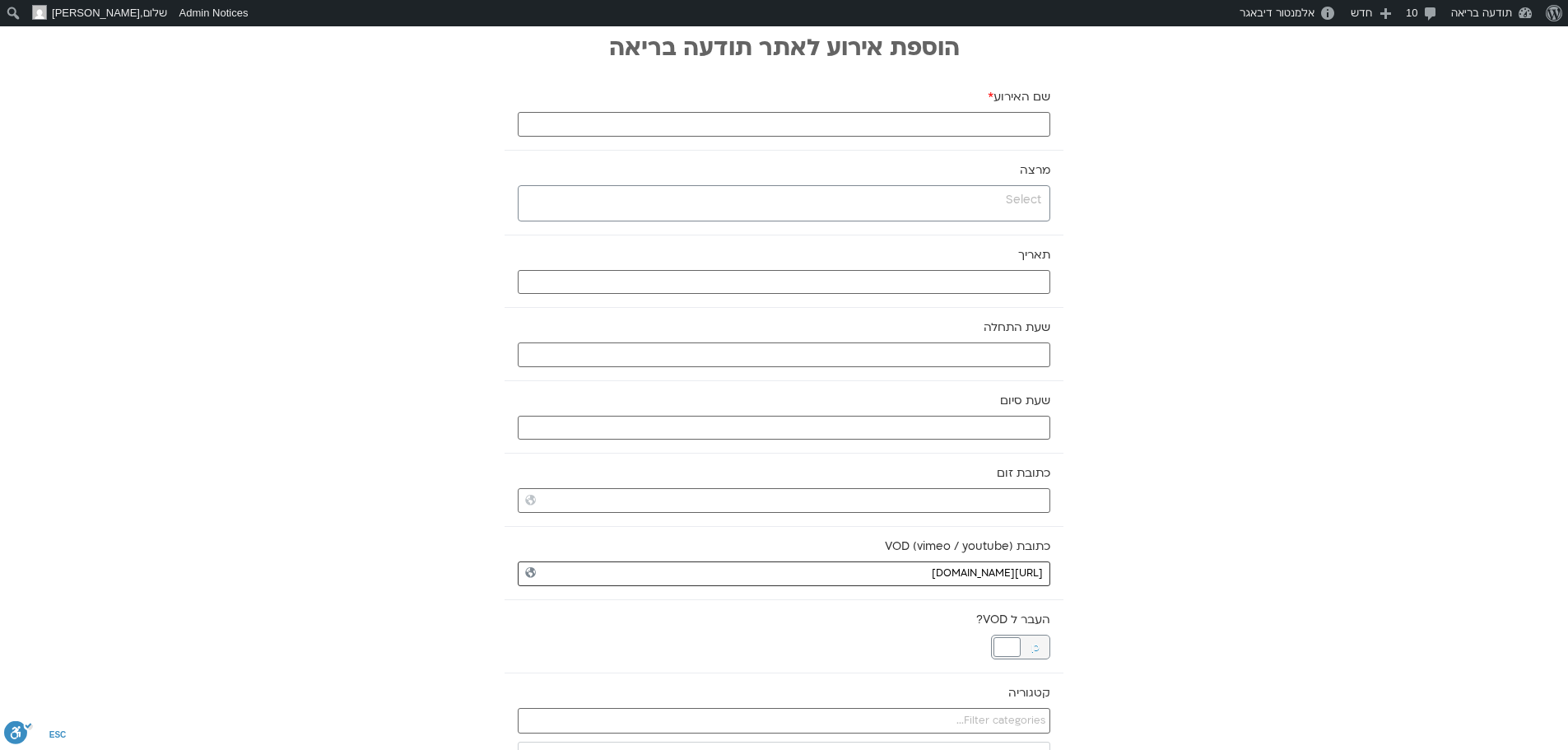 type on "https://vimeo.com/1098188190?share=copy" 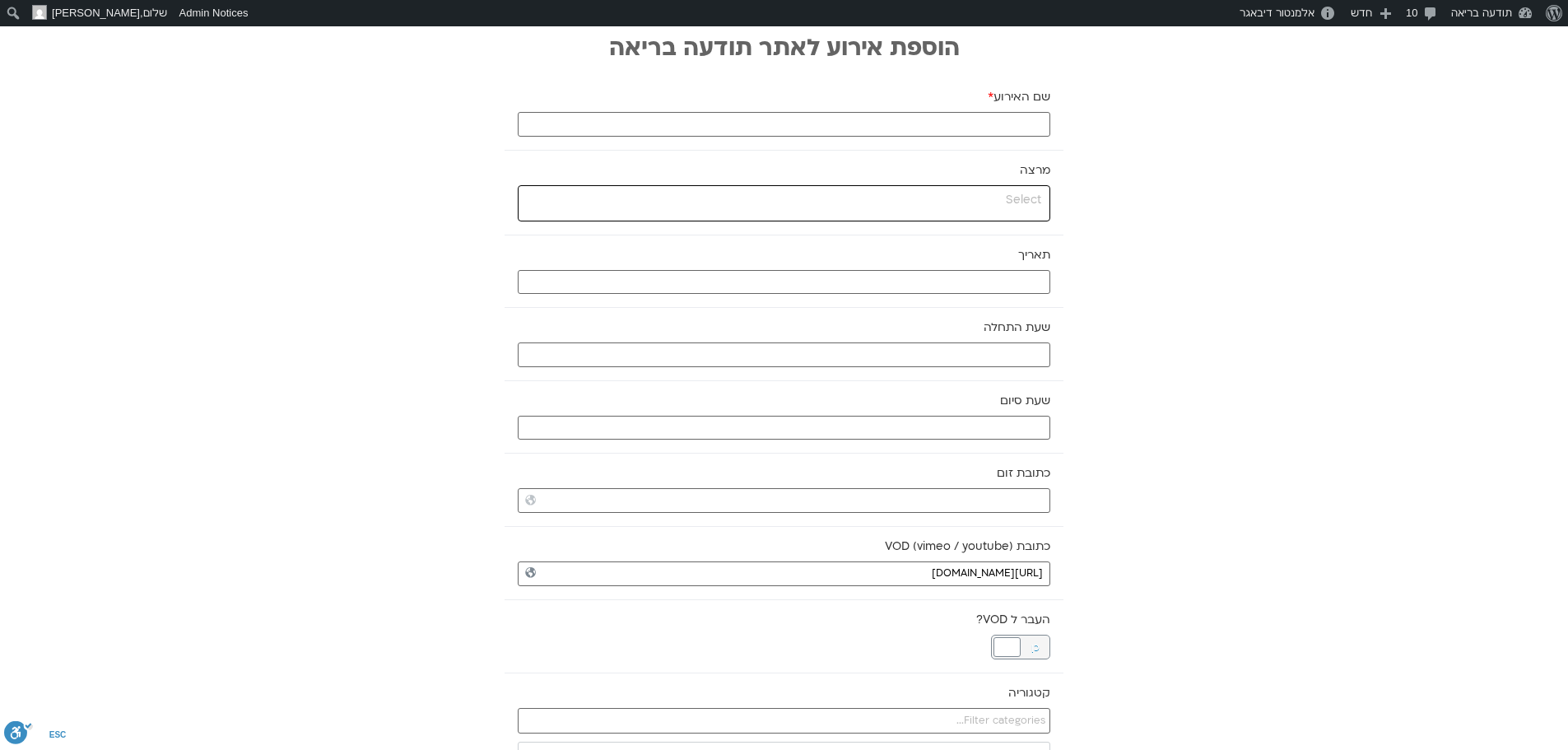 click at bounding box center (782, 200) 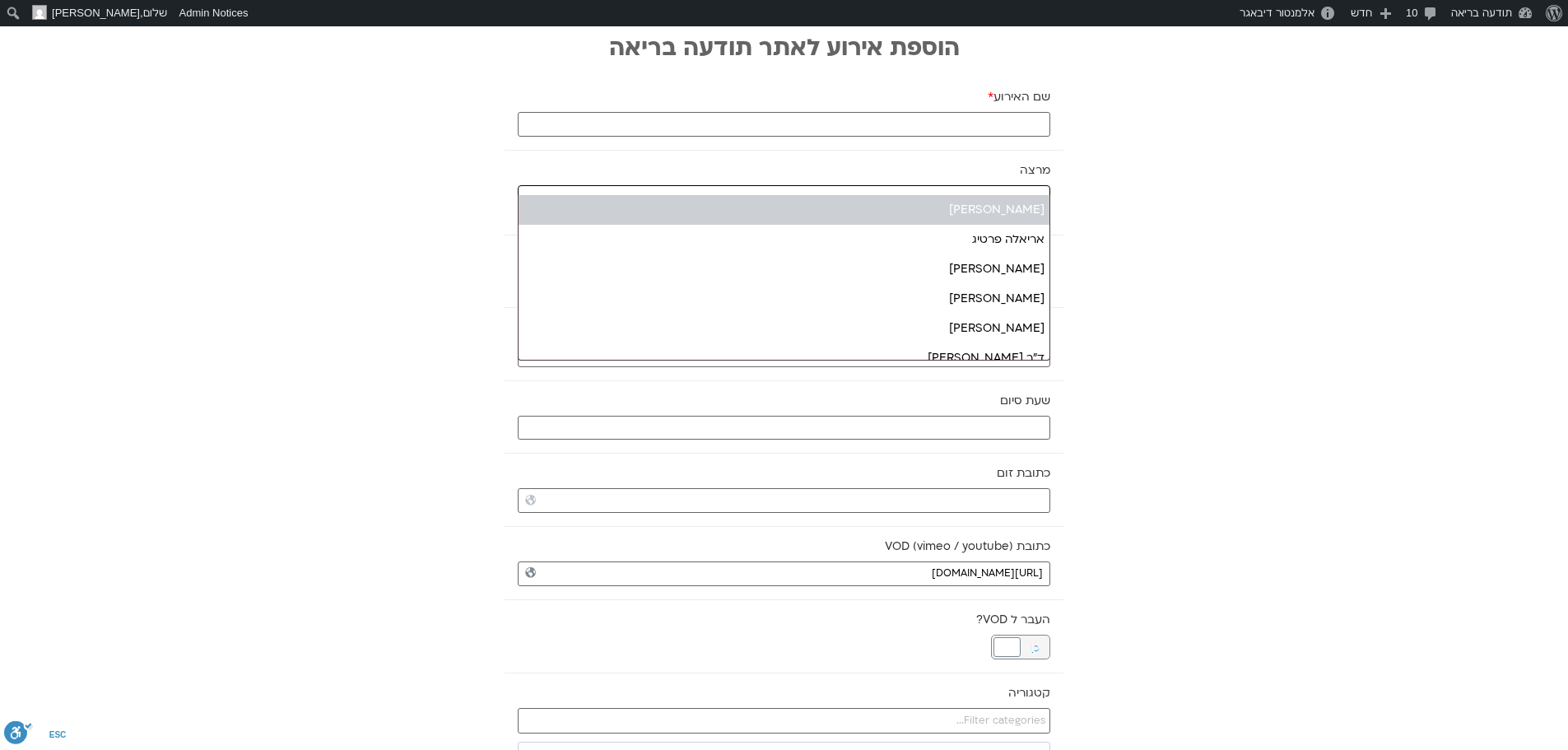 type on "ארי" 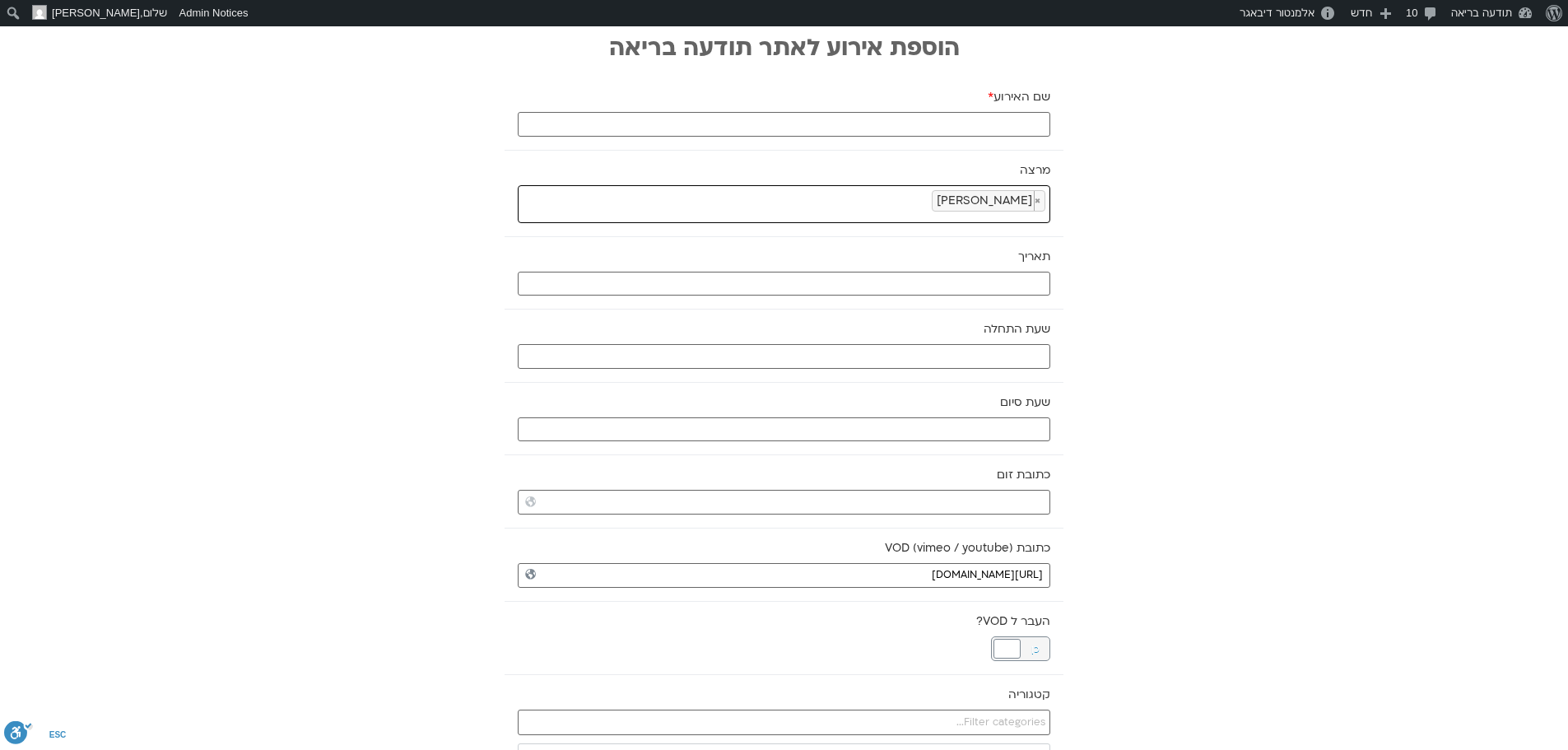 select on "******" 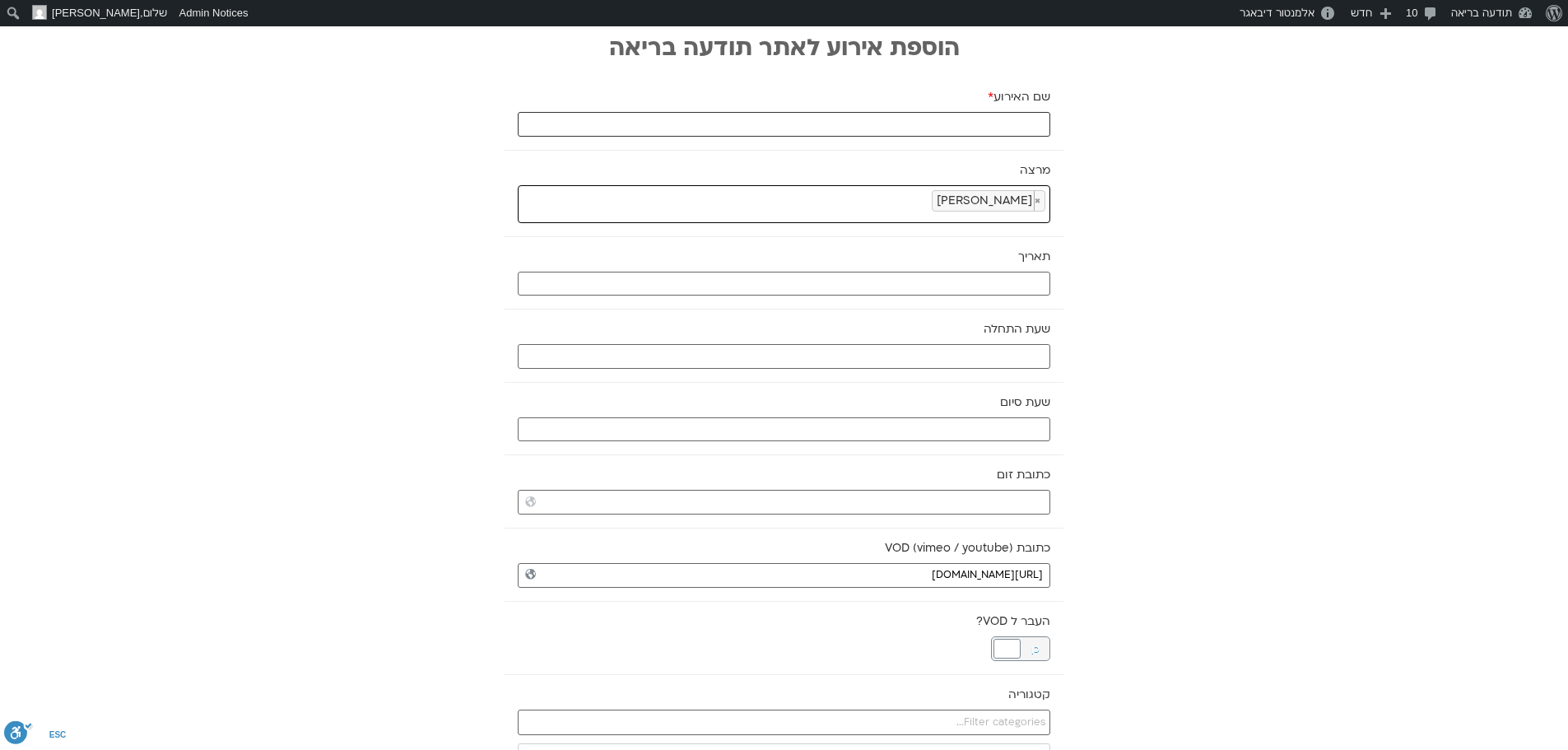 click on "שם האירוע  *" at bounding box center (784, 124) 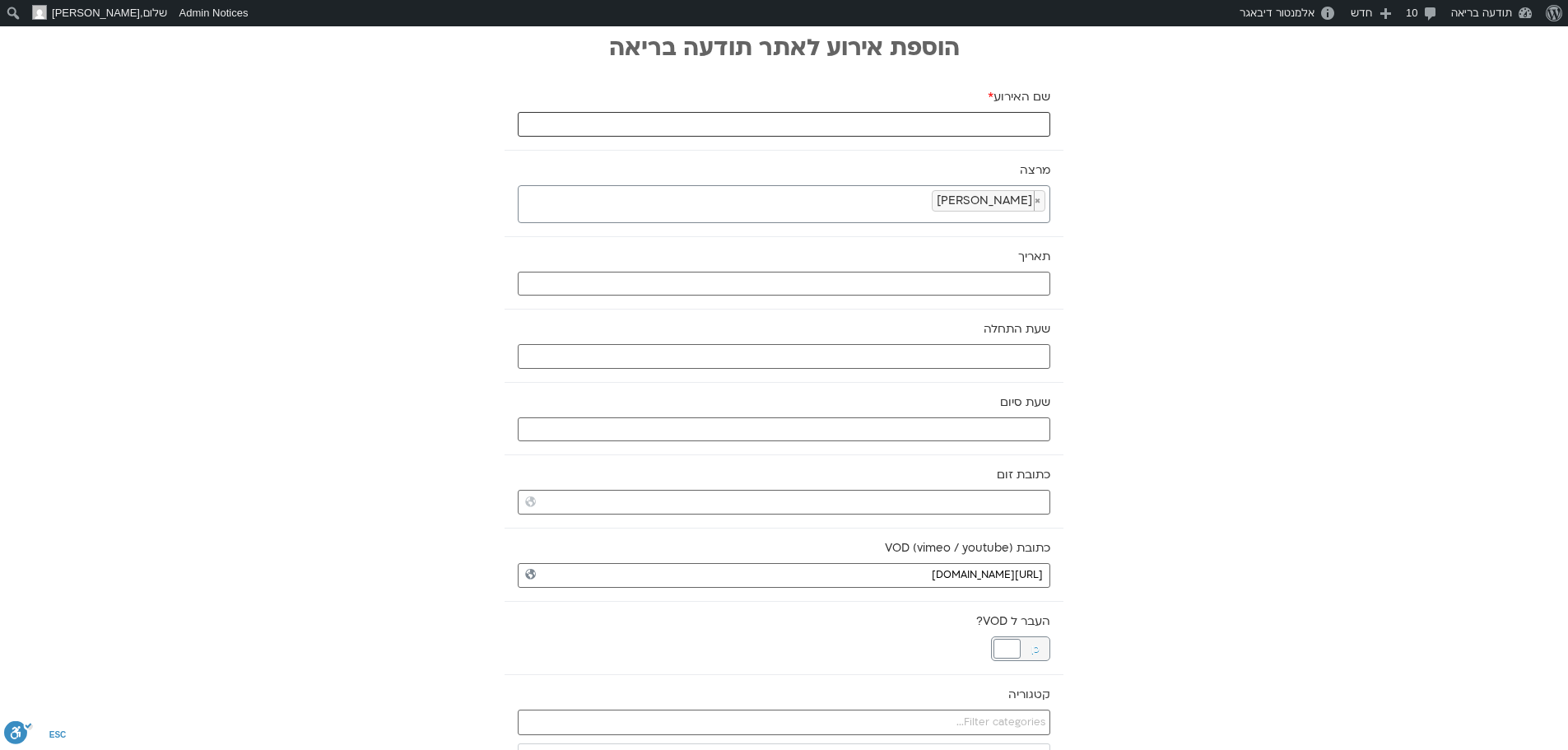 paste on "צ’י קונג" 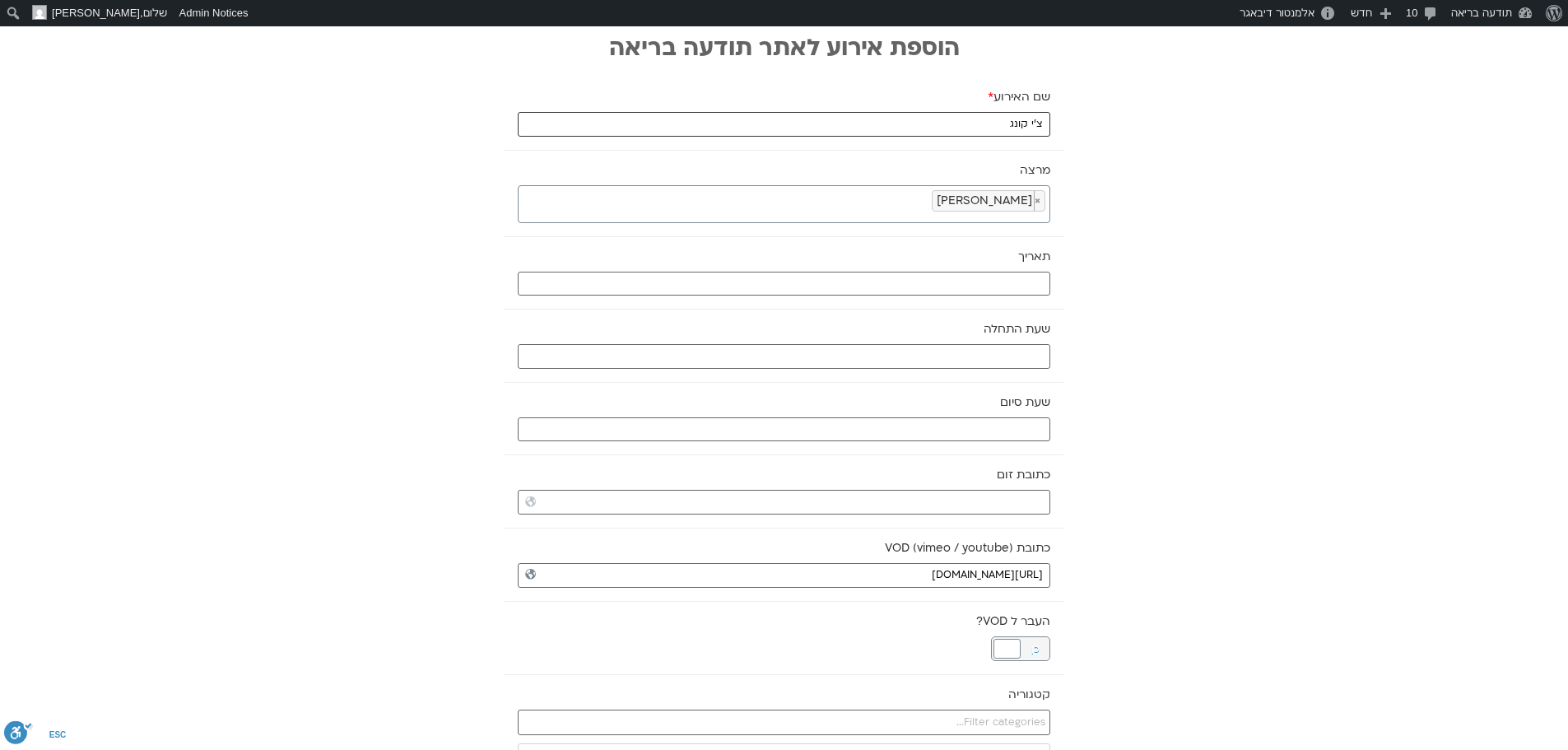 click on "צ’י קונג" at bounding box center [784, 124] 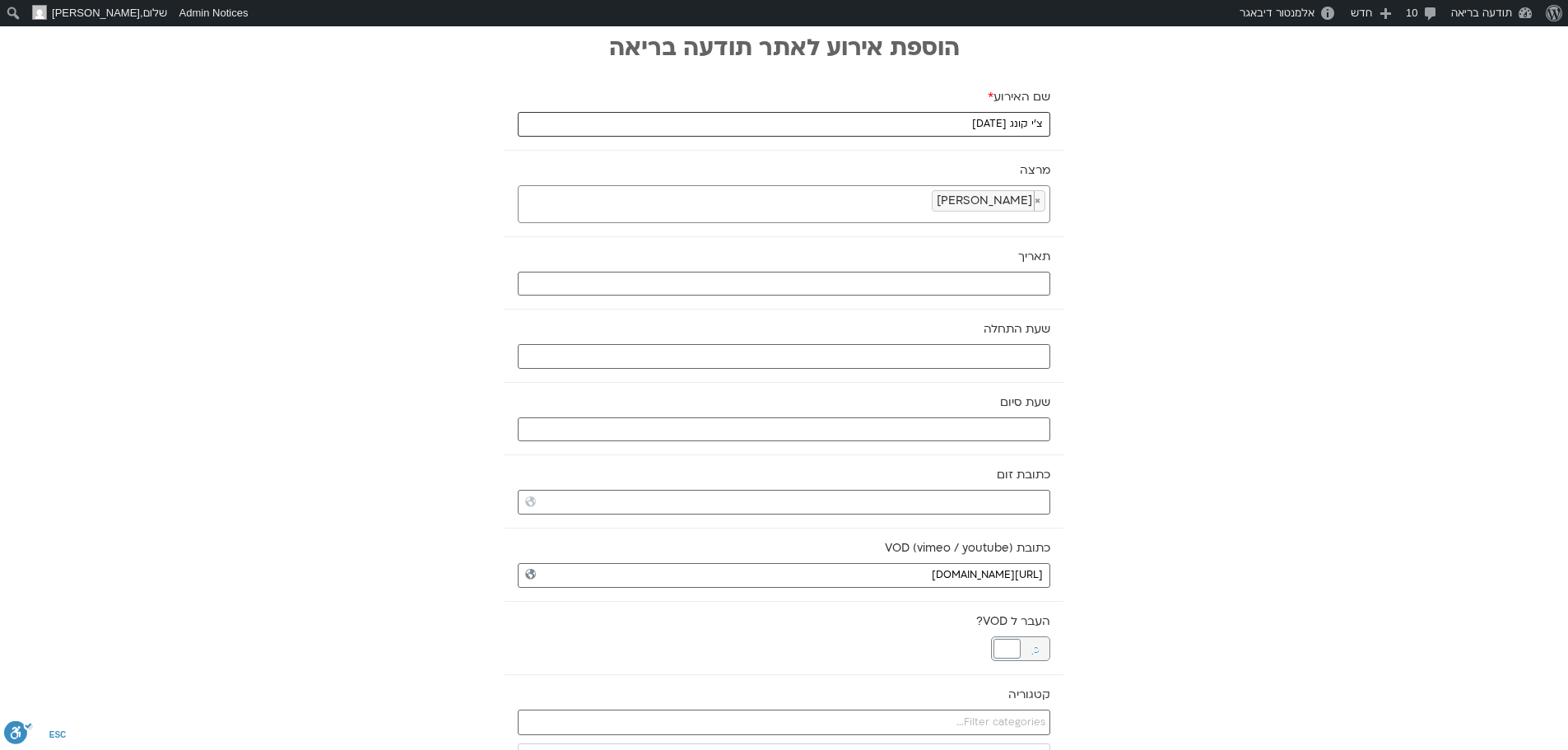 type on "צ’י קונג 2.7.25" 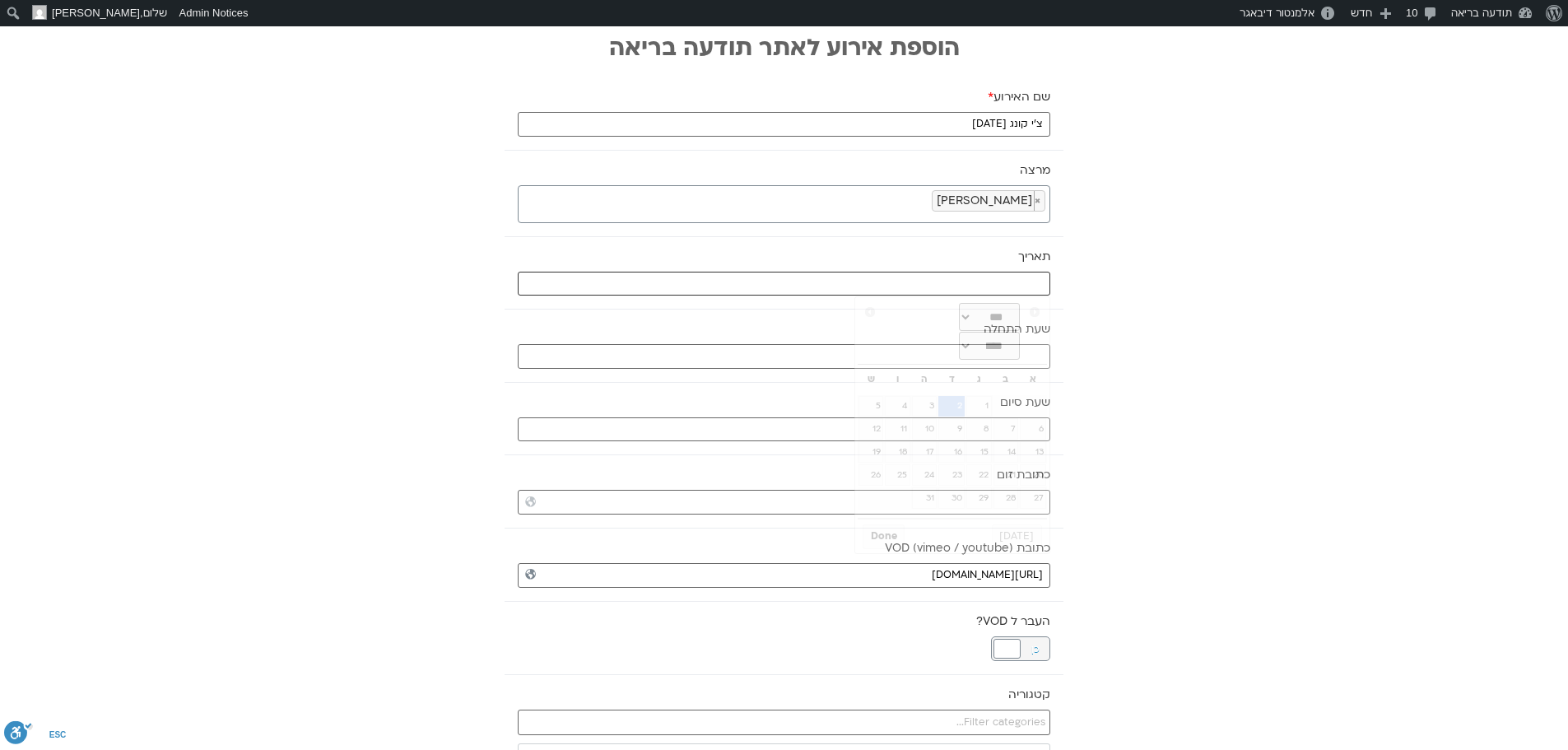 click at bounding box center [784, 284] 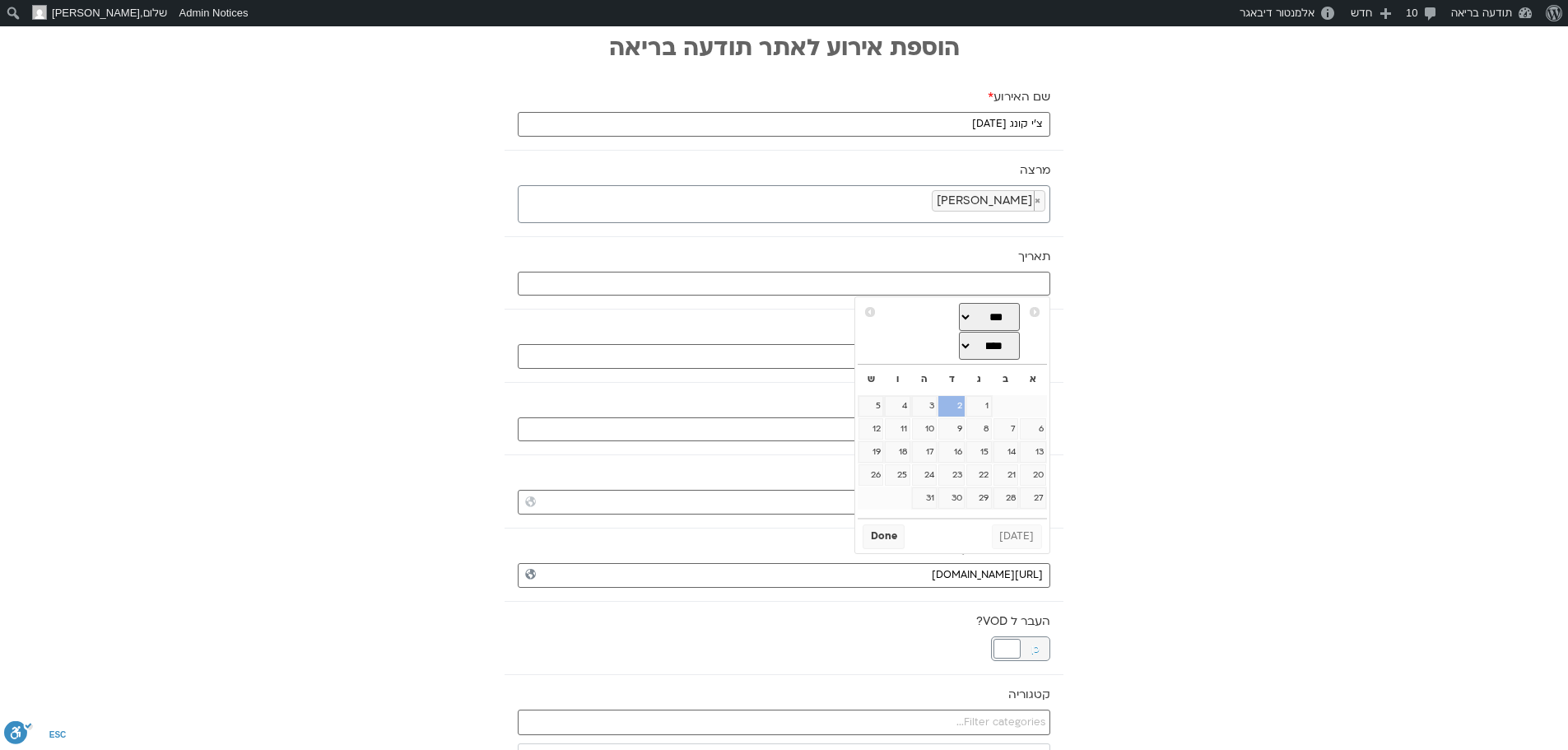 click on "2" at bounding box center (952, 407) 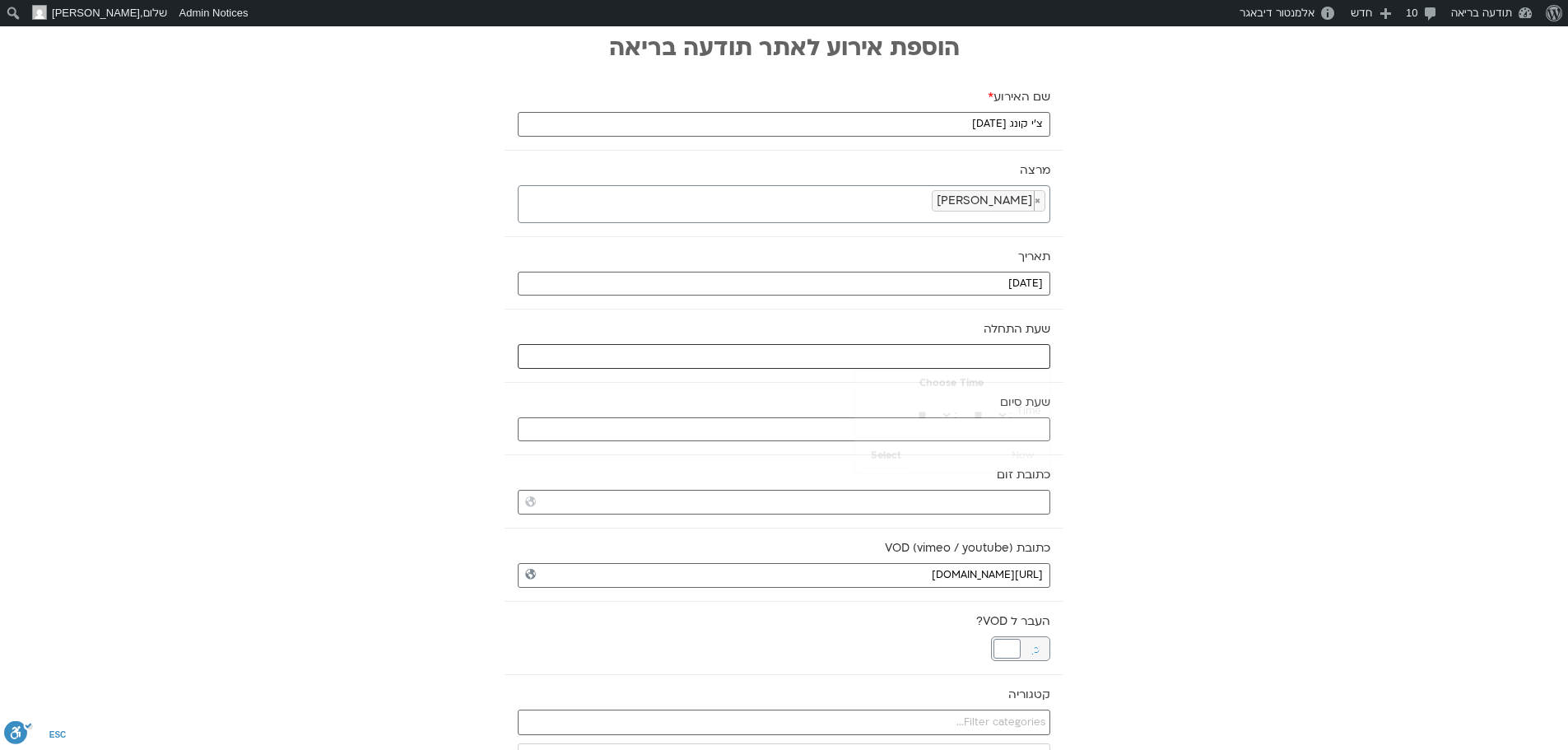 click at bounding box center [784, 356] 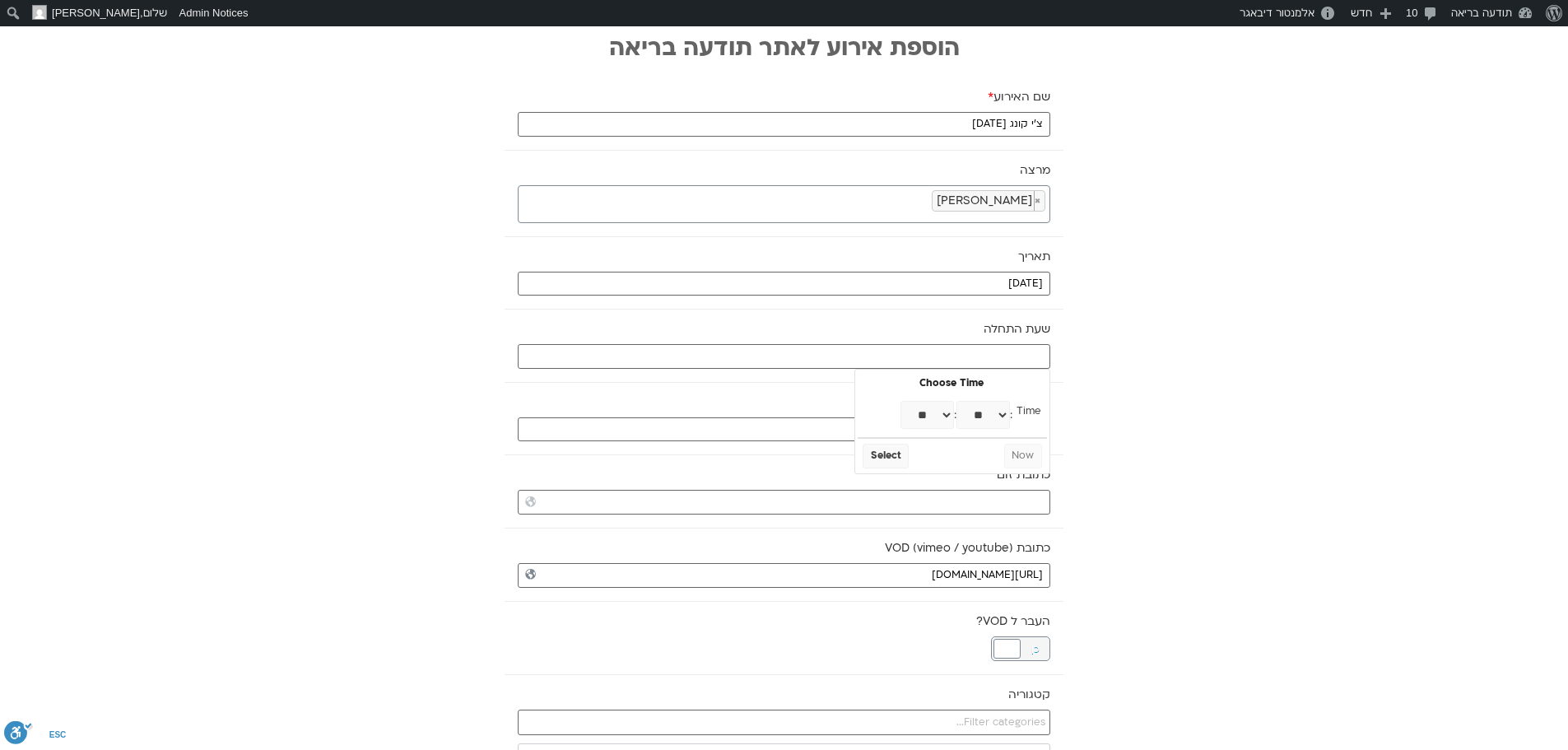 click on "** ** ** ** ** ** ** ** ** ** ** ** ** ** ** ** ** ** ** ** ** ** ** **" at bounding box center (927, 415) 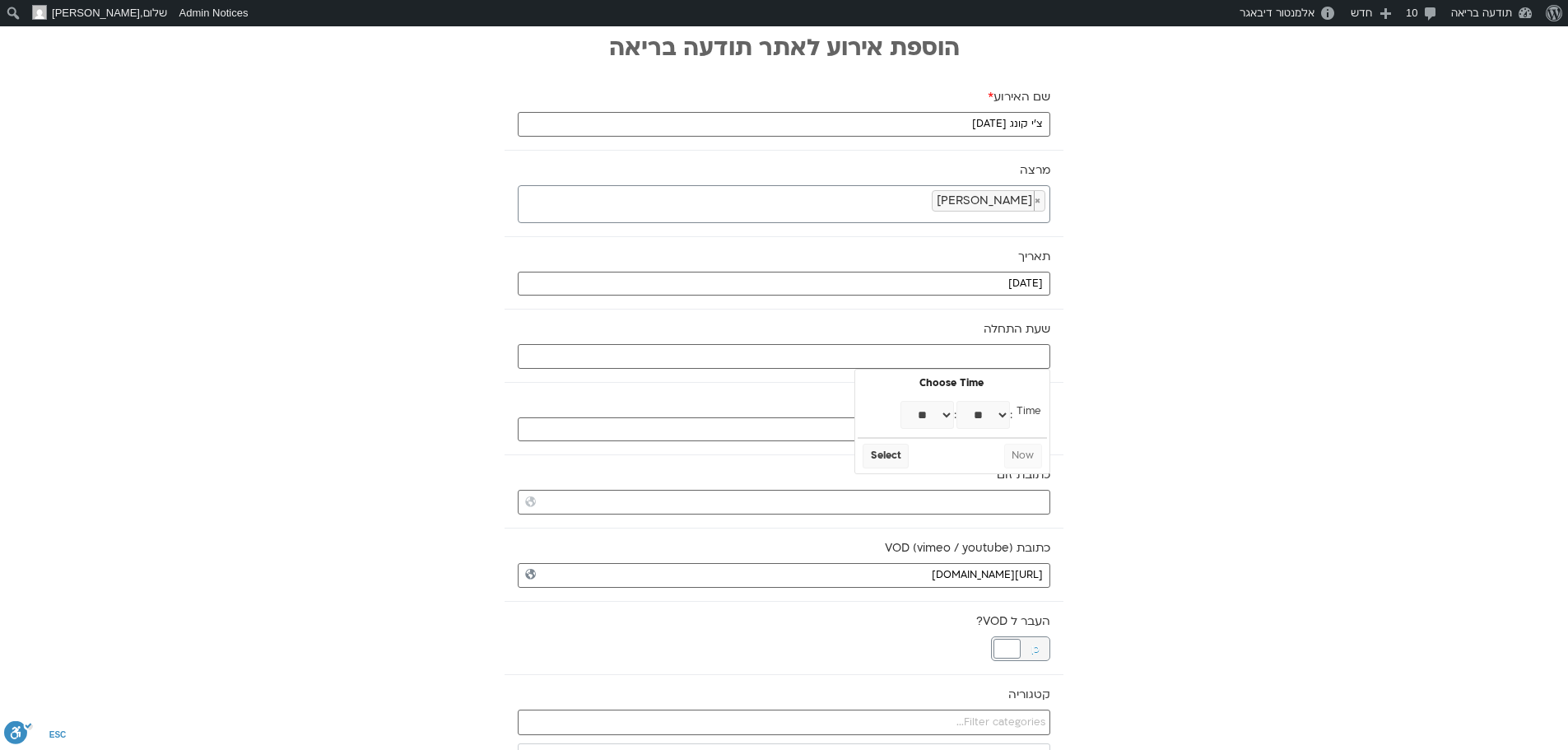 type on "11:00" 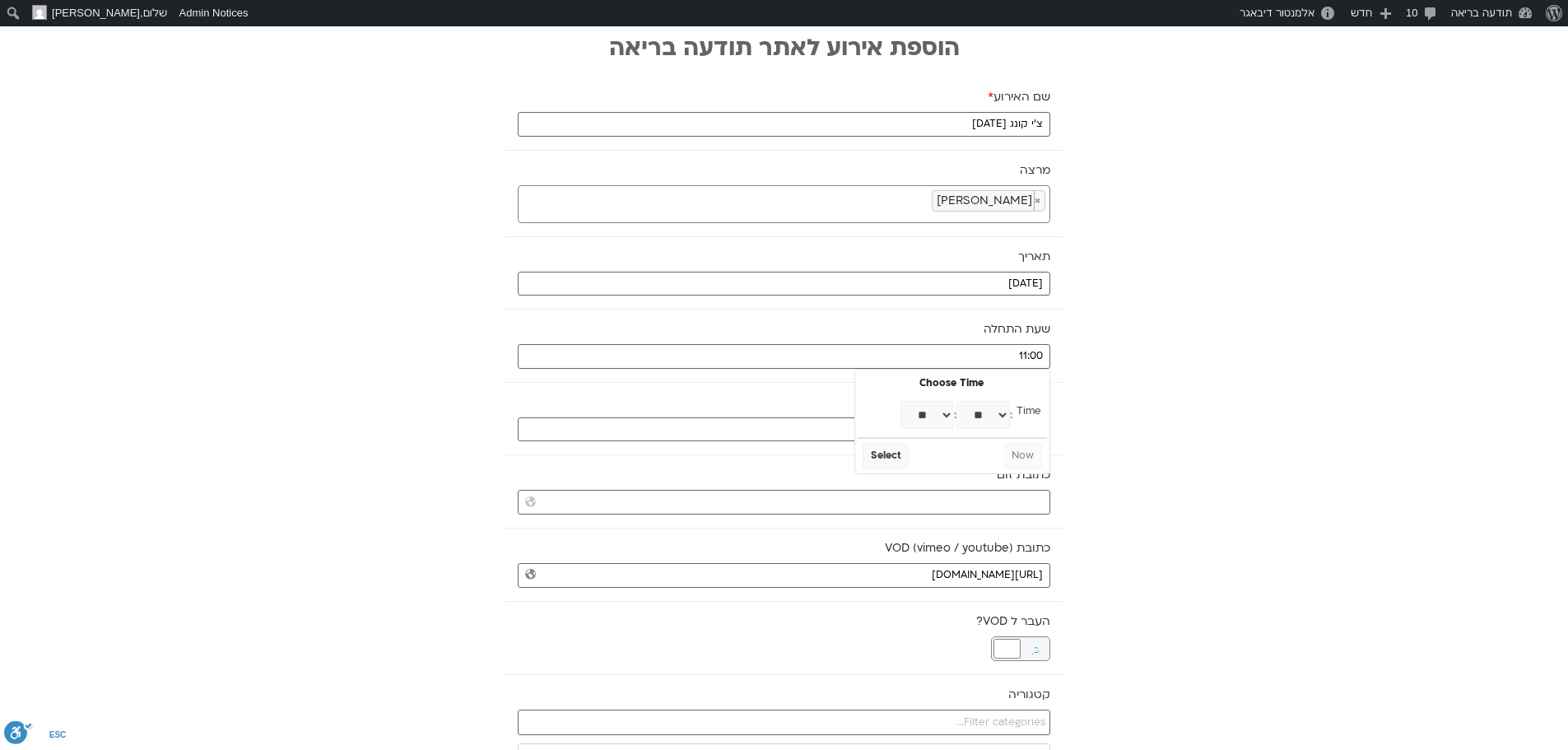 select on "**" 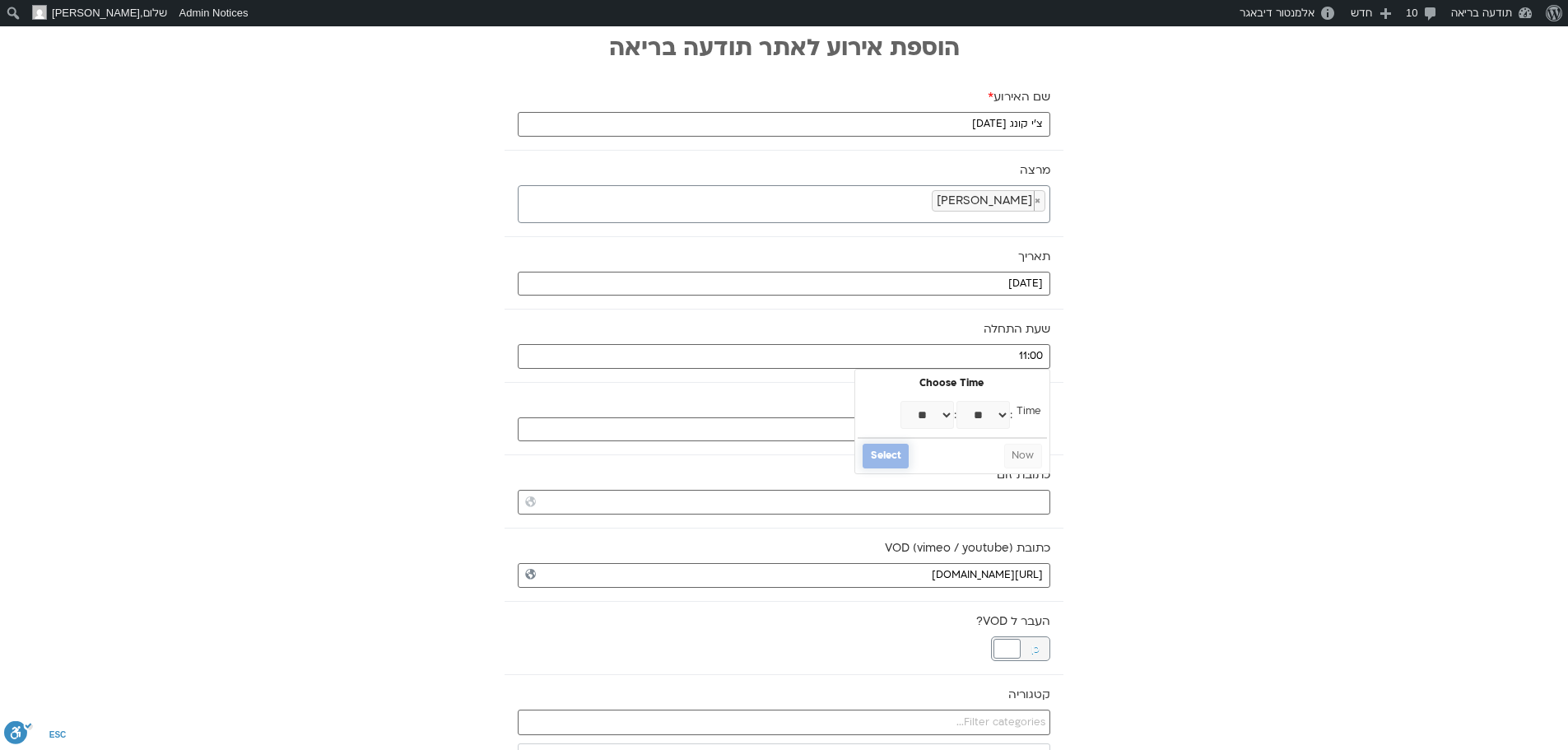 click on "Select" at bounding box center (886, 456) 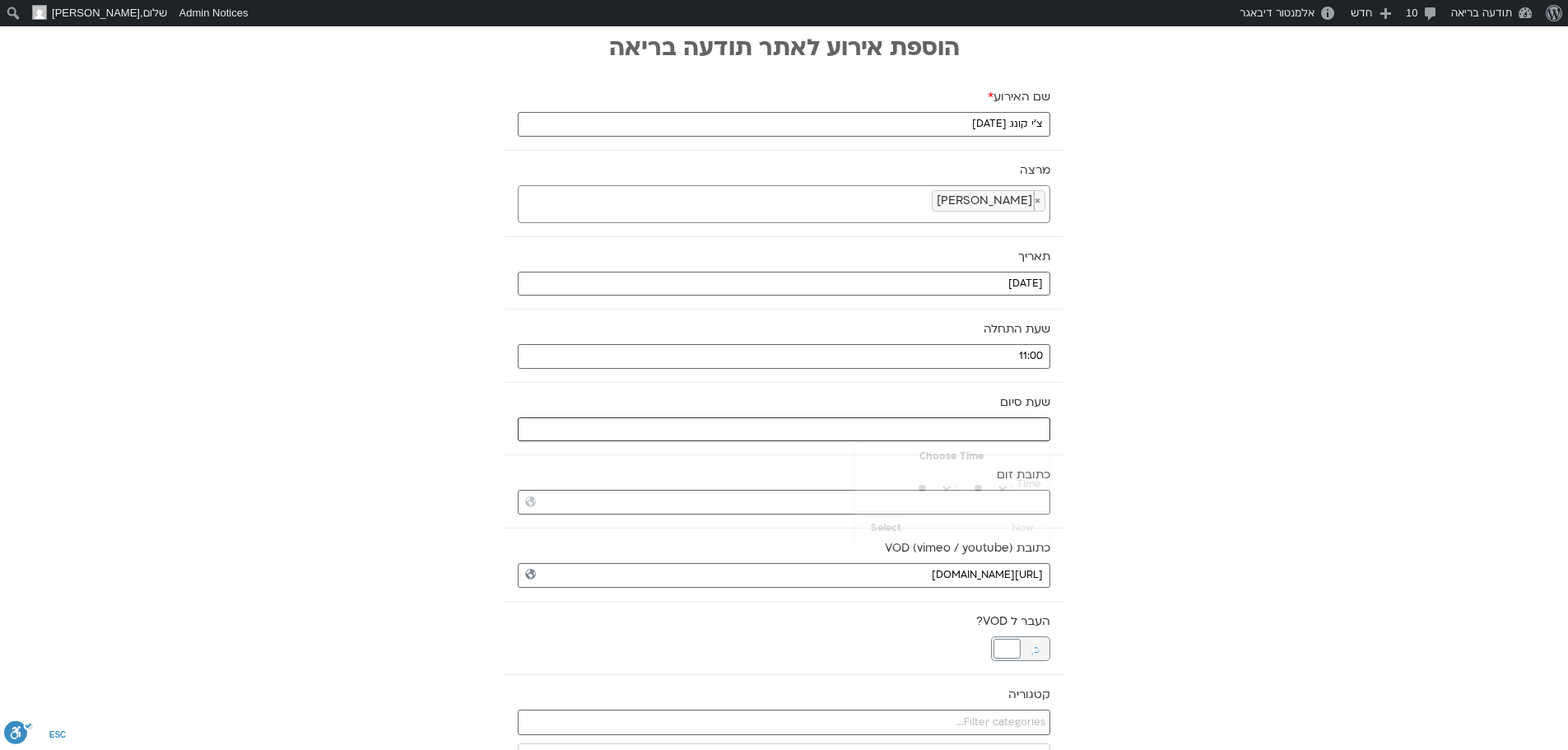 click at bounding box center [784, 430] 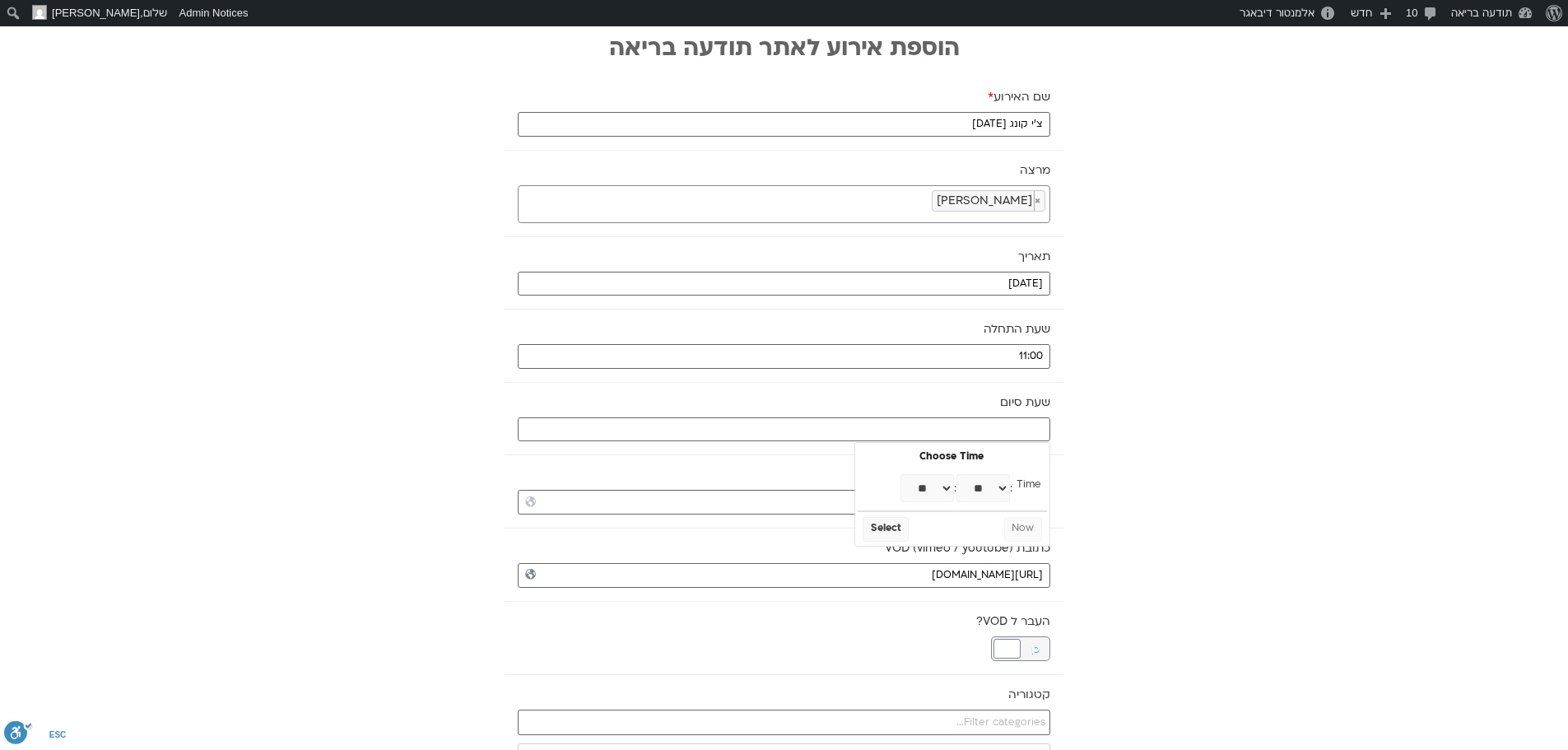 click on "** ** ** ** ** ** ** ** ** ** ** ** ** ** ** ** ** ** ** ** ** ** ** **" at bounding box center [927, 488] 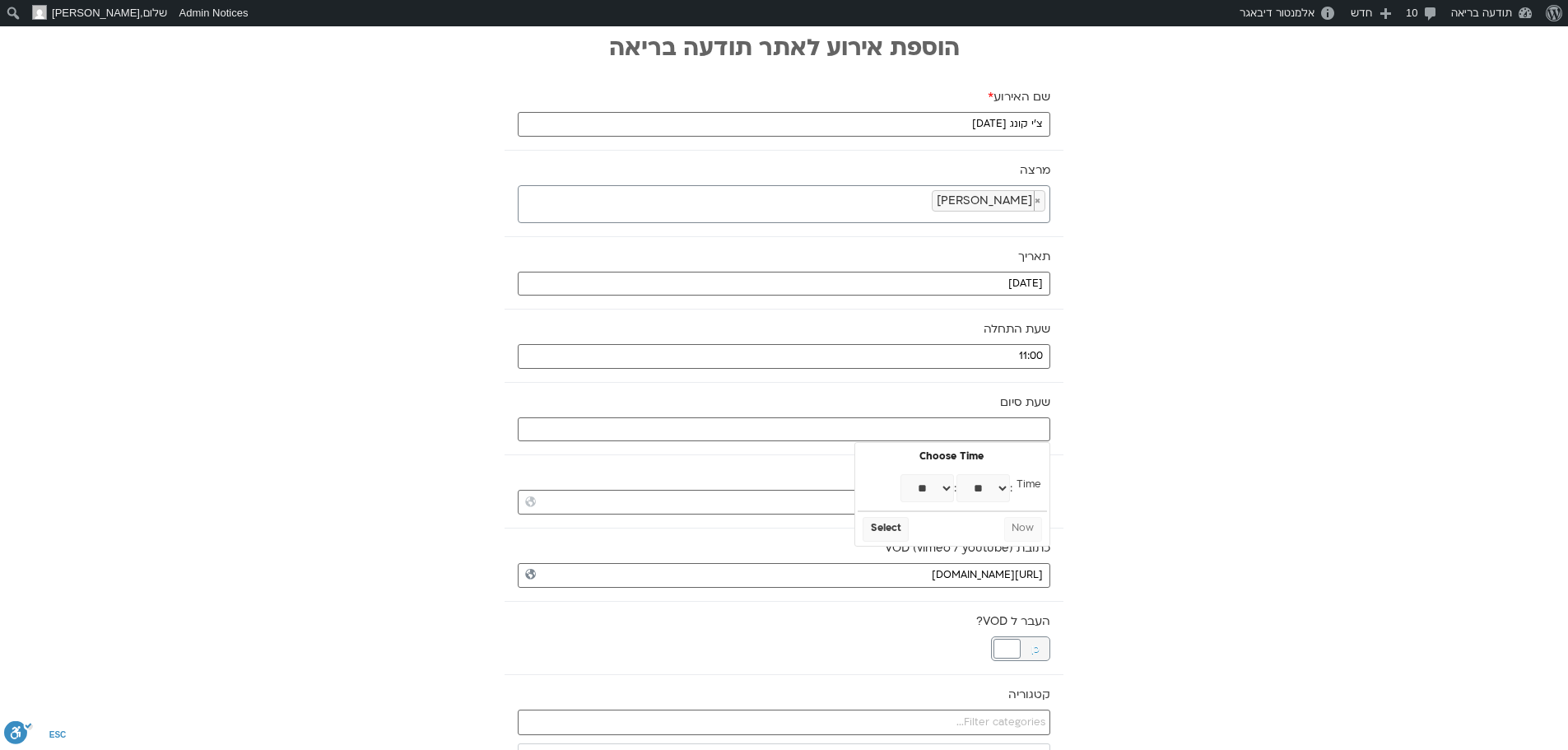 type on "12:00" 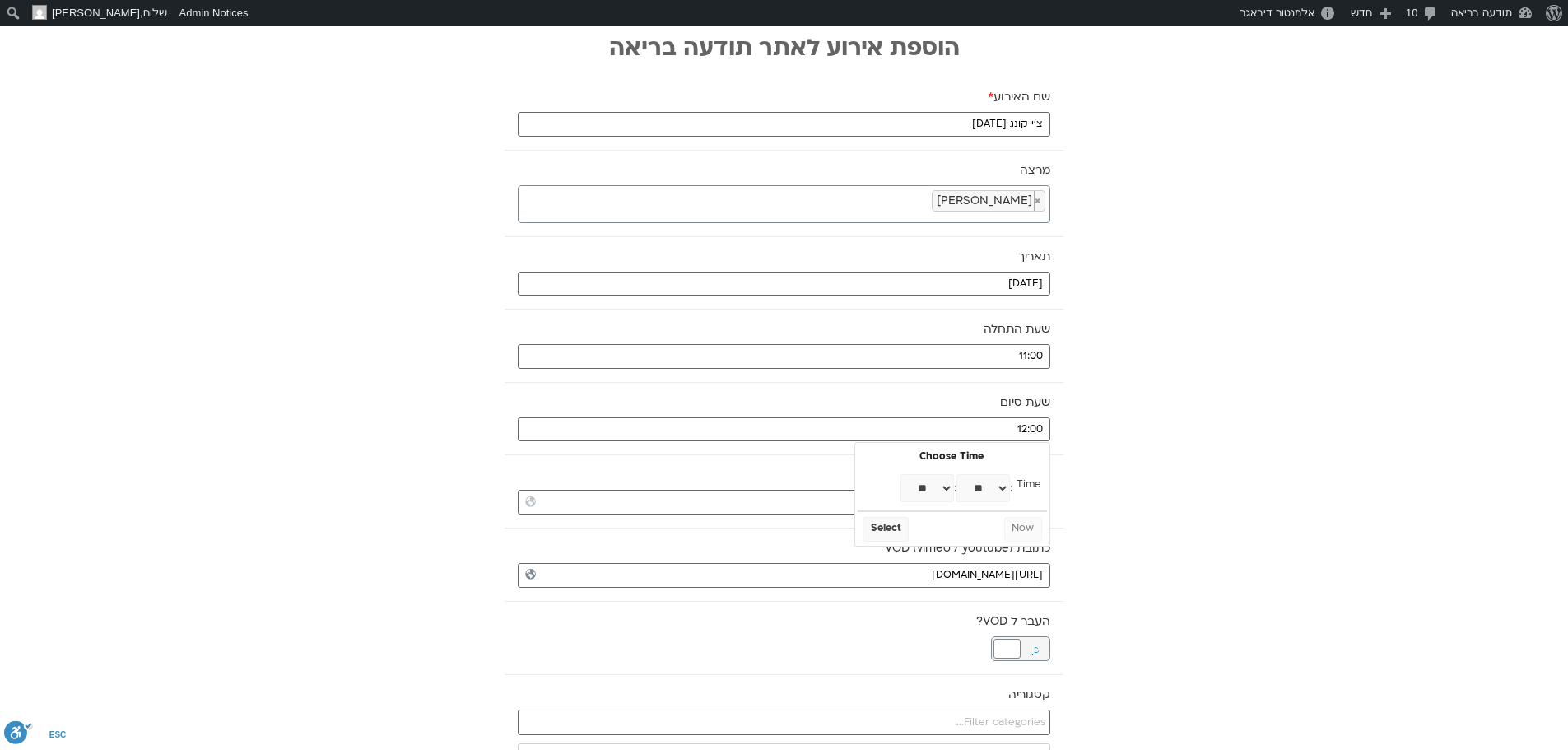 select on "**" 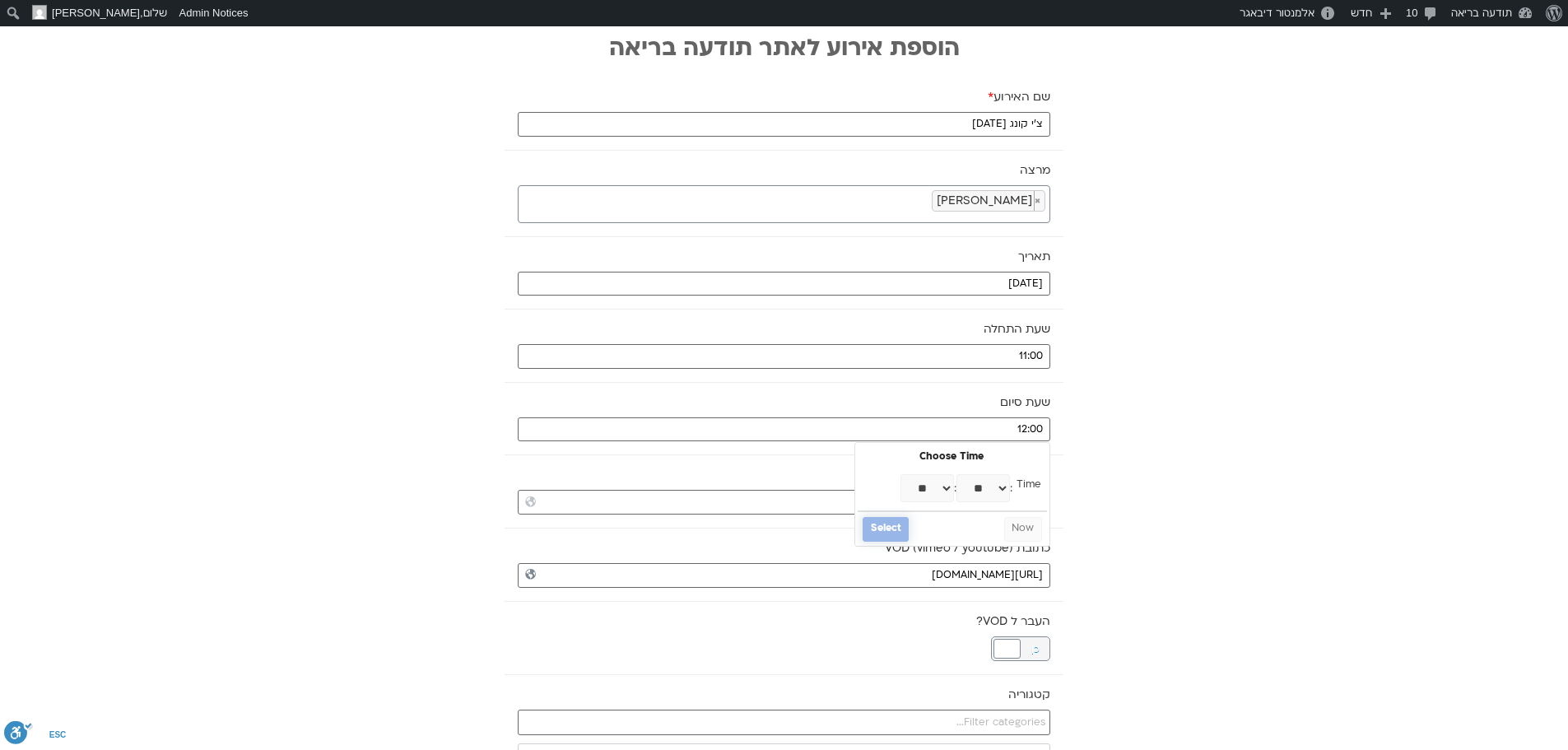 click on "Select" at bounding box center [886, 529] 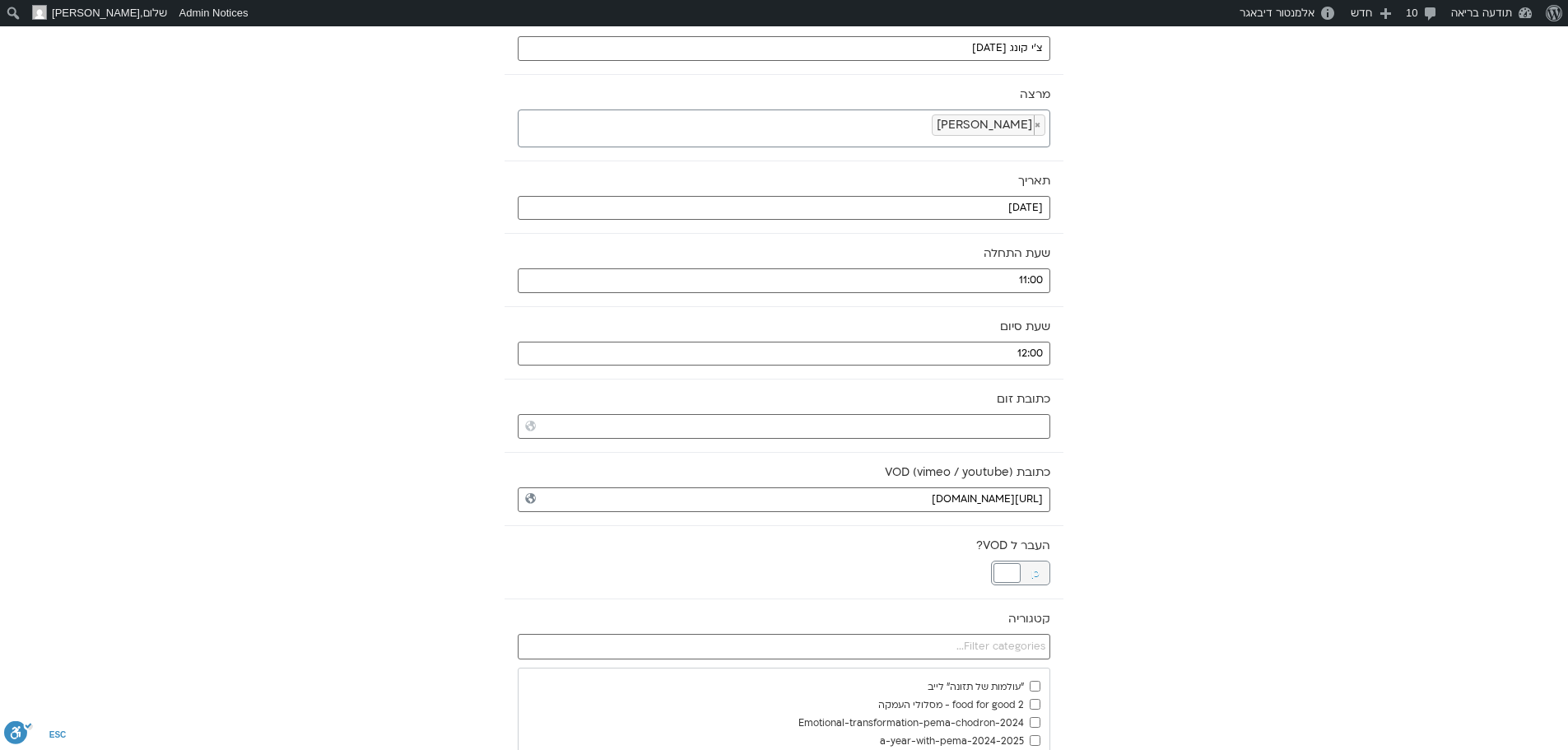 scroll, scrollTop: 165, scrollLeft: 0, axis: vertical 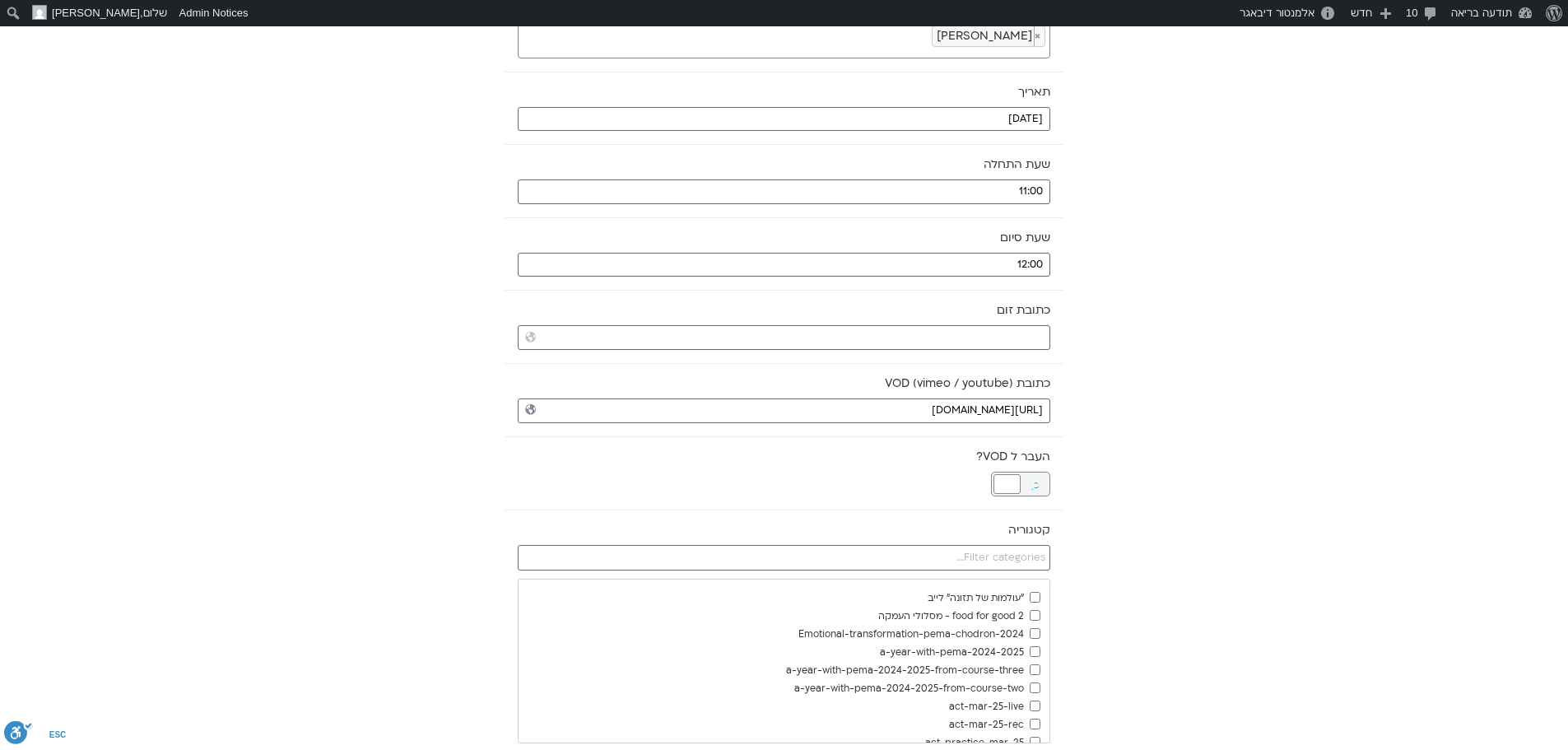 drag, startPoint x: 1007, startPoint y: 479, endPoint x: 1017, endPoint y: 515, distance: 37.363083 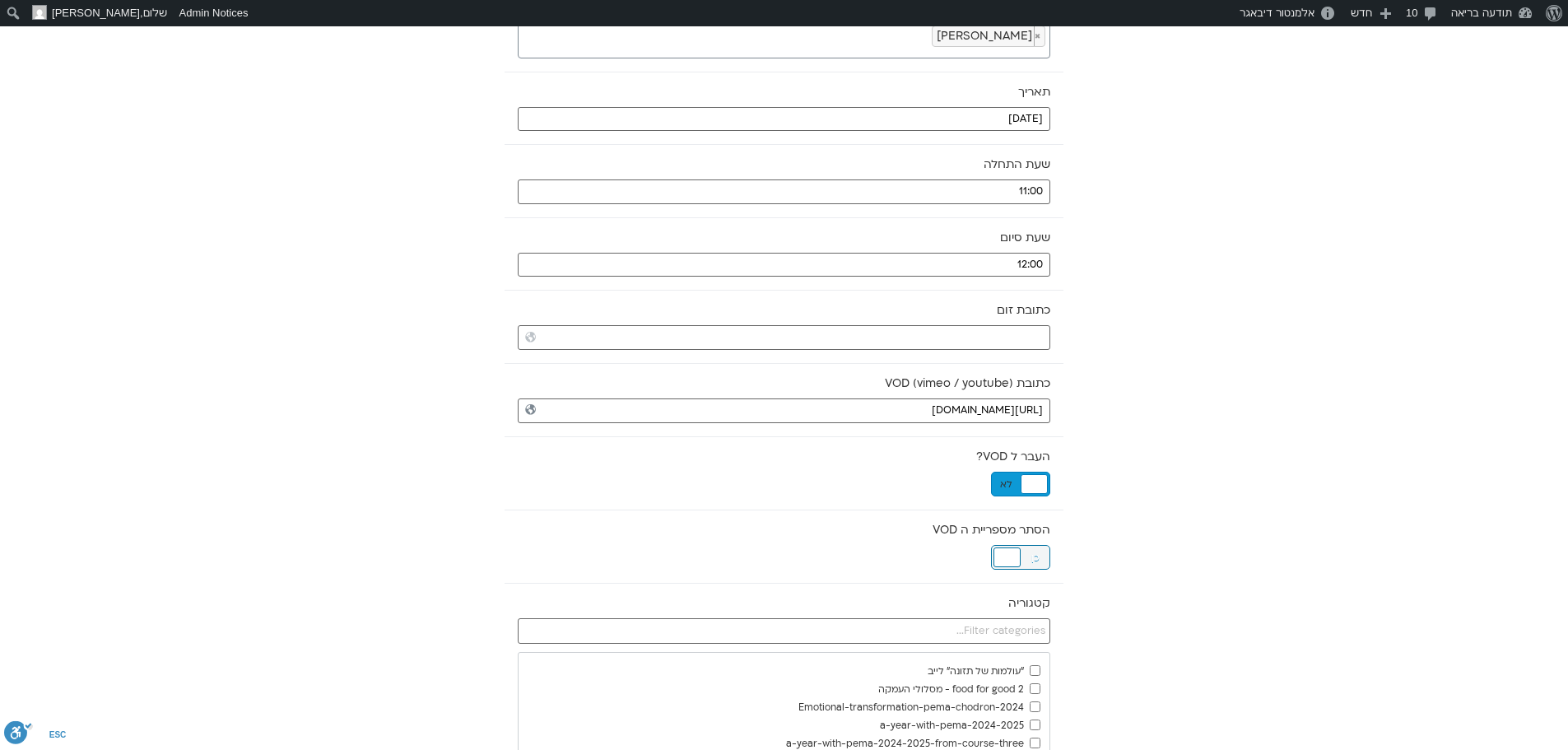click at bounding box center (1007, 557) 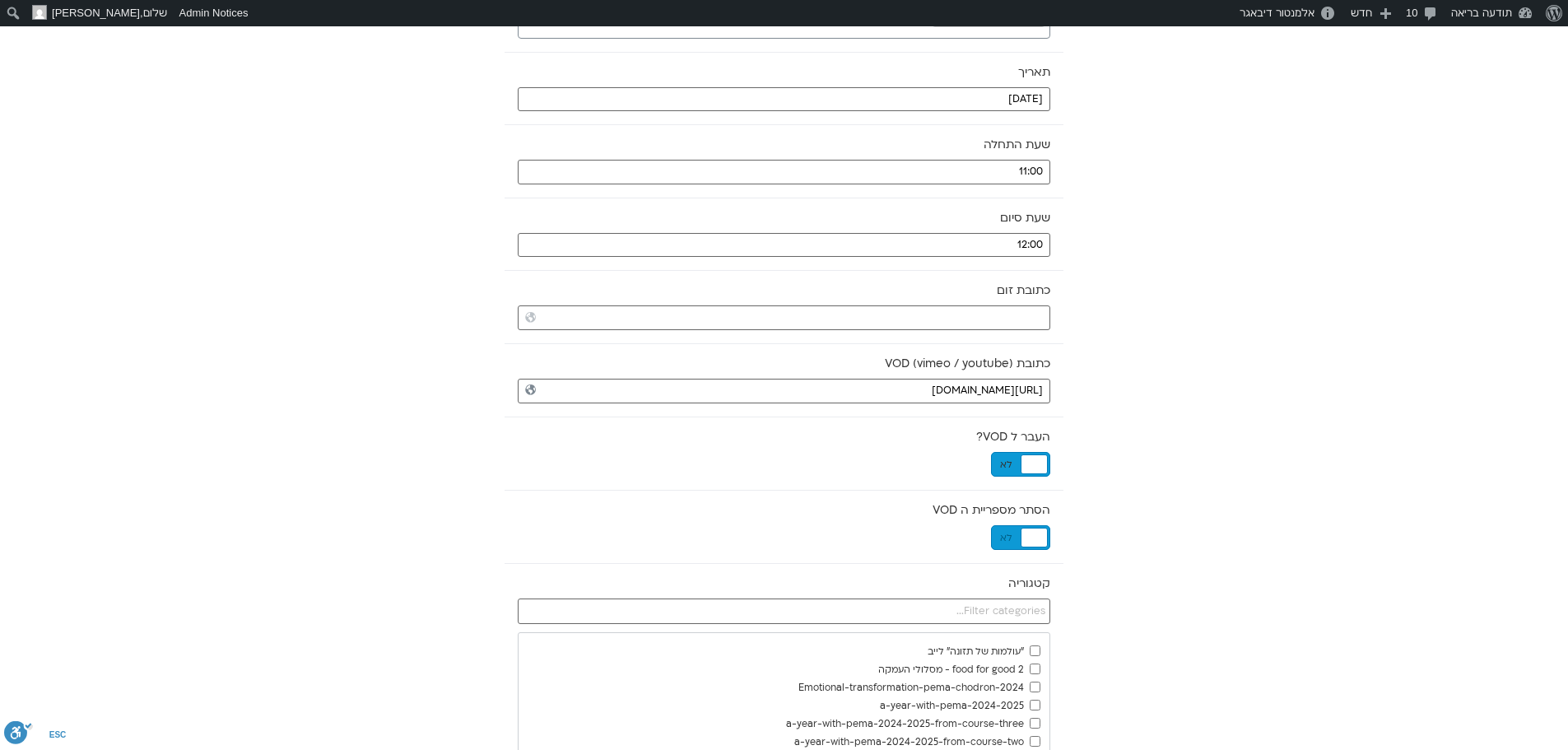 scroll, scrollTop: 329, scrollLeft: 0, axis: vertical 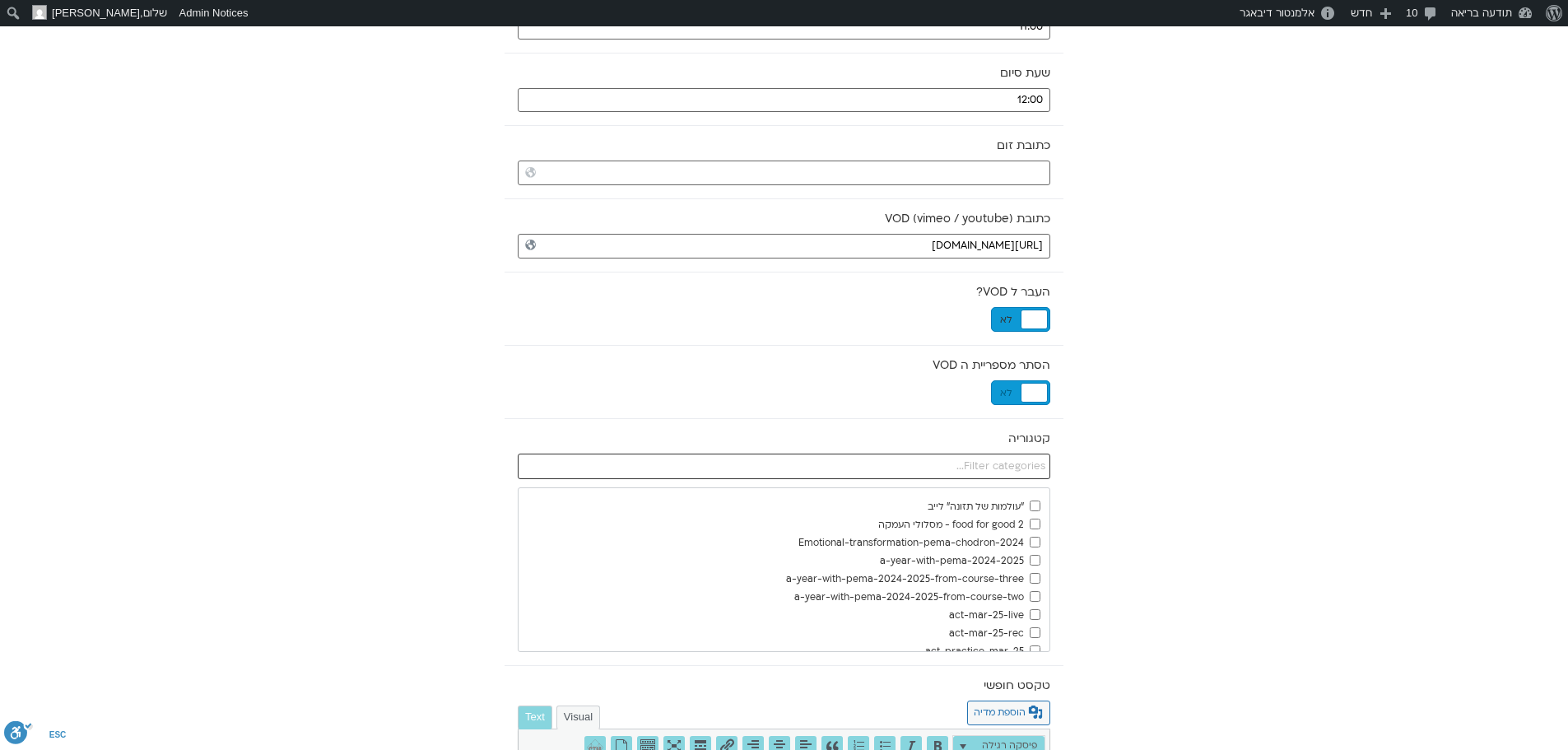 click at bounding box center [784, 467] 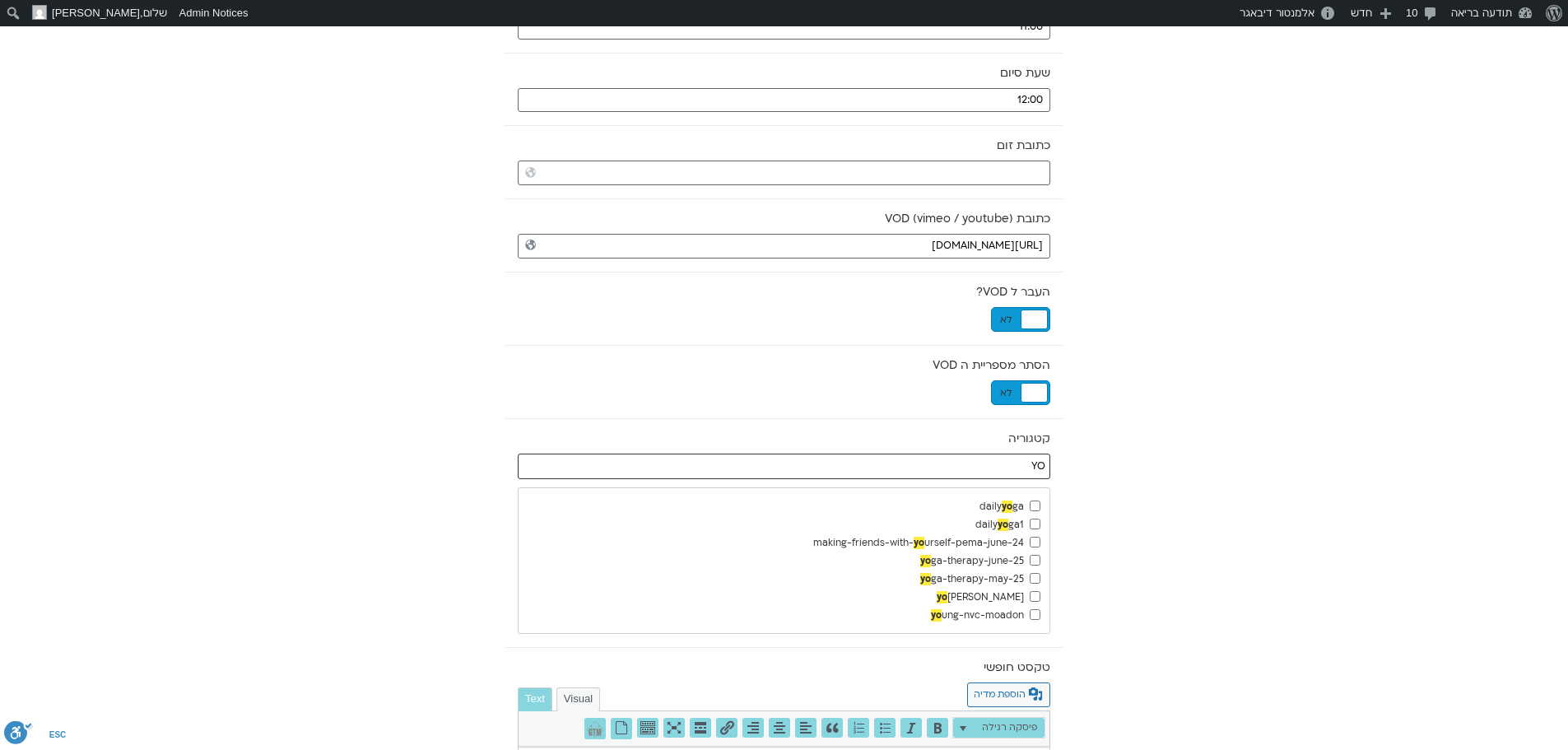 type on "YO" 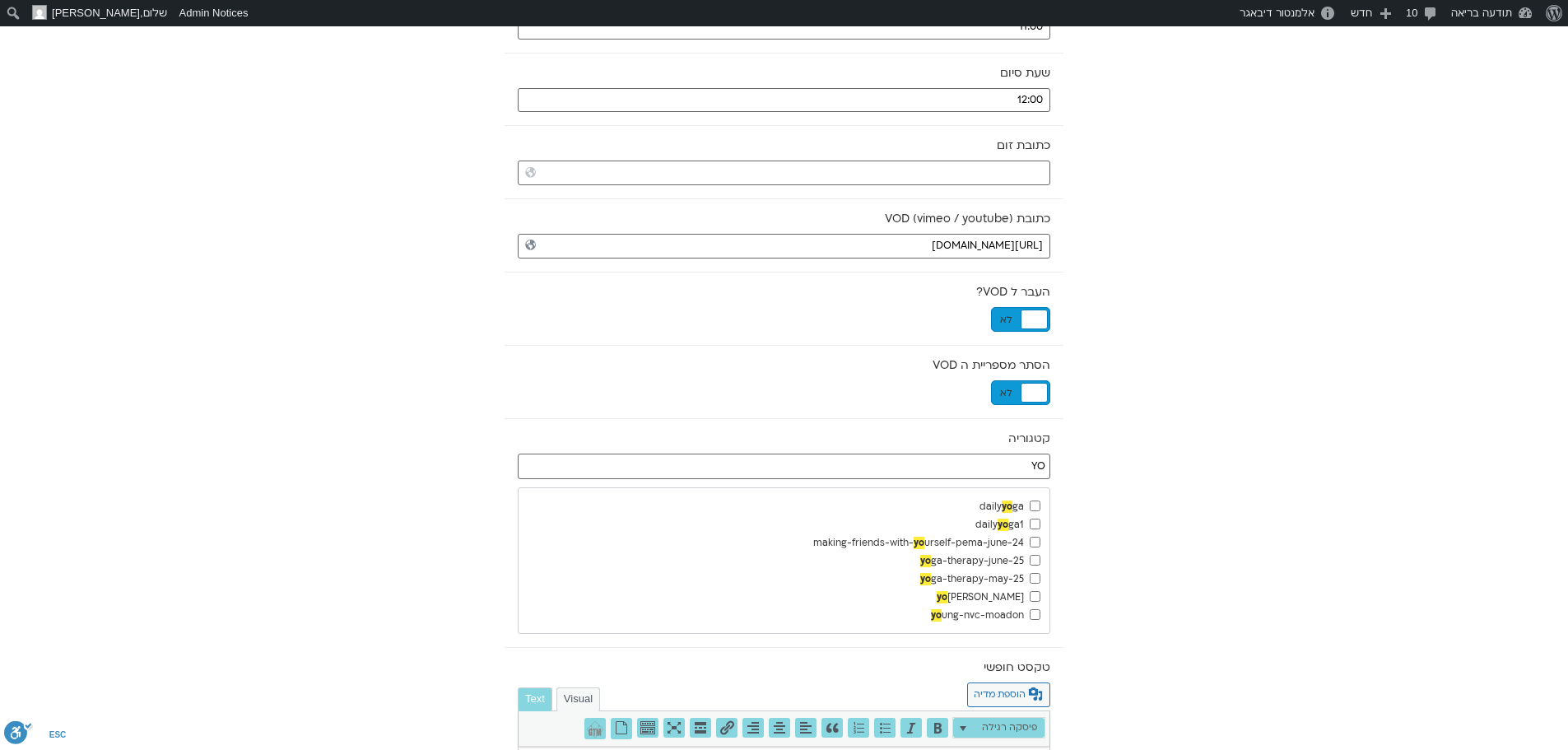 click on "daily  yo ga" at bounding box center (784, 506) 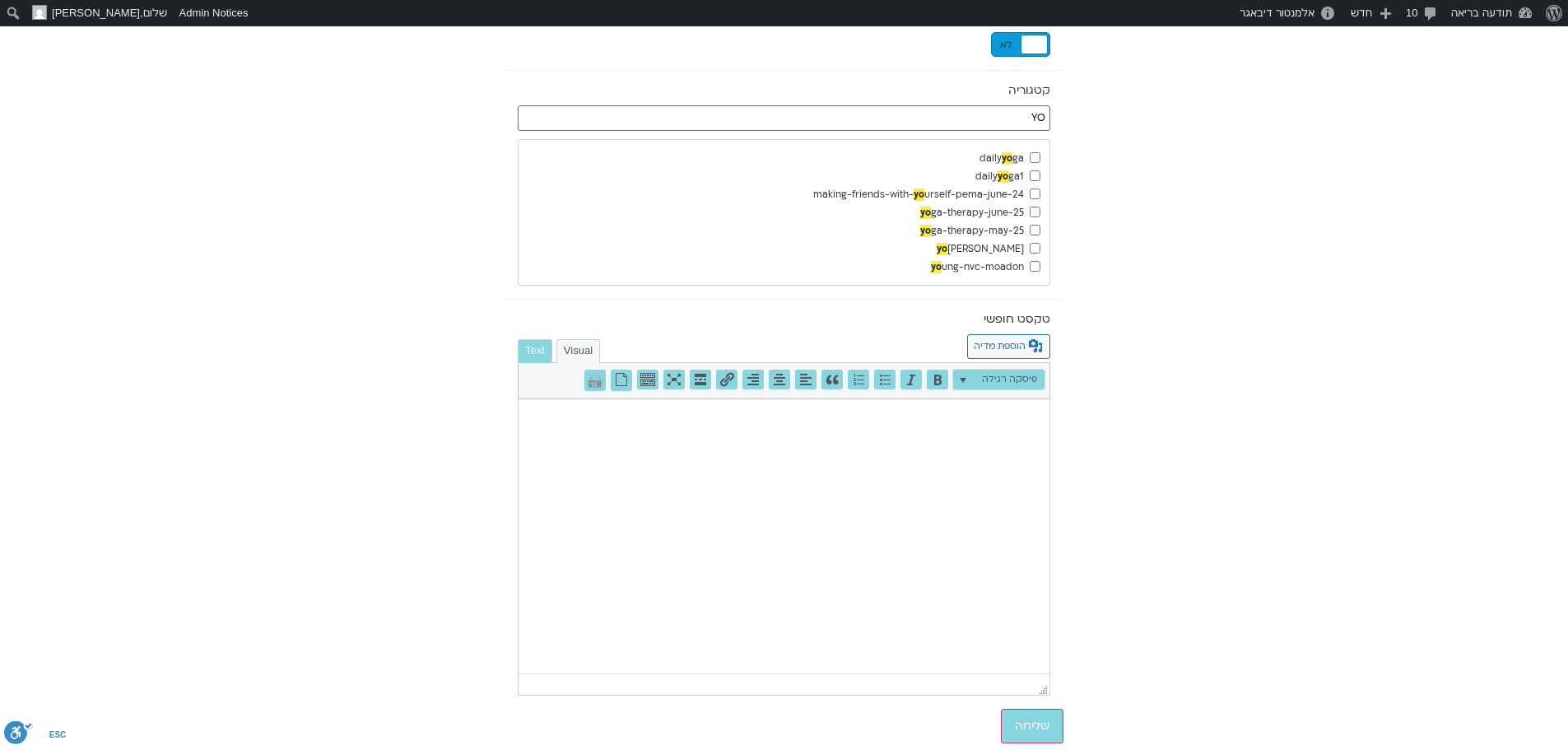 scroll, scrollTop: 679, scrollLeft: 0, axis: vertical 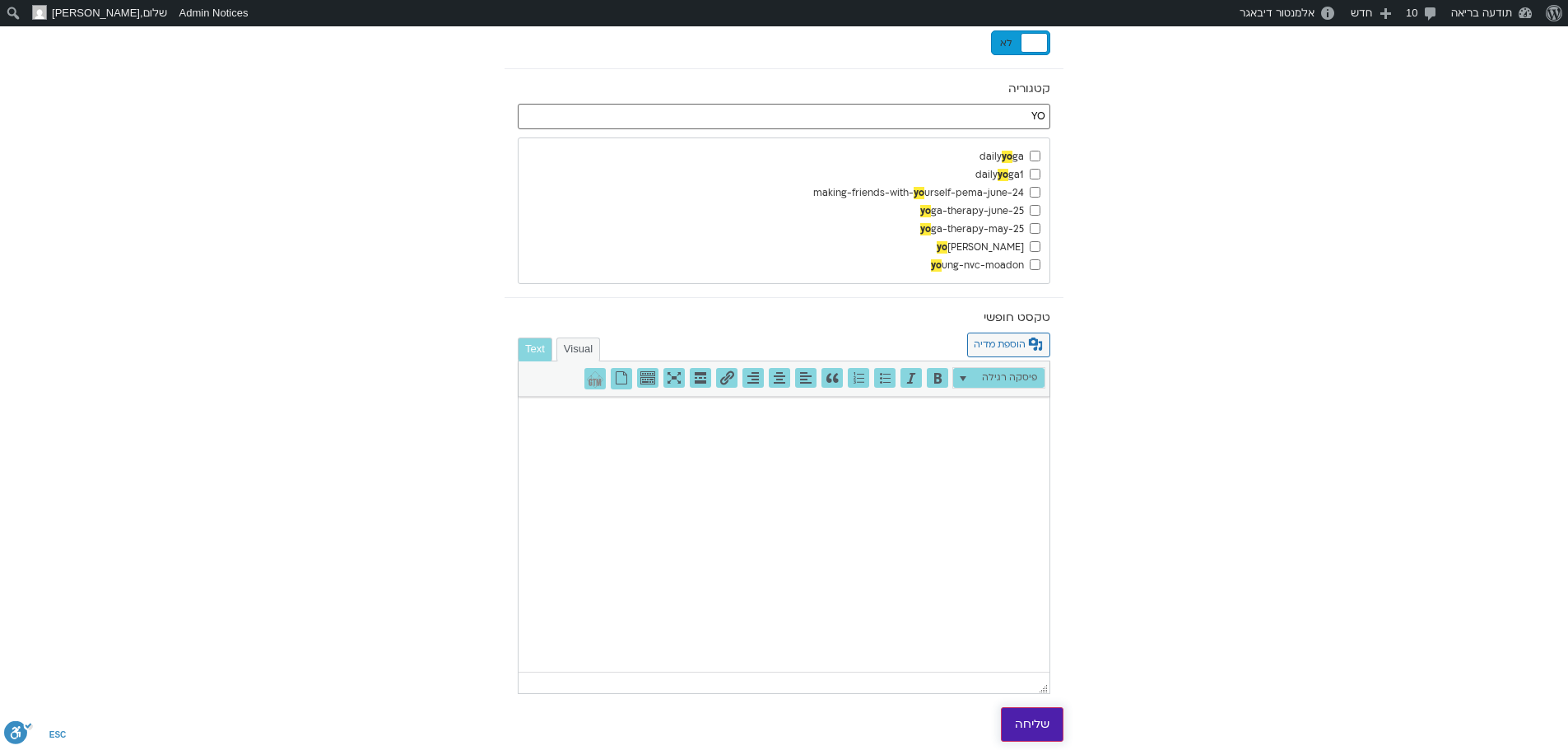 click on "שליחה" at bounding box center (1032, 724) 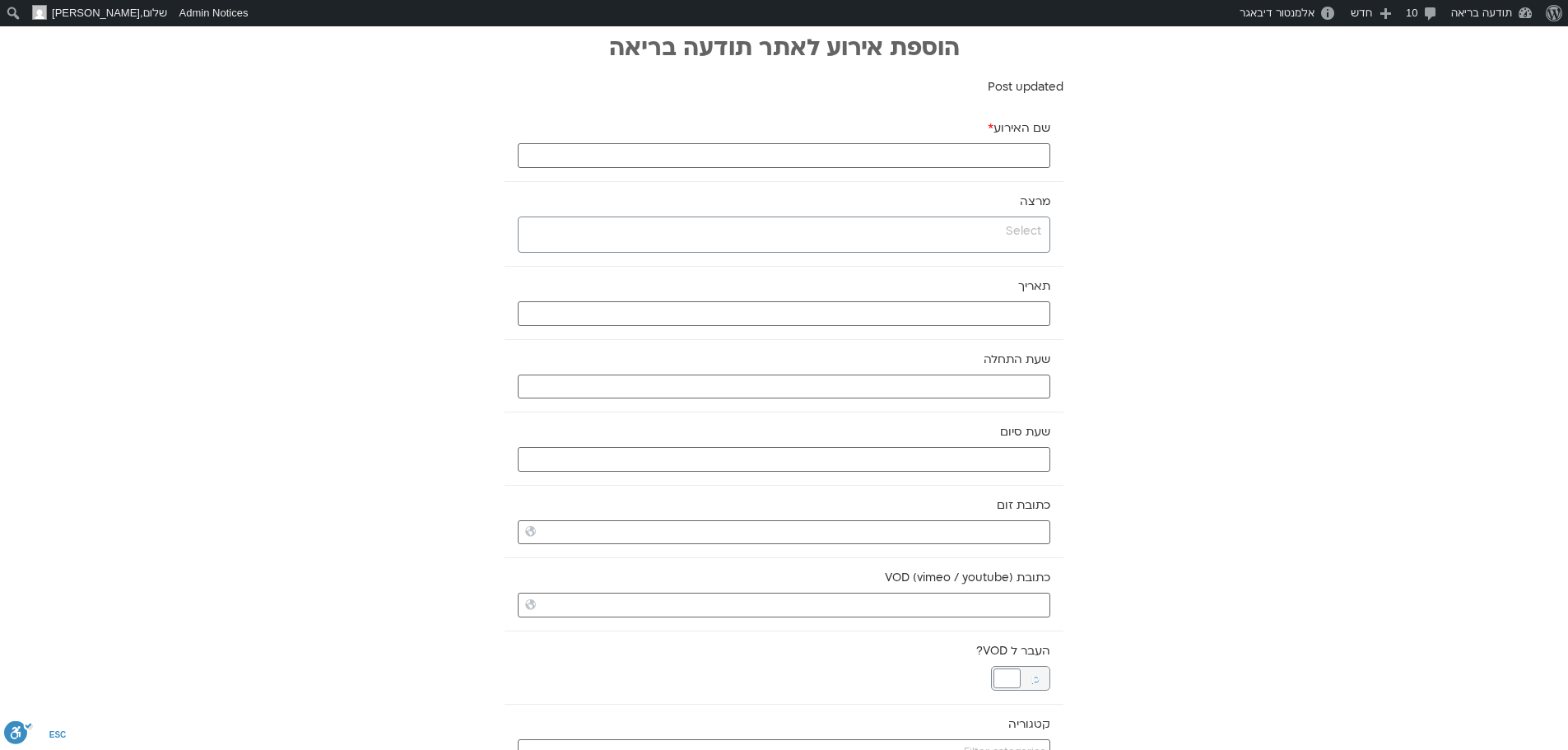 scroll, scrollTop: 0, scrollLeft: 0, axis: both 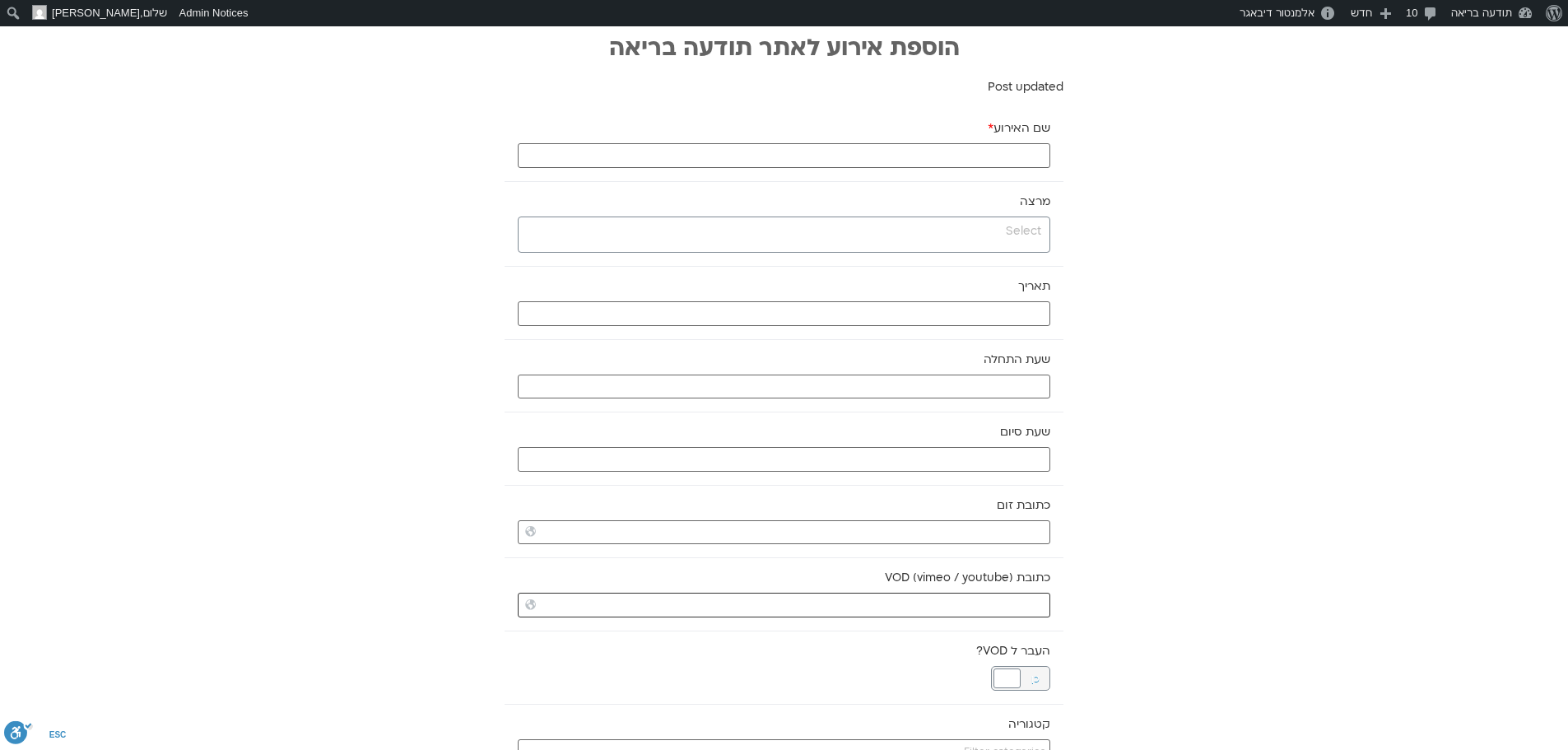 click on "כתובת VOD (vimeo / youtube)" at bounding box center (784, 605) 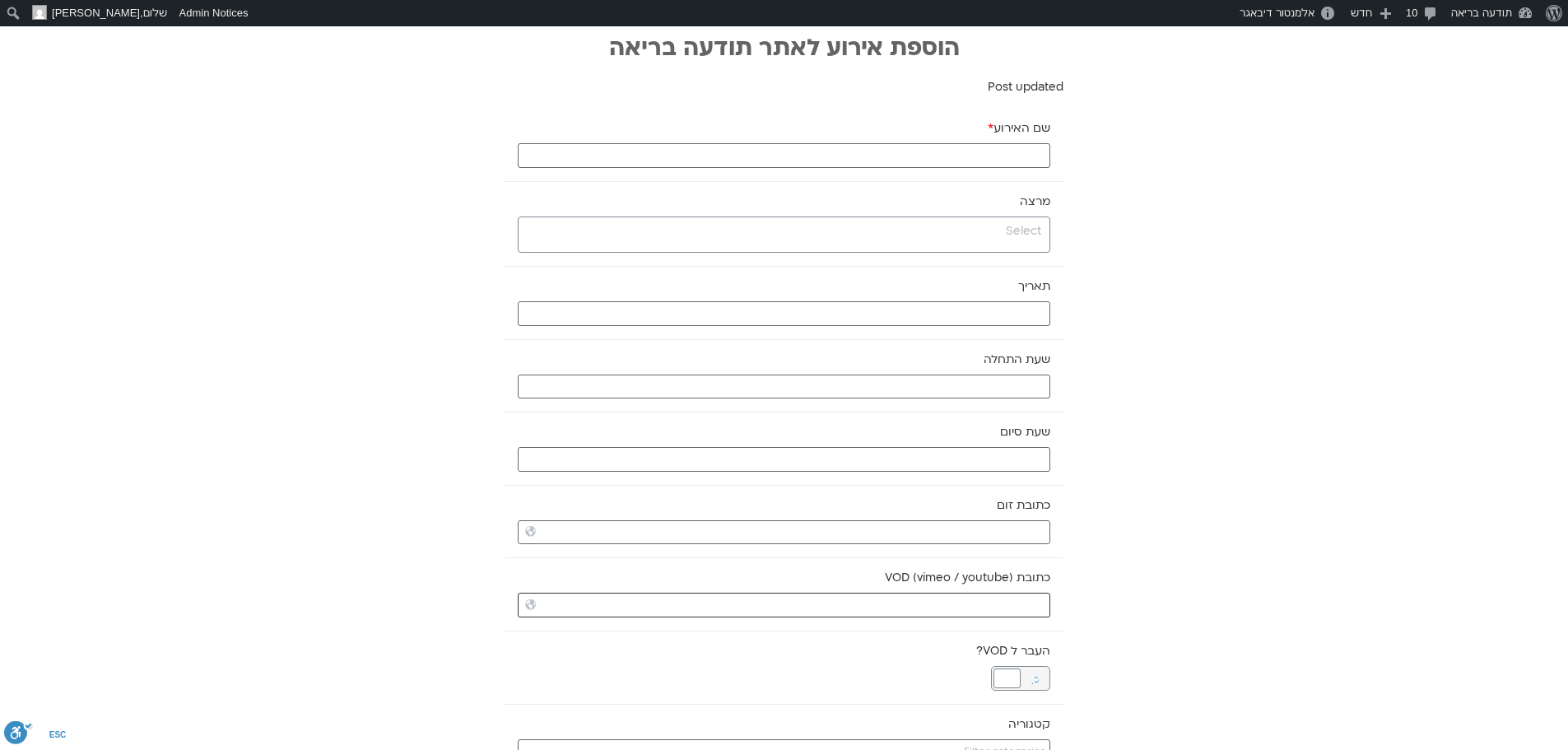 paste on "https://vimeo.com/1098188440?share=copy" 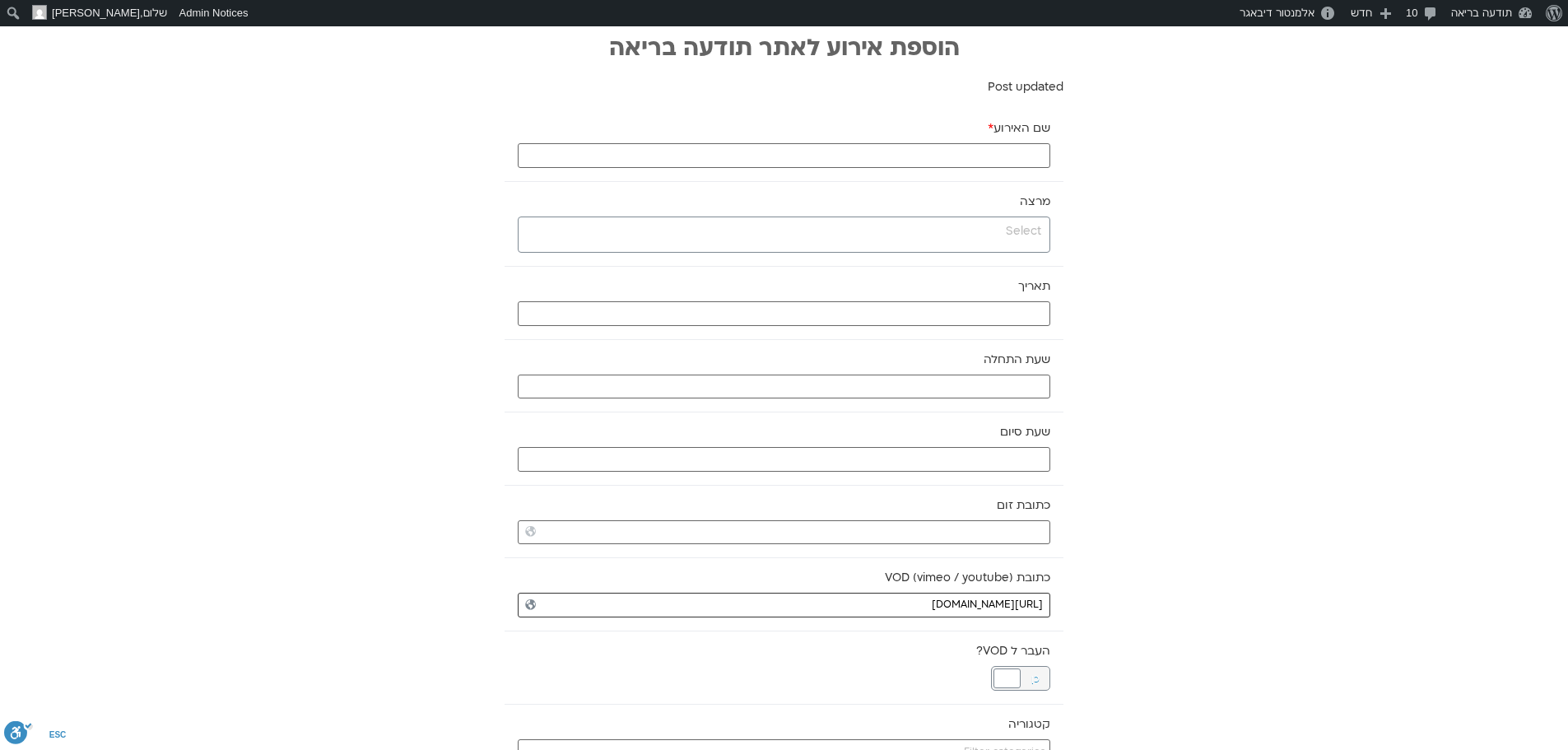 type on "https://vimeo.com/1098188440?share=copy" 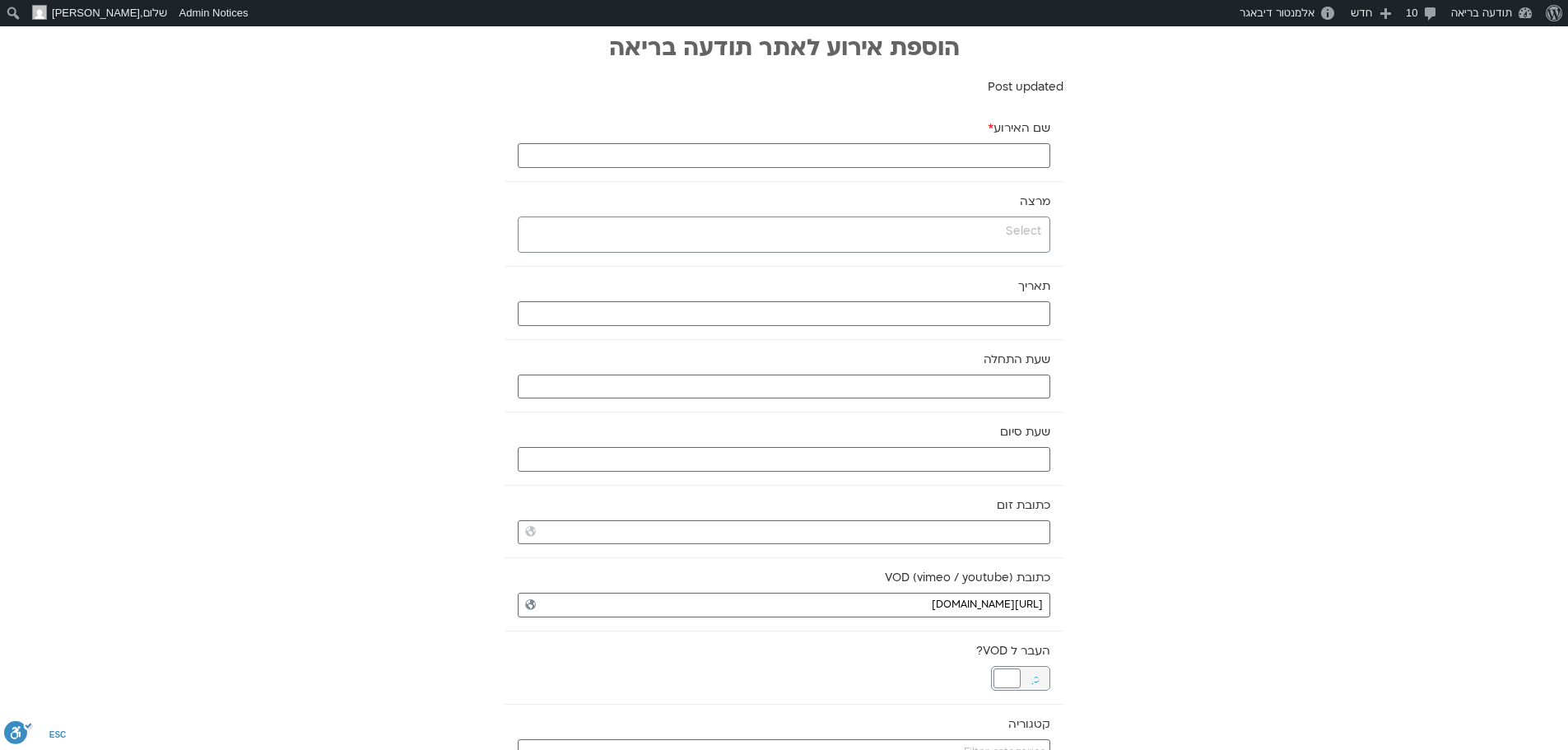 click at bounding box center (782, 231) 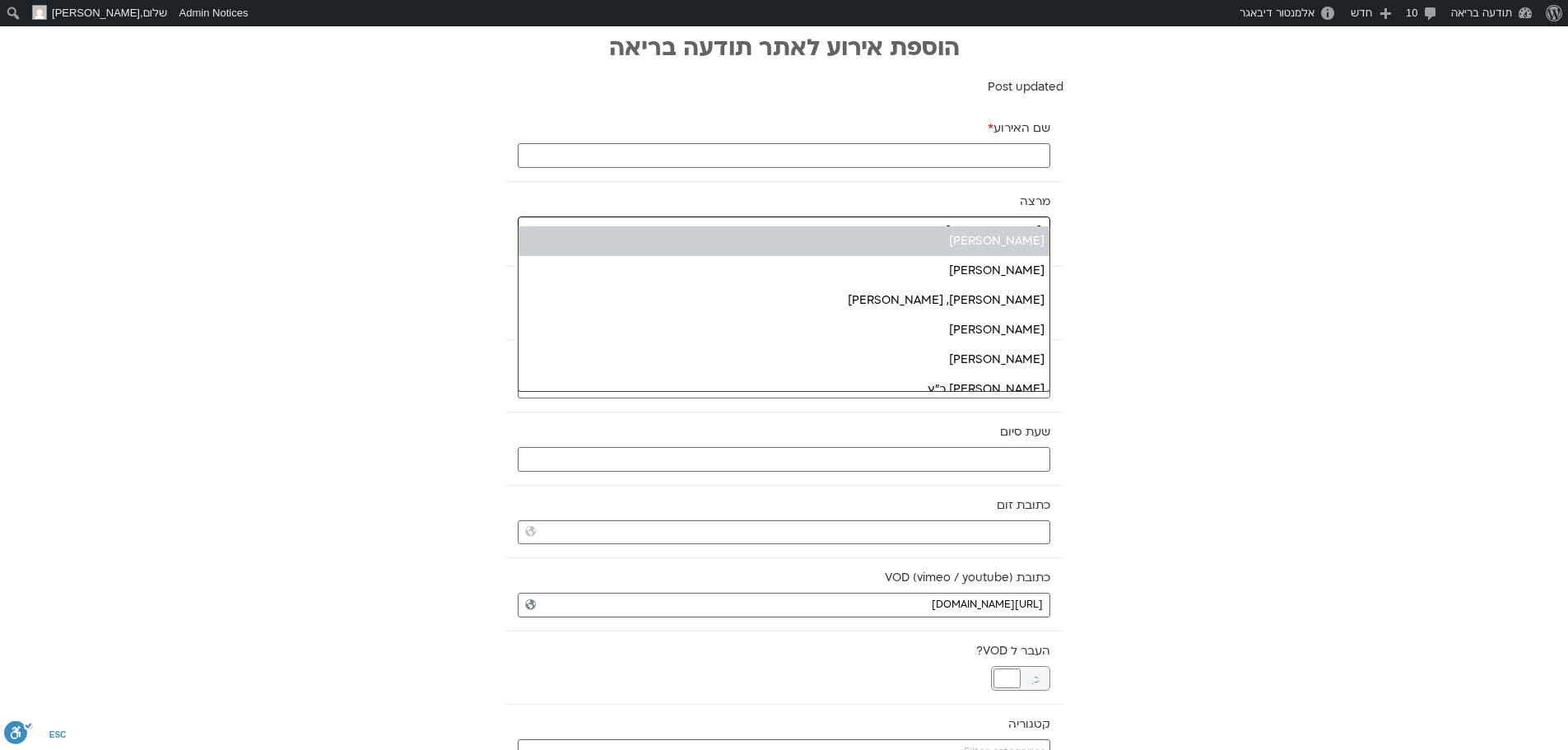 type on "רון כ" 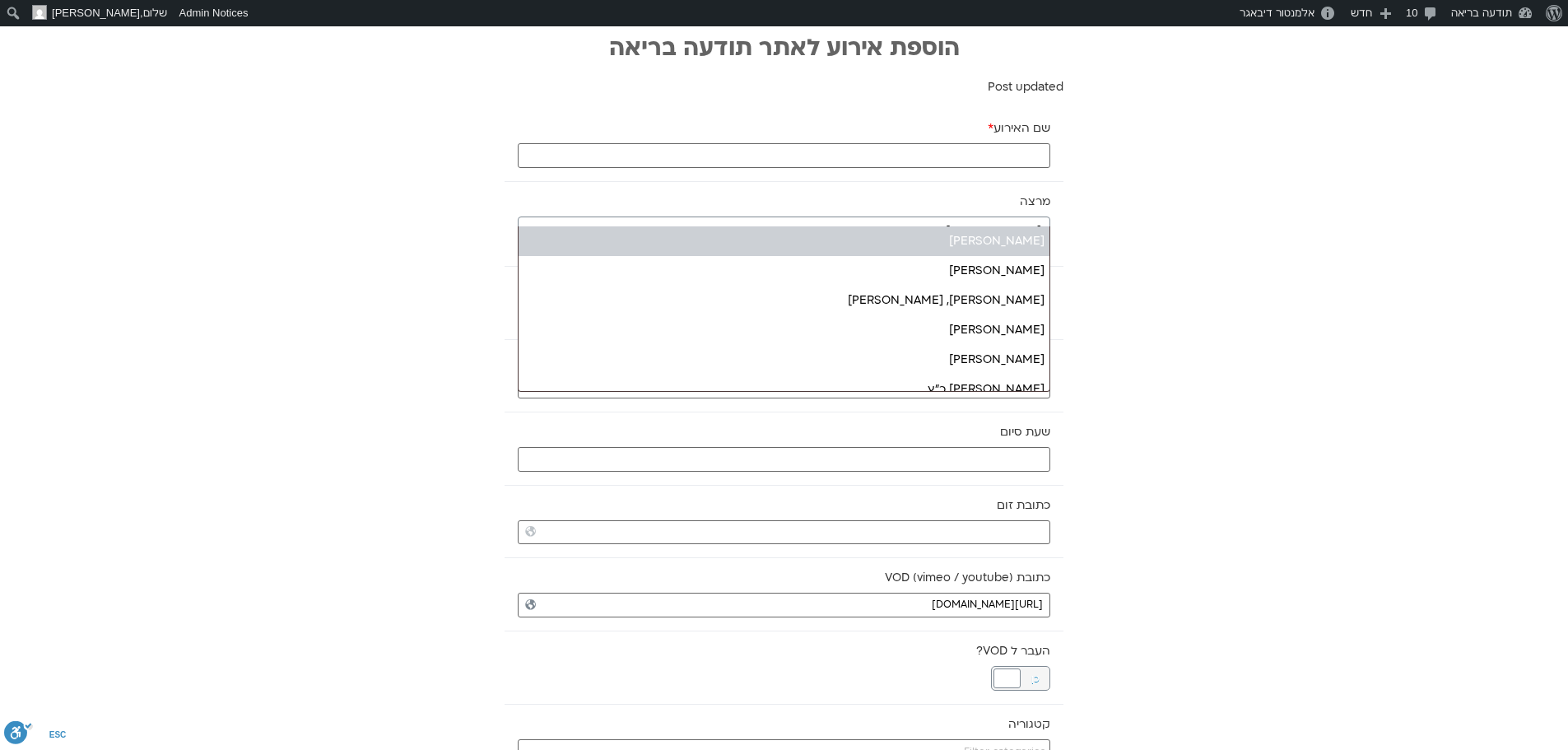 type 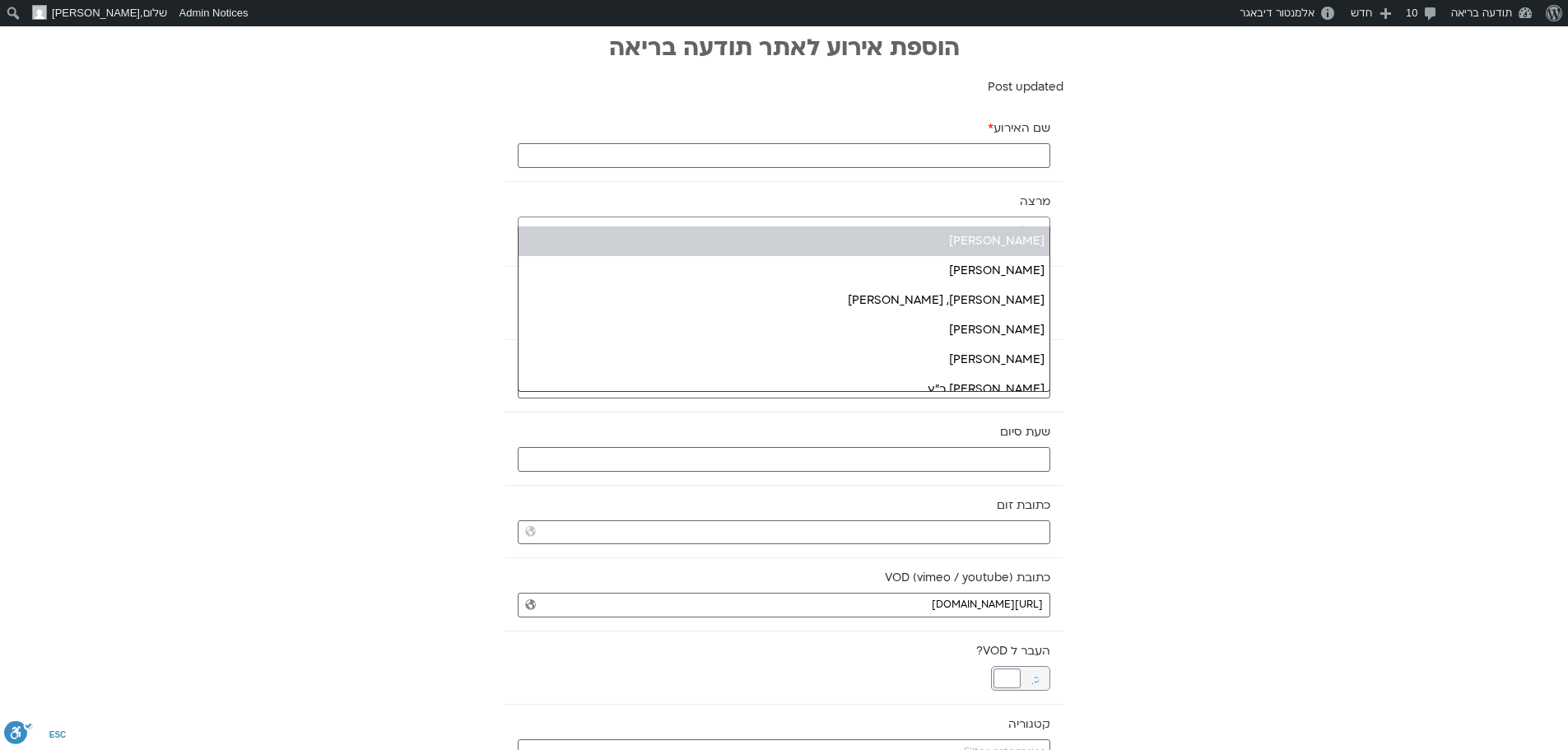 select on "****" 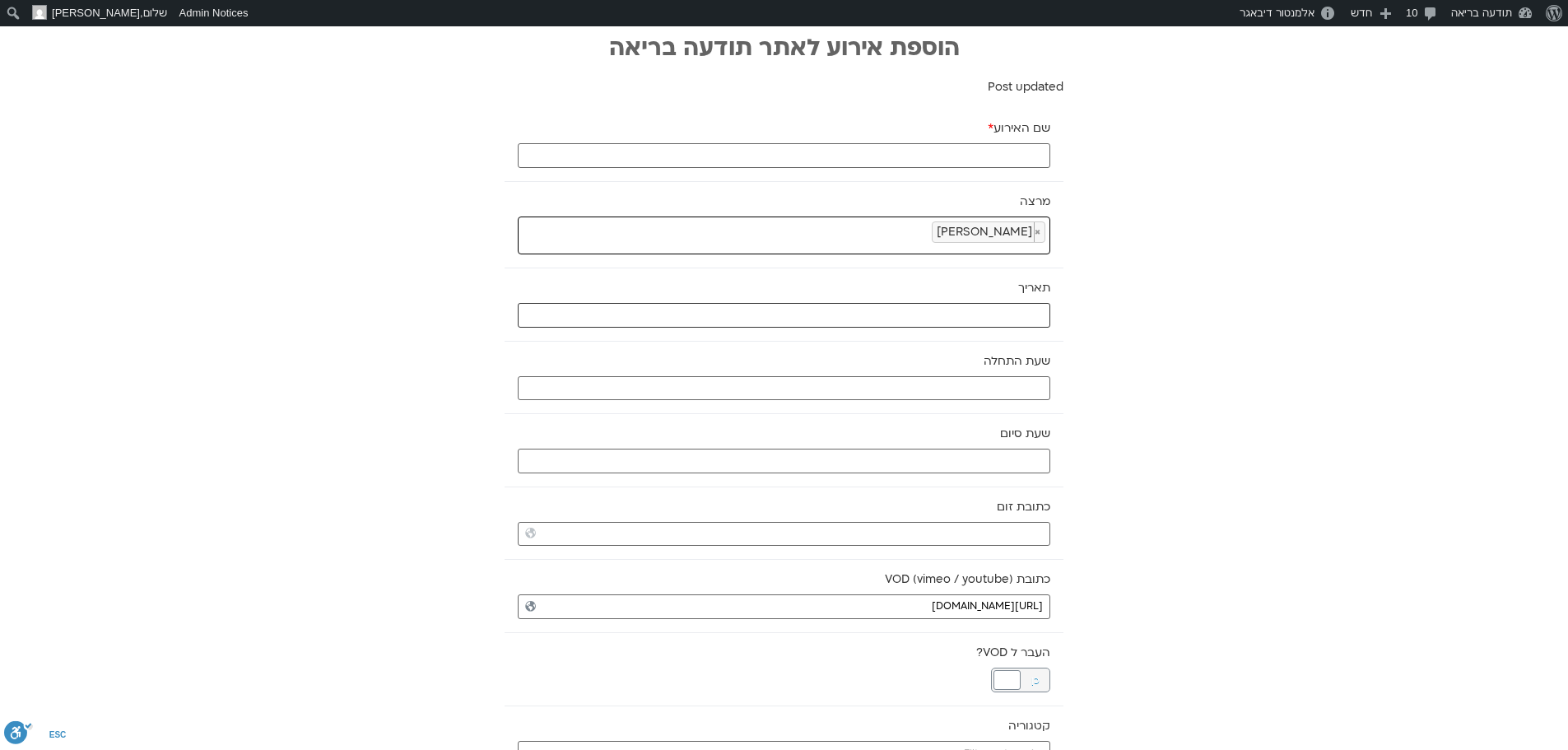 click at bounding box center (784, 315) 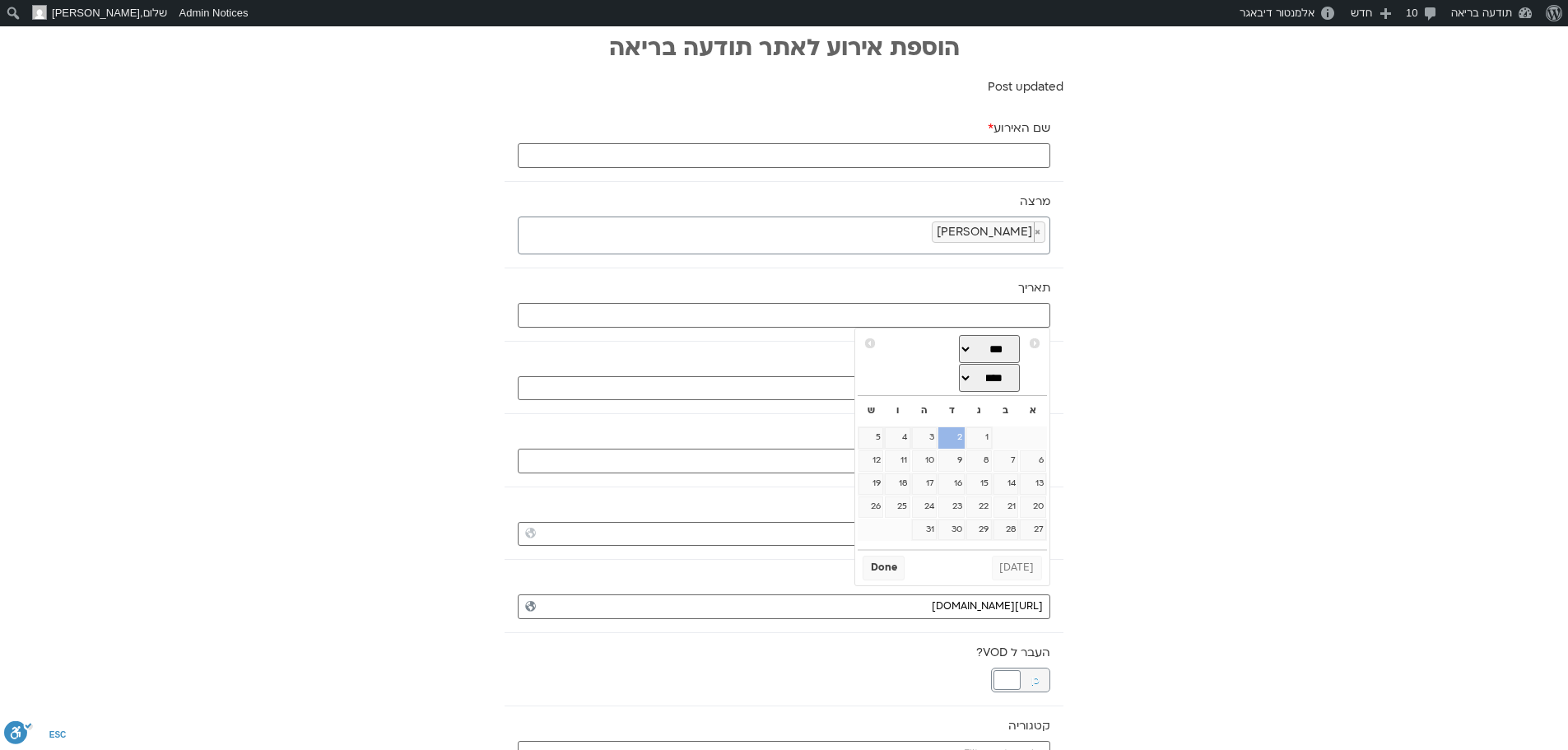 click on "2" at bounding box center [952, 438] 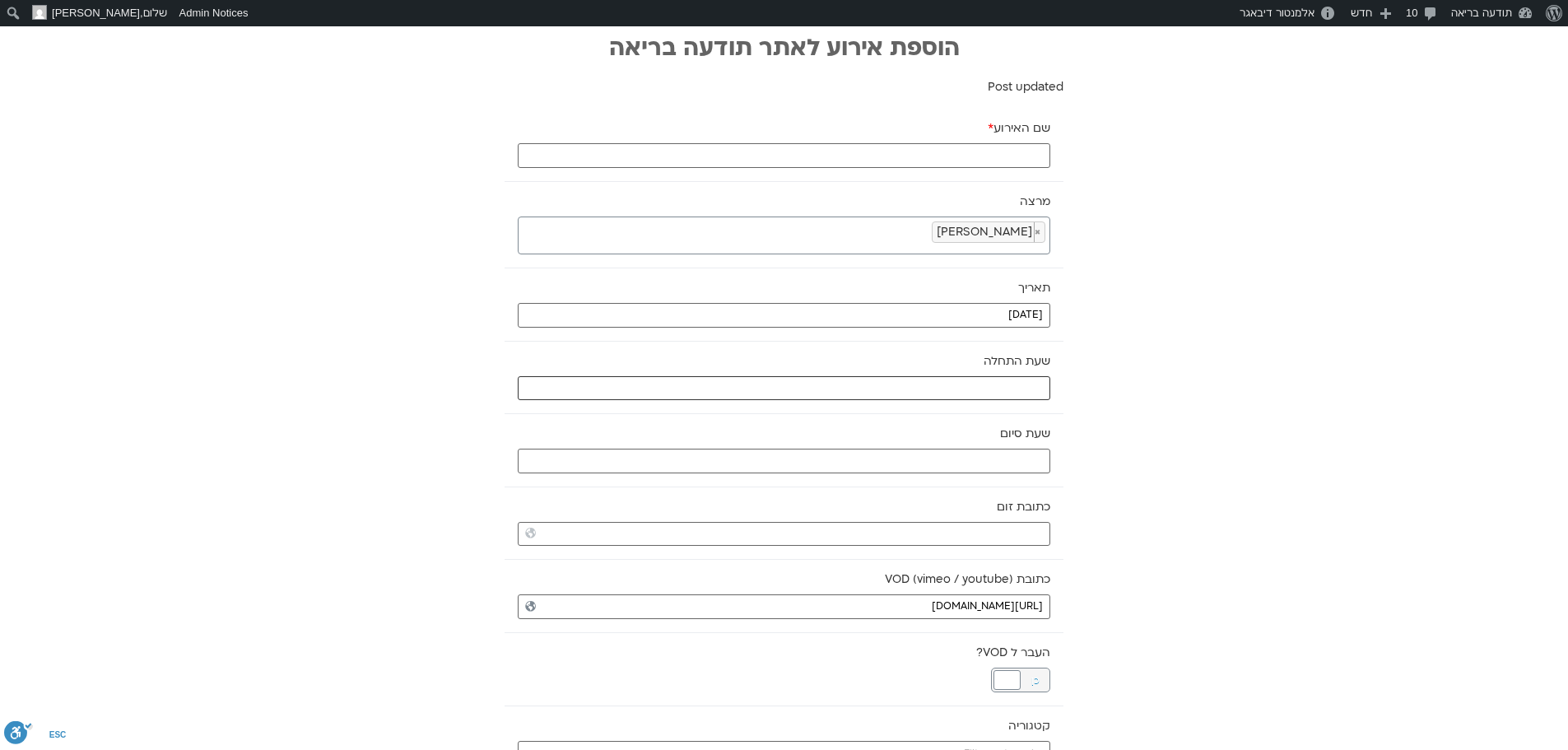 click at bounding box center [784, 389] 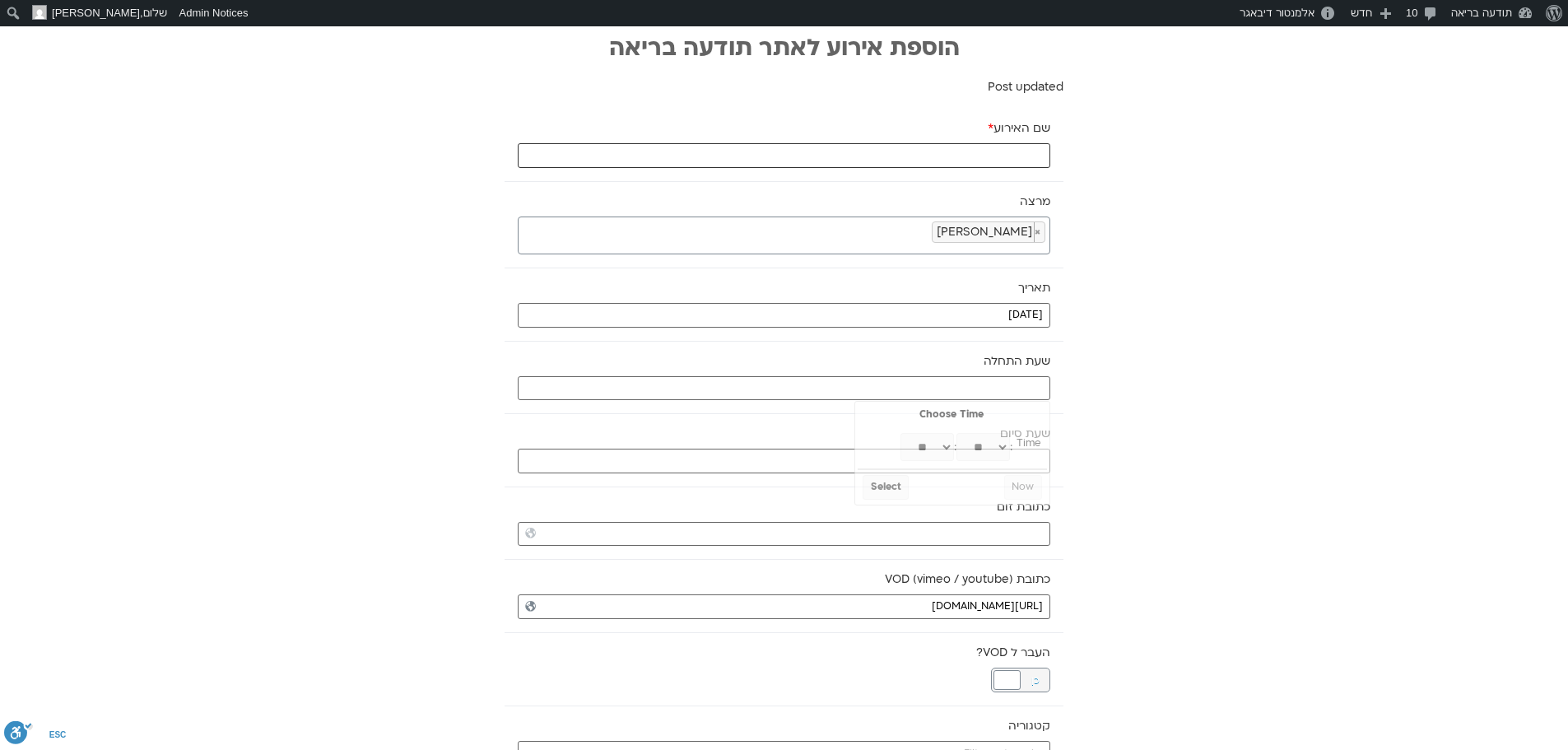 click on "שם האירוע  *" at bounding box center [784, 156] 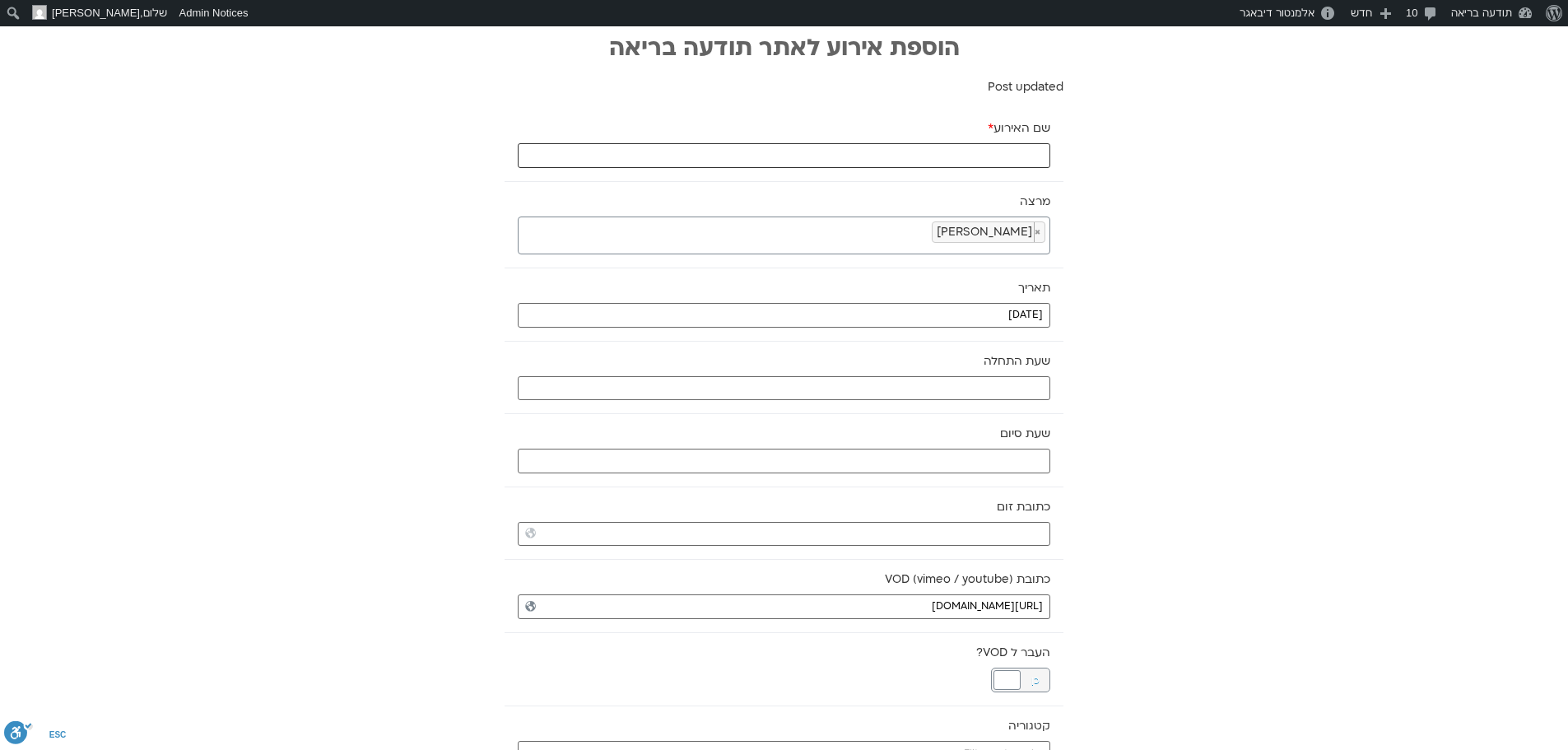 paste on "תרגול מיינדפולנס ובודהיזם" 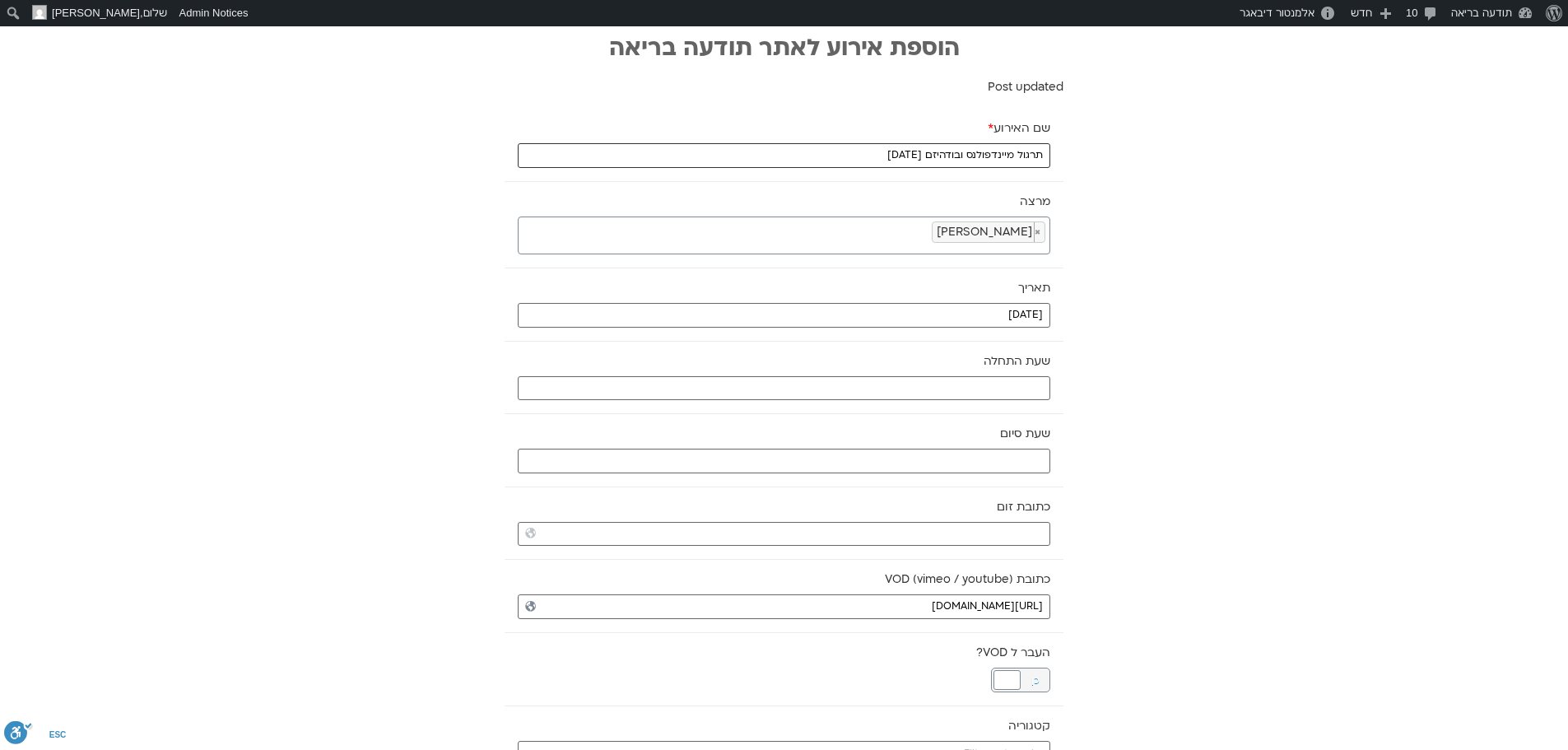 type on "תרגול מיינדפולנס ובודהיזם 2.7.25" 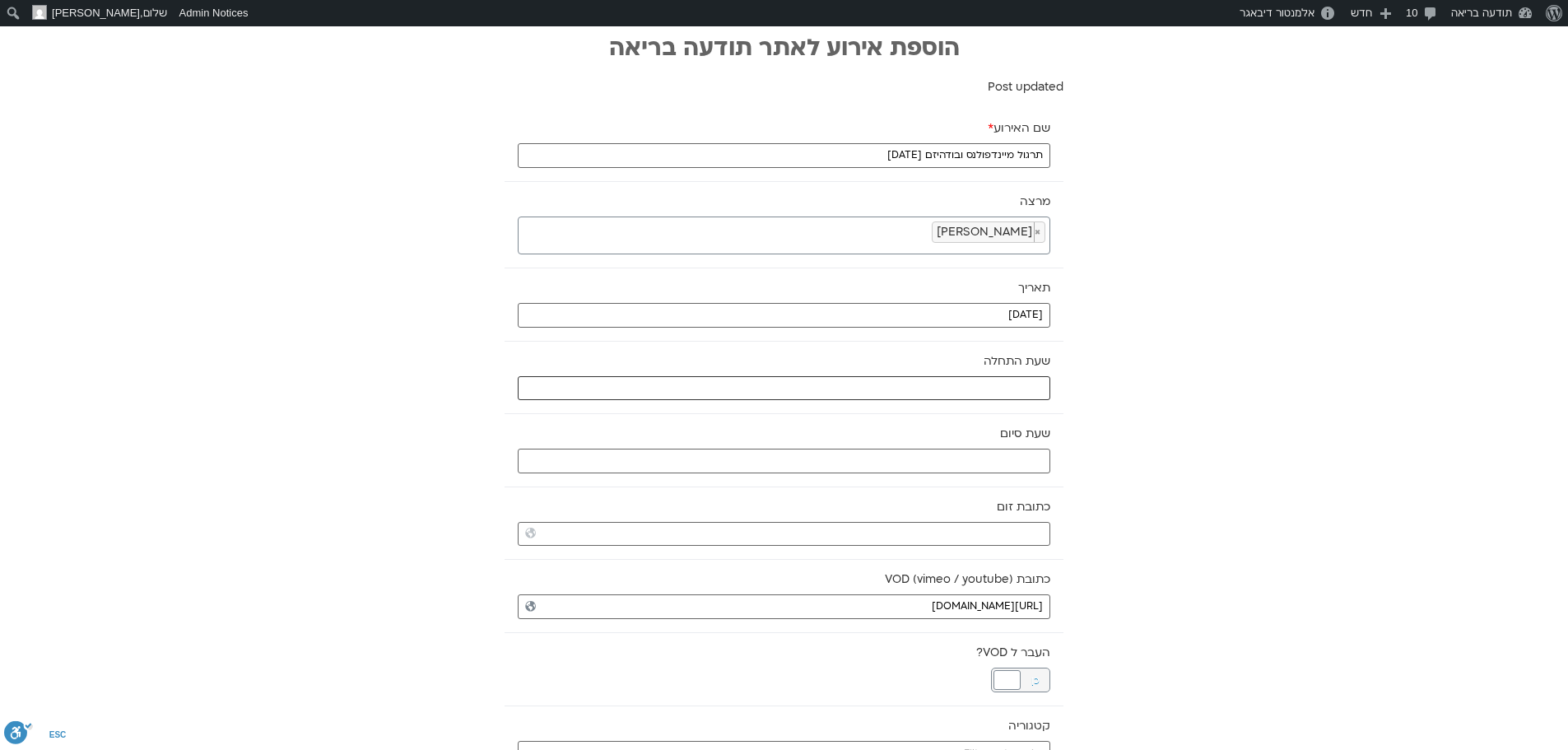click at bounding box center (784, 389) 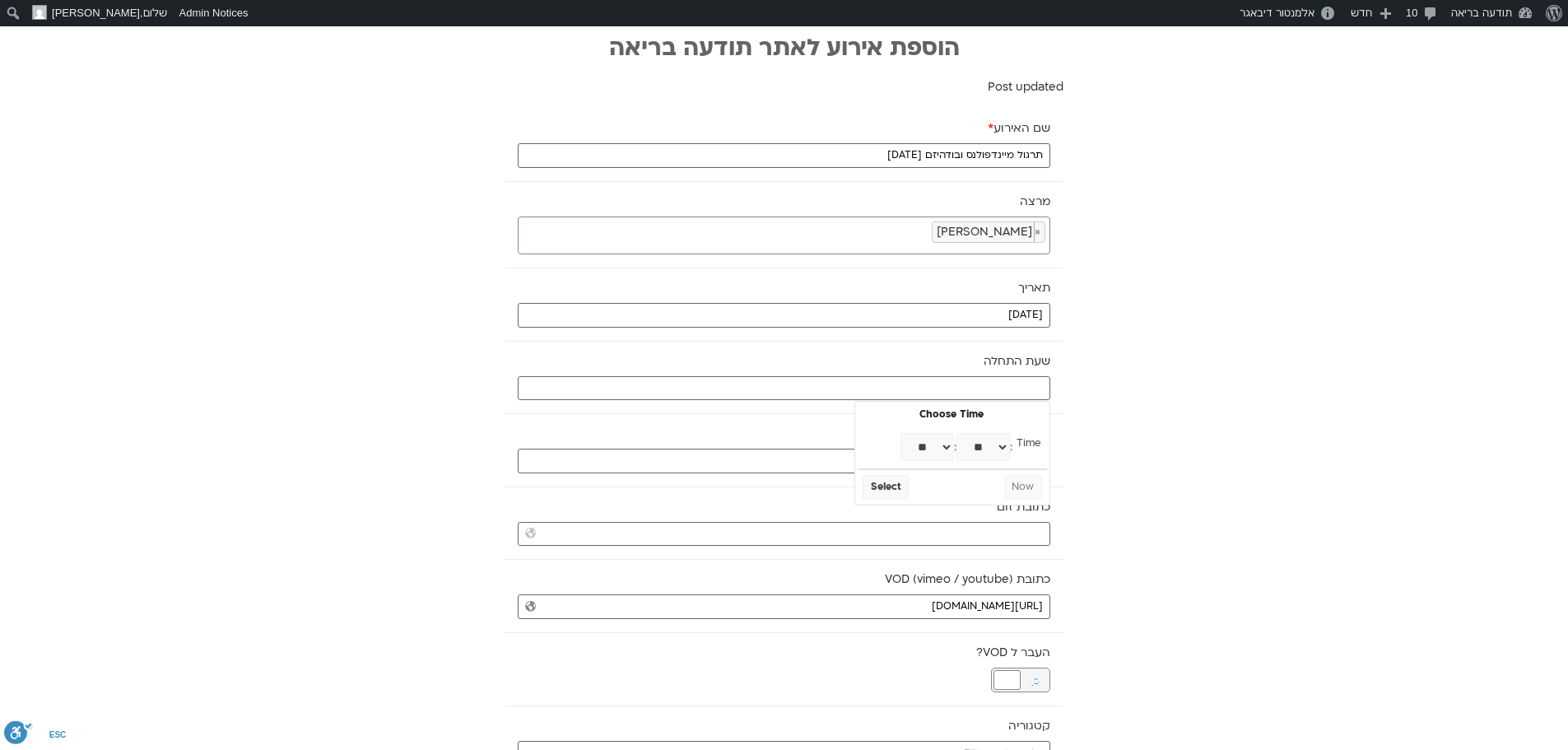 click on "** ** ** ** ** ** ** ** ** ** ** ** ** ** ** ** ** ** ** ** ** ** ** **" at bounding box center [927, 447] 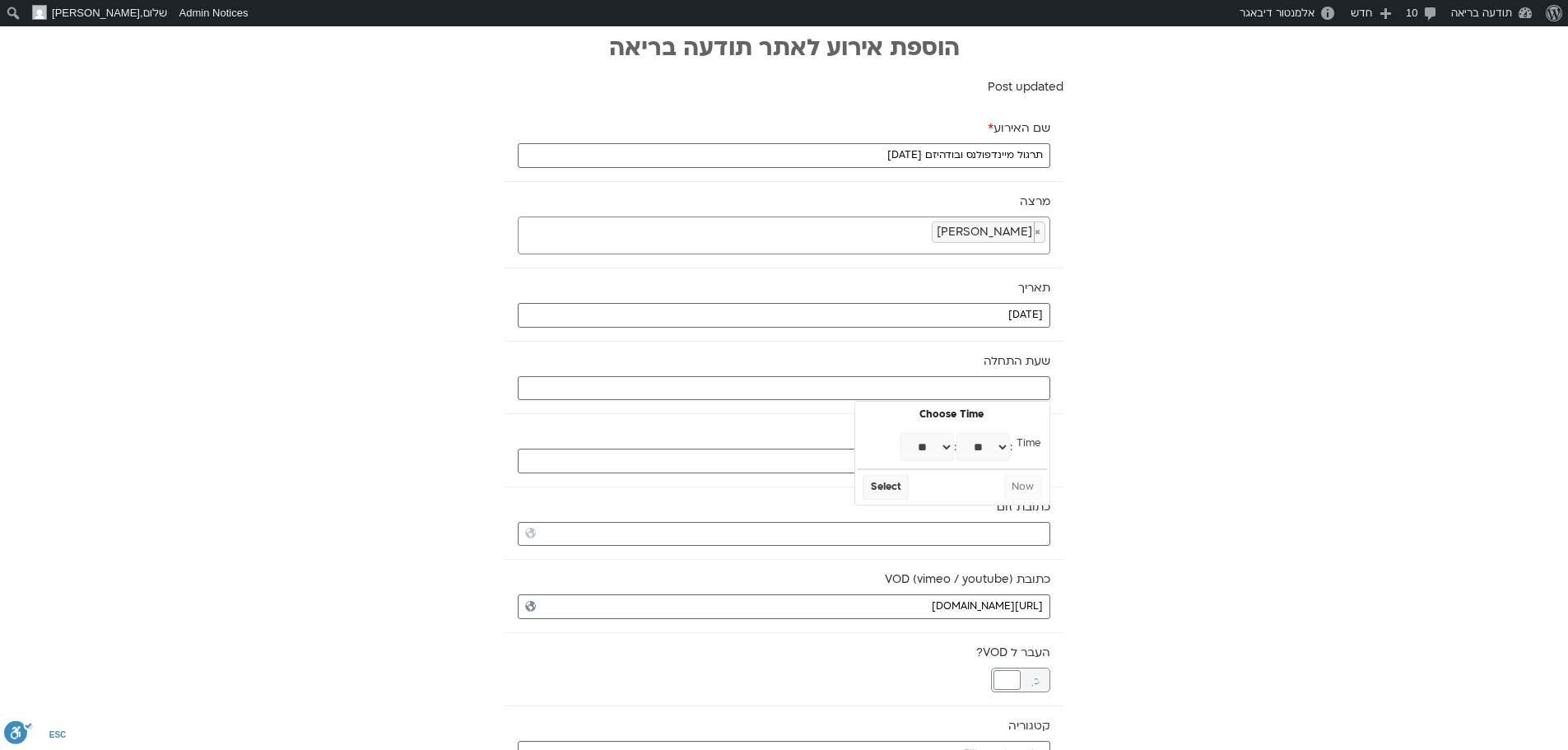 type on "10:00" 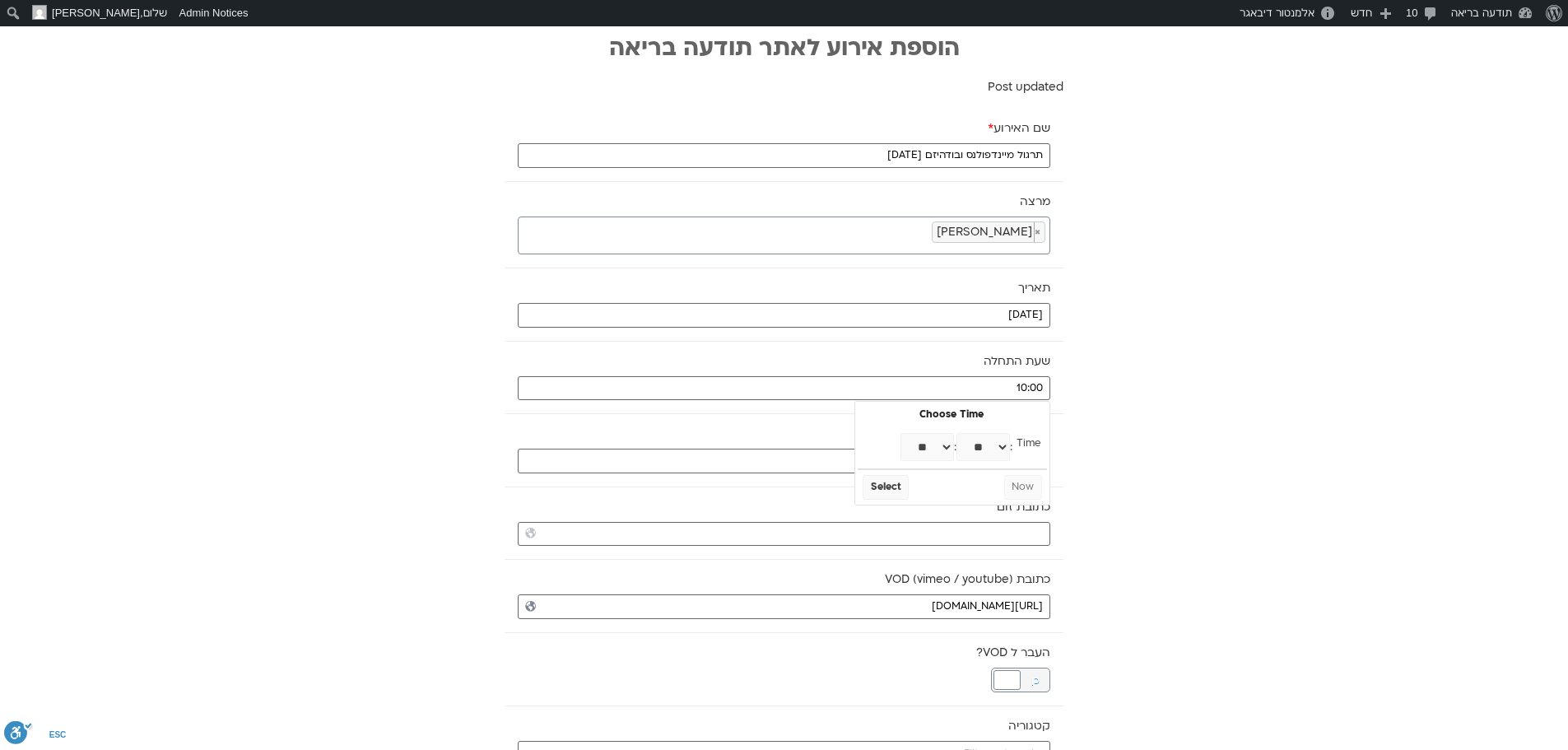 select on "**" 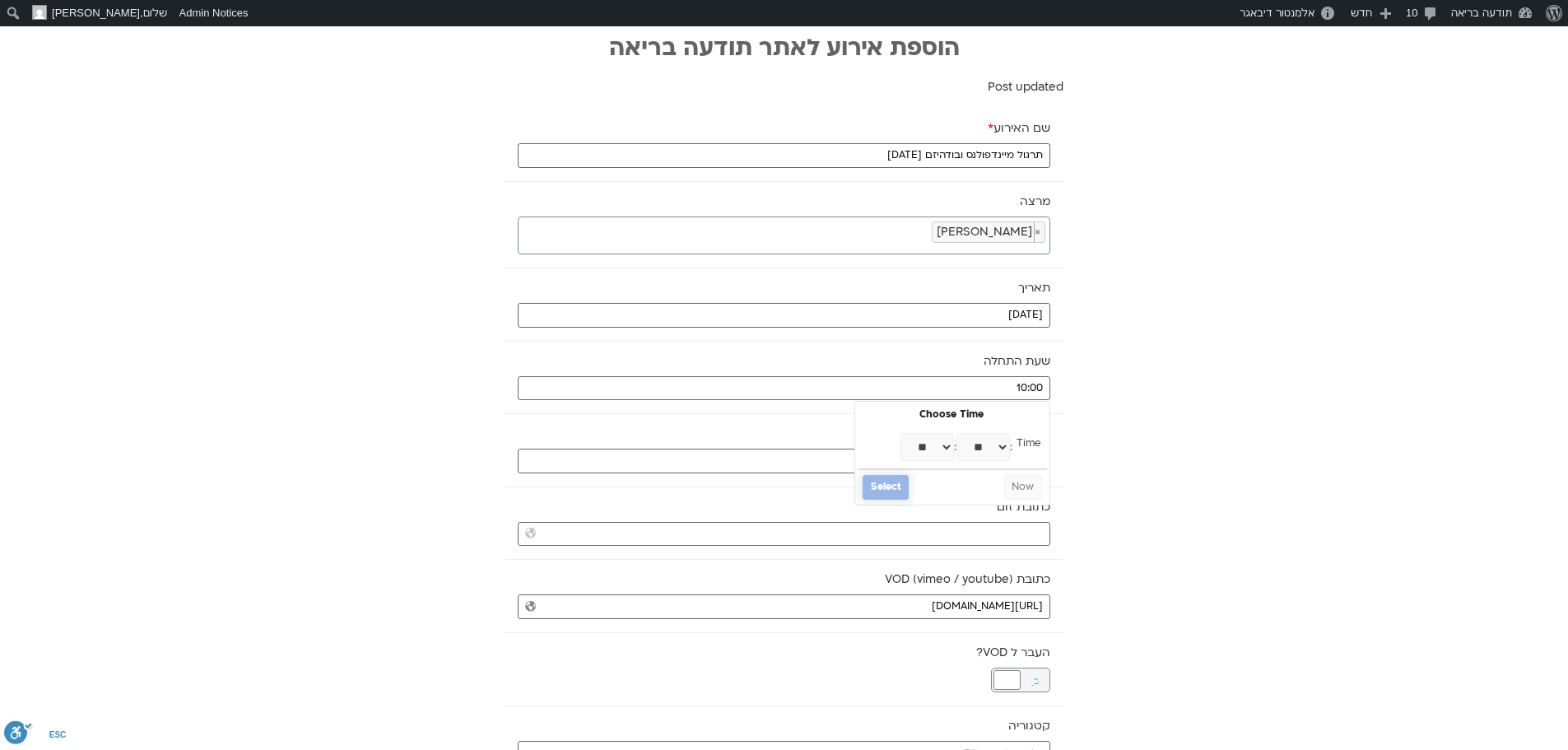 click on "Select" at bounding box center [886, 487] 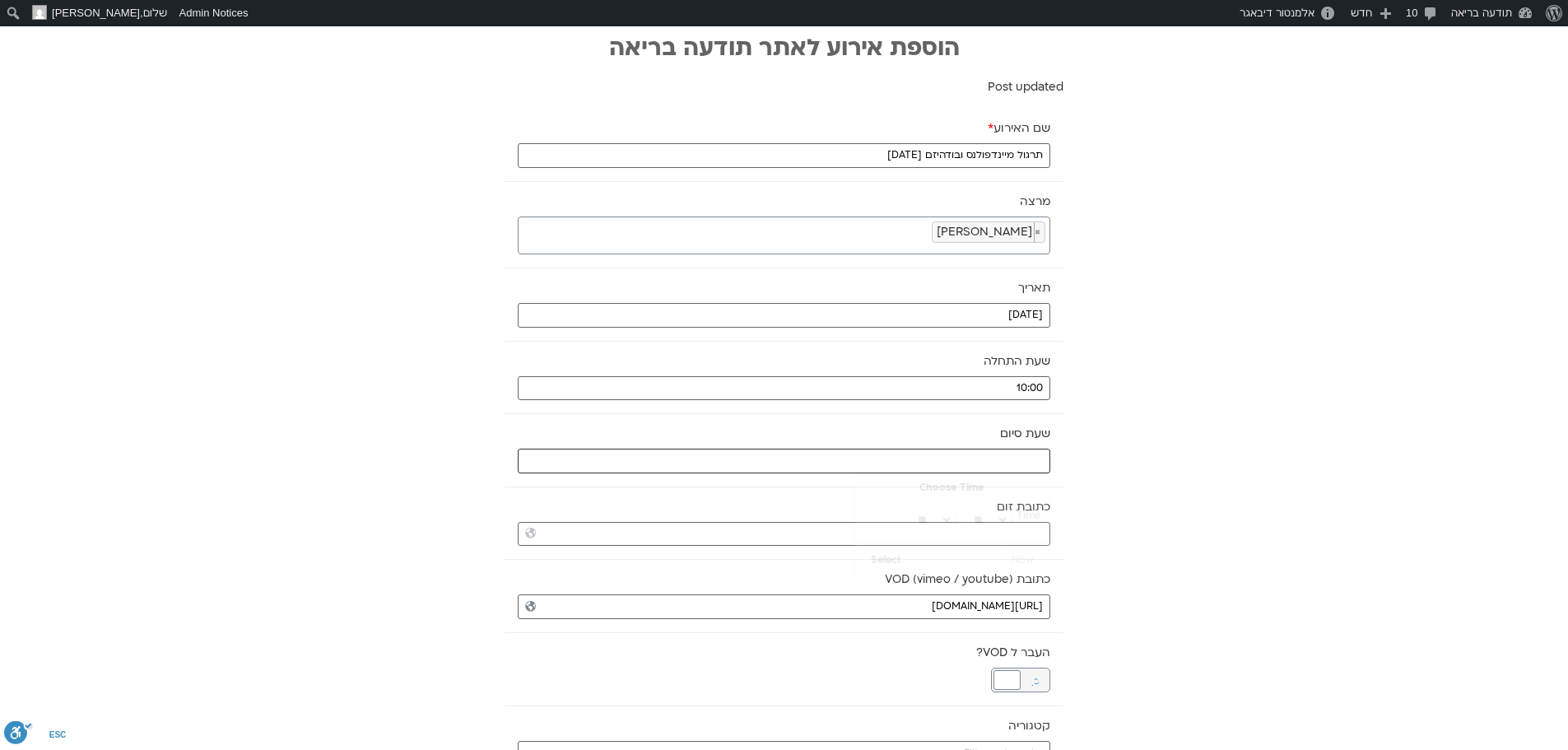 click at bounding box center (784, 461) 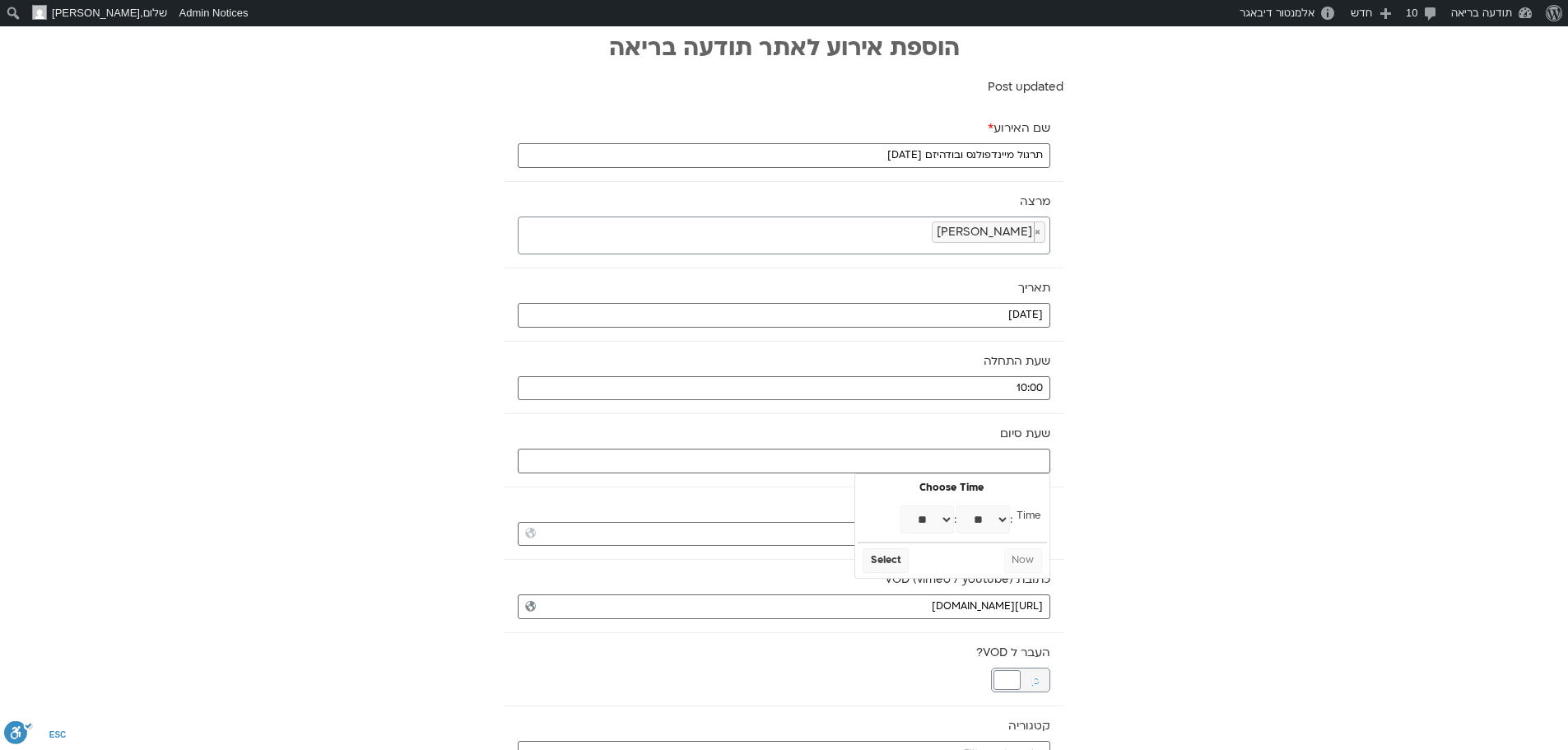 click on "** ** ** ** ** ** ** ** ** ** ** ** ** ** ** ** ** ** ** ** ** ** ** **" at bounding box center (927, 519) 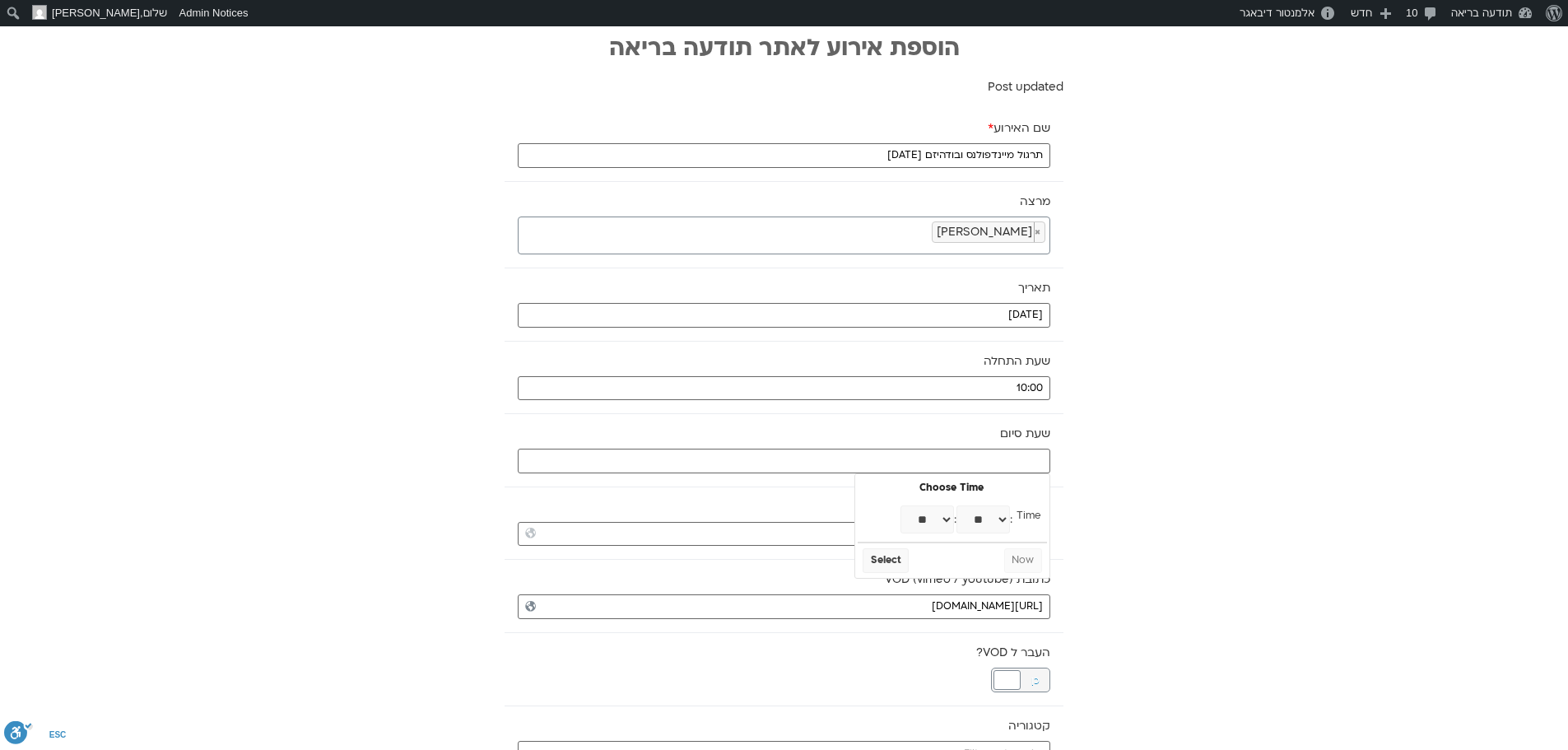 select on "**" 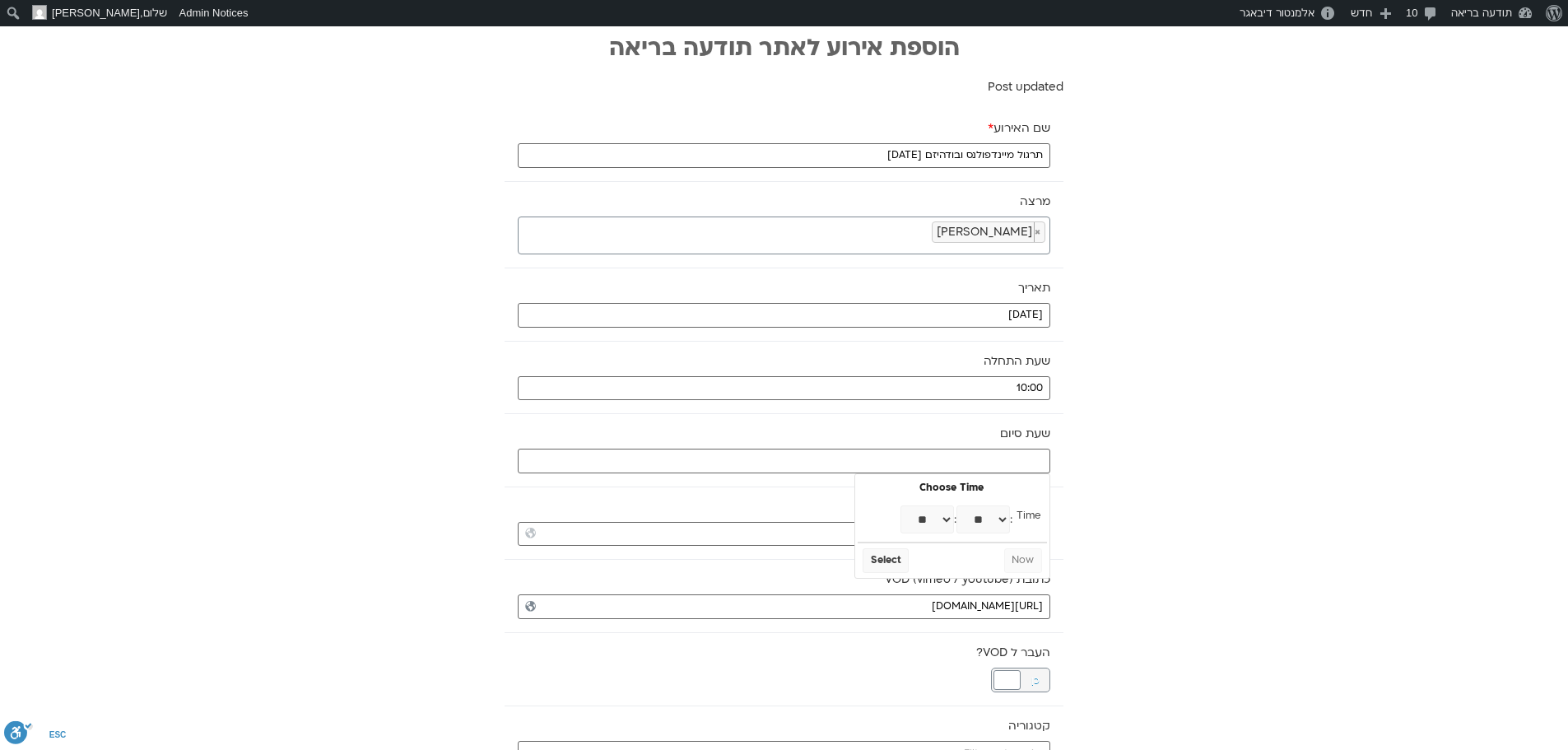 type on "11:00" 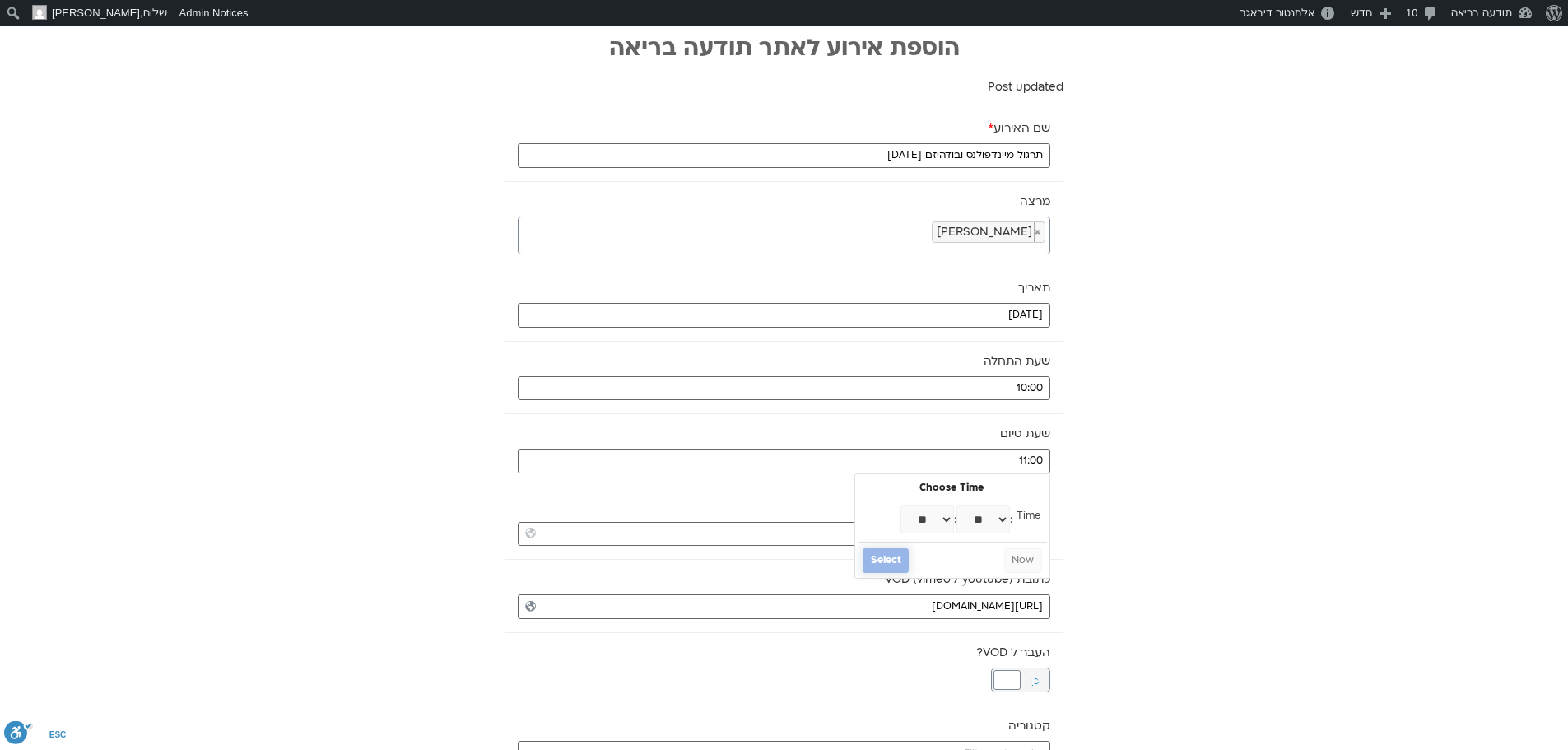 click on "Select" at bounding box center (886, 561) 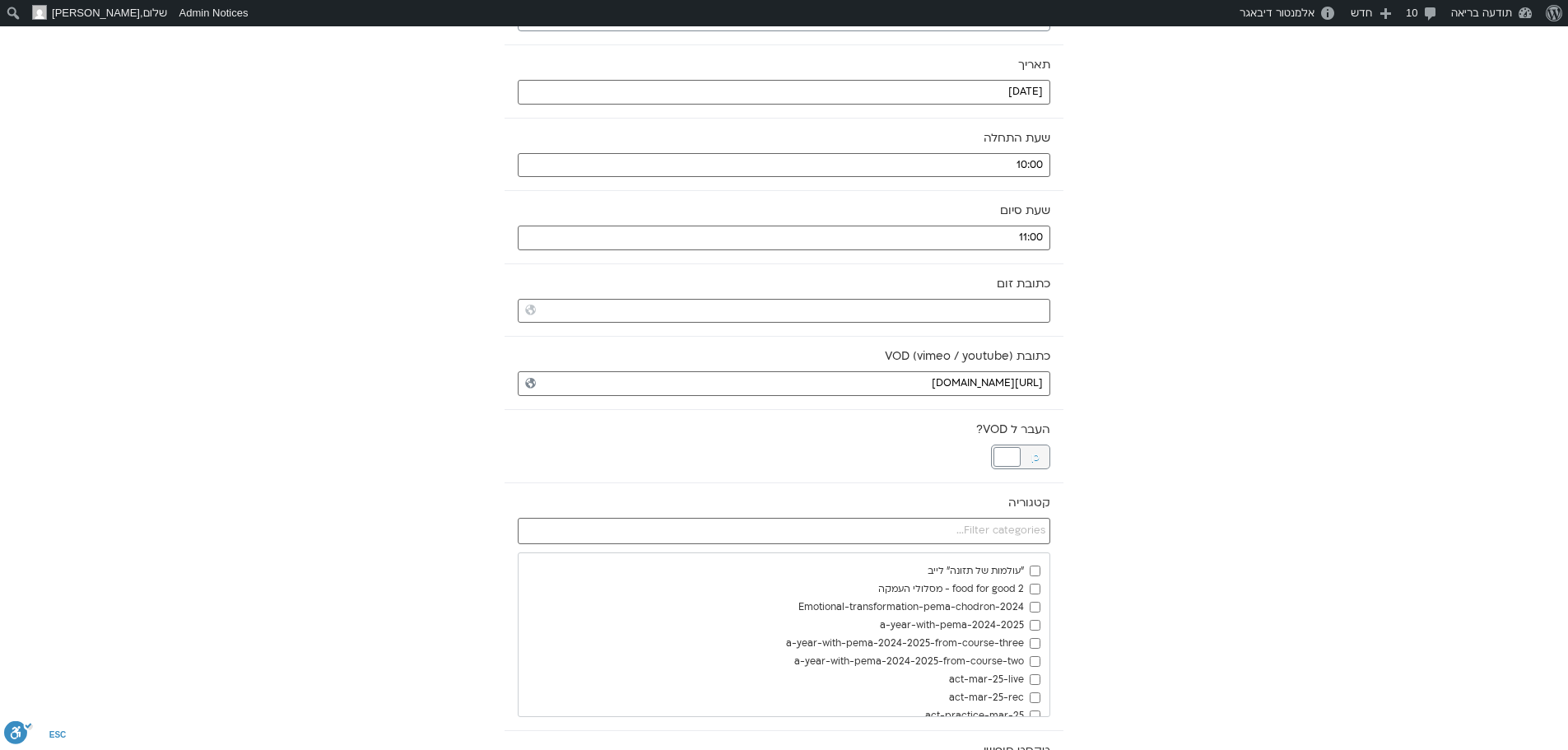 scroll, scrollTop: 247, scrollLeft: 0, axis: vertical 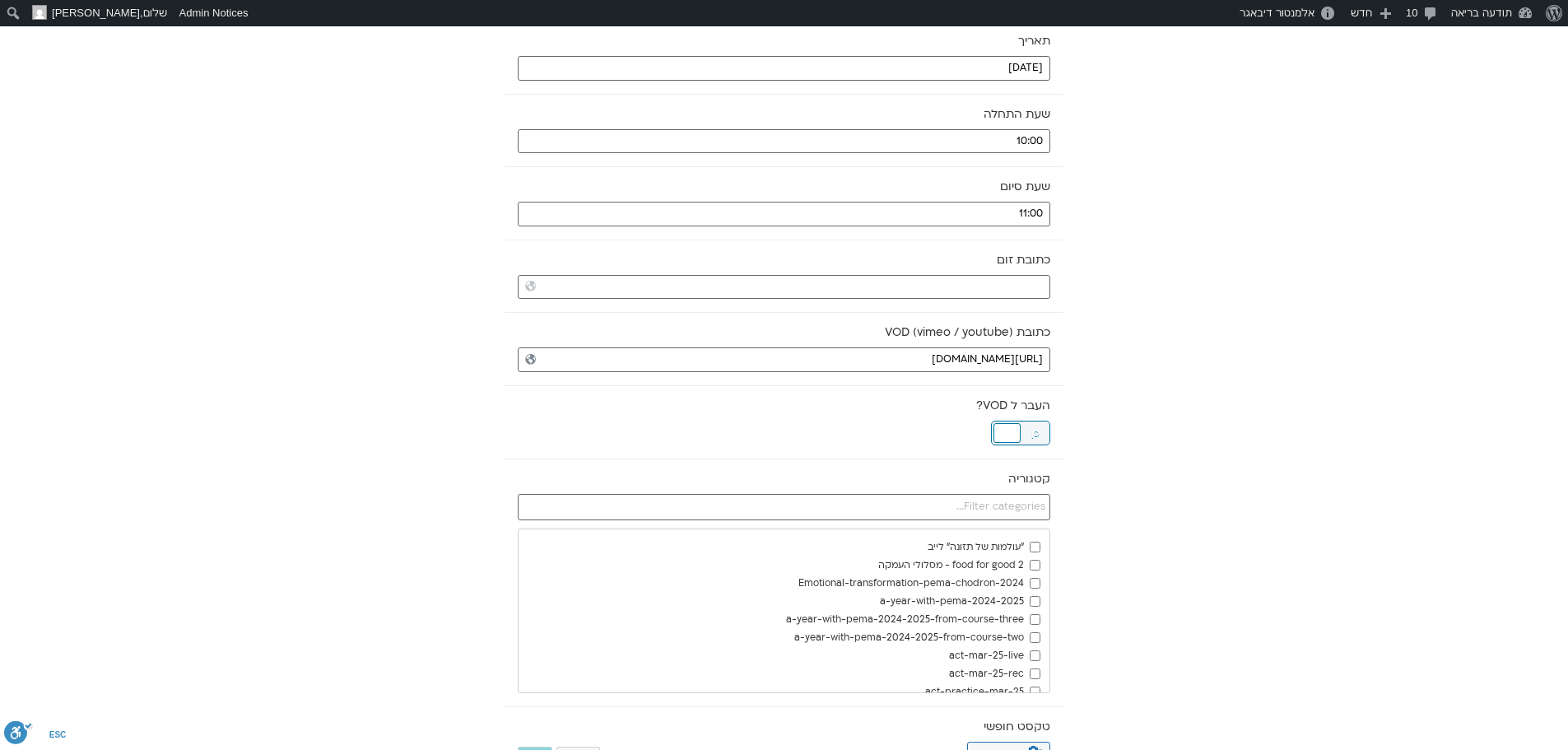 click at bounding box center (1007, 433) 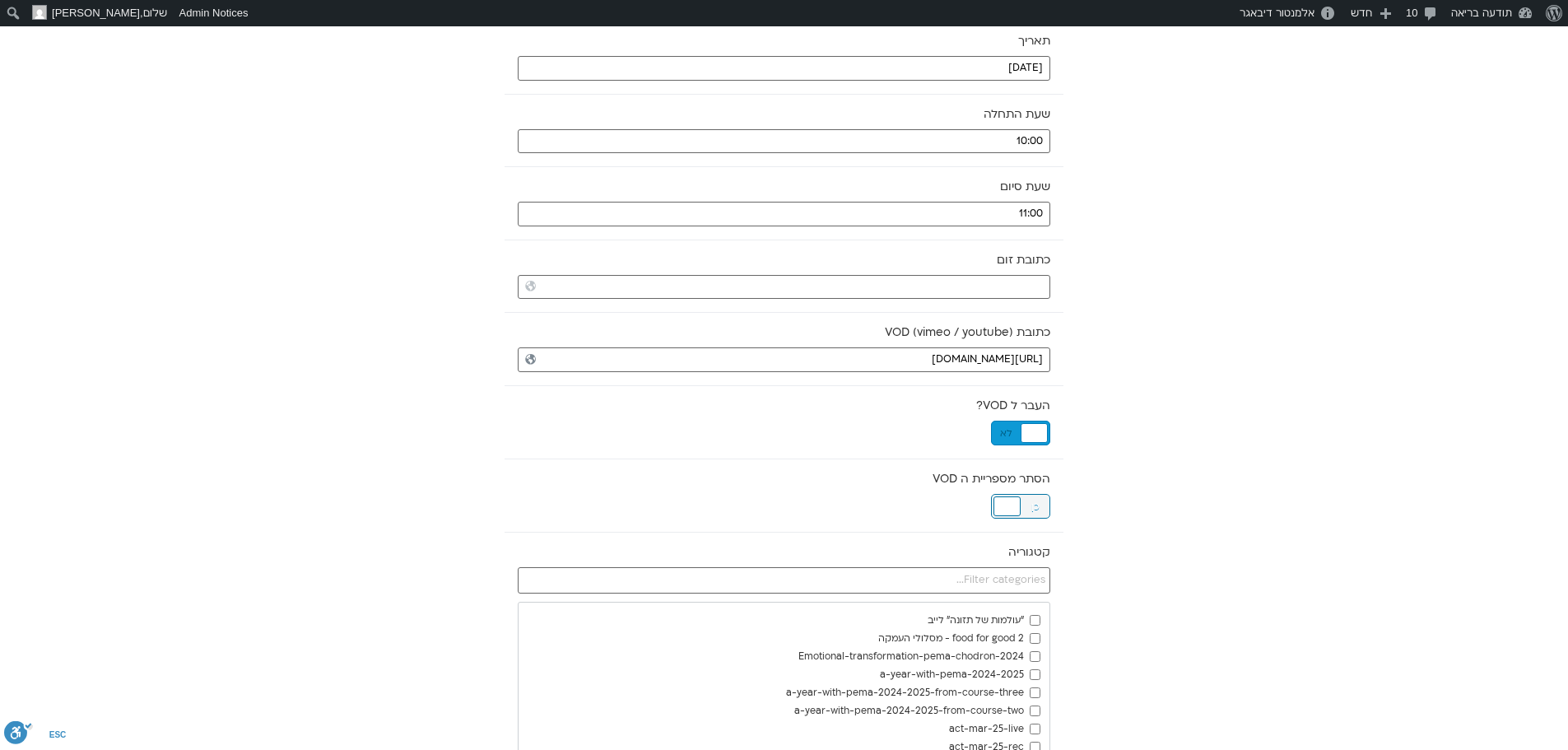 click at bounding box center (1007, 506) 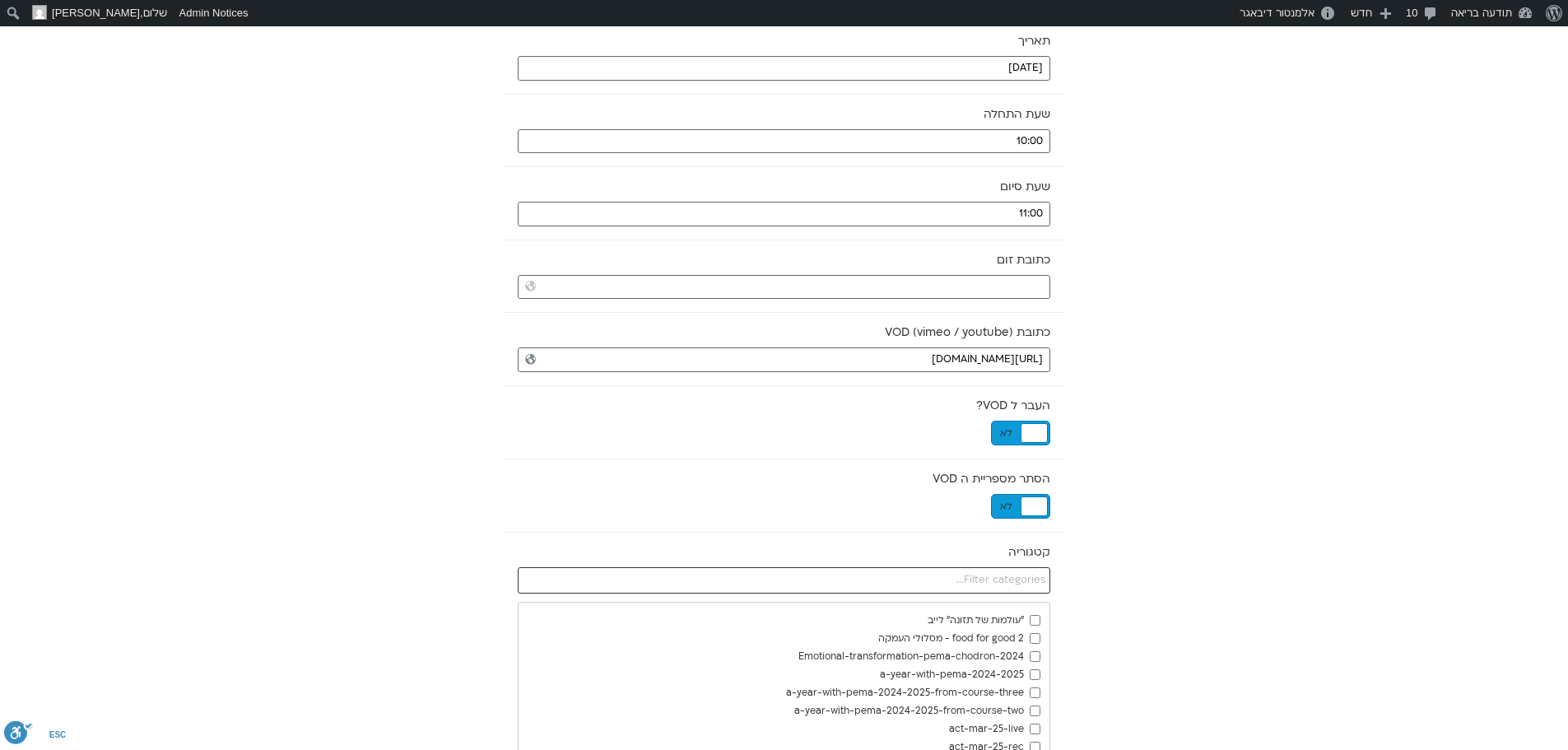 click at bounding box center (784, 580) 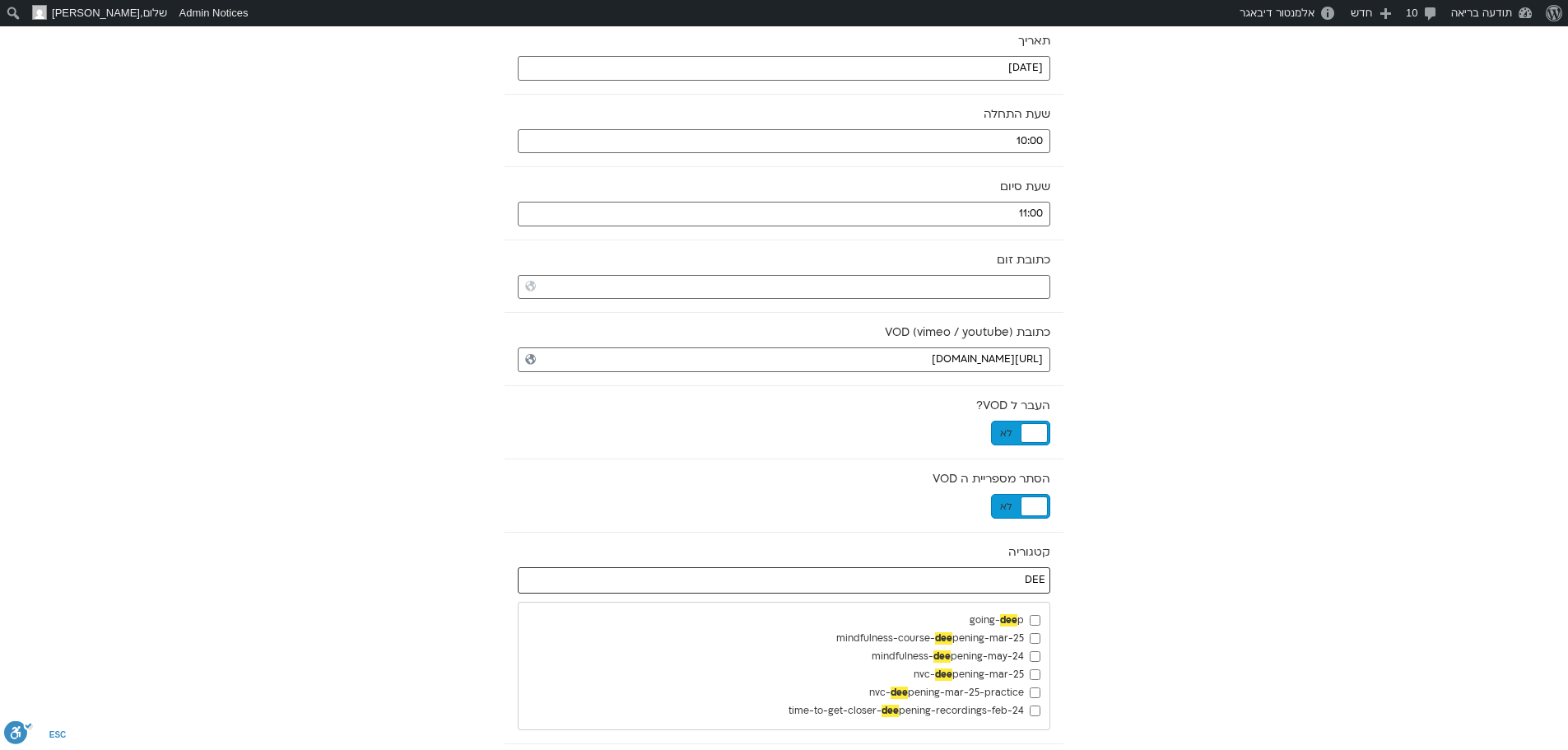 type on "DEE" 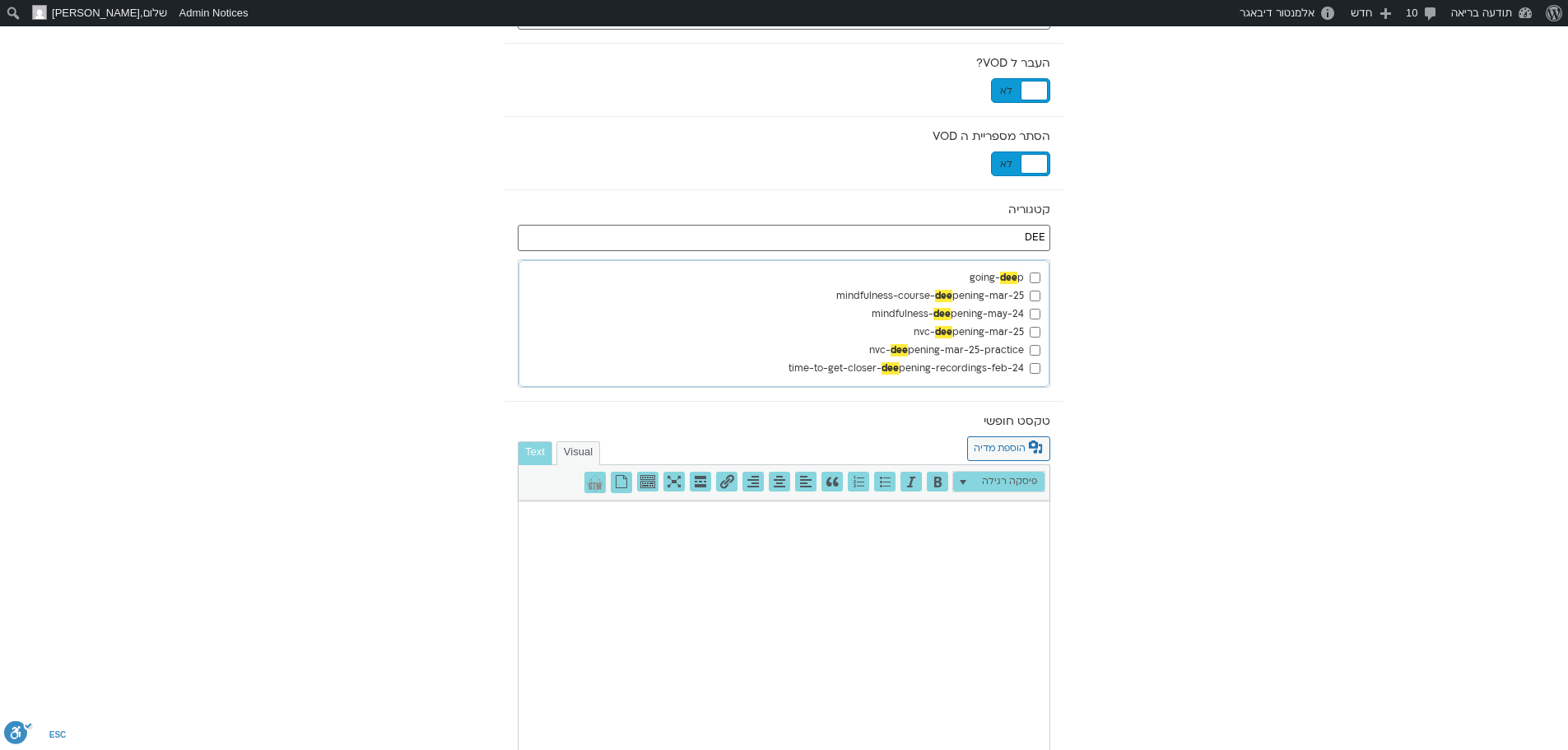 scroll, scrollTop: 693, scrollLeft: 0, axis: vertical 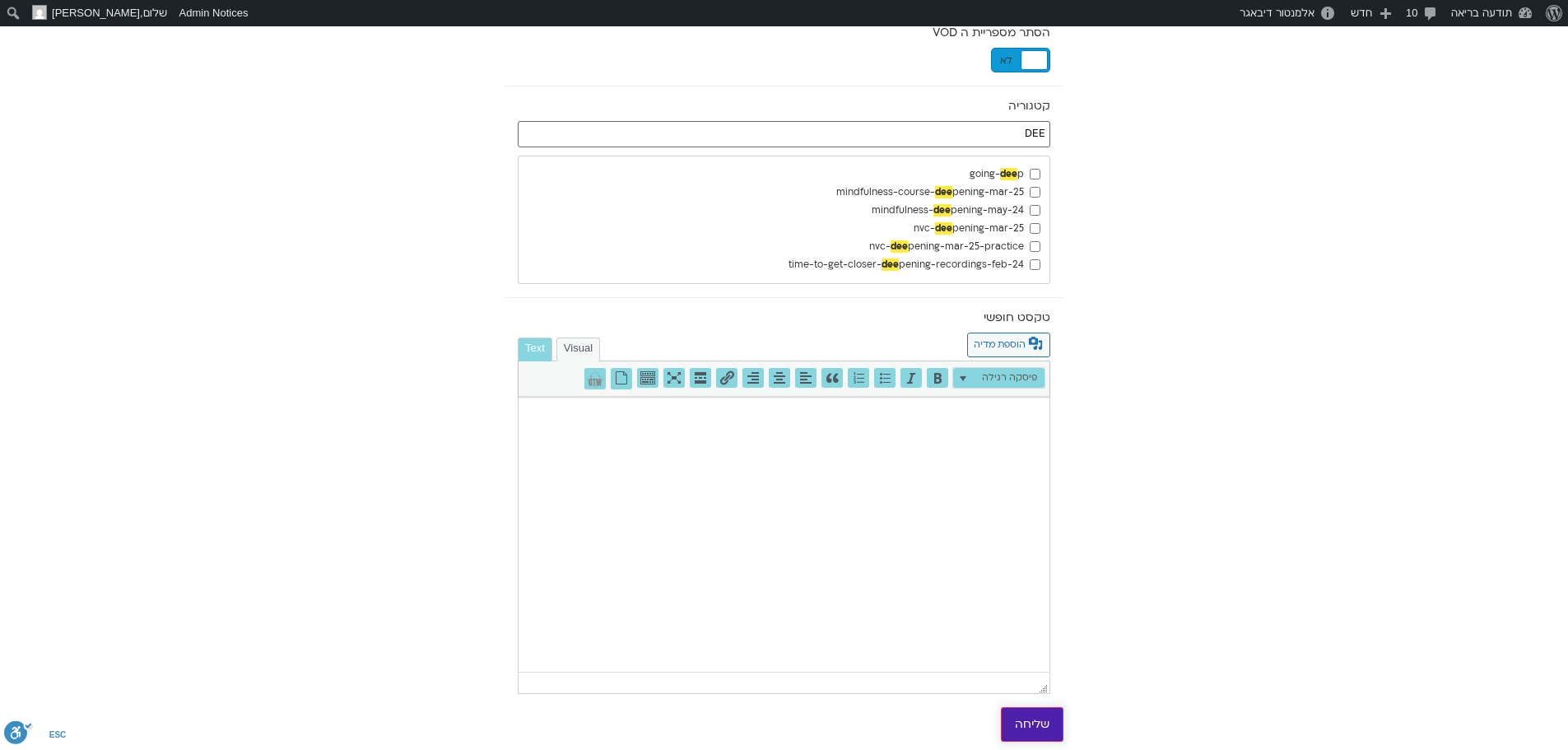 click on "שליחה" at bounding box center (1032, 724) 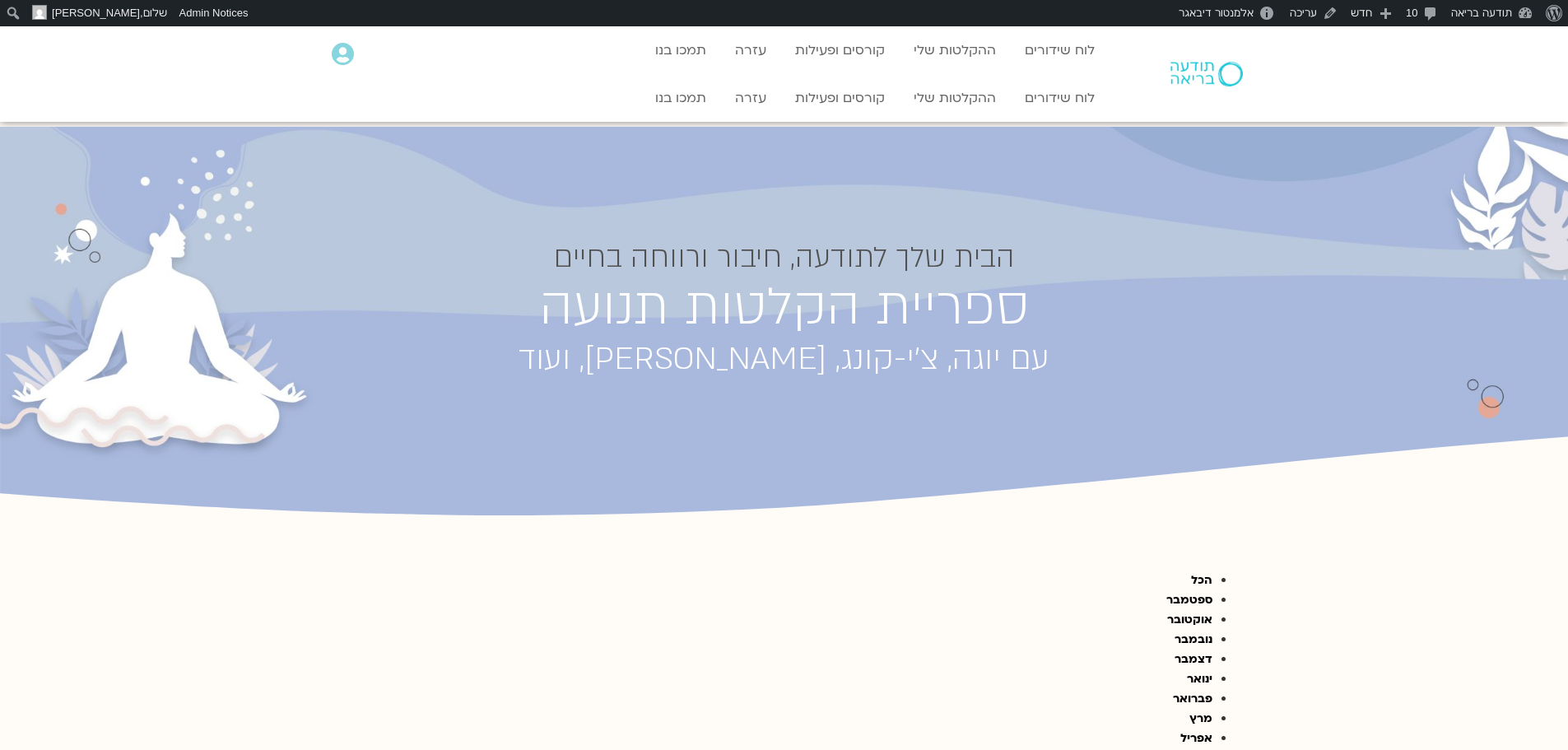 scroll, scrollTop: 0, scrollLeft: 0, axis: both 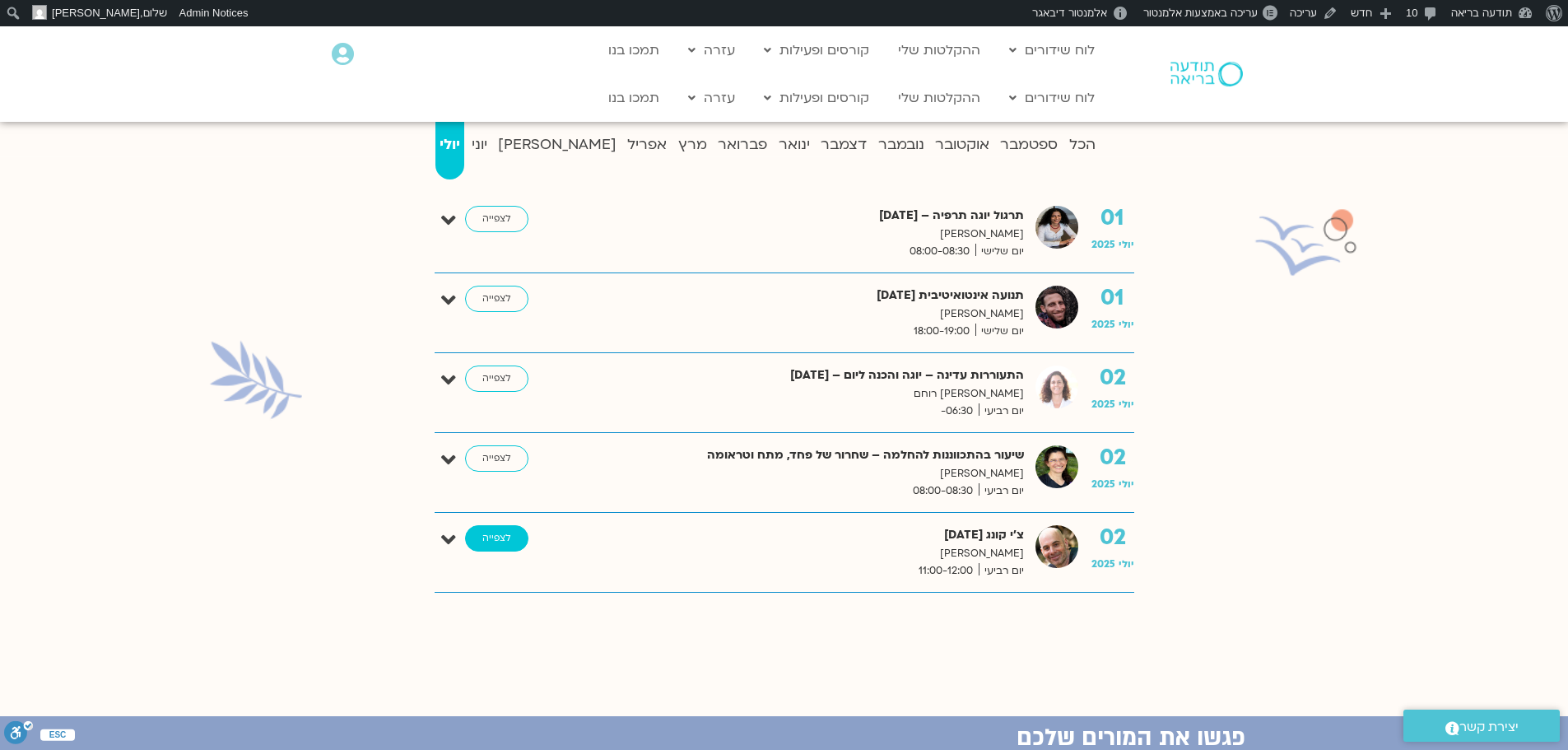 click on "לצפייה" at bounding box center (496, 538) 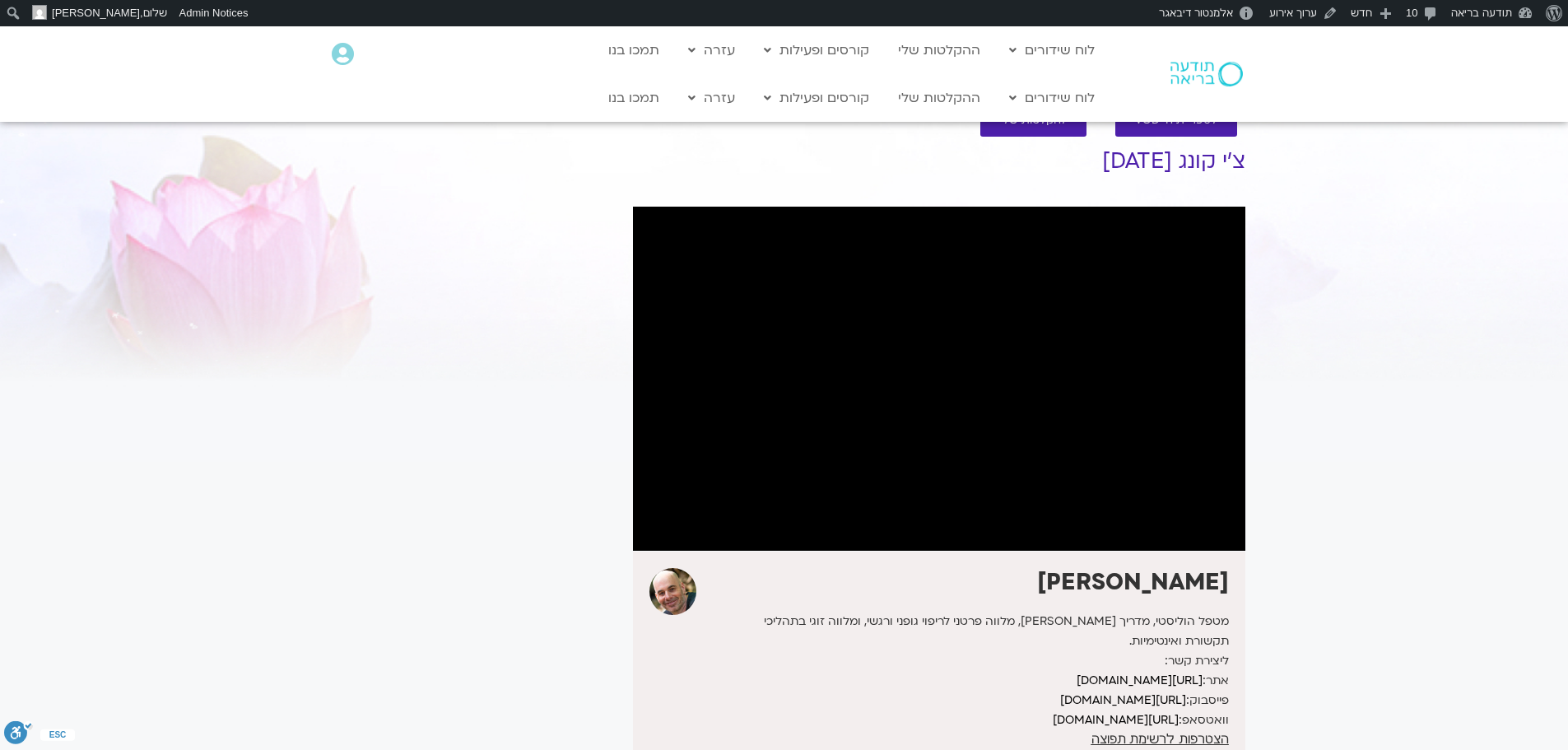 scroll, scrollTop: 0, scrollLeft: 0, axis: both 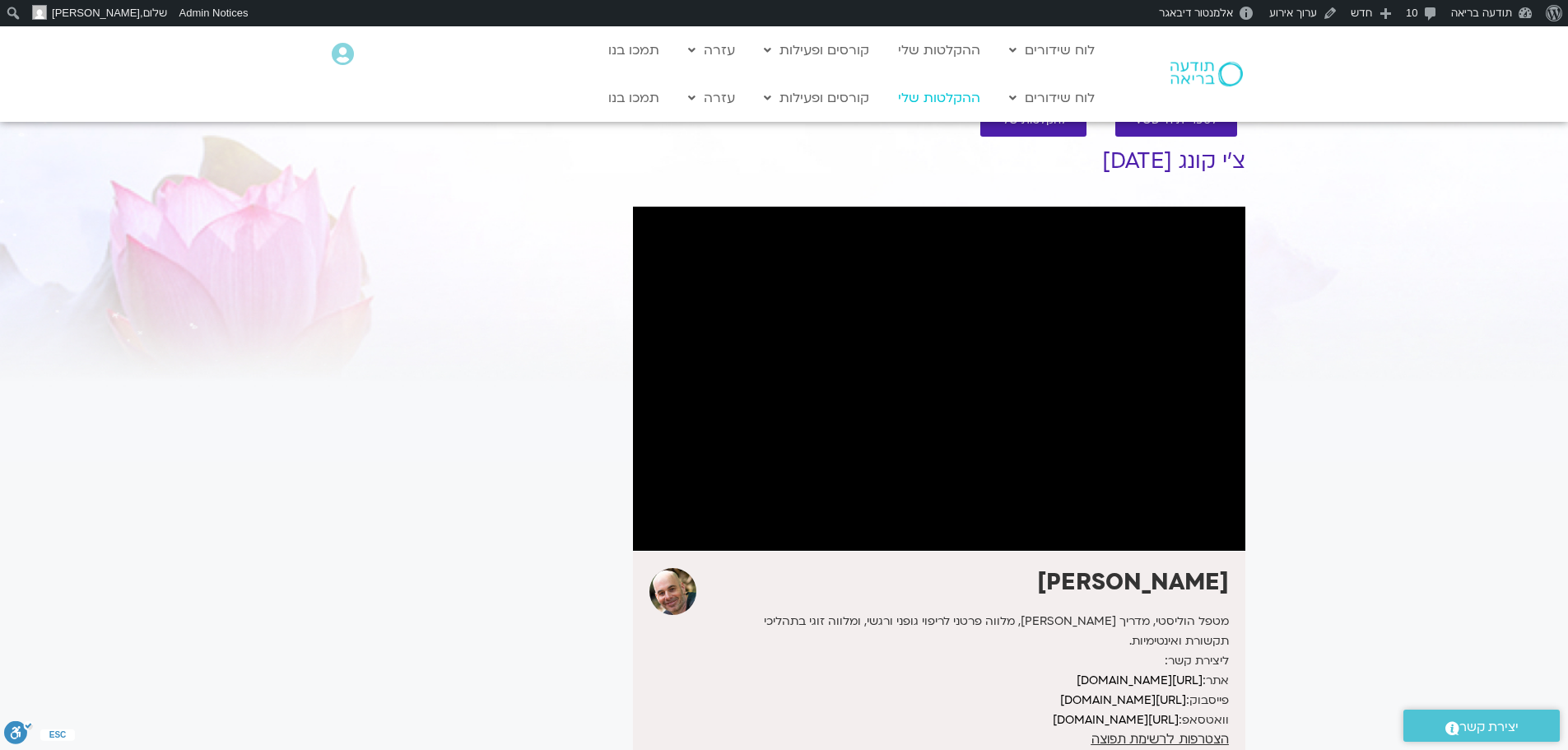 click on "ההקלטות שלי" at bounding box center (939, 98) 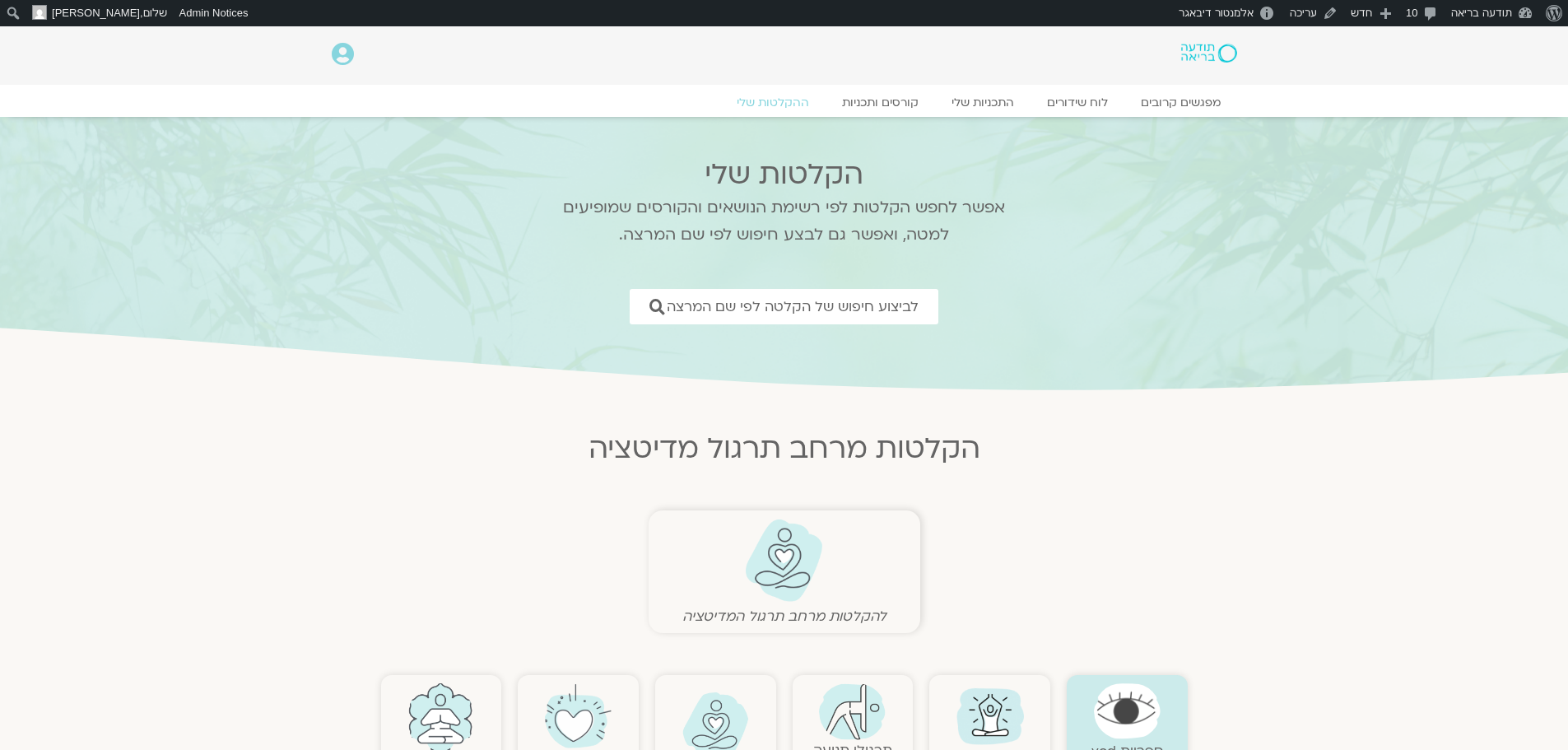 scroll, scrollTop: 0, scrollLeft: 0, axis: both 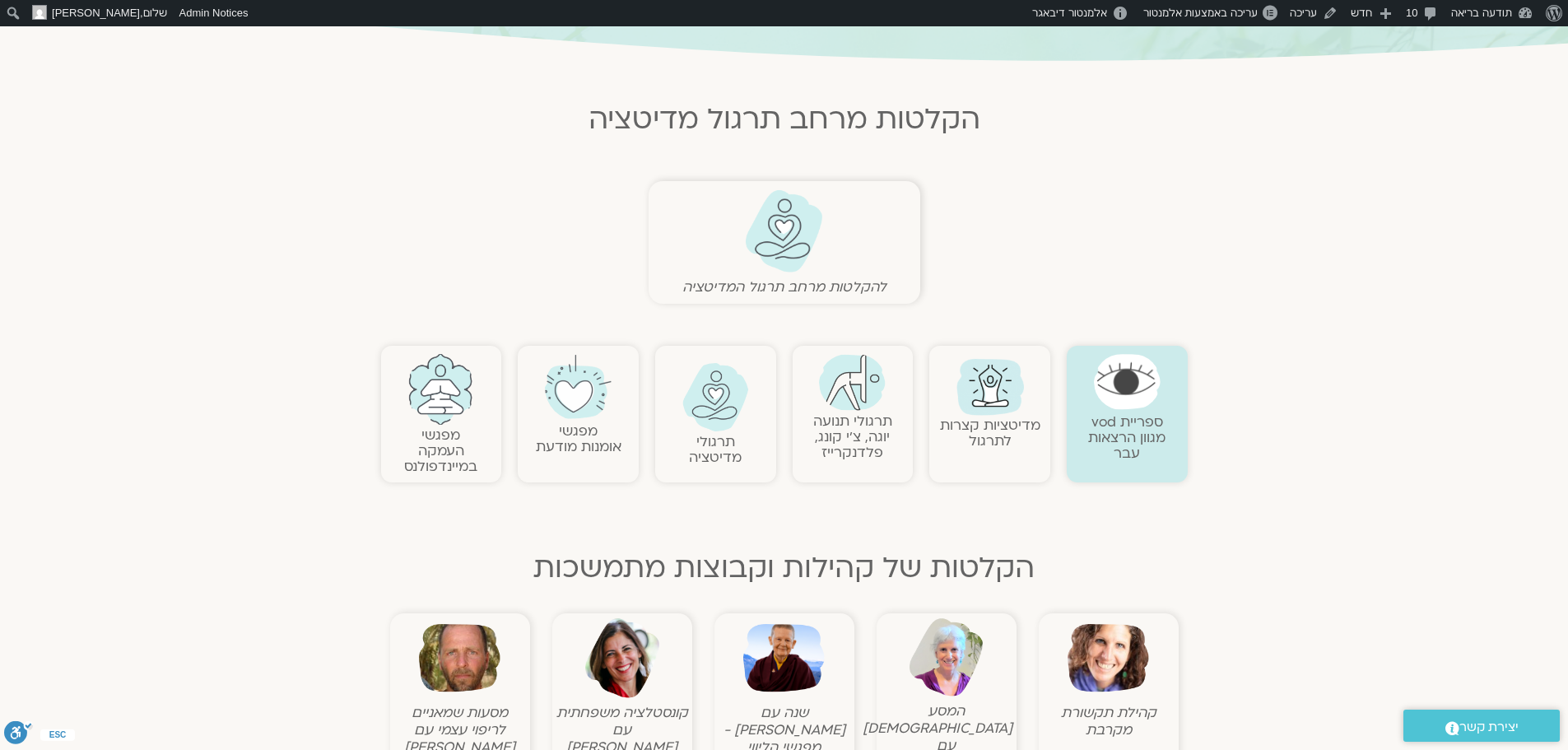 click at bounding box center [440, 389] 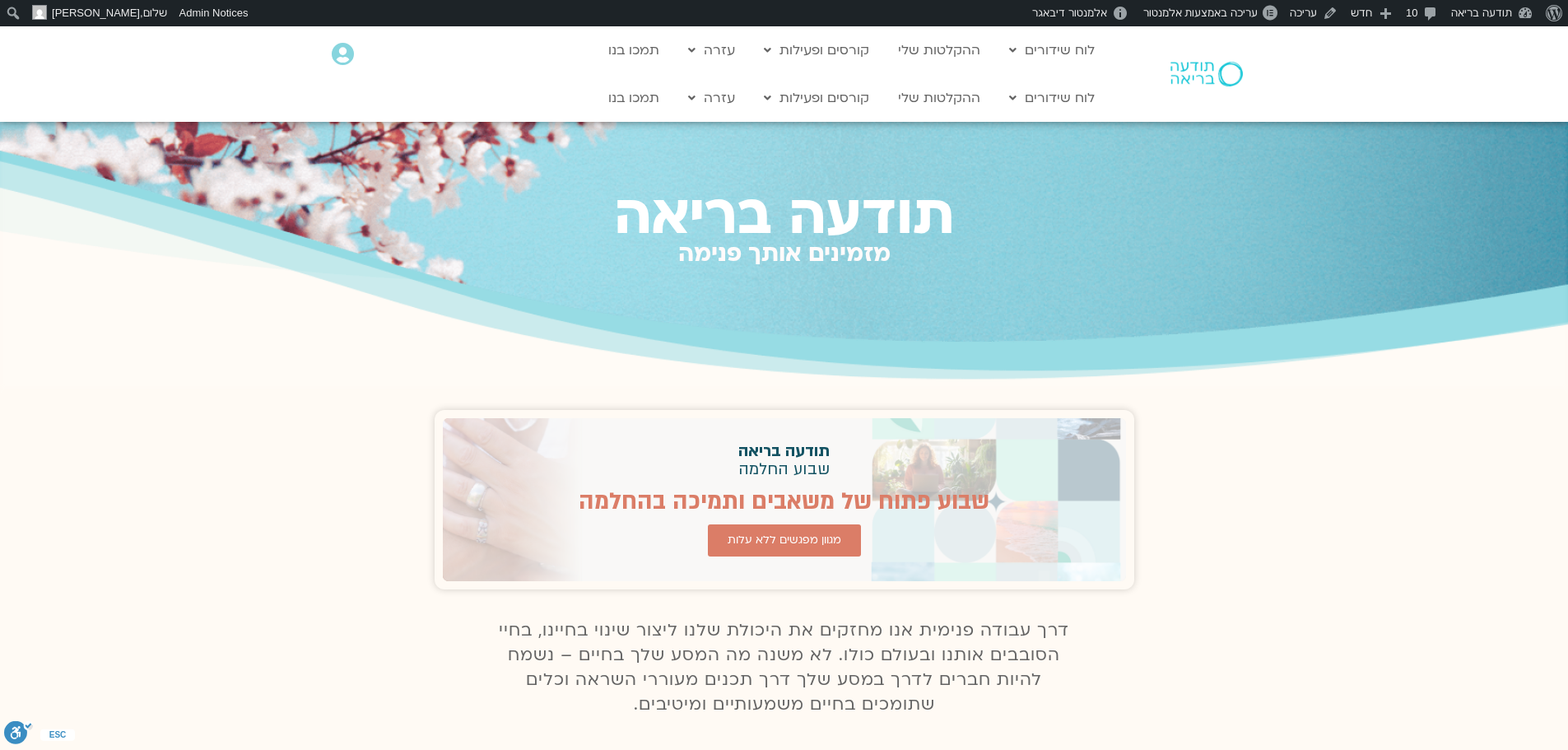 scroll, scrollTop: 0, scrollLeft: 0, axis: both 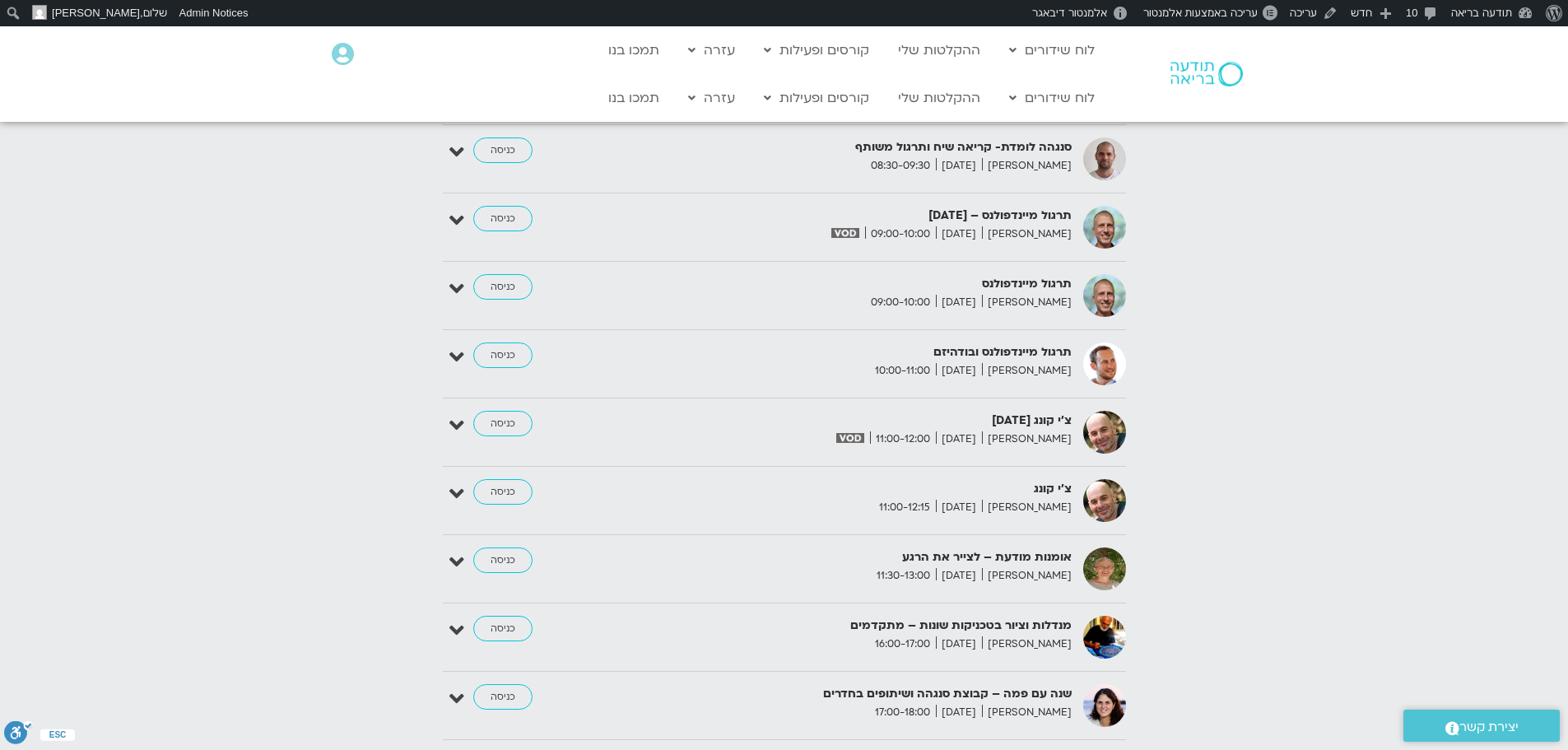 click on "תרגול מיינדפולנס ובודהיזם" at bounding box center [870, 352] 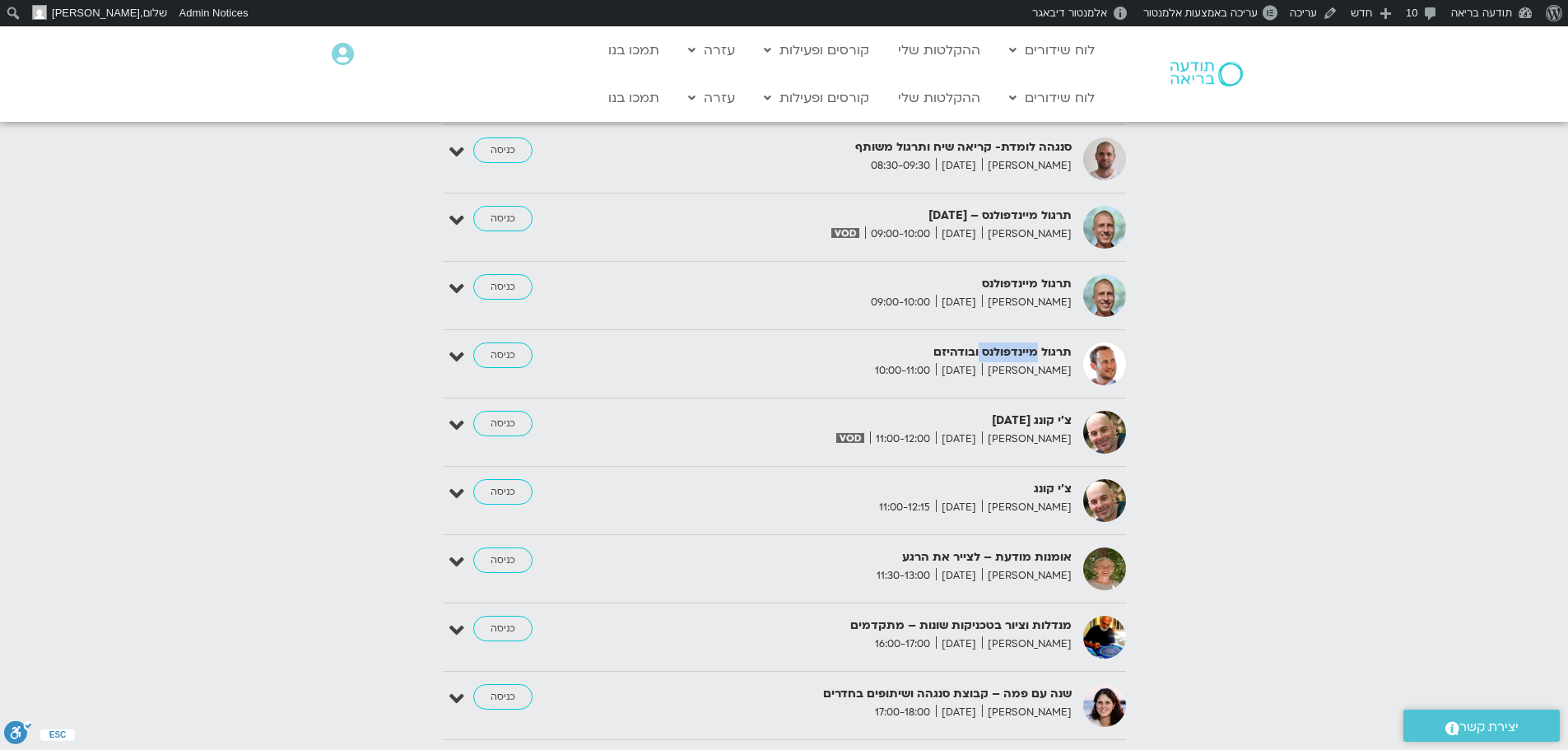 click on "תרגול מיינדפולנס ובודהיזם" at bounding box center [870, 352] 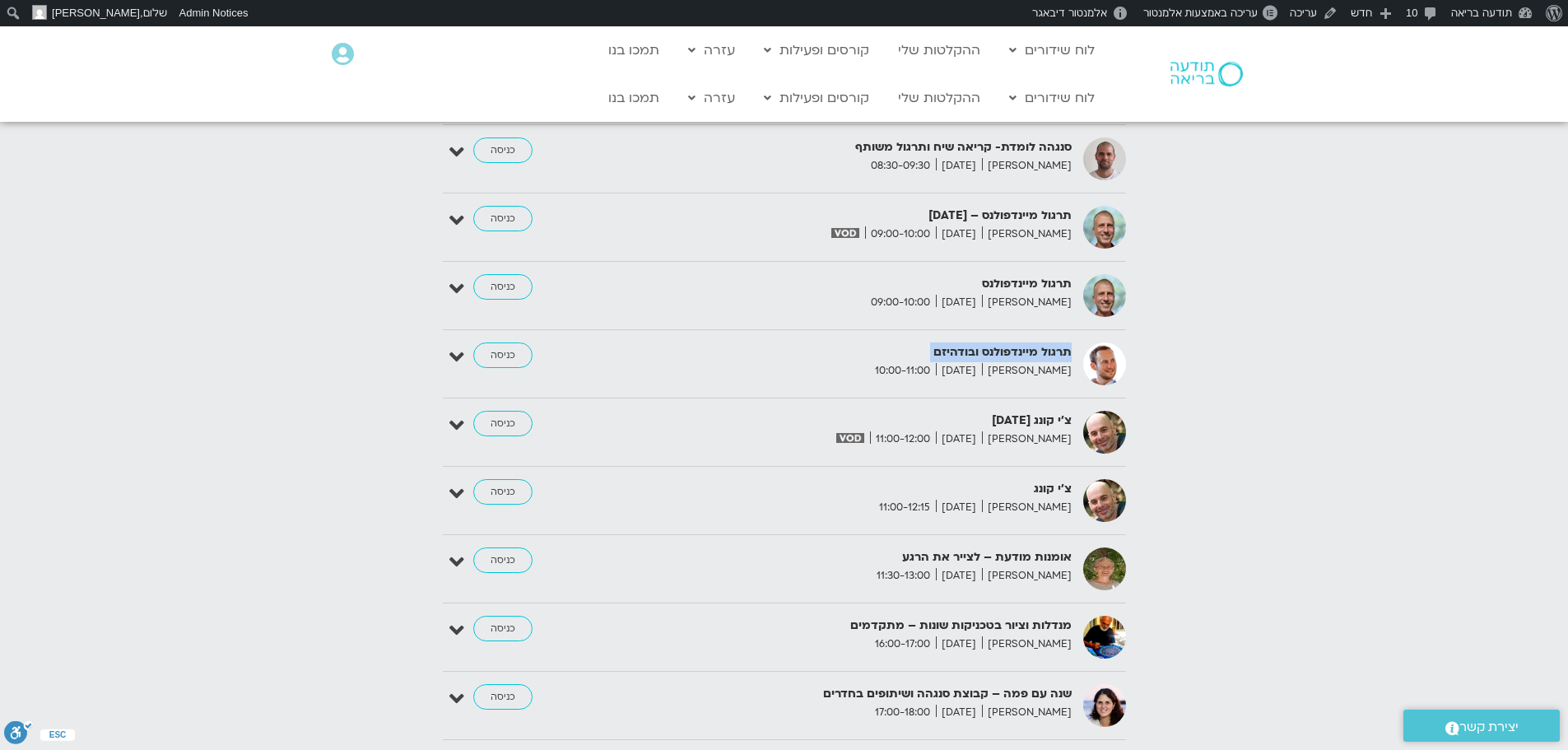 click on "תרגול מיינדפולנס ובודהיזם" at bounding box center (870, 352) 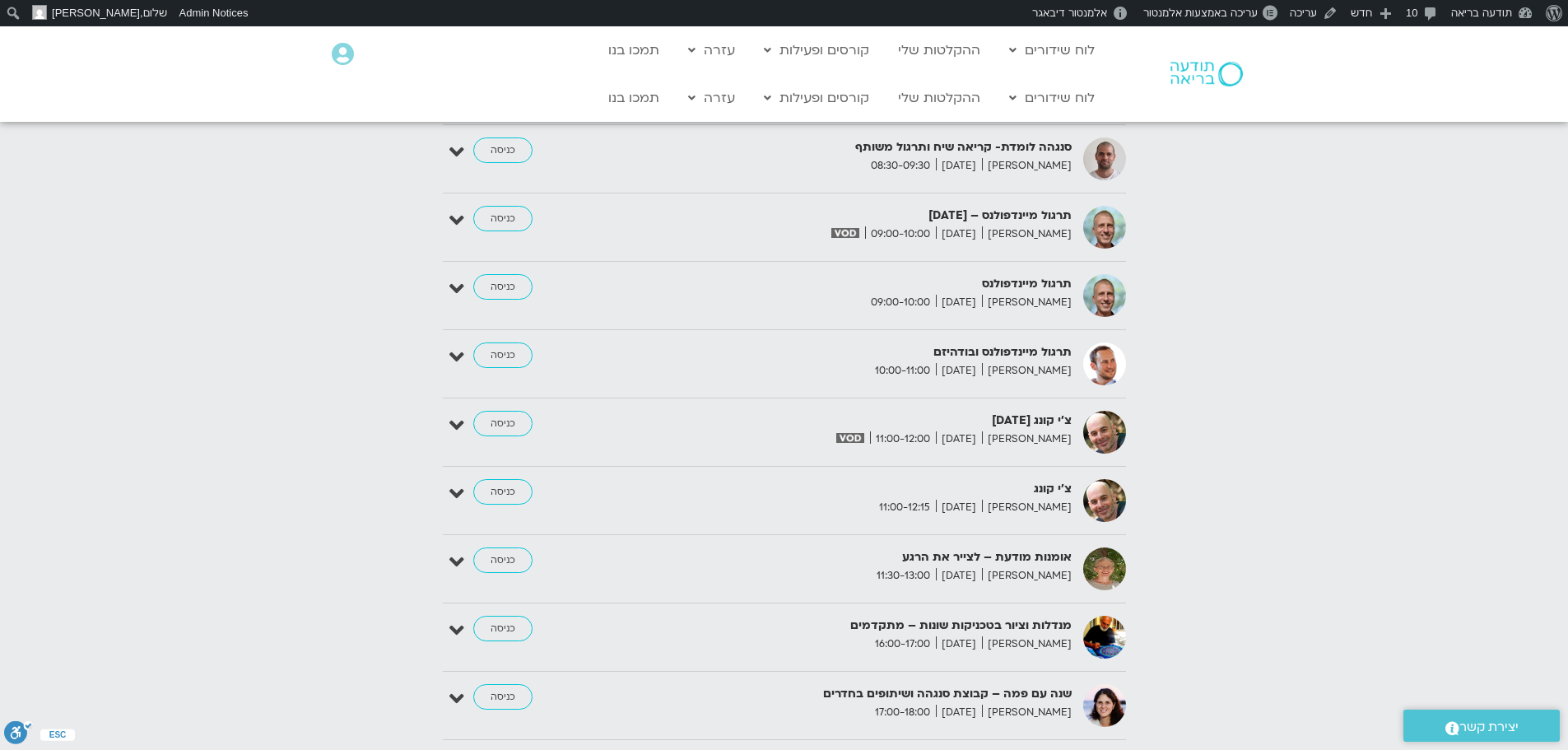 click on "מנדלות וציור בטכניקות שונות – מתקדמים" at bounding box center (870, 626) 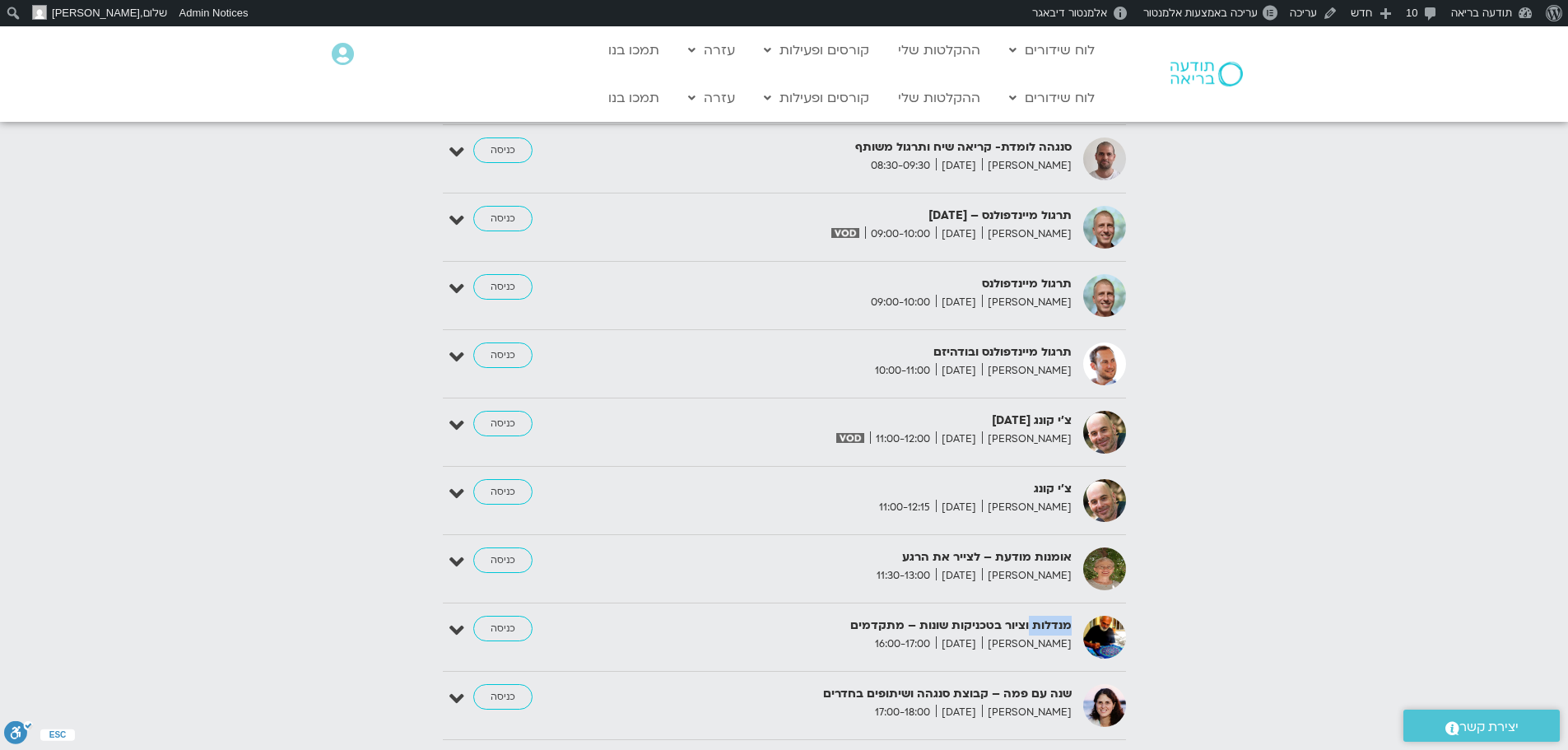 click on "מנדלות וציור בטכניקות שונות – מתקדמים" at bounding box center (870, 626) 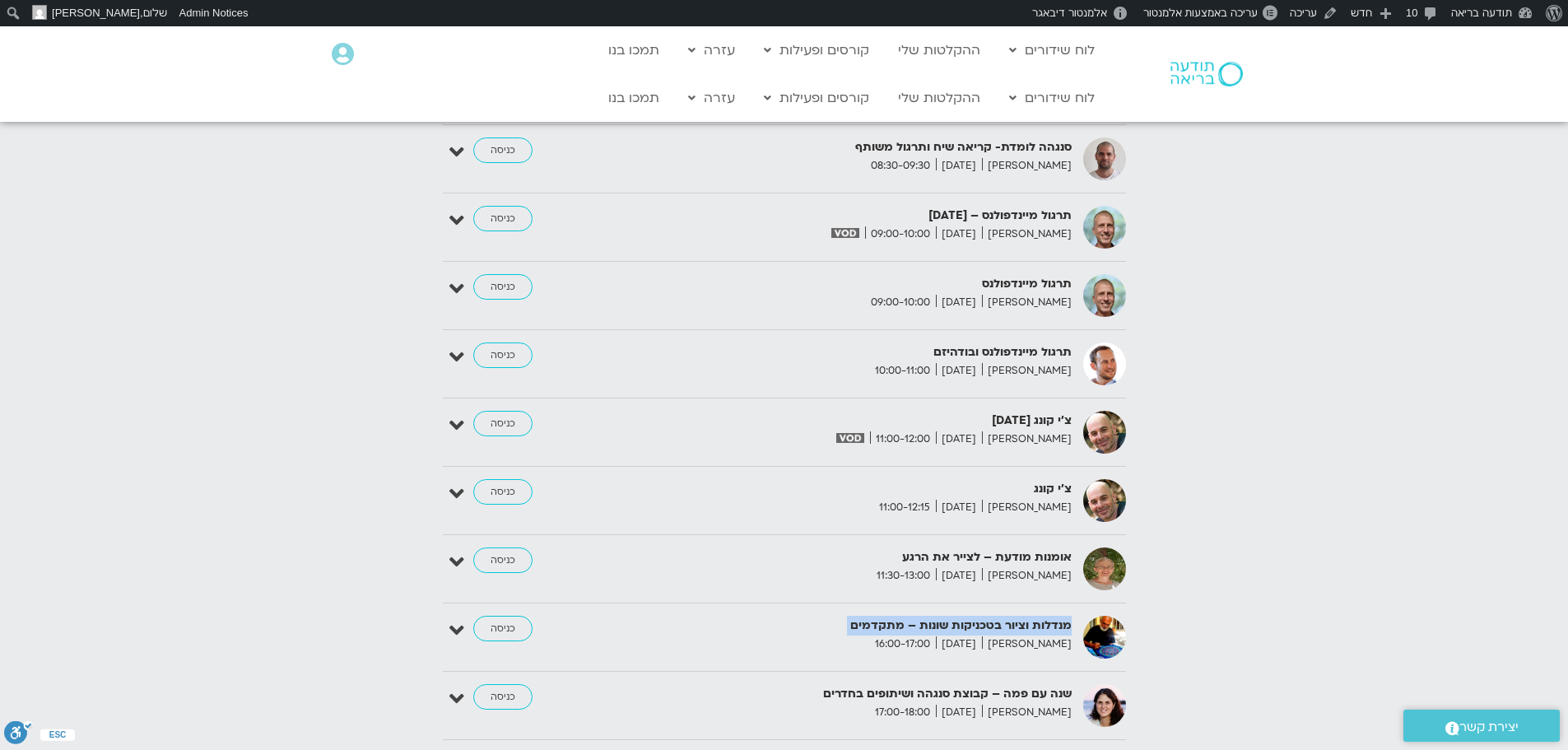 click on "מנדלות וציור בטכניקות שונות – מתקדמים" at bounding box center (870, 626) 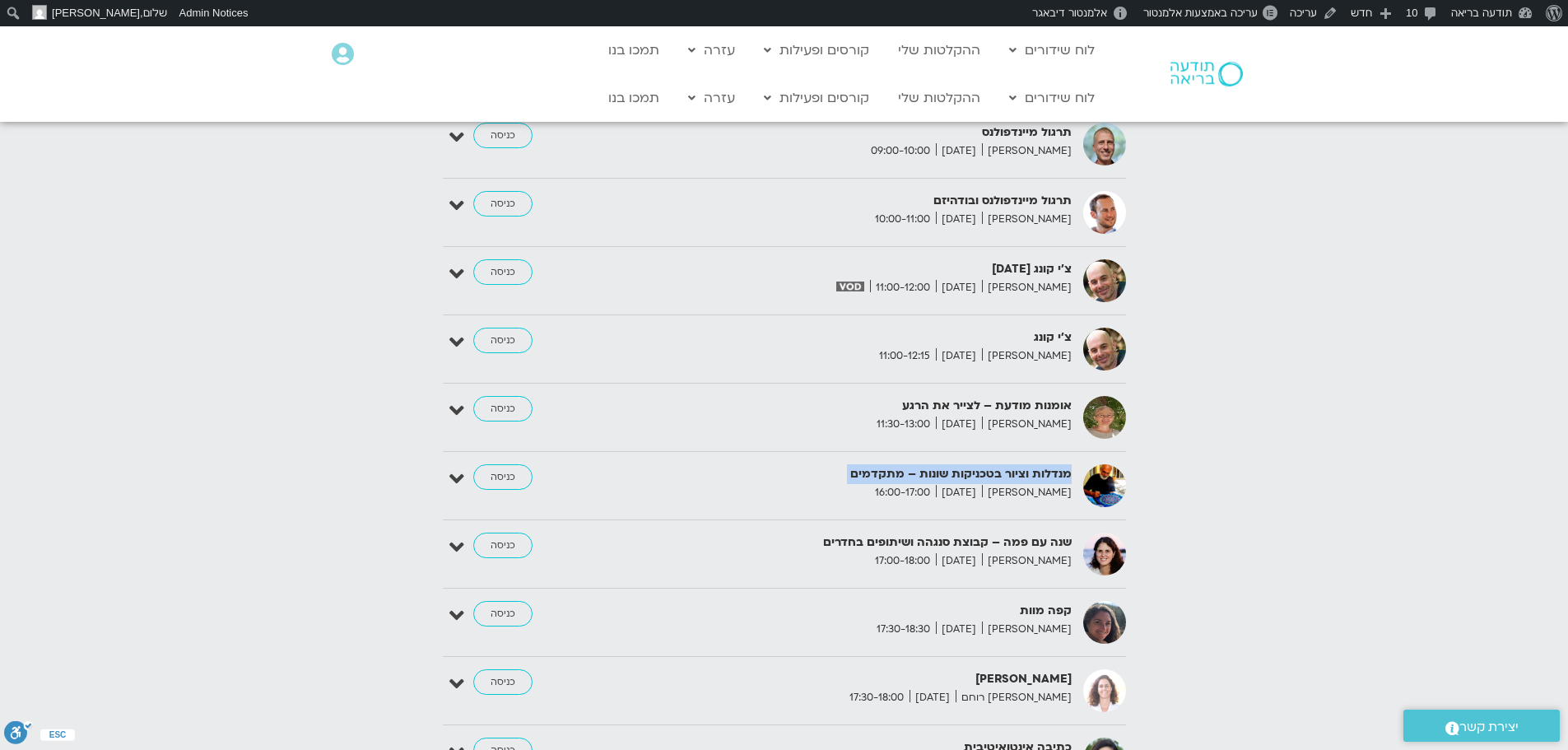 scroll, scrollTop: 2799, scrollLeft: 0, axis: vertical 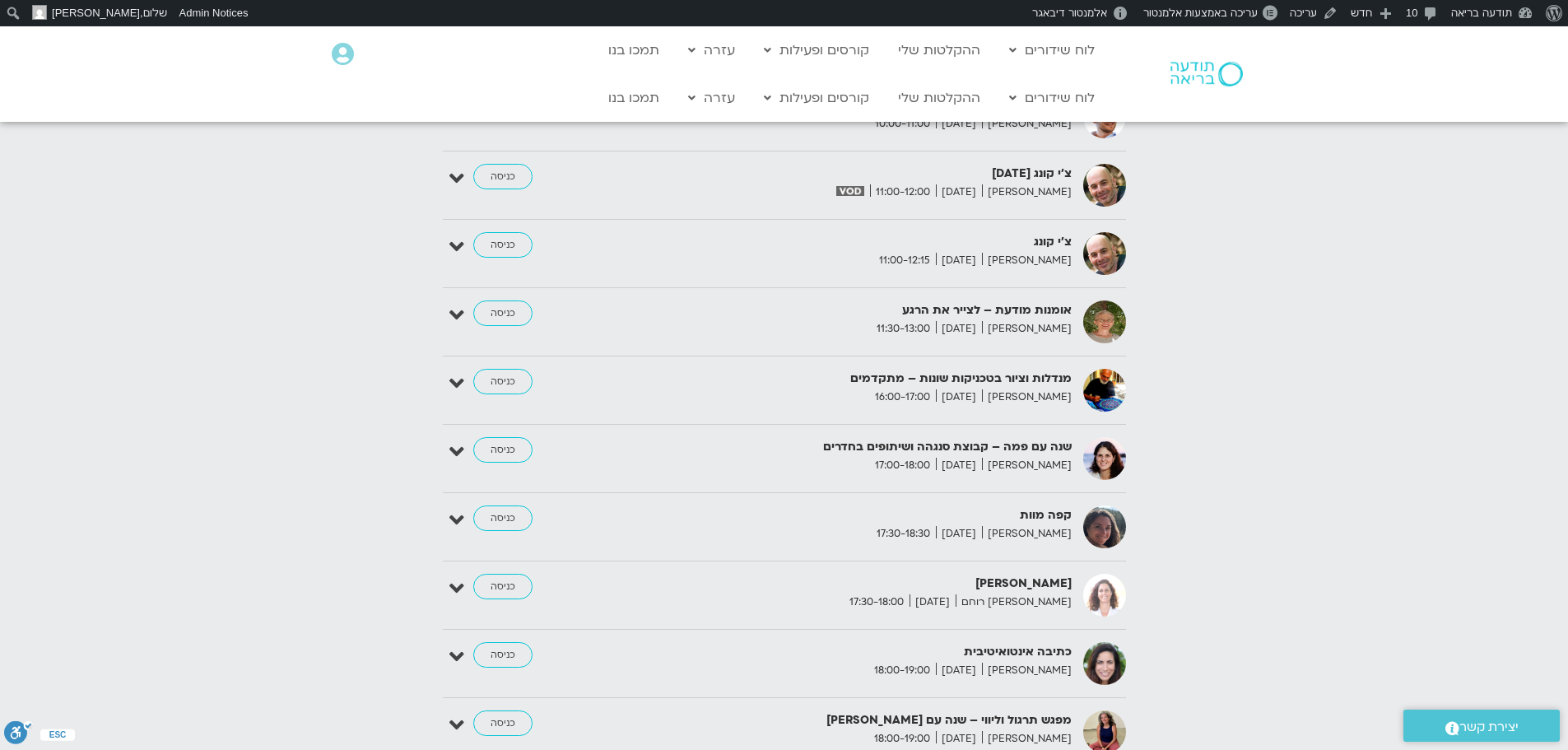 click on "אורנה סמלסון רוחם" at bounding box center [1013, 602] 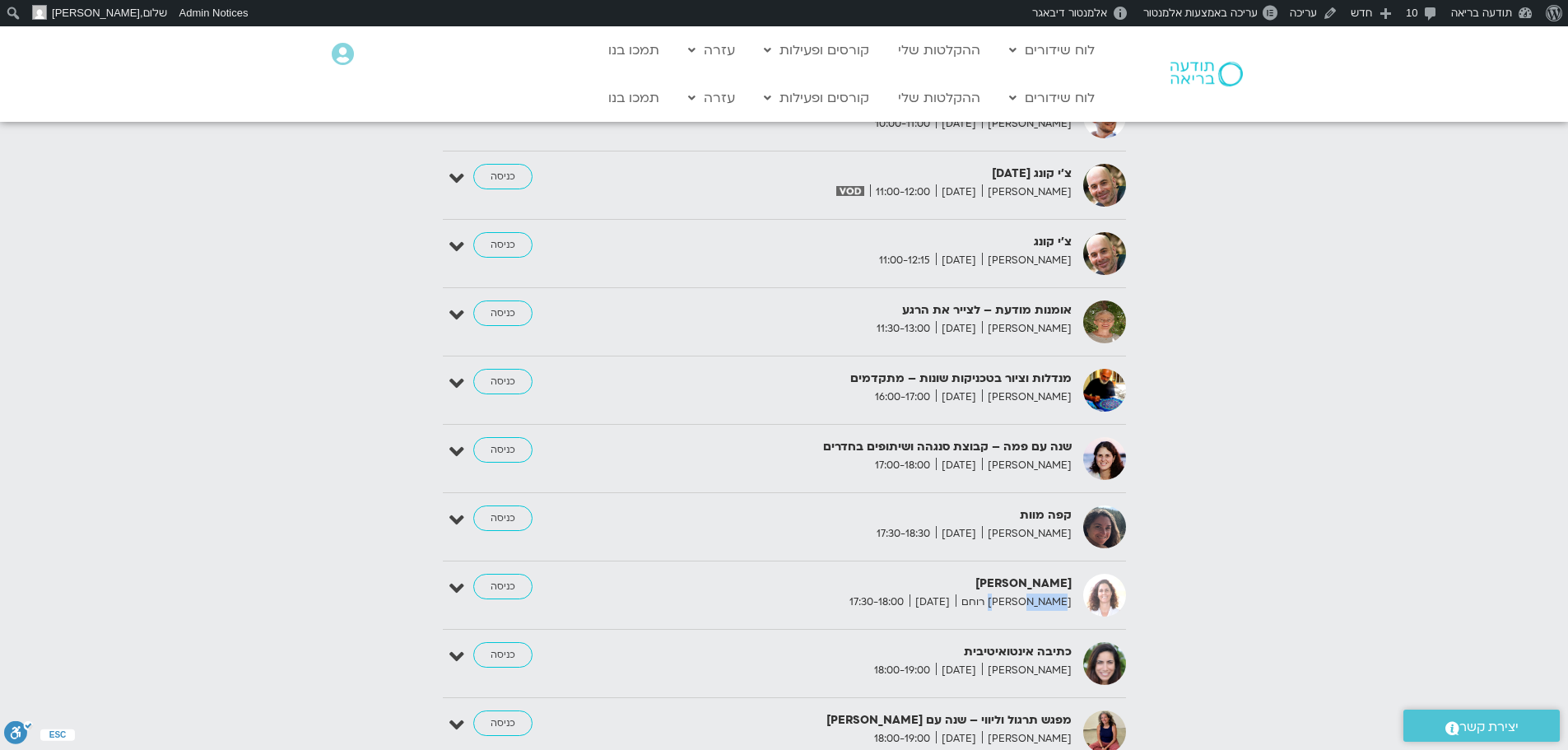 click on "אורנה סמלסון רוחם" at bounding box center (1013, 602) 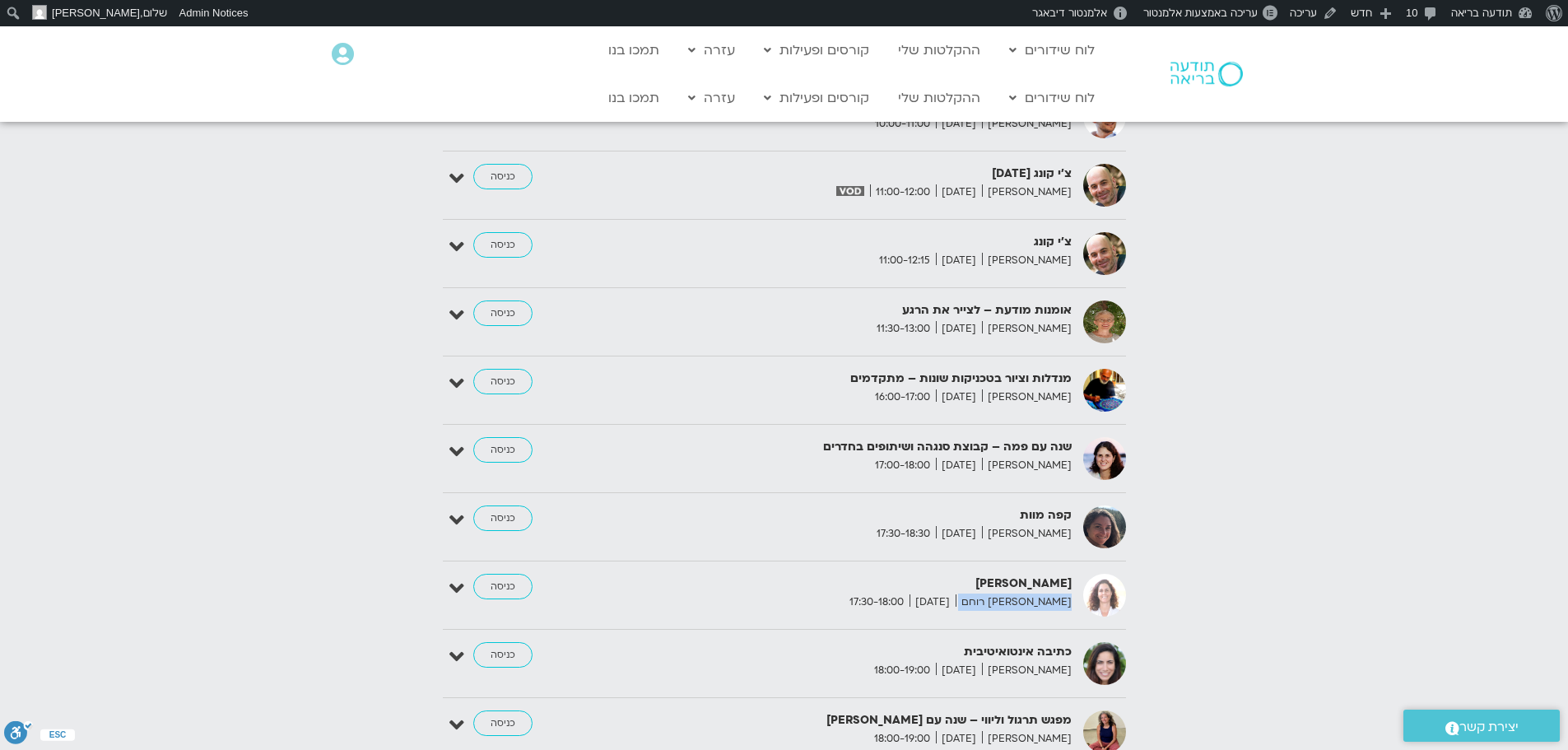 click on "[PERSON_NAME] רוחם" at bounding box center [1013, 602] 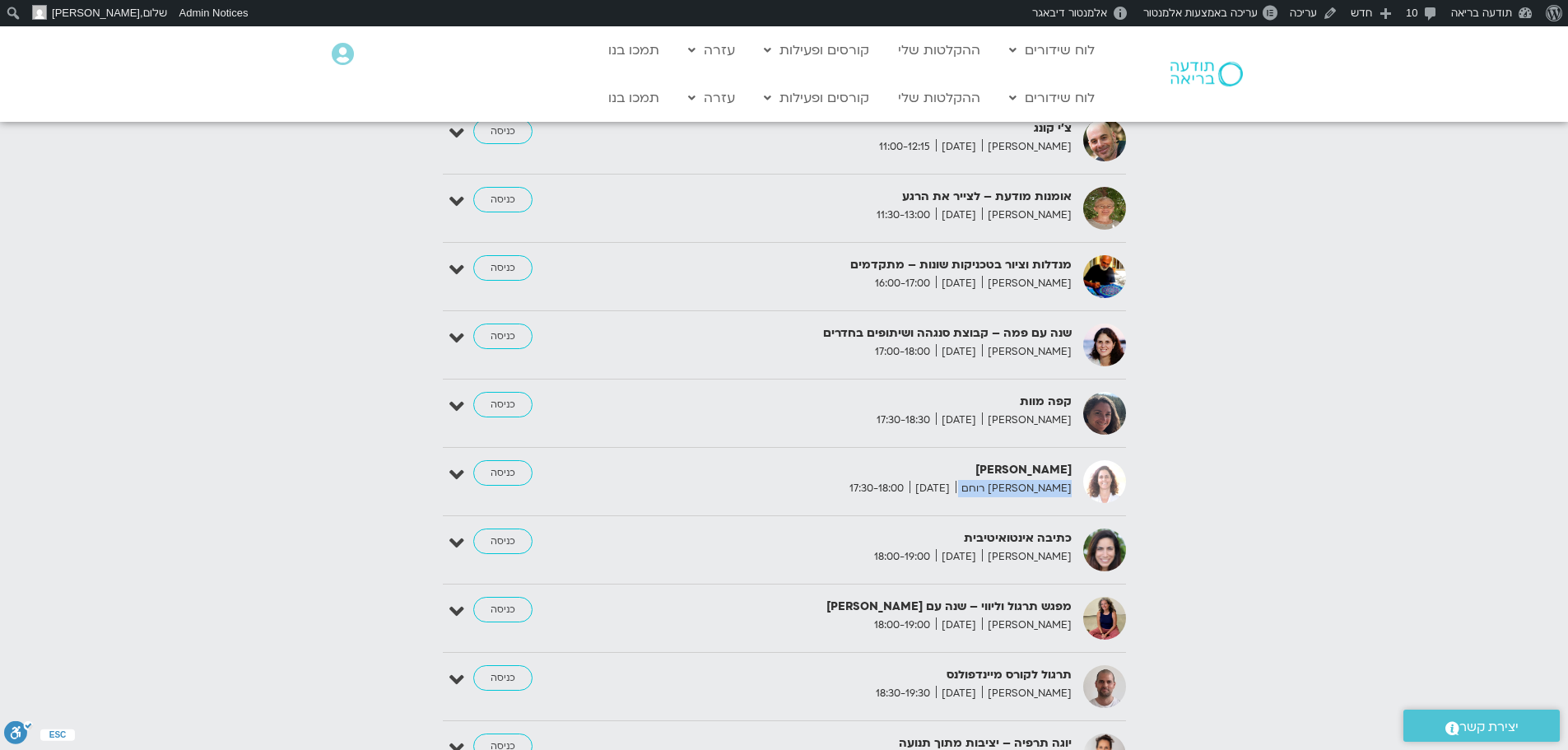 scroll, scrollTop: 2964, scrollLeft: 0, axis: vertical 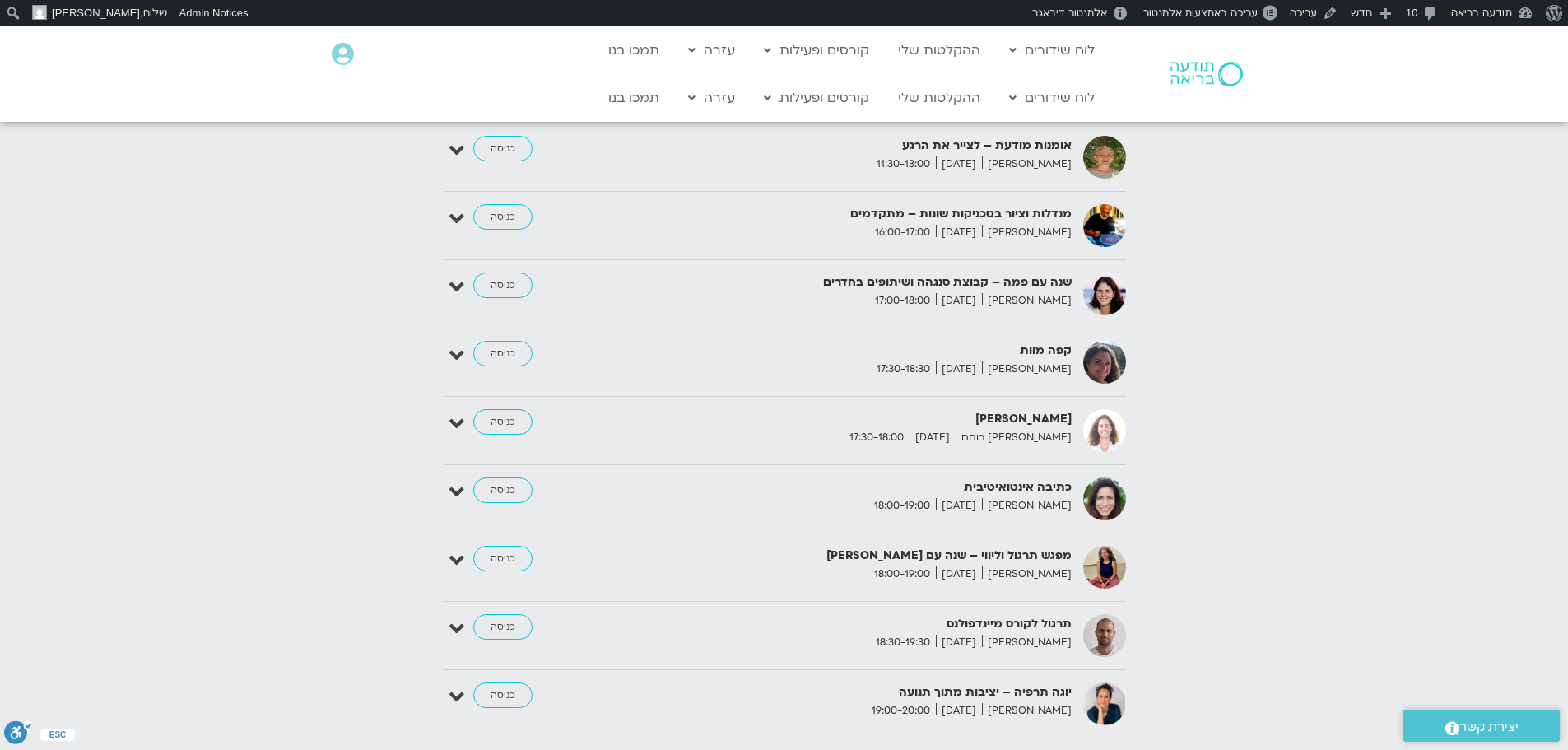 click on "מפגש תרגול וליווי – שנה עם פמה צ’ודרון" at bounding box center (870, 556) 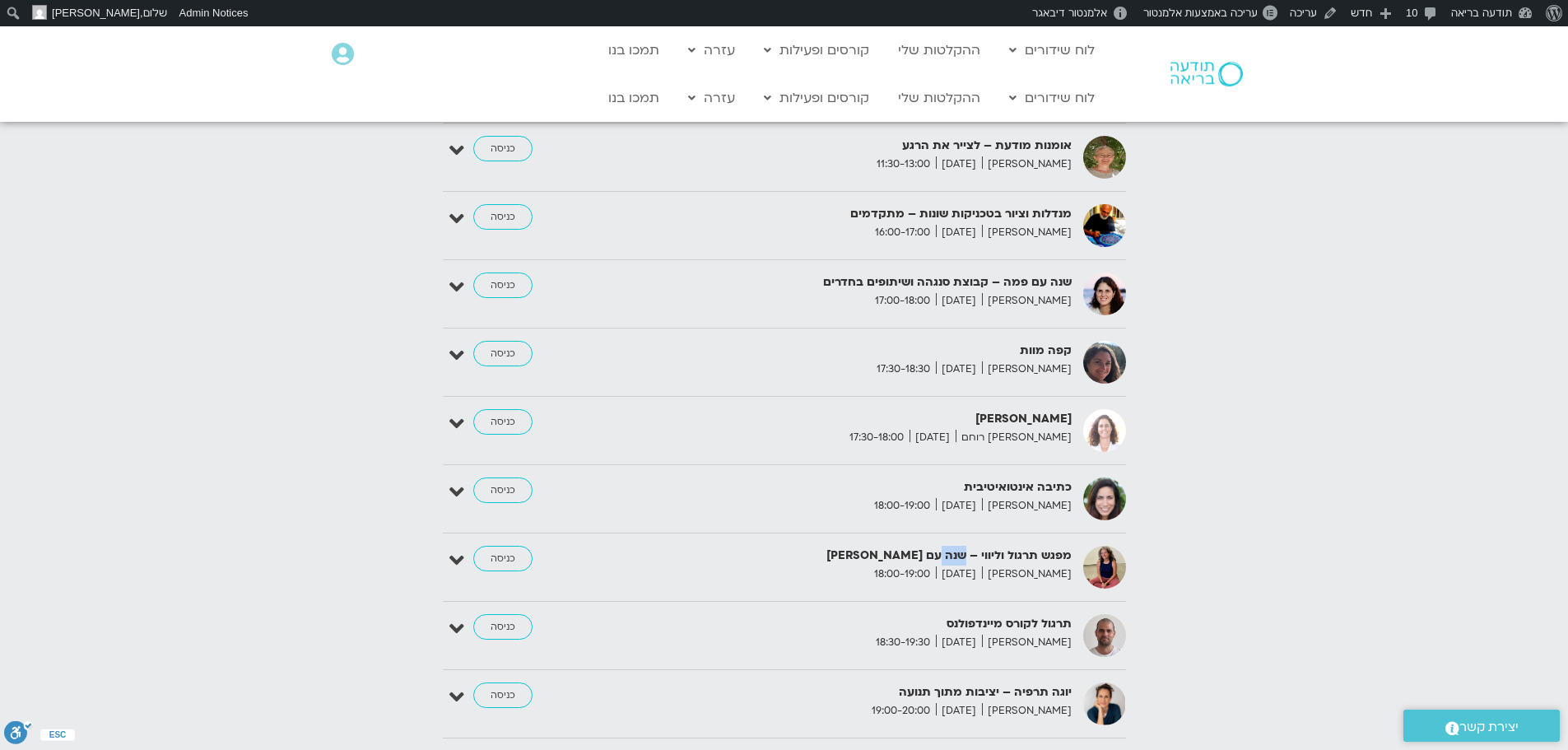 click on "מפגש תרגול וליווי – שנה עם פמה צ’ודרון" at bounding box center [870, 556] 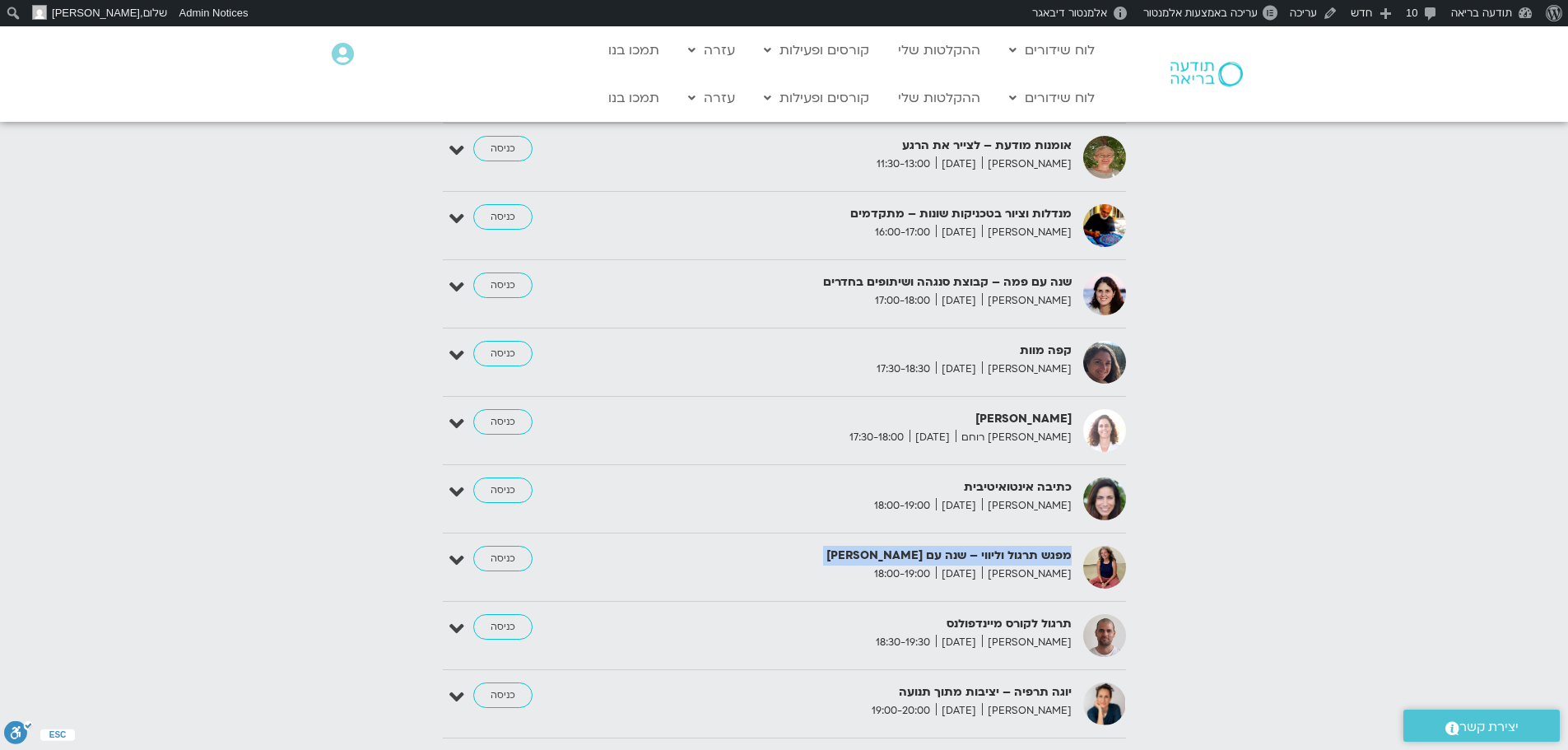 click on "מפגש תרגול וליווי – שנה עם פמה צ’ודרון" at bounding box center (870, 556) 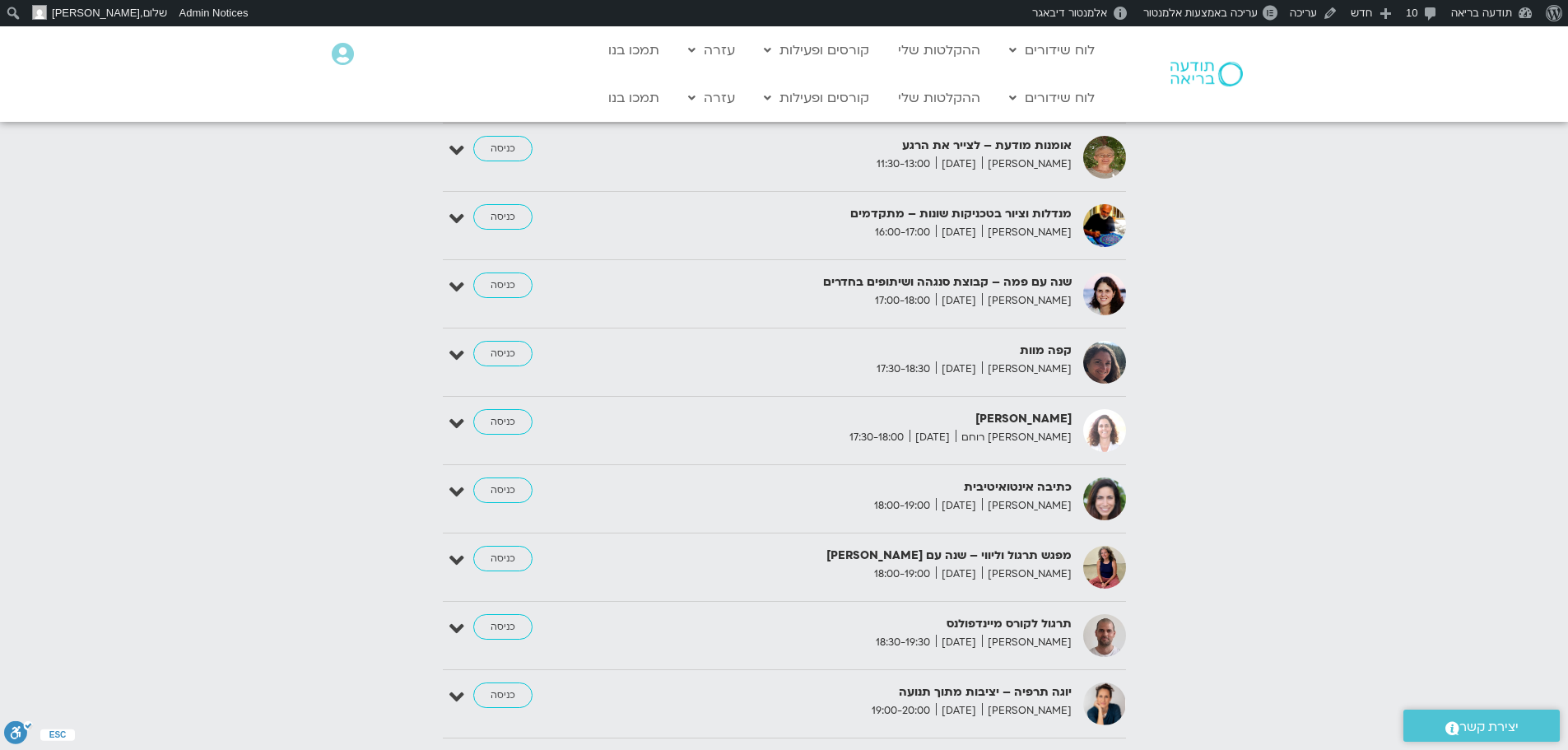 click on "מליסה בר-אילן" at bounding box center (1026, 574) 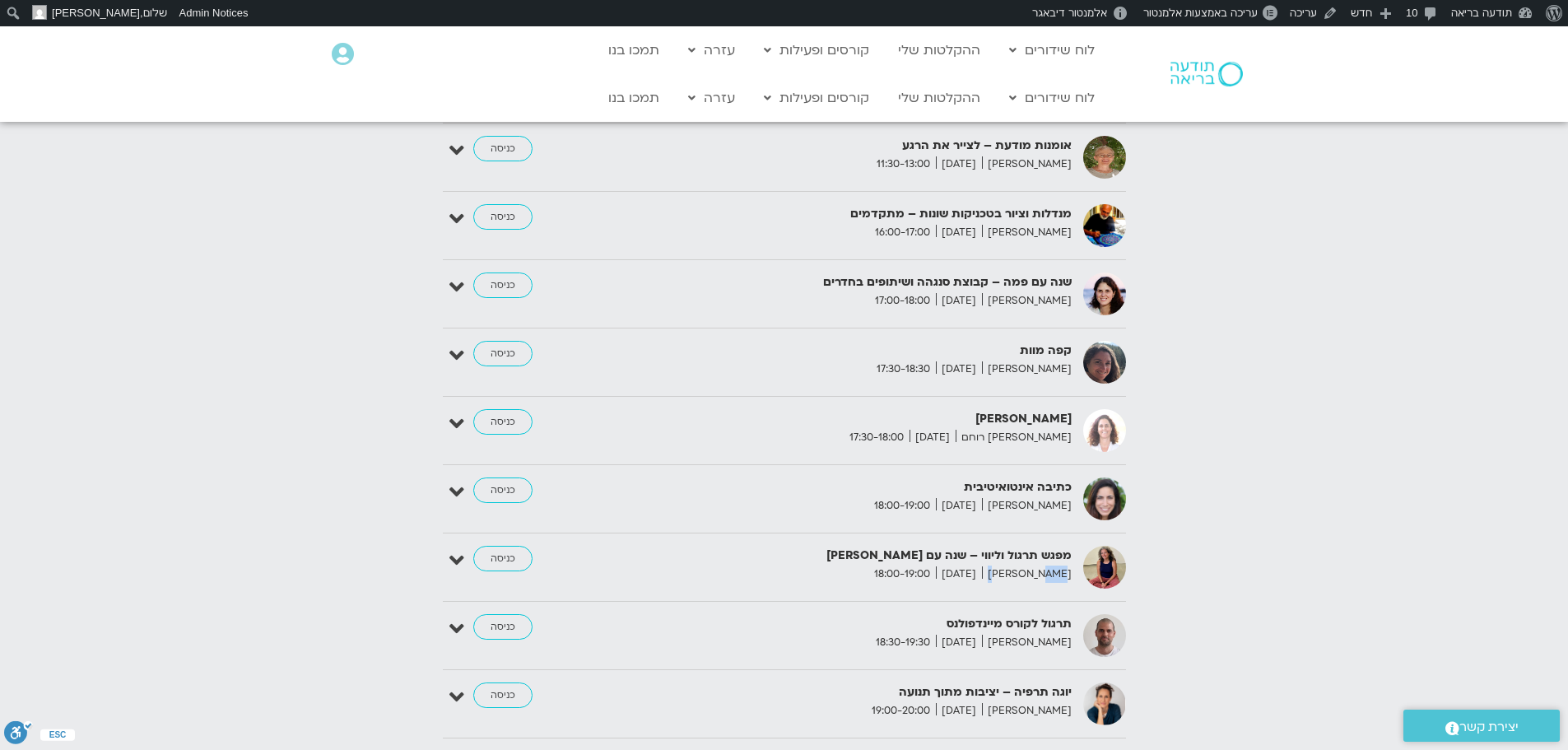 click on "מליסה בר-אילן" at bounding box center [1026, 574] 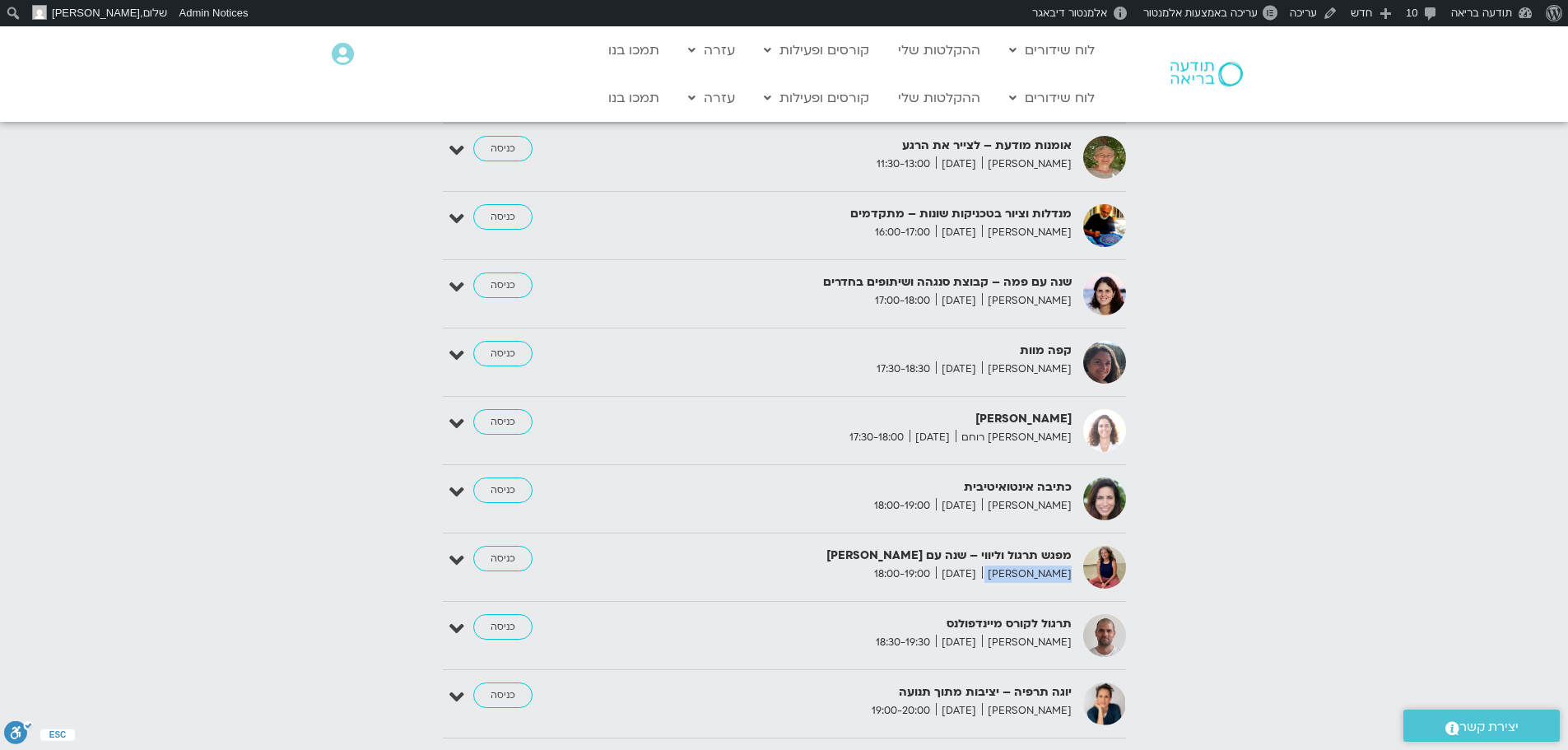 click on "מליסה בר-אילן" at bounding box center (1026, 574) 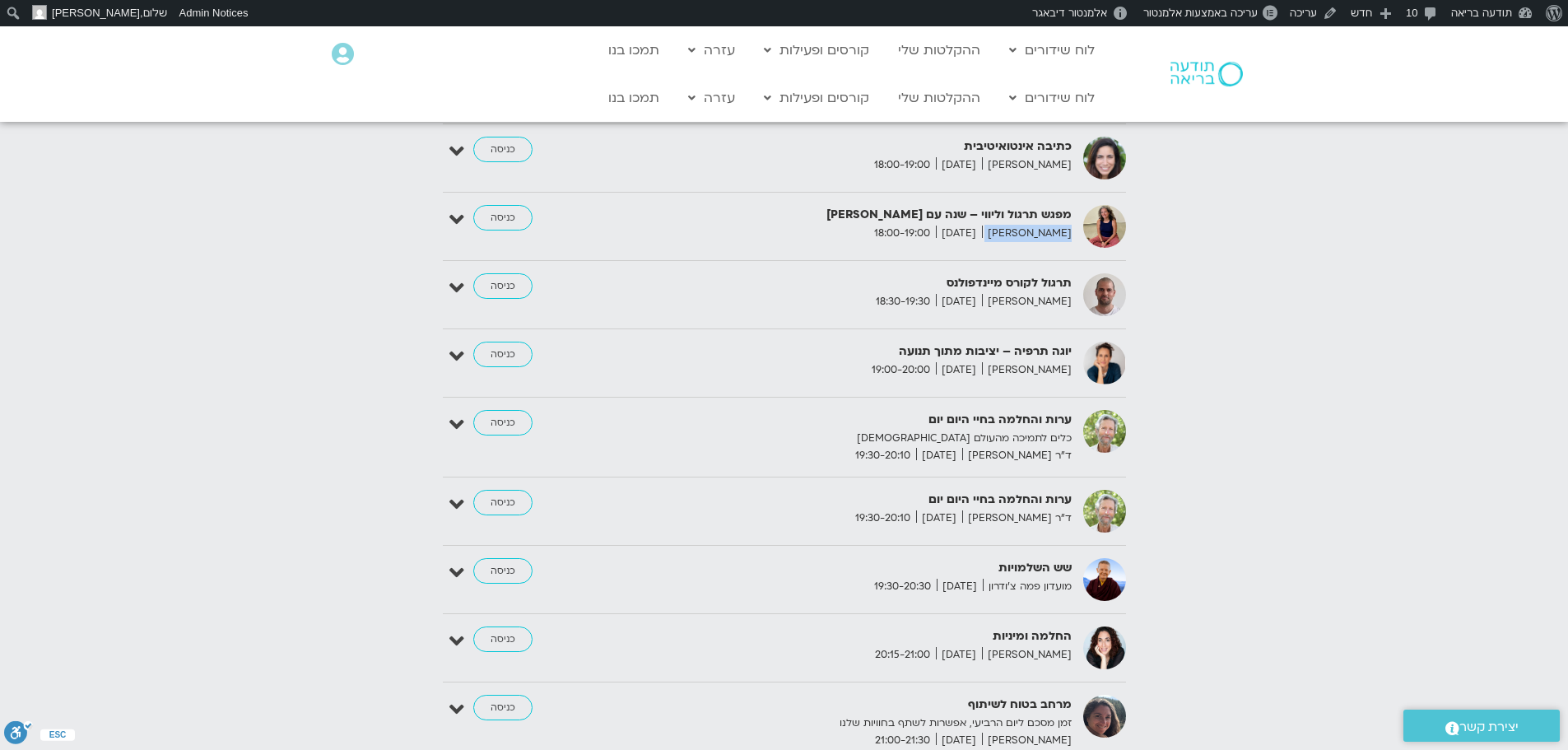 scroll, scrollTop: 3293, scrollLeft: 0, axis: vertical 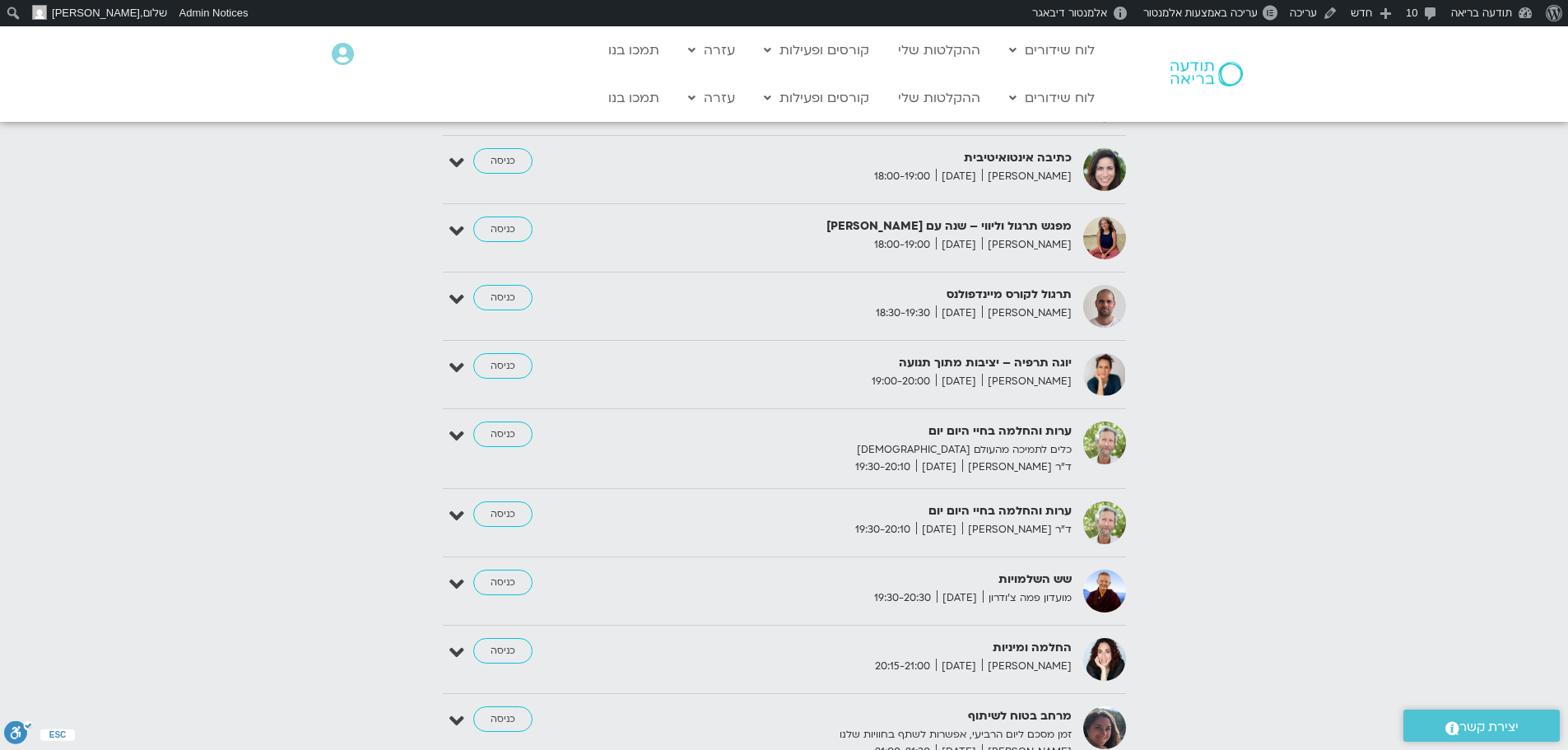 click on "תרגול לקורס מיינדפולנס" at bounding box center (870, 295) 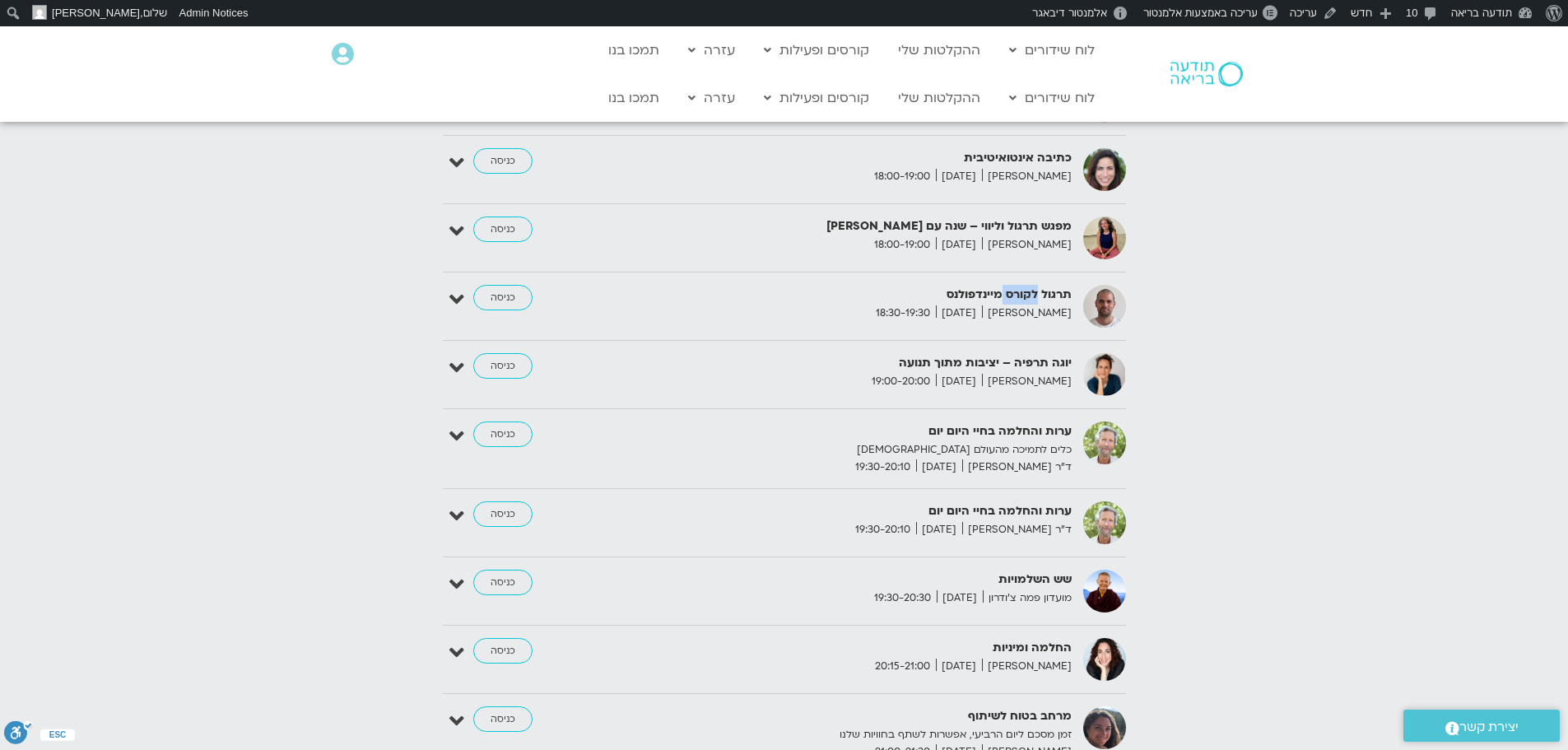click on "תרגול לקורס מיינדפולנס" at bounding box center [870, 295] 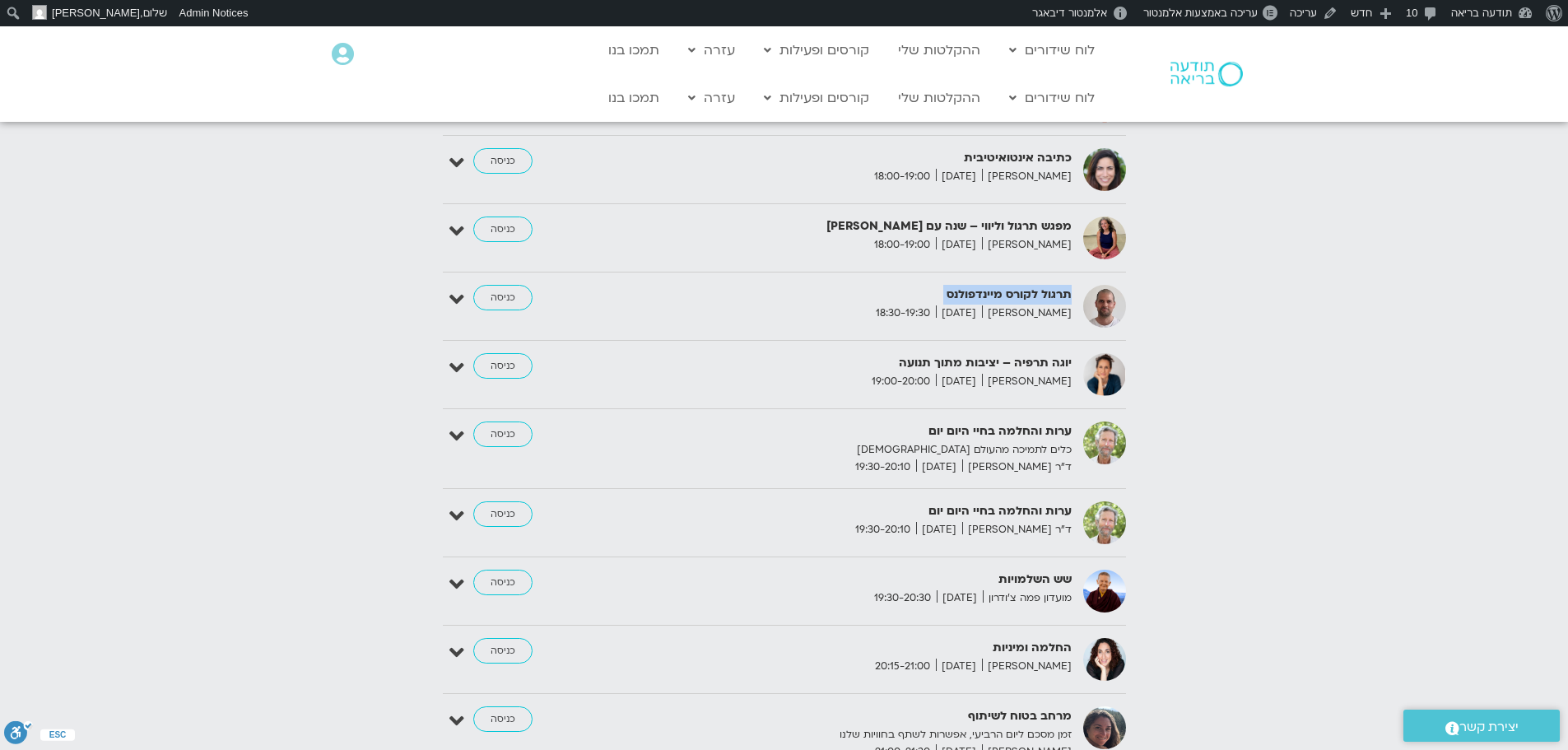 click on "תרגול לקורס מיינדפולנס" at bounding box center [870, 295] 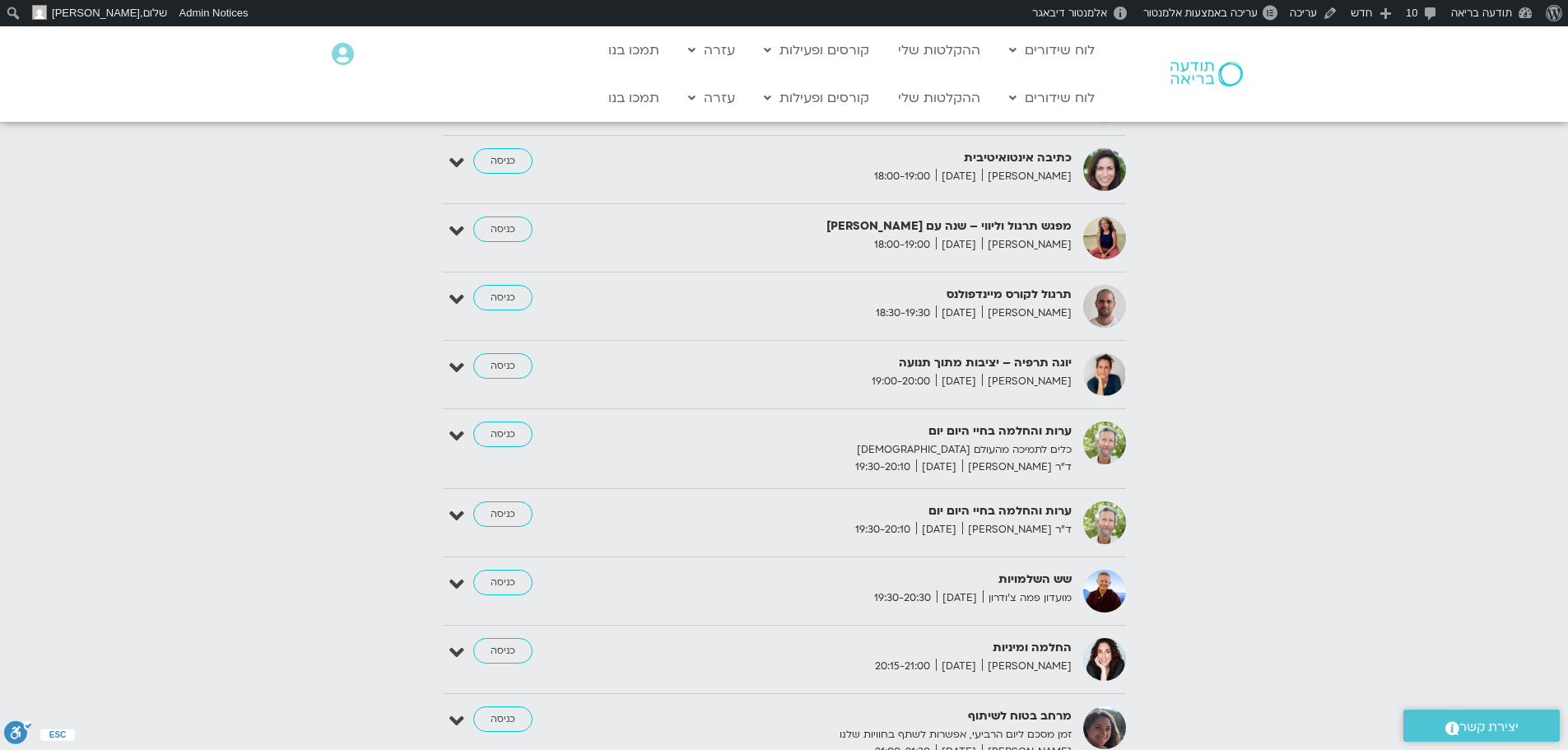 click on "דקל קנטי" at bounding box center [1026, 313] 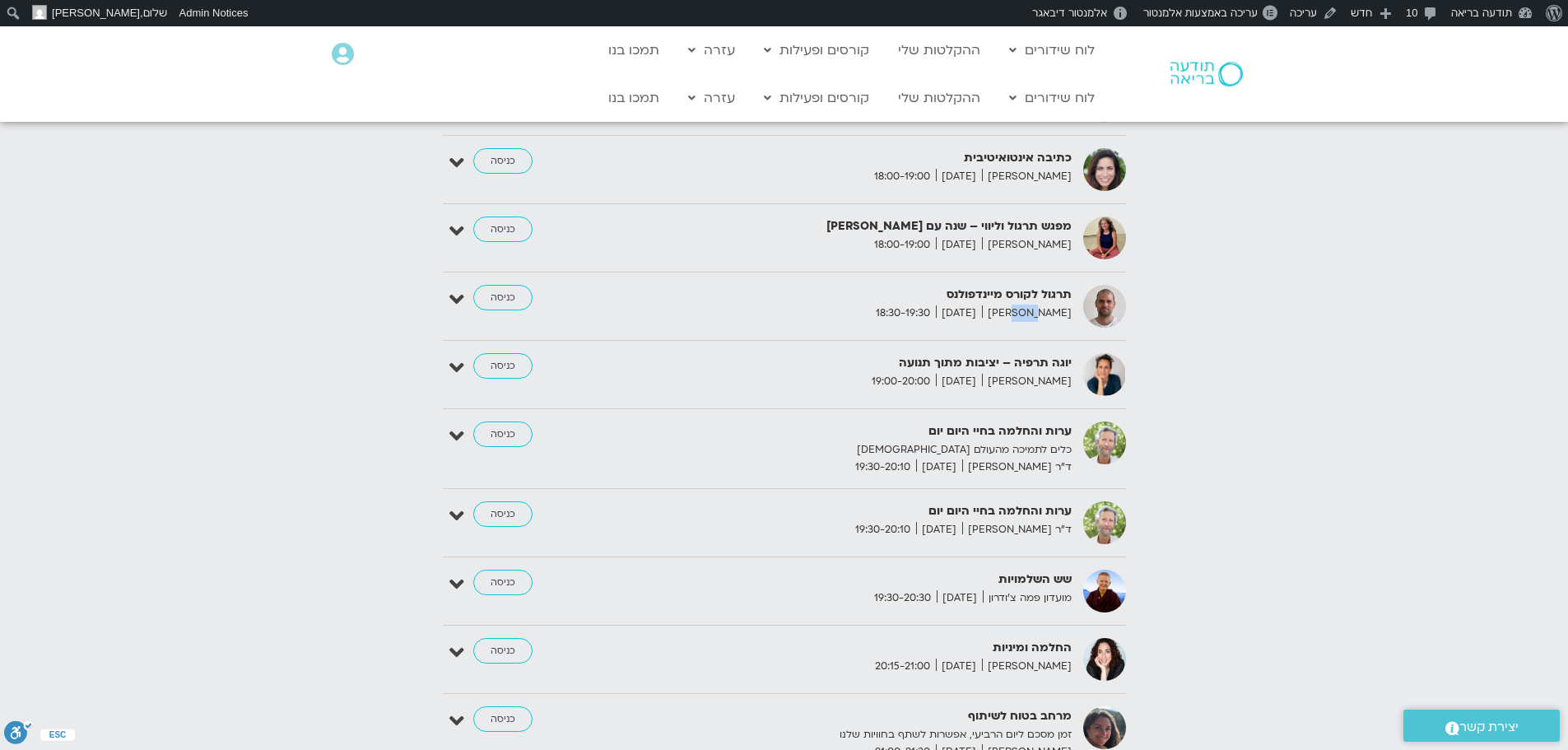 click on "דקל קנטי" at bounding box center (1026, 313) 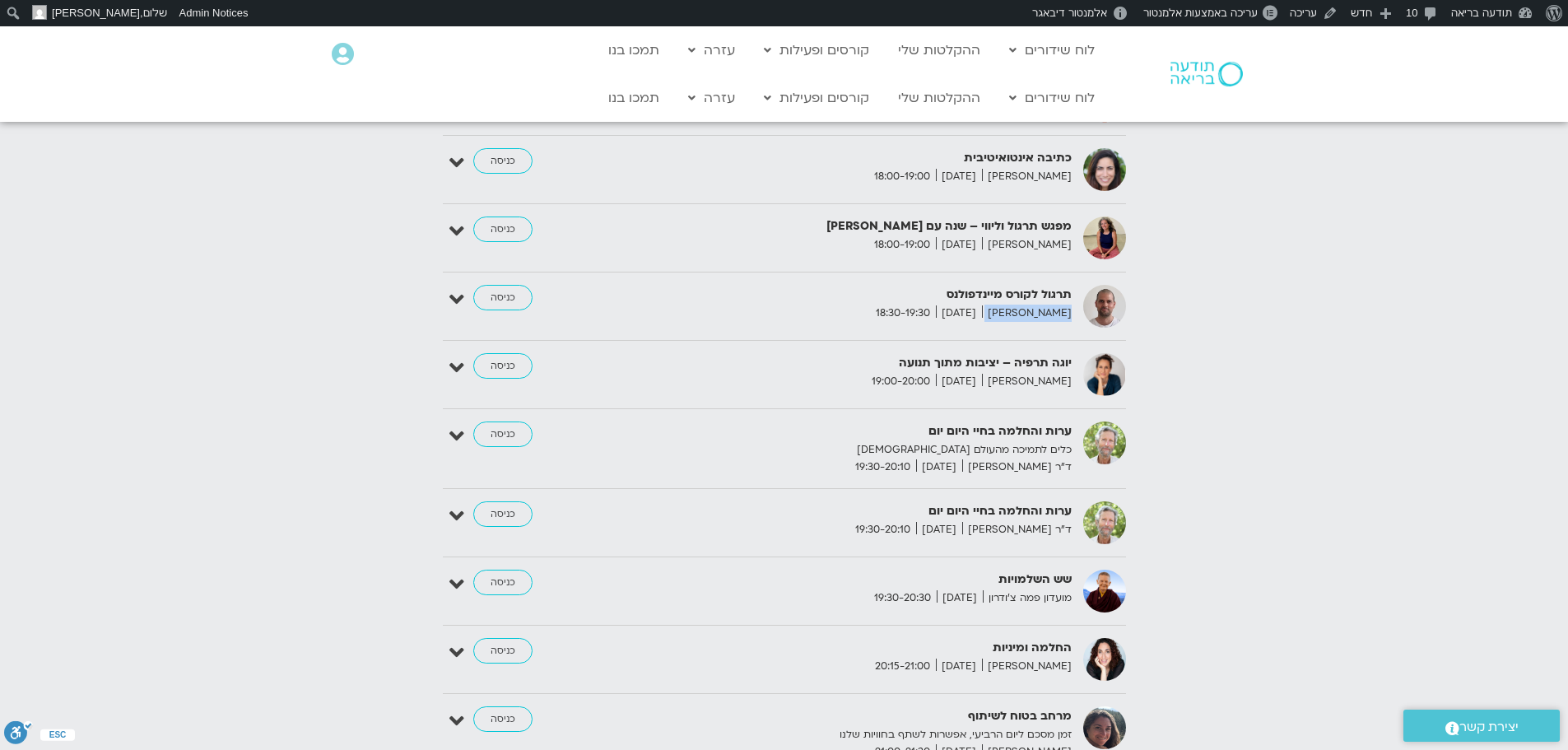 click on "דקל קנטי" at bounding box center [1026, 313] 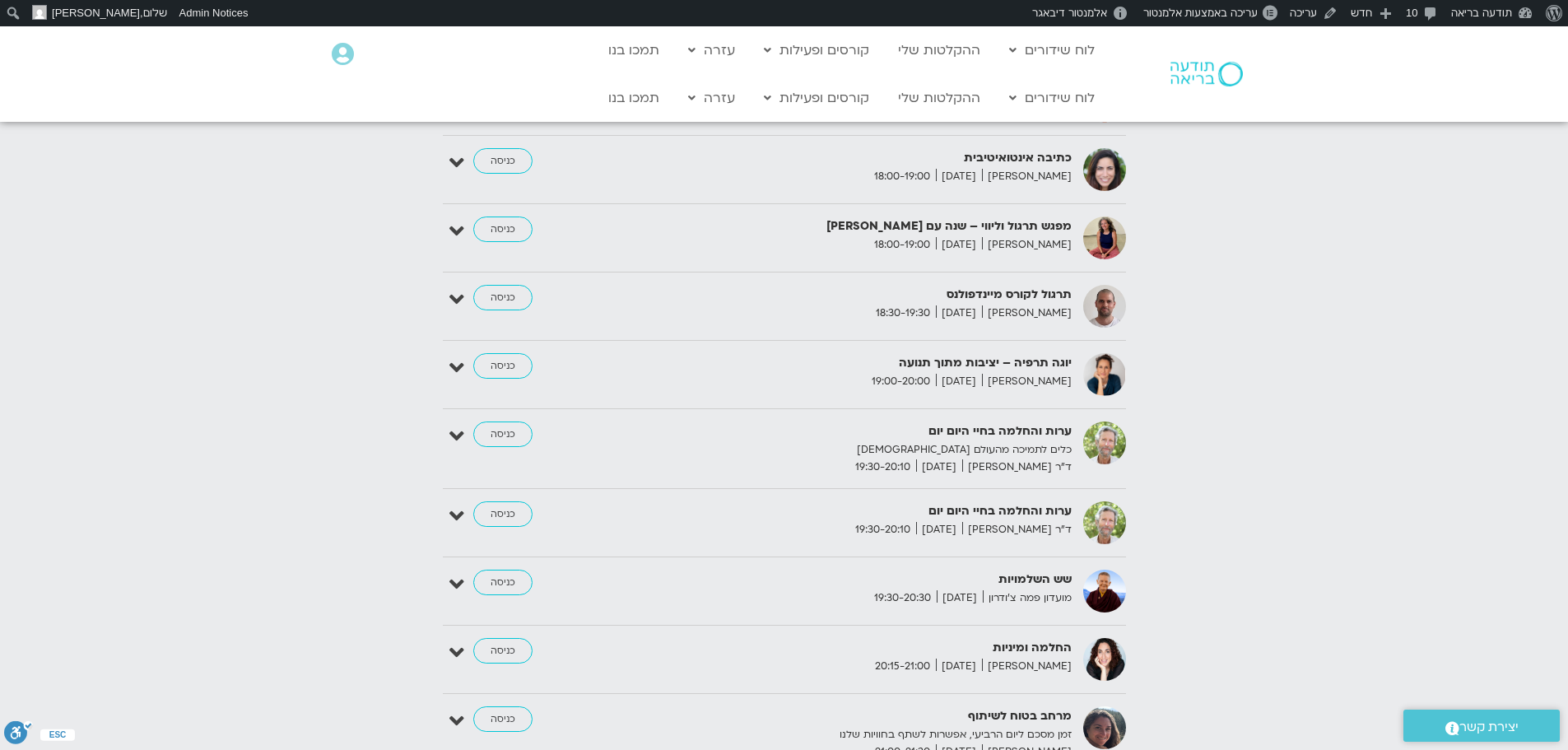 click on "יוגה תרפיה – יציבות מתוך תנועה" at bounding box center (870, 363) 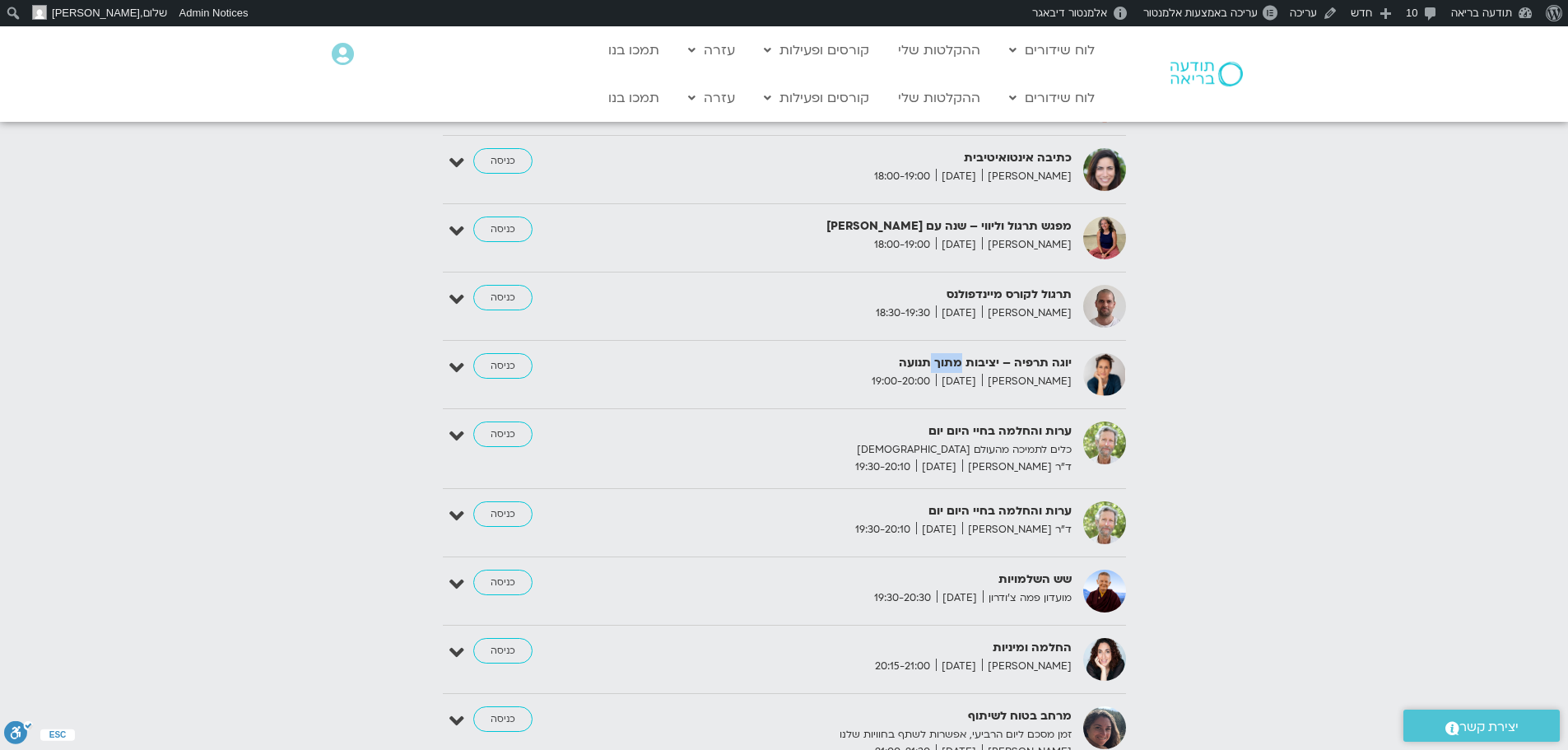 click on "יוגה תרפיה – יציבות מתוך תנועה" at bounding box center (870, 363) 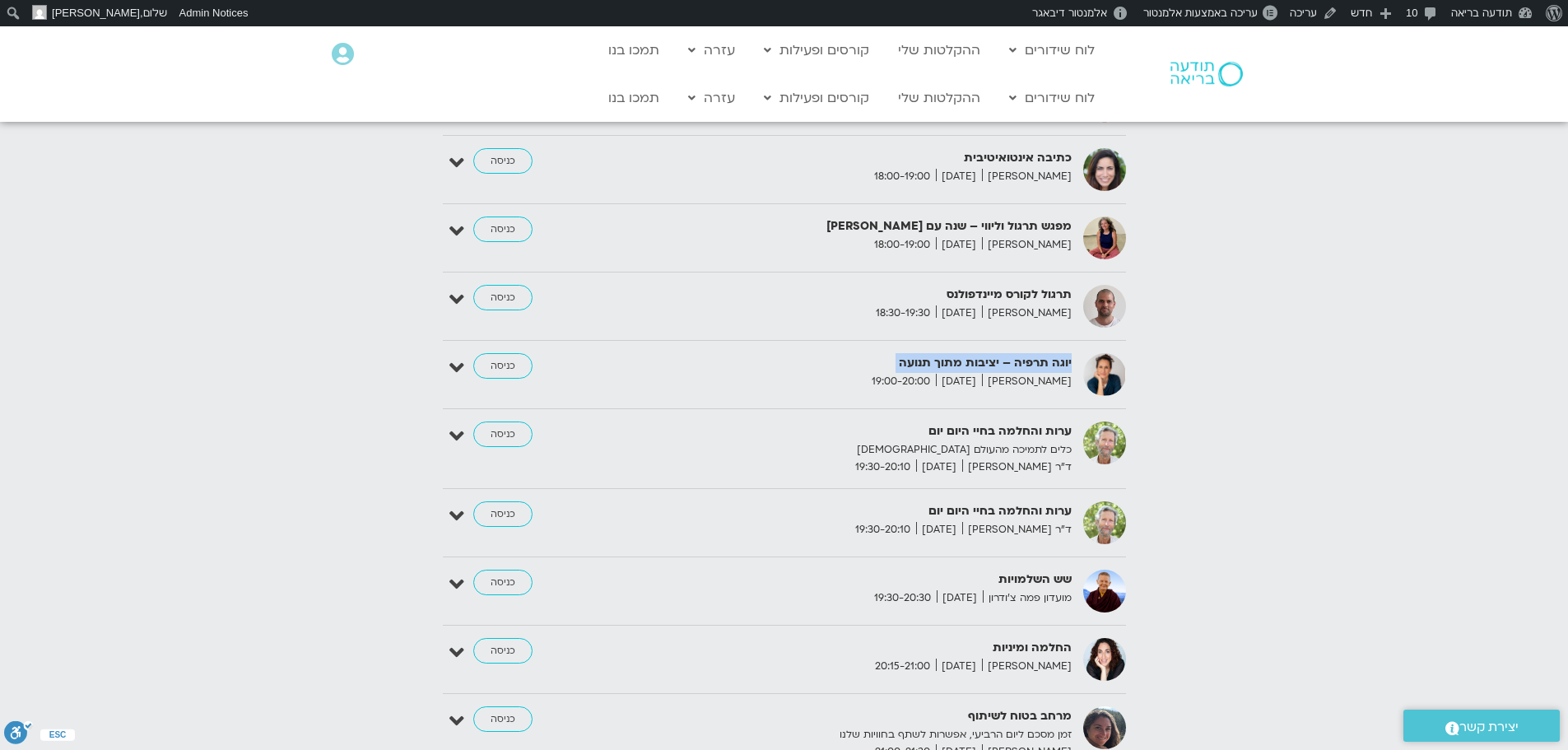 click on "יוגה תרפיה – יציבות מתוך תנועה" at bounding box center [870, 363] 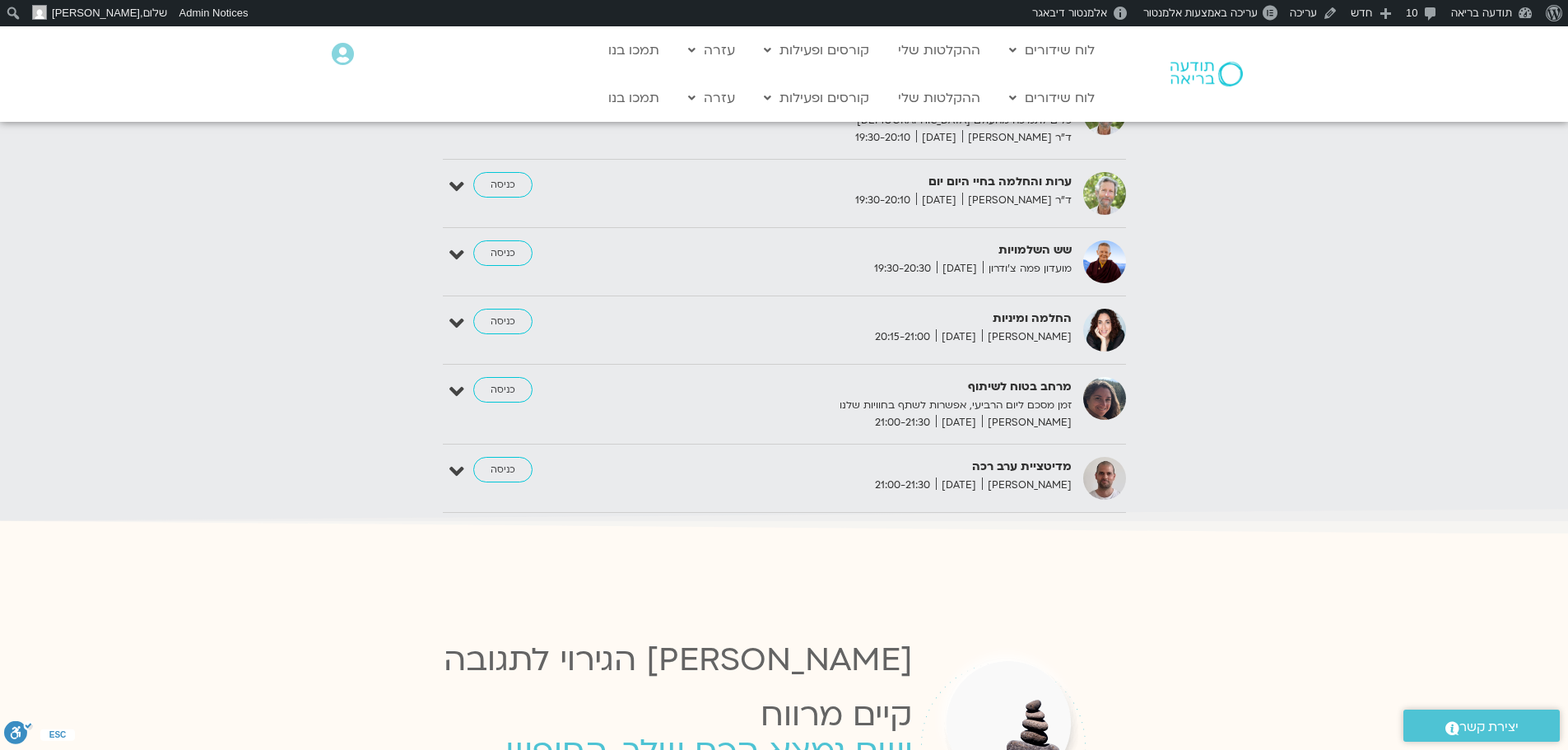 click on "מדיטציית ערב רכה" at bounding box center [870, 467] 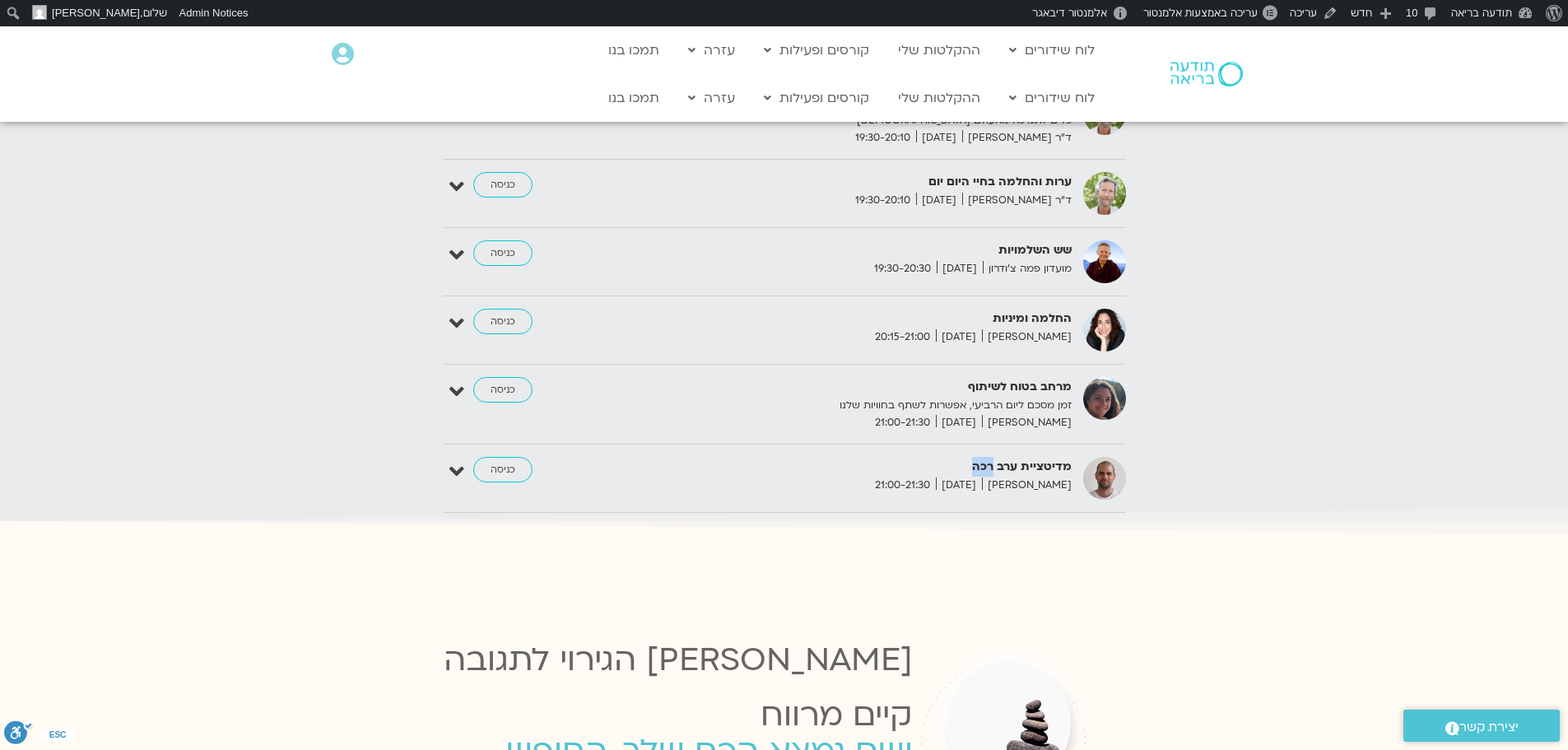 click on "מדיטציית ערב רכה" at bounding box center (870, 467) 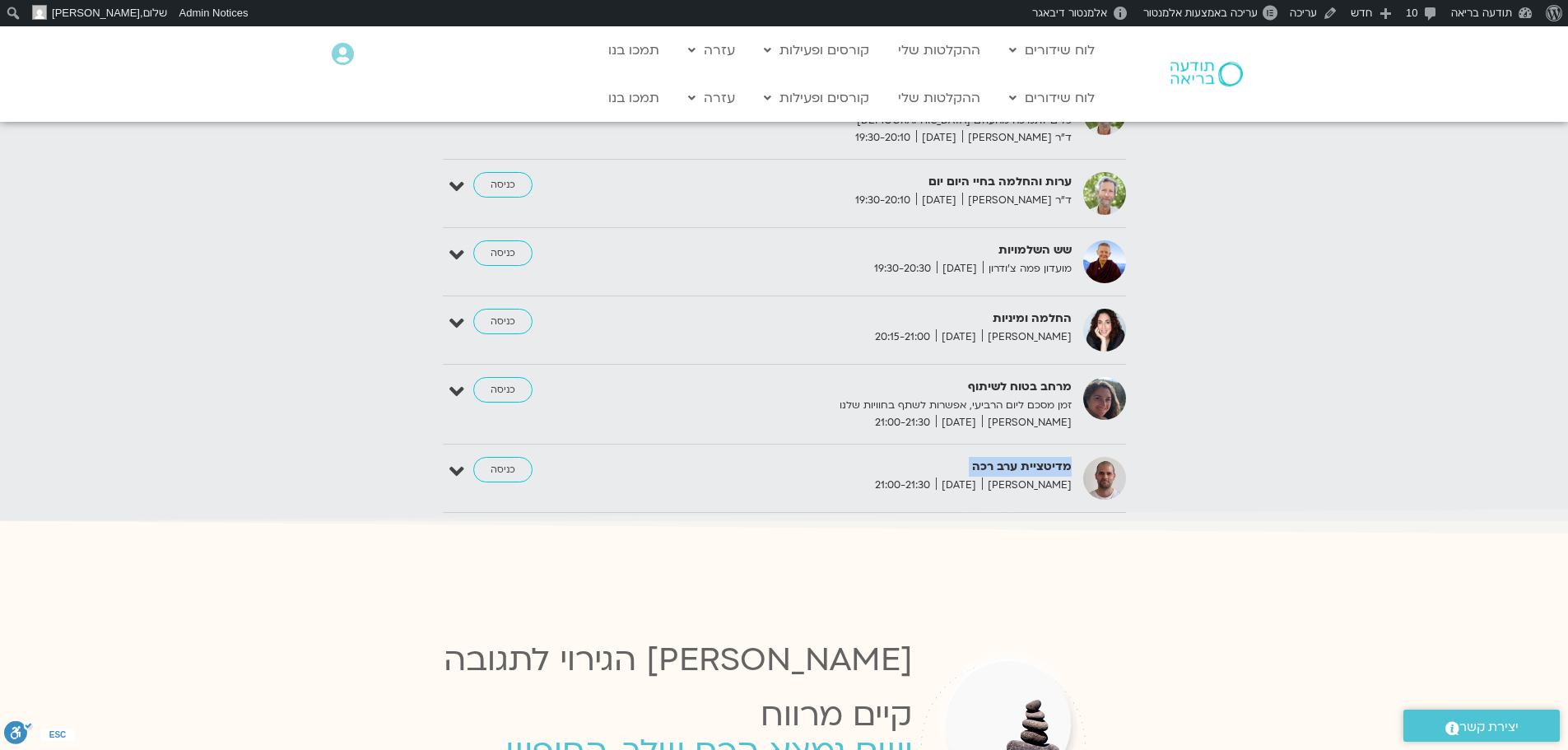 click on "מדיטציית ערב רכה" at bounding box center (870, 467) 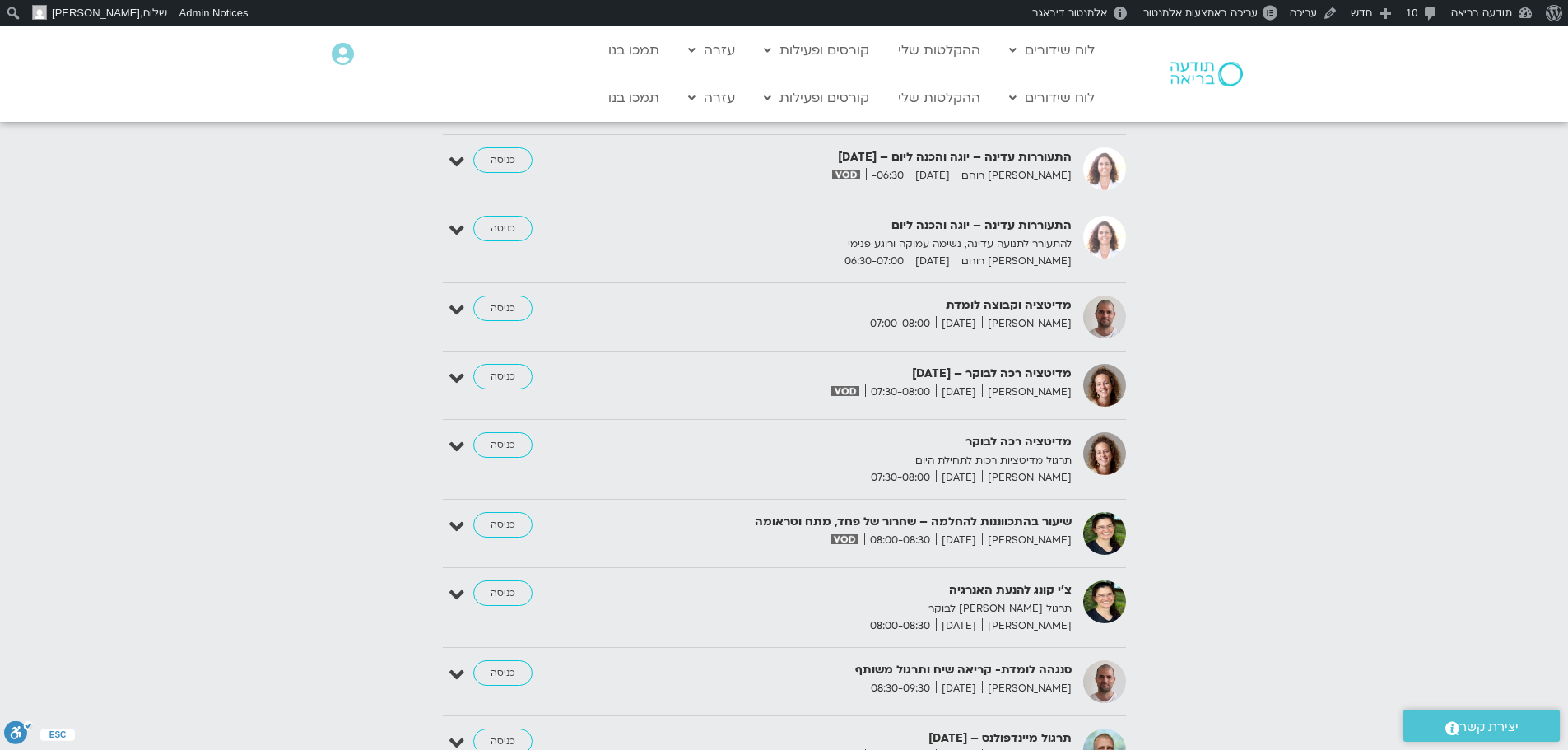 scroll, scrollTop: 2058, scrollLeft: 0, axis: vertical 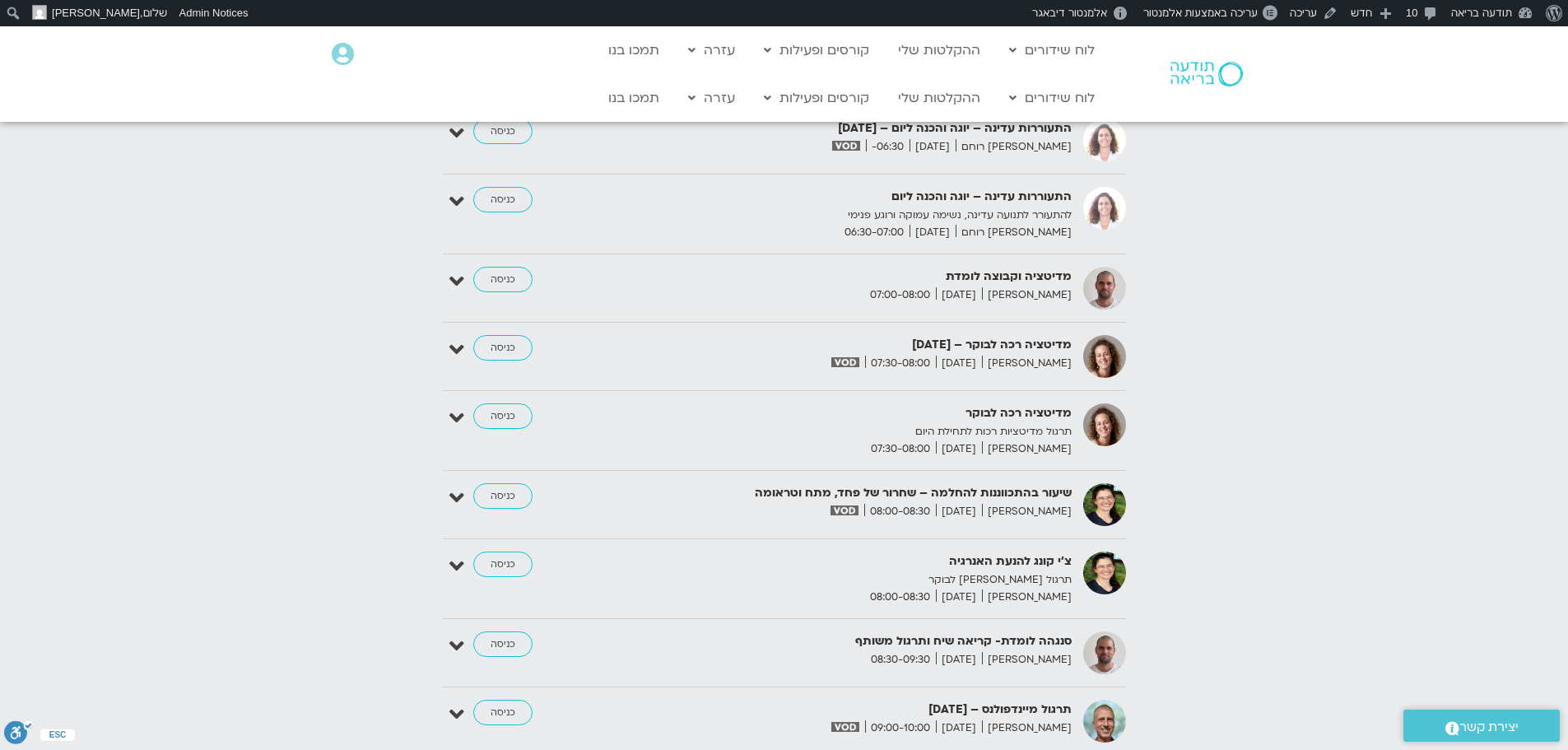 click on "מדיטציה וקבוצה לומדת" at bounding box center [870, 277] 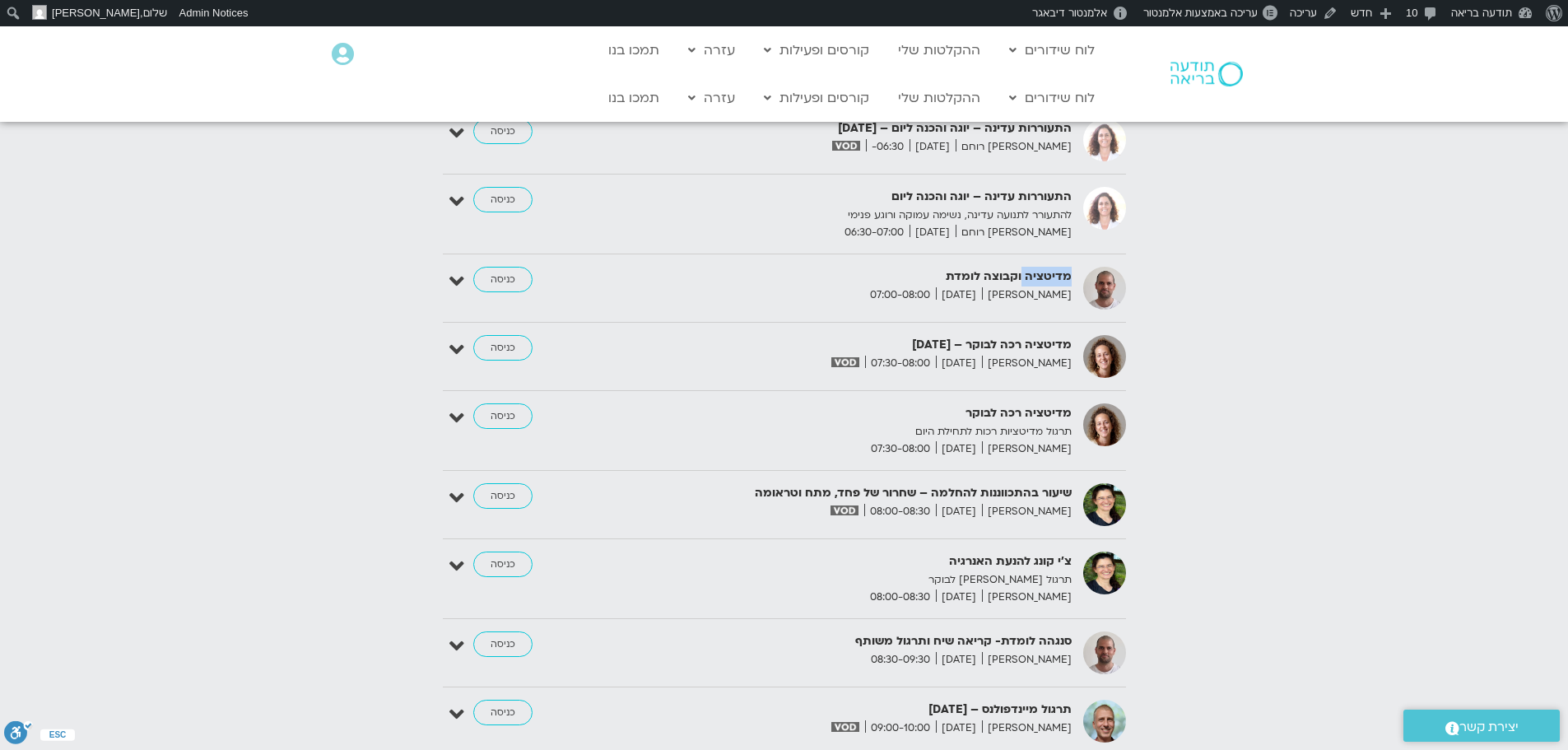 click on "מדיטציה וקבוצה לומדת" at bounding box center [870, 277] 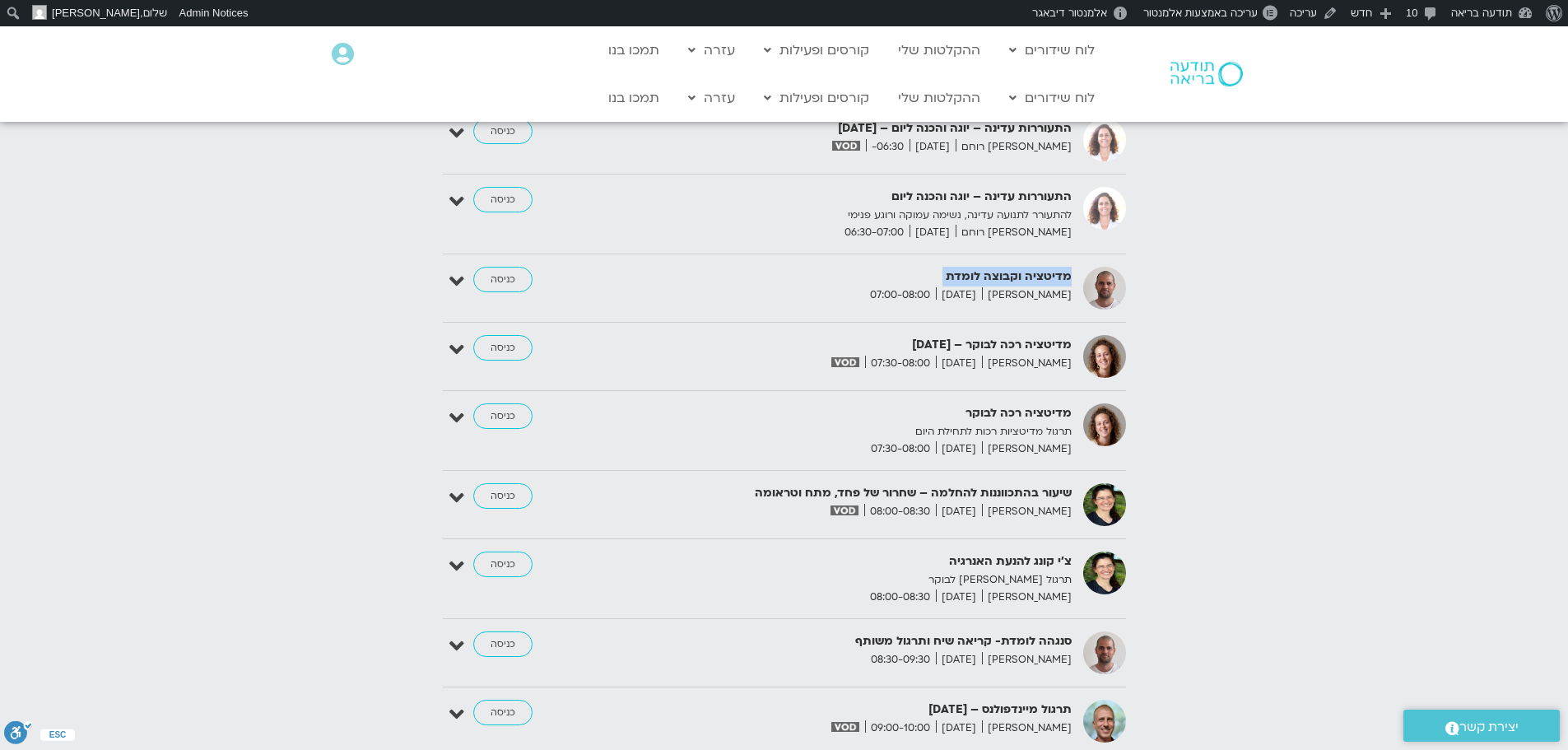 click on "מדיטציה וקבוצה לומדת" at bounding box center (870, 277) 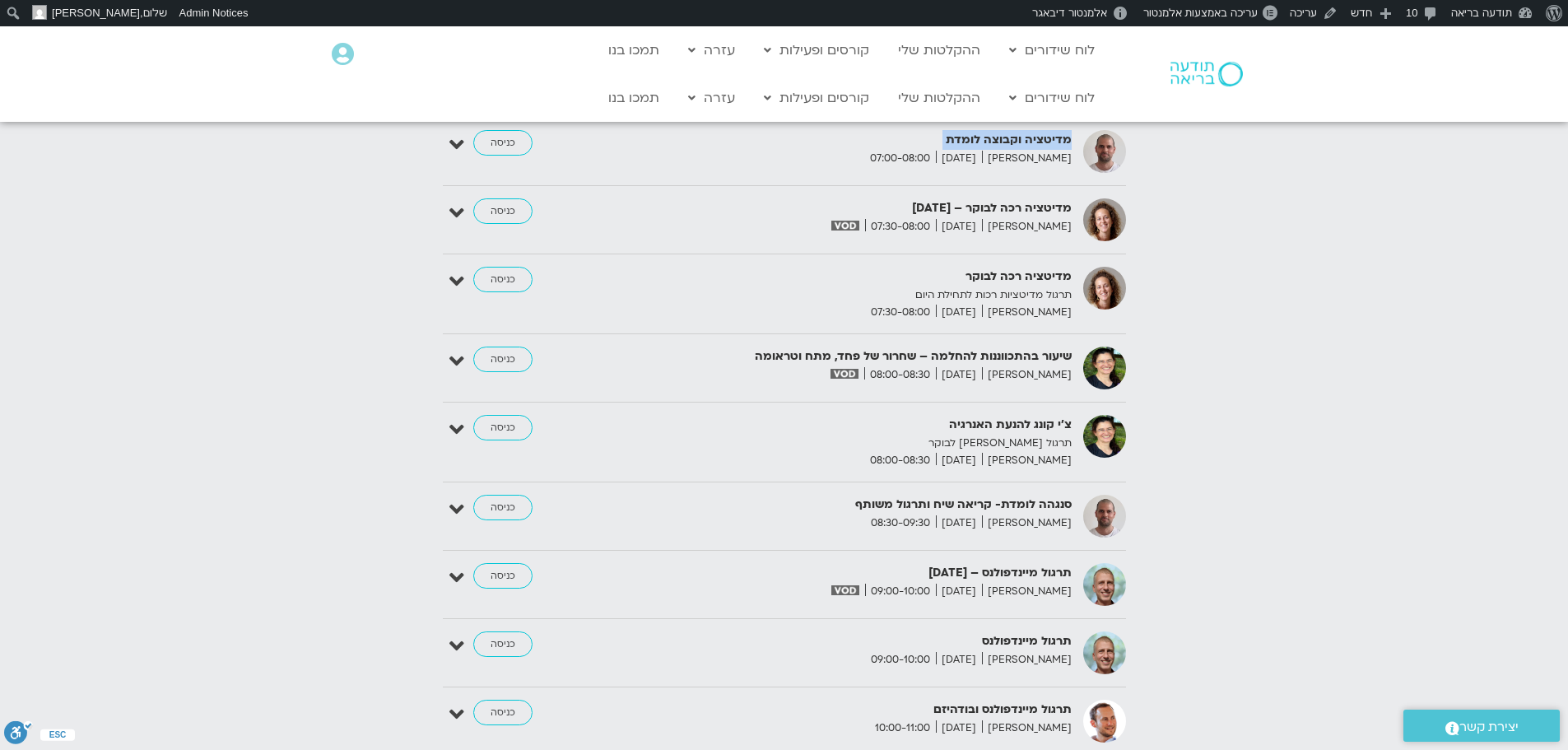 scroll, scrollTop: 2223, scrollLeft: 0, axis: vertical 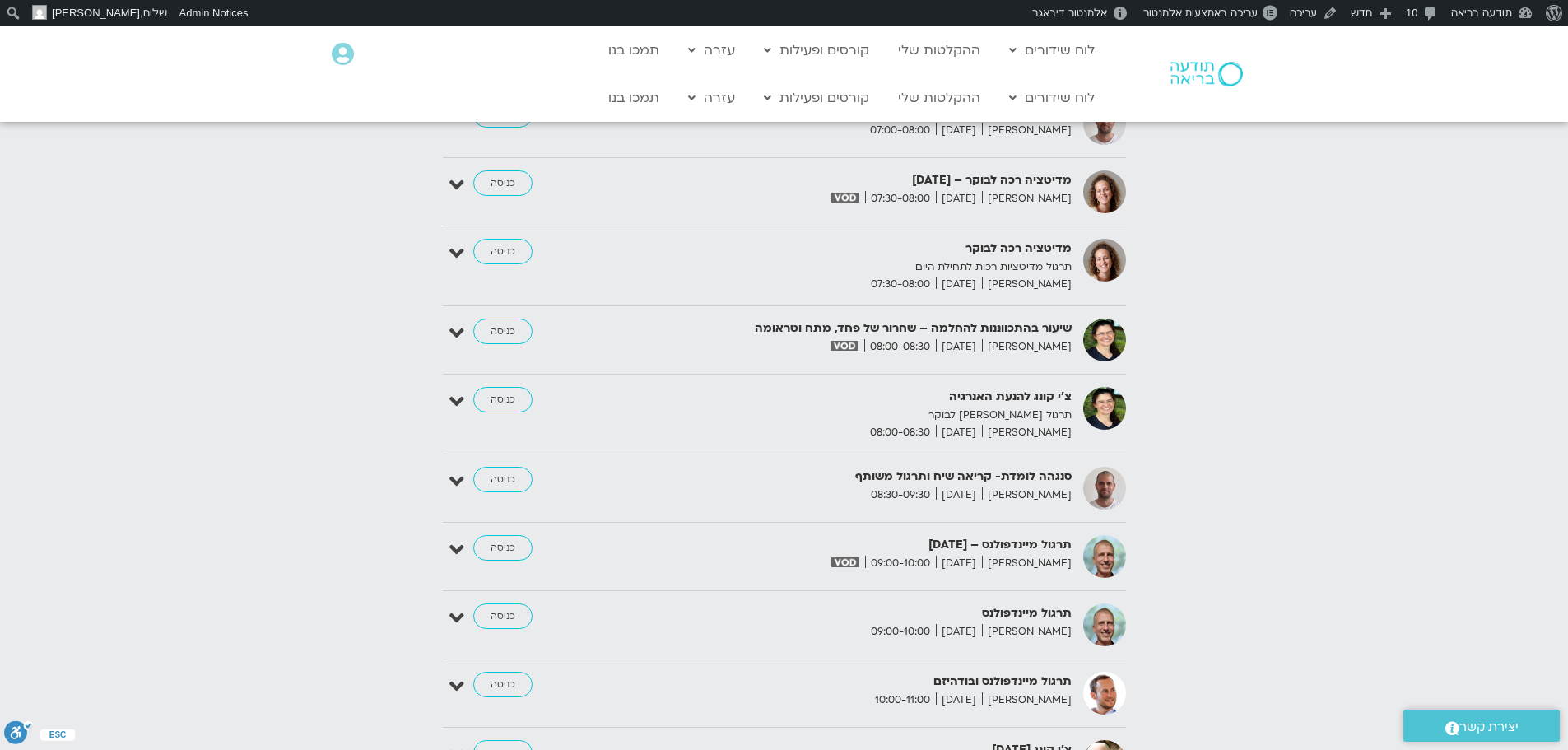click on "סנגהה לומדת- קריאה שיח ותרגול משותף" at bounding box center (870, 477) 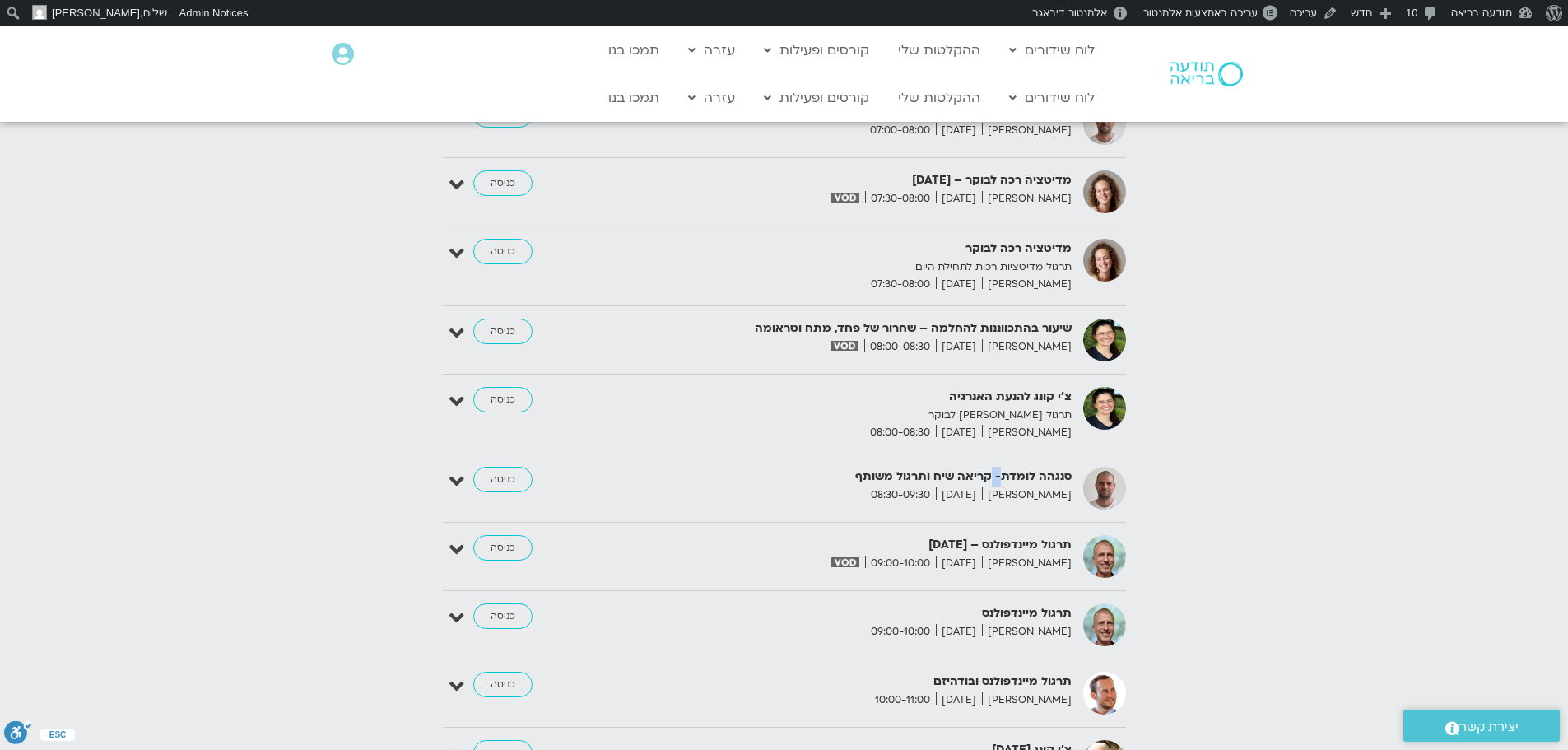 click on "סנגהה לומדת- קריאה שיח ותרגול משותף" at bounding box center (870, 477) 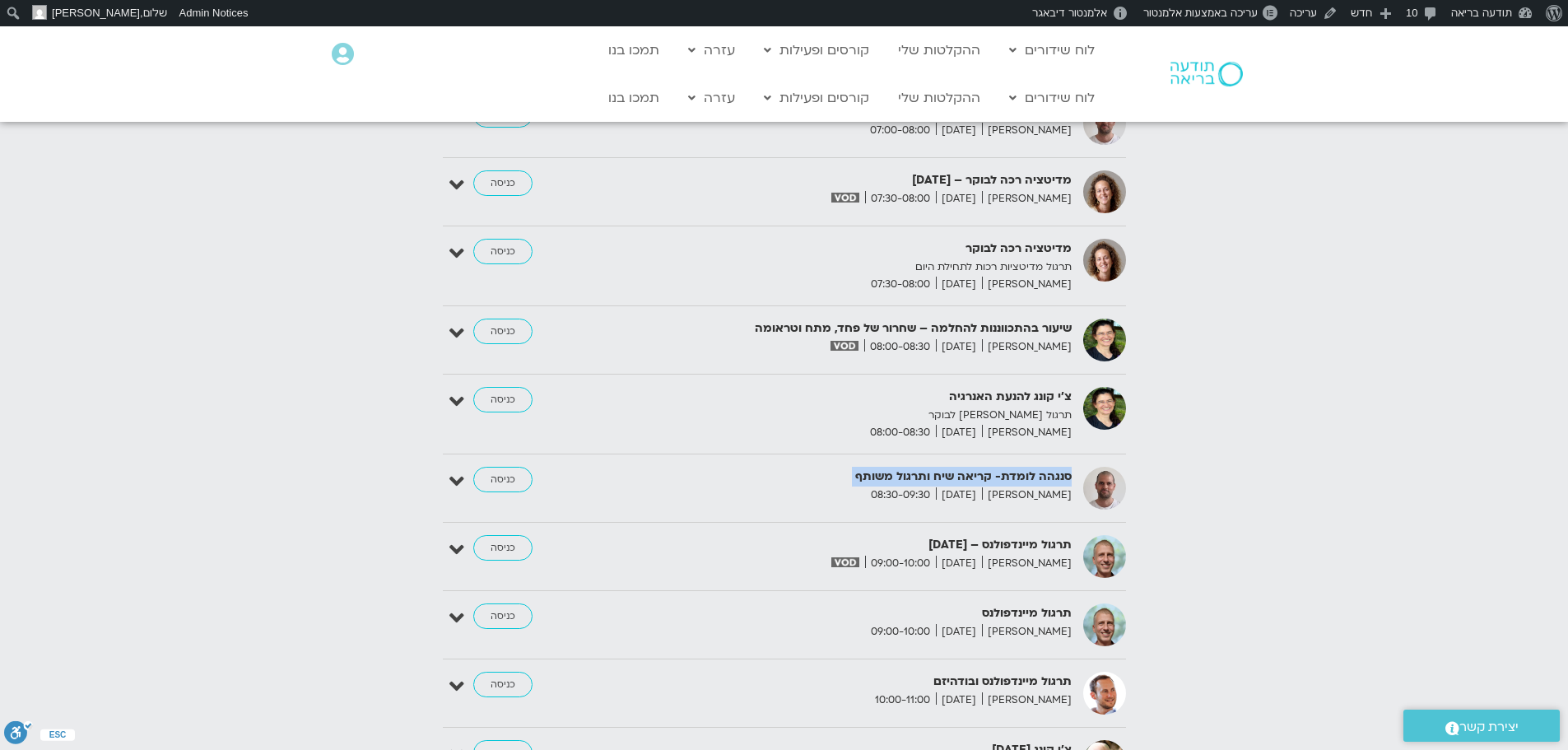 click on "סנגהה לומדת- קריאה שיח ותרגול משותף" at bounding box center [870, 477] 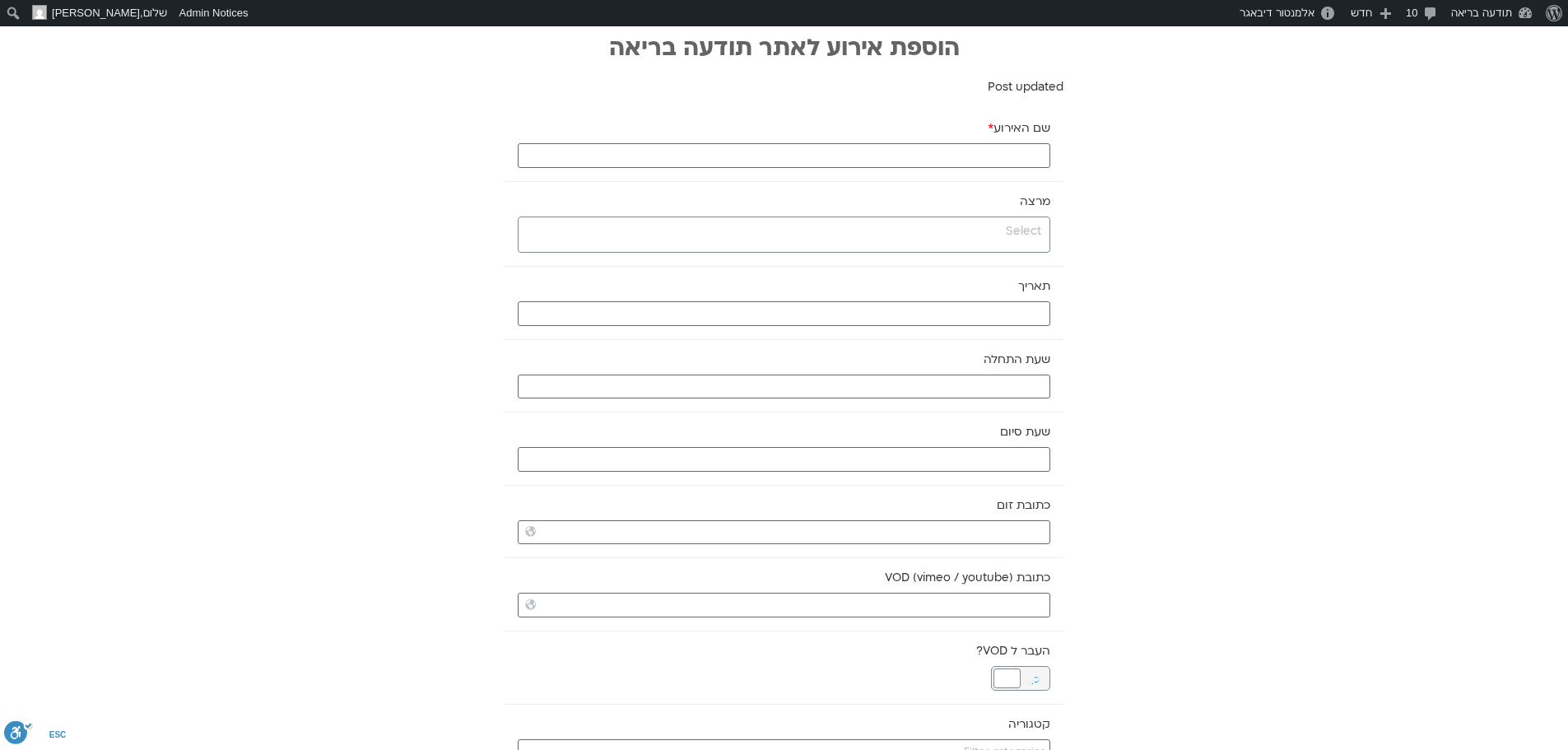 scroll, scrollTop: 0, scrollLeft: 0, axis: both 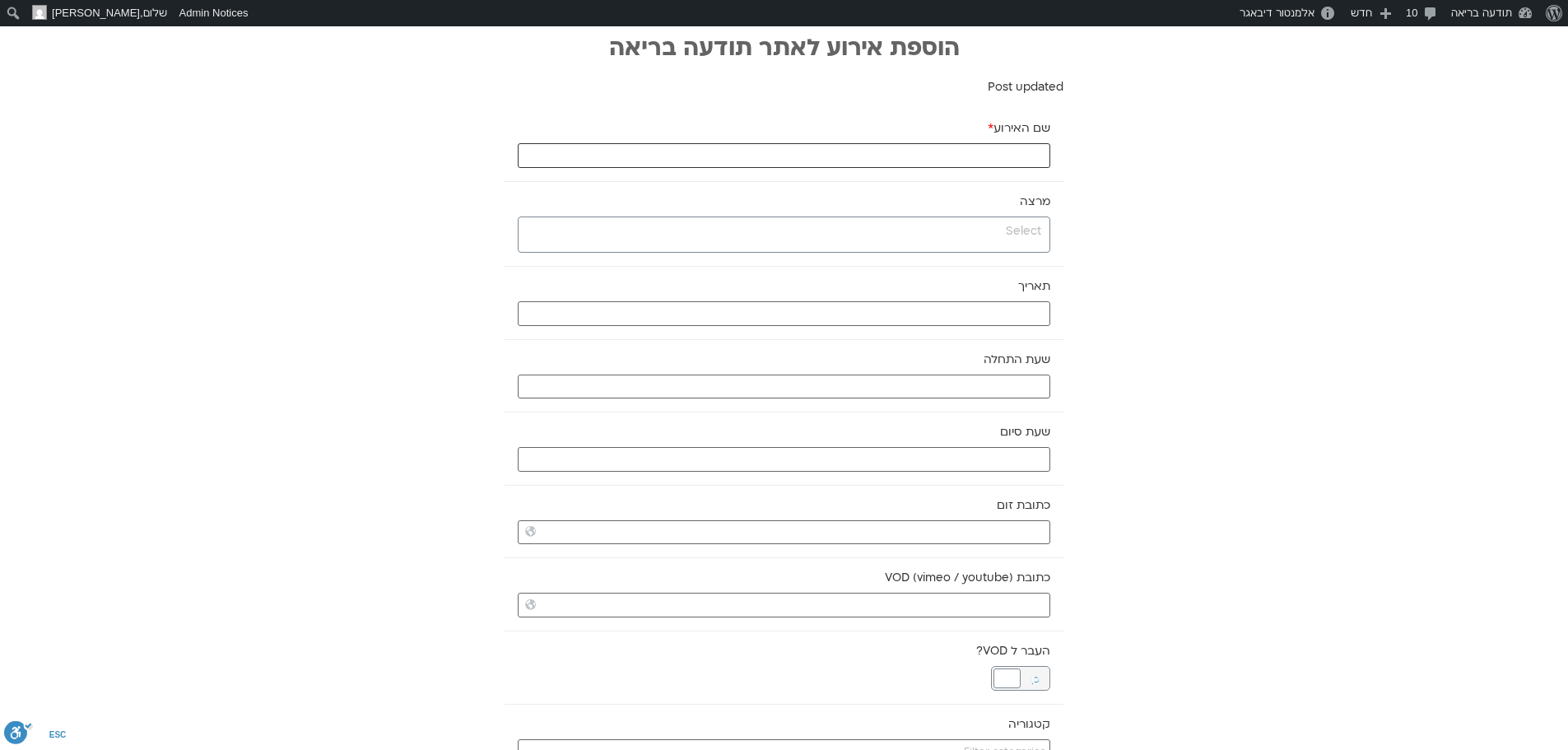 click on "שם האירוע  *" at bounding box center (784, 156) 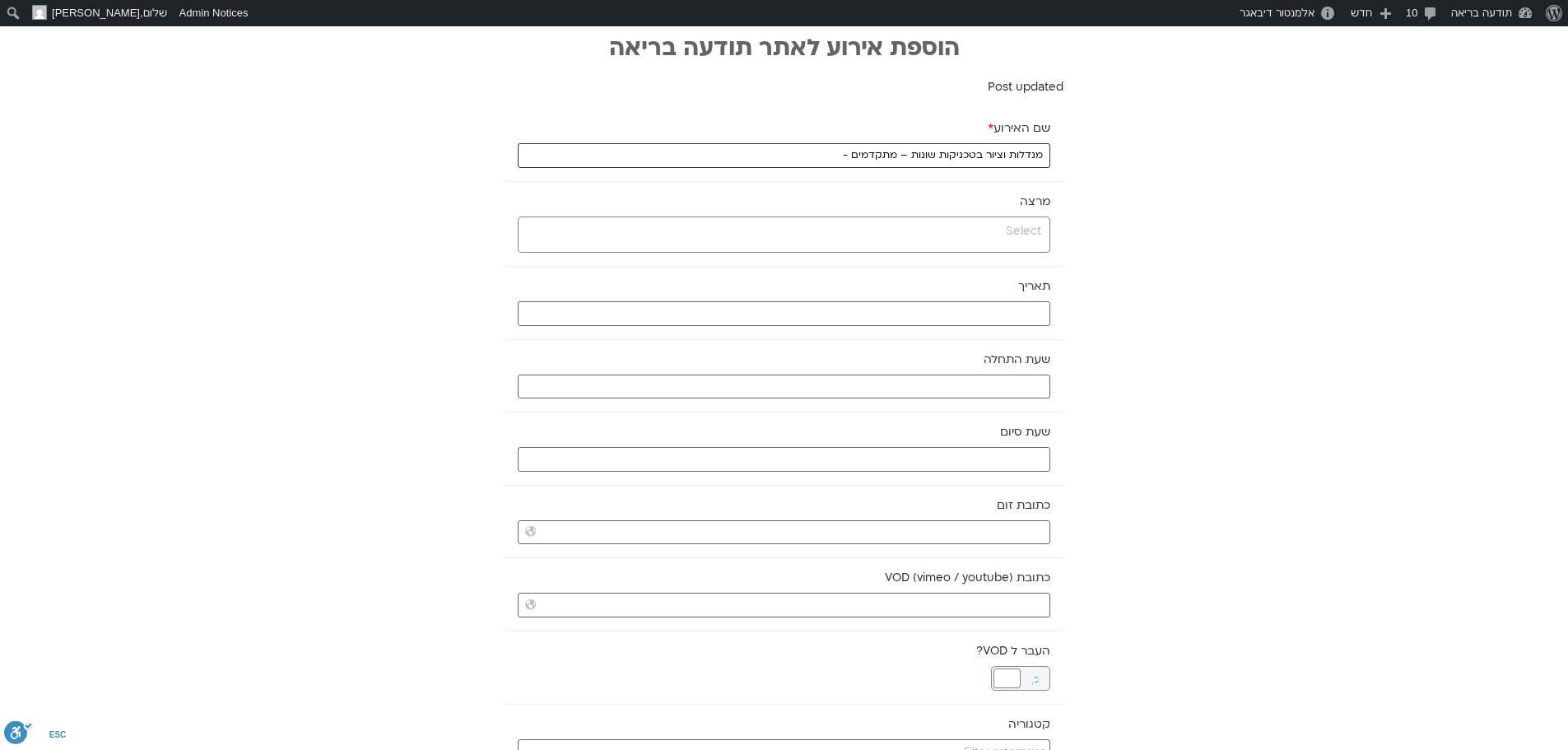 click on "מנדלות וציור בטכניקות שונות – מתקדמים -" at bounding box center [784, 156] 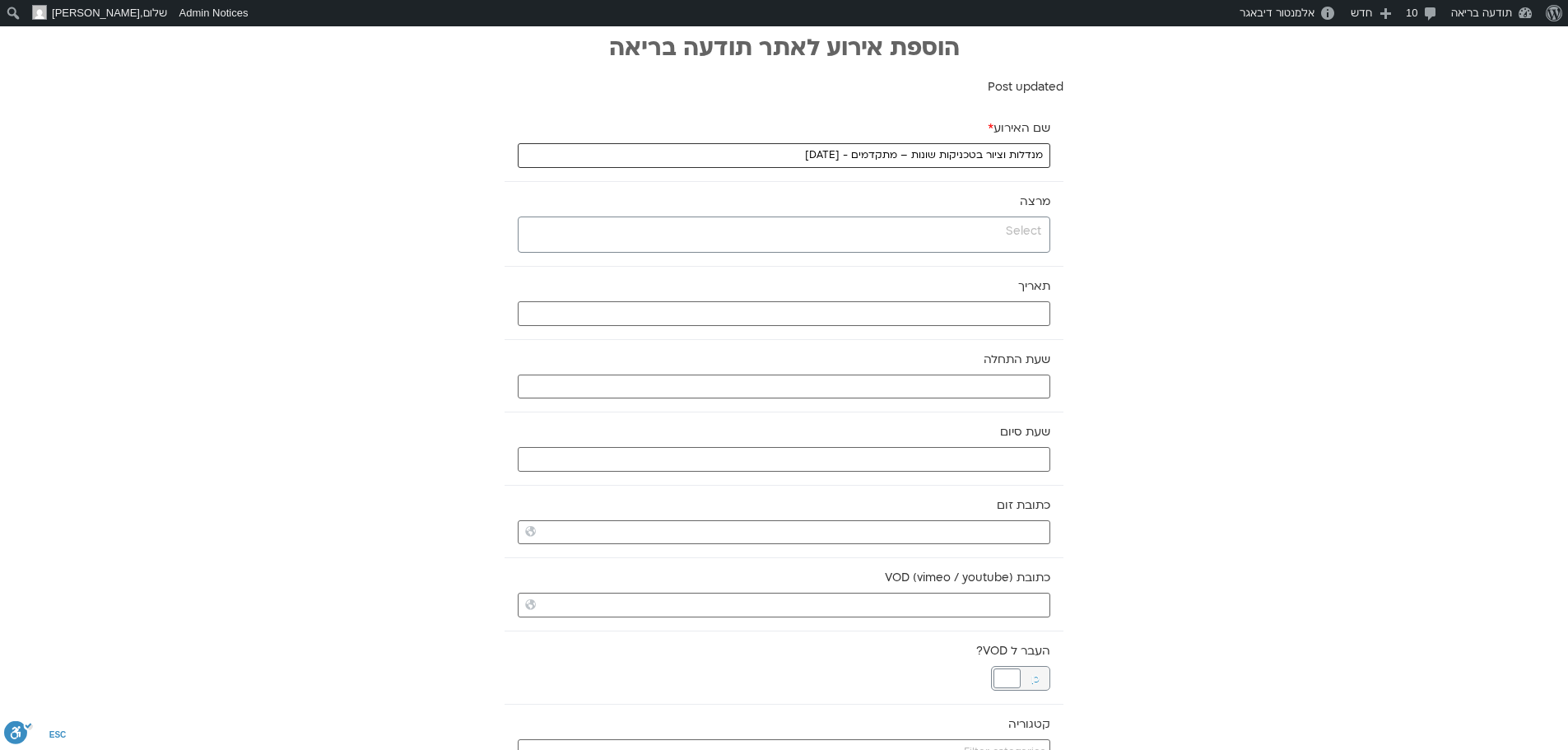 type on "מנדלות וציור בטכניקות שונות – מתקדמים - 2.7.25" 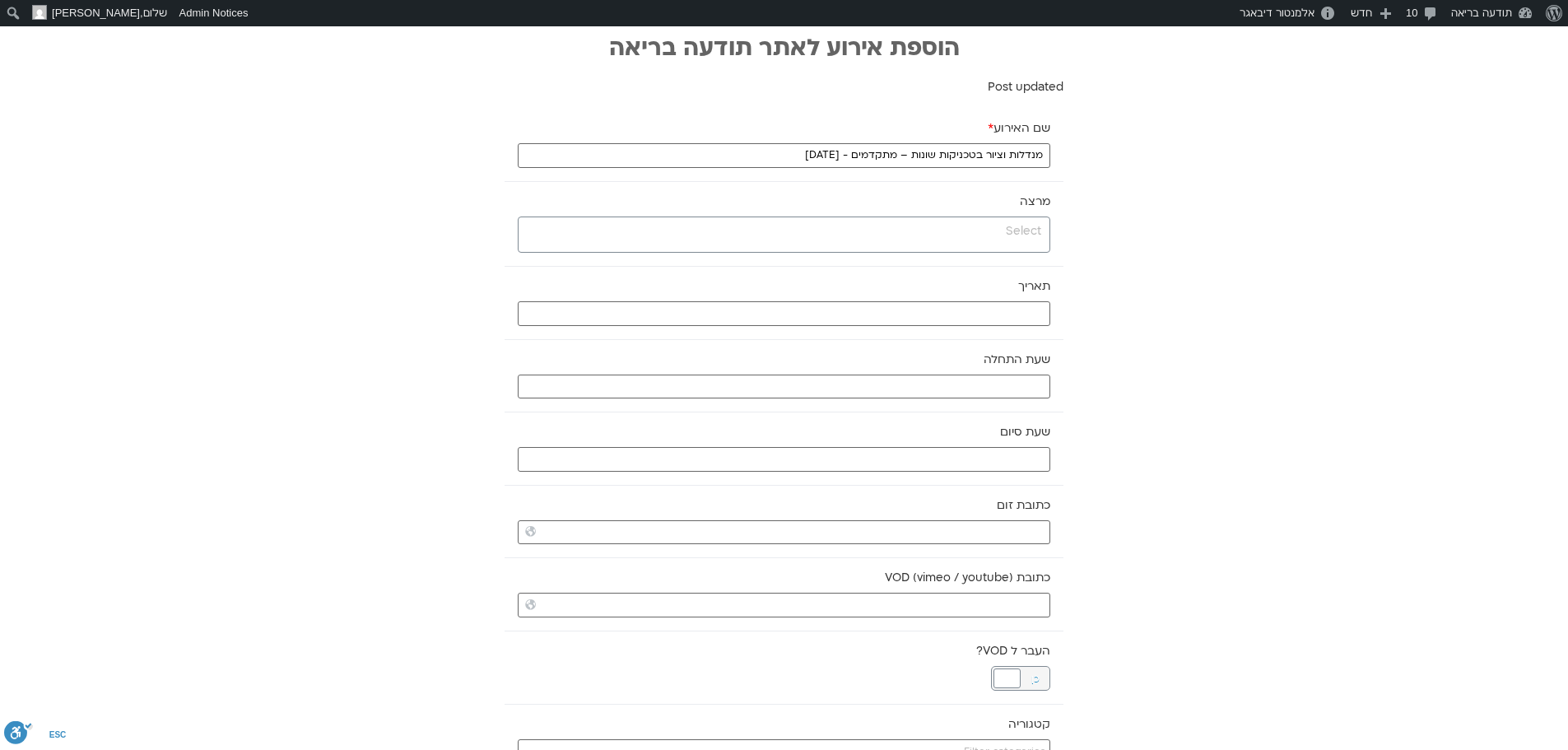 click at bounding box center (782, 231) 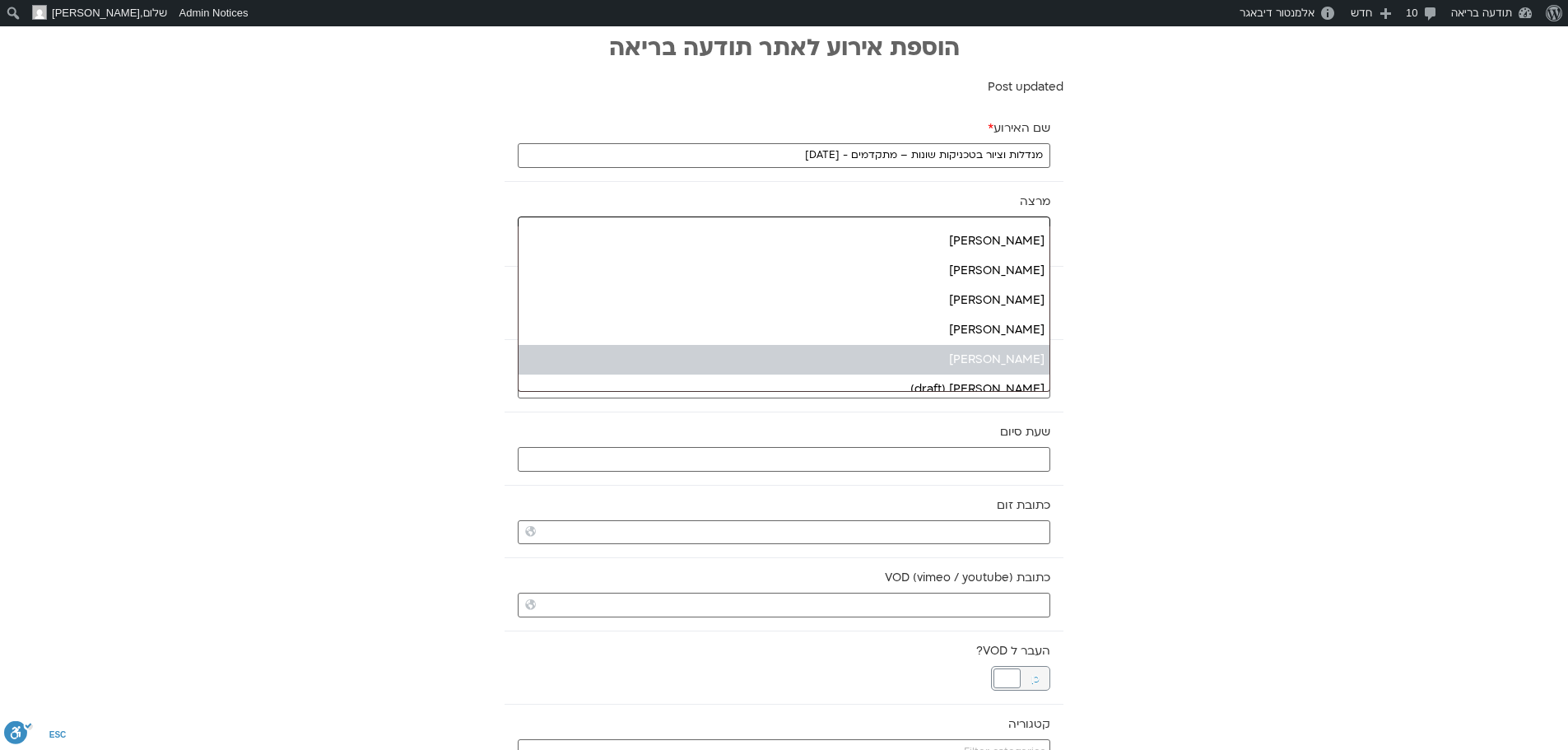 type on "אית" 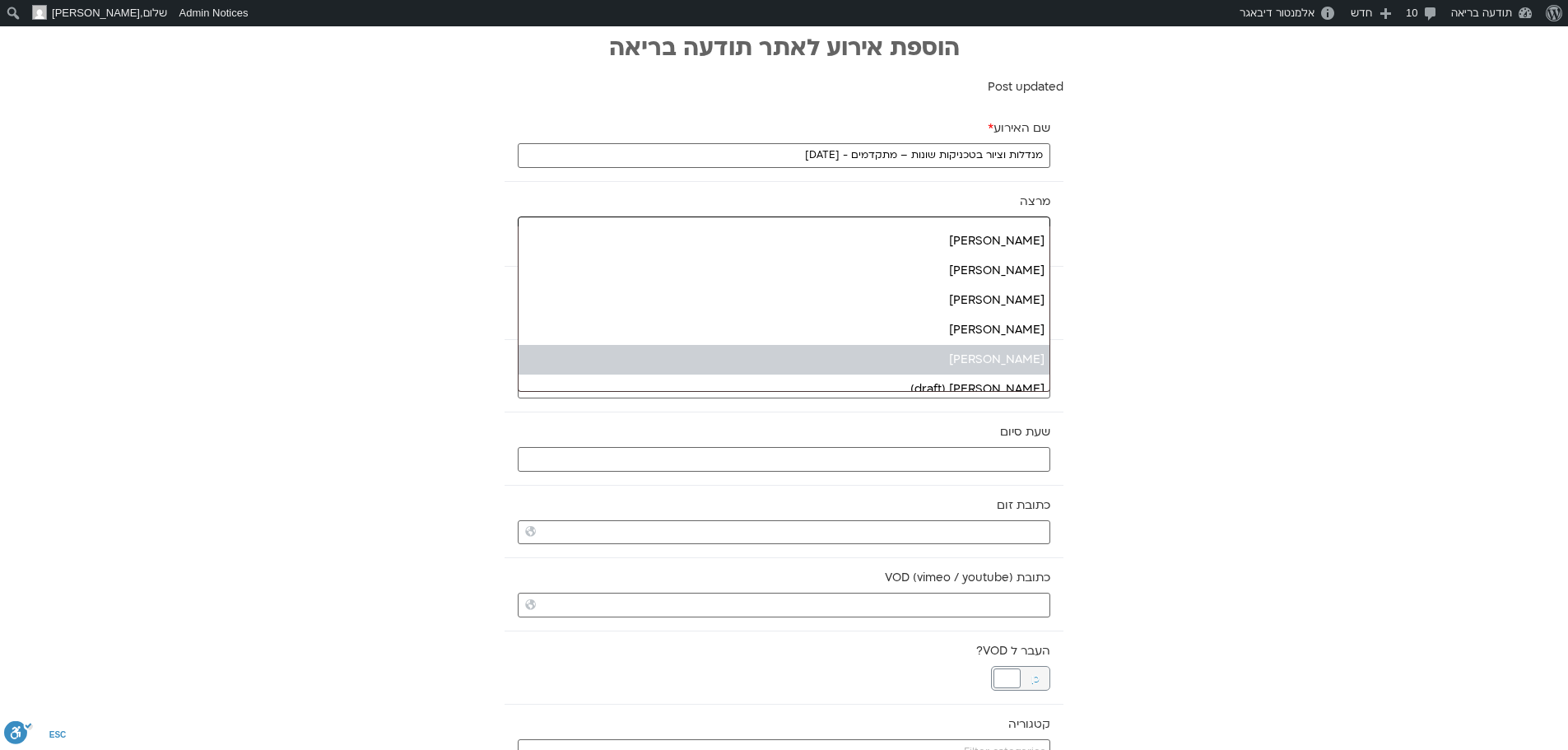drag, startPoint x: 1026, startPoint y: 361, endPoint x: 1077, endPoint y: 389, distance: 58.18075 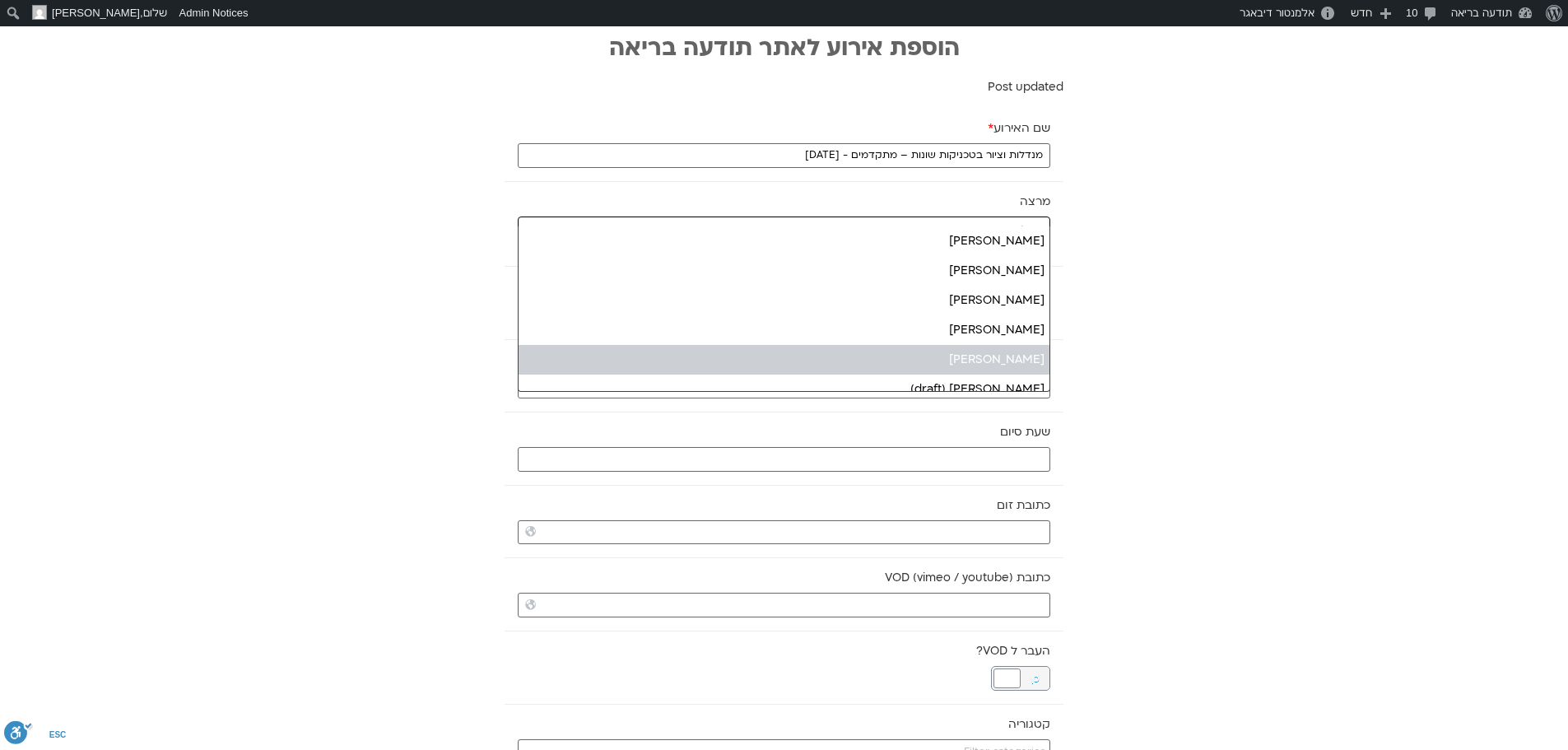 select on "****" 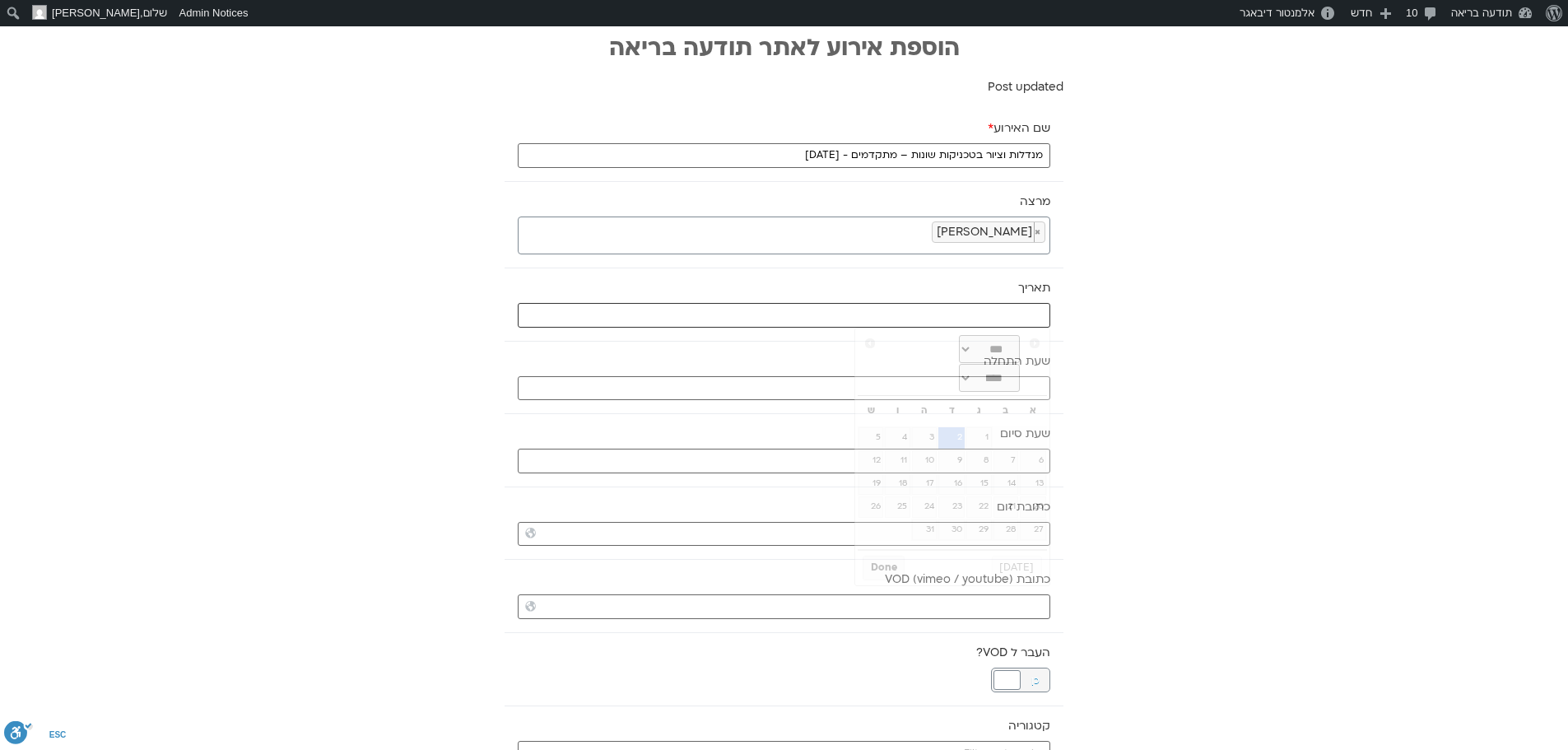 click at bounding box center [784, 315] 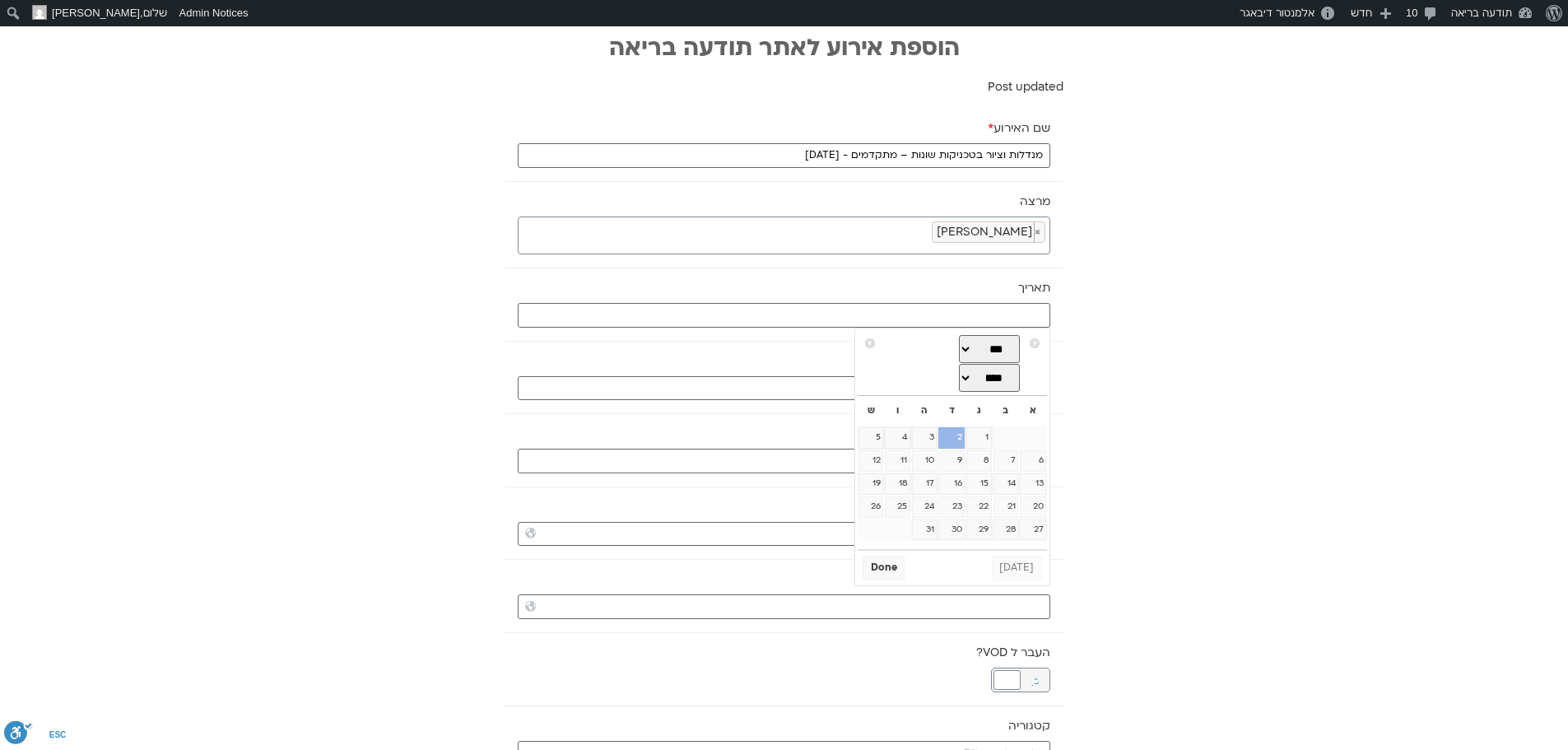 click on "2" at bounding box center (952, 438) 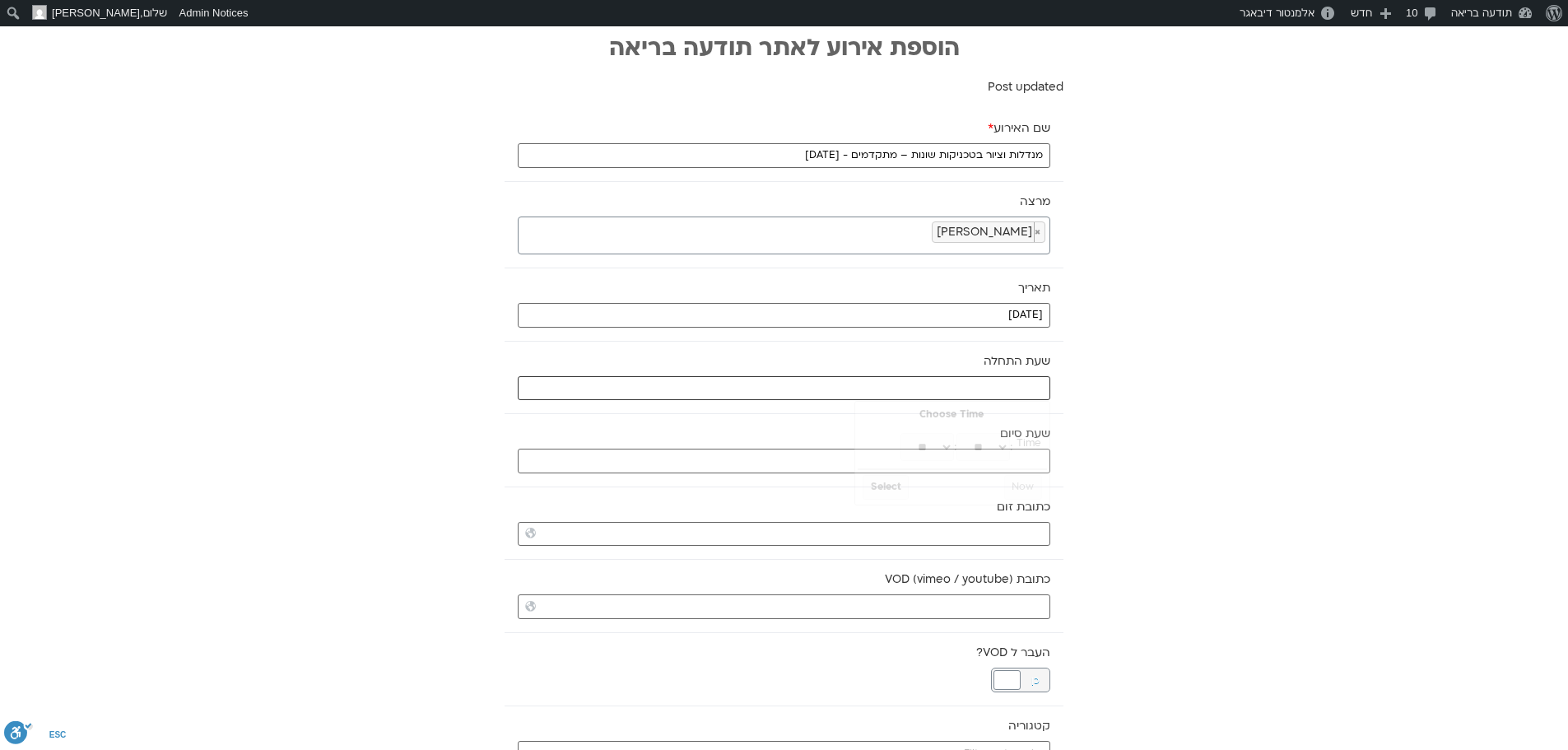 click at bounding box center (784, 389) 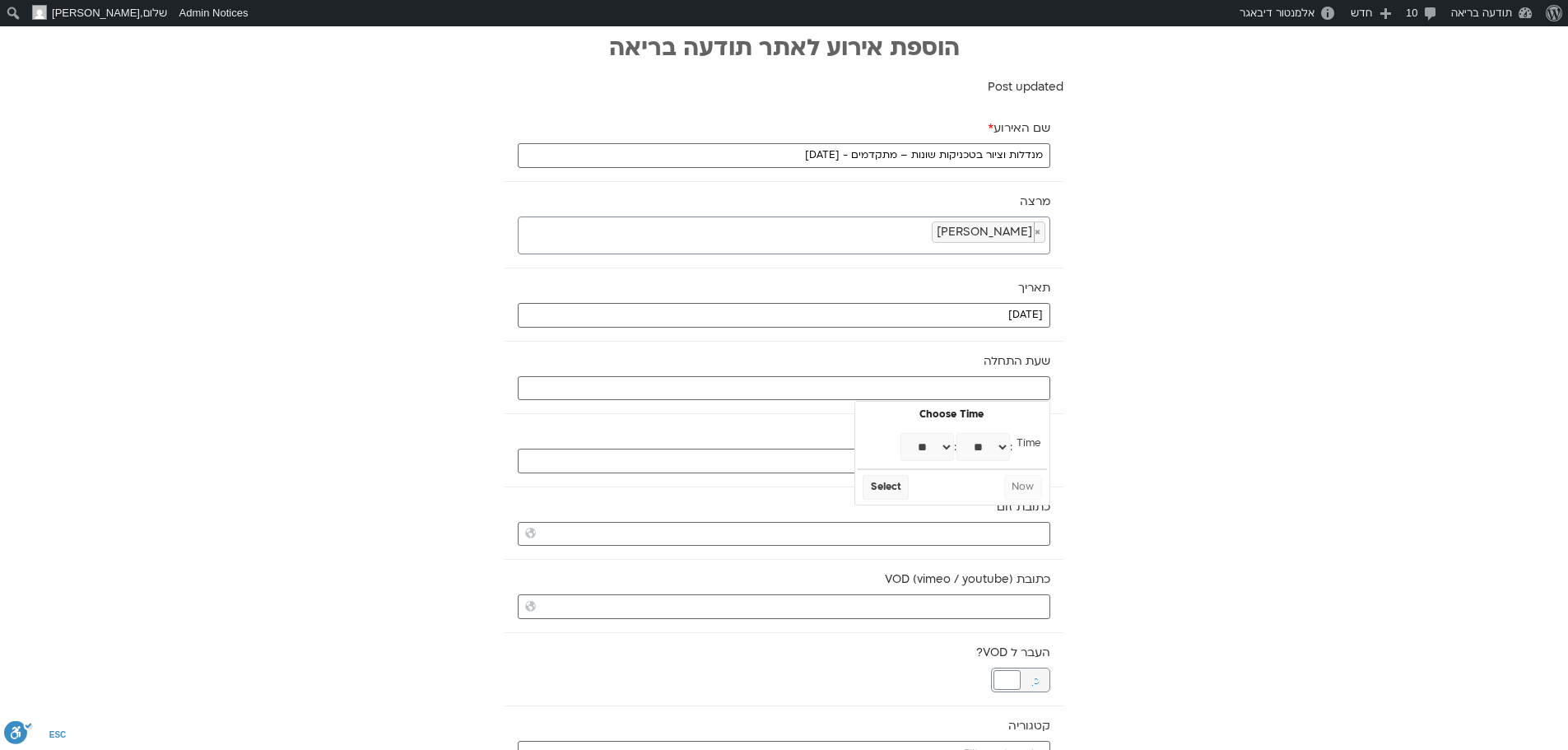 click on "** ** ** ** ** ** ** ** ** ** ** ** ** ** ** ** ** ** ** ** ** ** ** **" at bounding box center (927, 447) 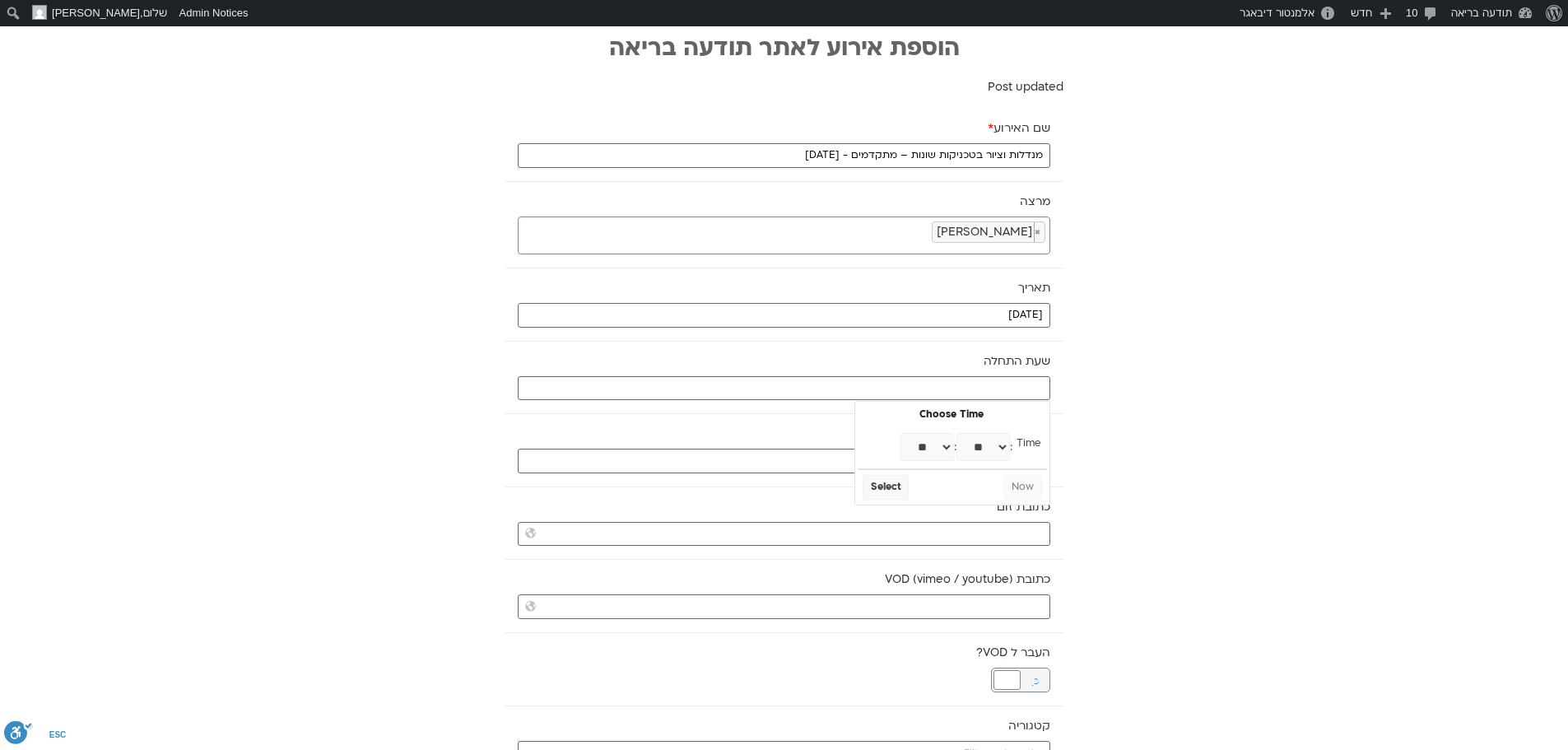 type on "16:00" 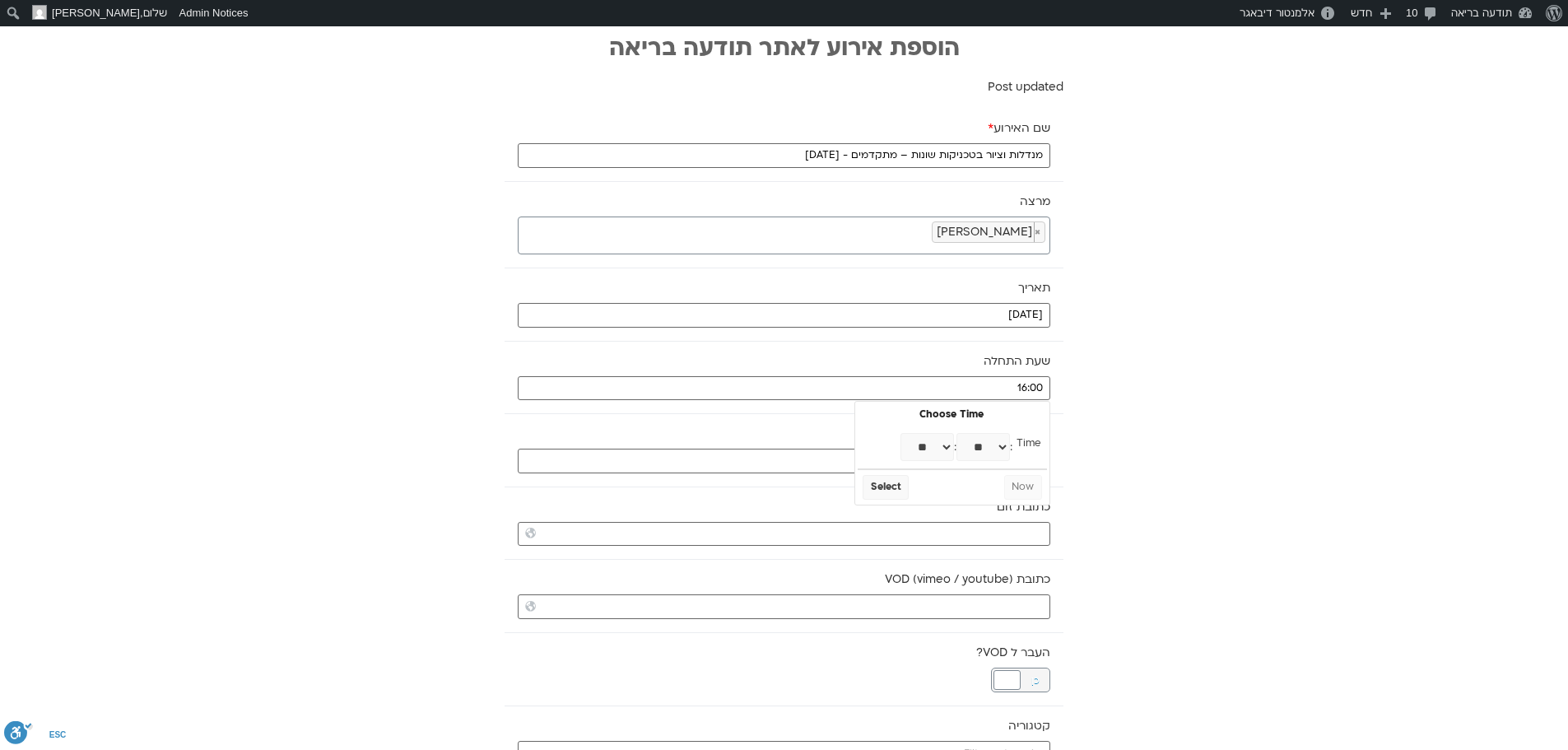 select on "**" 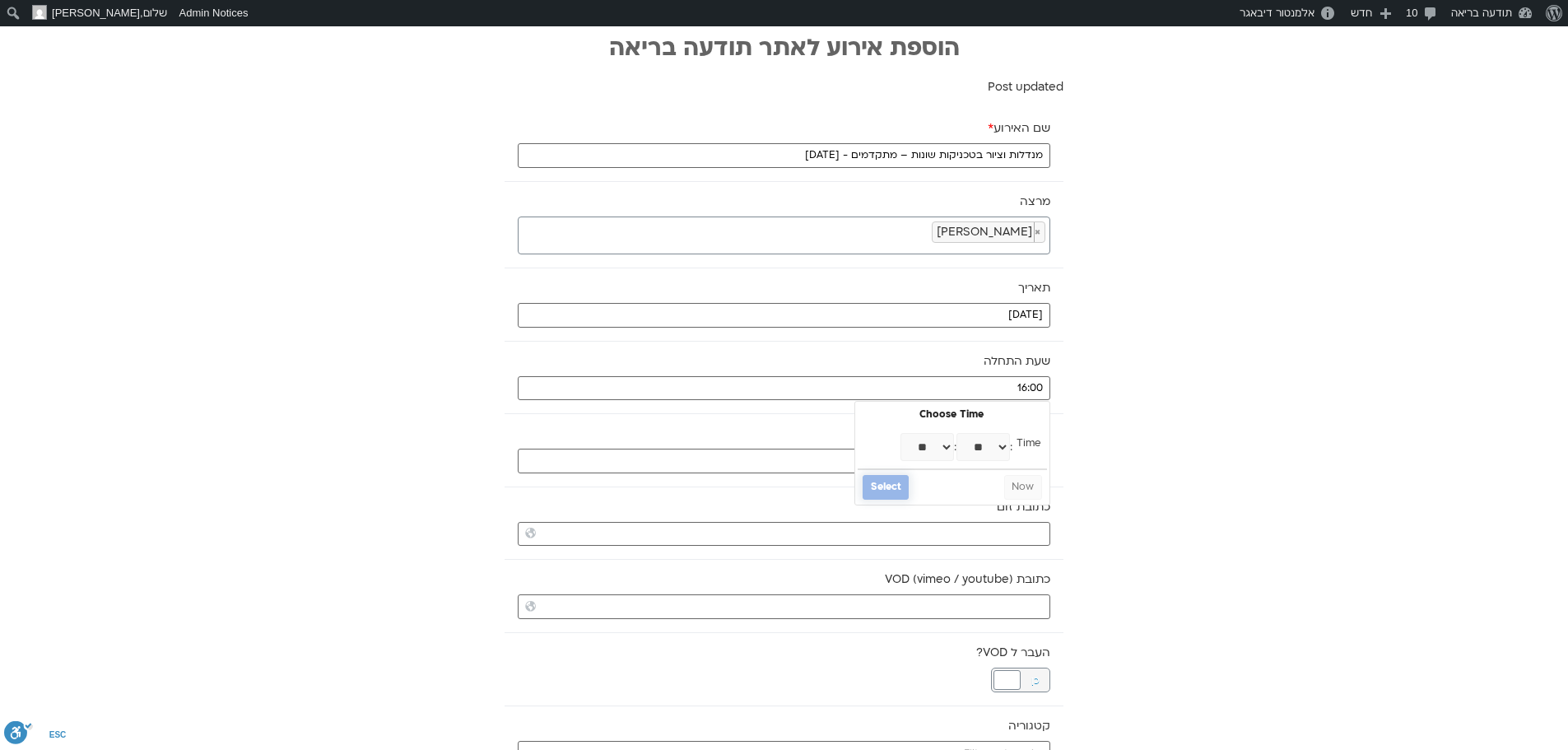 click on "Select" at bounding box center (886, 487) 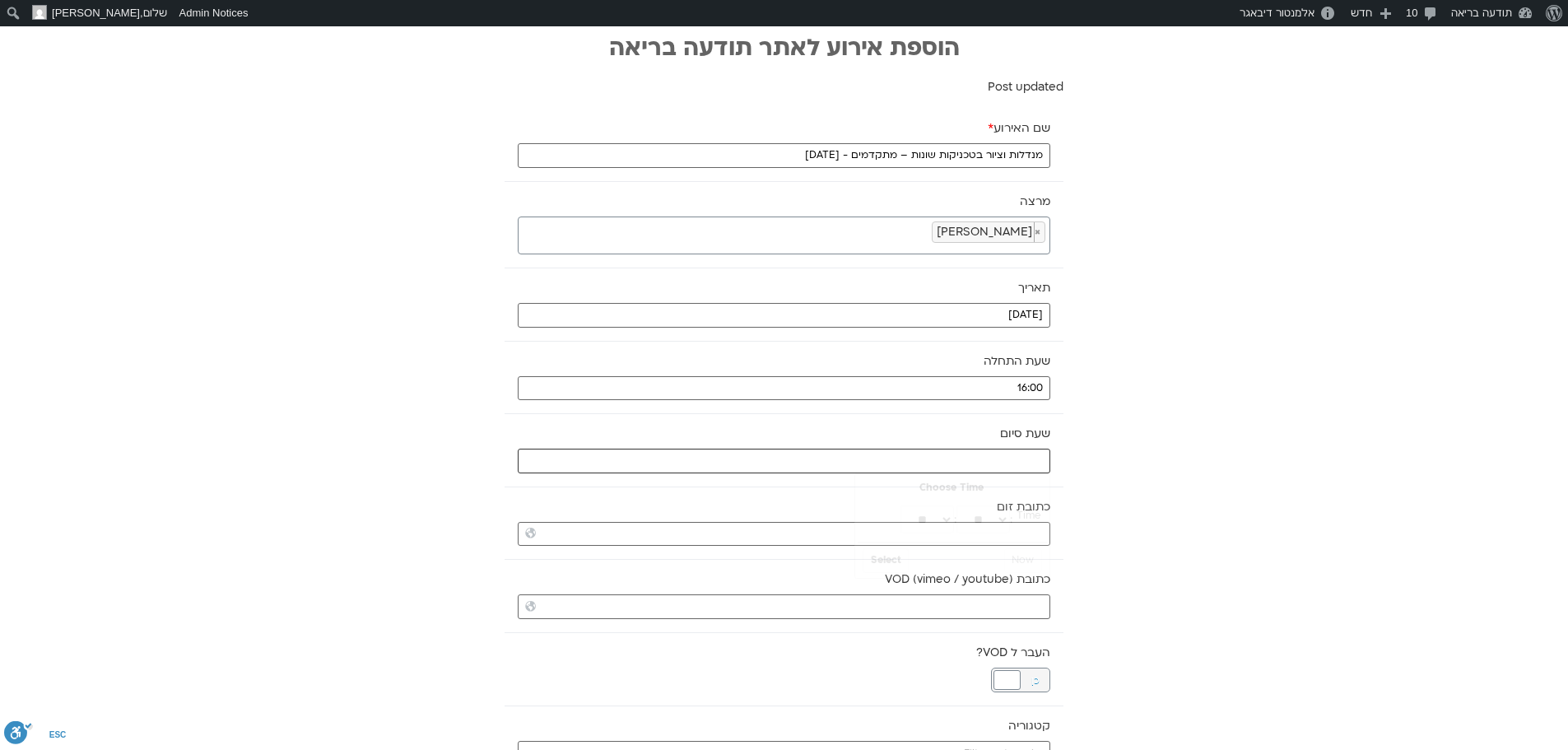click at bounding box center (784, 461) 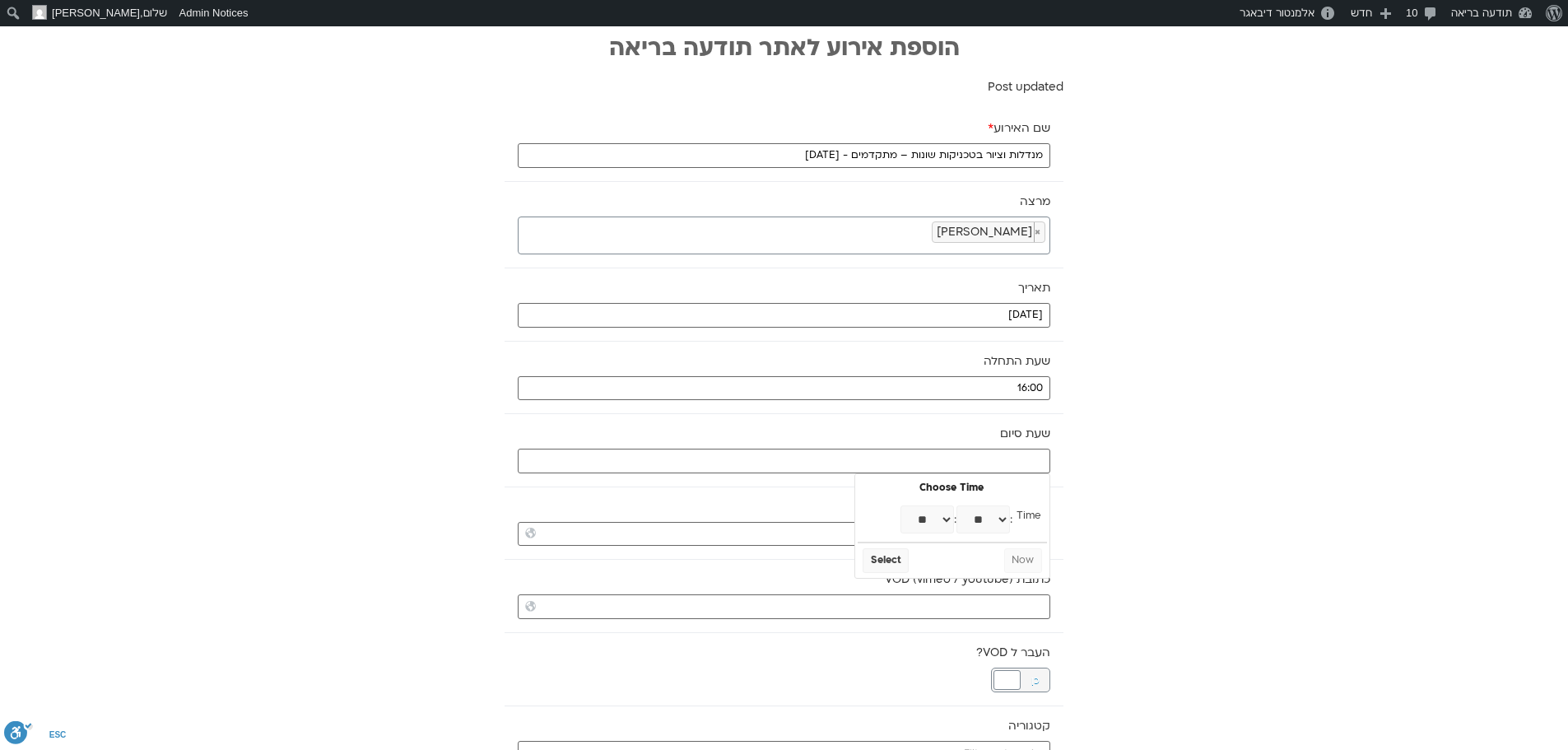 click on "** ** ** ** ** ** ** ** ** ** ** ** ** ** ** ** ** ** ** ** ** ** ** **" at bounding box center (927, 519) 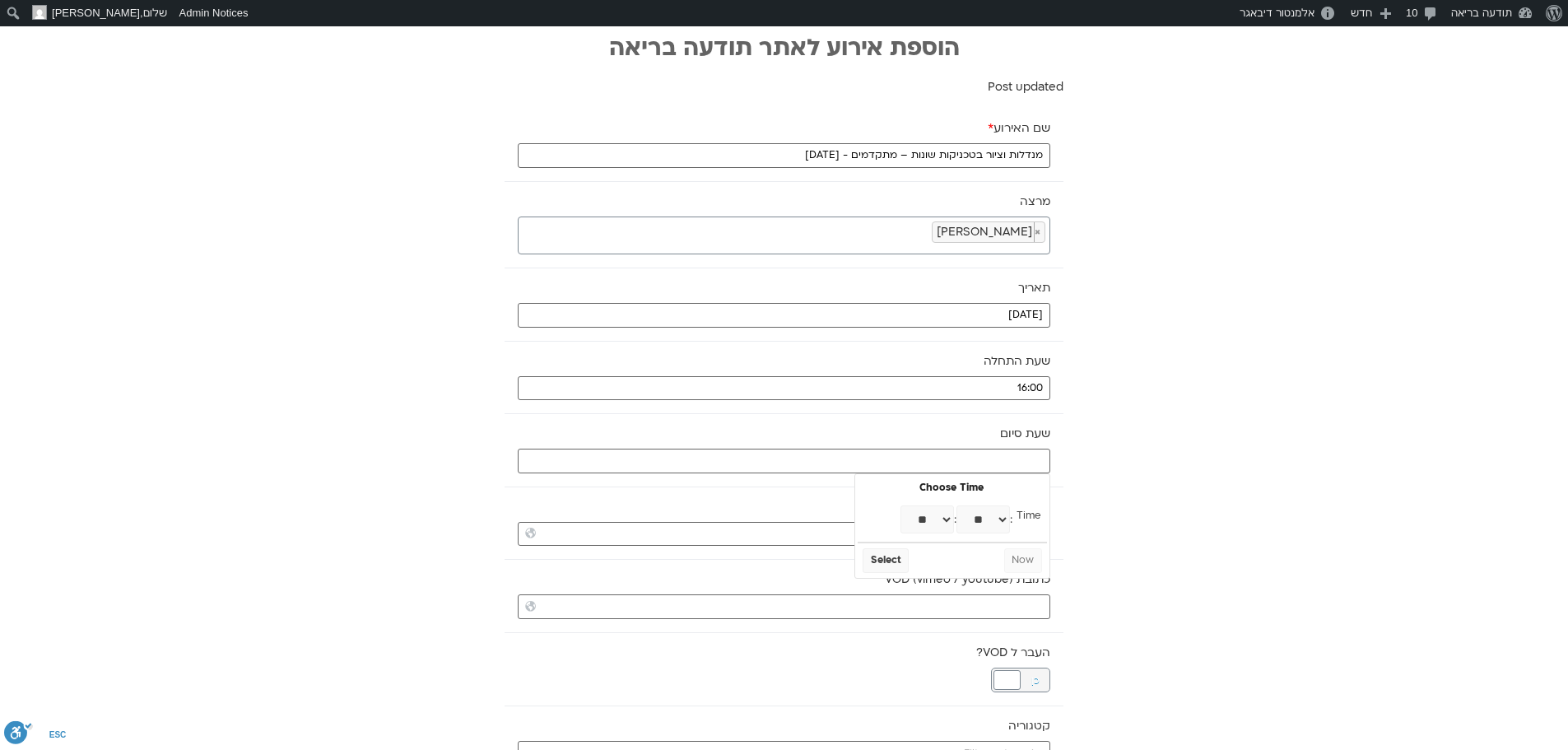 type on "17:00" 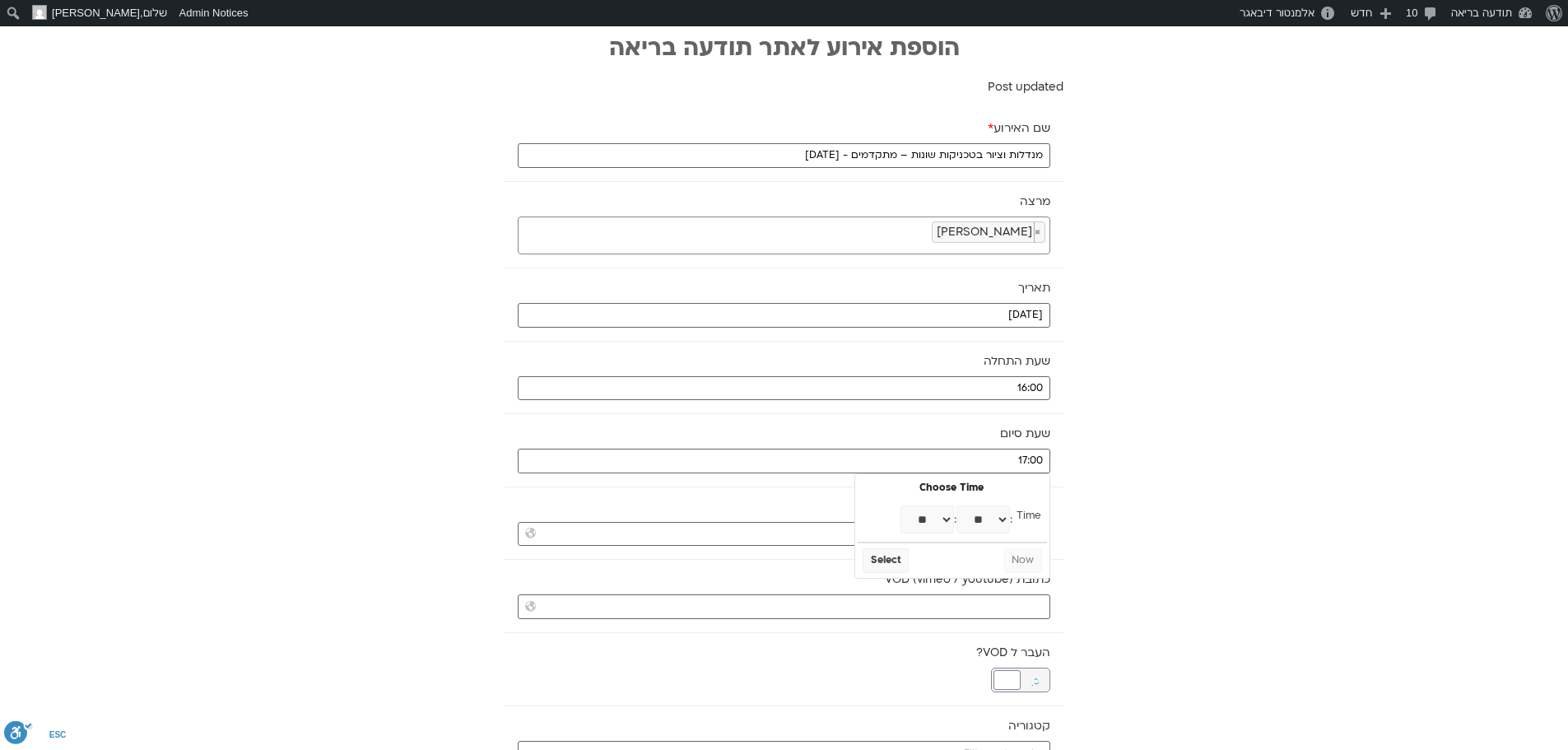 select on "**" 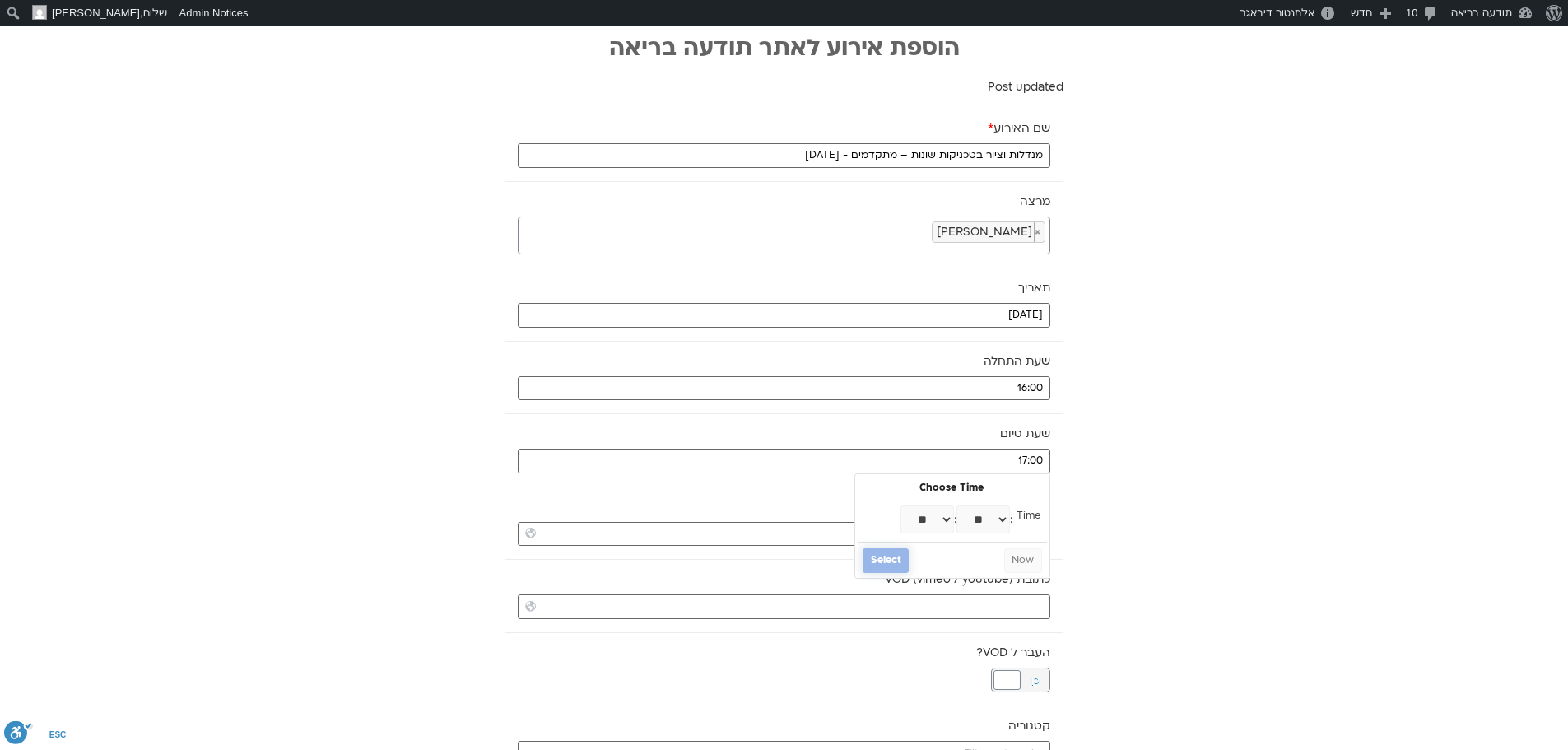 click on "Select" at bounding box center [886, 561] 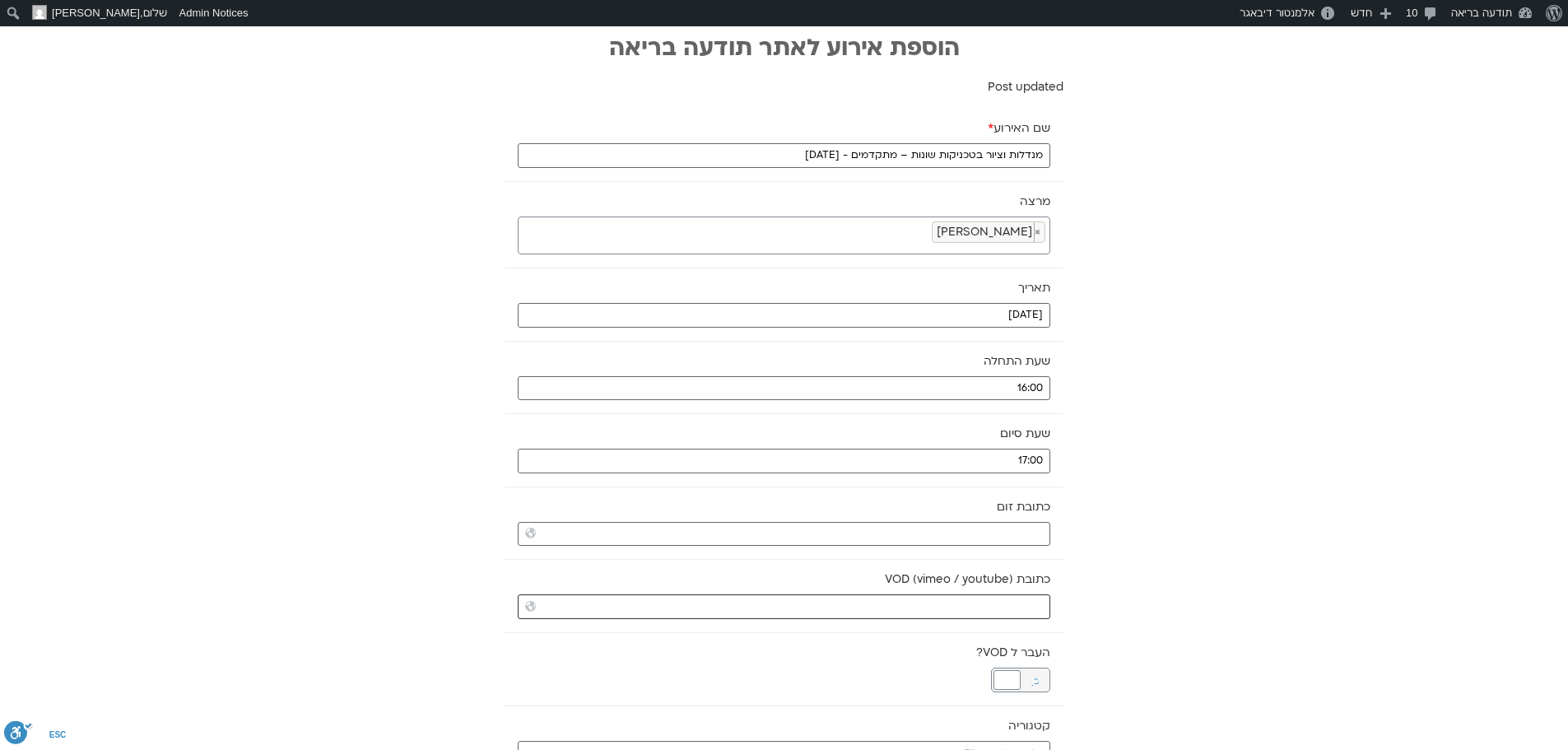click on "כתובת VOD (vimeo / youtube)" at bounding box center (784, 607) 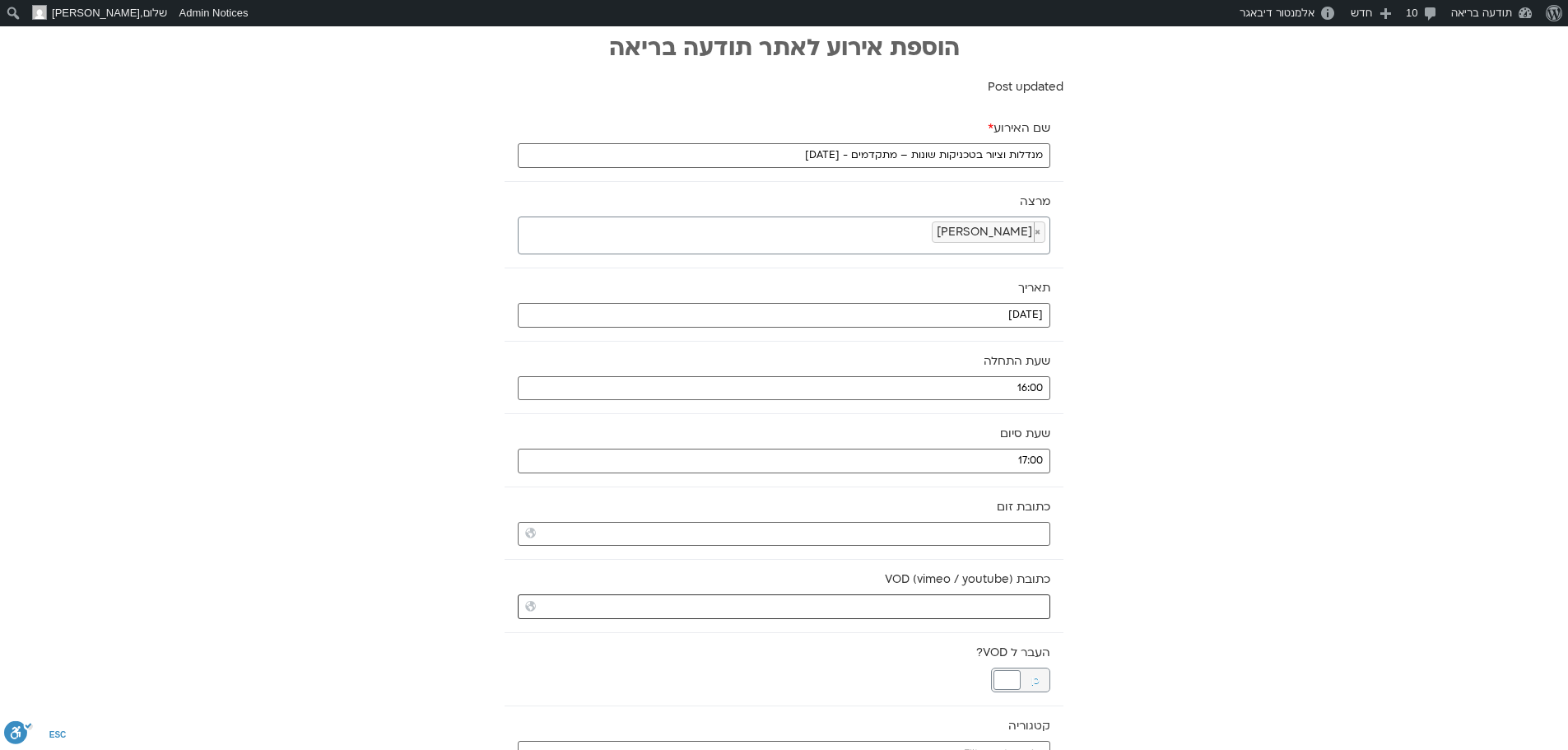 paste on "https://vimeo.com/1098205187?share=copy" 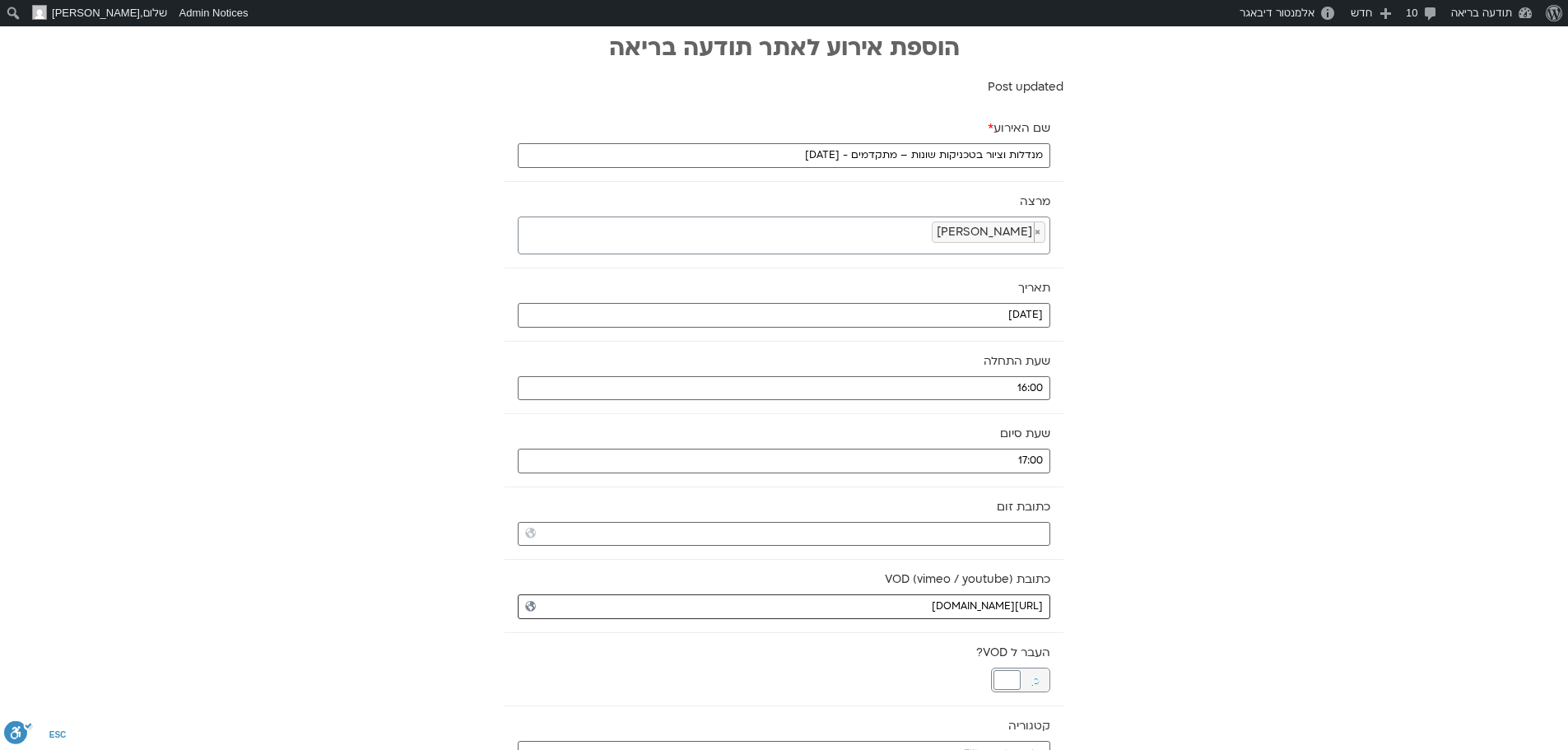 type on "https://vimeo.com/1098205187?share=copy" 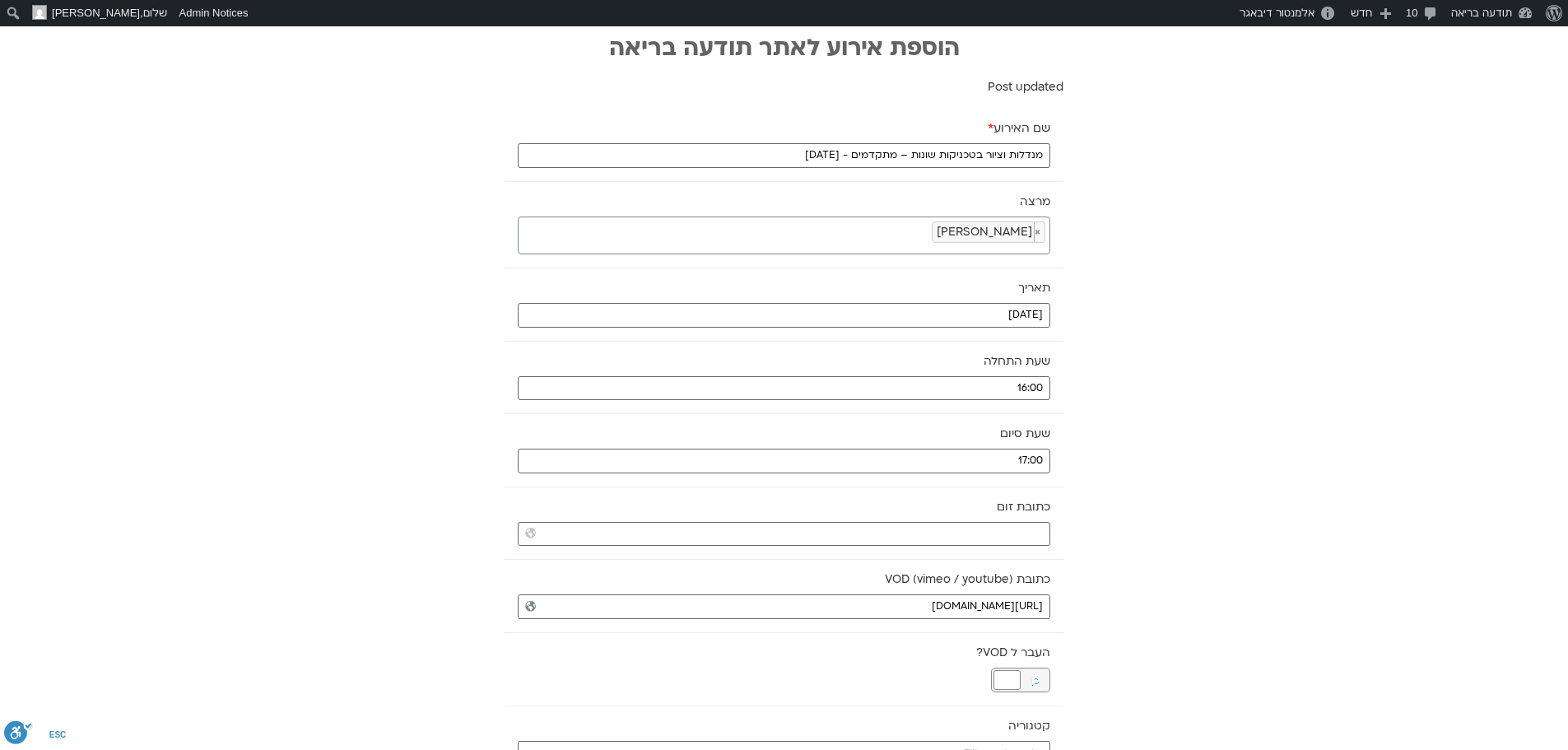 scroll, scrollTop: 247, scrollLeft: 0, axis: vertical 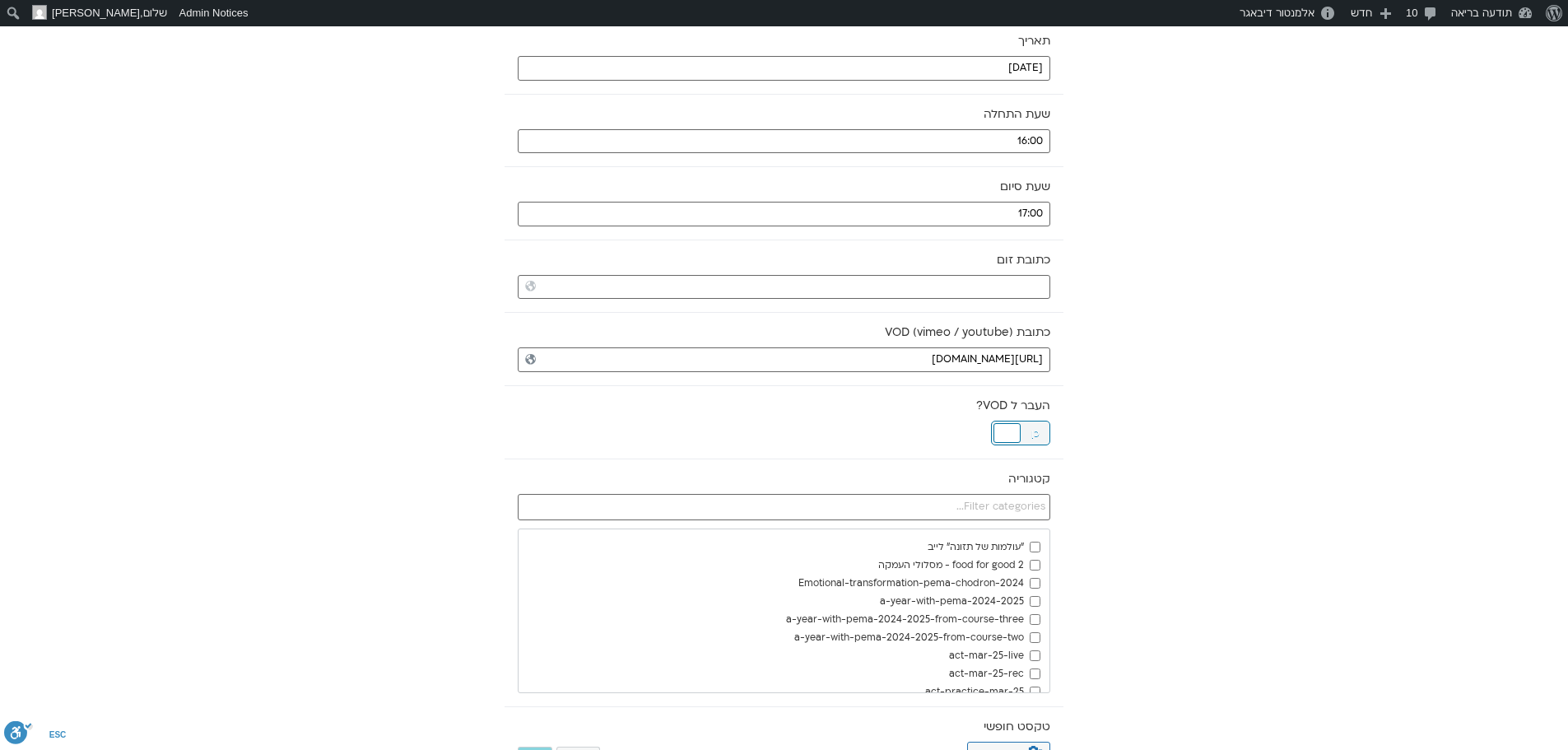 click at bounding box center [1007, 433] 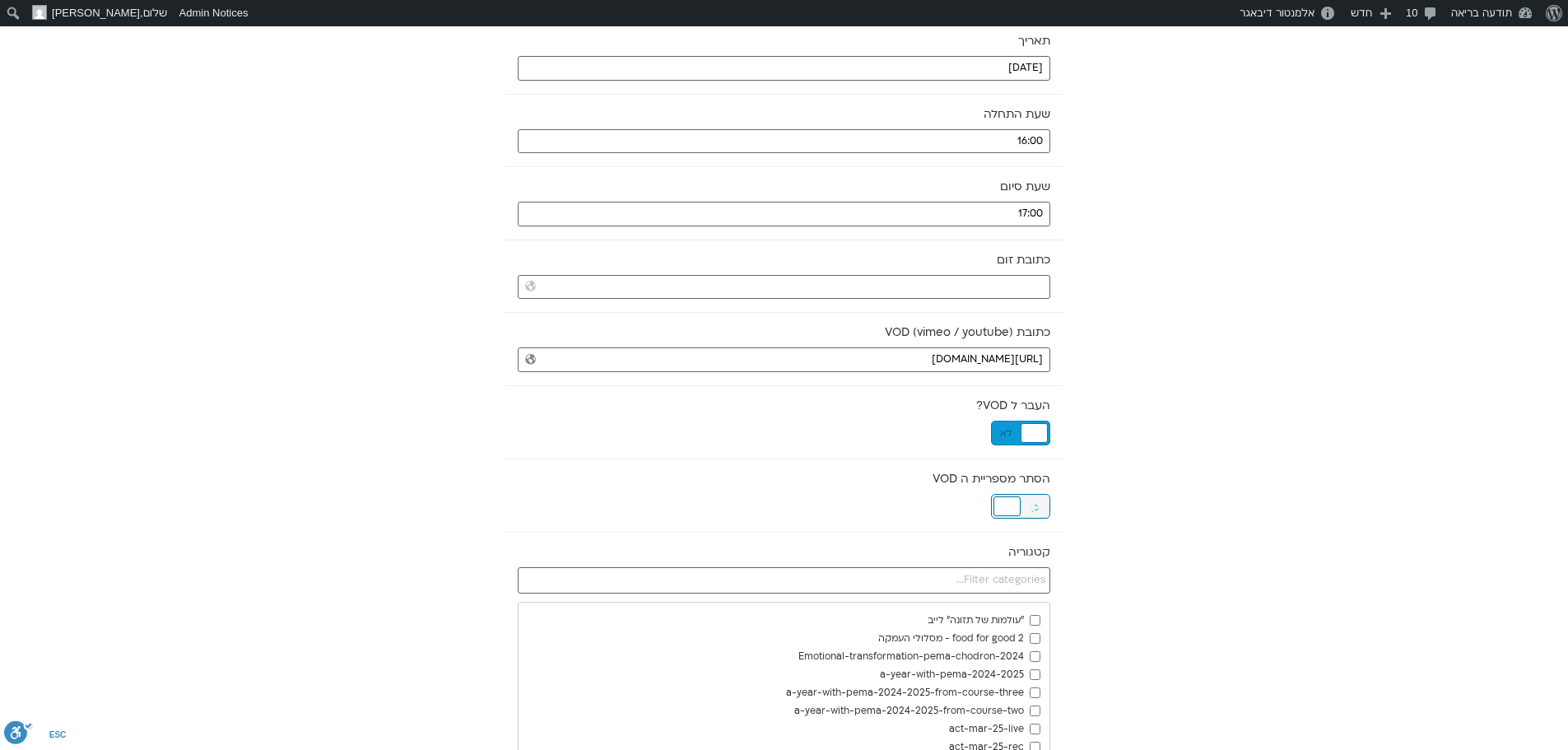 click at bounding box center [1007, 506] 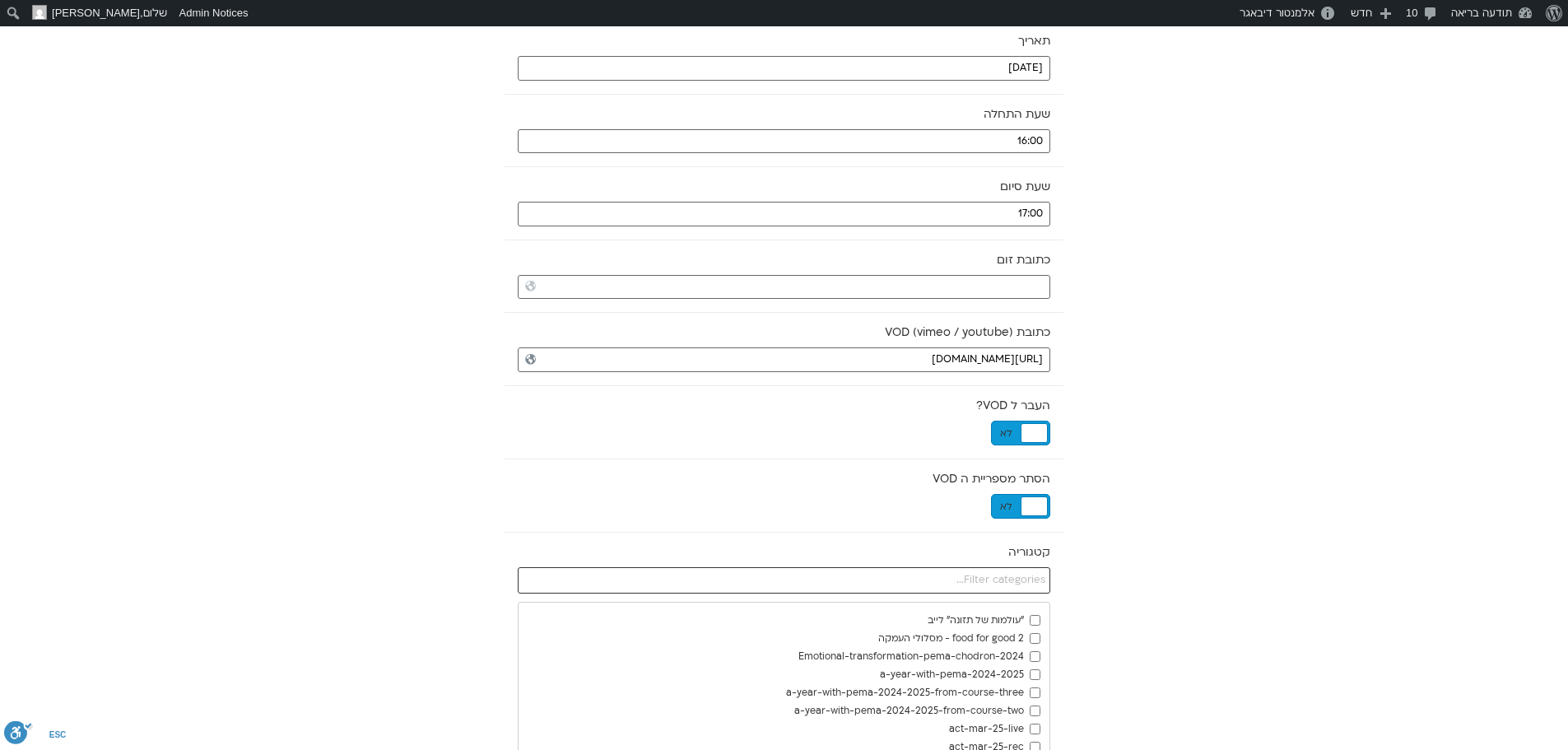 click at bounding box center (784, 580) 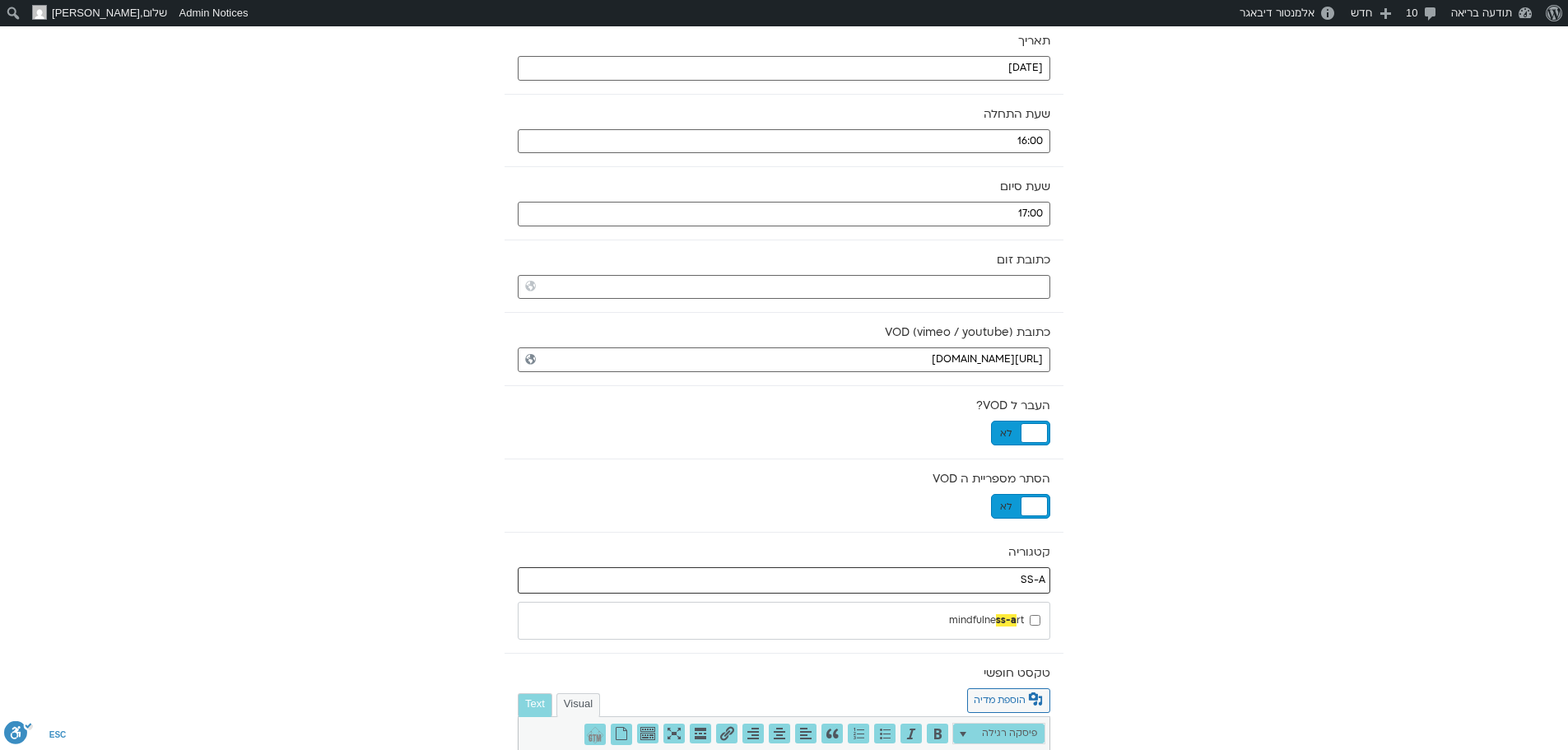 type on "SS-A" 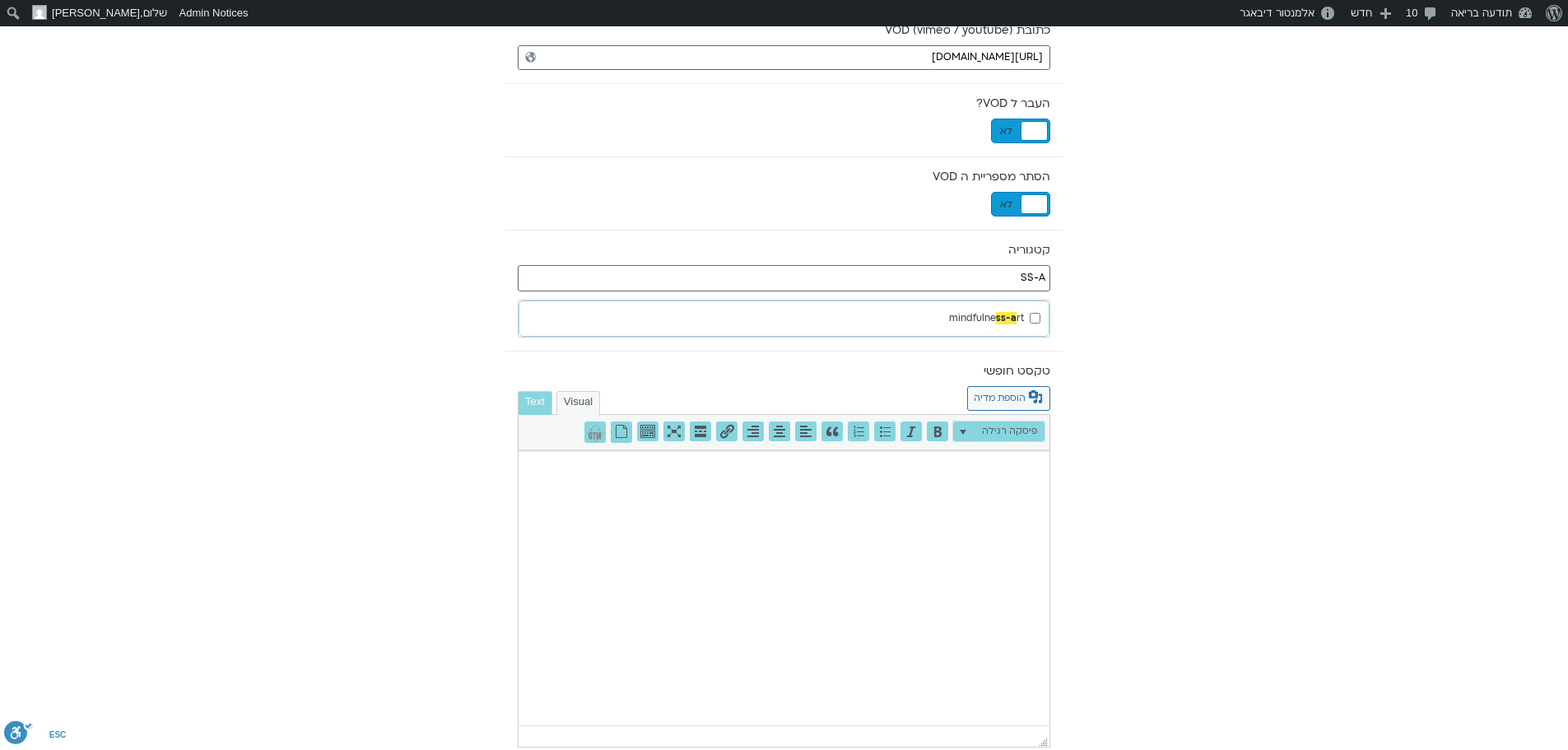 scroll, scrollTop: 603, scrollLeft: 0, axis: vertical 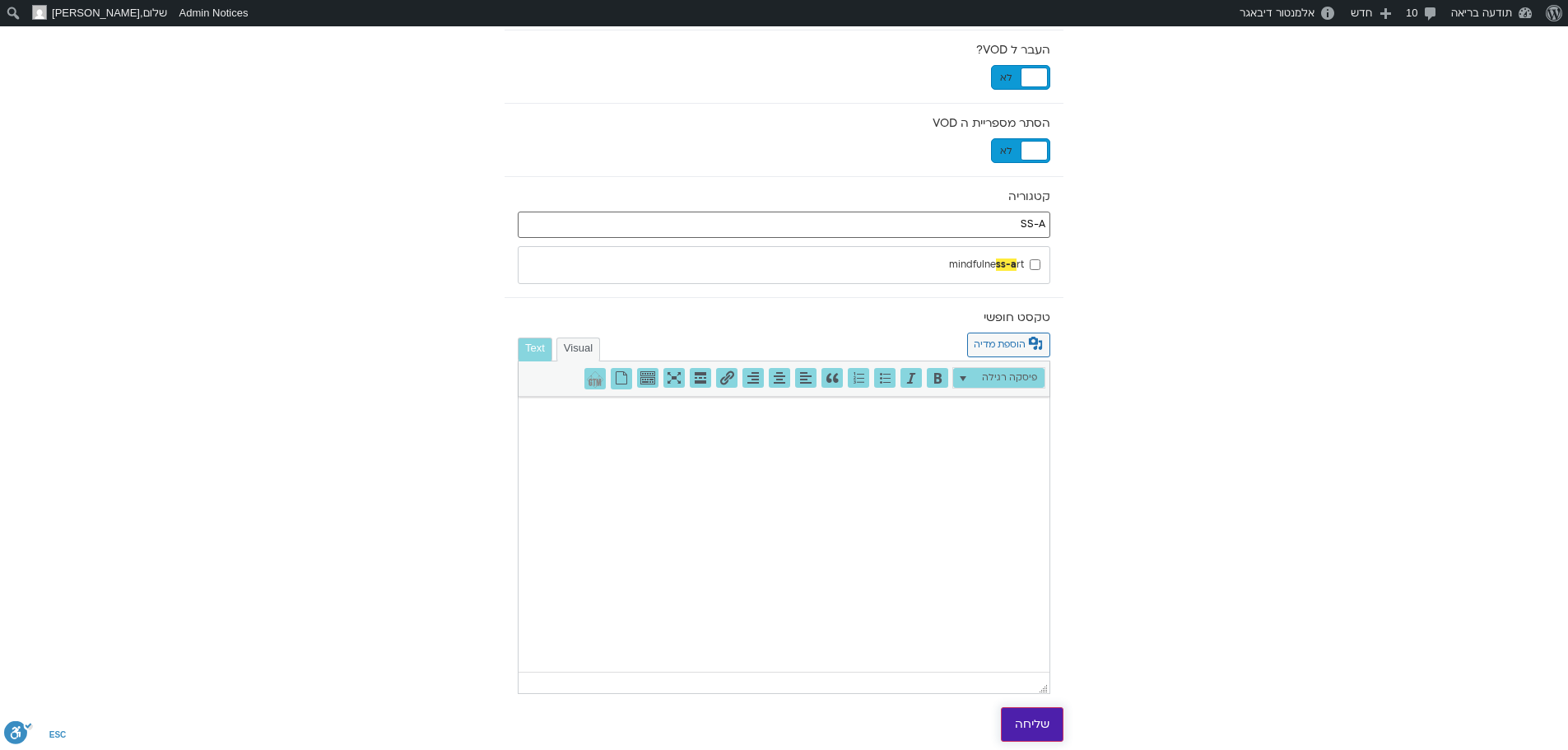 click on "שליחה" at bounding box center (1032, 724) 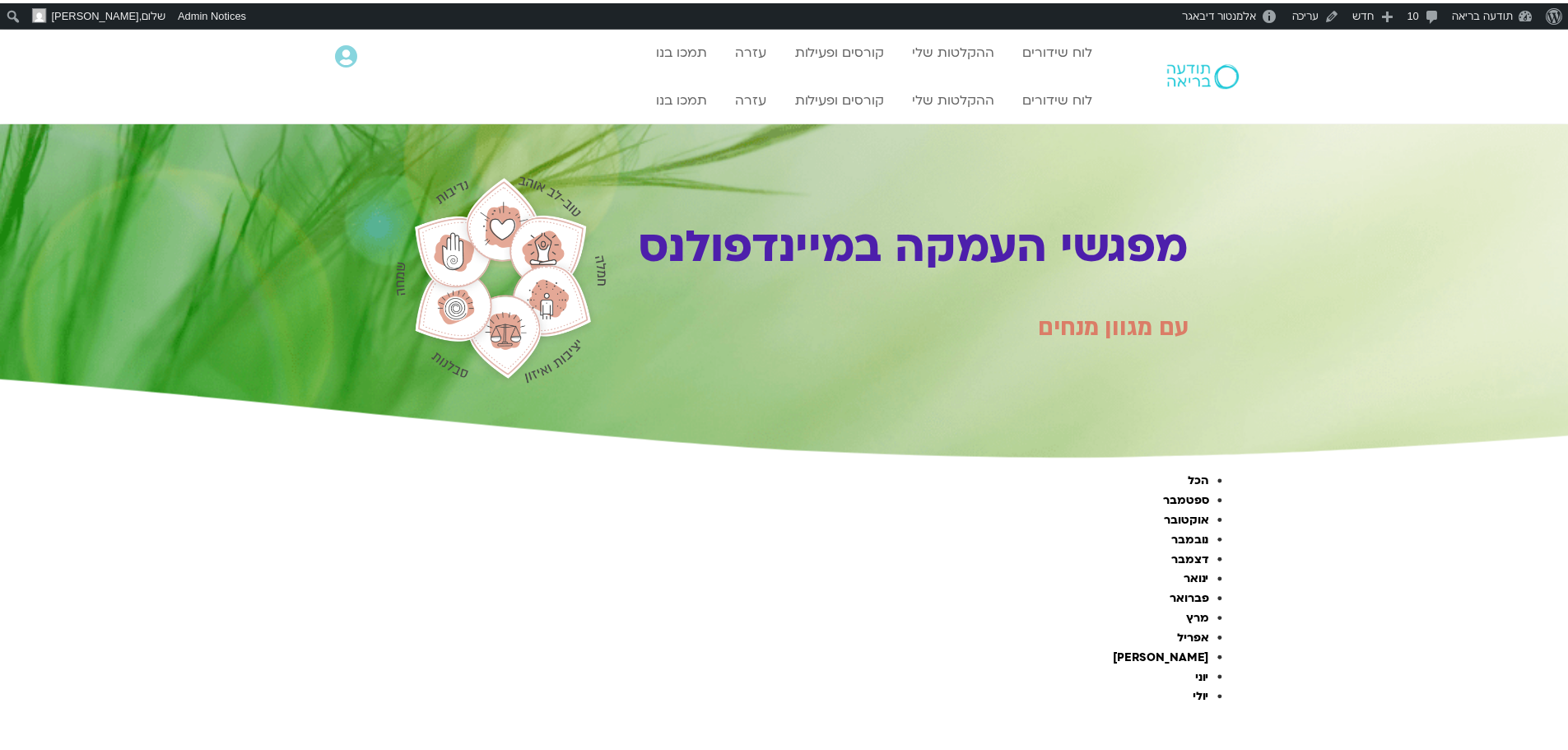scroll, scrollTop: 0, scrollLeft: 0, axis: both 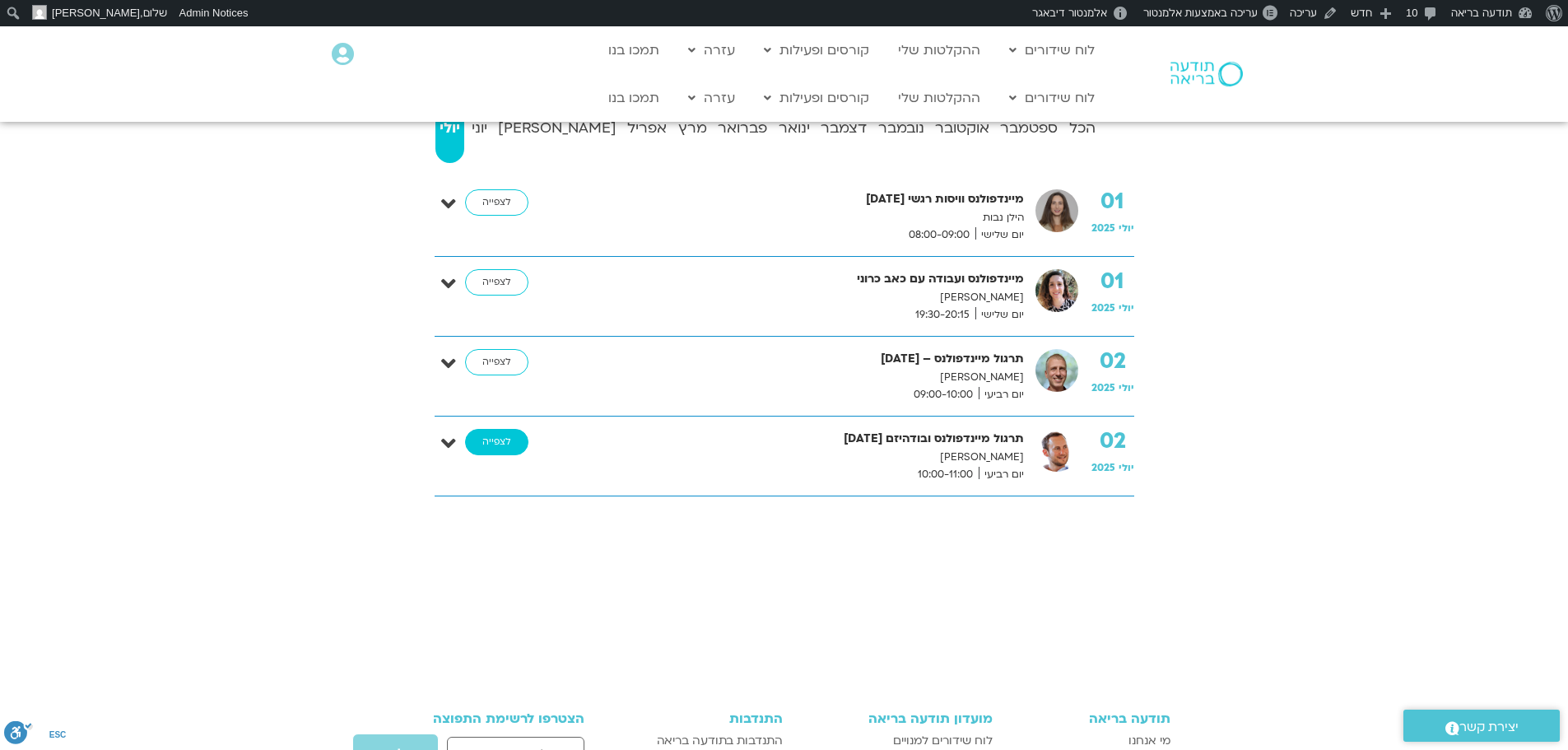 click on "לצפייה" at bounding box center [496, 442] 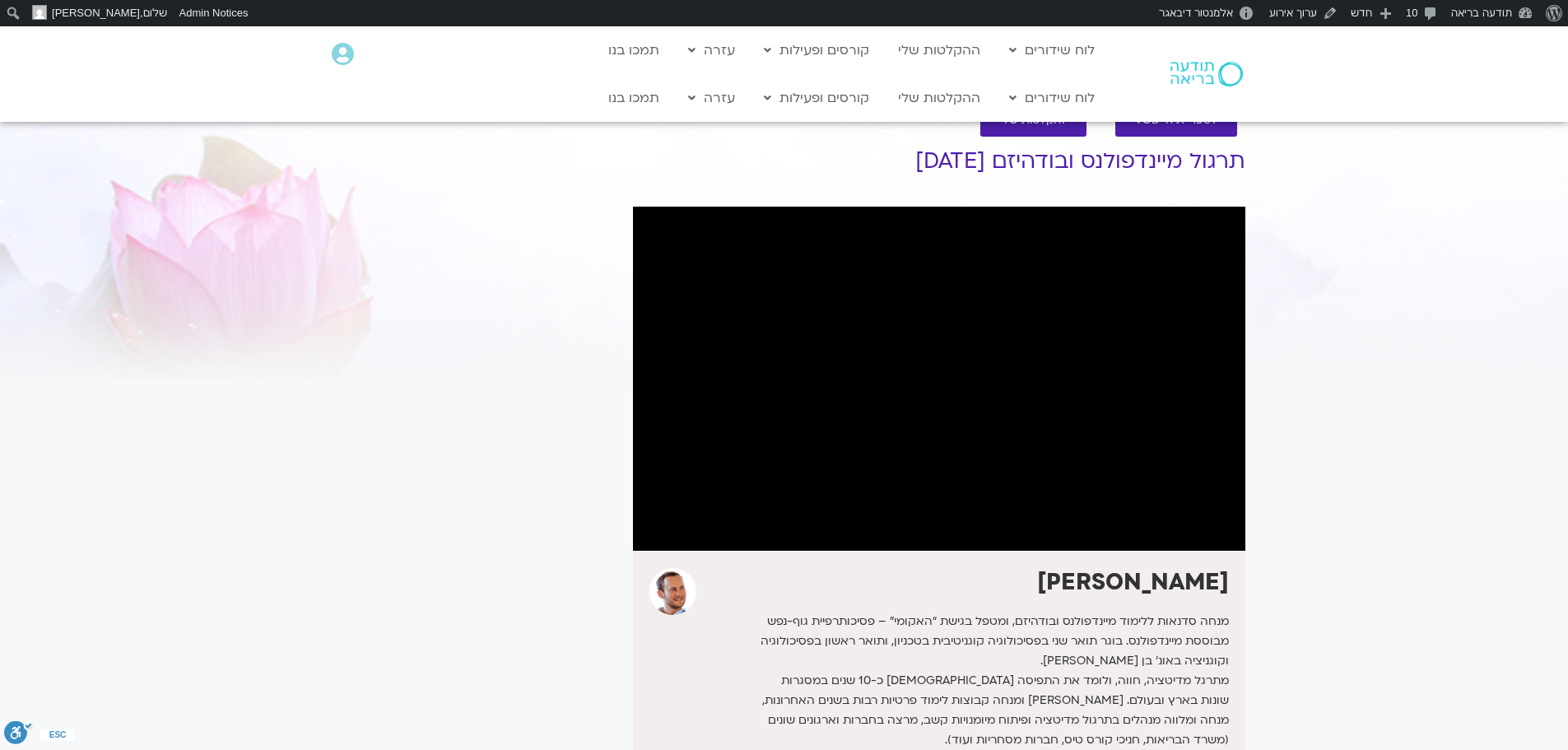 scroll, scrollTop: 0, scrollLeft: 0, axis: both 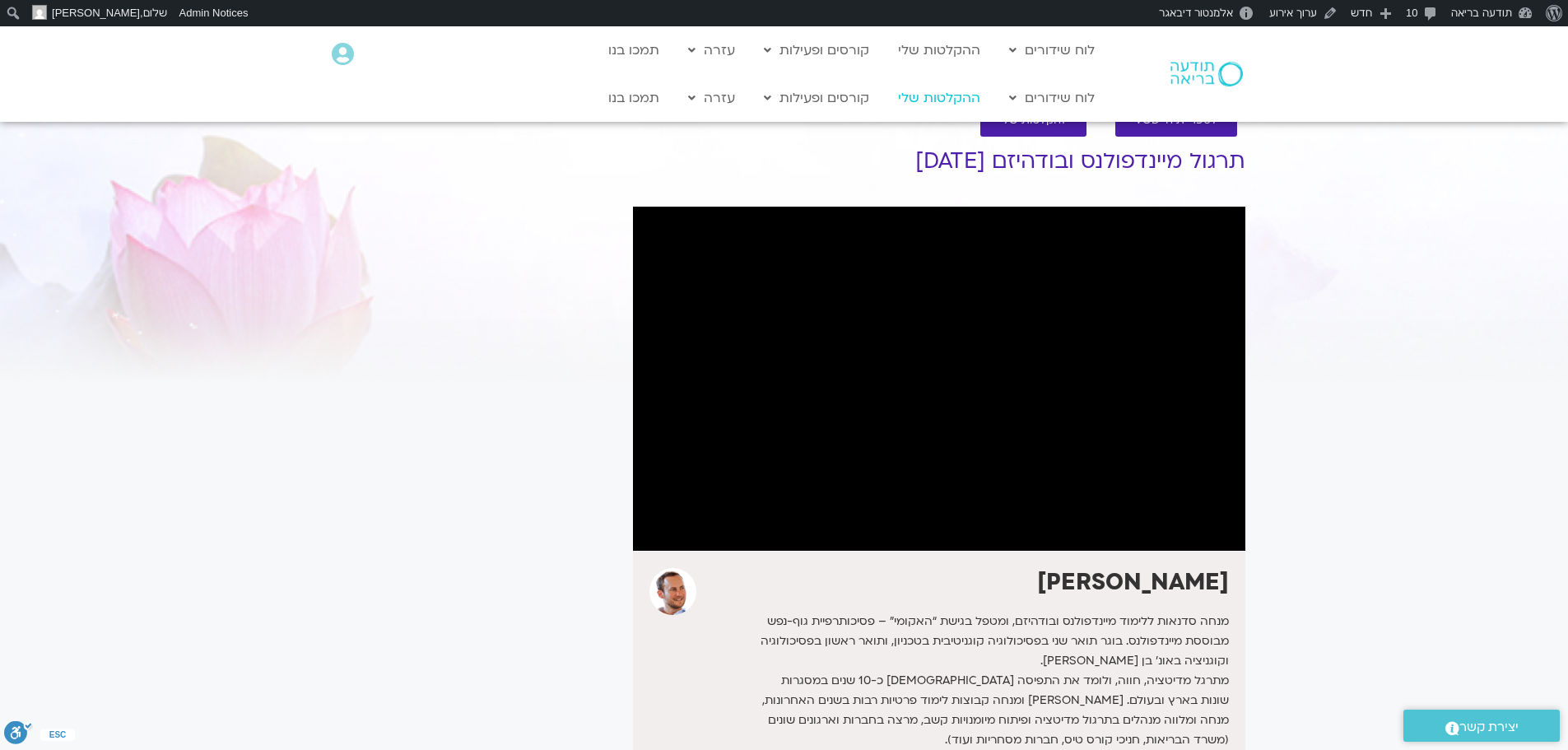 click on "ההקלטות שלי" at bounding box center [939, 98] 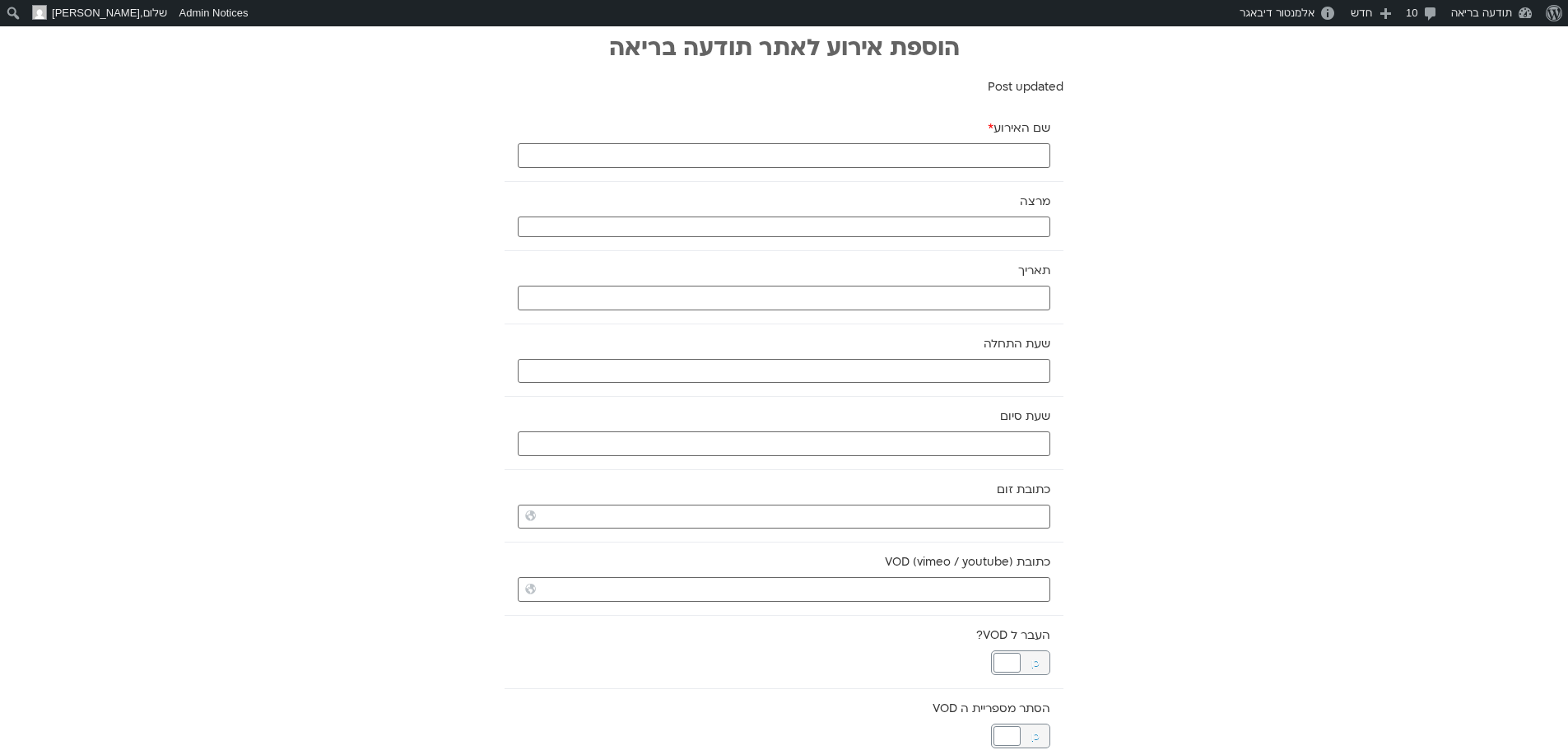 scroll, scrollTop: 0, scrollLeft: 0, axis: both 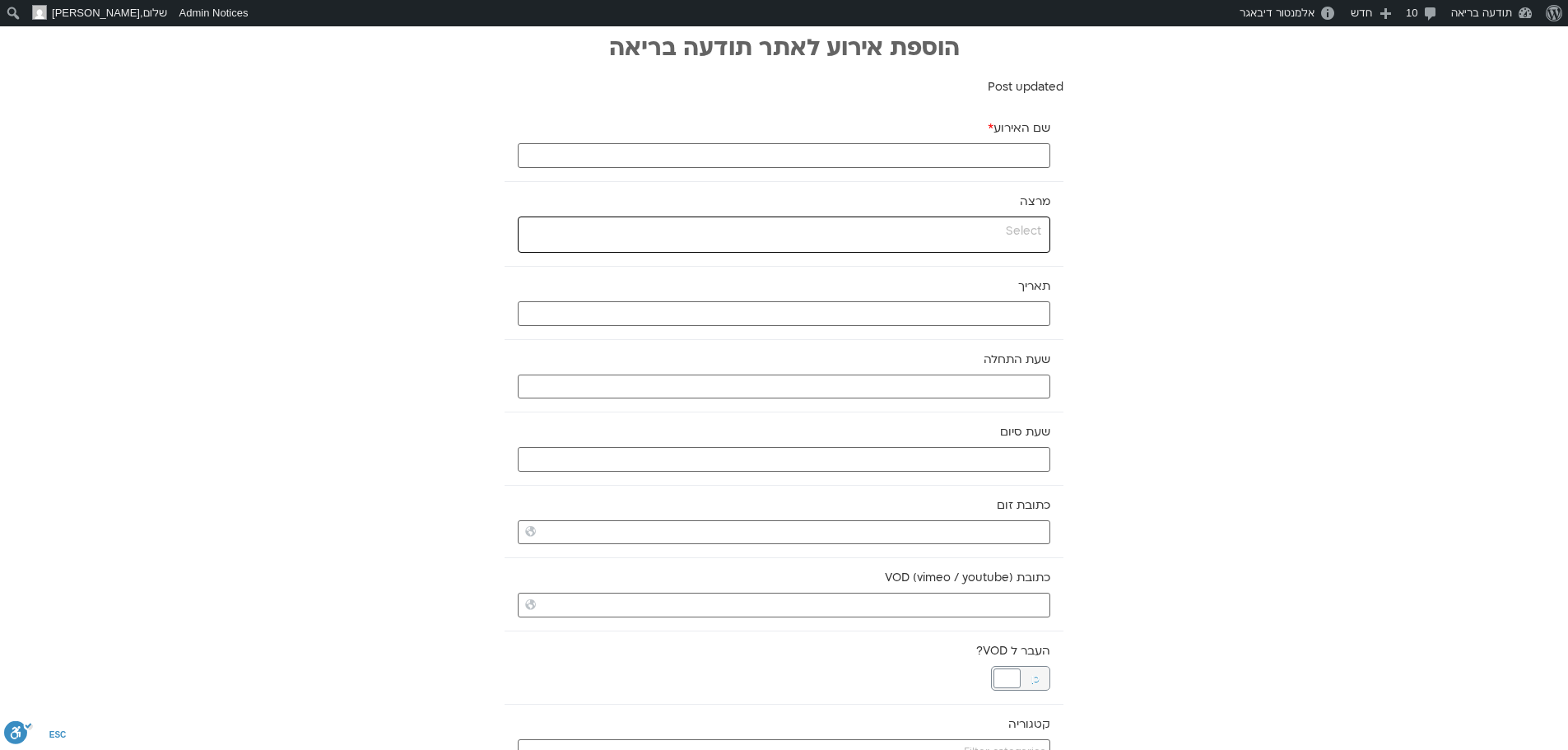 click at bounding box center (782, 231) 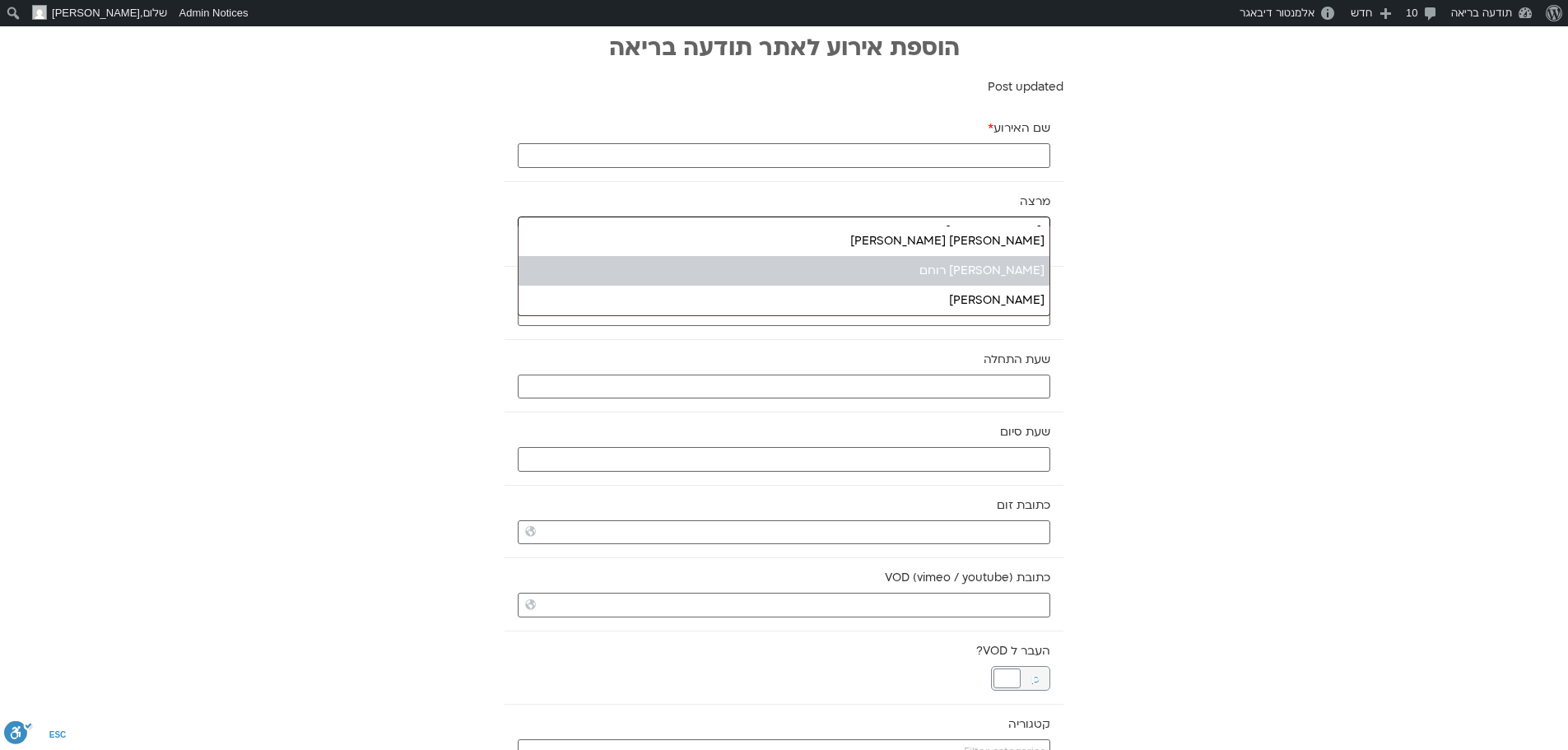 type on "אורנה" 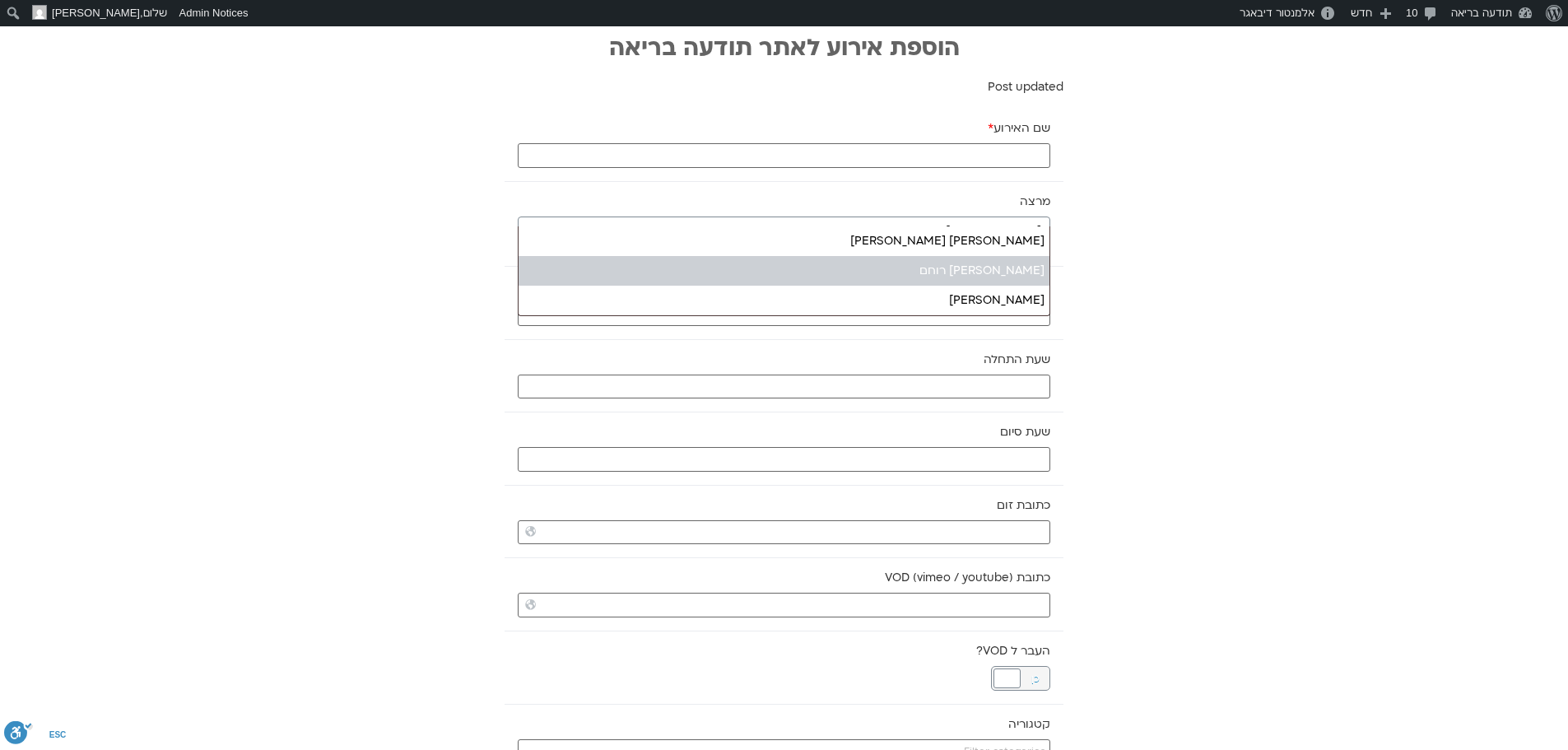 type 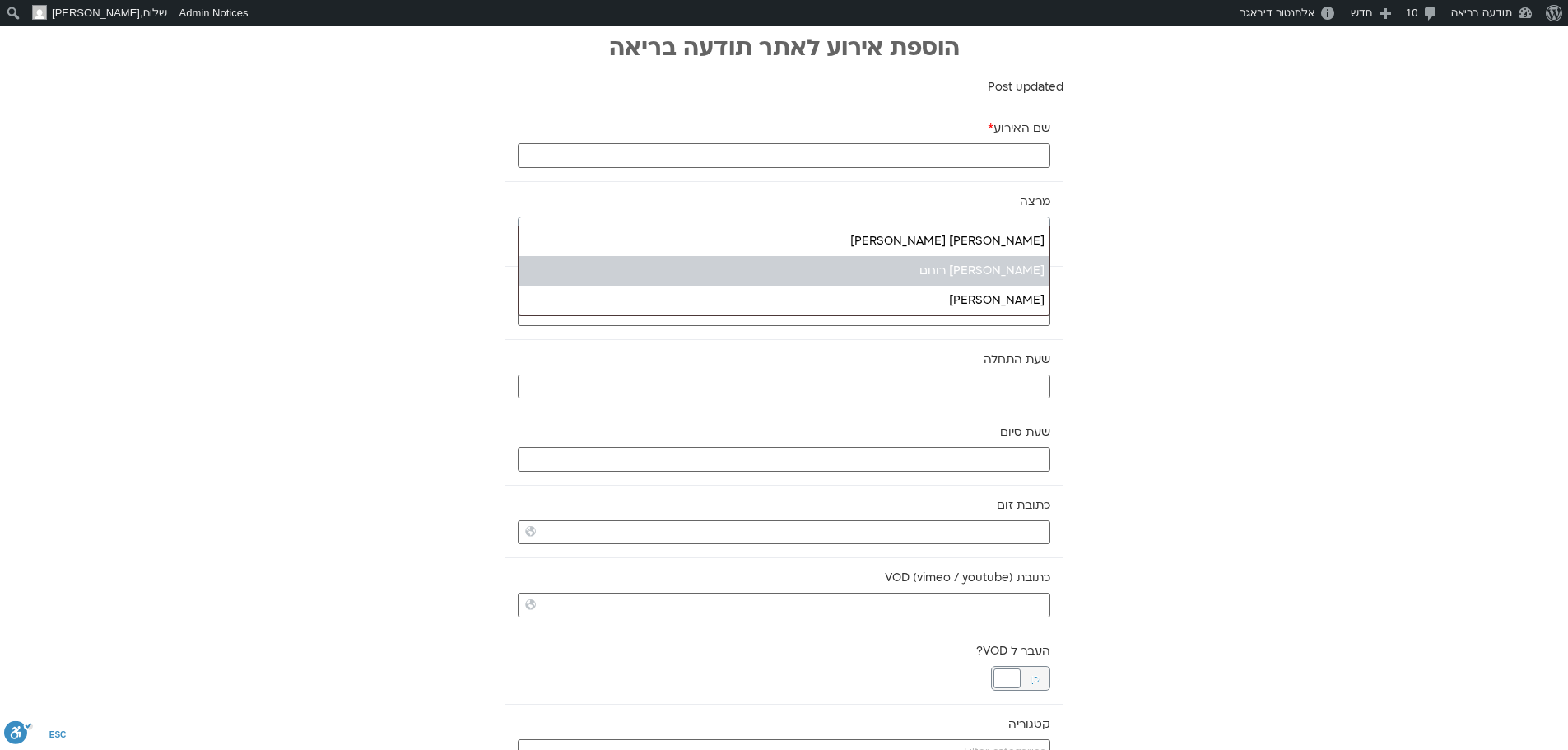 select on "*****" 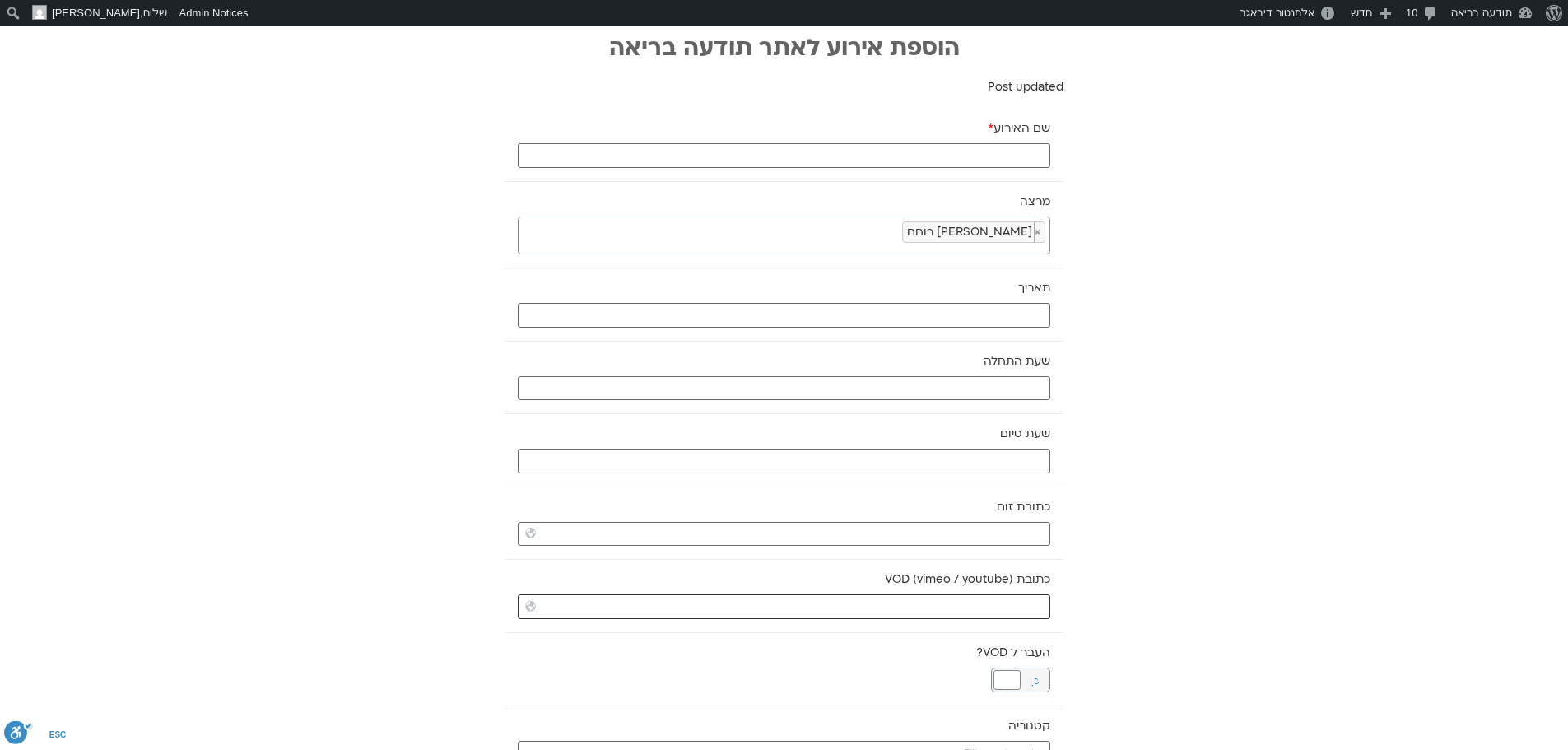 click on "כתובת VOD (vimeo / youtube)" at bounding box center [784, 607] 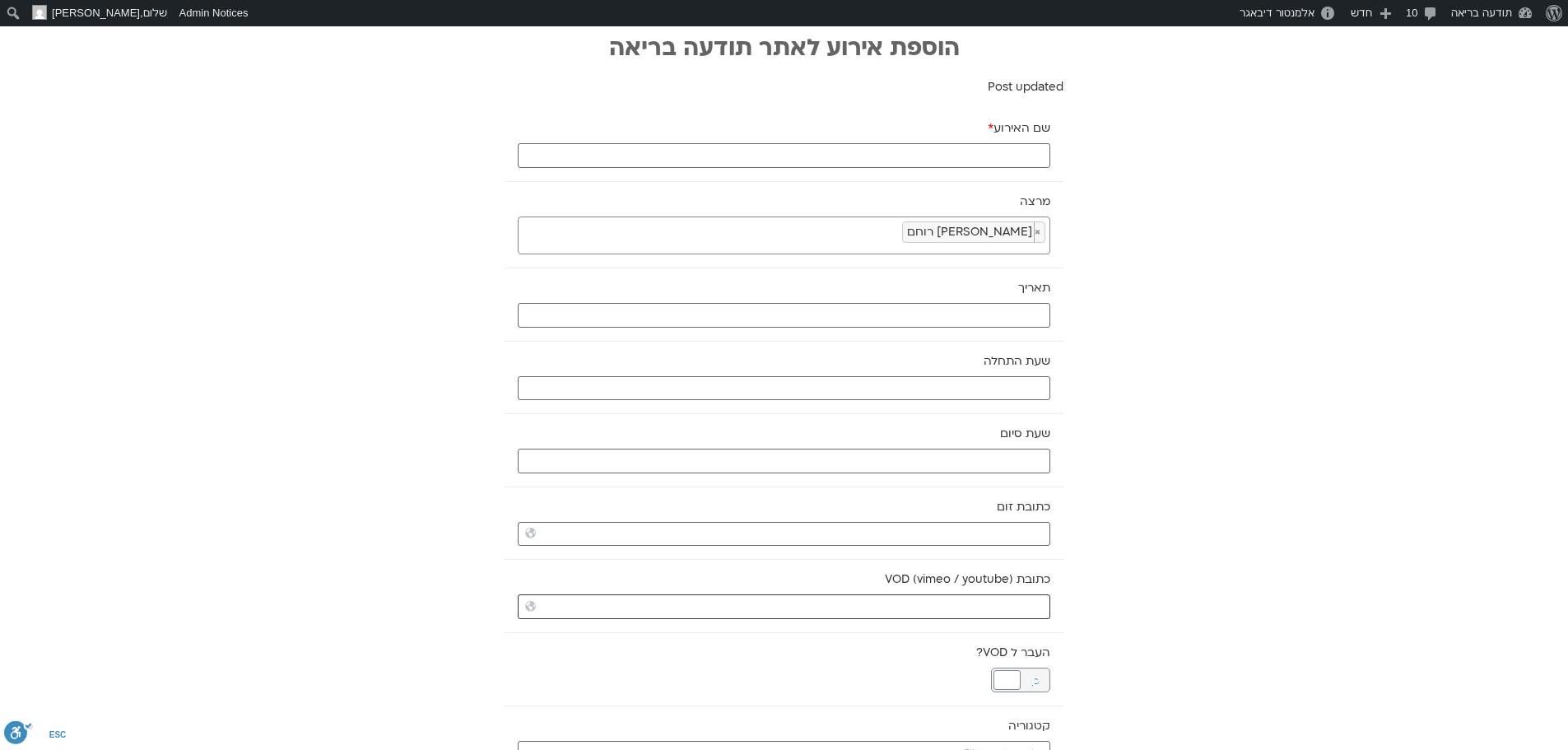 paste on "https://vimeo.com/1098224042?share=copy" 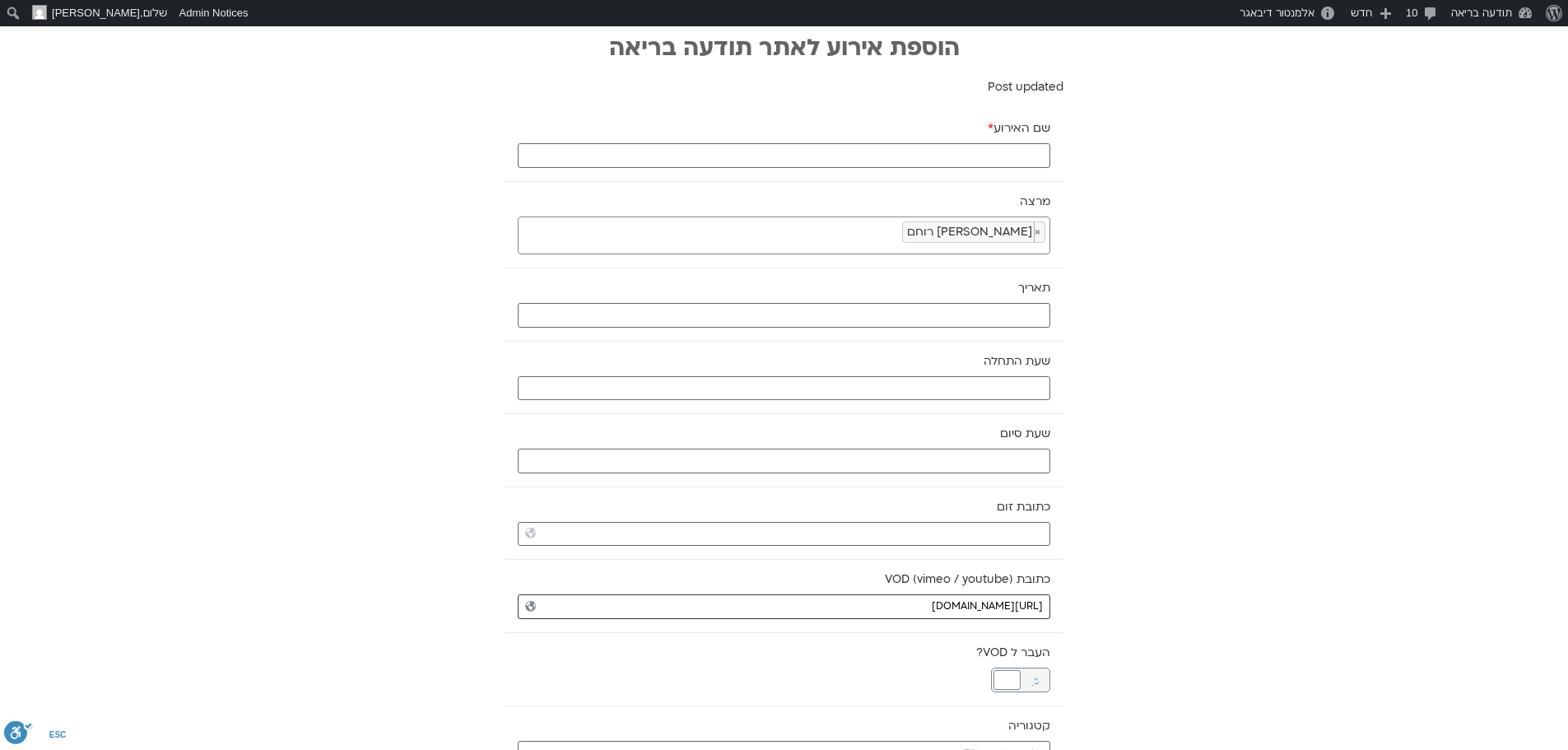 type on "https://vimeo.com/1098224042?share=copy" 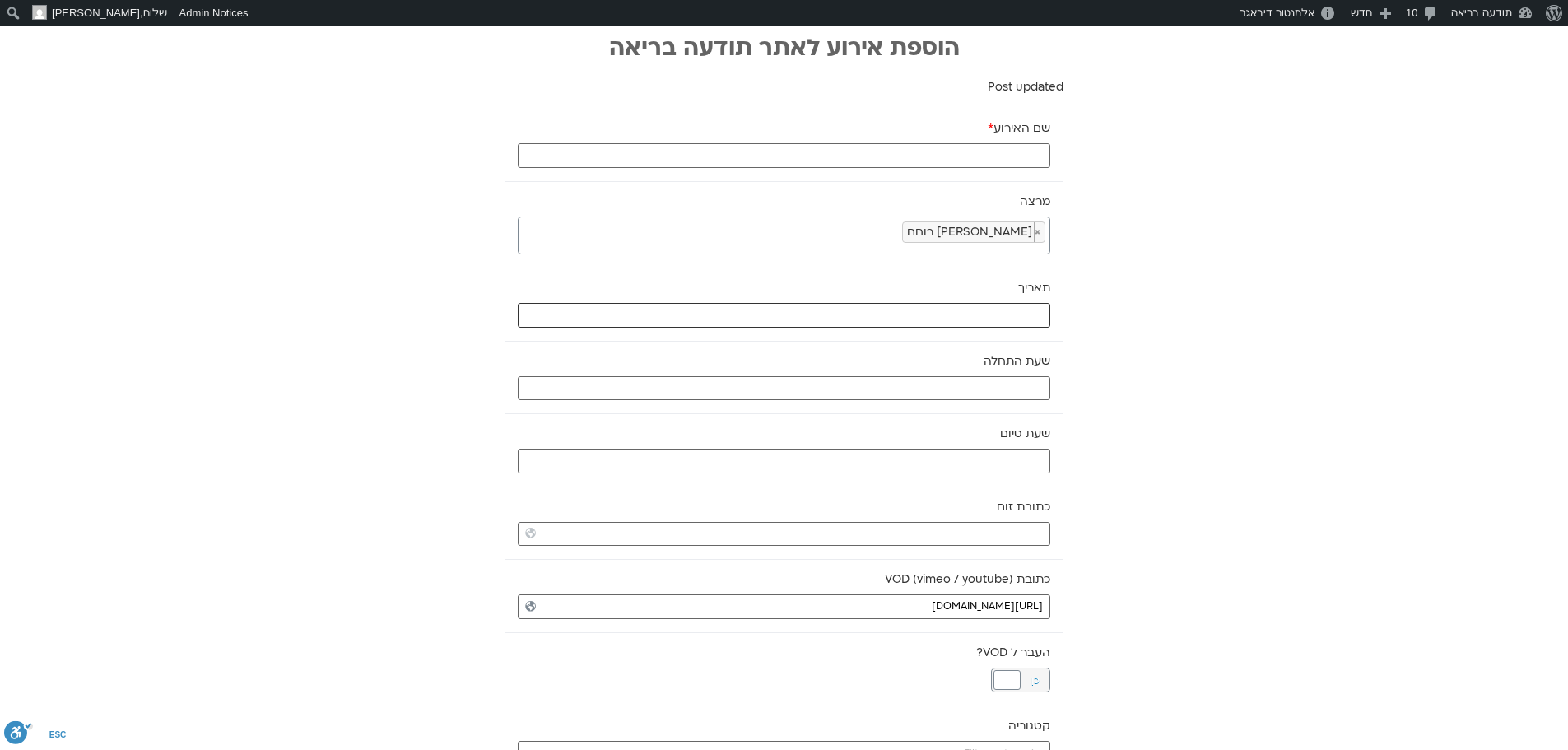 click at bounding box center (784, 315) 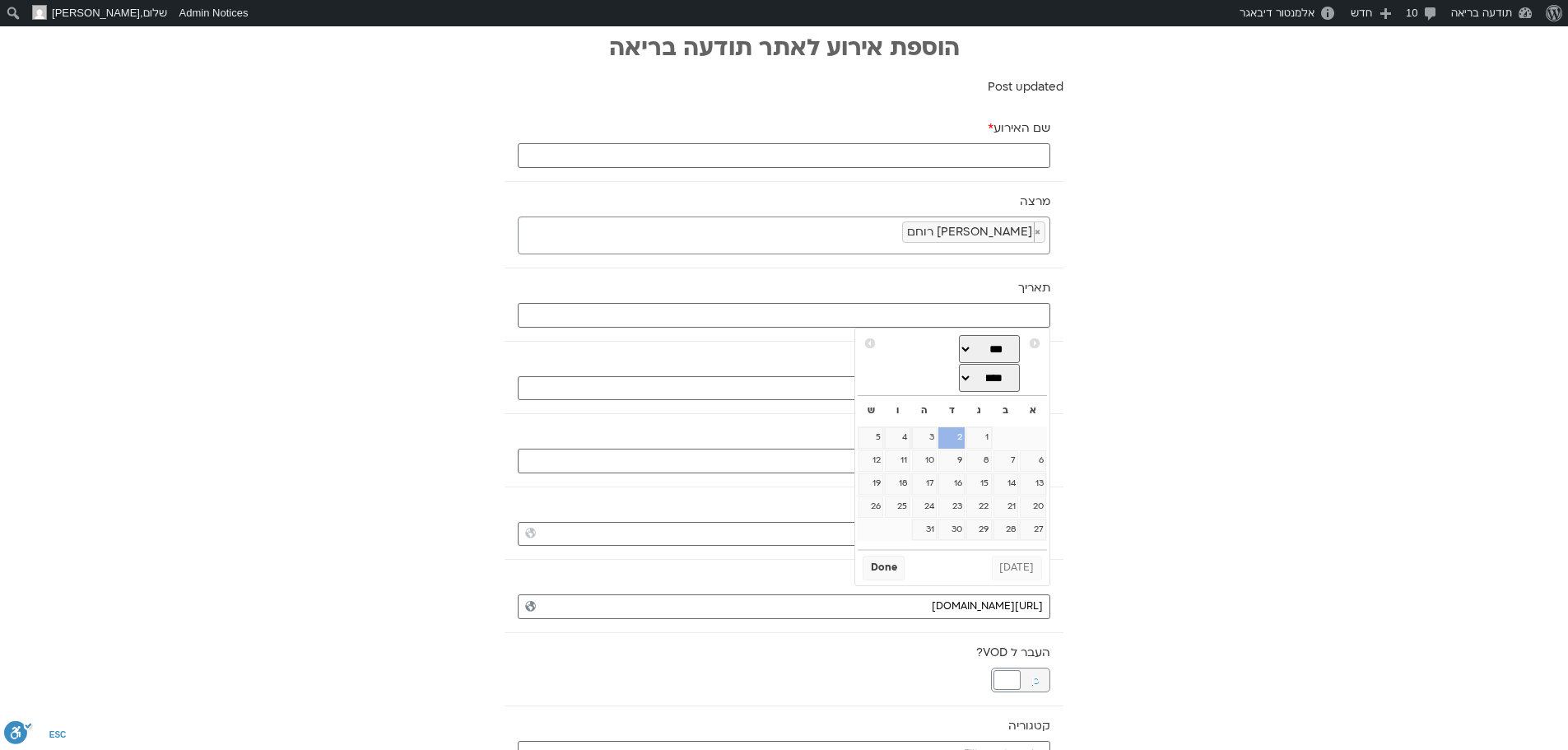 click on "2" at bounding box center (952, 438) 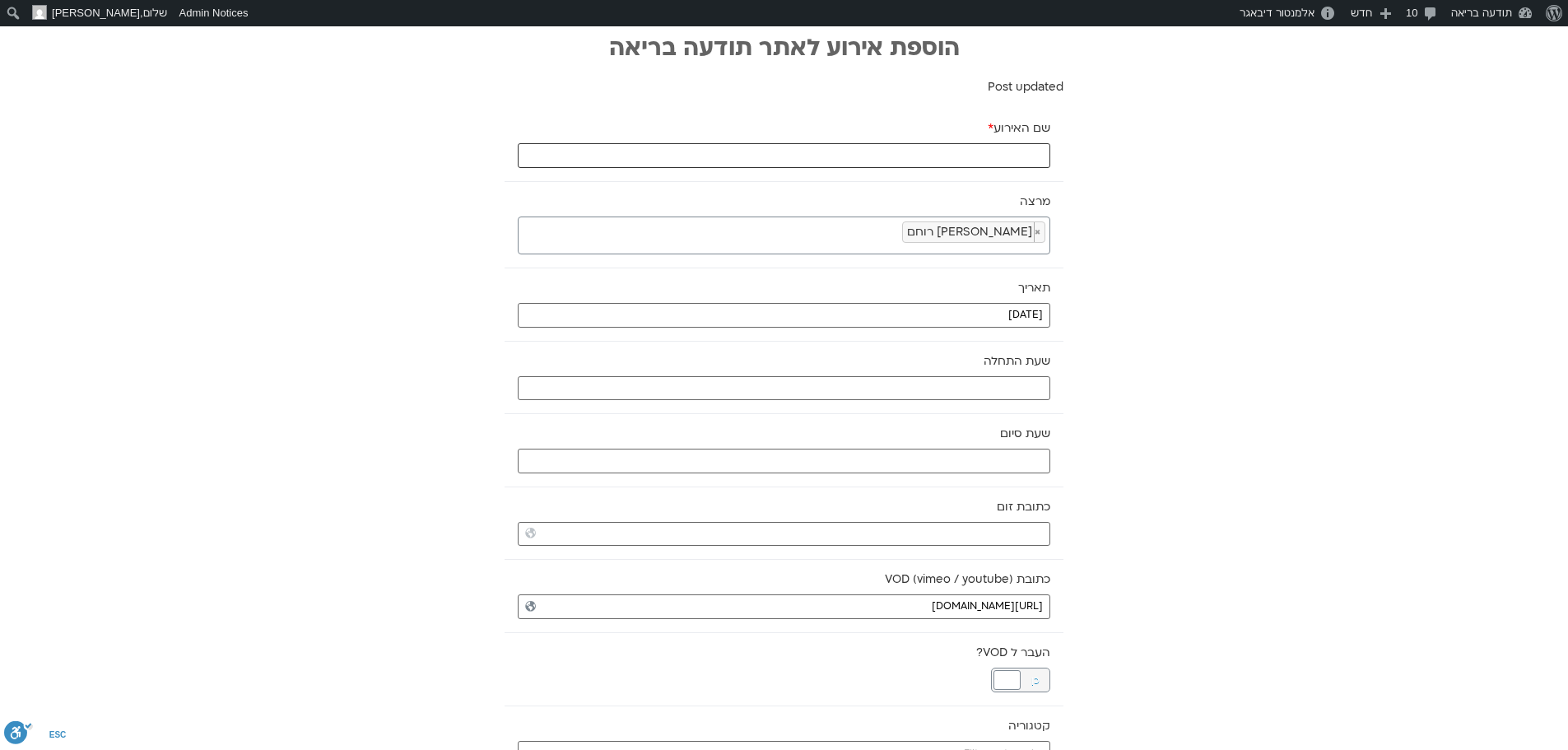 click on "שם האירוע  *" at bounding box center (784, 156) 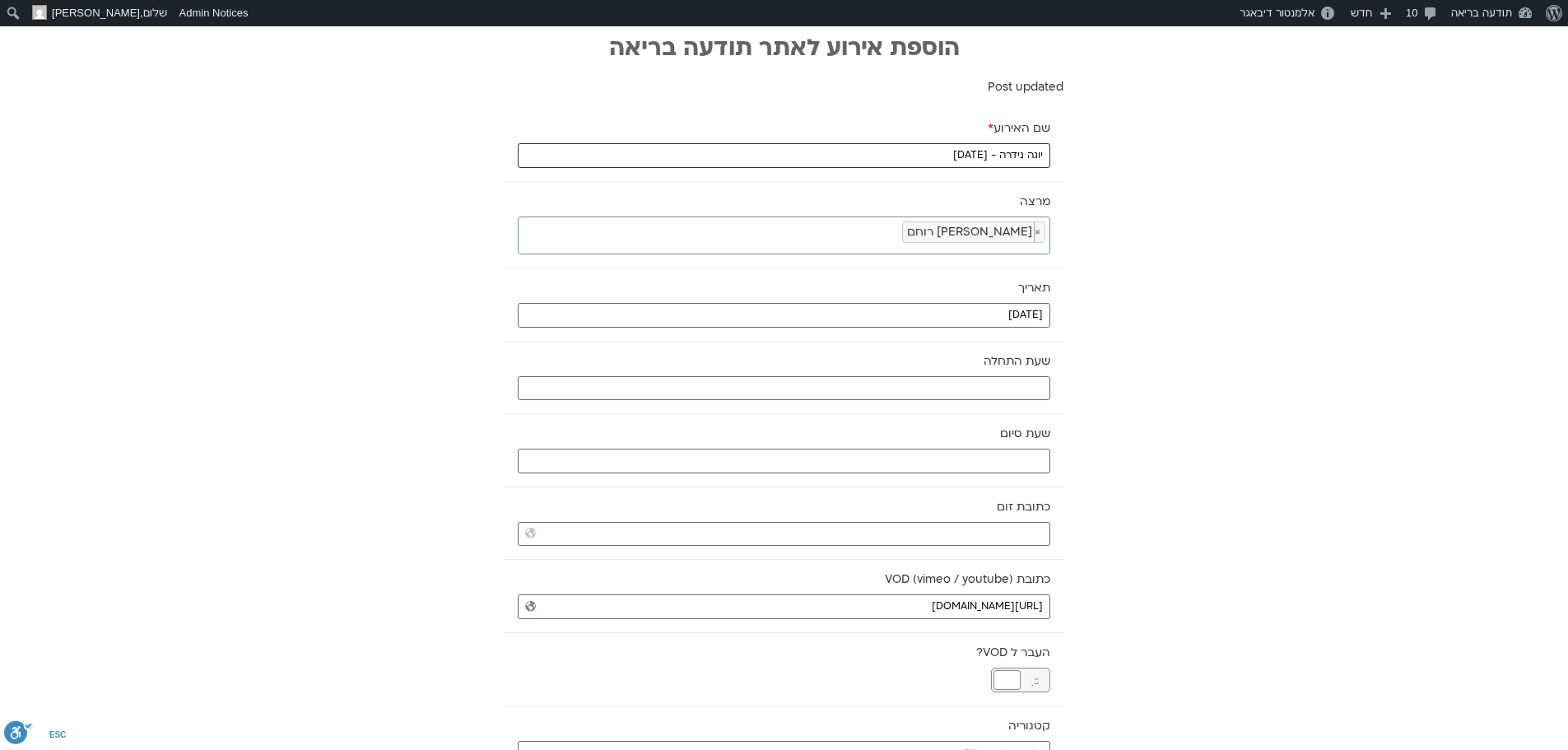 type on "יוגה נידרה - 2.7.25" 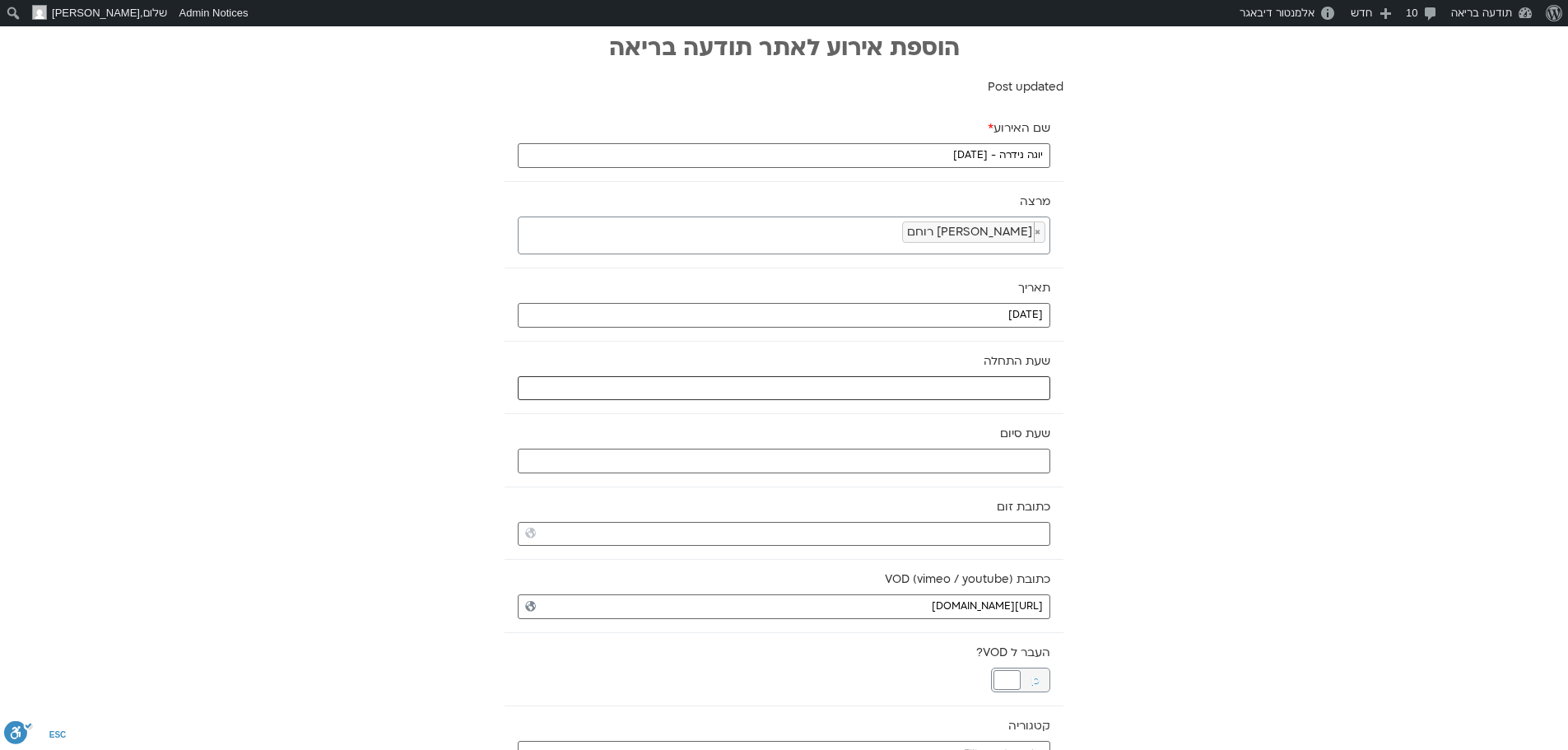 click at bounding box center (784, 389) 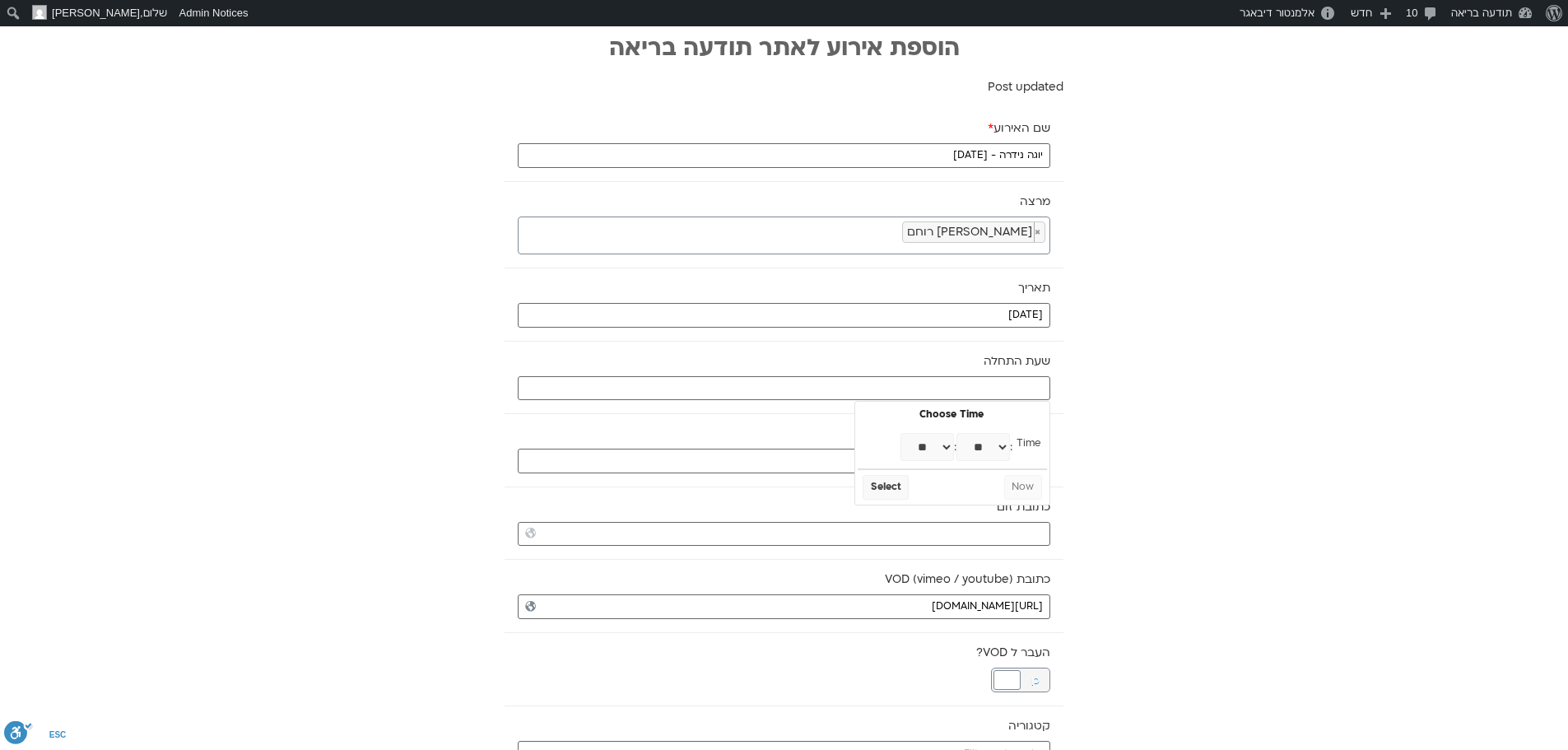 click on "** ** ** ** ** ** ** ** ** ** ** ** ** ** ** ** ** ** ** ** ** ** ** **" at bounding box center [927, 447] 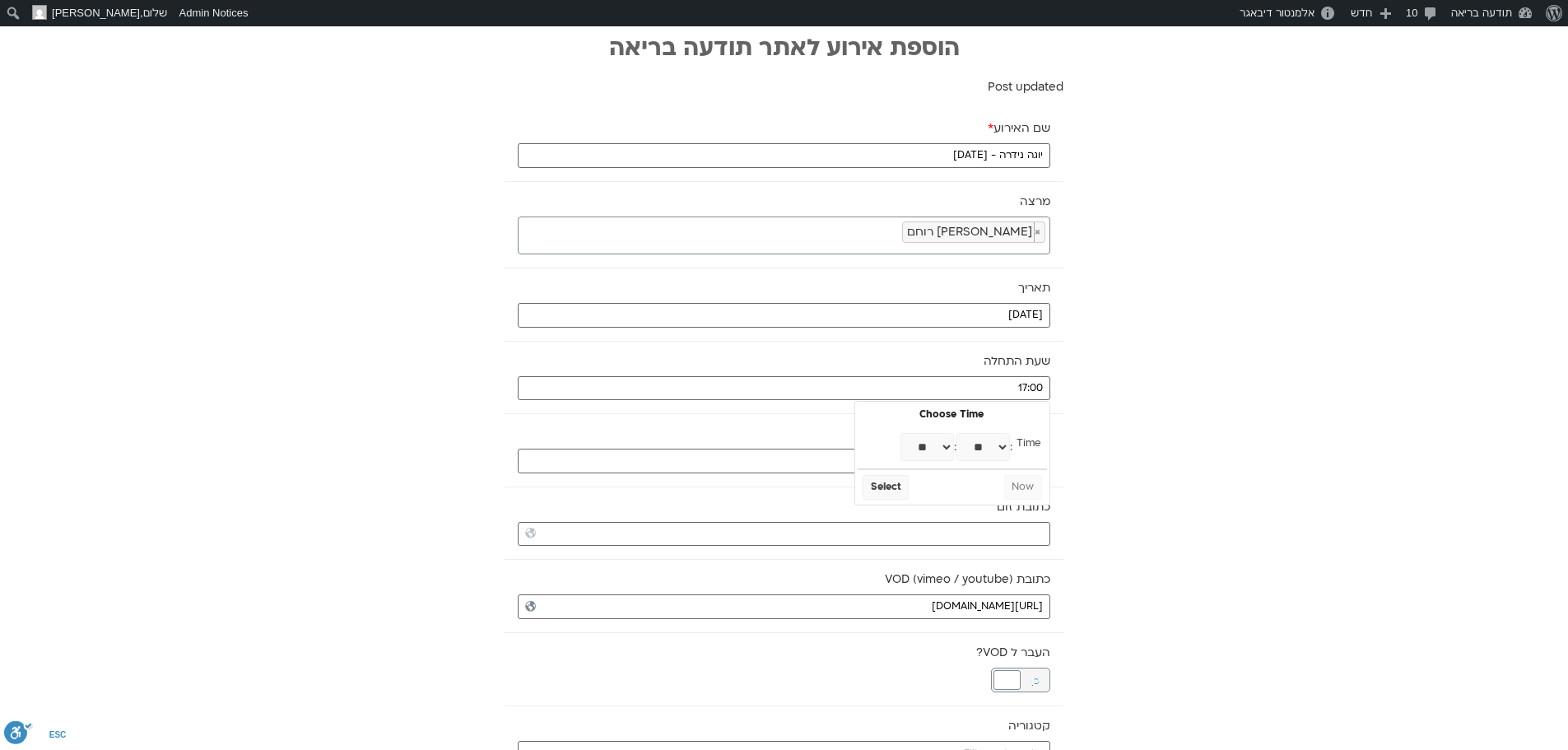 select on "**" 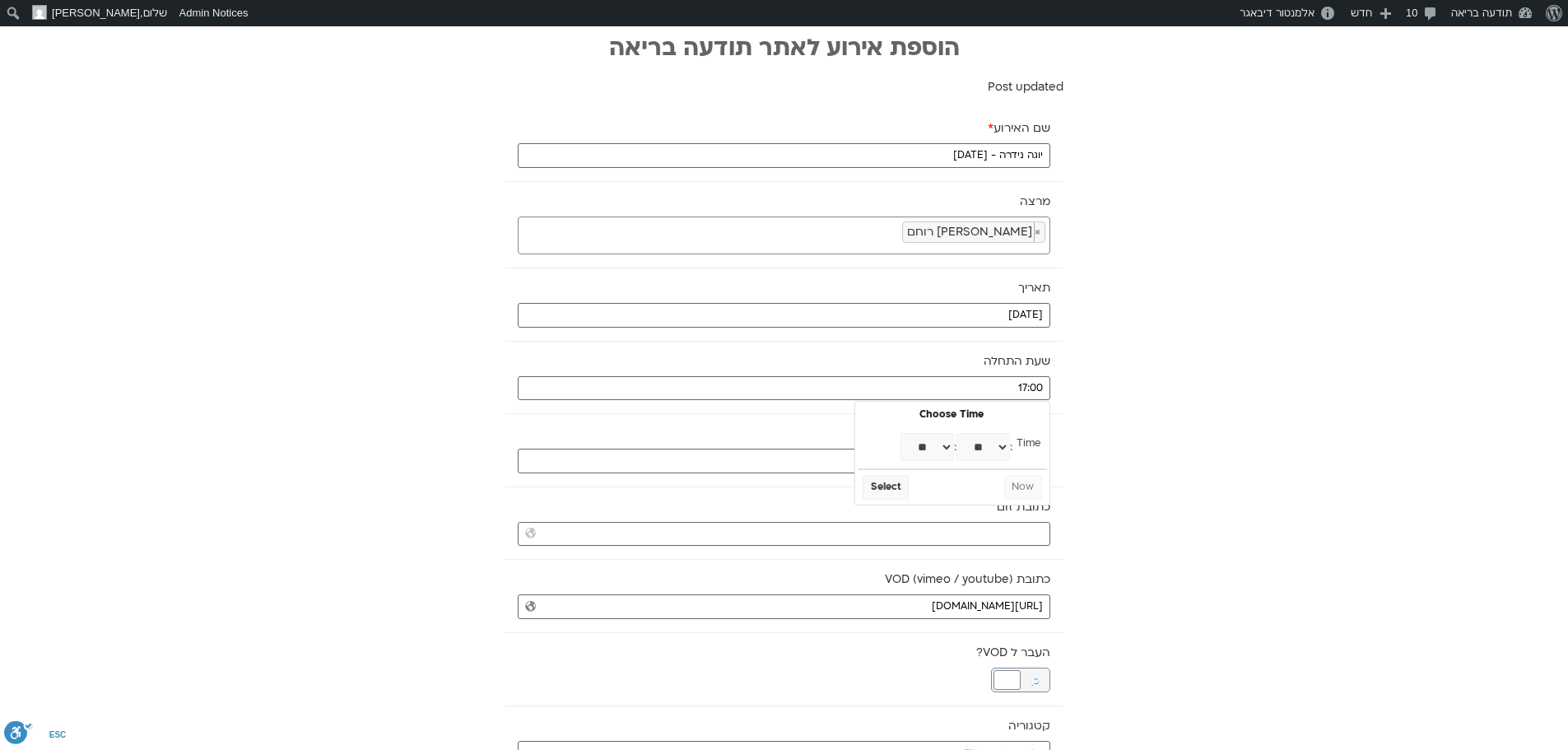 type on "17:30" 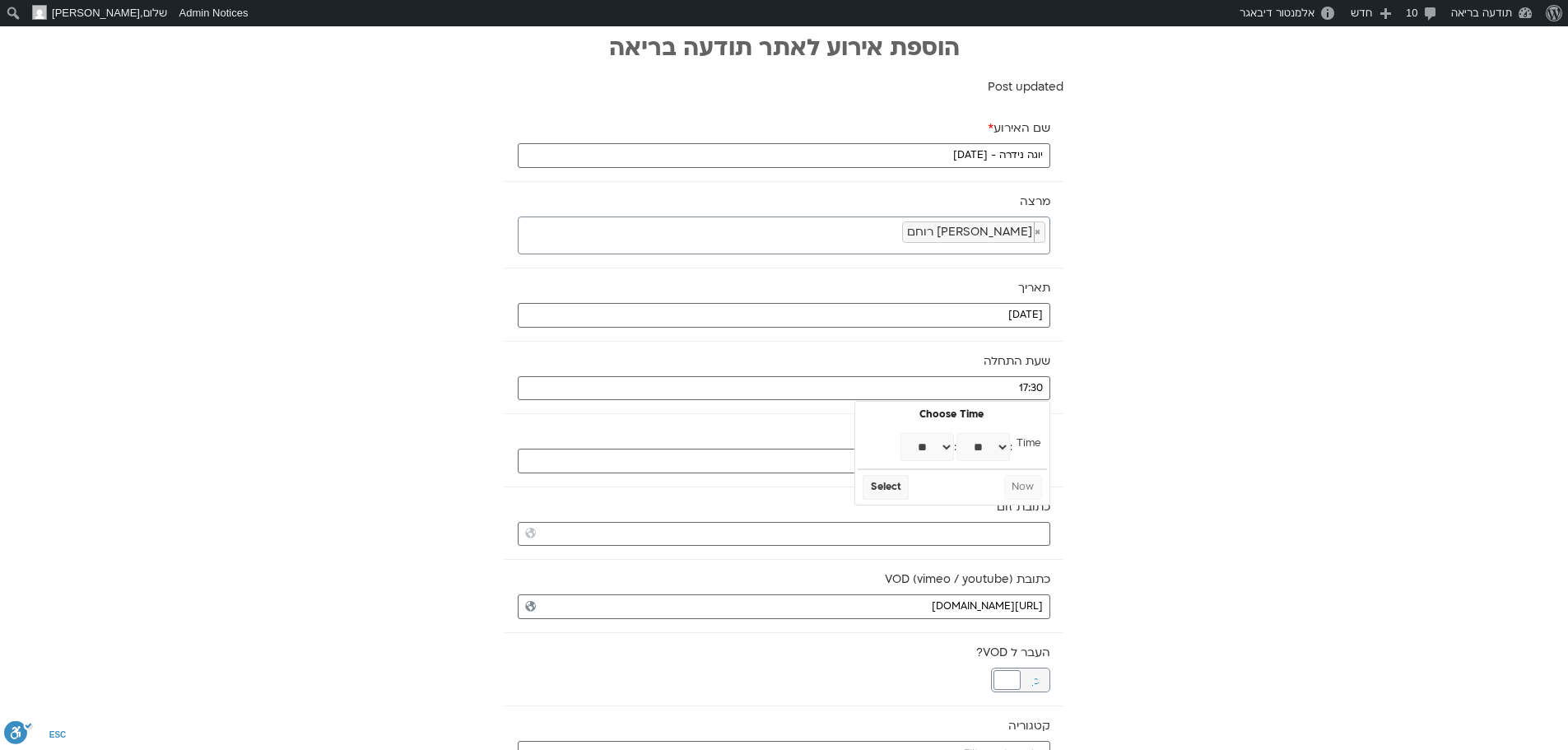 select on "**" 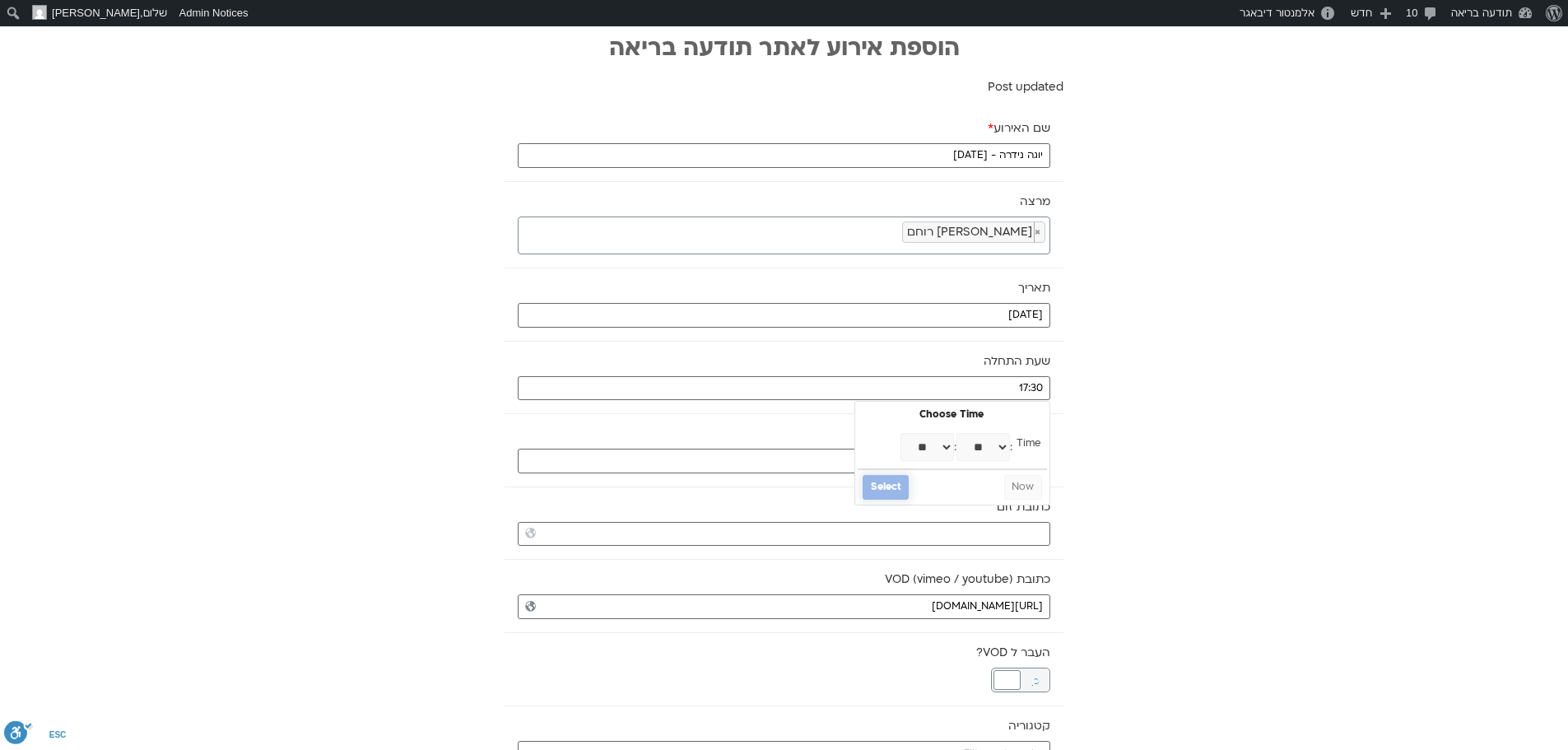 click on "Select" at bounding box center [886, 487] 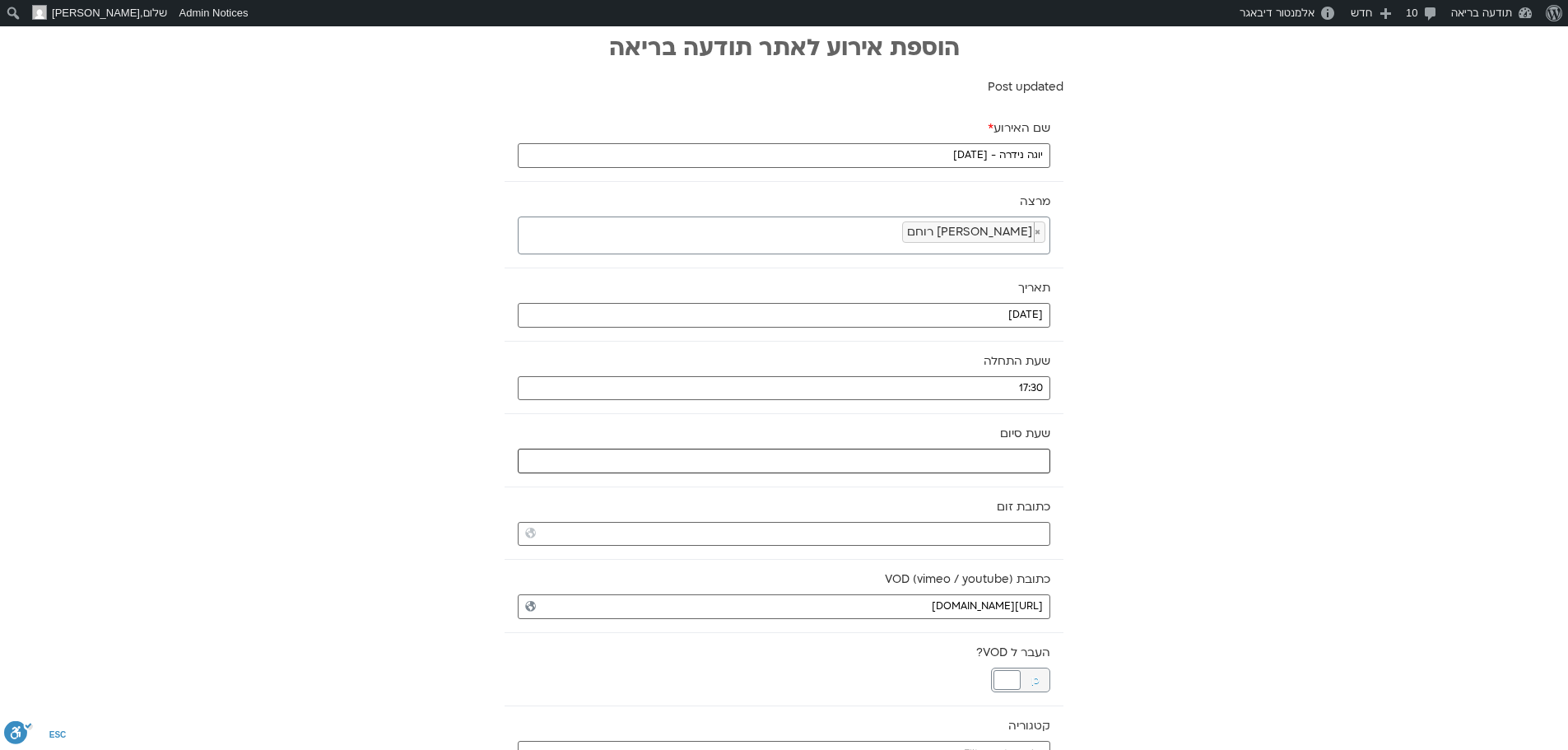 click at bounding box center [784, 461] 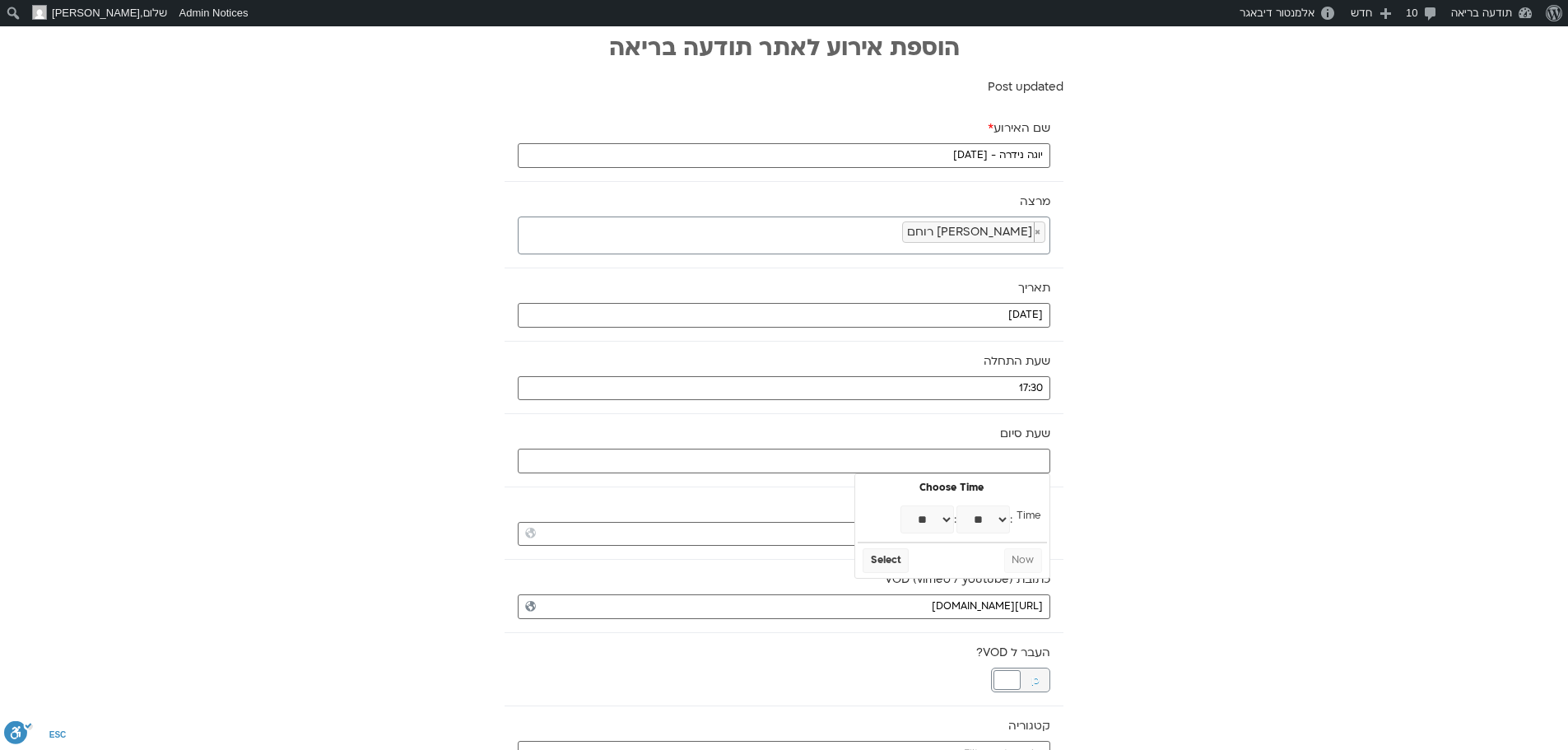 click on "** ** ** ** ** ** ** ** ** ** ** ** ** ** ** ** ** ** ** ** ** ** ** **" at bounding box center (927, 519) 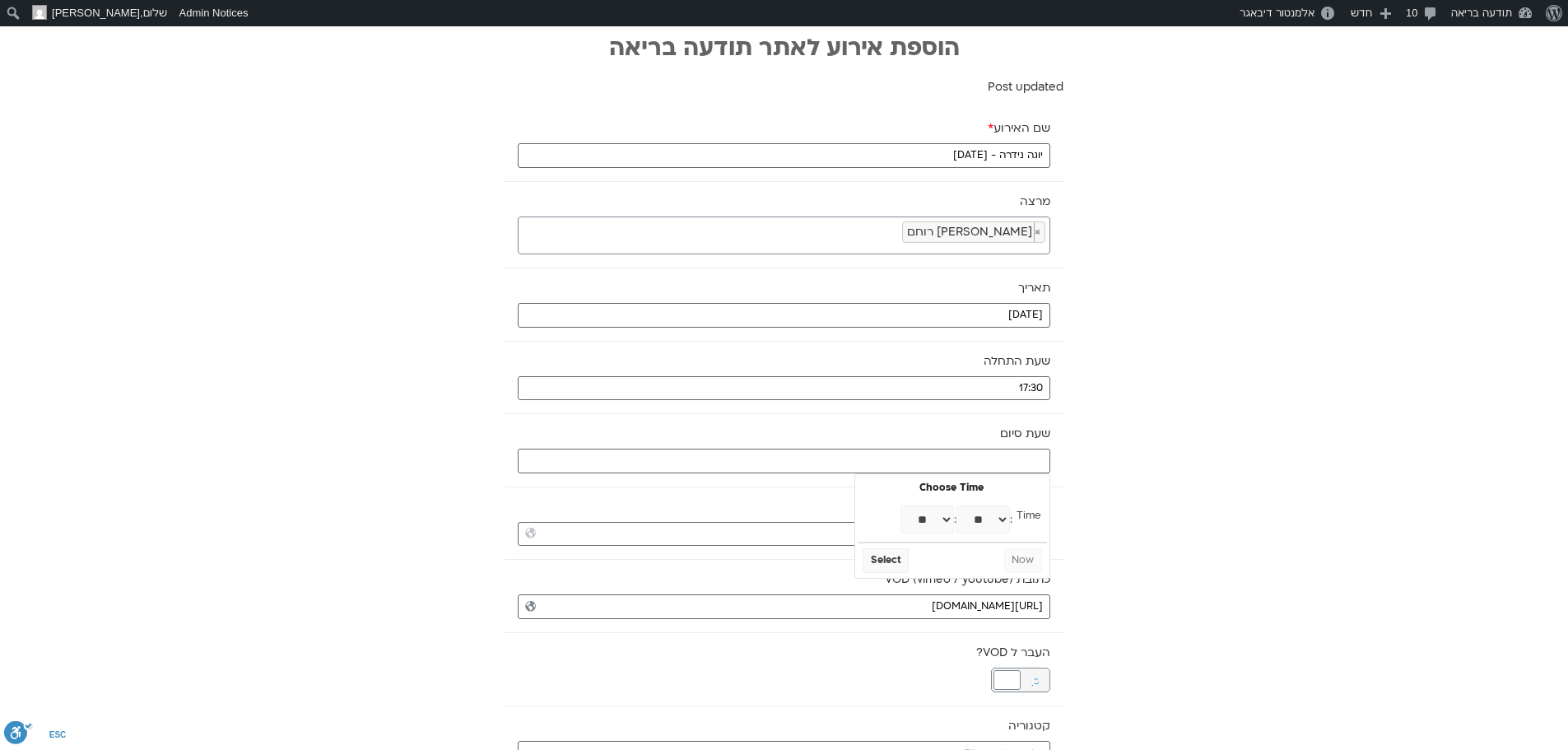type on "18:00" 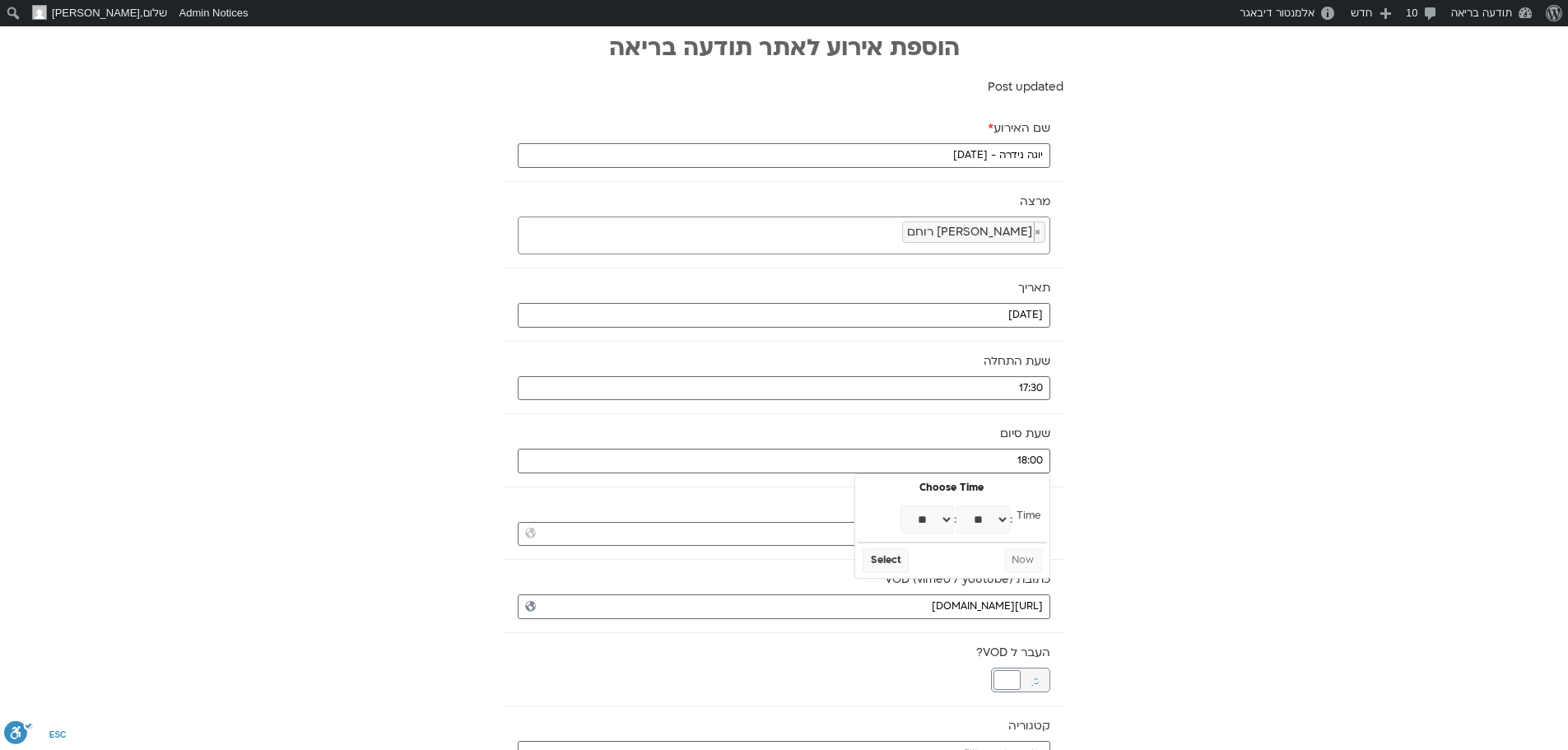 select on "**" 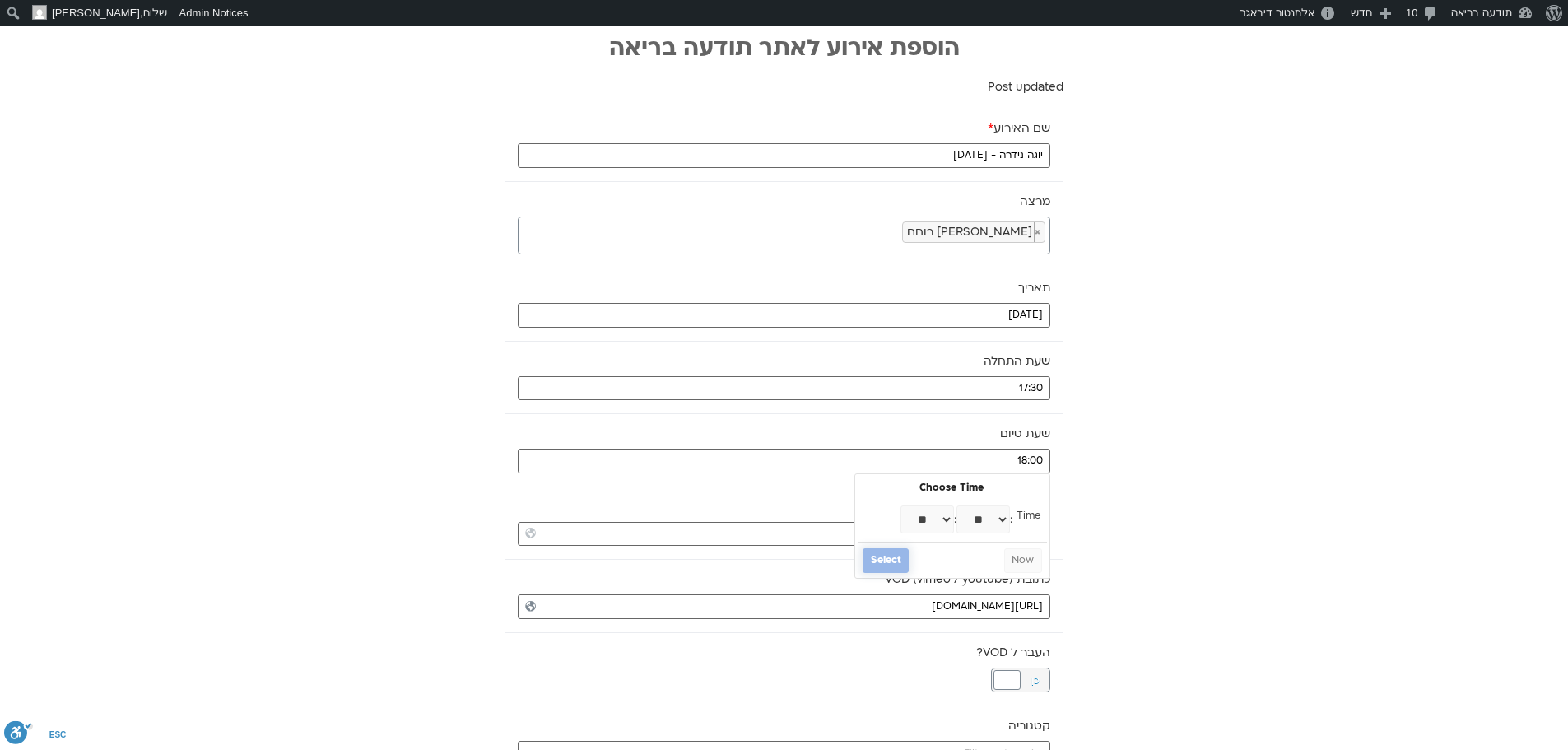 click on "Select" at bounding box center (886, 561) 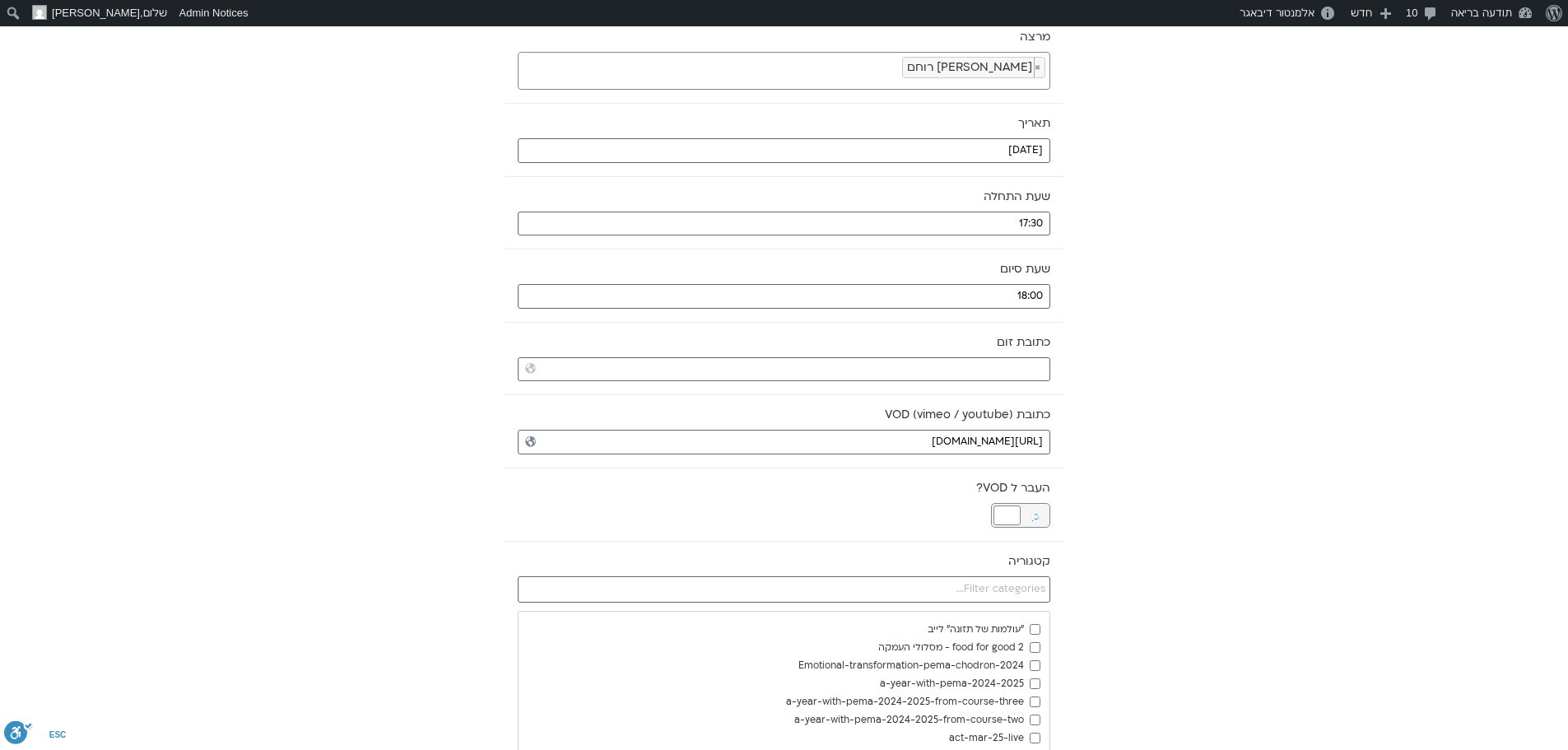 scroll, scrollTop: 329, scrollLeft: 0, axis: vertical 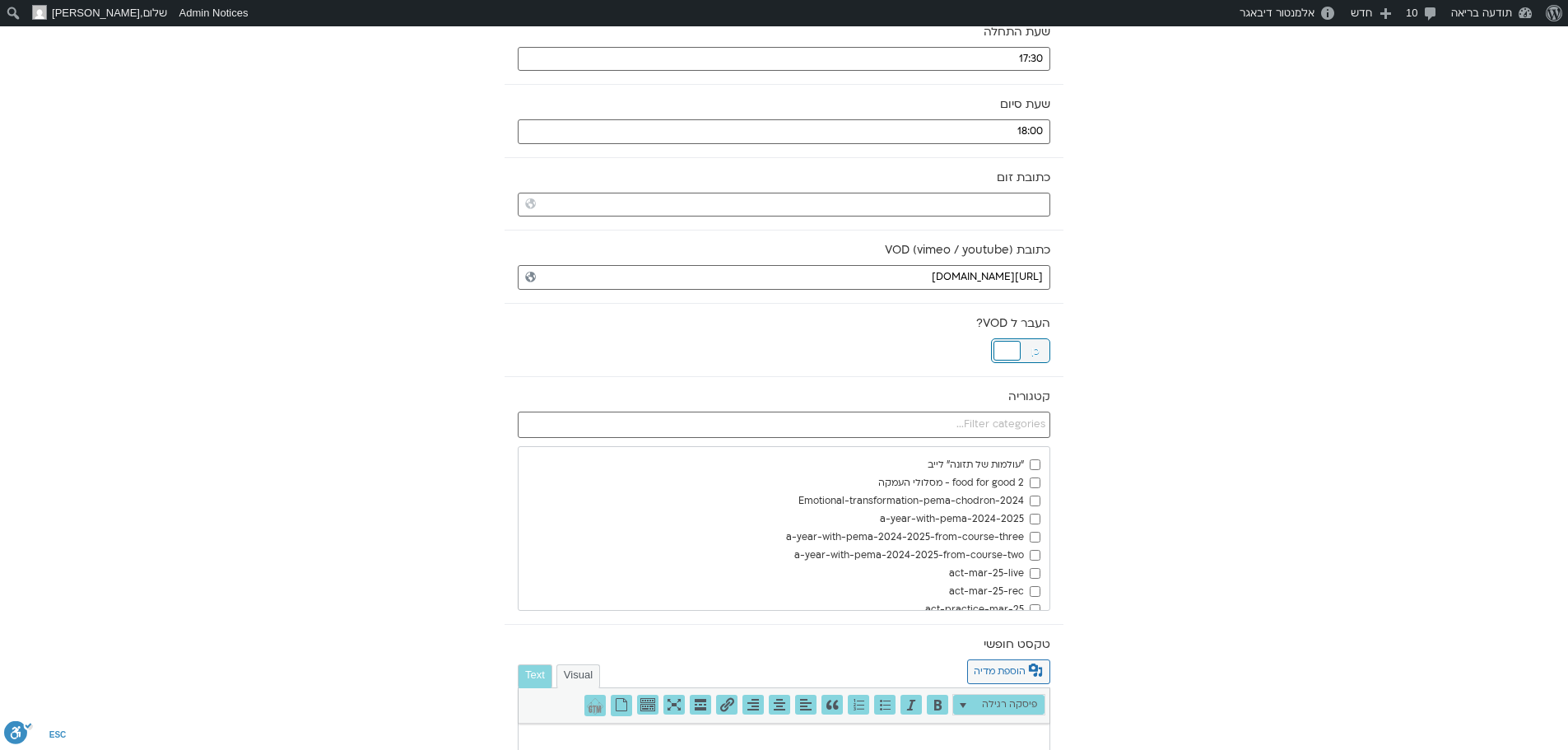 click at bounding box center (1007, 351) 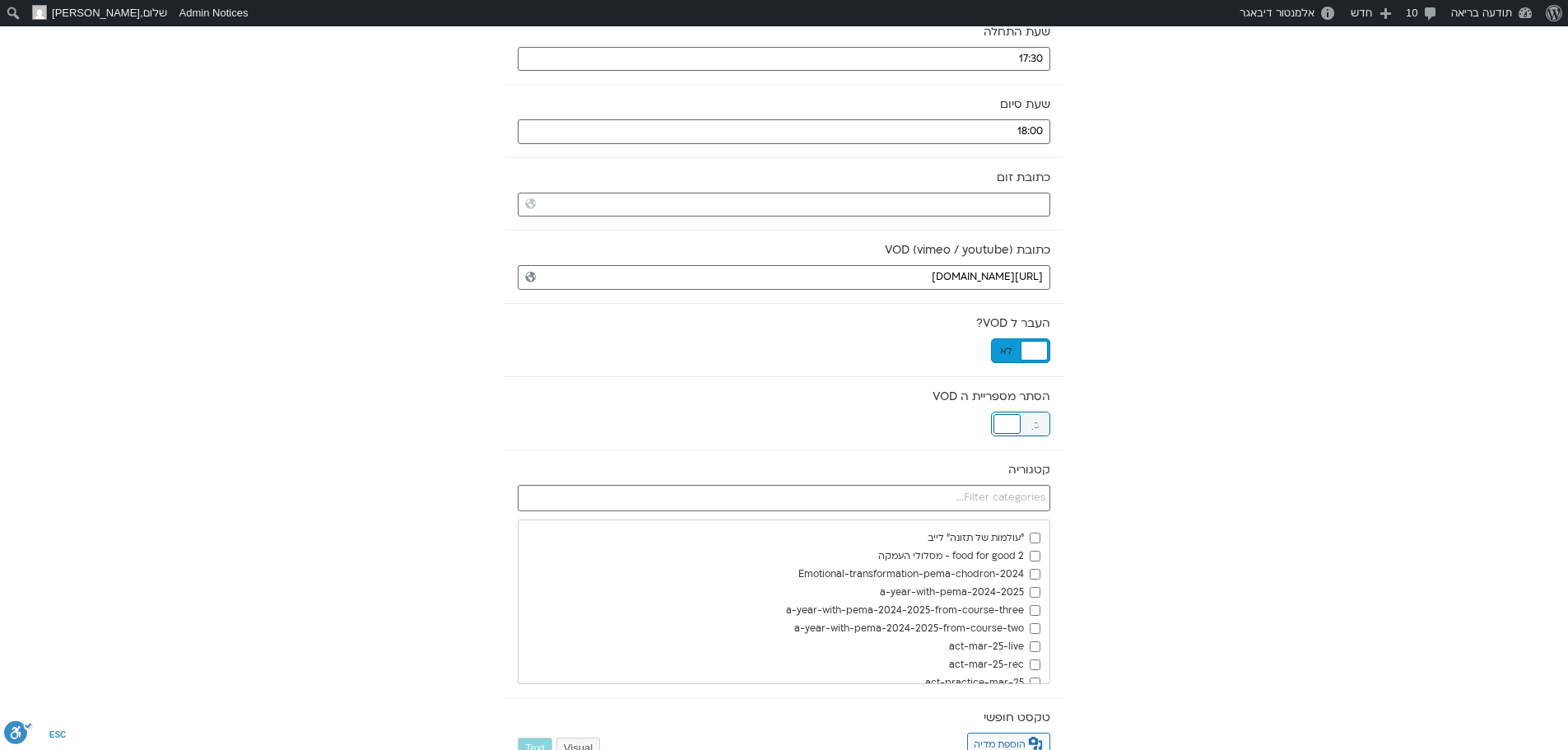 click at bounding box center (1007, 424) 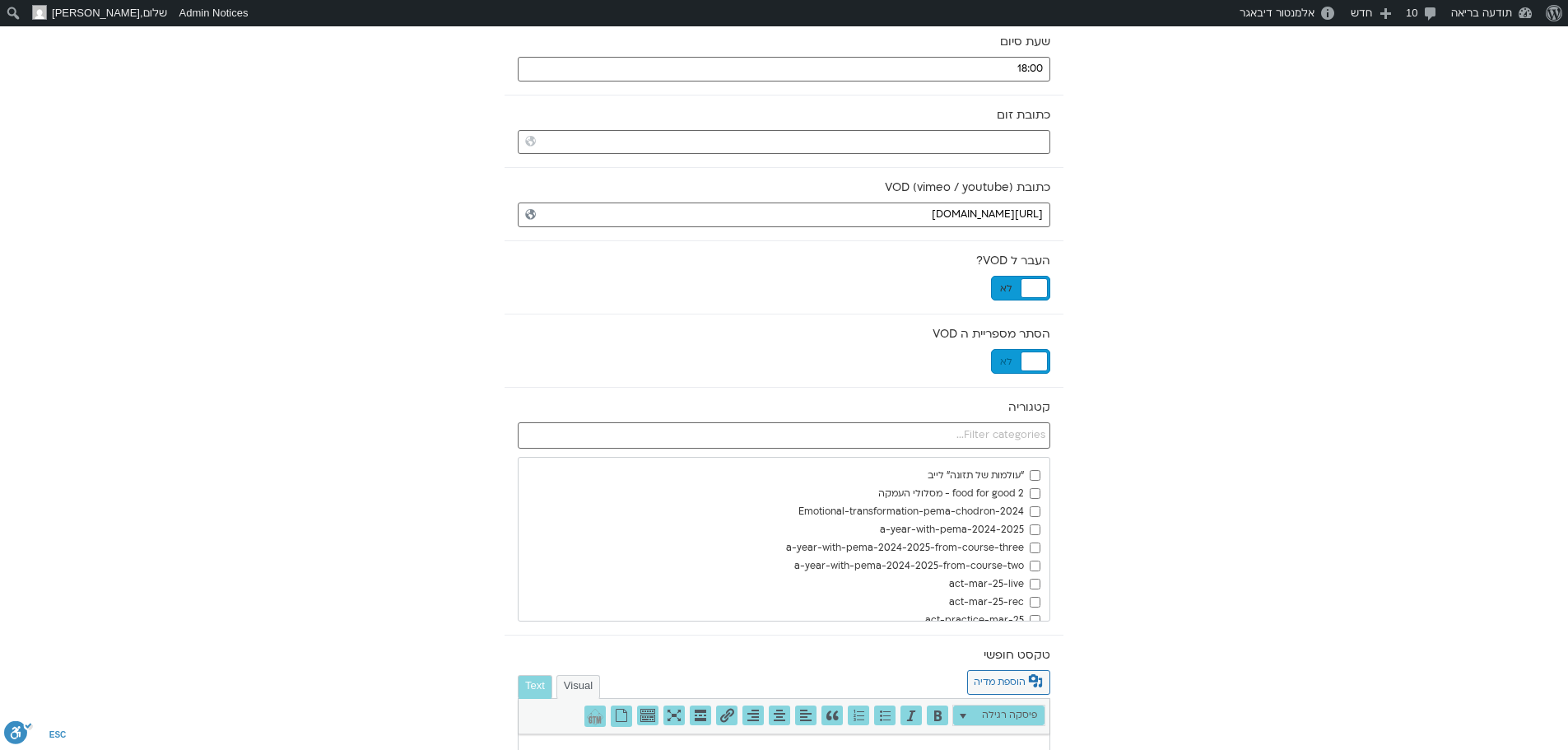 scroll, scrollTop: 576, scrollLeft: 0, axis: vertical 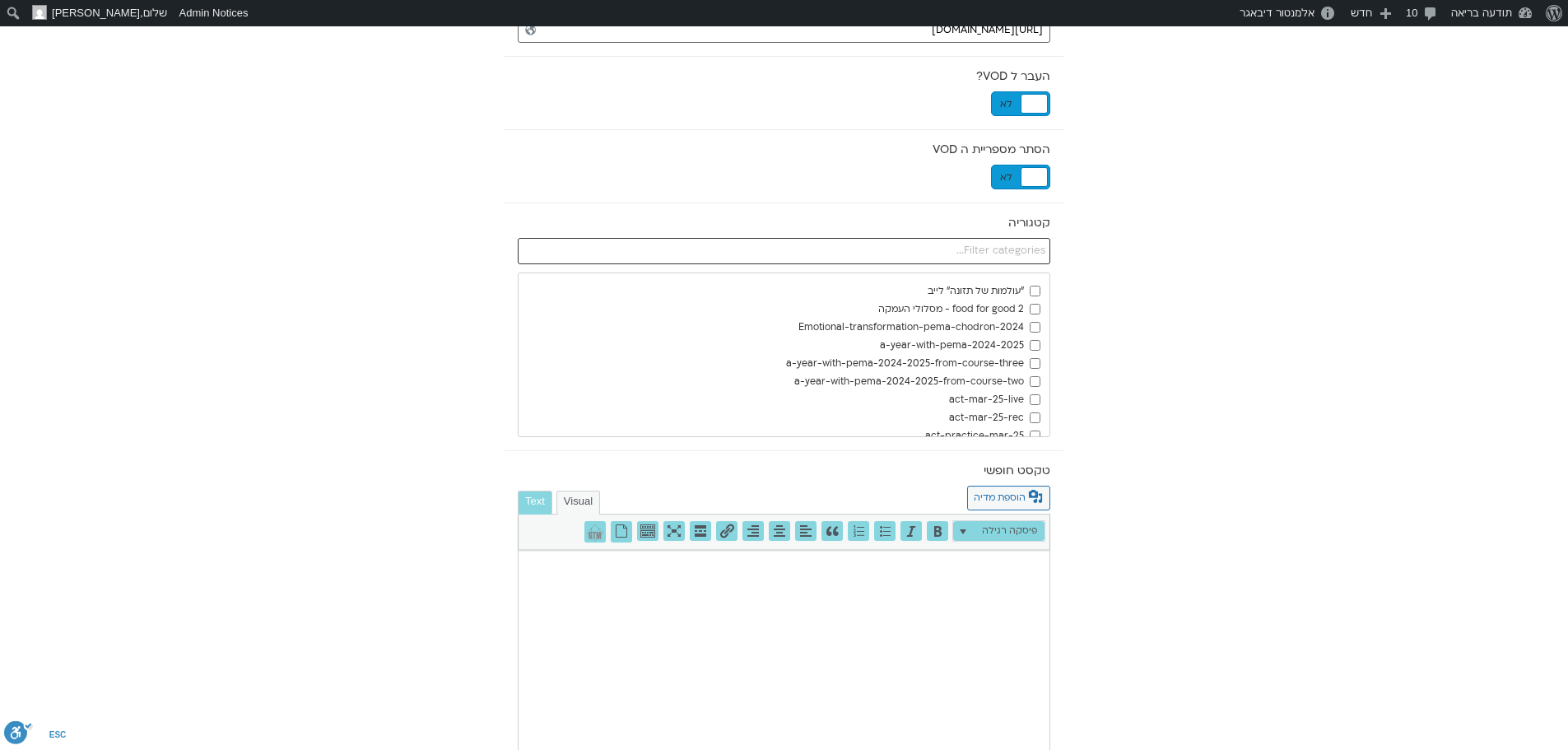 click at bounding box center (784, 251) 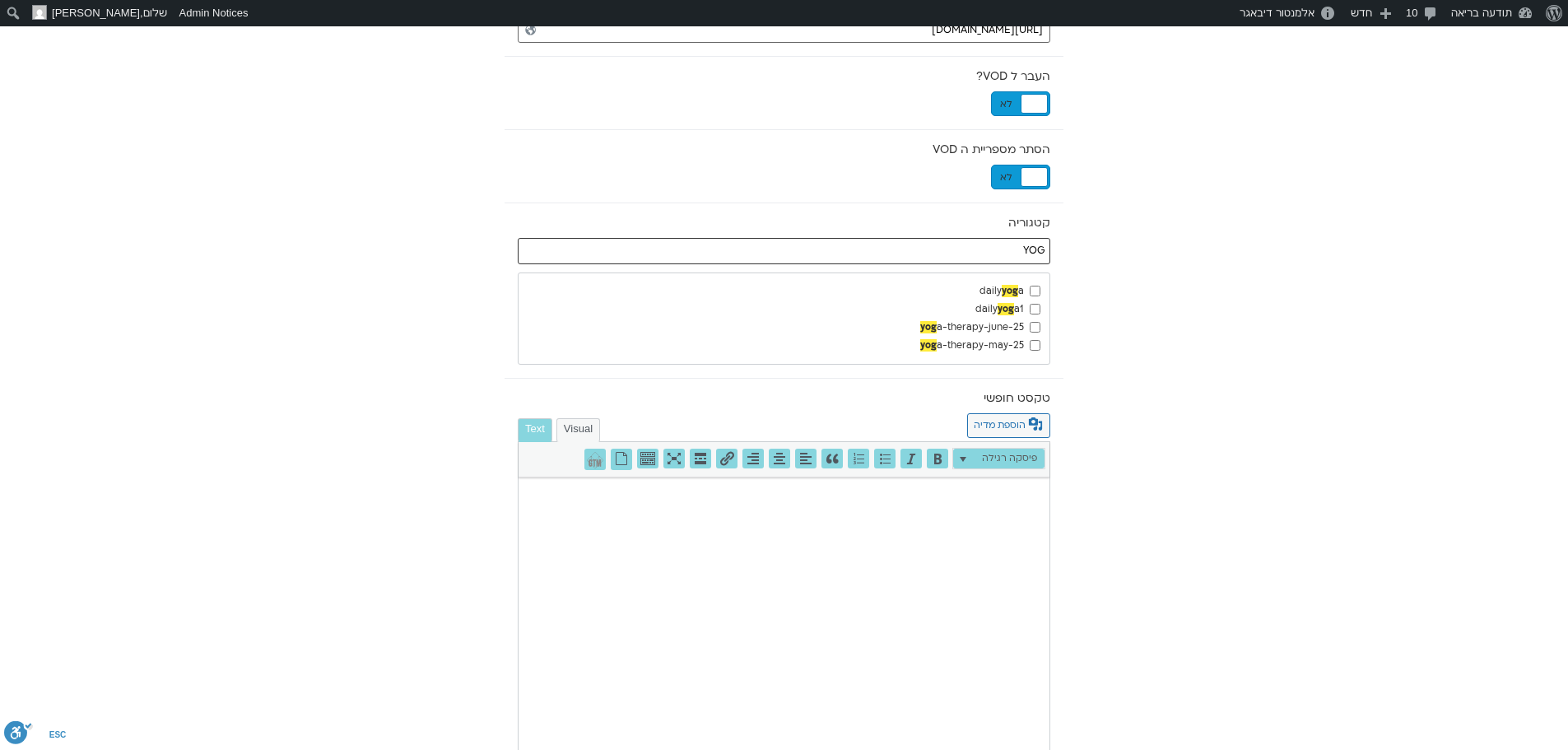 type on "YOG" 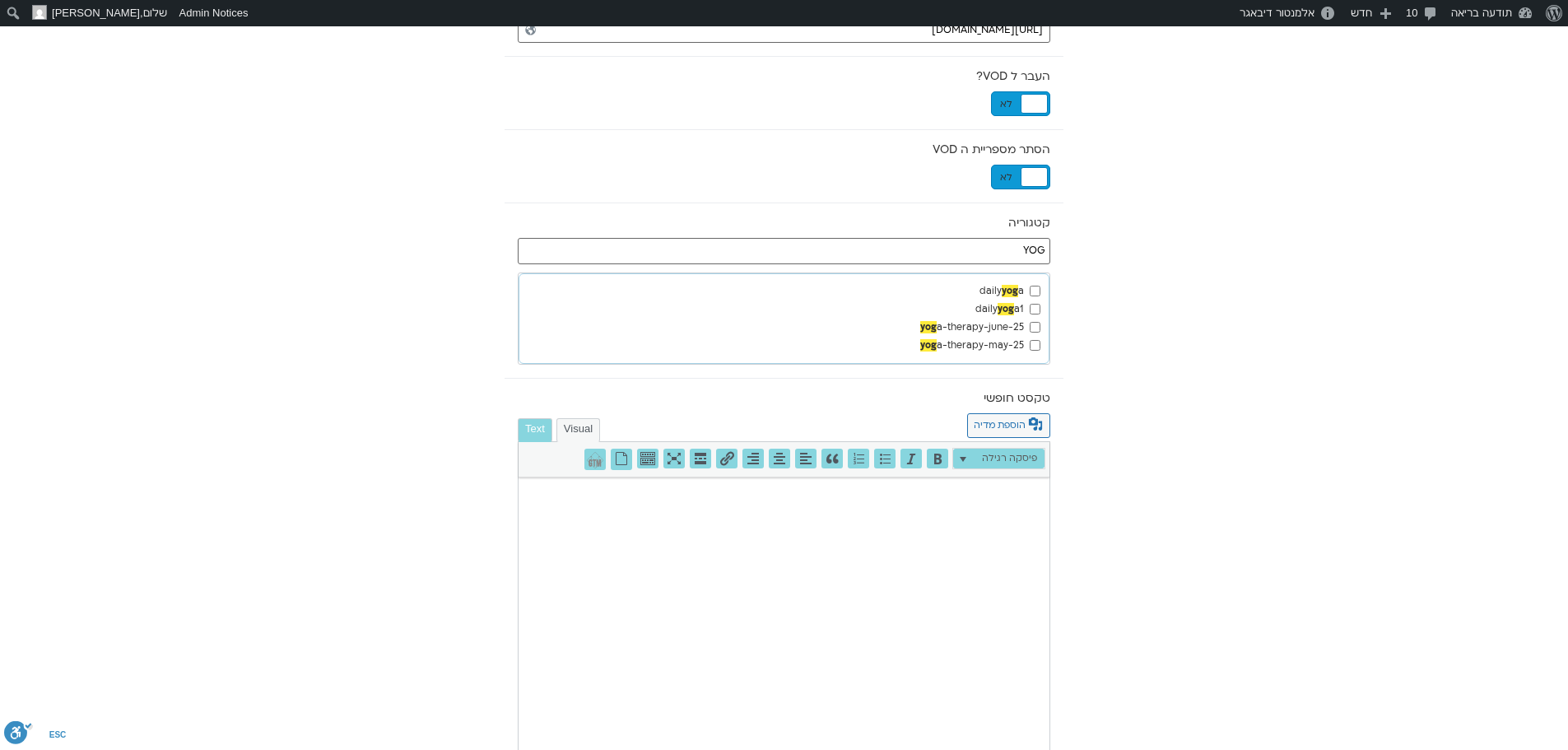 scroll, scrollTop: 82, scrollLeft: 0, axis: vertical 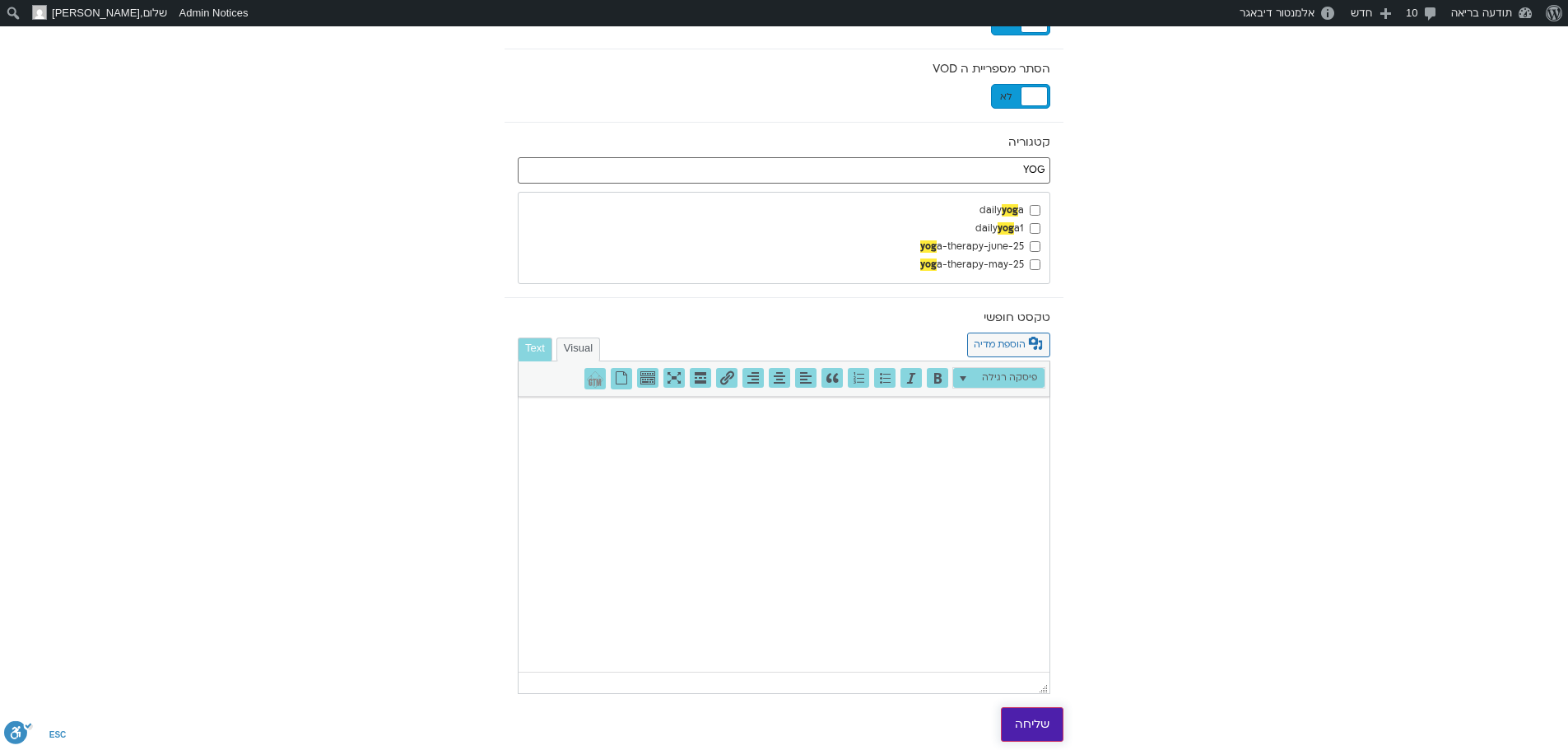 drag, startPoint x: 1021, startPoint y: 710, endPoint x: 411, endPoint y: 245, distance: 767.0235 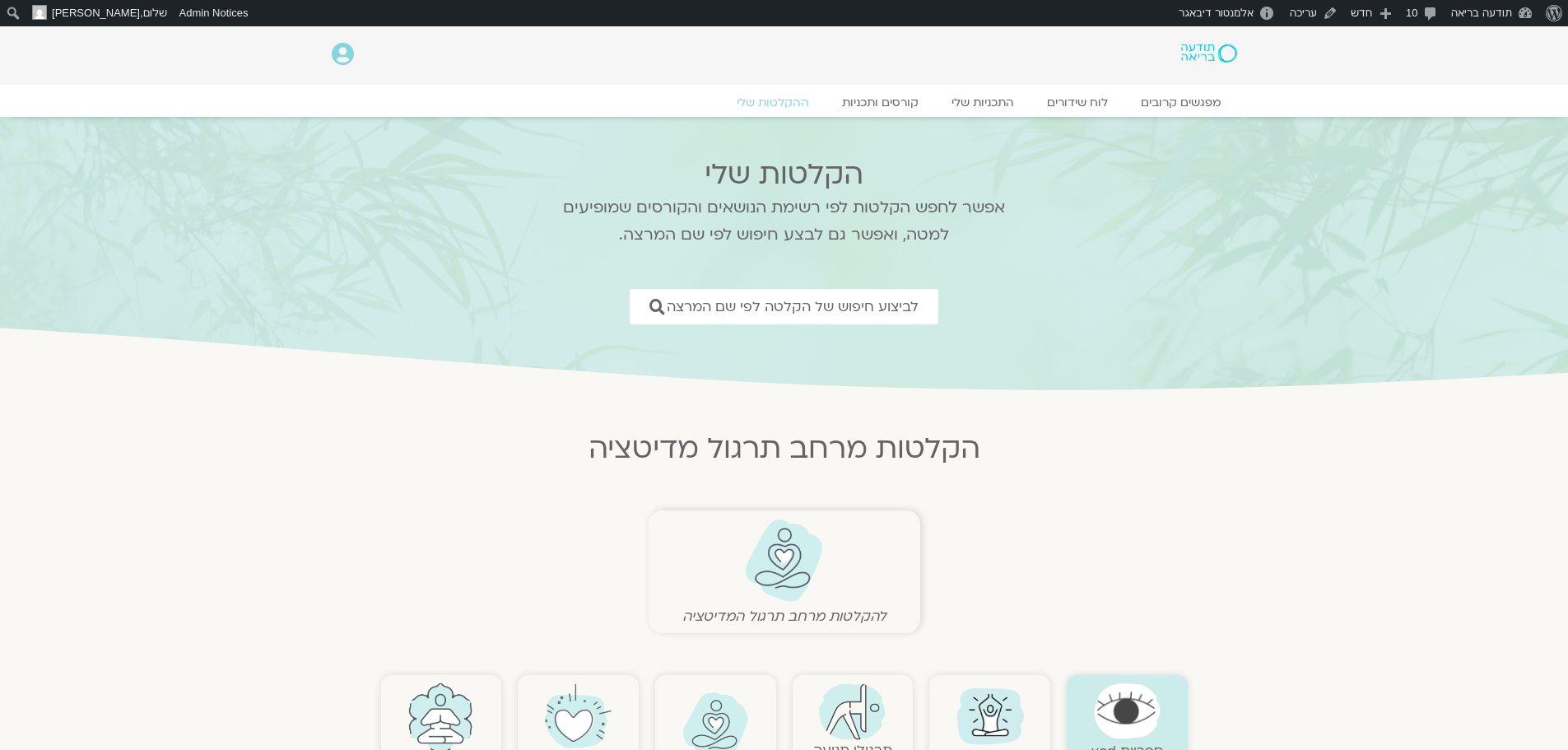 scroll, scrollTop: 0, scrollLeft: 0, axis: both 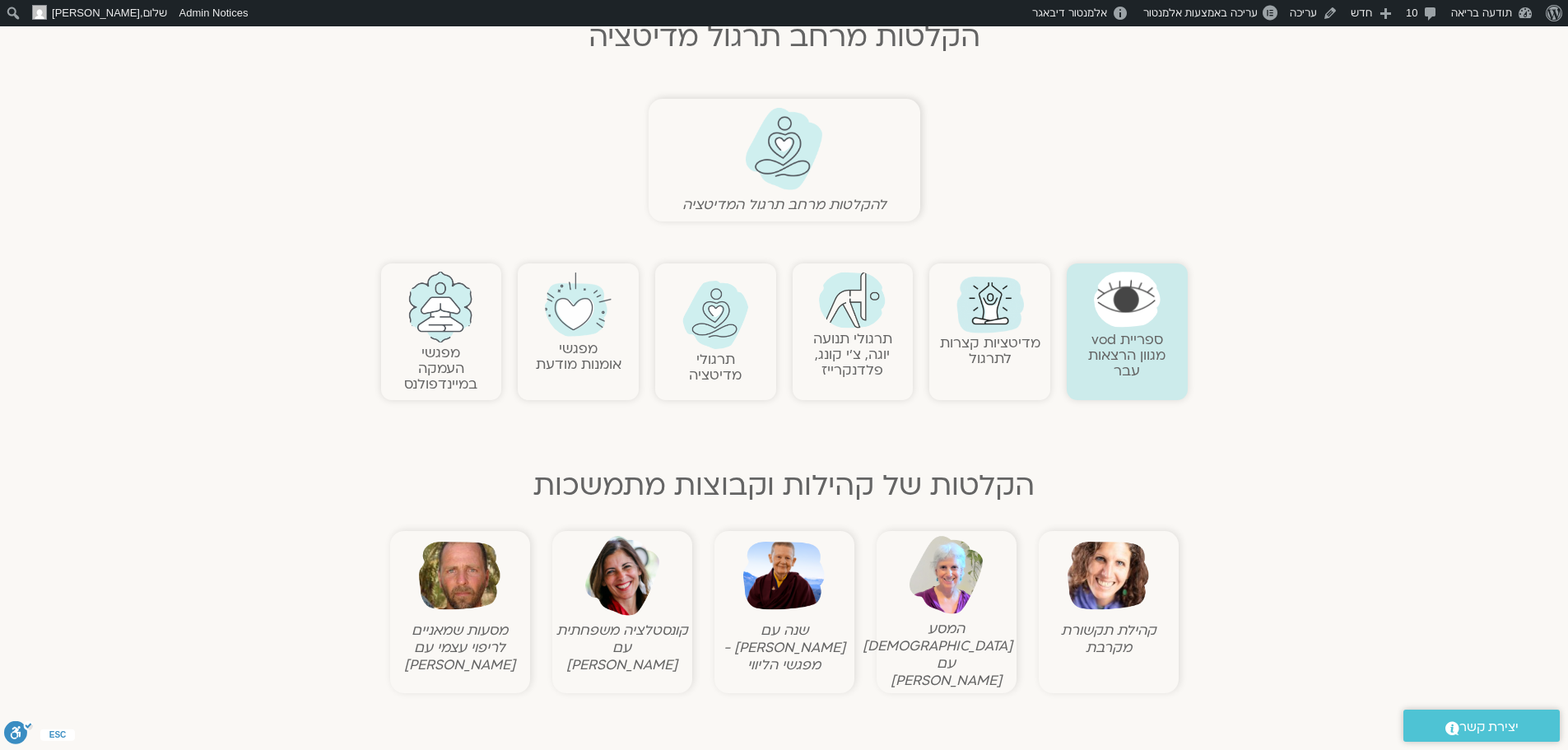 click at bounding box center (578, 305) 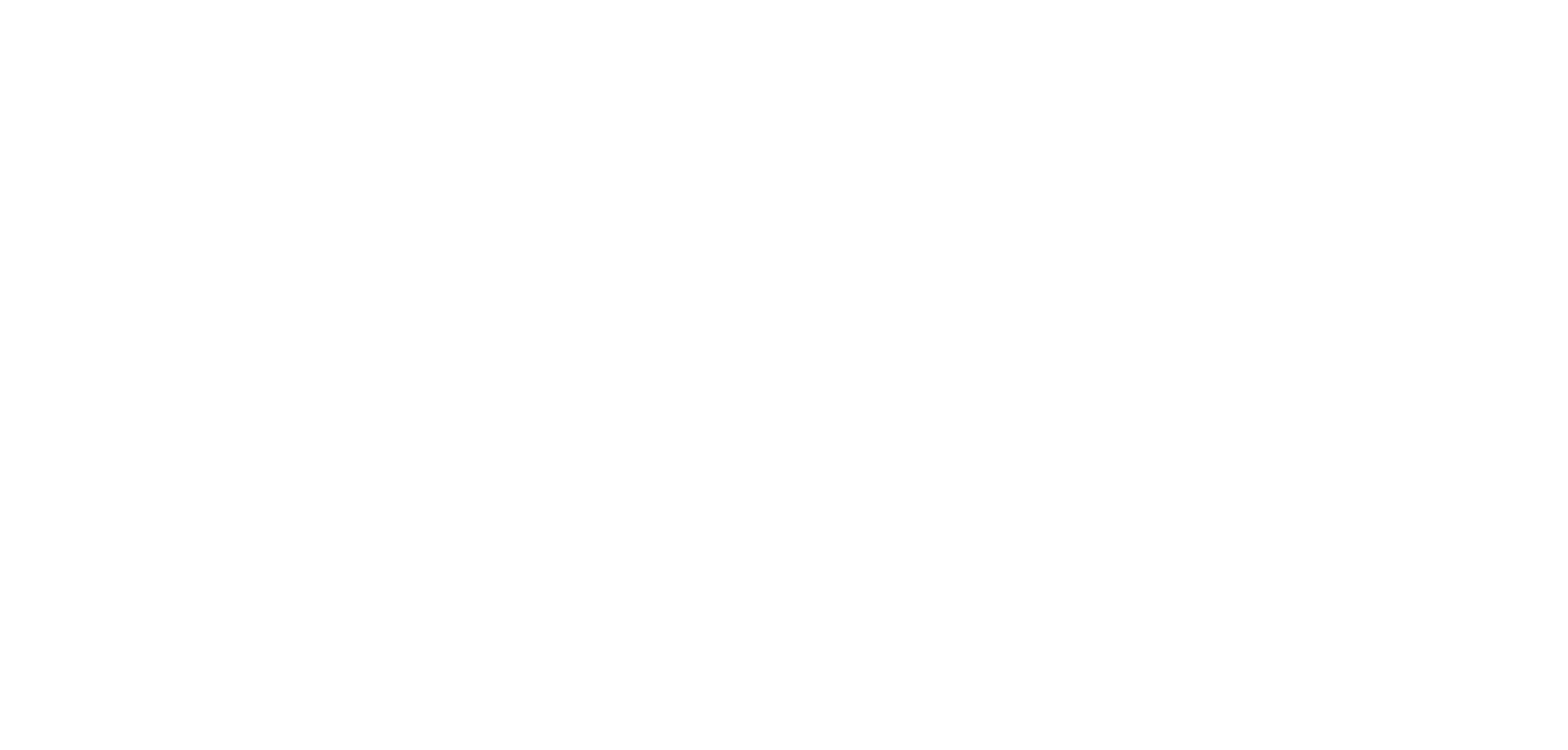 scroll, scrollTop: 0, scrollLeft: 0, axis: both 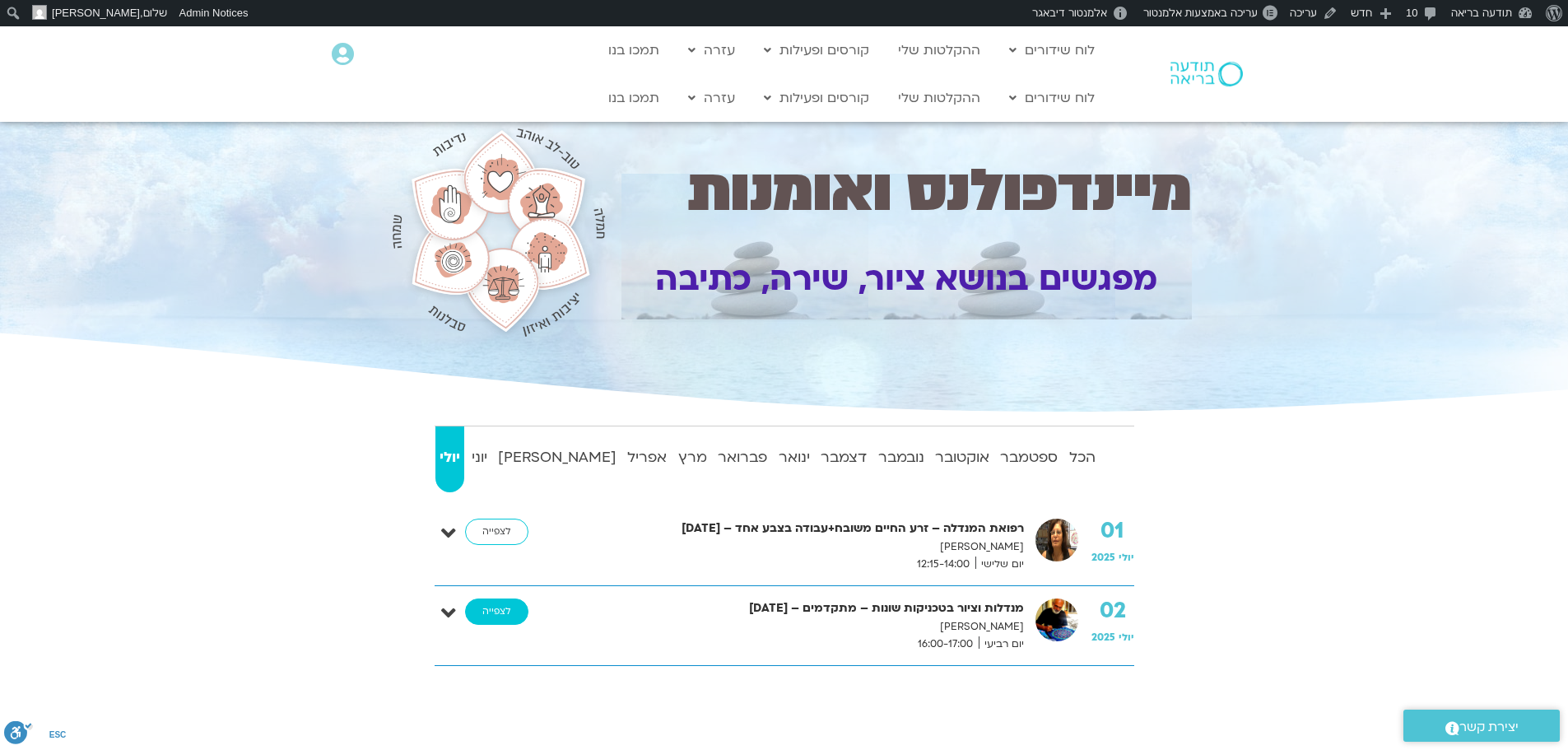 click on "לצפייה" at bounding box center [496, 612] 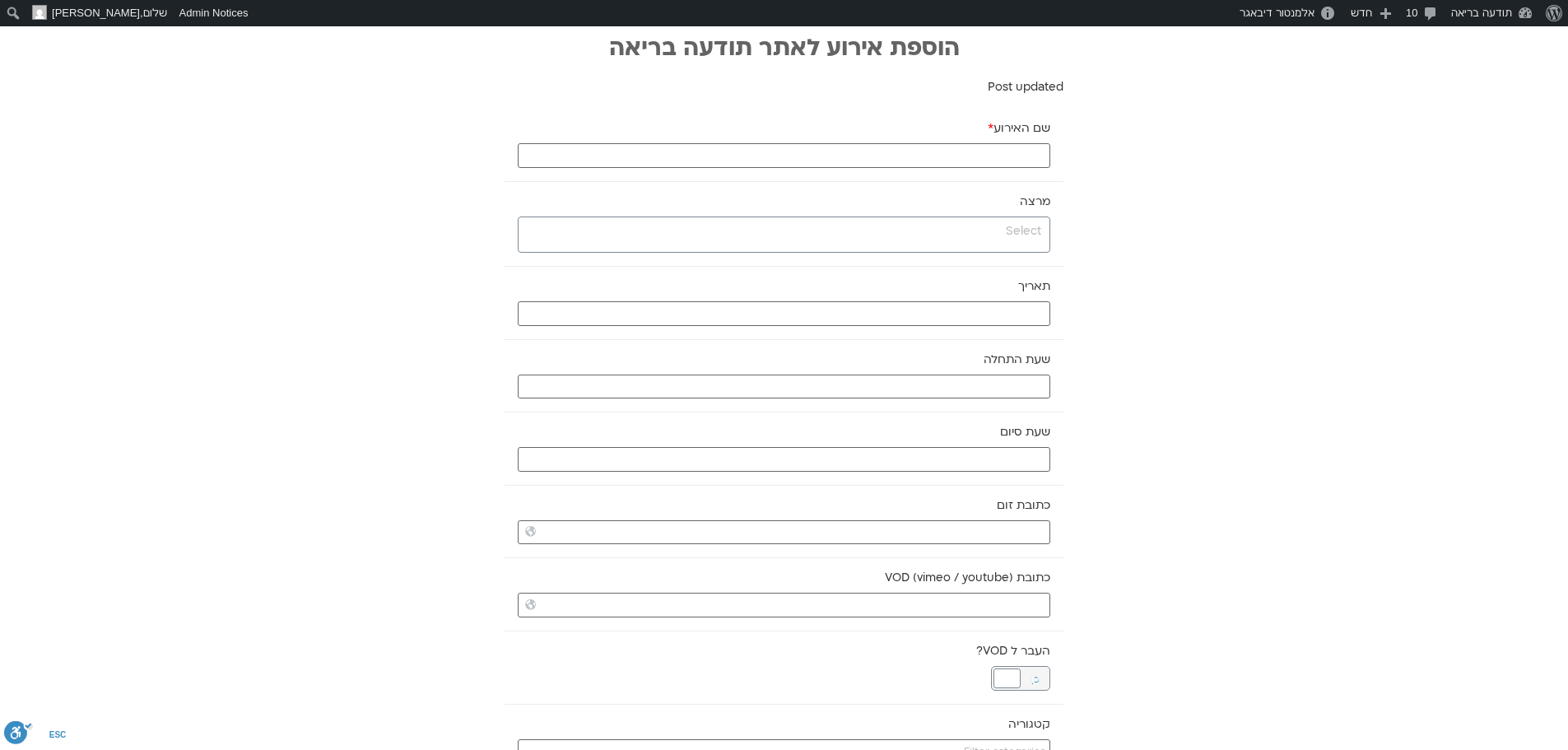 scroll, scrollTop: 0, scrollLeft: 0, axis: both 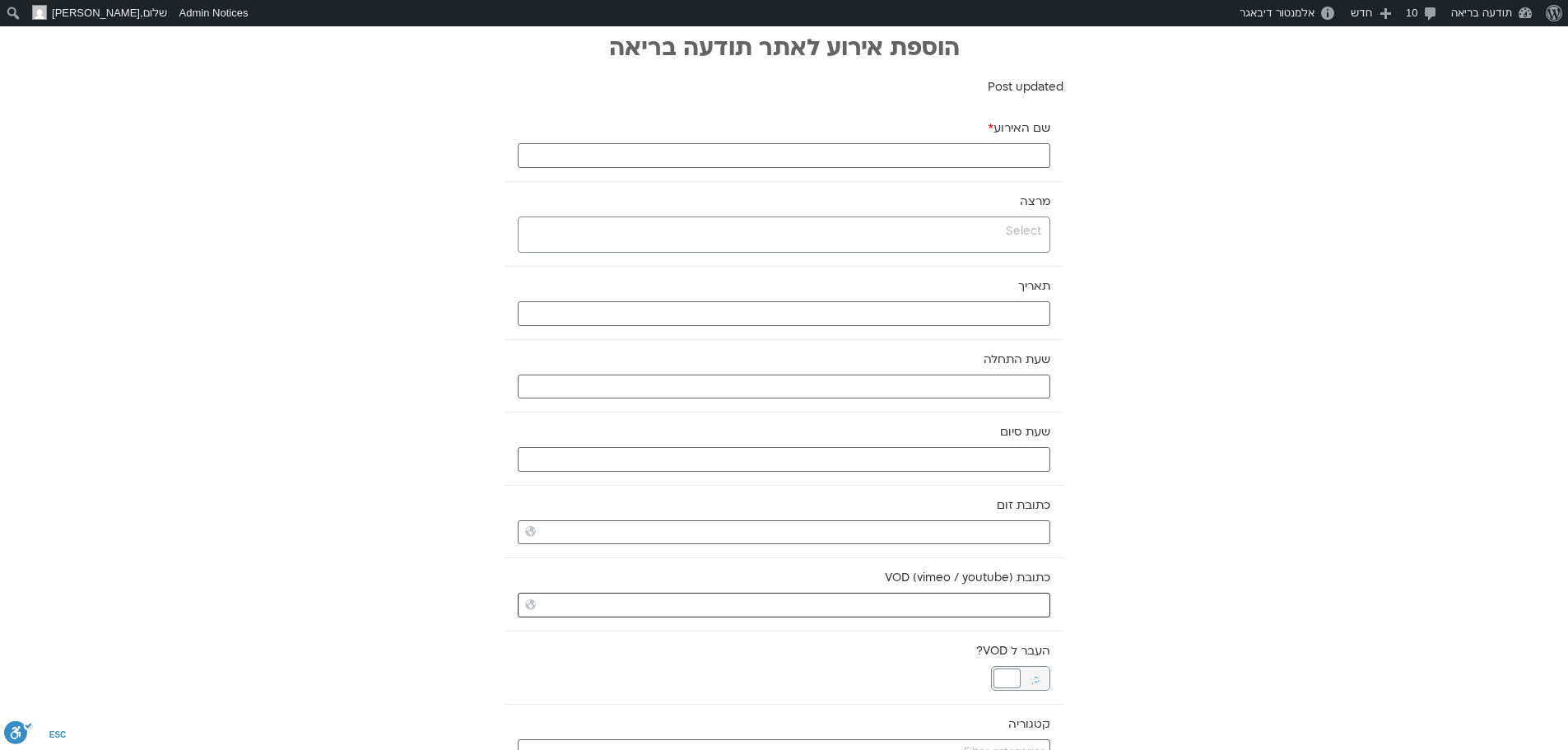 click on "כתובת VOD (vimeo / youtube)" at bounding box center (784, 605) 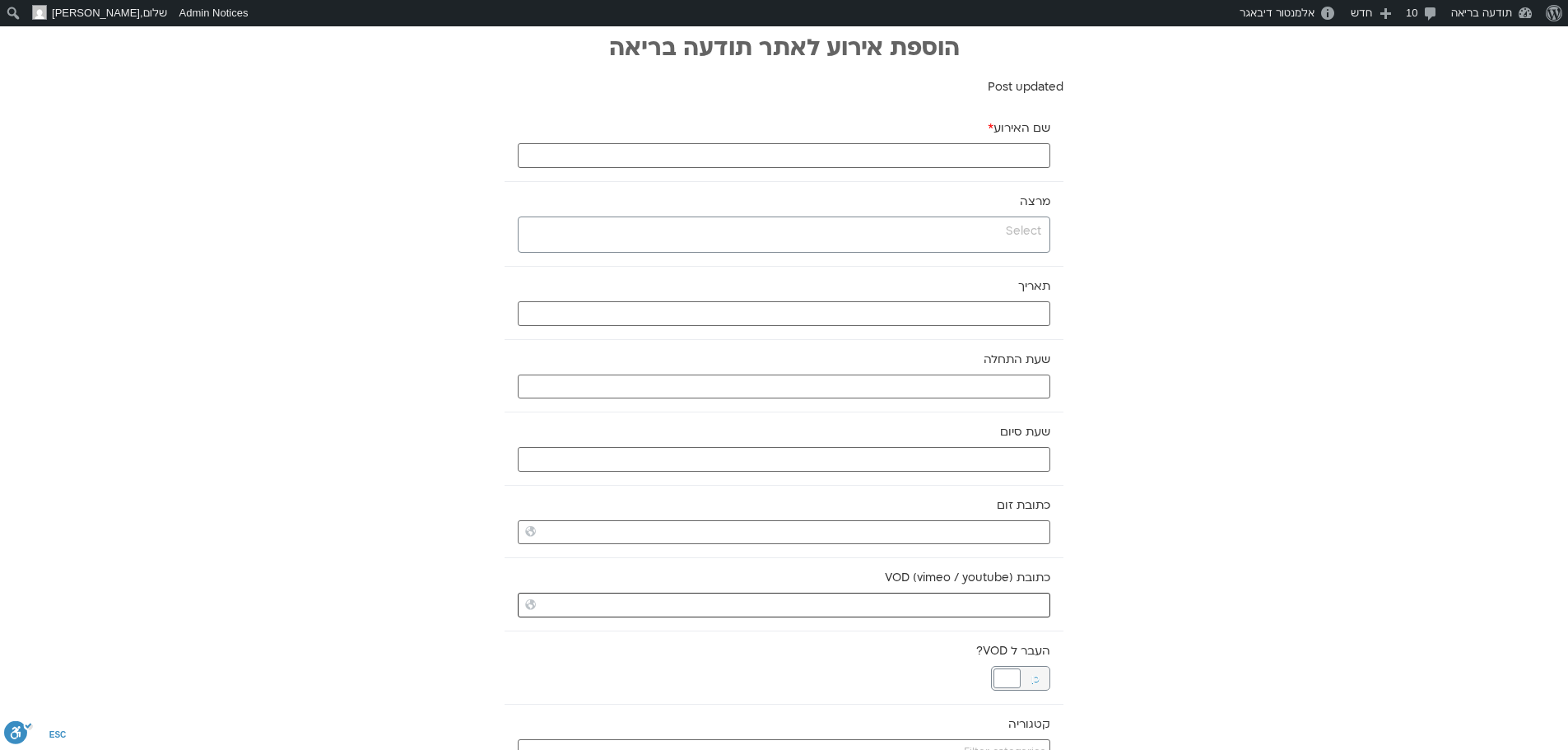 paste on "[URL][DOMAIN_NAME]" 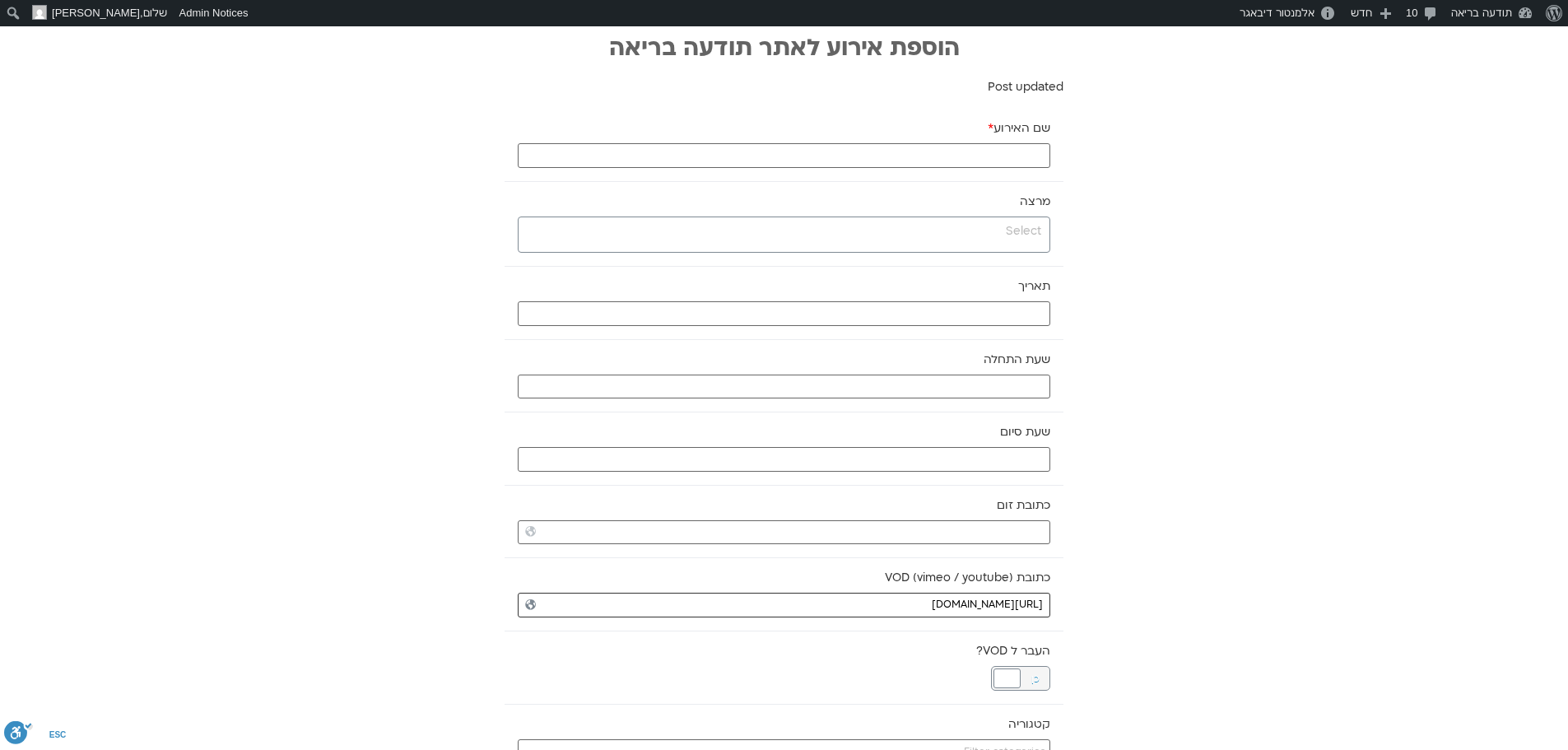 type on "[URL][DOMAIN_NAME]" 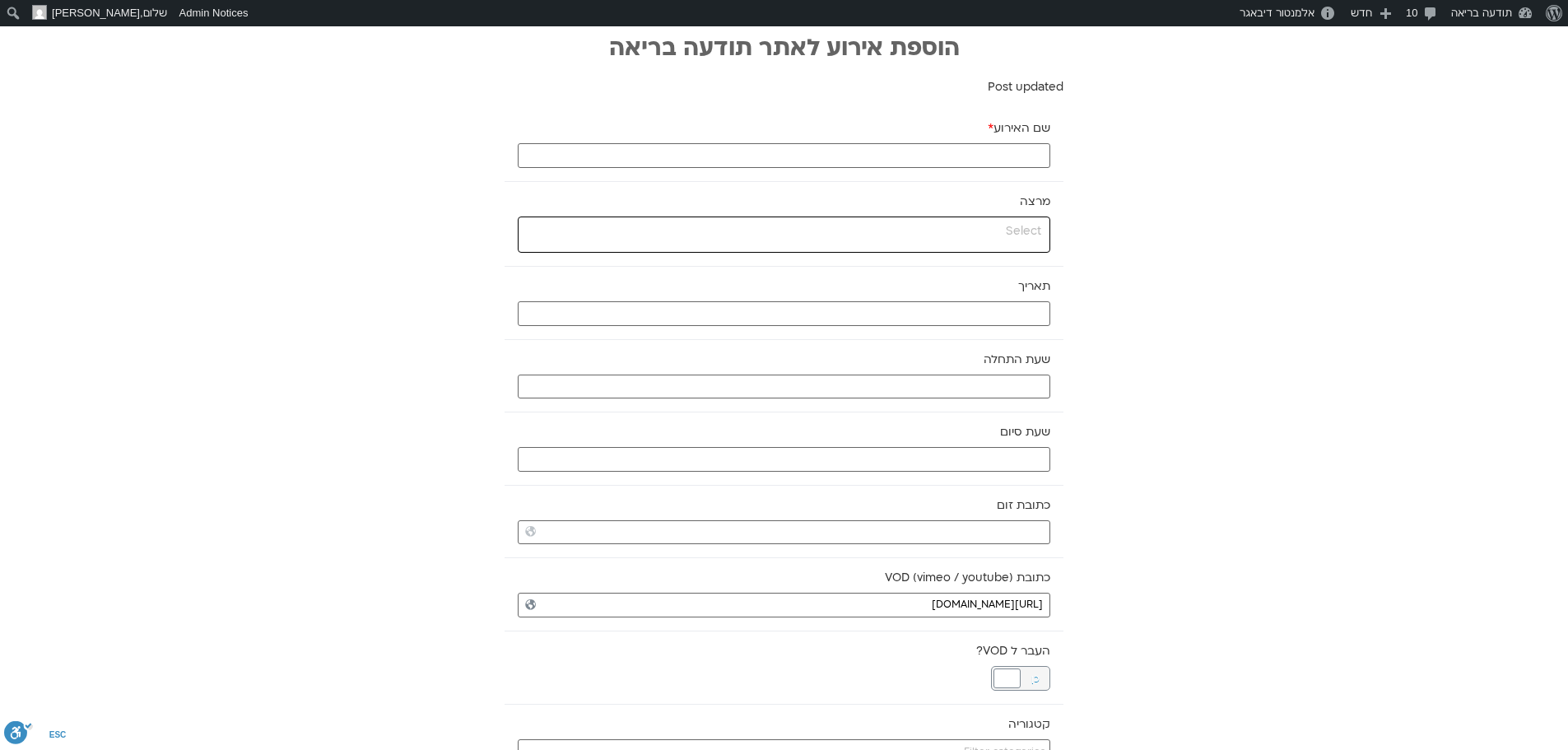 click at bounding box center (782, 231) 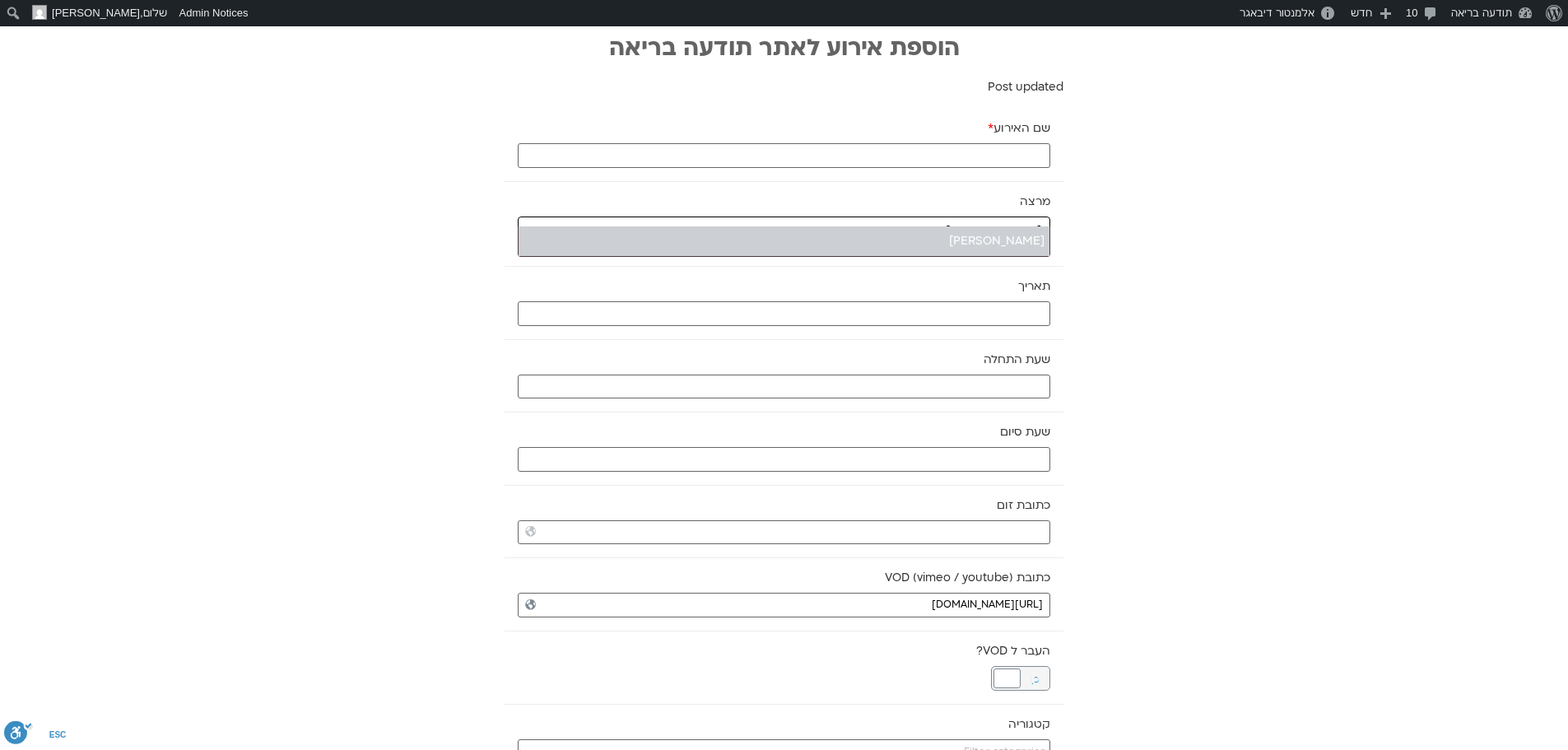 type on "[PERSON_NAME]" 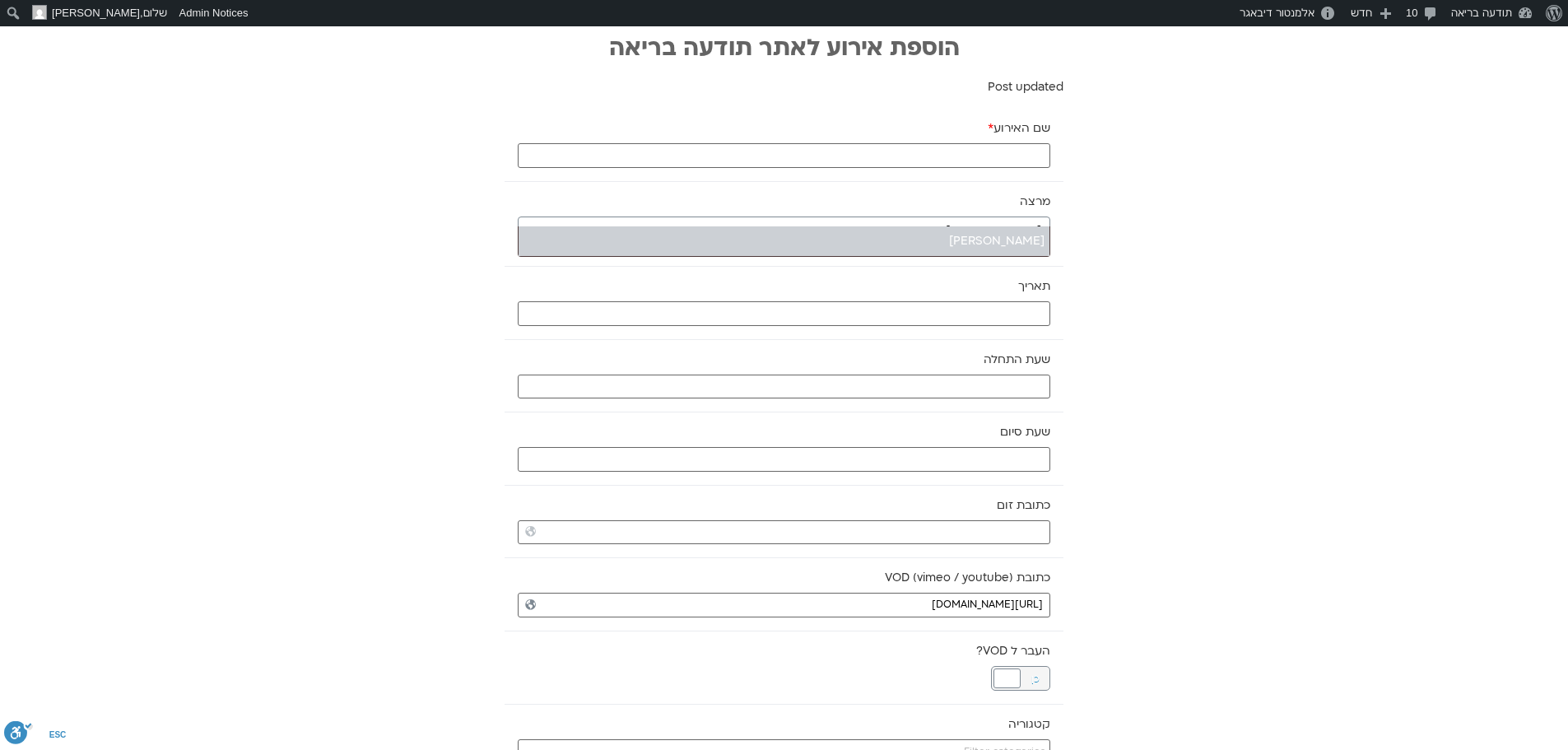 type 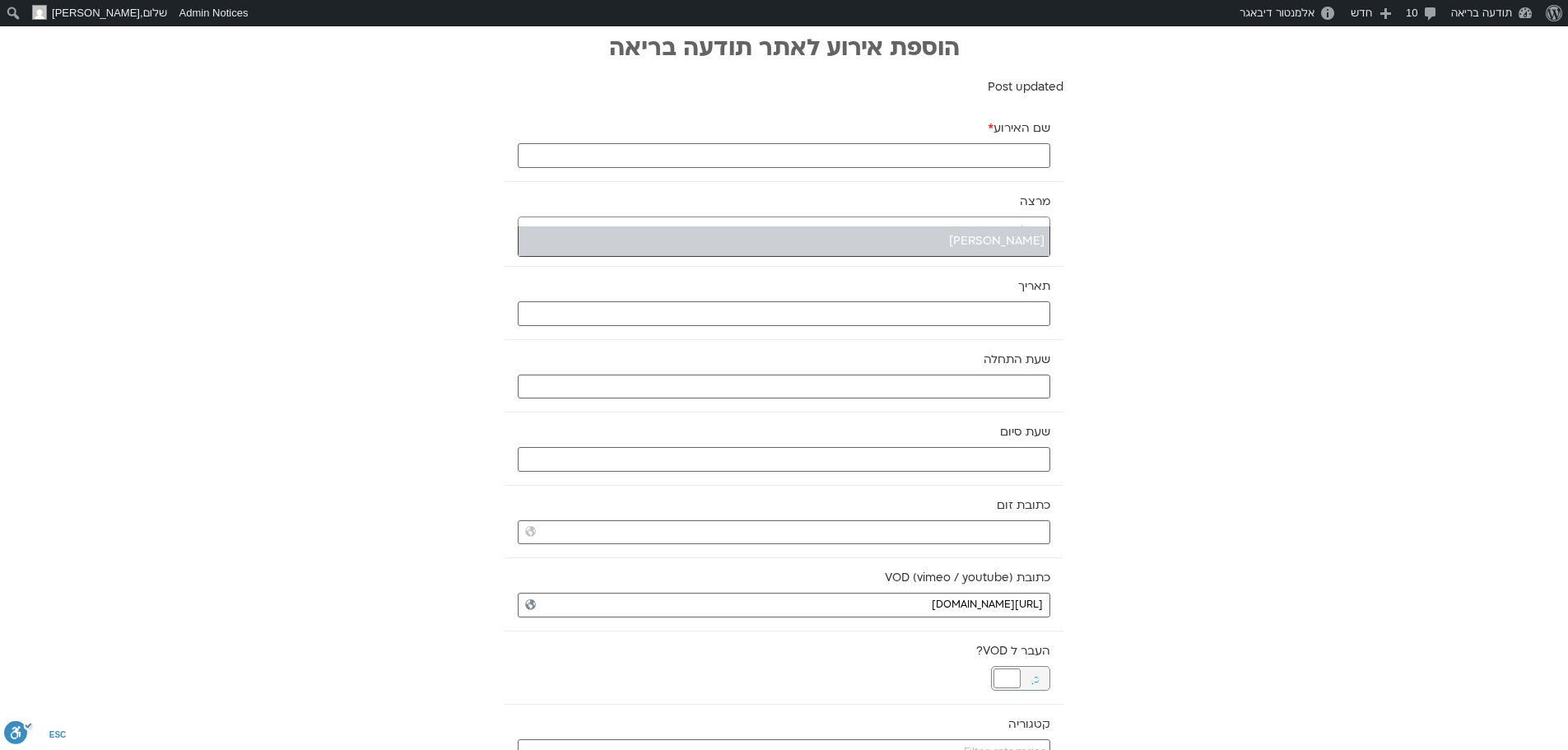 select on "****" 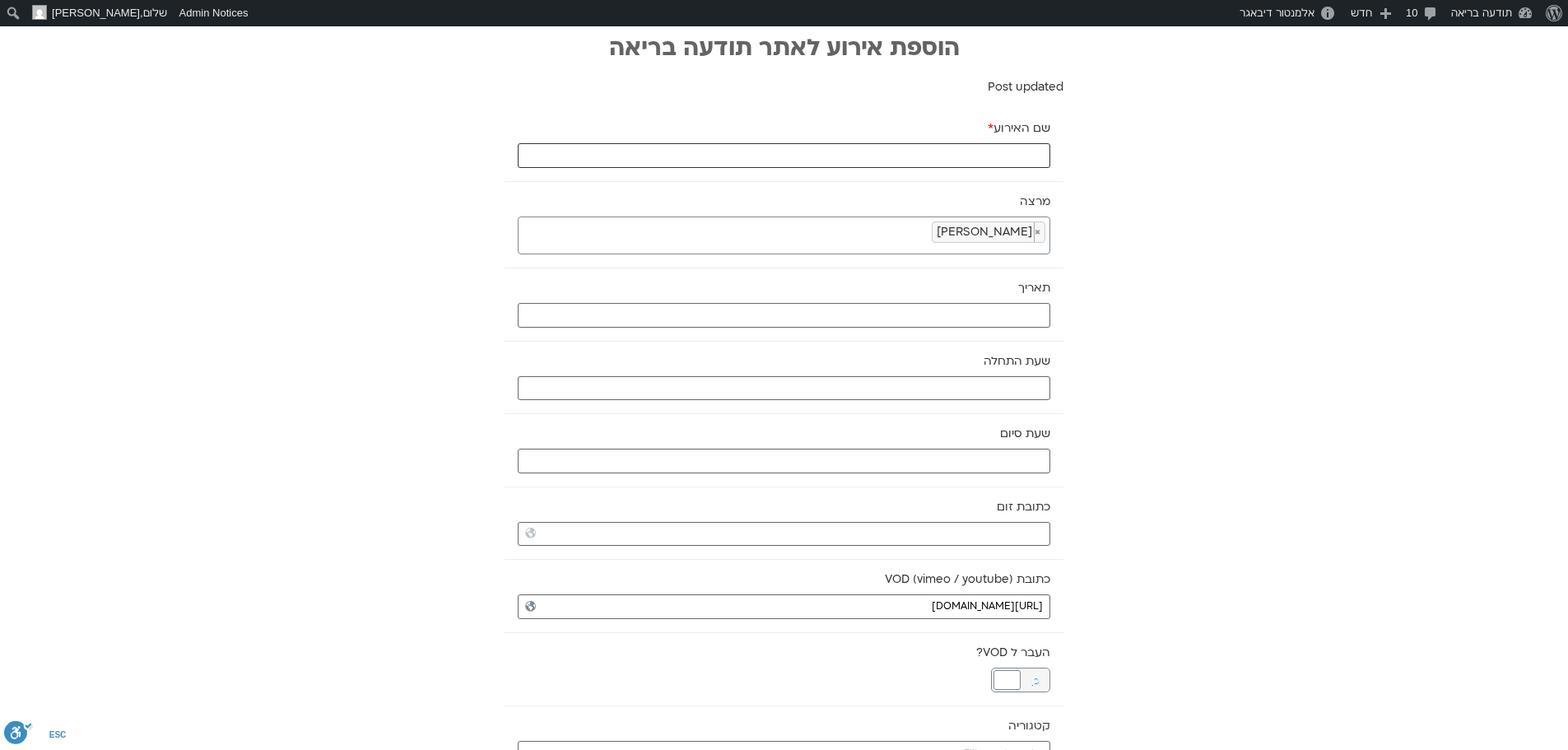 click on "שם האירוע  *" at bounding box center [784, 156] 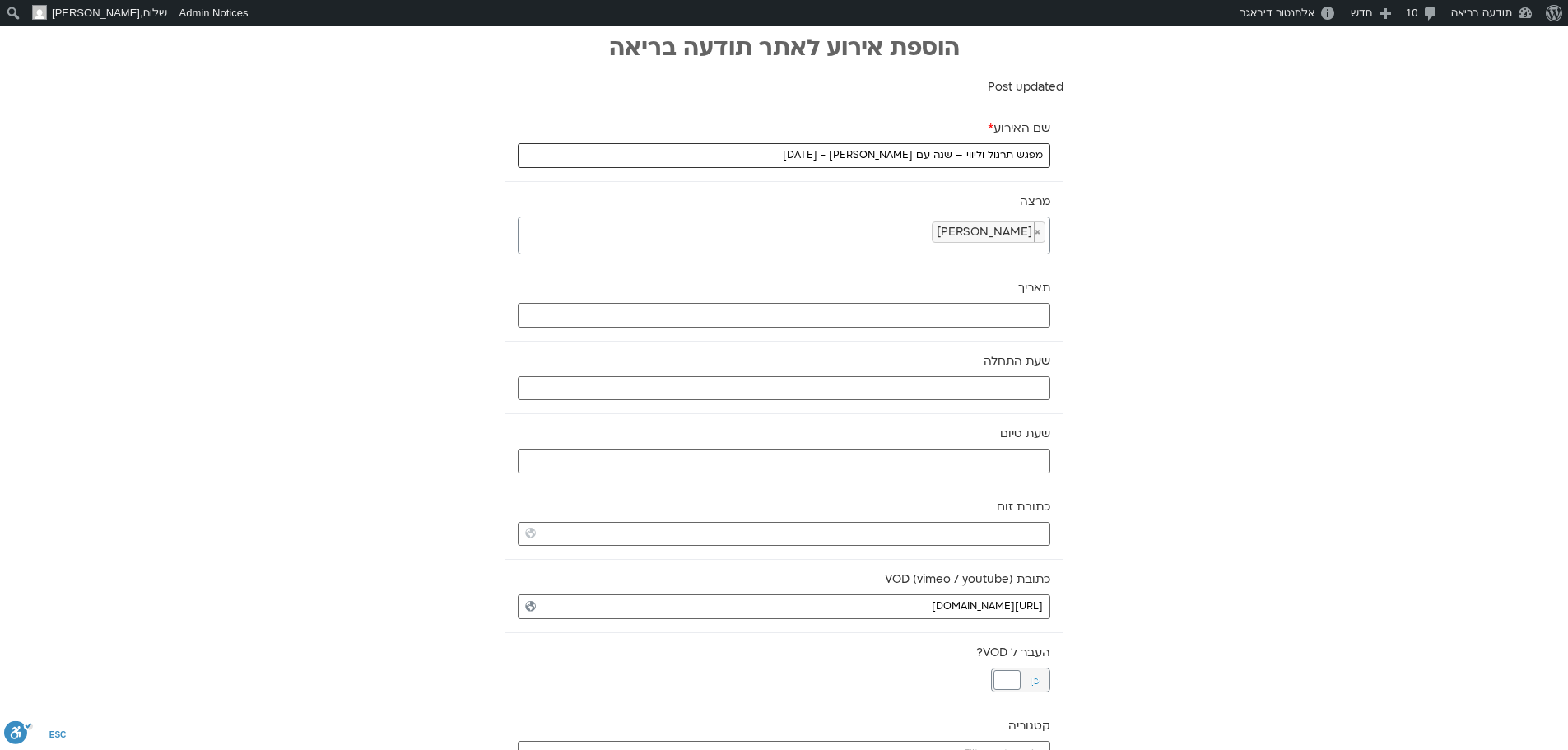 type on "מפגש תרגול וליווי – שנה עם [PERSON_NAME] - [DATE]" 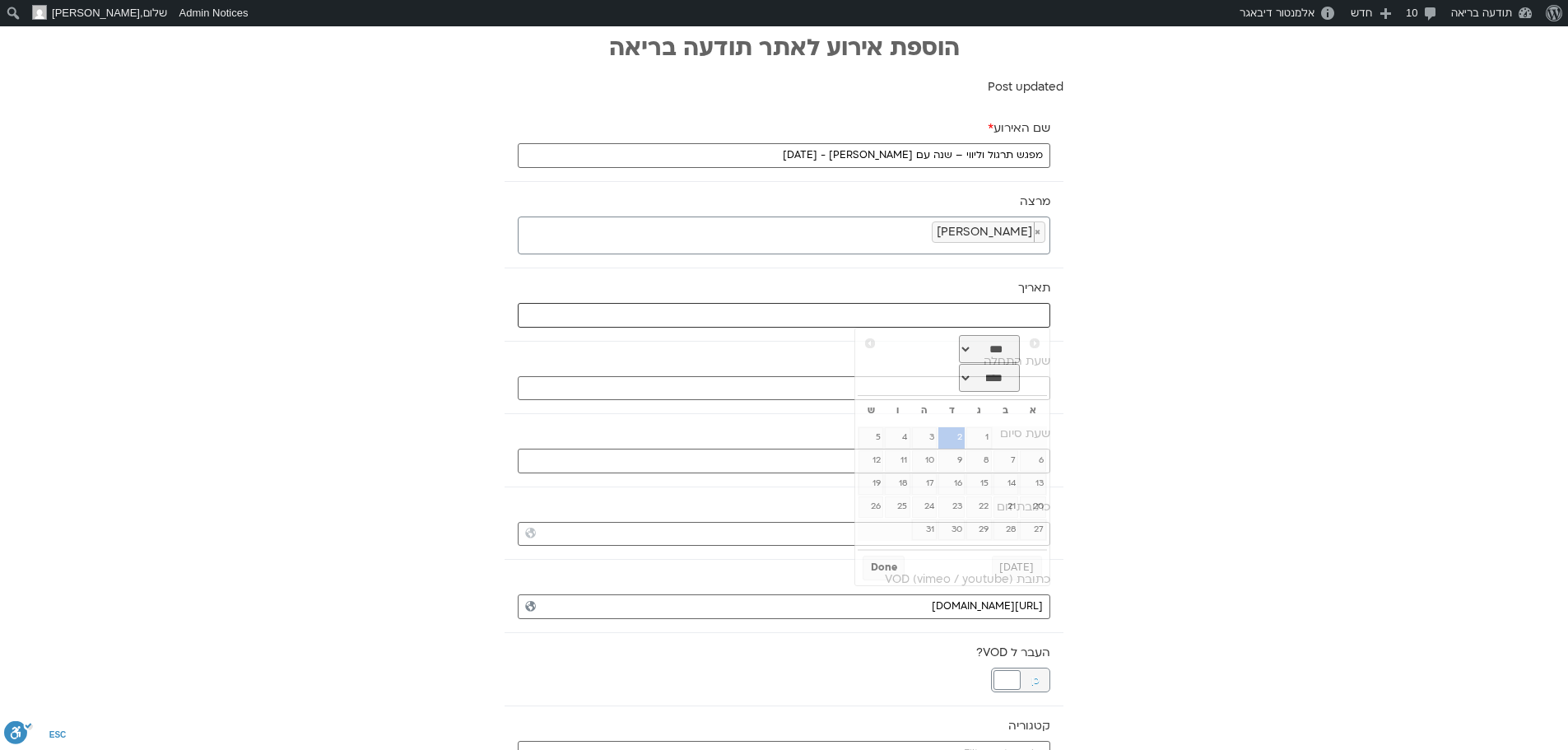 click at bounding box center [784, 315] 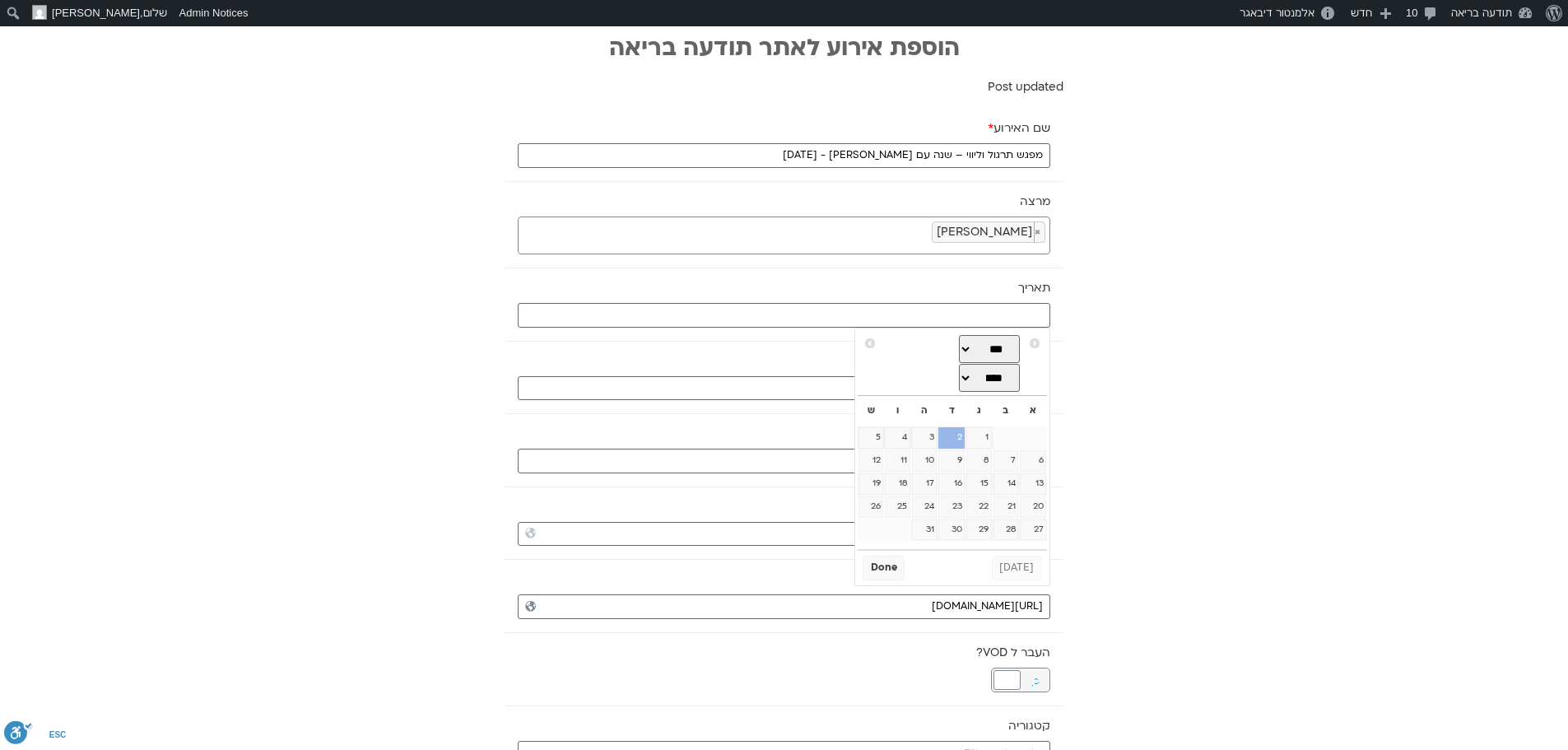 click on "2" at bounding box center [952, 438] 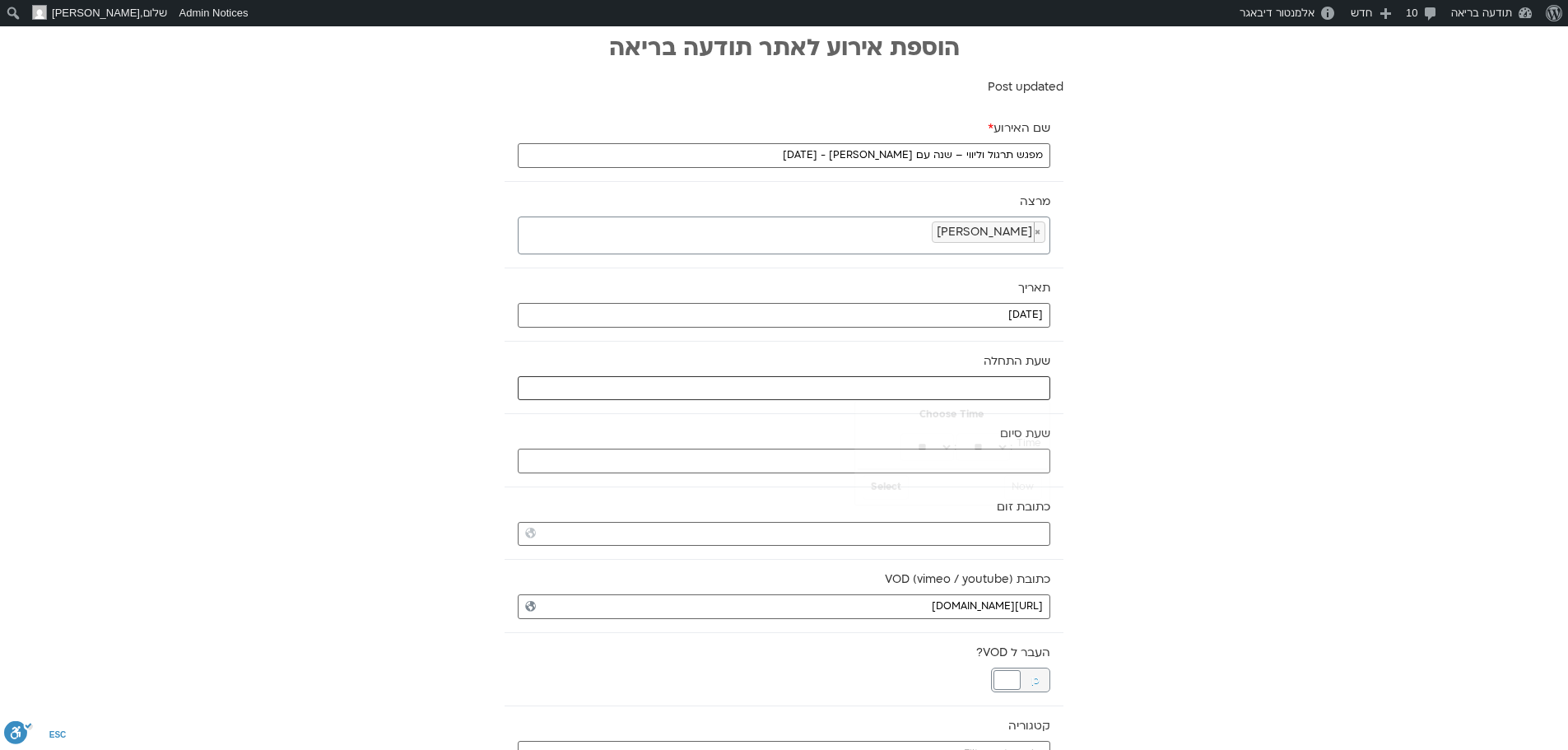 click at bounding box center (784, 389) 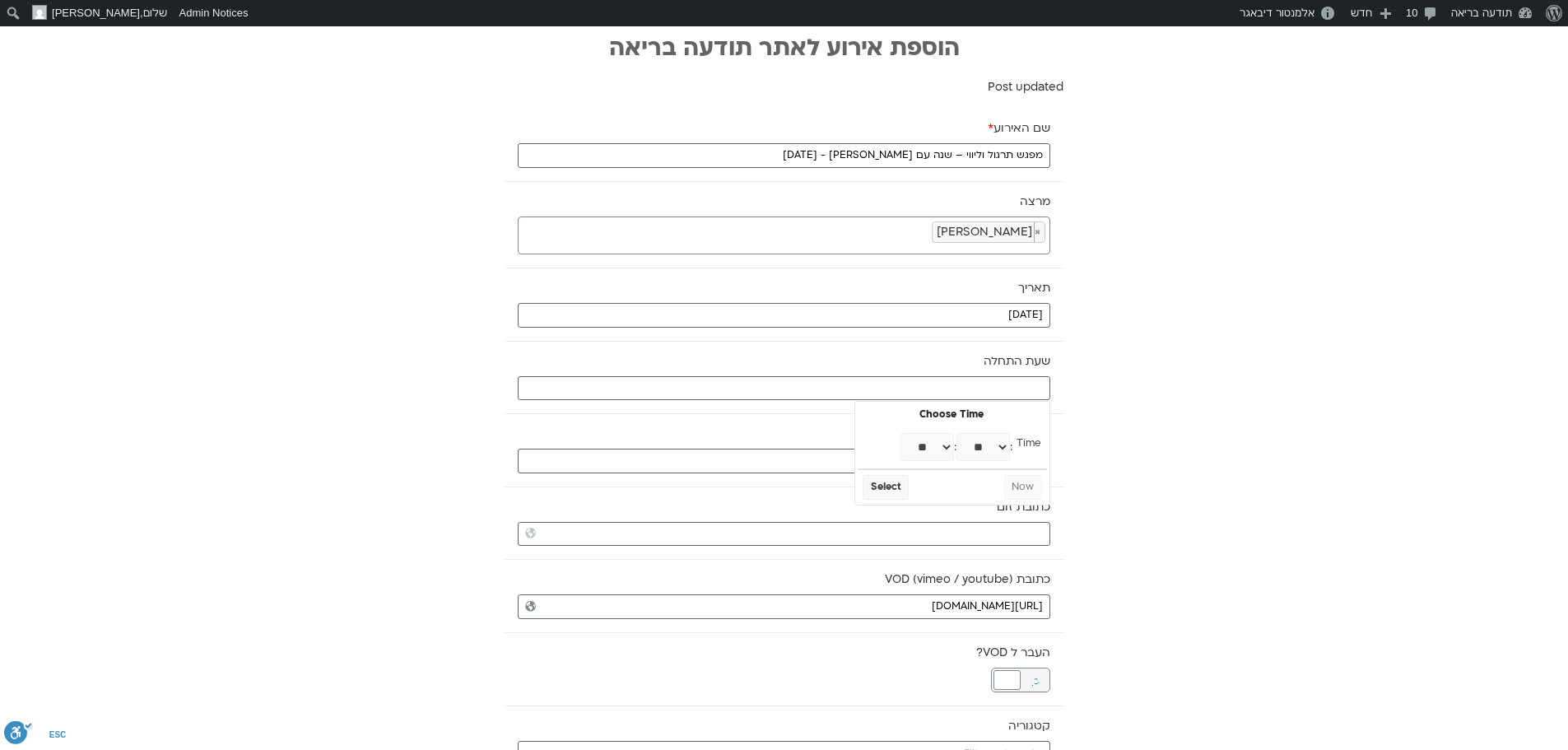 click on "** ** ** ** ** ** ** ** ** ** ** ** ** ** ** ** ** ** ** ** ** ** ** **" at bounding box center [927, 447] 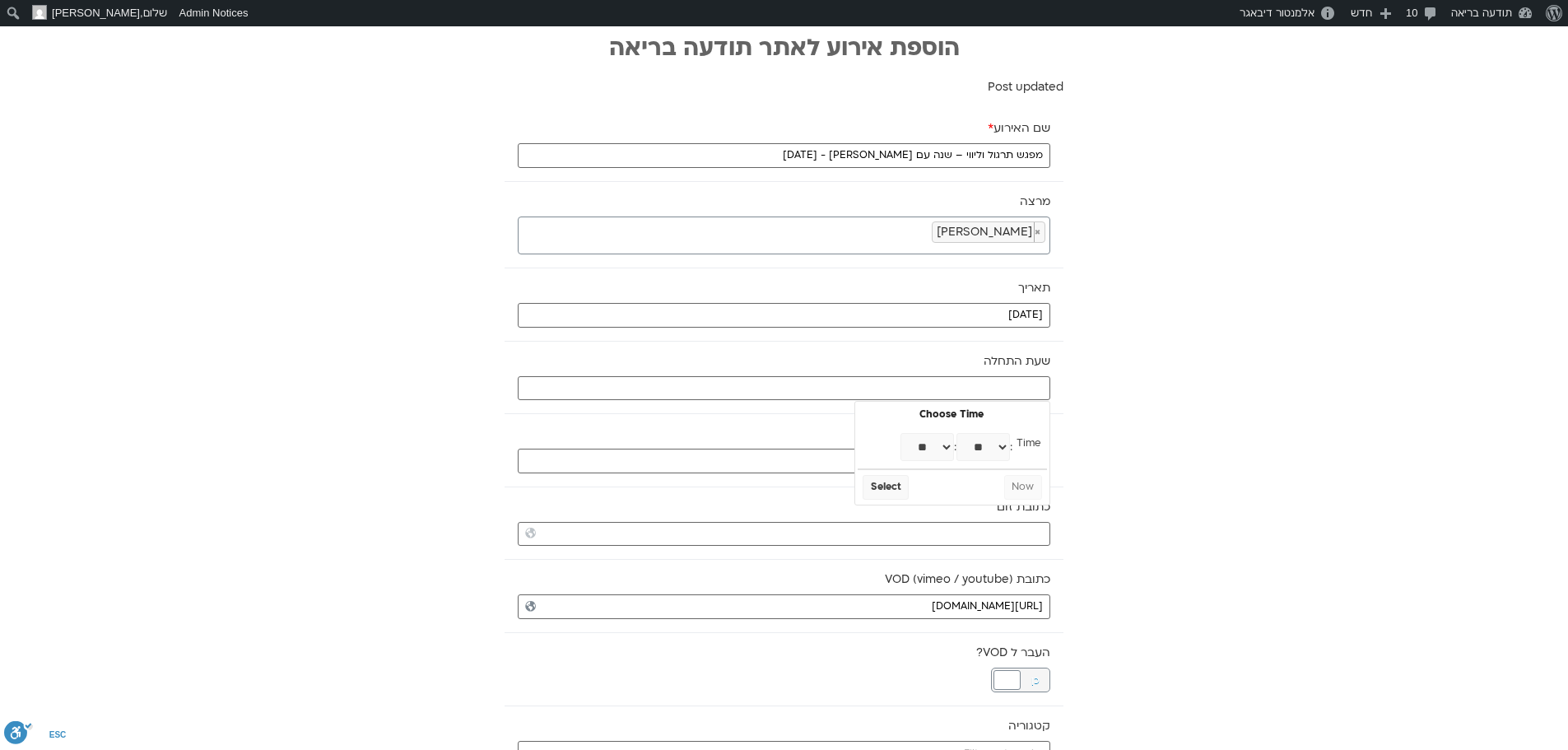 type on "18:00" 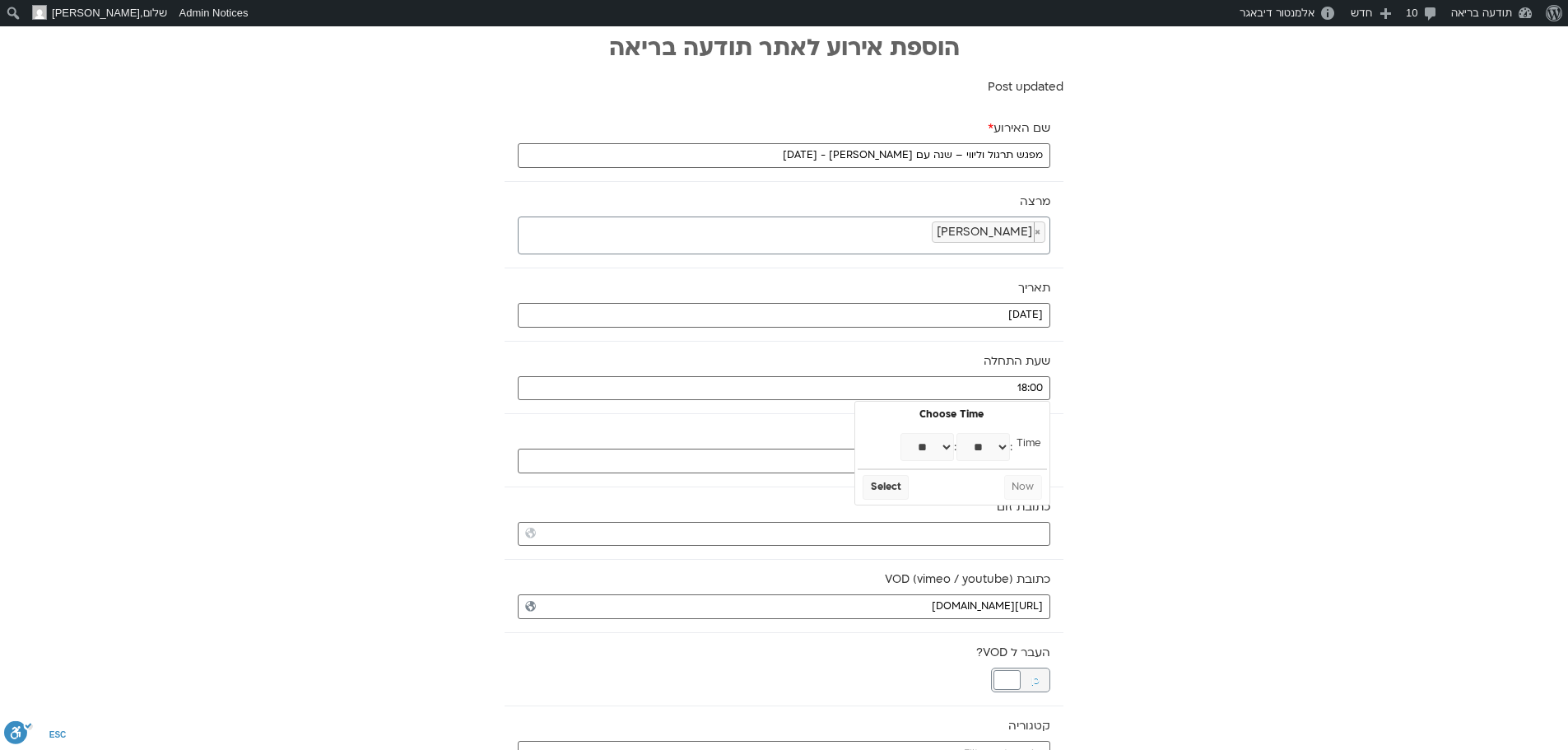 select on "**" 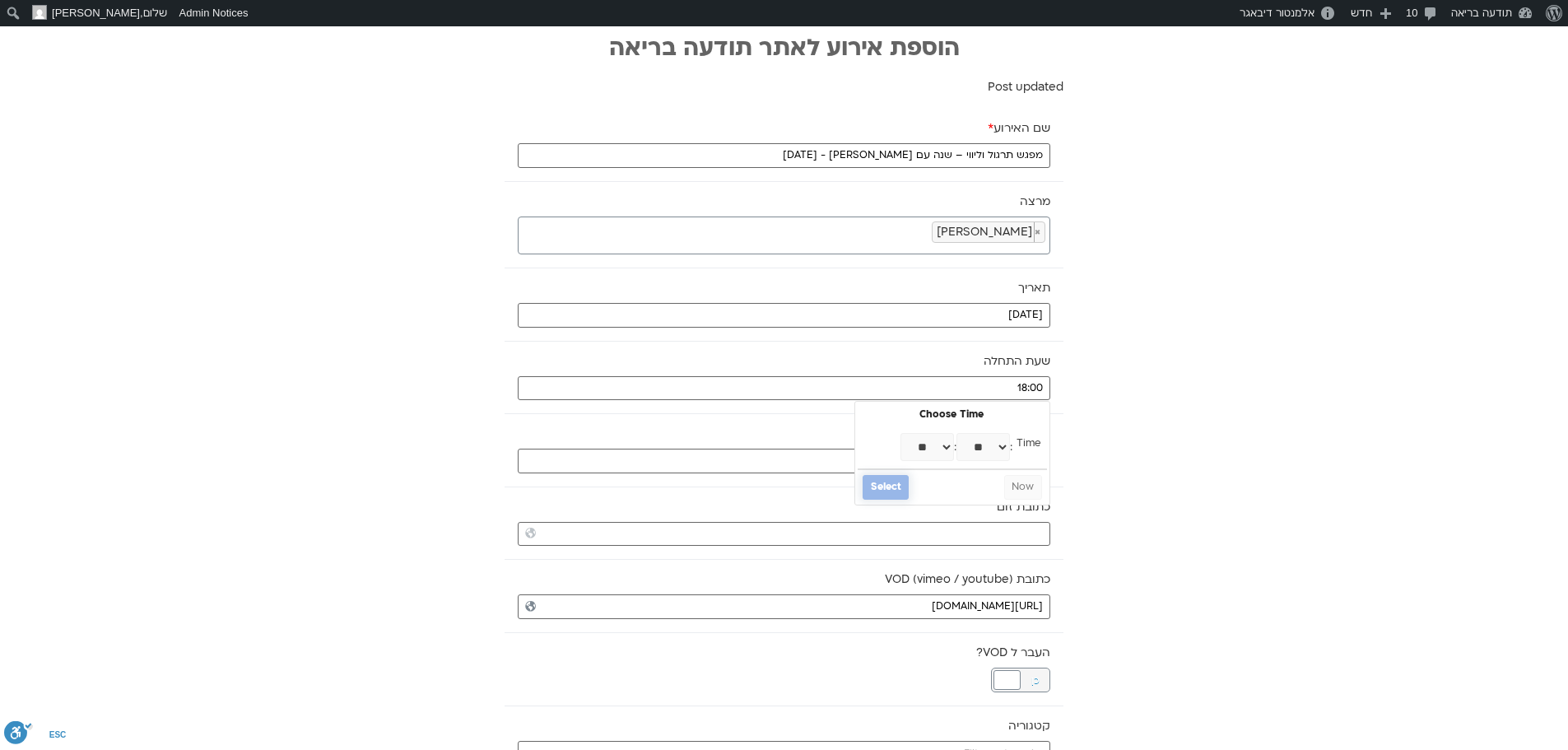 click on "Select" at bounding box center (886, 487) 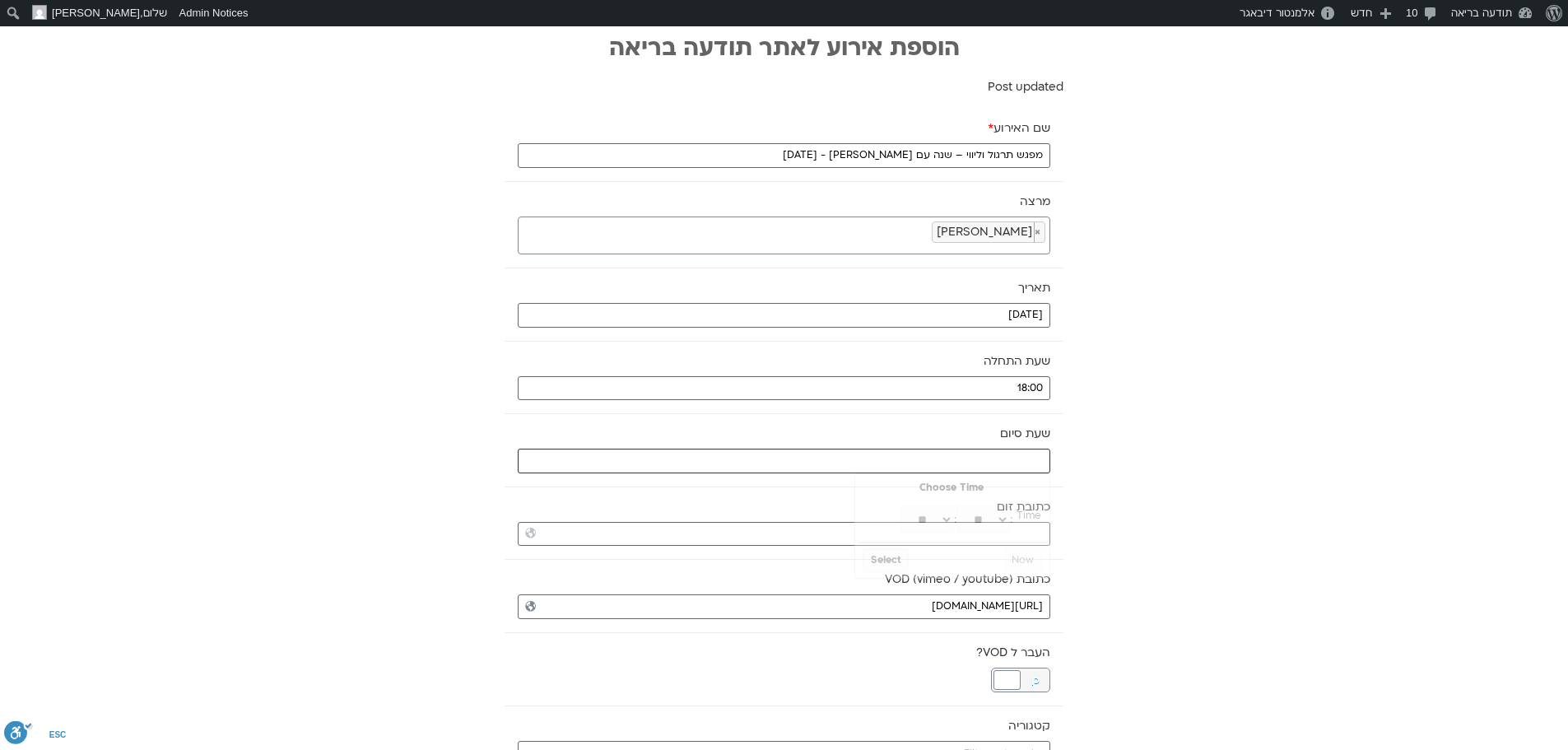 click at bounding box center (784, 461) 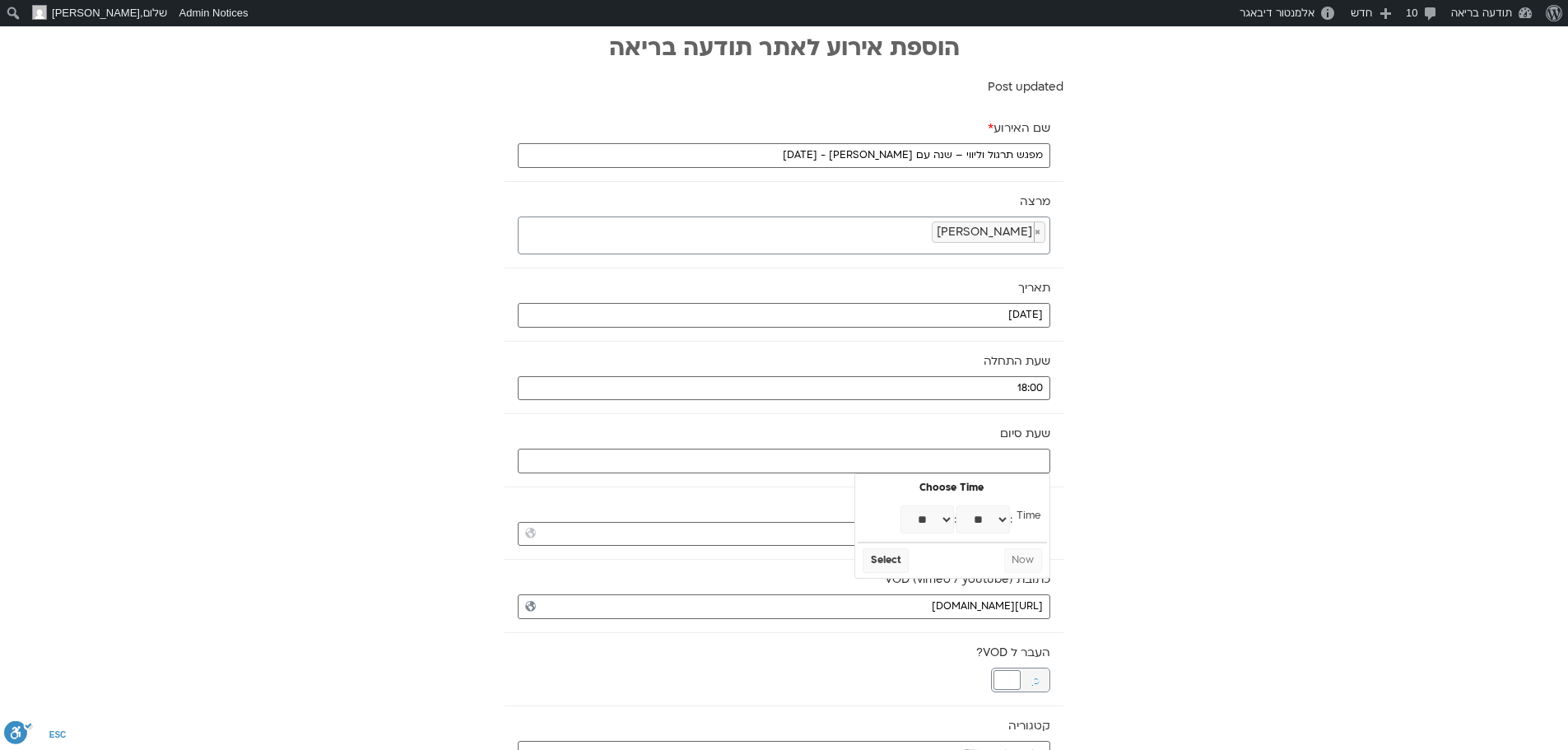 click on "** ** ** ** ** ** ** ** ** ** ** ** ** ** ** ** ** ** ** ** ** ** ** **" at bounding box center [927, 519] 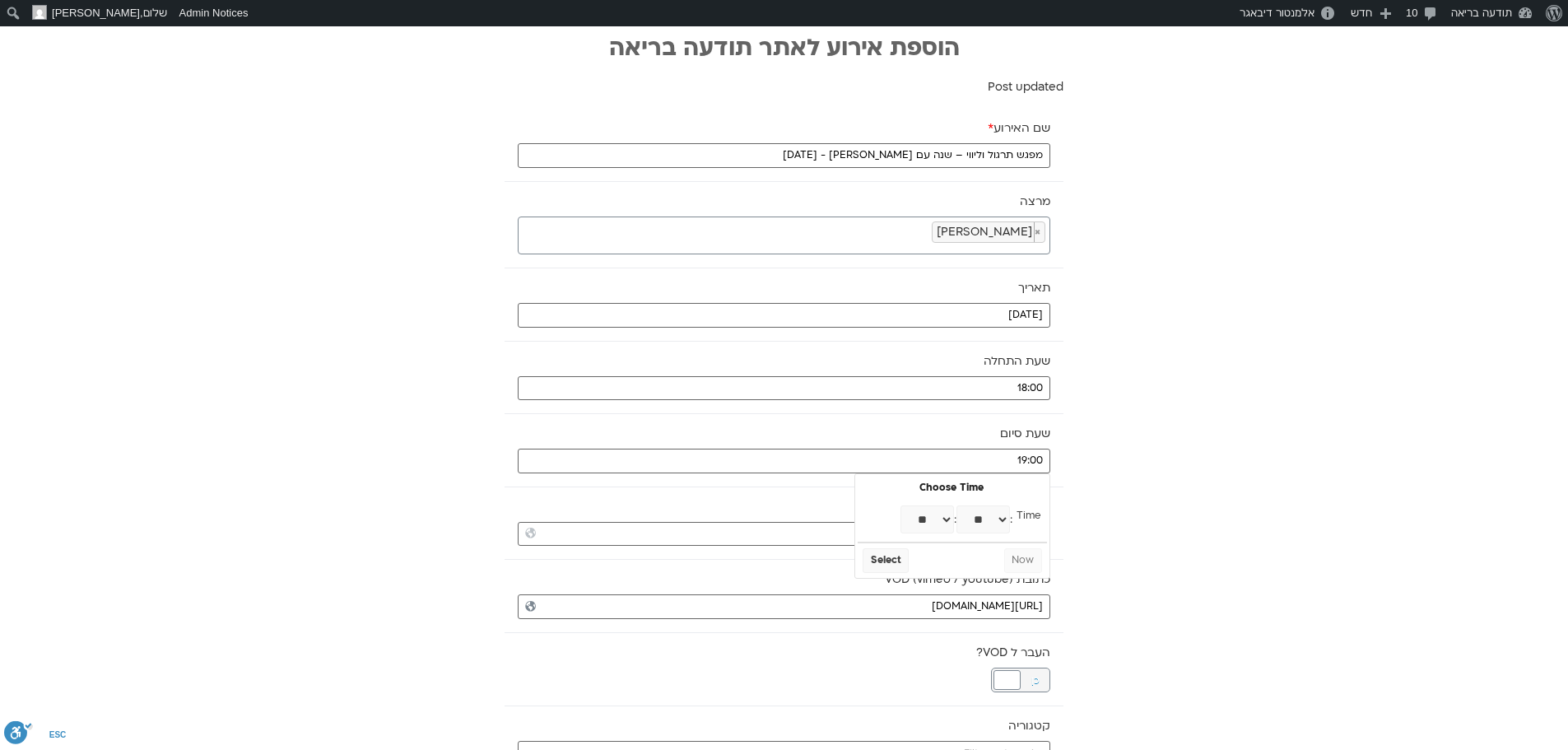 select on "**" 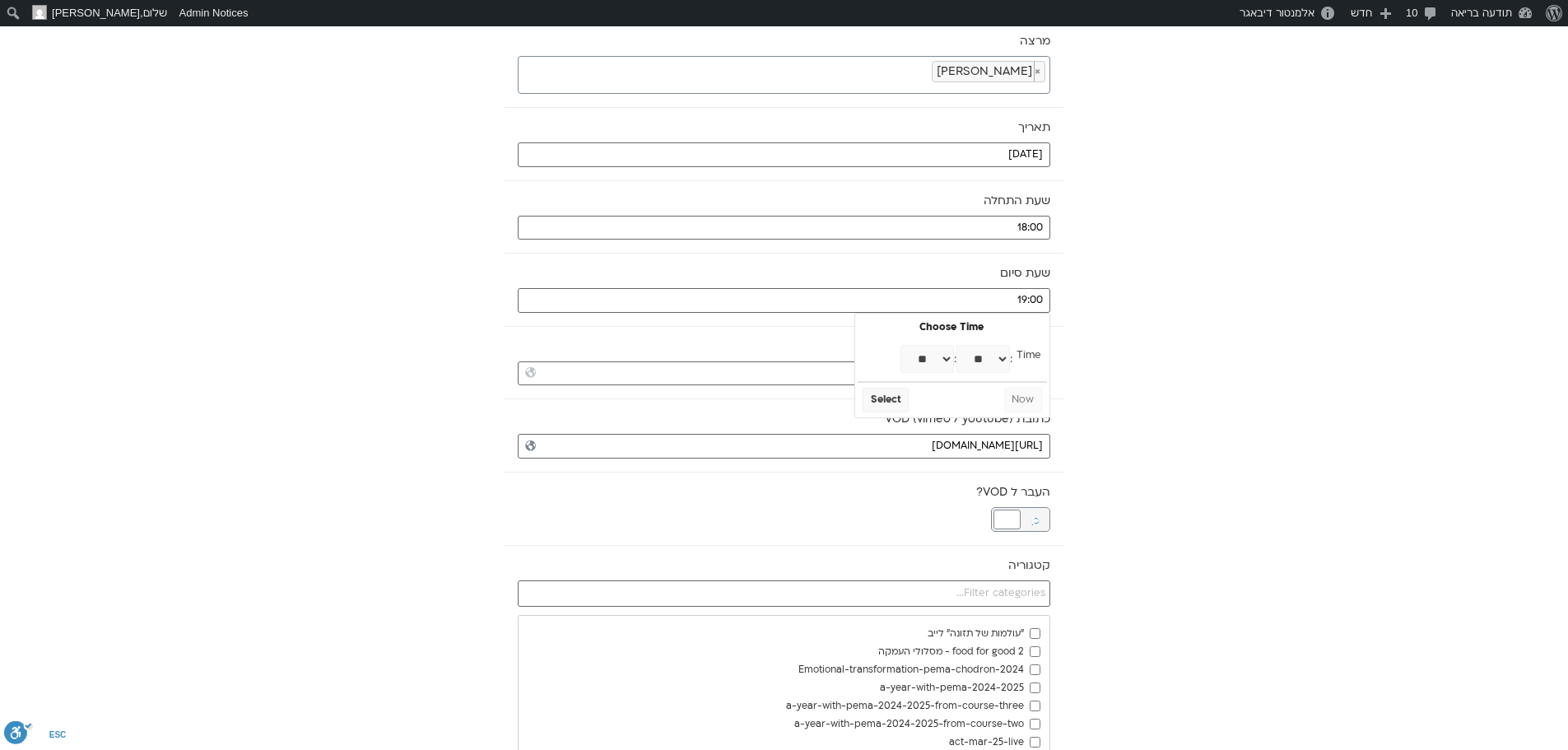 scroll, scrollTop: 165, scrollLeft: 0, axis: vertical 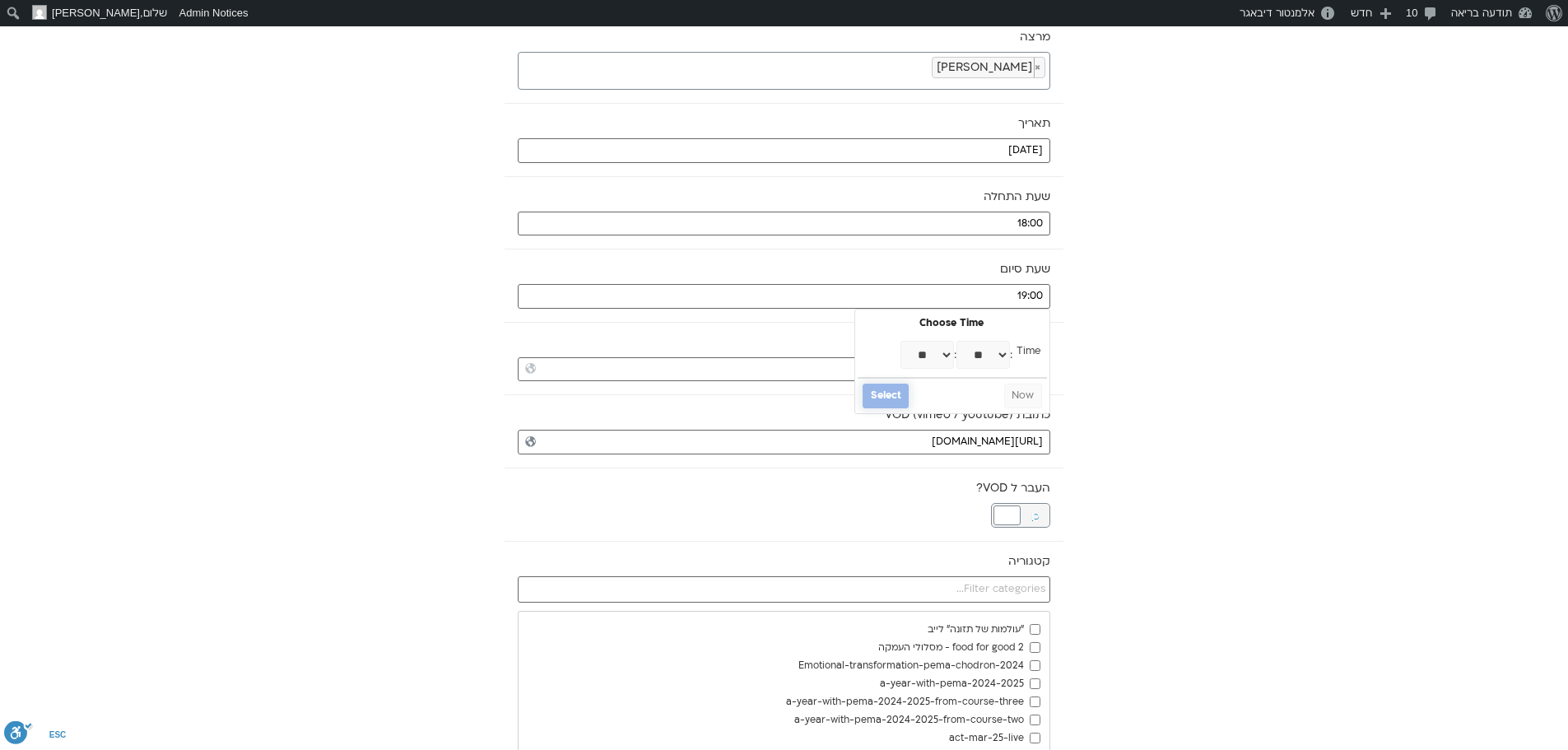 click on "Select" at bounding box center (886, 396) 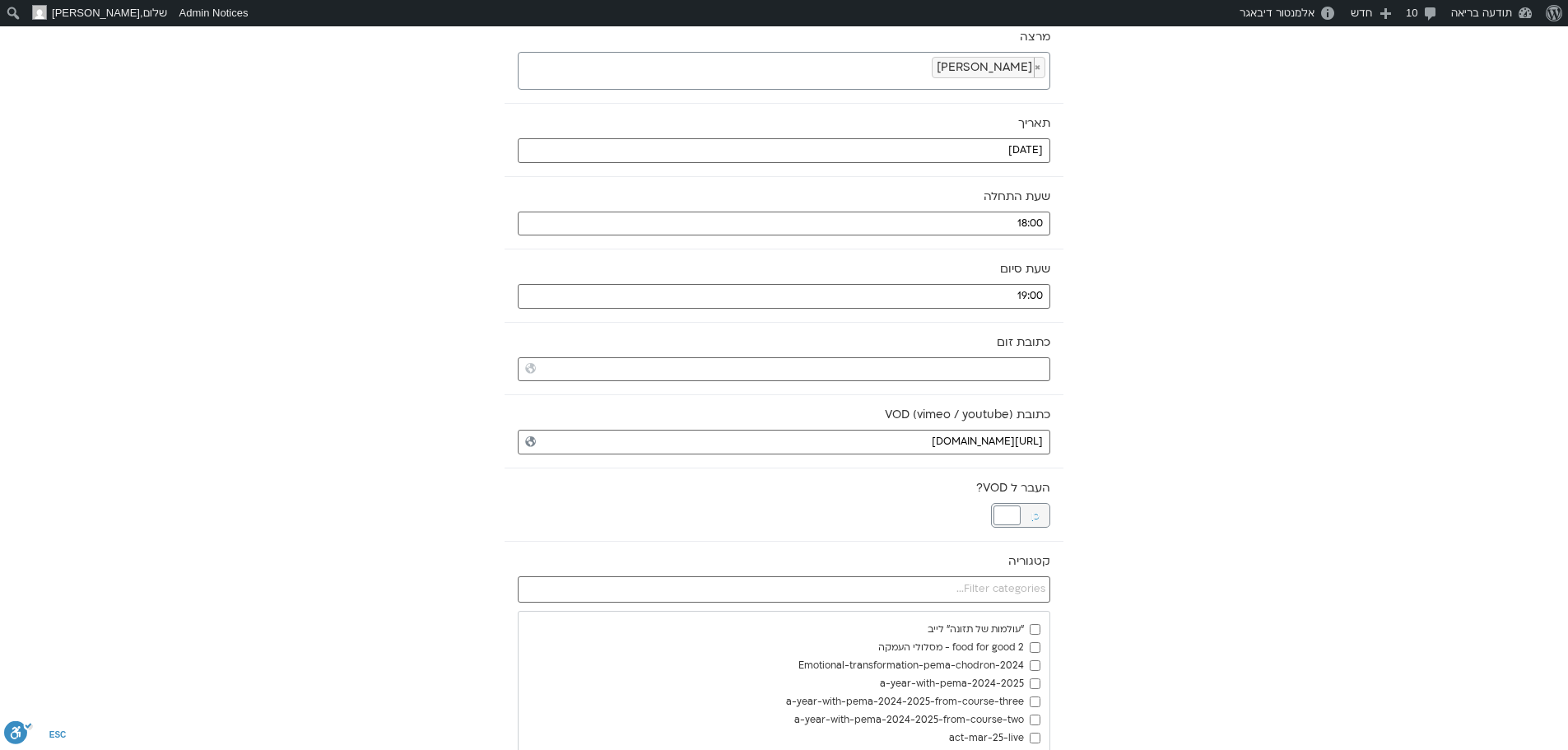 scroll, scrollTop: 329, scrollLeft: 0, axis: vertical 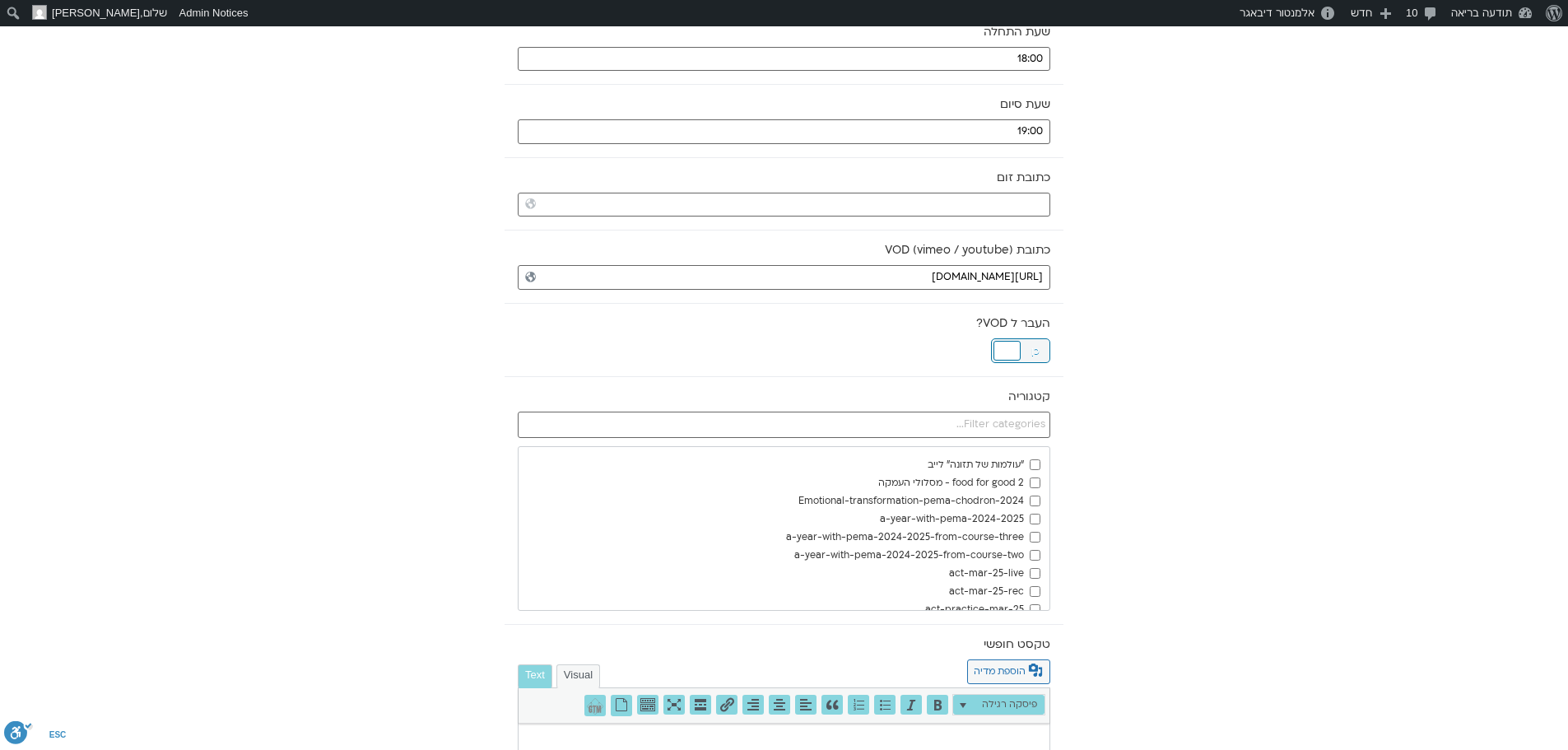 click at bounding box center (1007, 351) 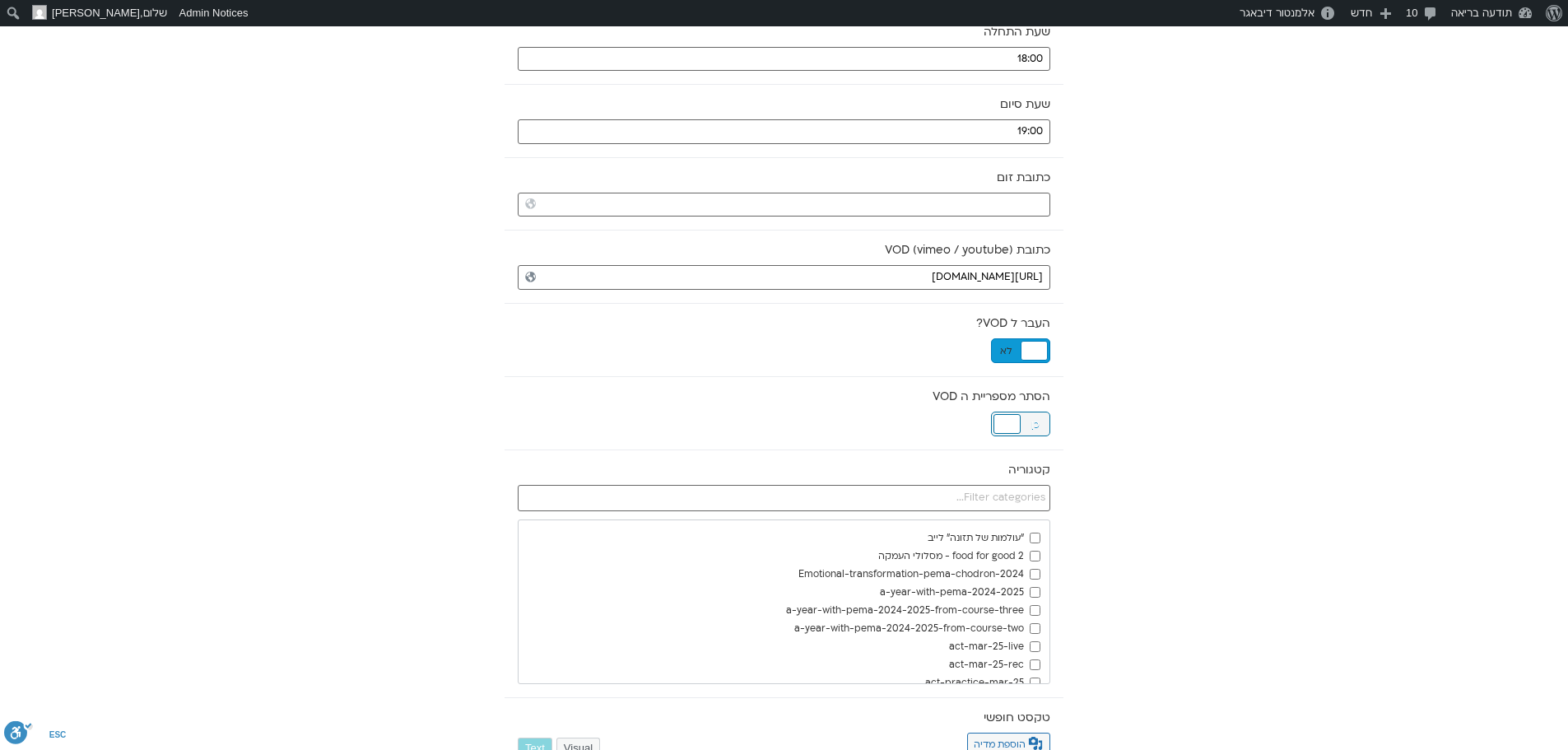click at bounding box center [1007, 424] 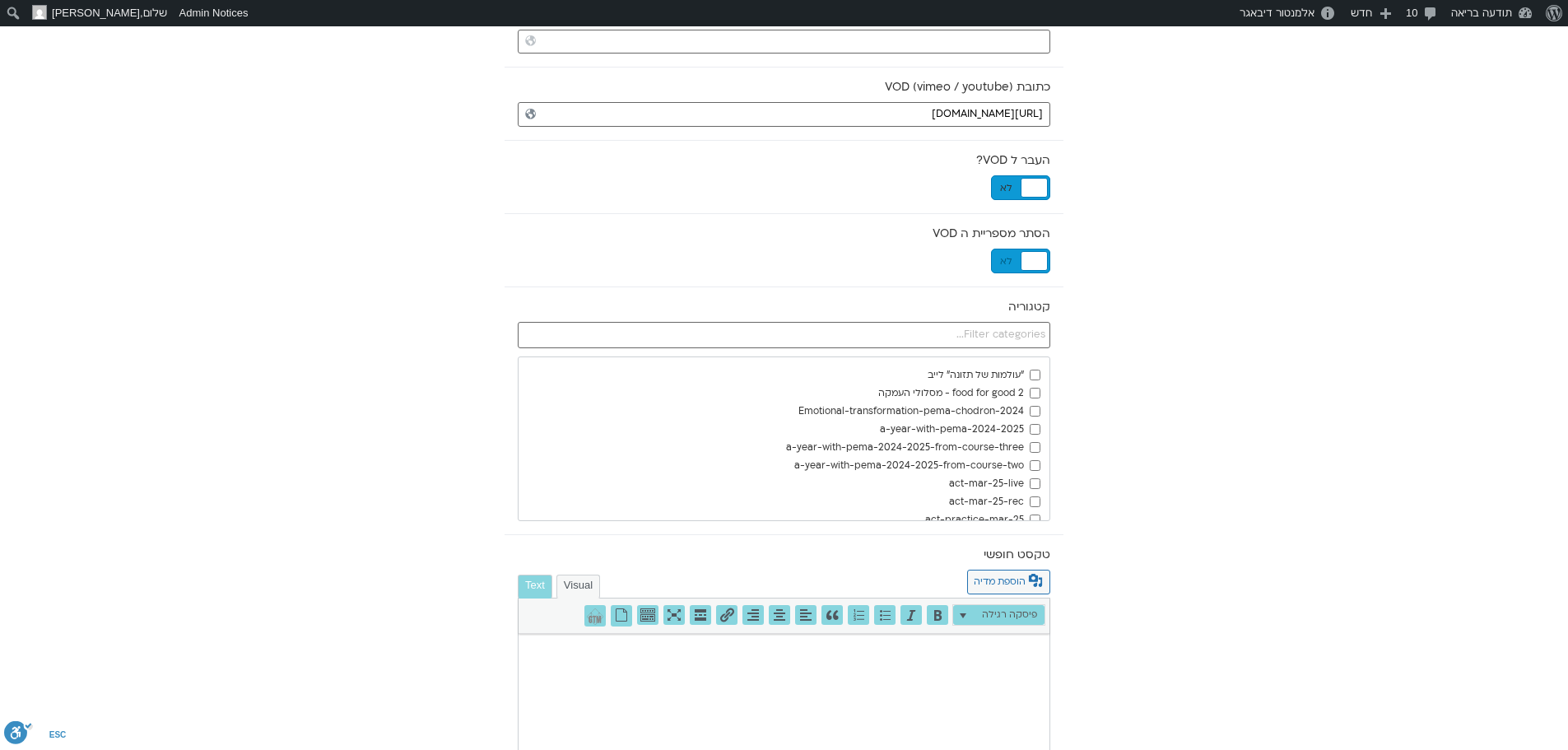 scroll, scrollTop: 494, scrollLeft: 0, axis: vertical 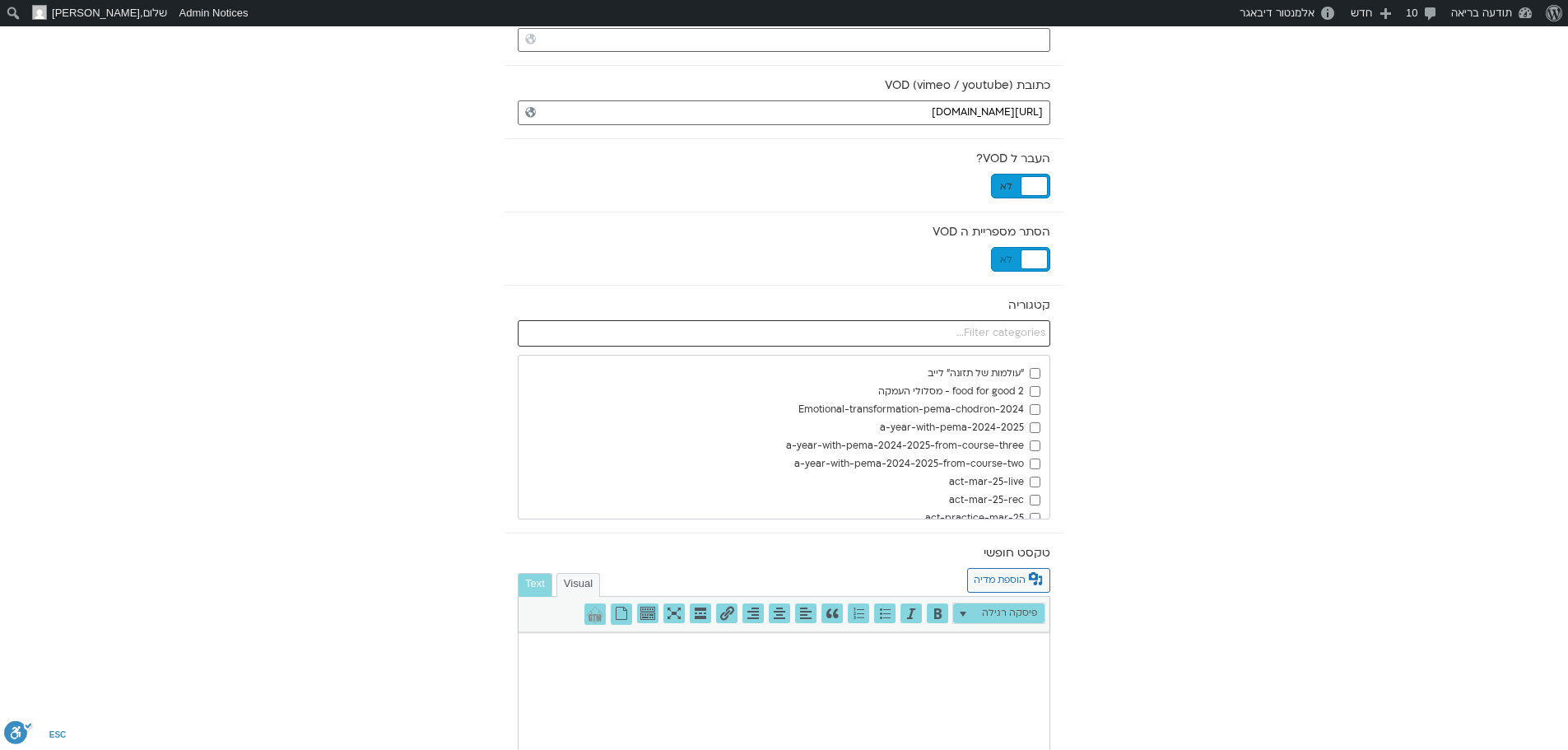 click at bounding box center [784, 333] 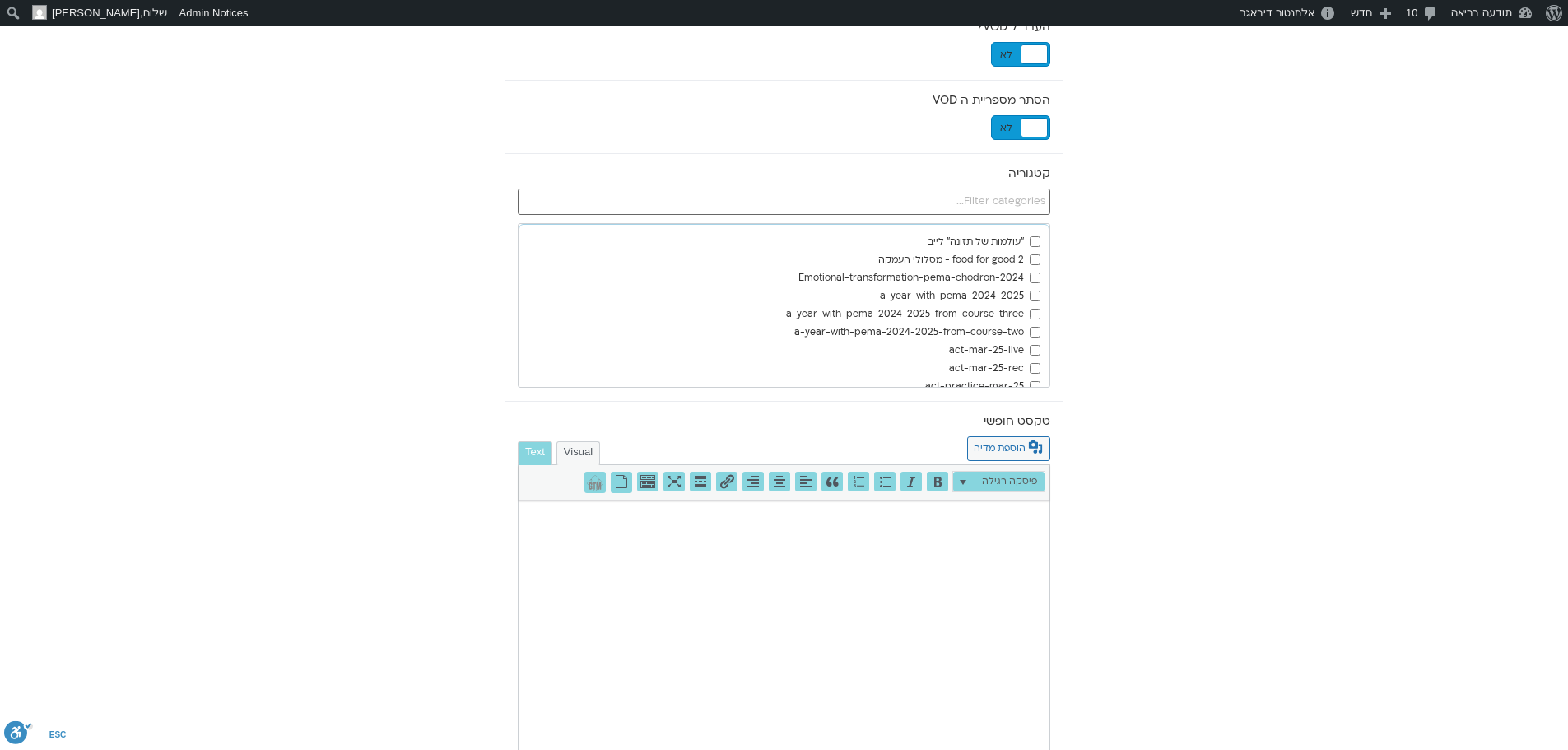 scroll, scrollTop: 729, scrollLeft: 0, axis: vertical 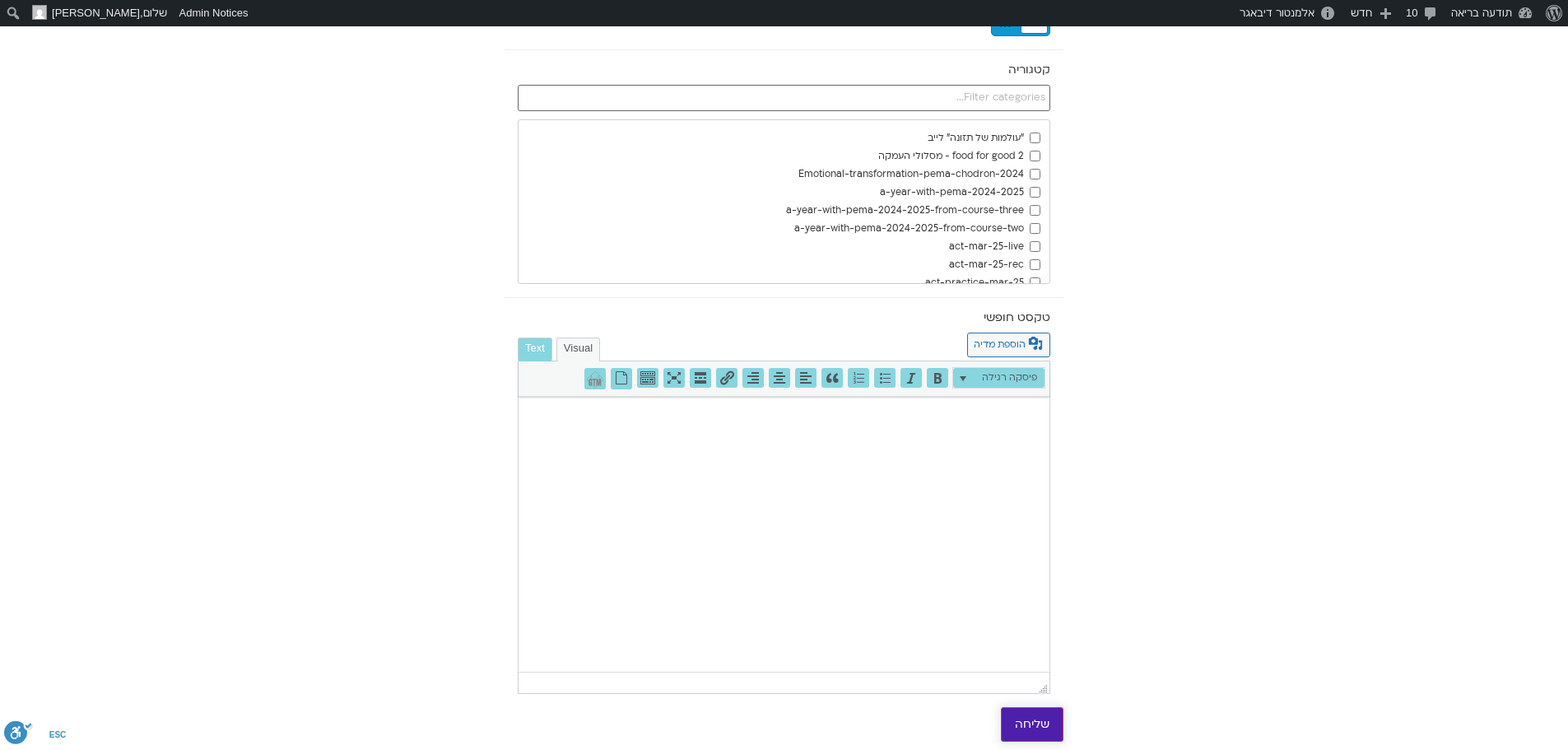 click on "שליחה" at bounding box center [1032, 724] 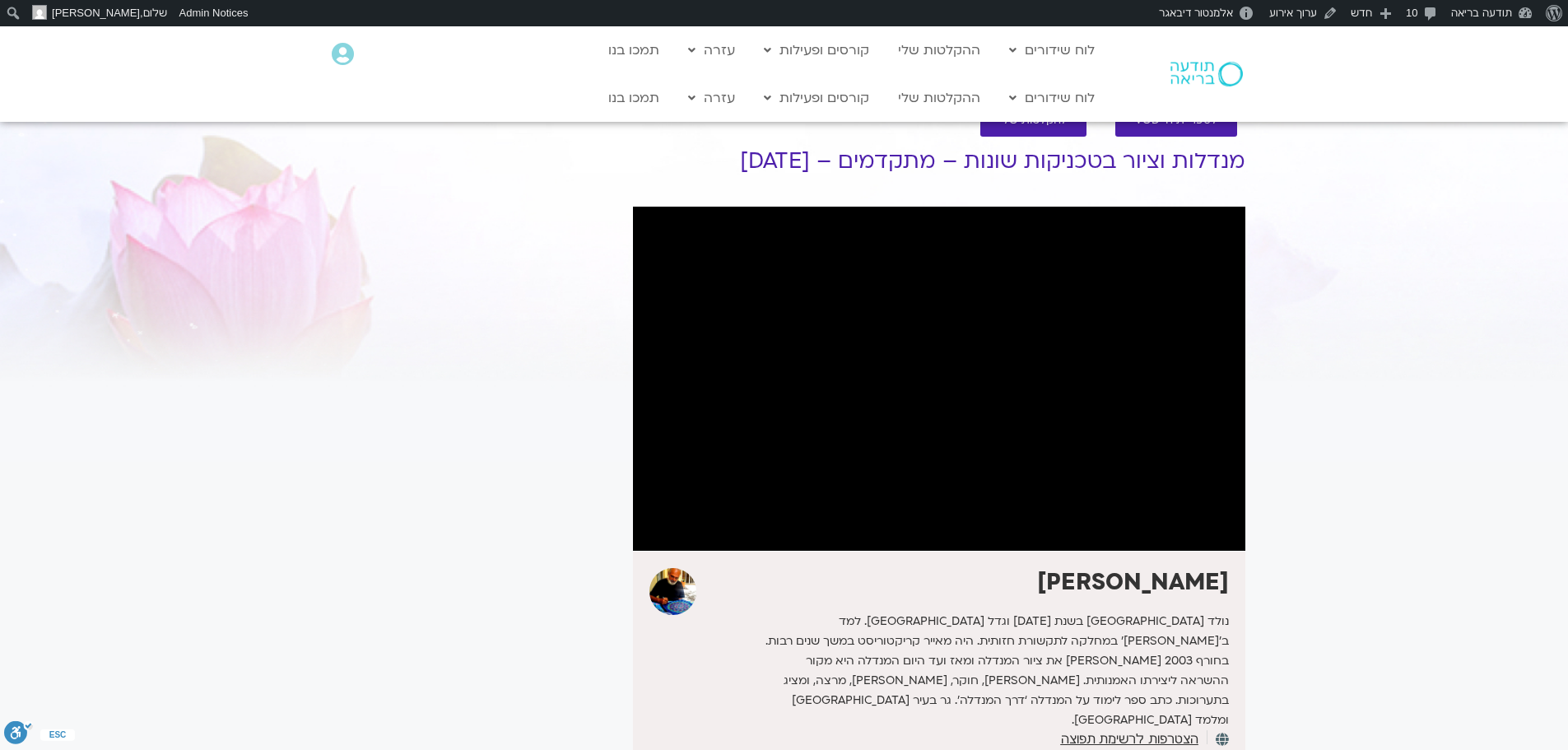 scroll, scrollTop: 0, scrollLeft: 0, axis: both 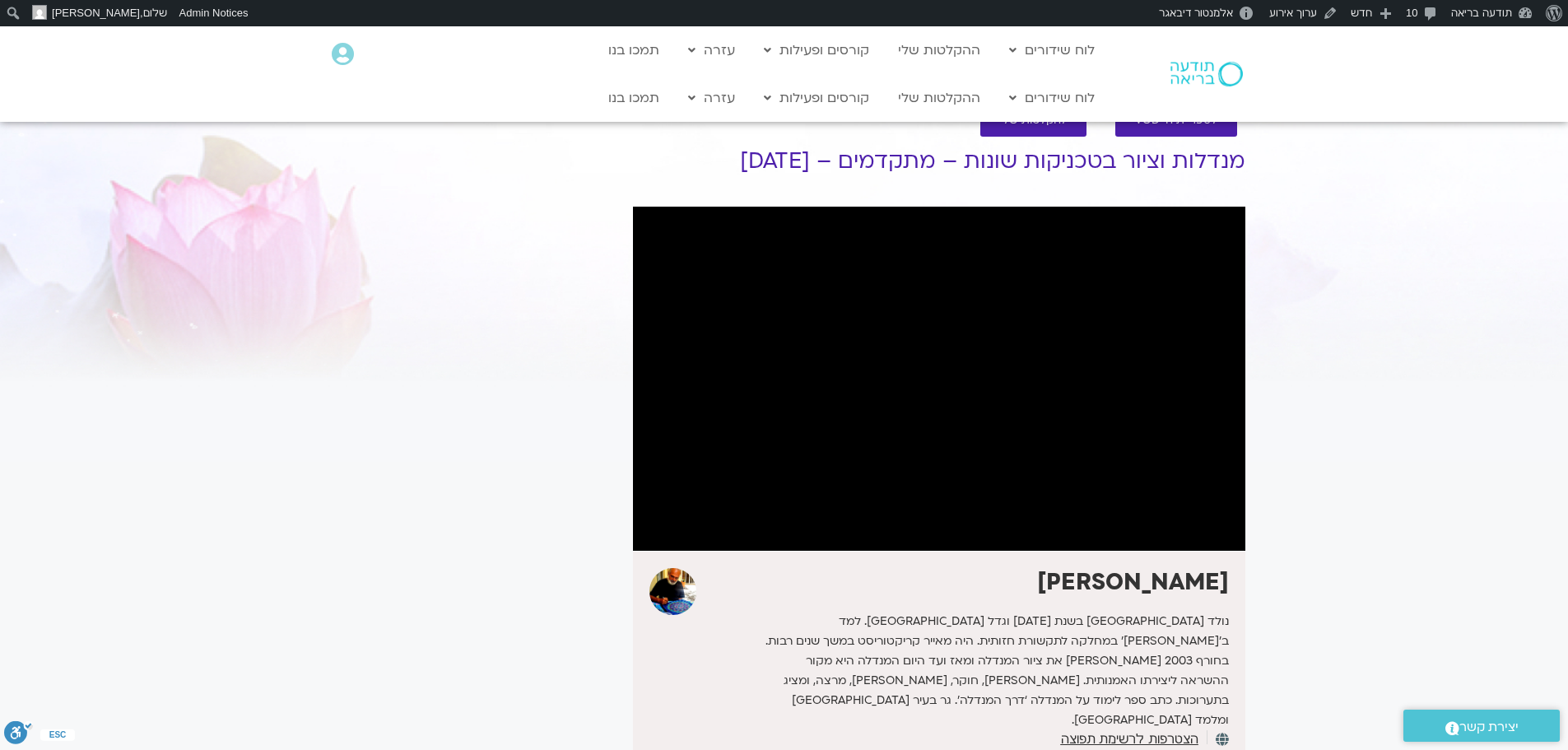 click on "[PERSON_NAME]" at bounding box center [1133, 582] 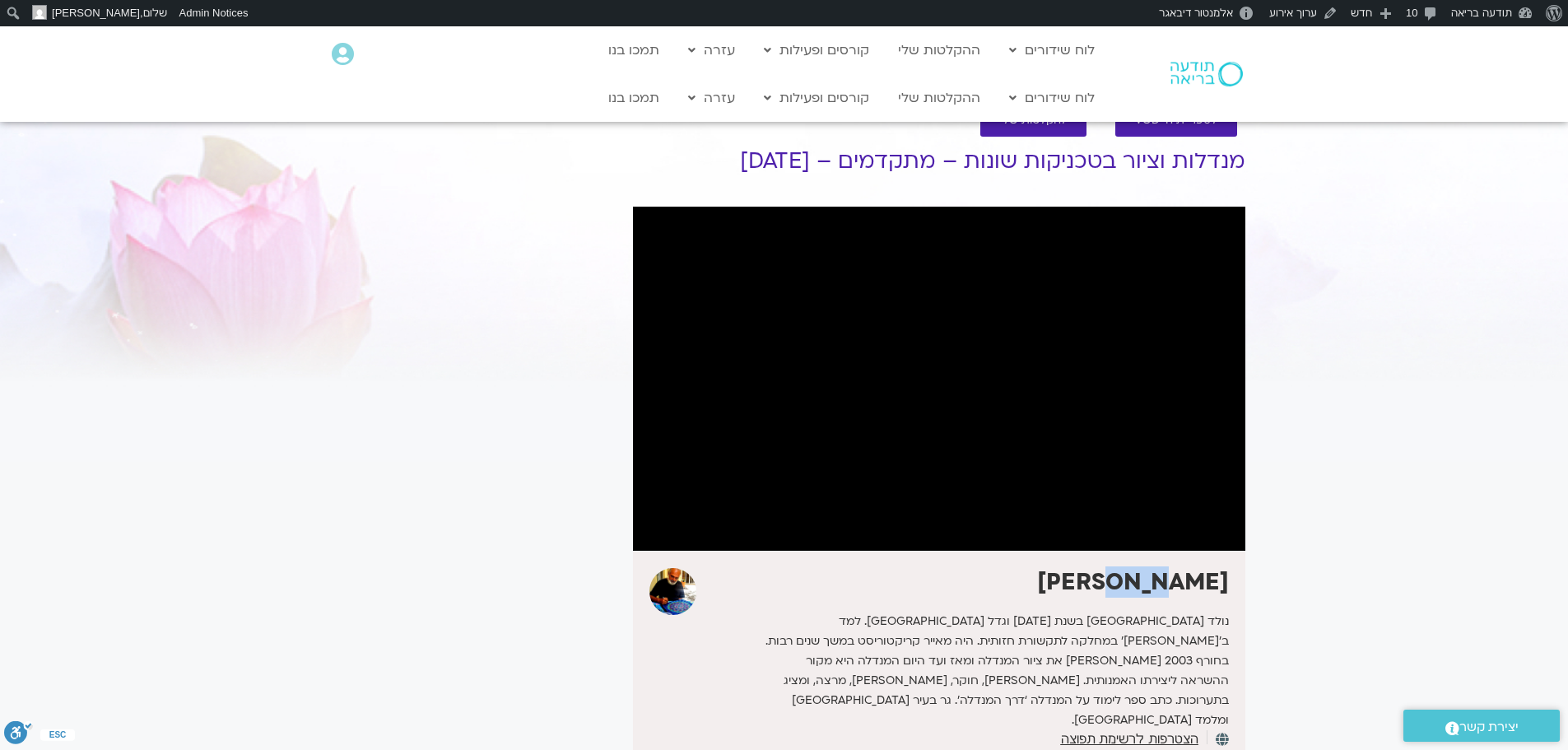 click on "[PERSON_NAME]" at bounding box center [1133, 582] 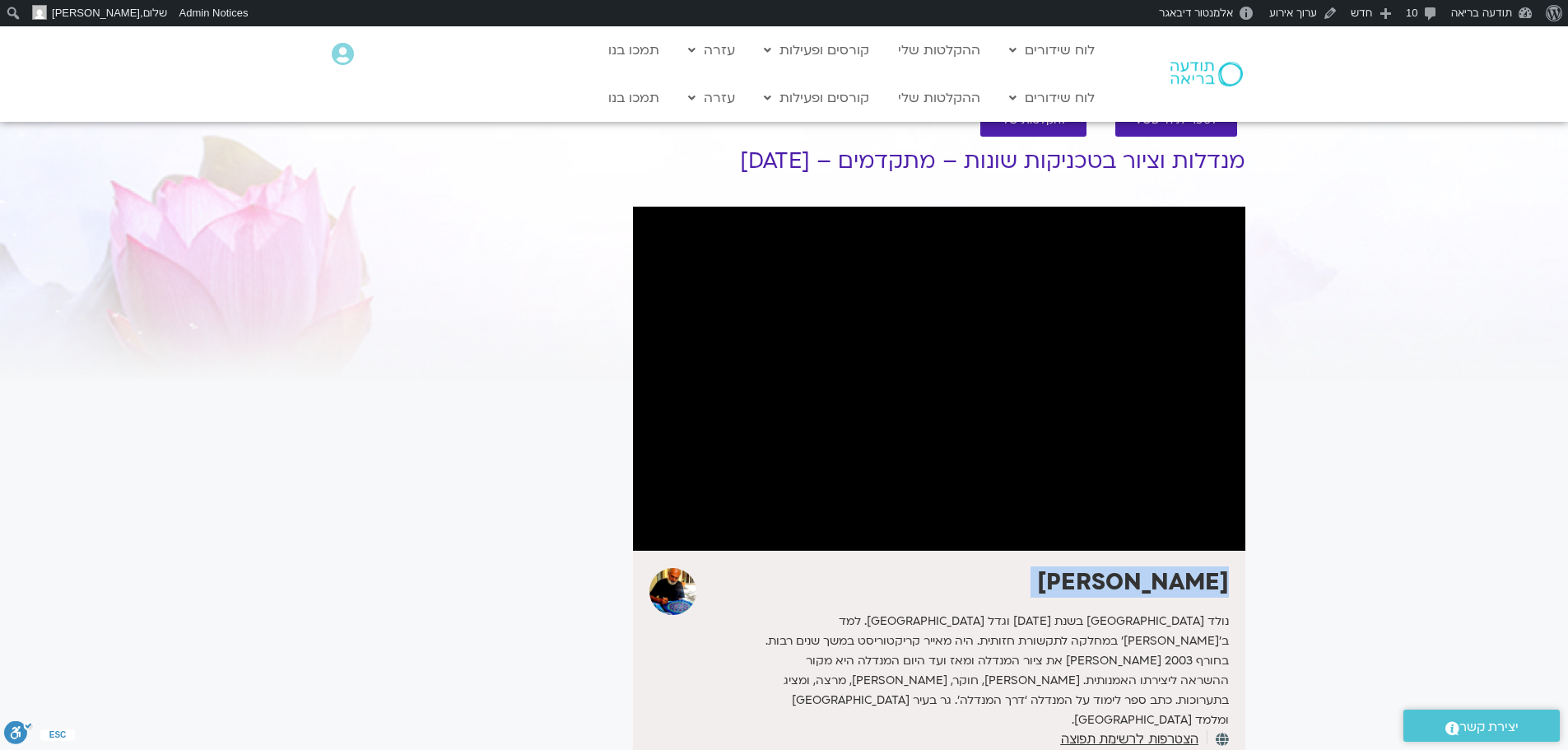 click on "[PERSON_NAME]" at bounding box center [1133, 582] 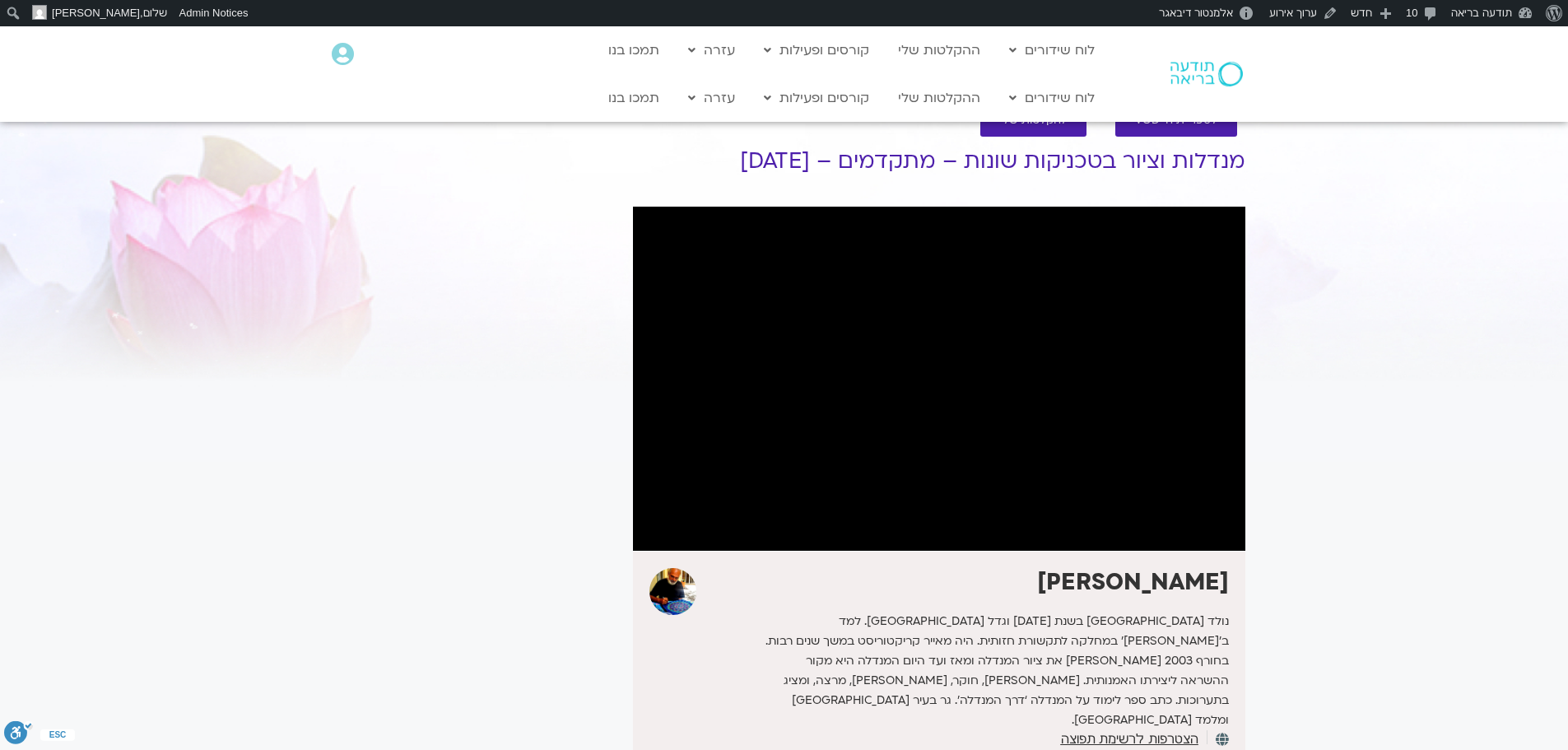 scroll, scrollTop: 0, scrollLeft: 0, axis: both 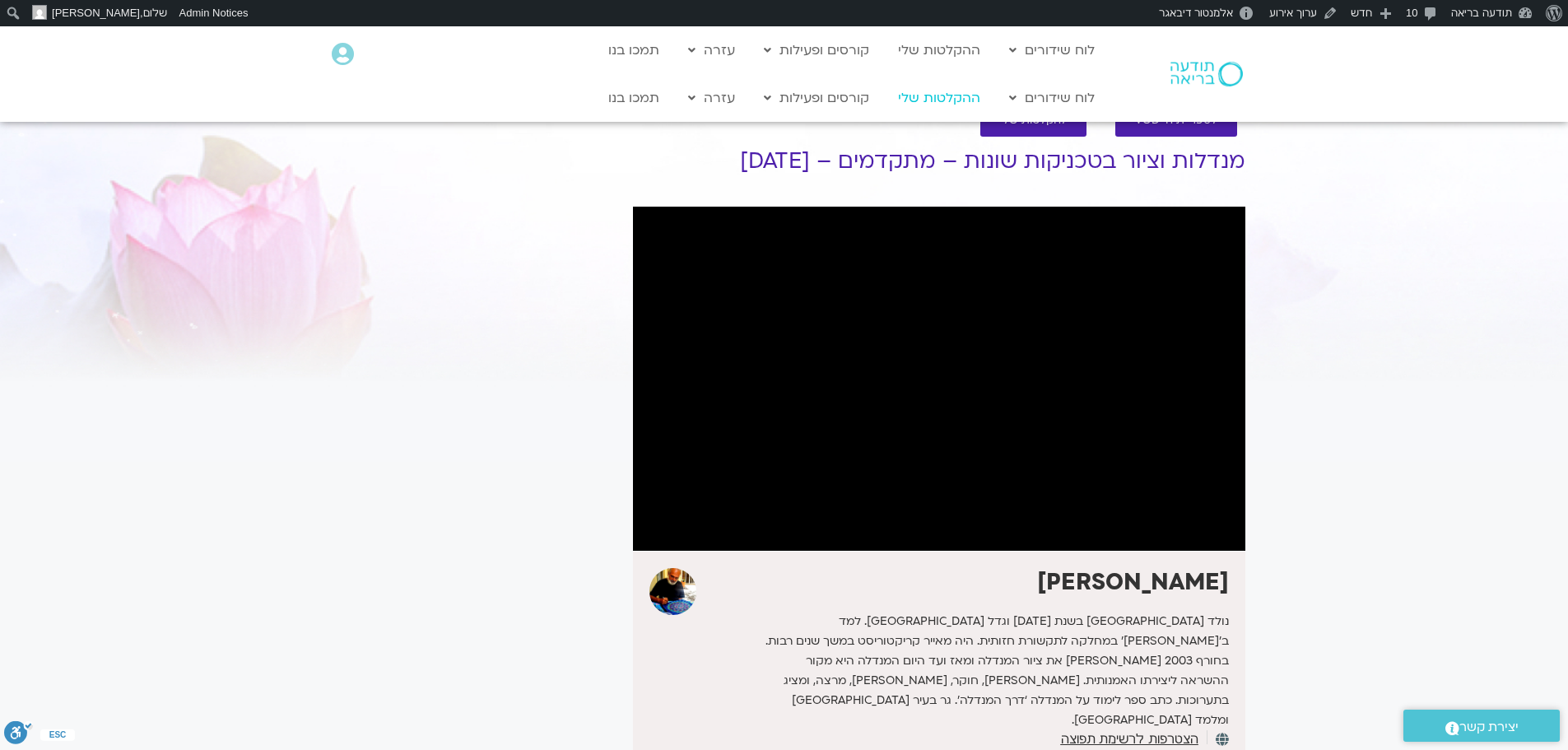 click on "ההקלטות שלי" at bounding box center (939, 98) 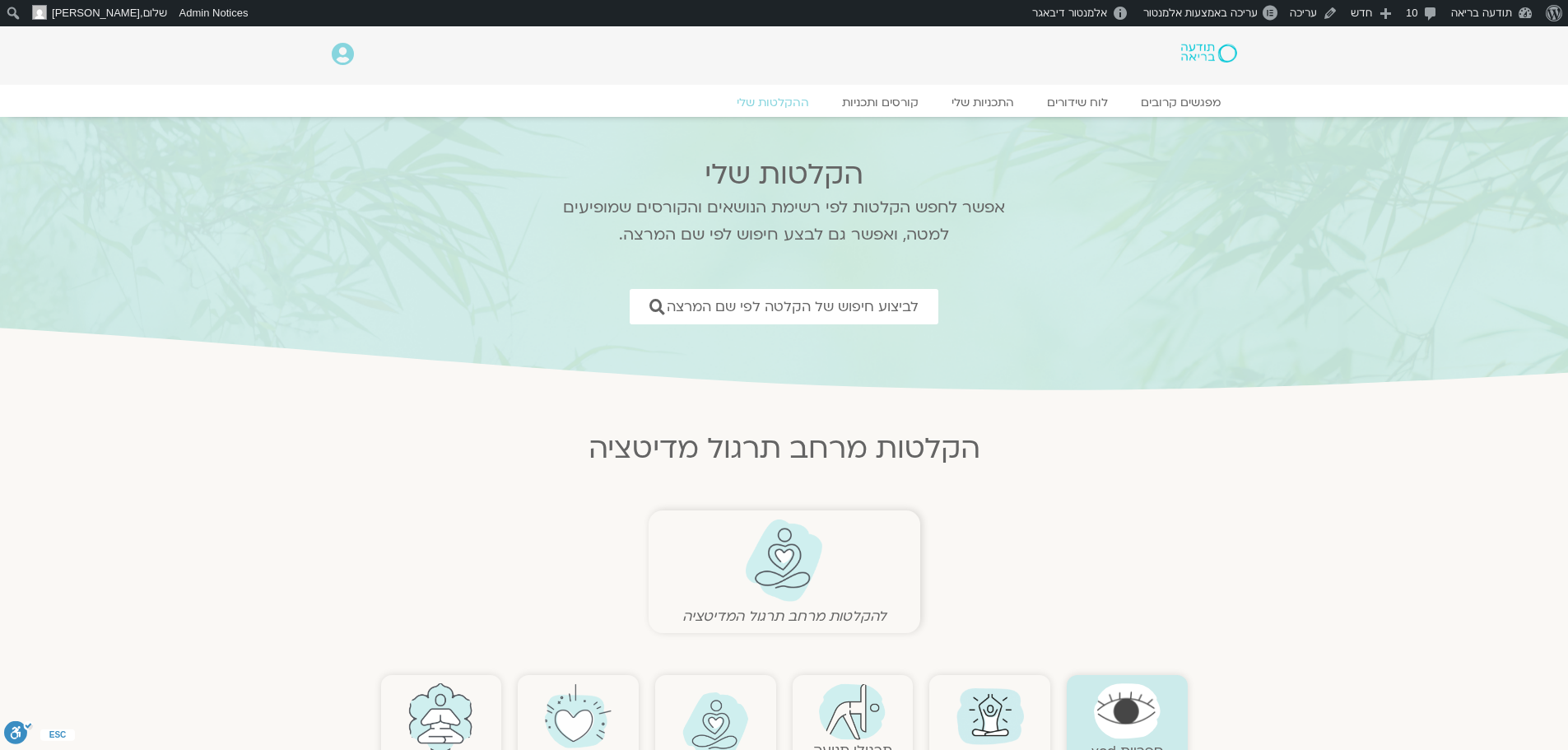 scroll, scrollTop: 0, scrollLeft: 0, axis: both 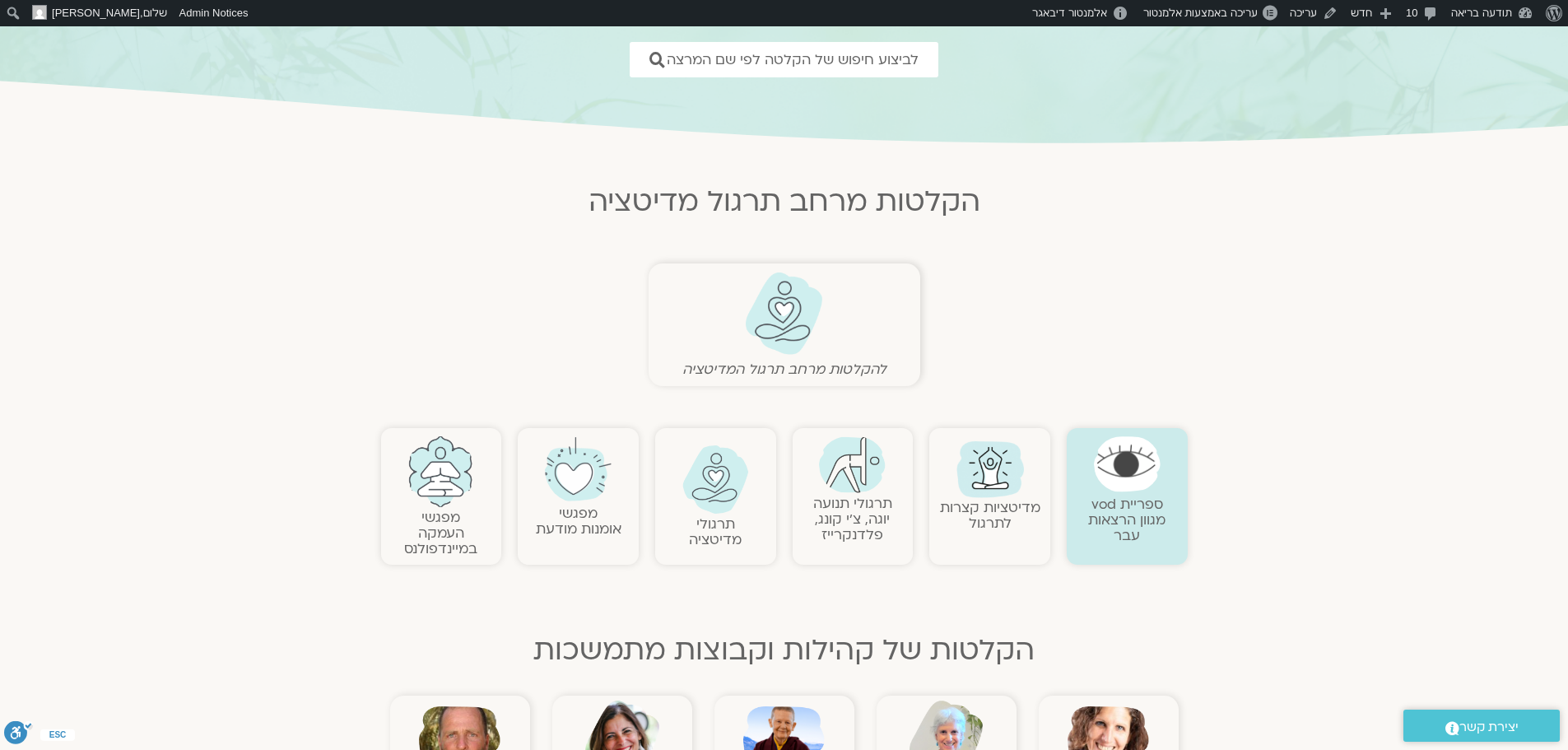 click at bounding box center (852, 464) 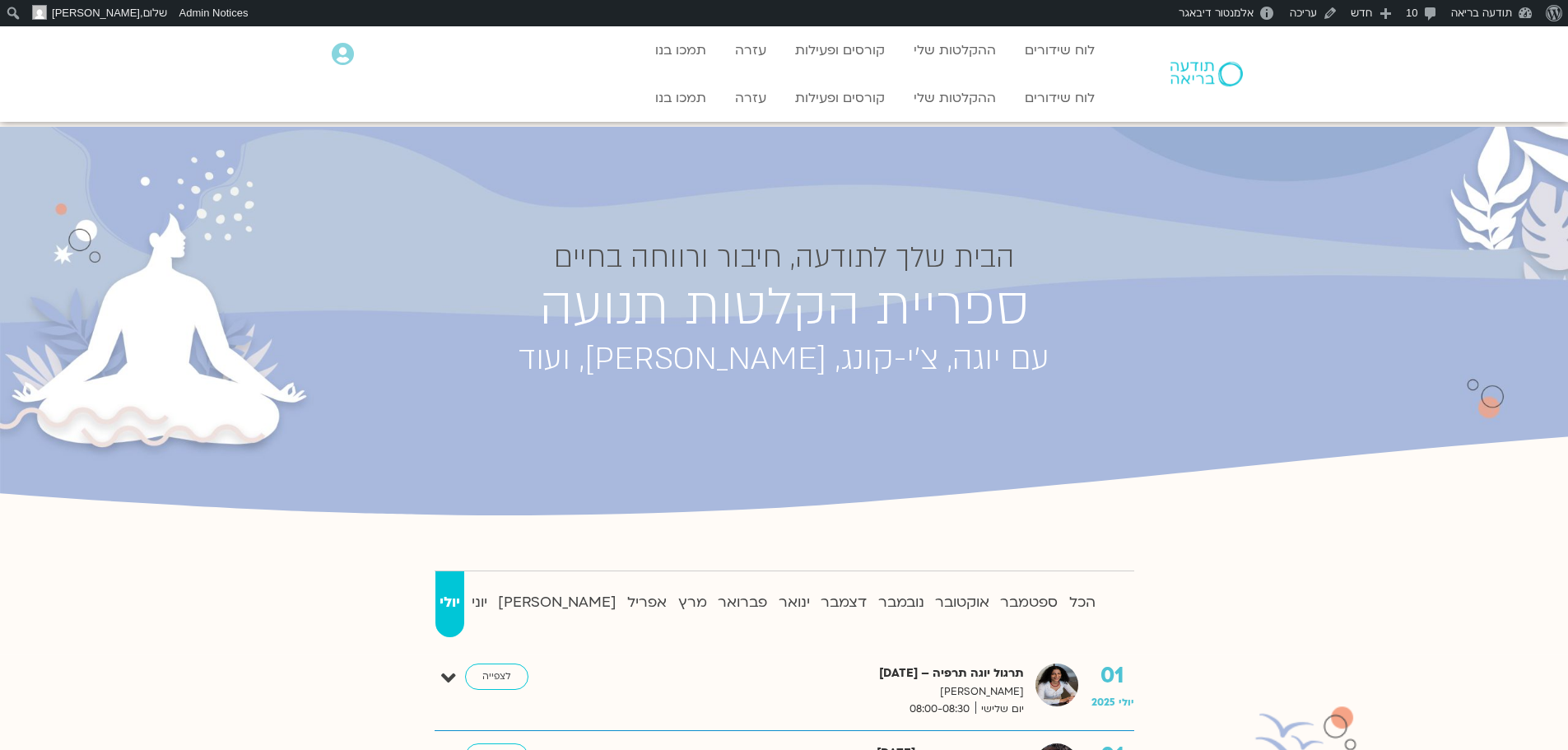 scroll, scrollTop: 0, scrollLeft: 0, axis: both 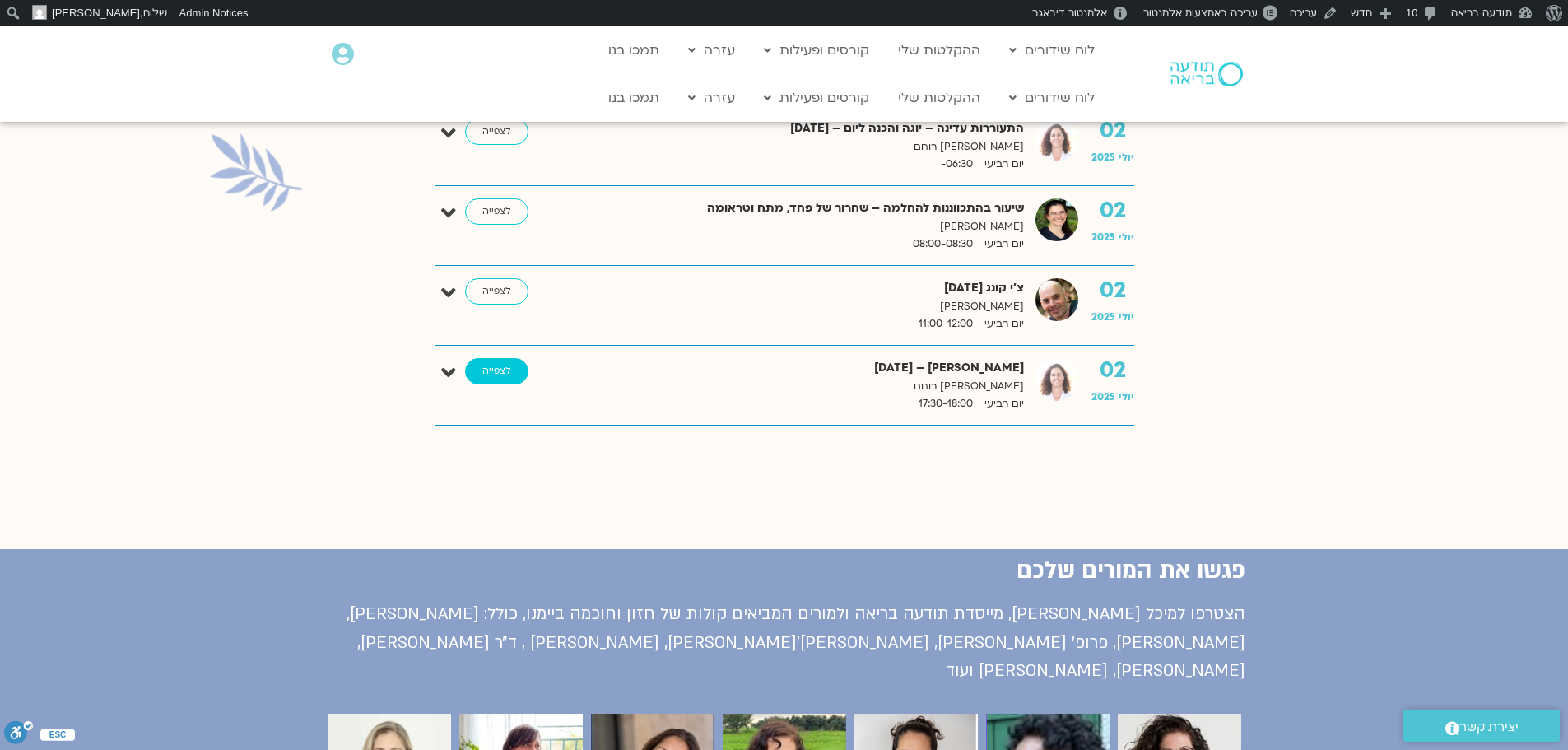 click on "לצפייה" at bounding box center [496, 371] 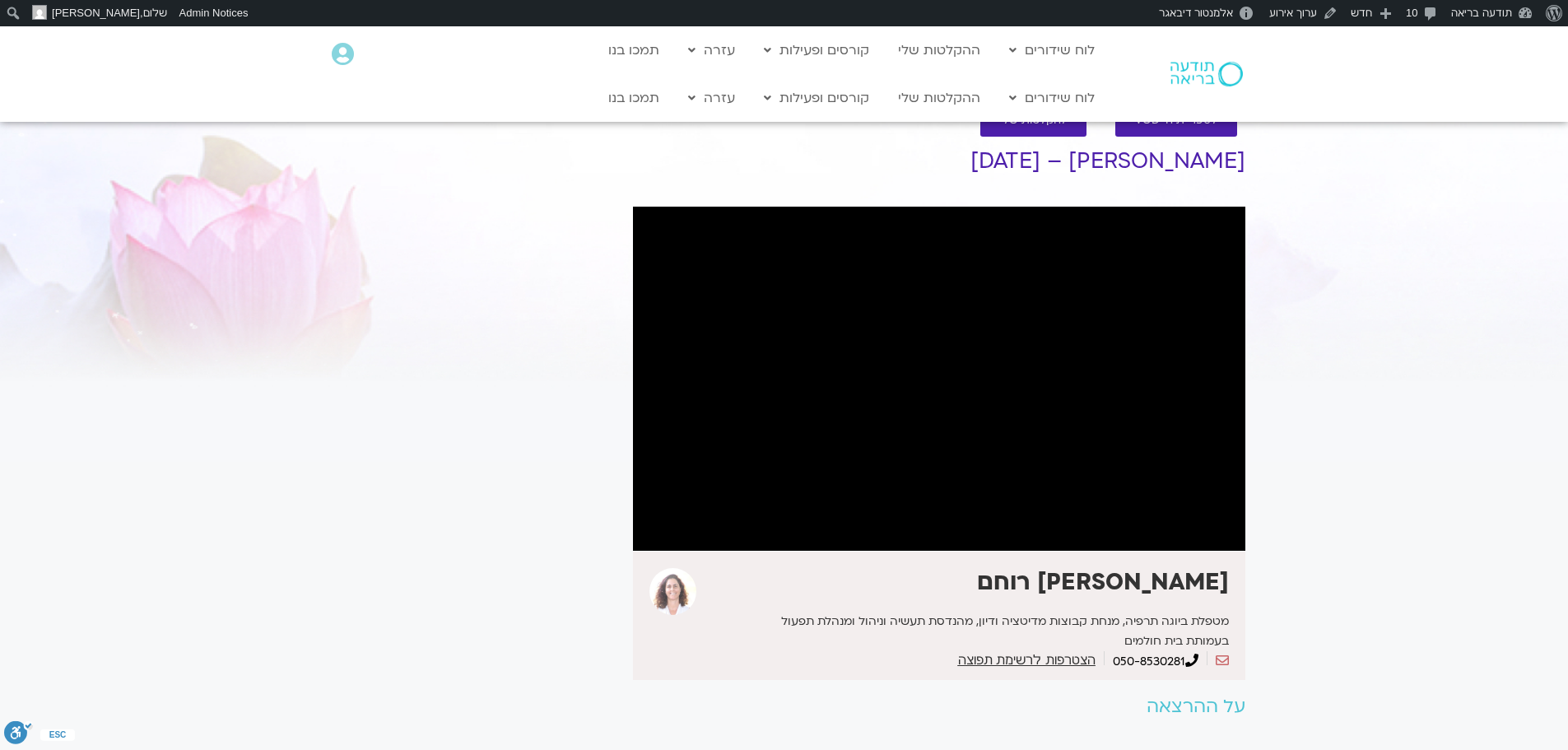 scroll, scrollTop: 0, scrollLeft: 0, axis: both 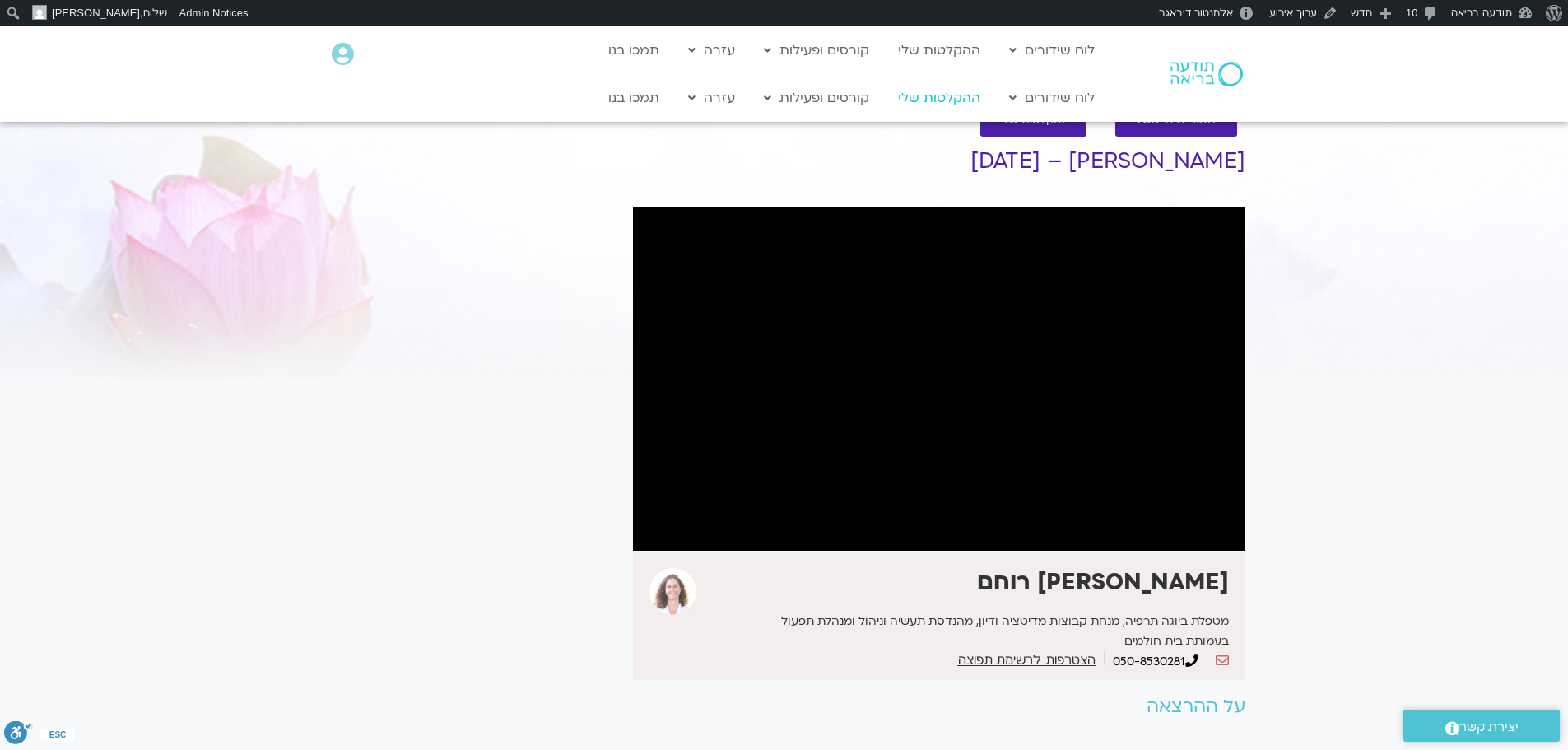 click on "ההקלטות שלי" at bounding box center (939, 98) 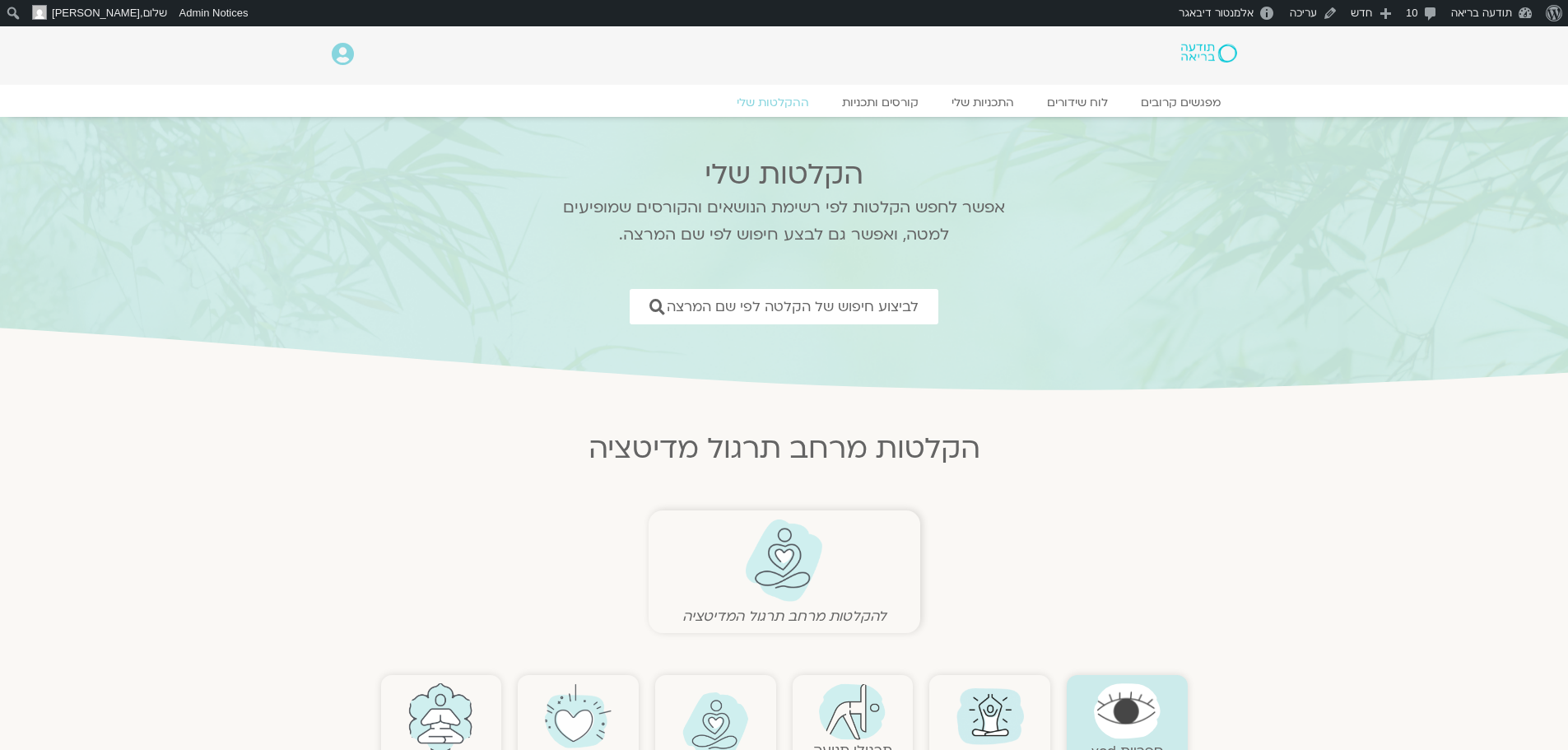 scroll, scrollTop: 0, scrollLeft: 0, axis: both 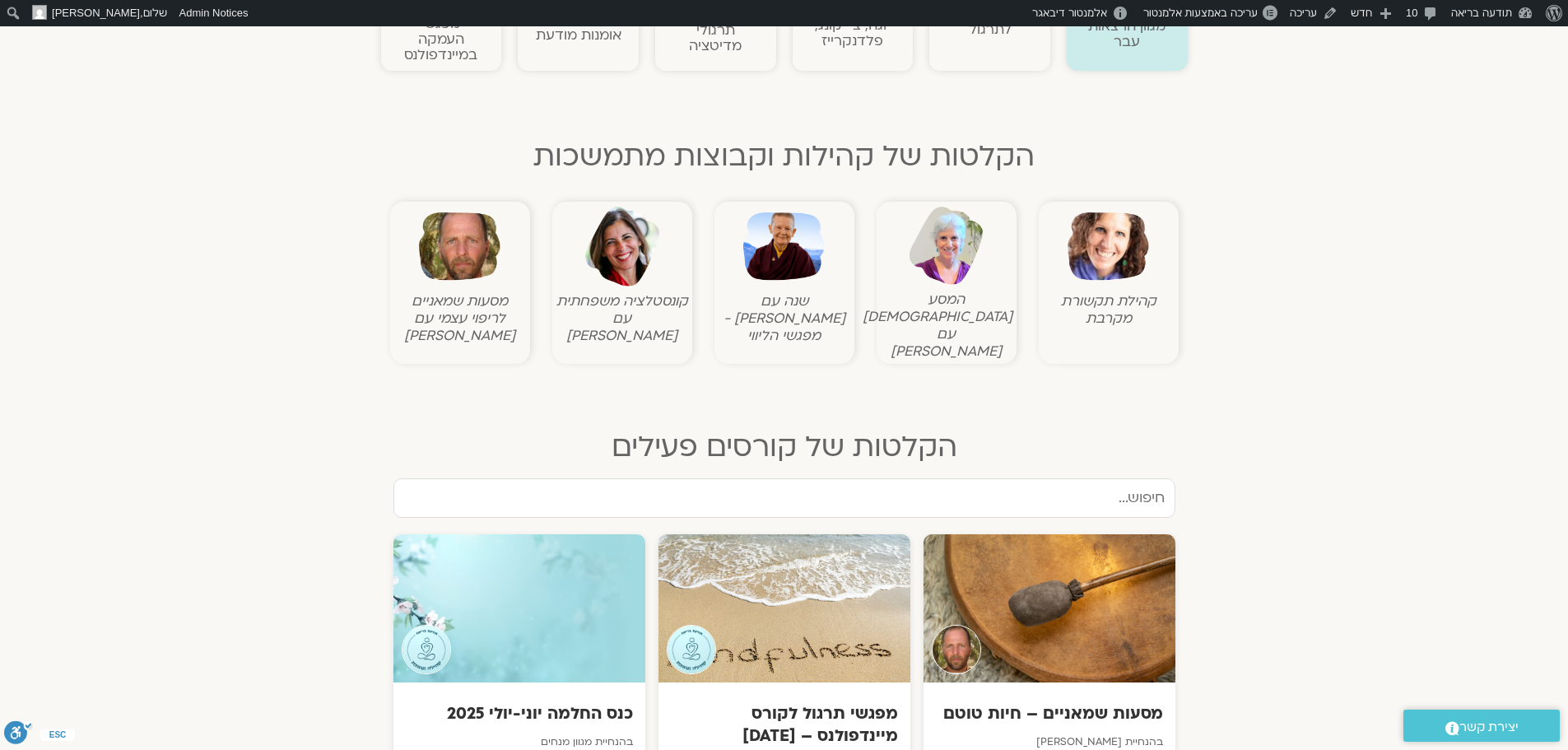 click at bounding box center (784, 246) 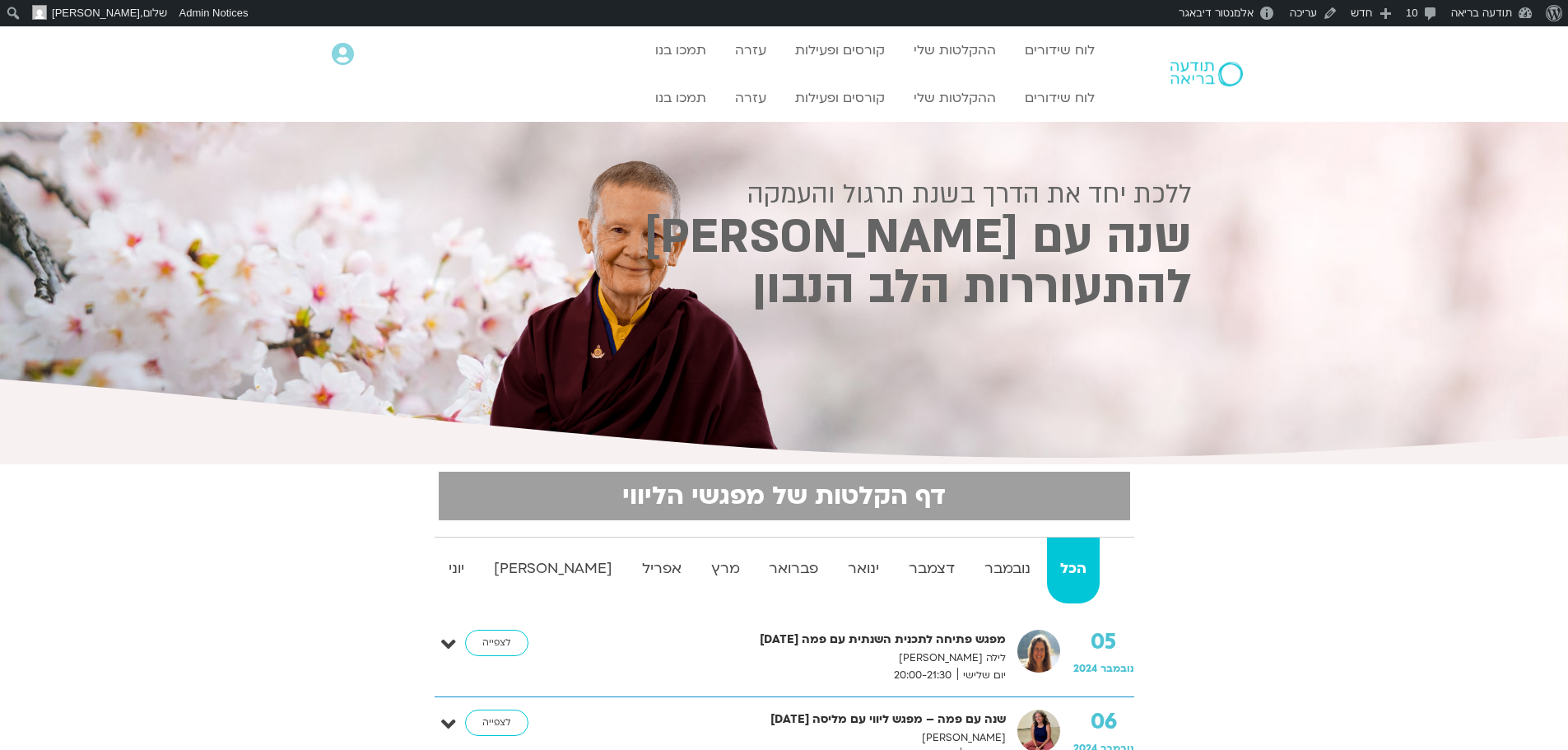 scroll, scrollTop: 0, scrollLeft: 0, axis: both 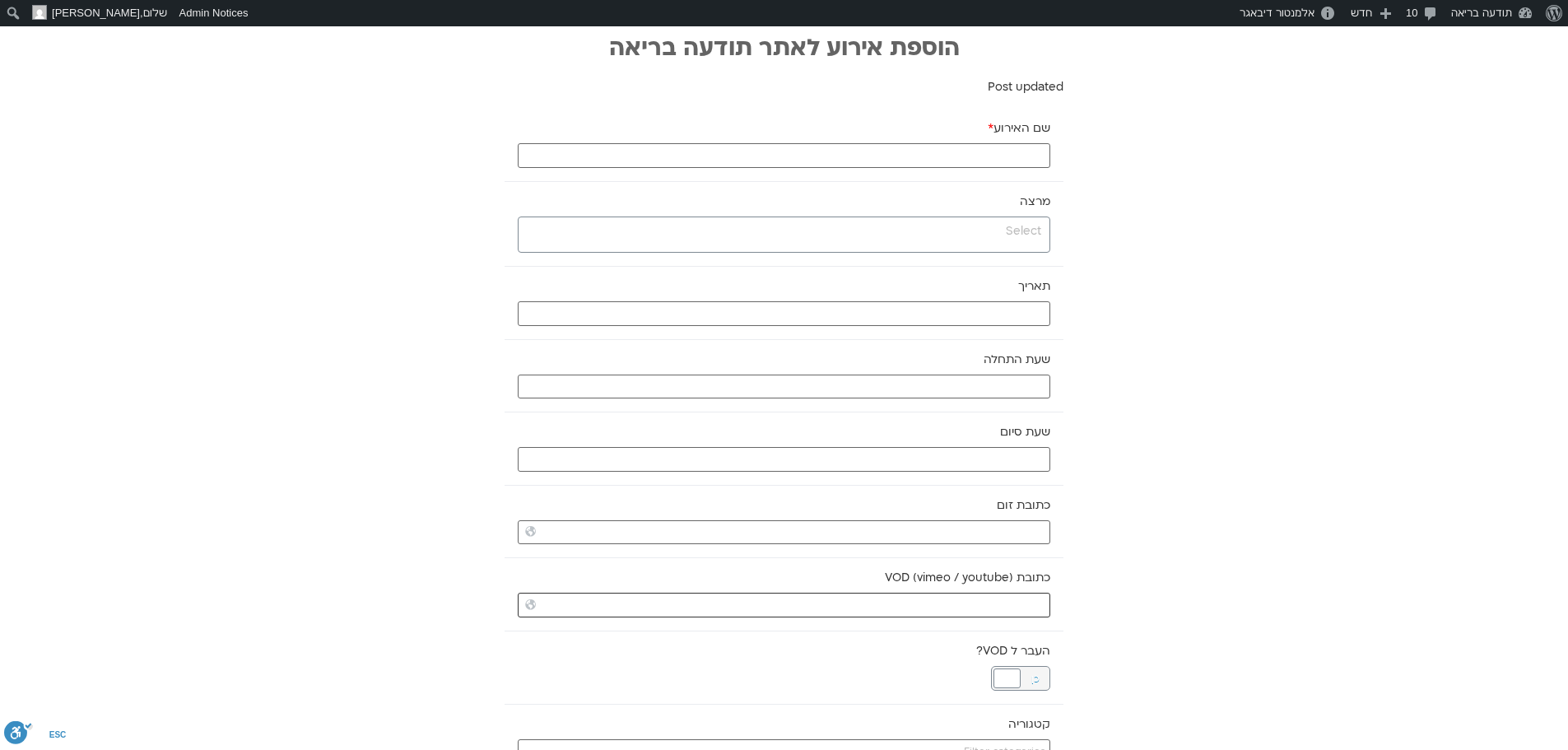 click on "כתובת VOD (vimeo / youtube)" at bounding box center [784, 605] 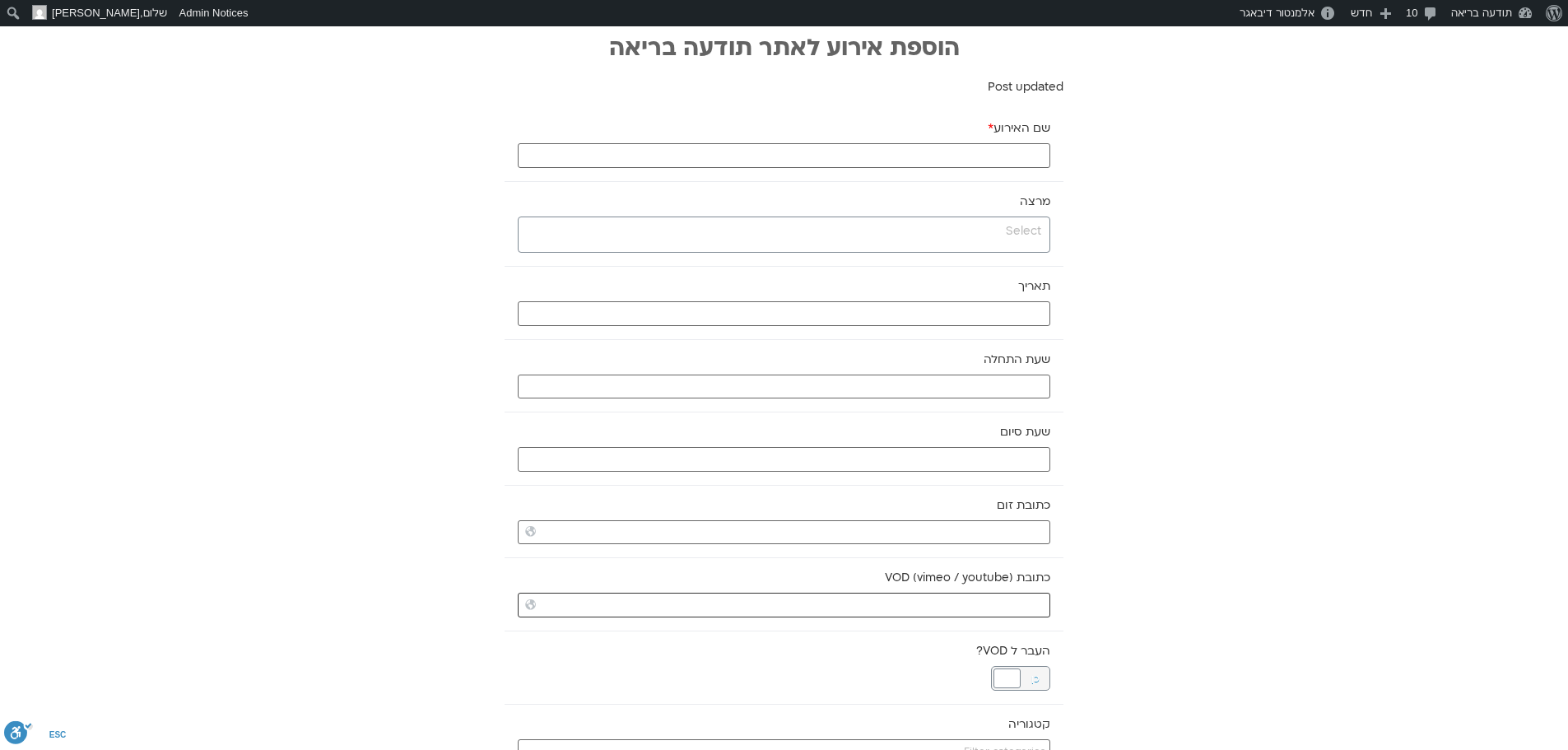 paste on "https://vimeo.com/1098255132?share=copy" 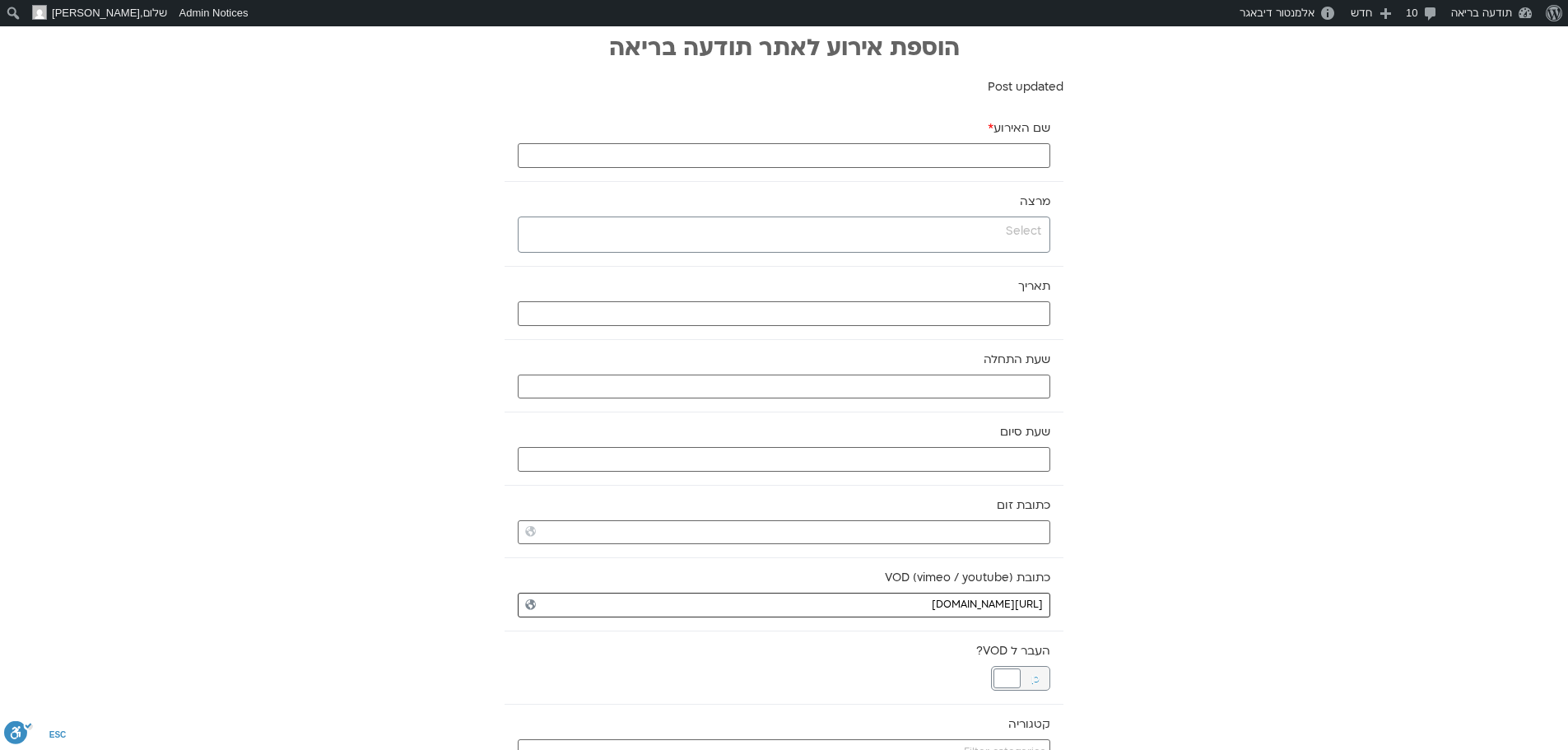 type on "https://vimeo.com/1098255132?share=copy" 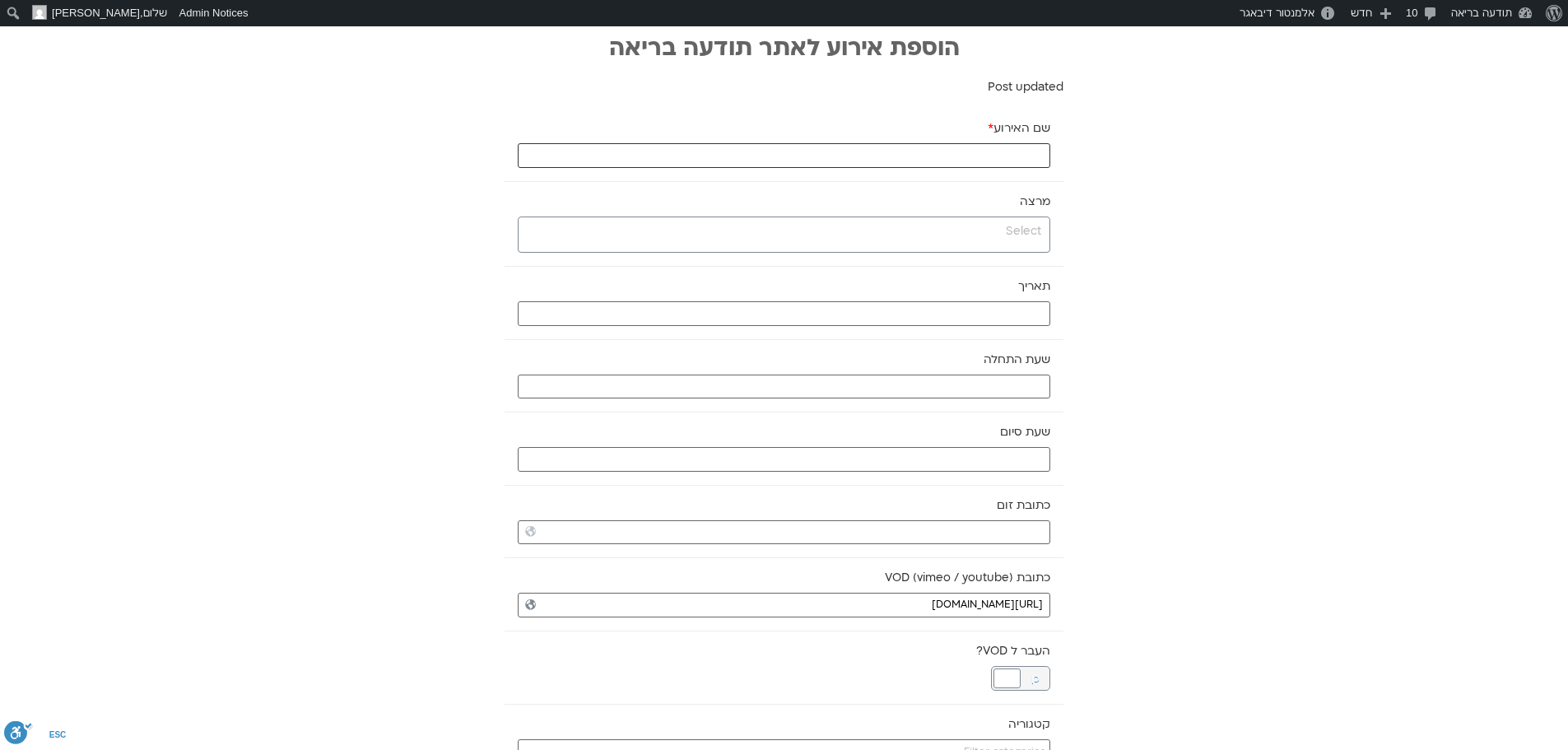 click on "שם האירוע  *" at bounding box center (784, 156) 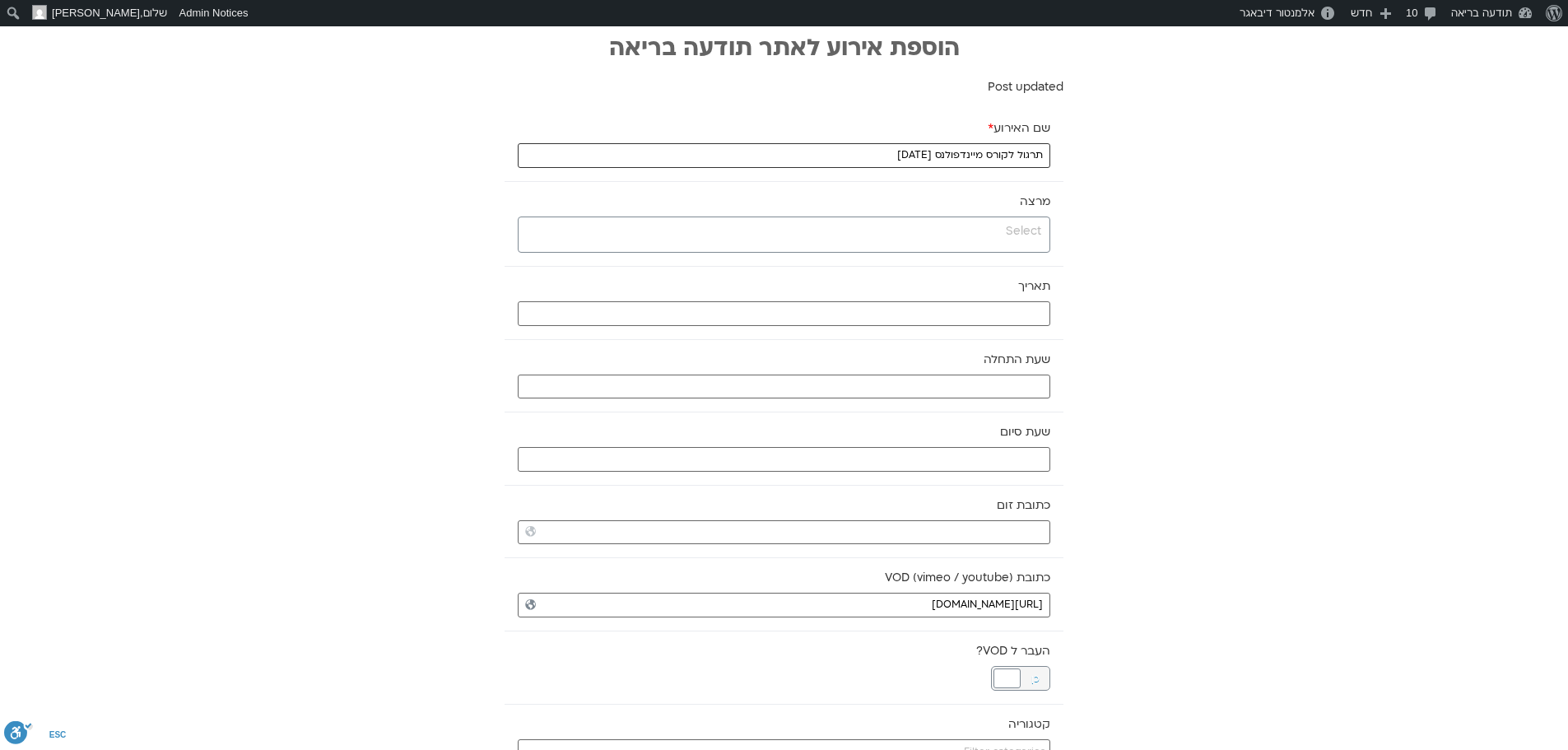 type on "תרגול לקורס מיינדפולנס 2.7.25" 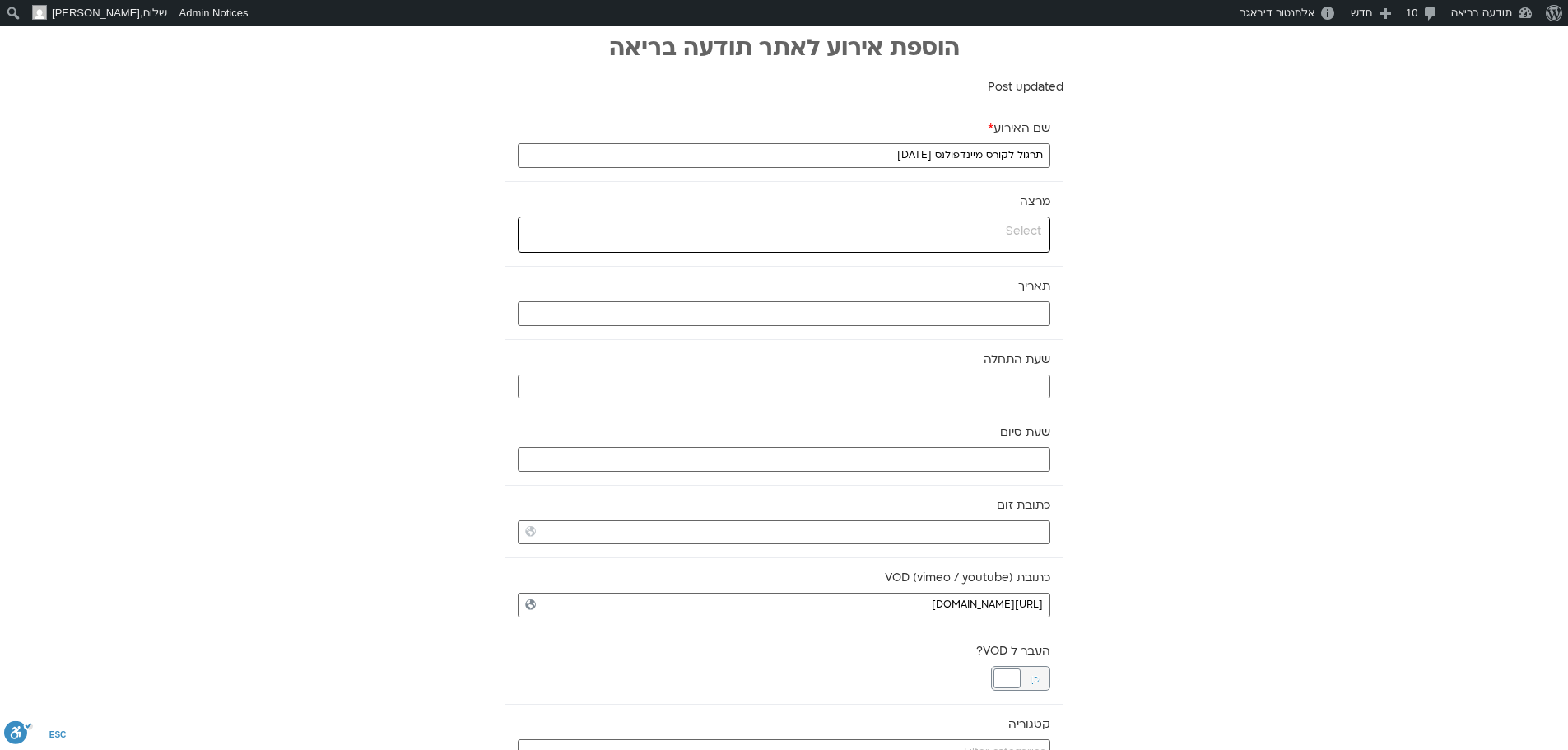 click at bounding box center (782, 231) 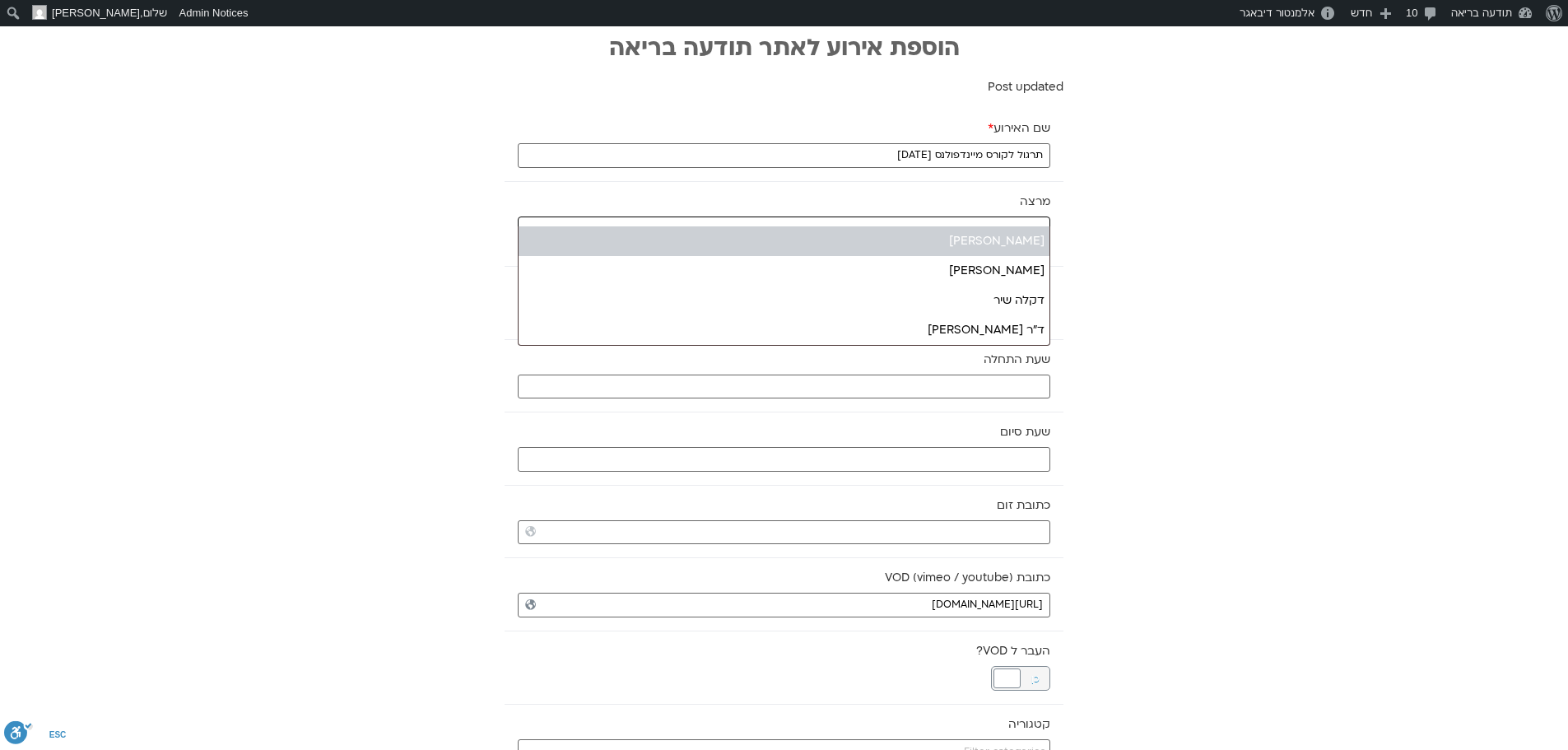 type on "דק" 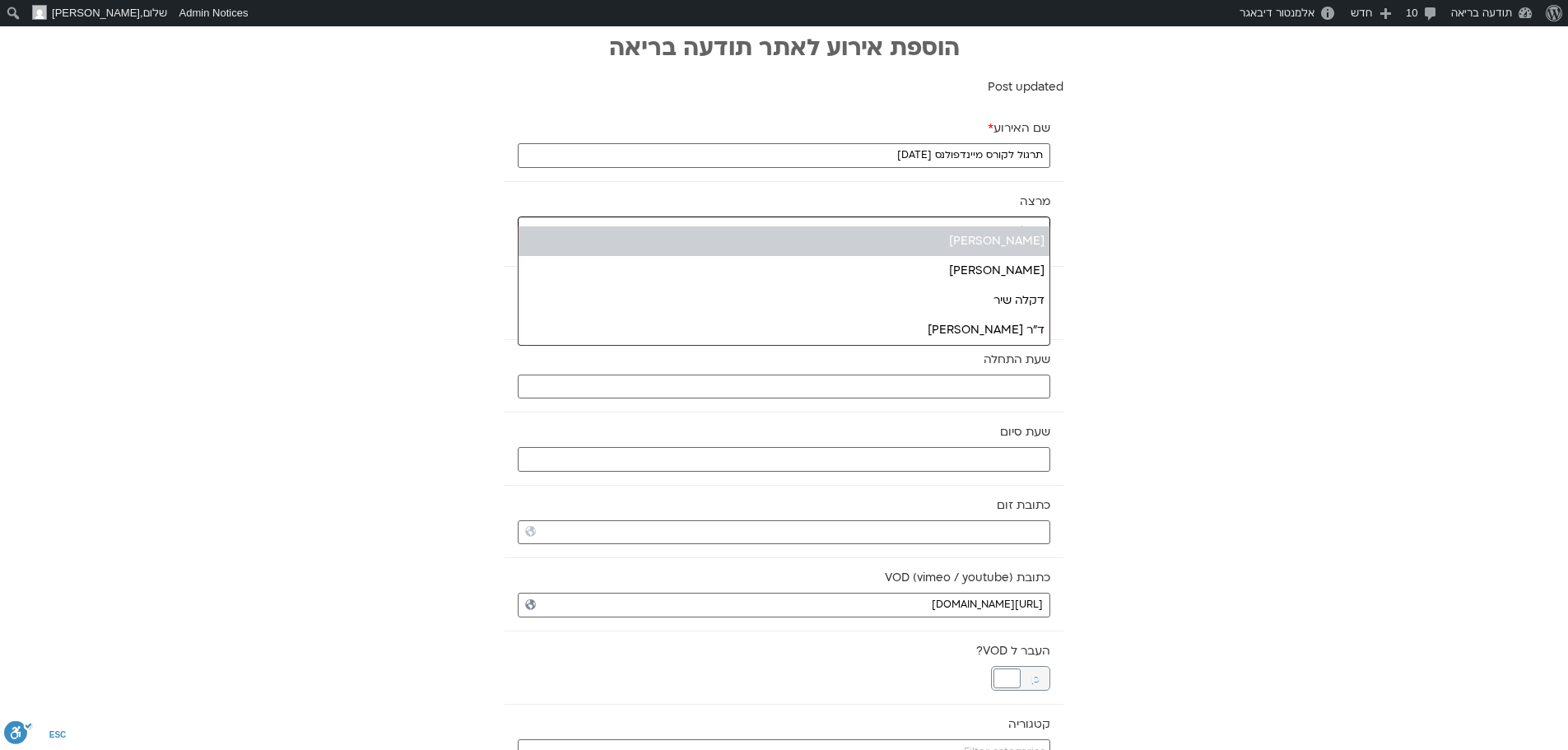select on "******" 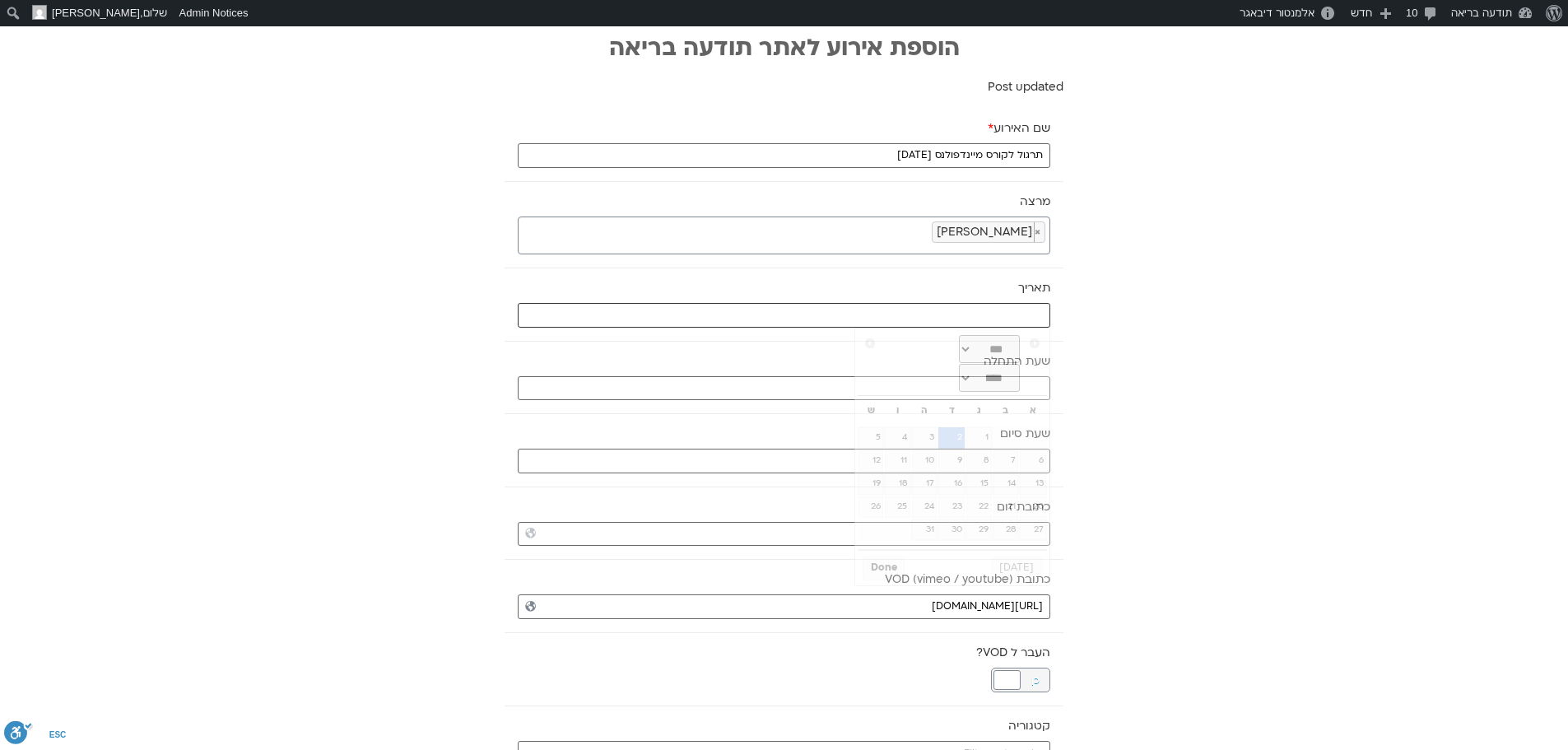 click at bounding box center [784, 315] 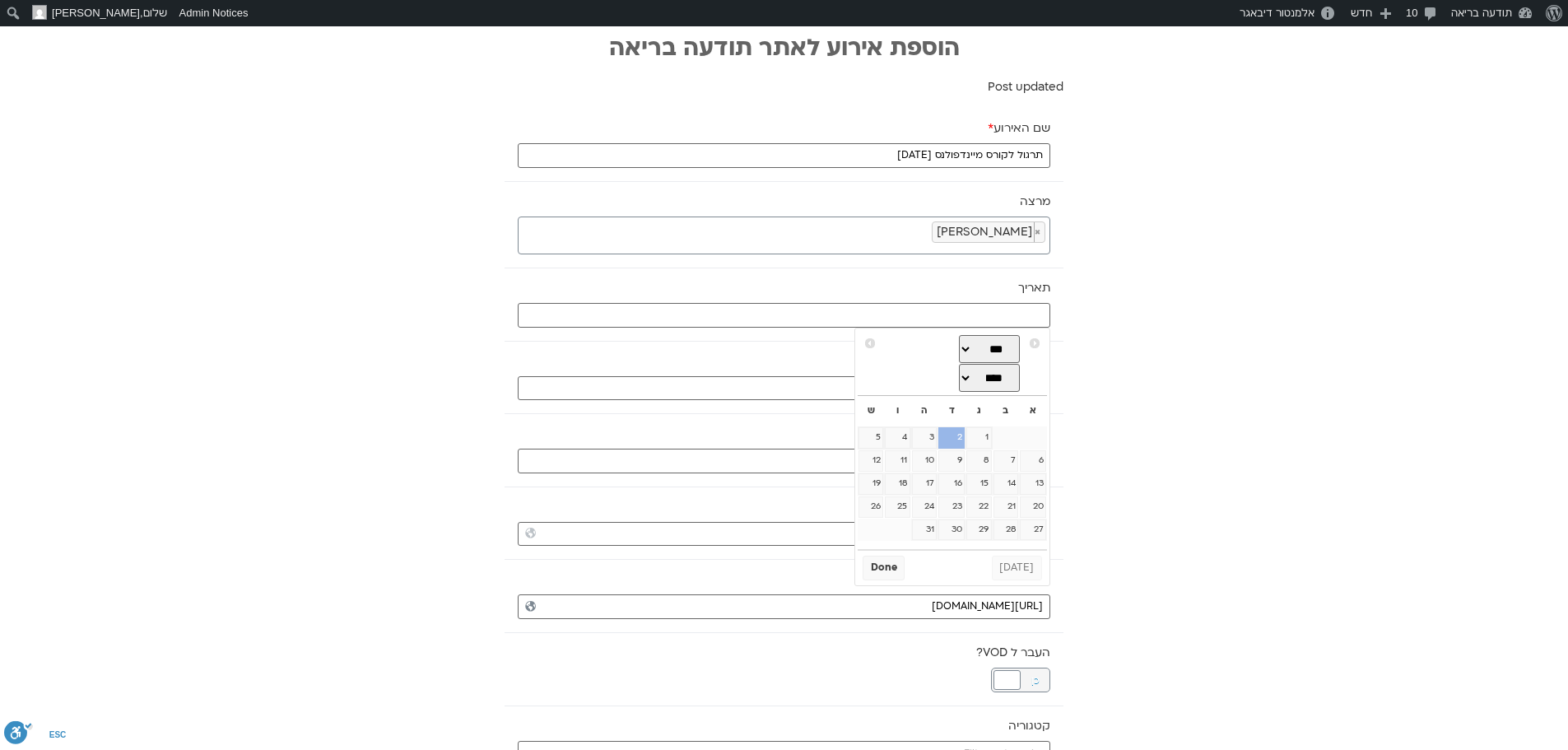 click on "2" at bounding box center [952, 438] 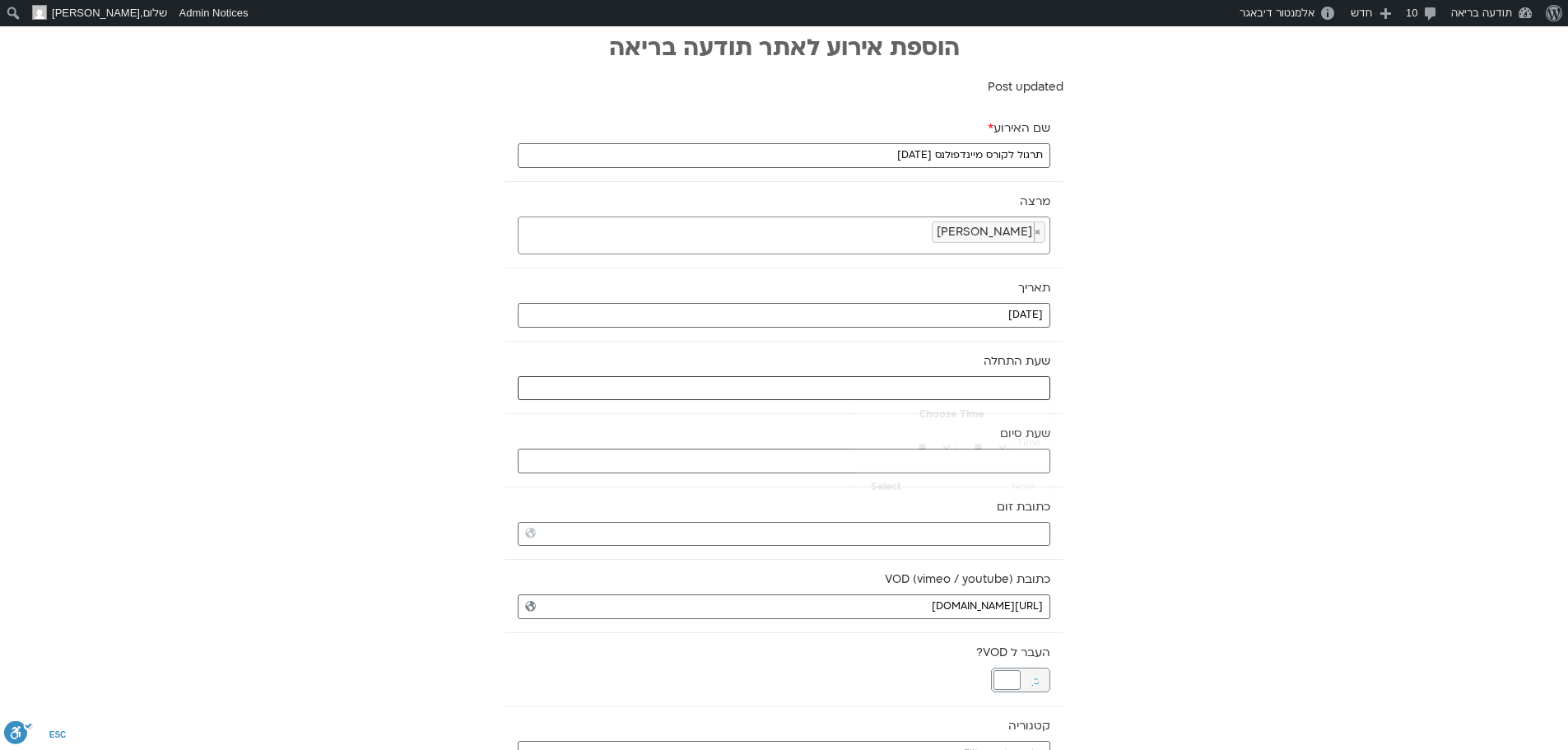 click at bounding box center (784, 389) 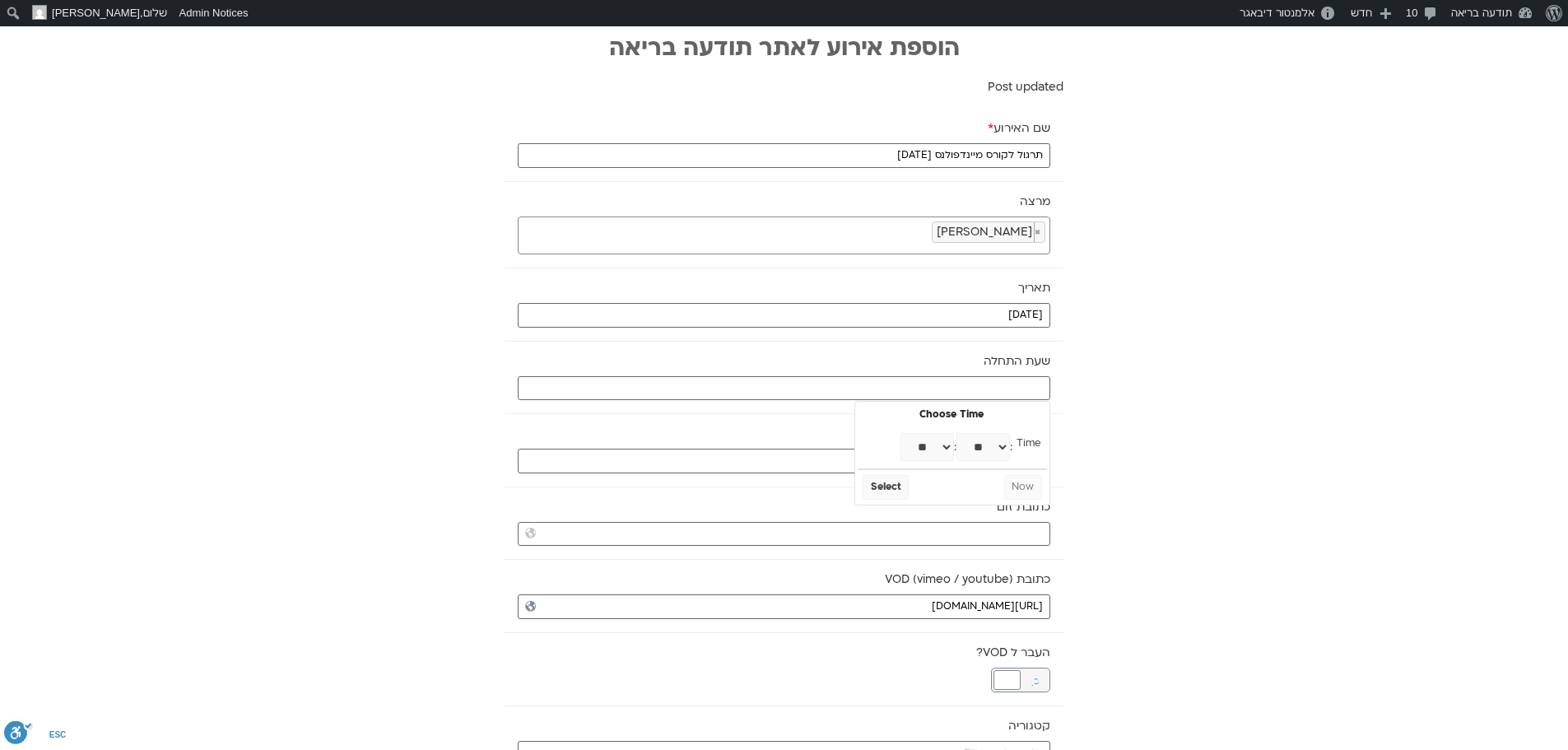 click on "** ** ** ** ** ** ** ** ** ** ** ** ** ** ** ** ** ** ** ** ** ** ** **" at bounding box center (927, 447) 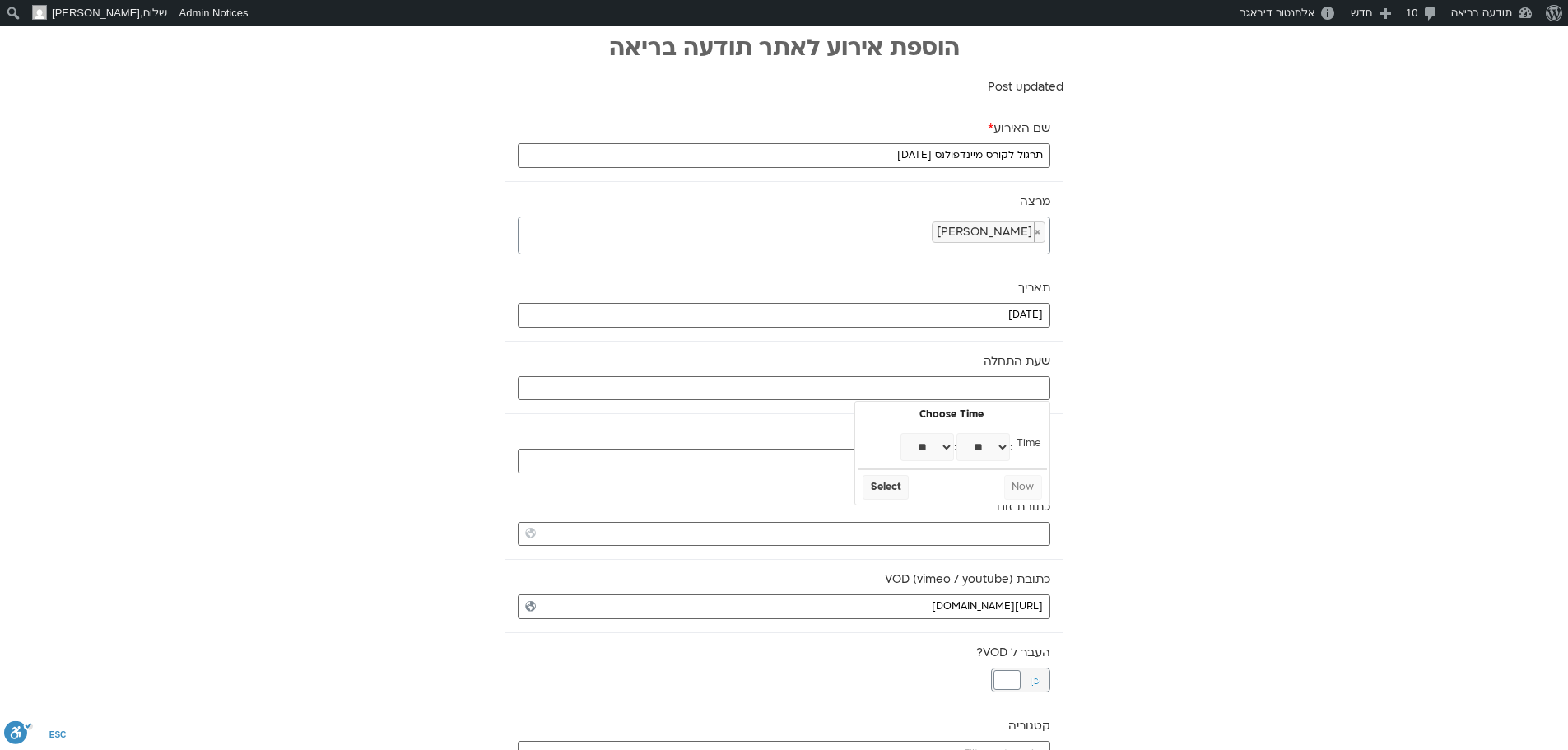 type on "18:00" 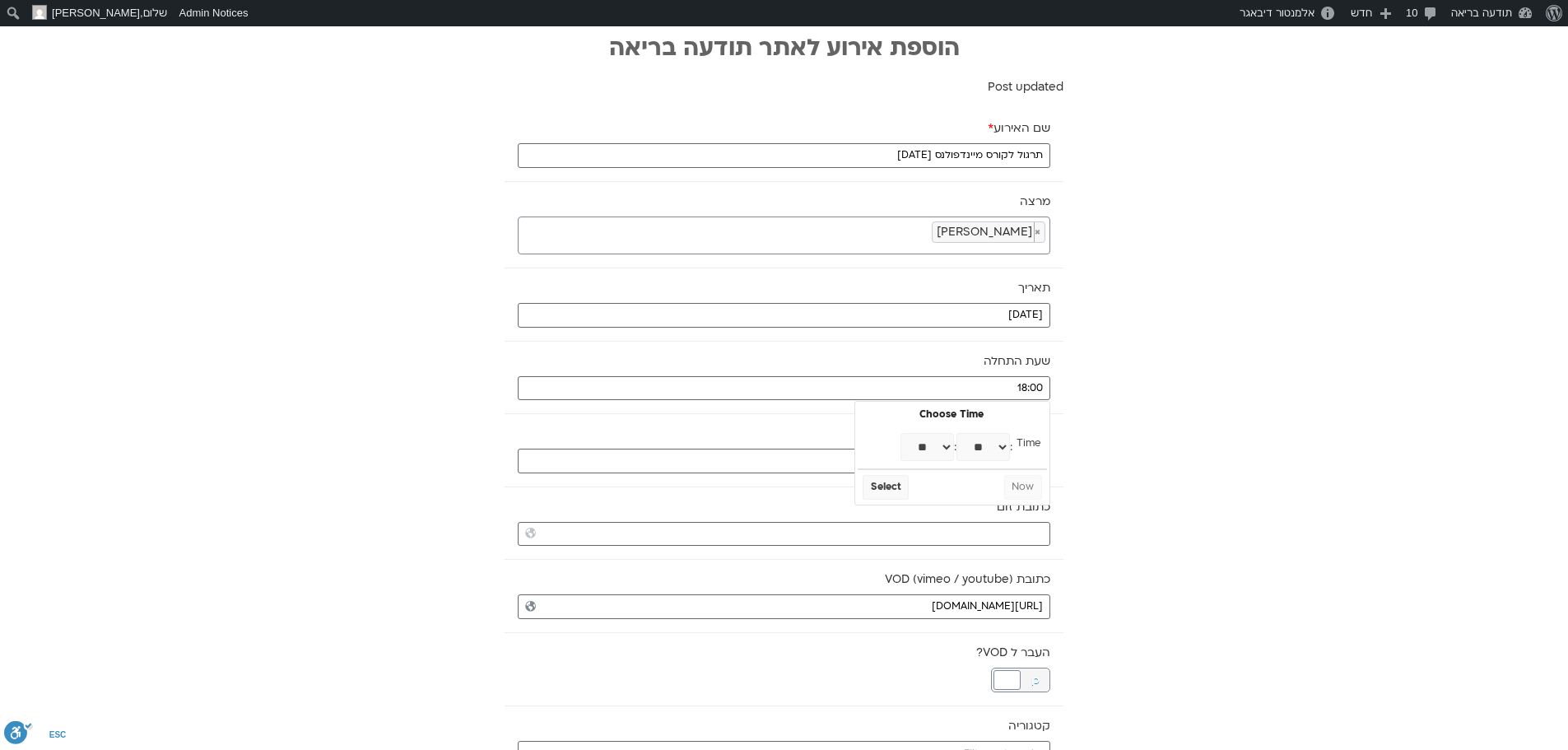 select on "**" 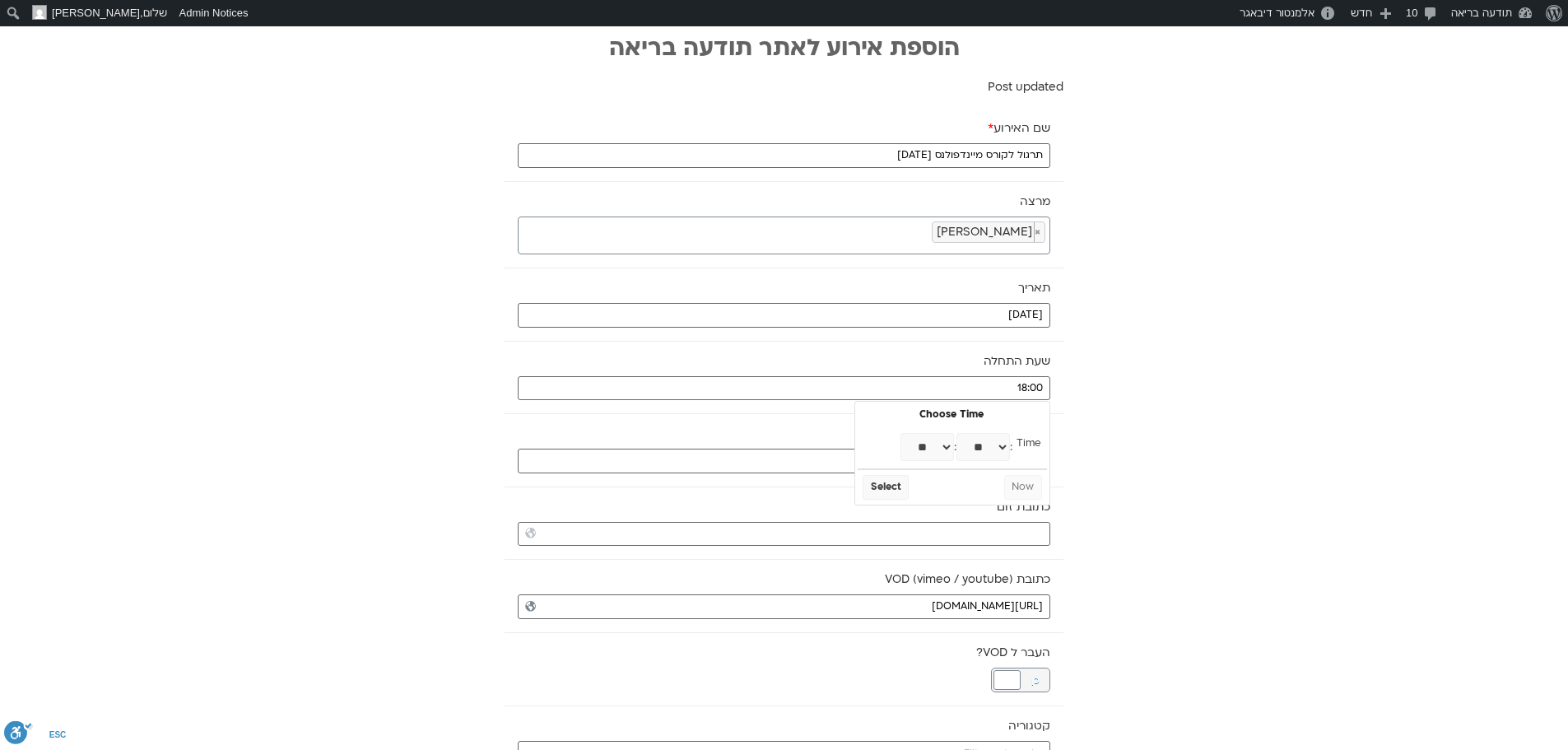 click on "** ** ** ** ** ** ** ** ** ** ** ** ** ** ** ** ** ** ** ** ** ** ** ** ** ** ** ** ** ** ** ** ** ** ** ** ** ** ** ** ** ** ** ** ** ** ** ** ** ** ** ** ** ** ** ** ** ** ** **" at bounding box center [983, 447] 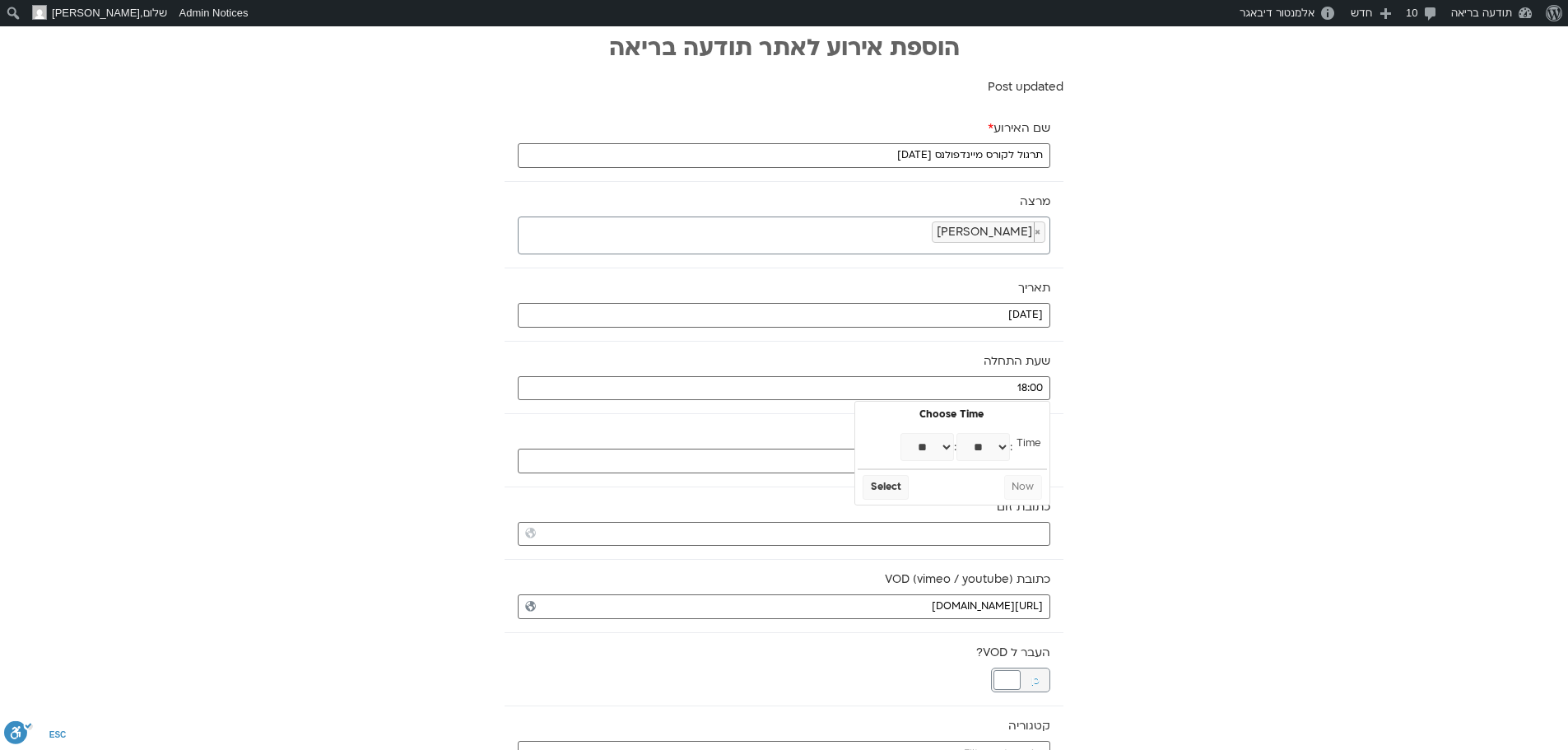 type on "18:30" 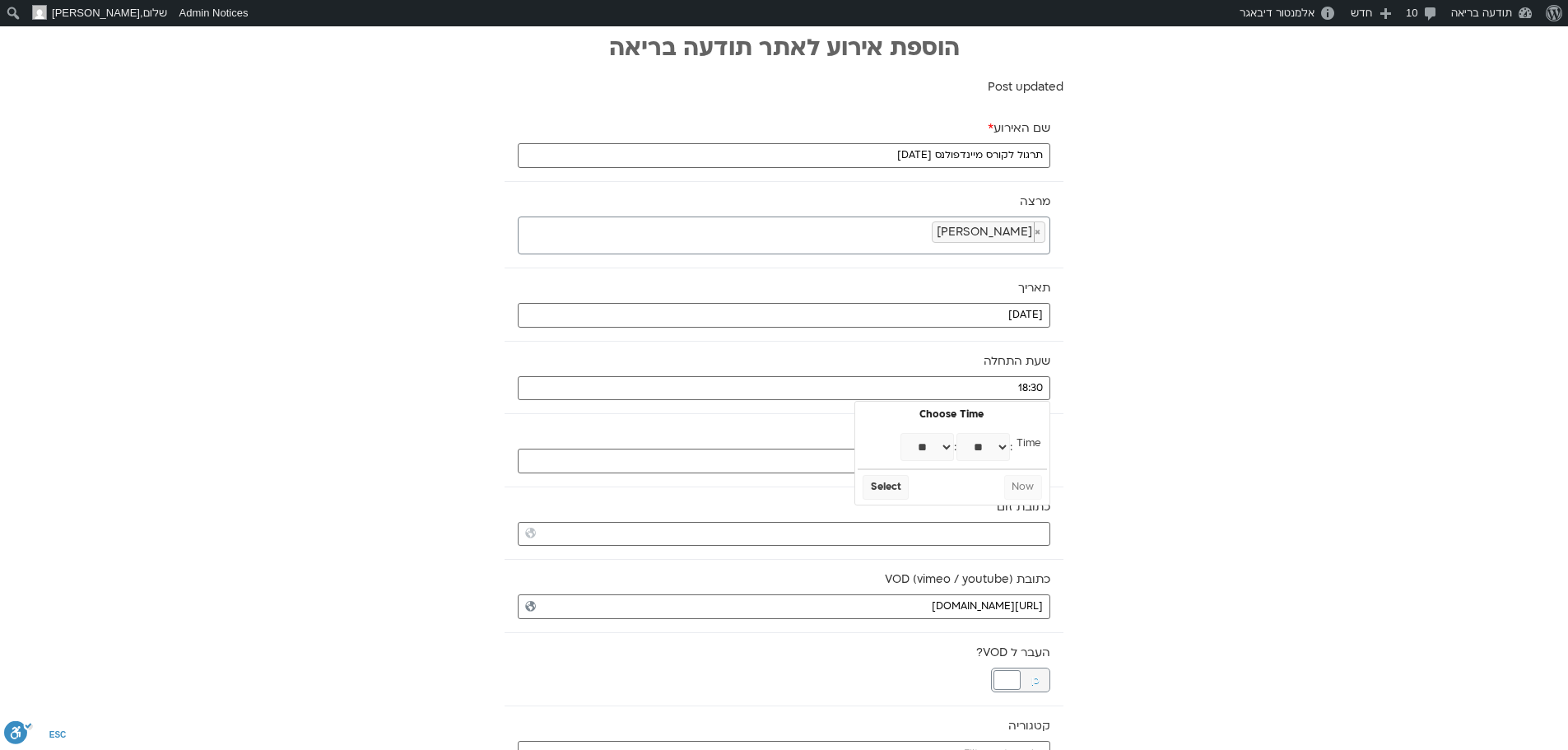 select on "**" 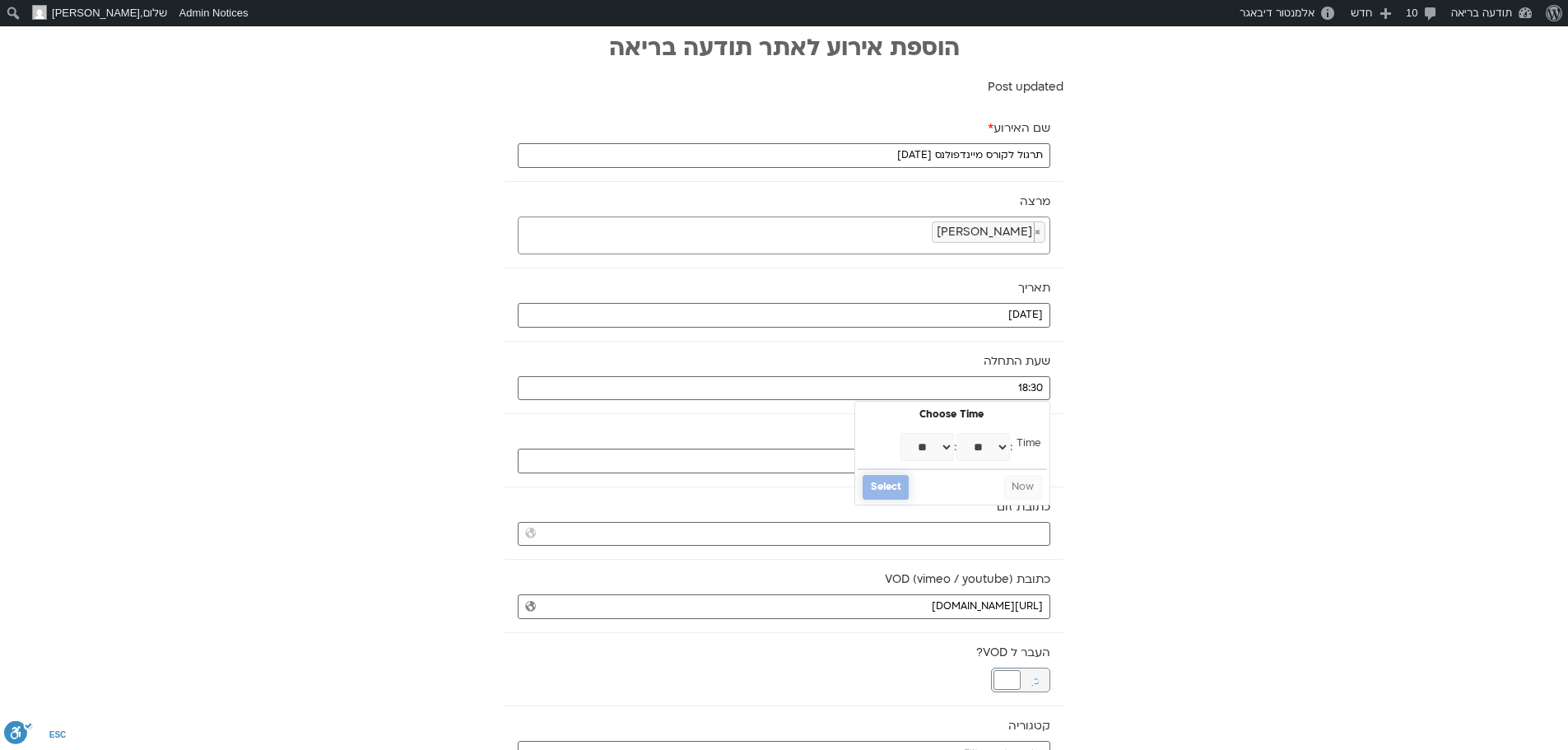click on "Select" at bounding box center [886, 487] 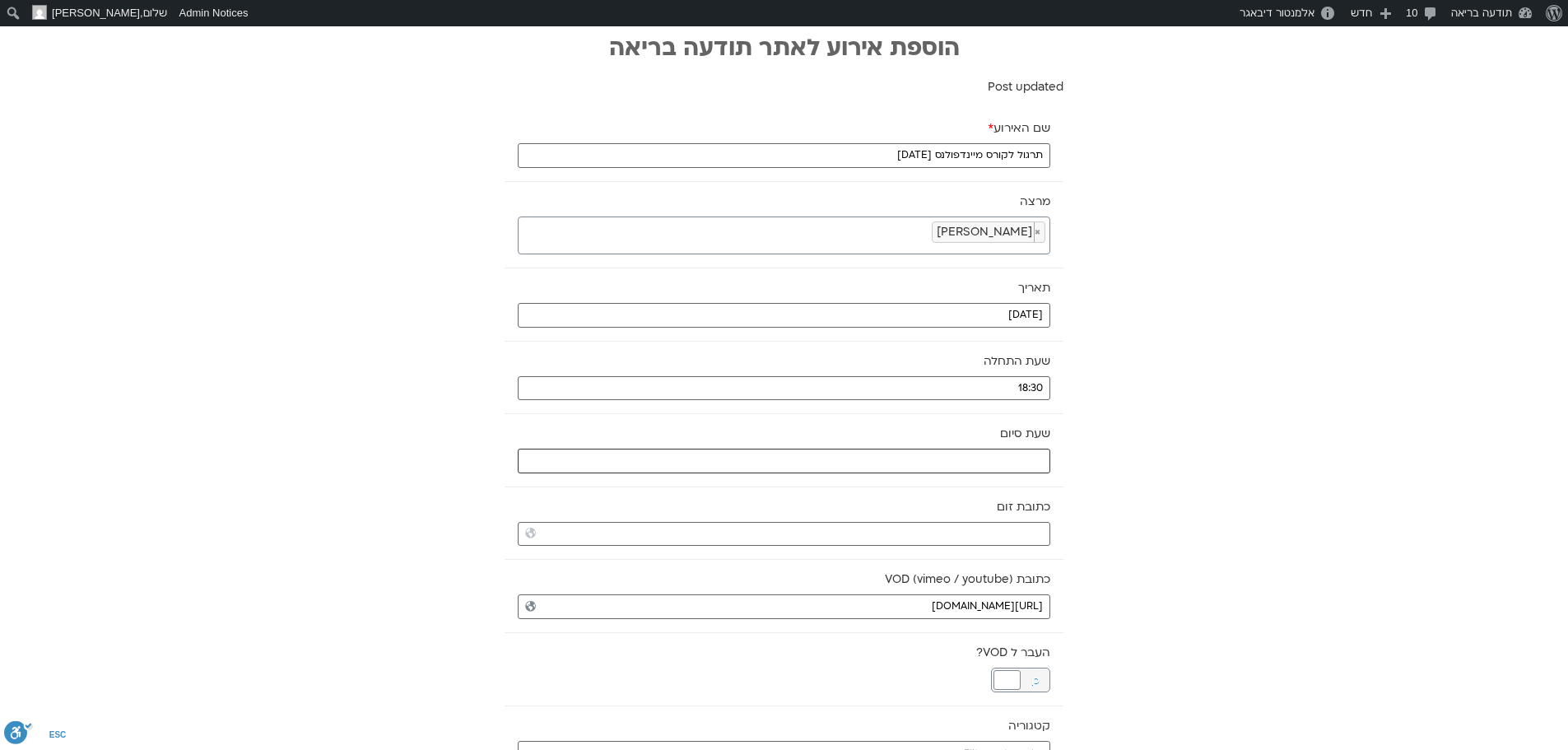 click at bounding box center [784, 461] 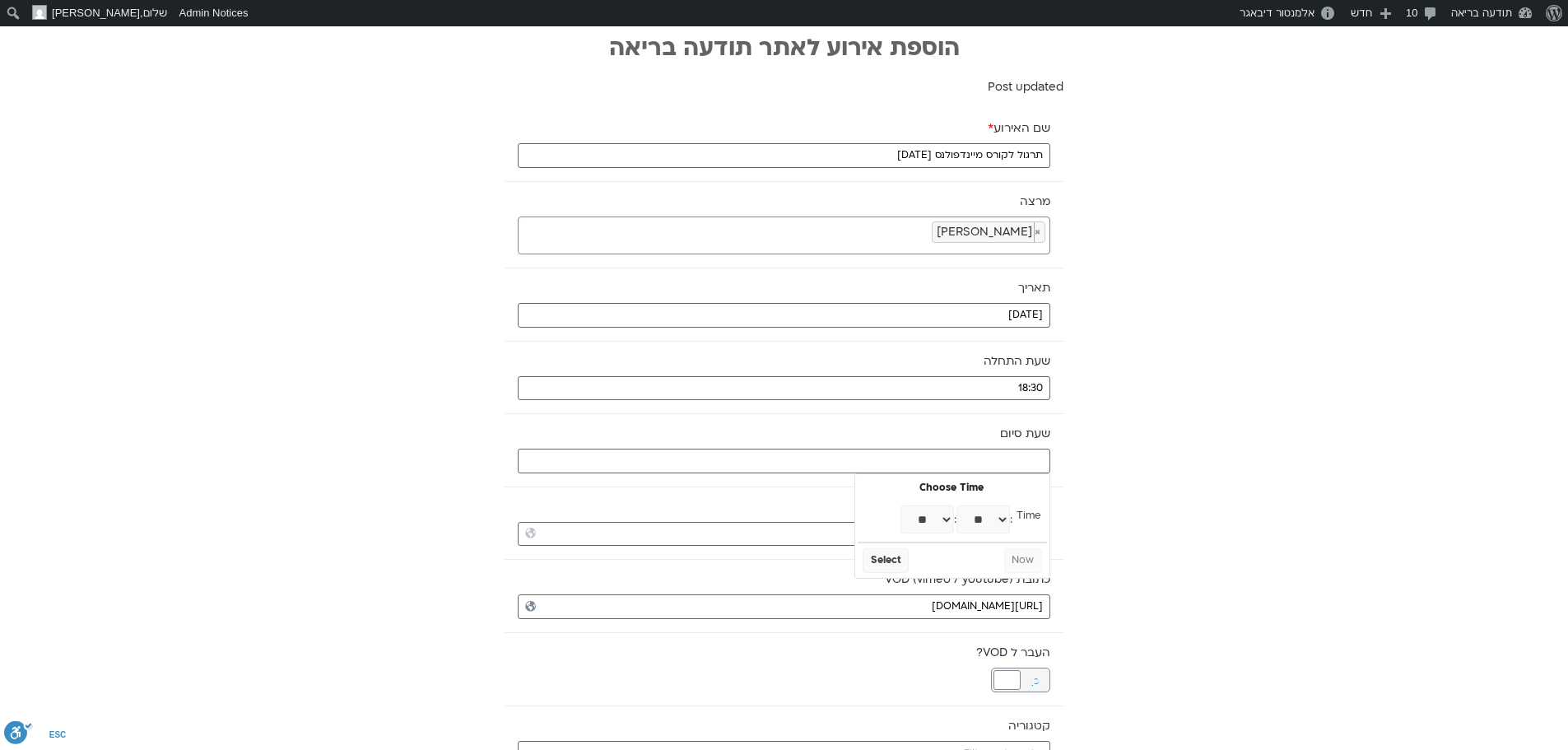 click on "** ** ** ** ** ** ** ** ** ** ** ** ** ** ** ** ** ** ** ** ** ** ** **" at bounding box center [927, 519] 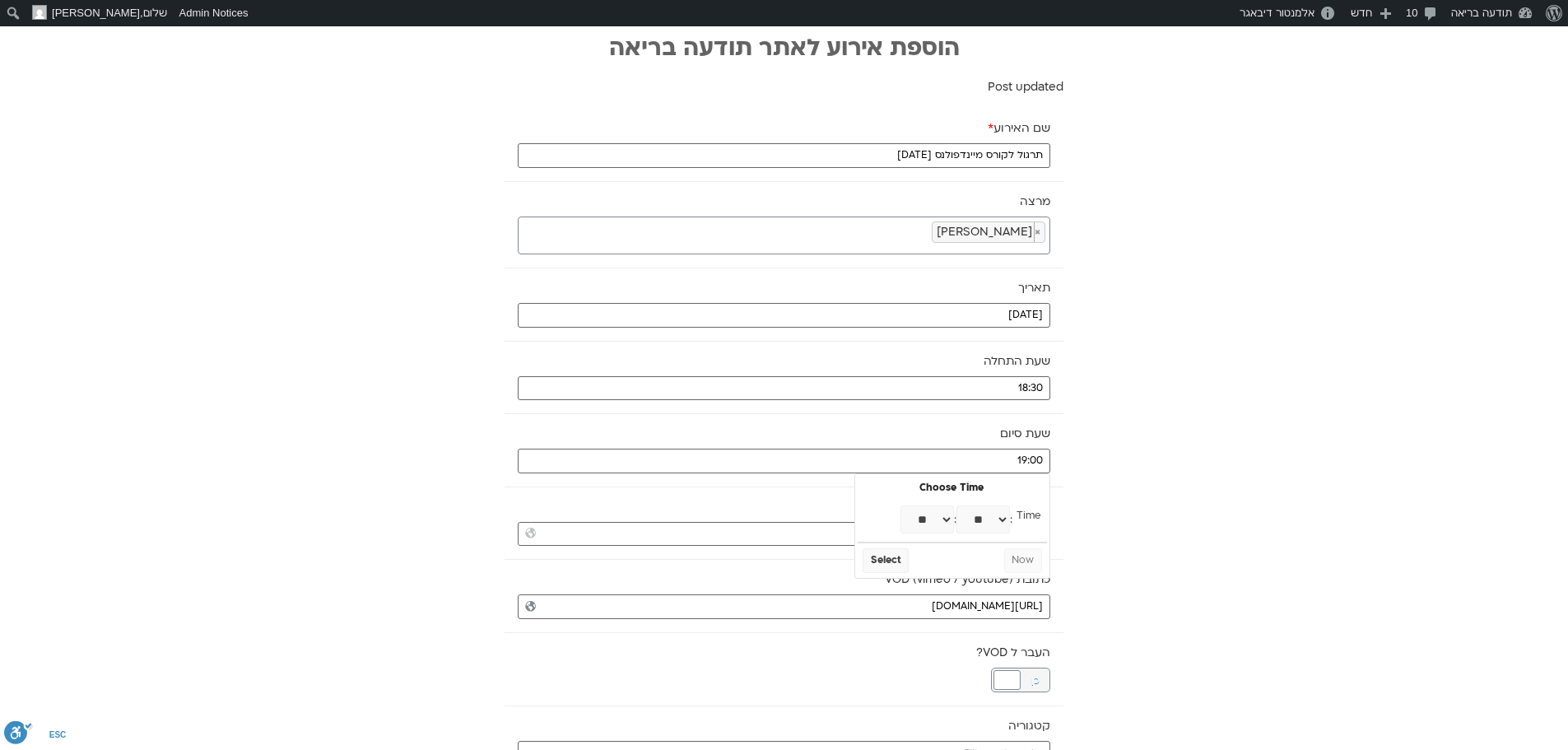 select on "**" 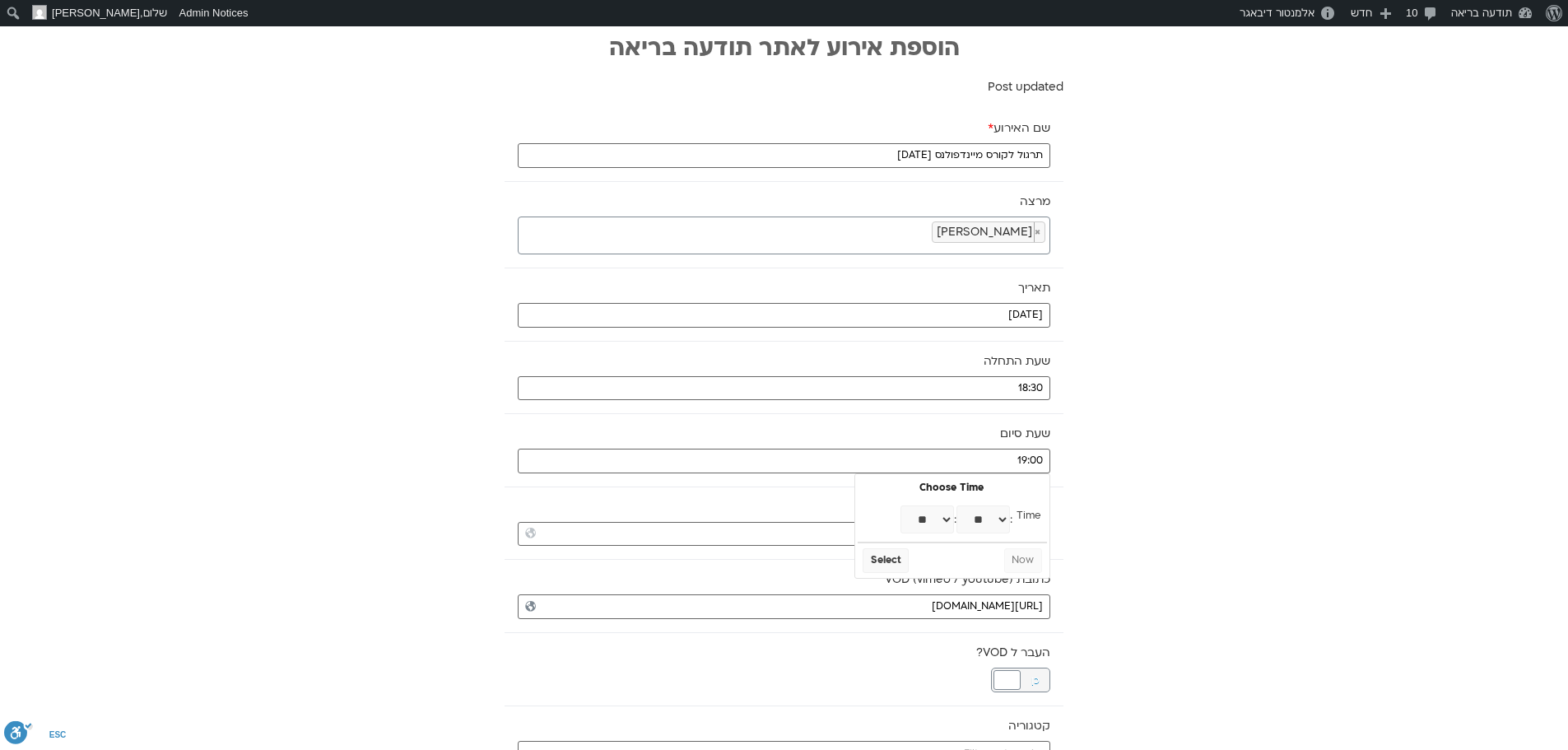 type on "19:30" 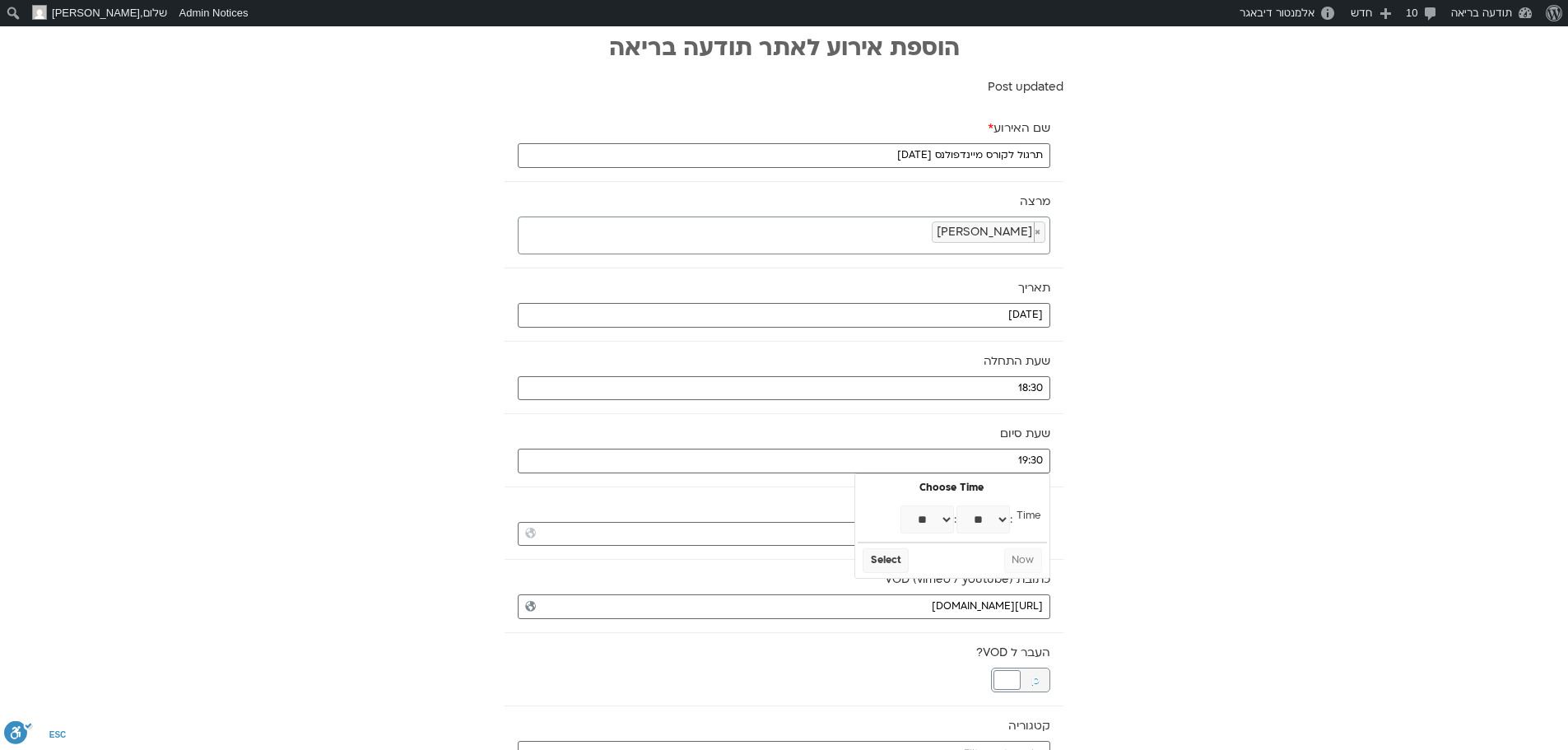 select on "**" 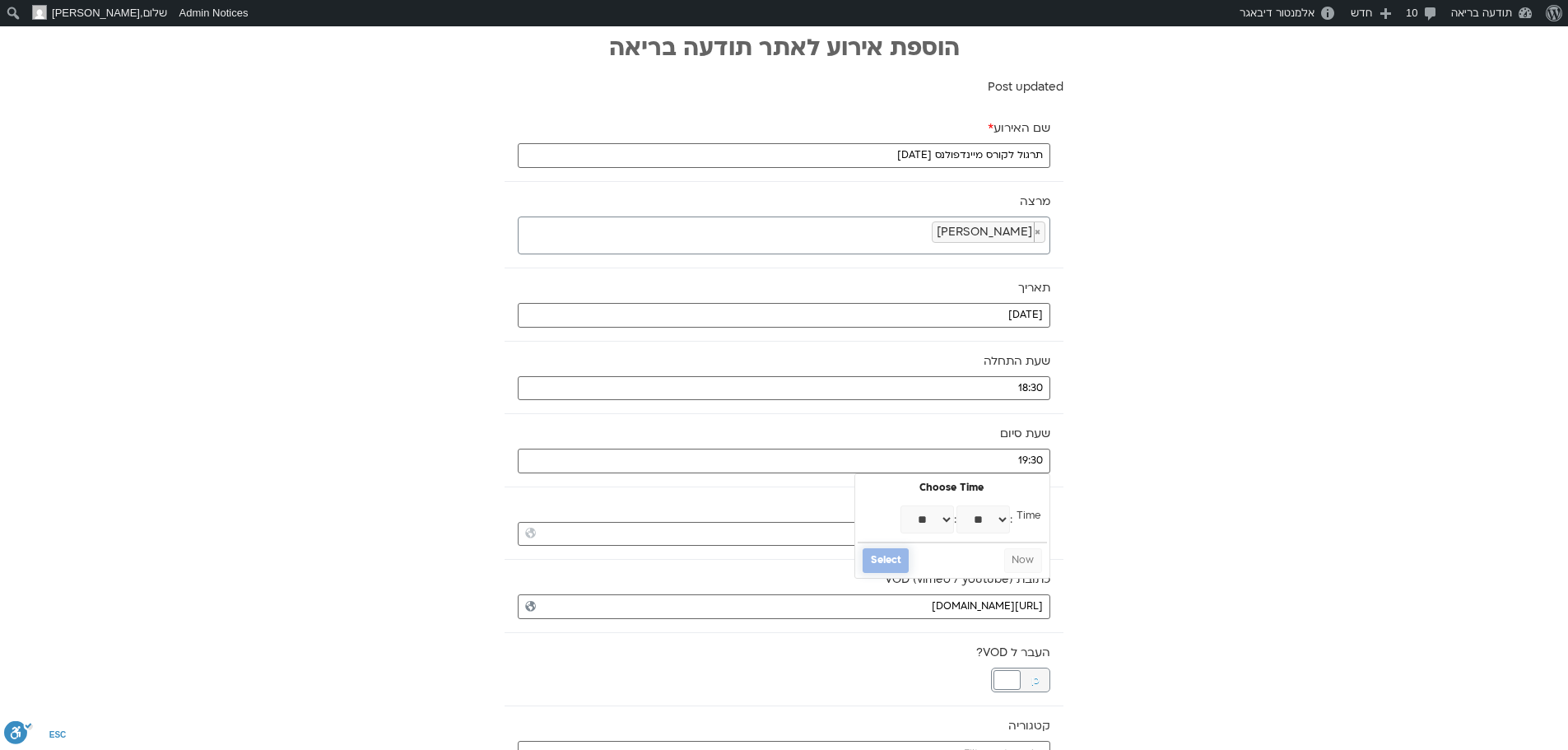 click on "Select" at bounding box center (886, 561) 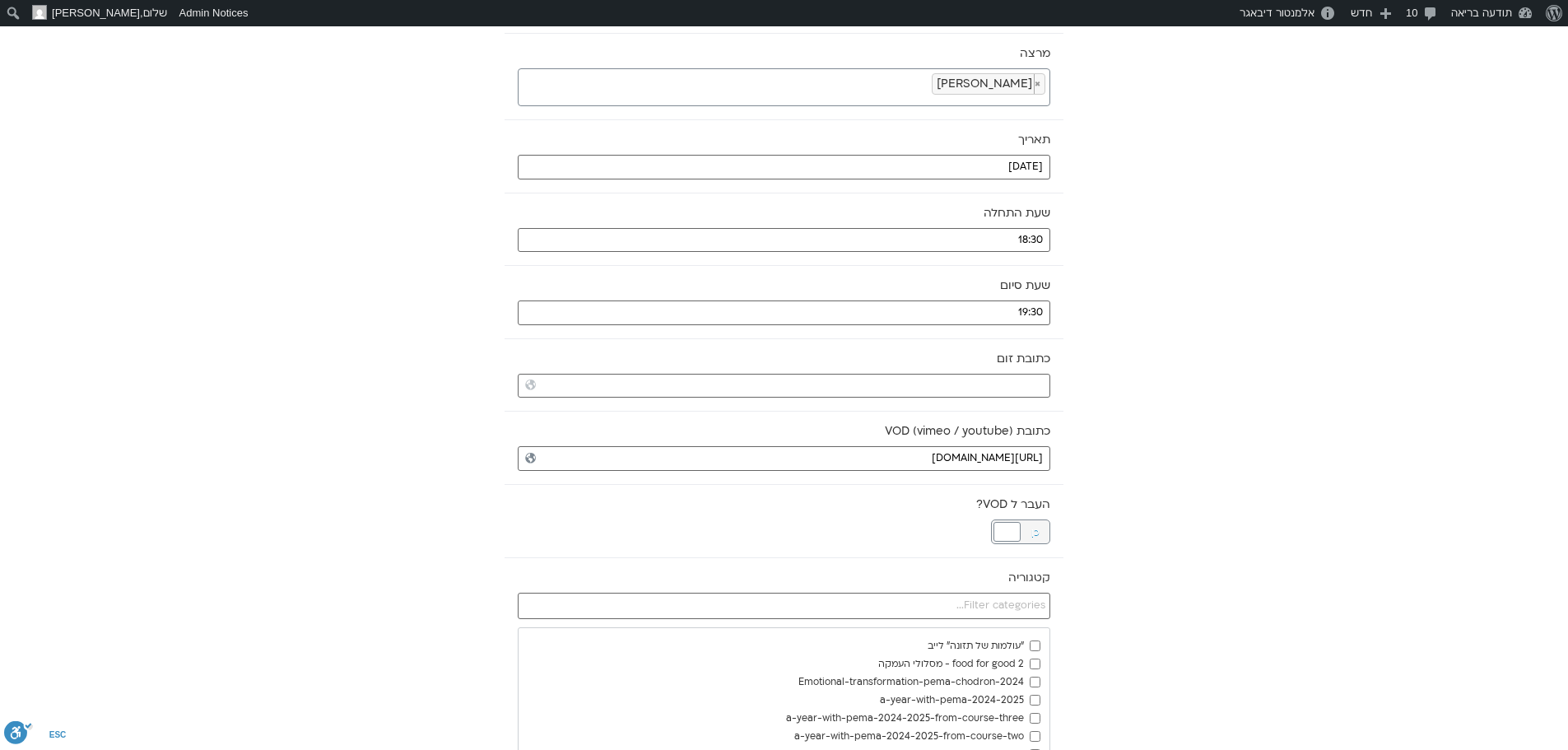 scroll, scrollTop: 165, scrollLeft: 0, axis: vertical 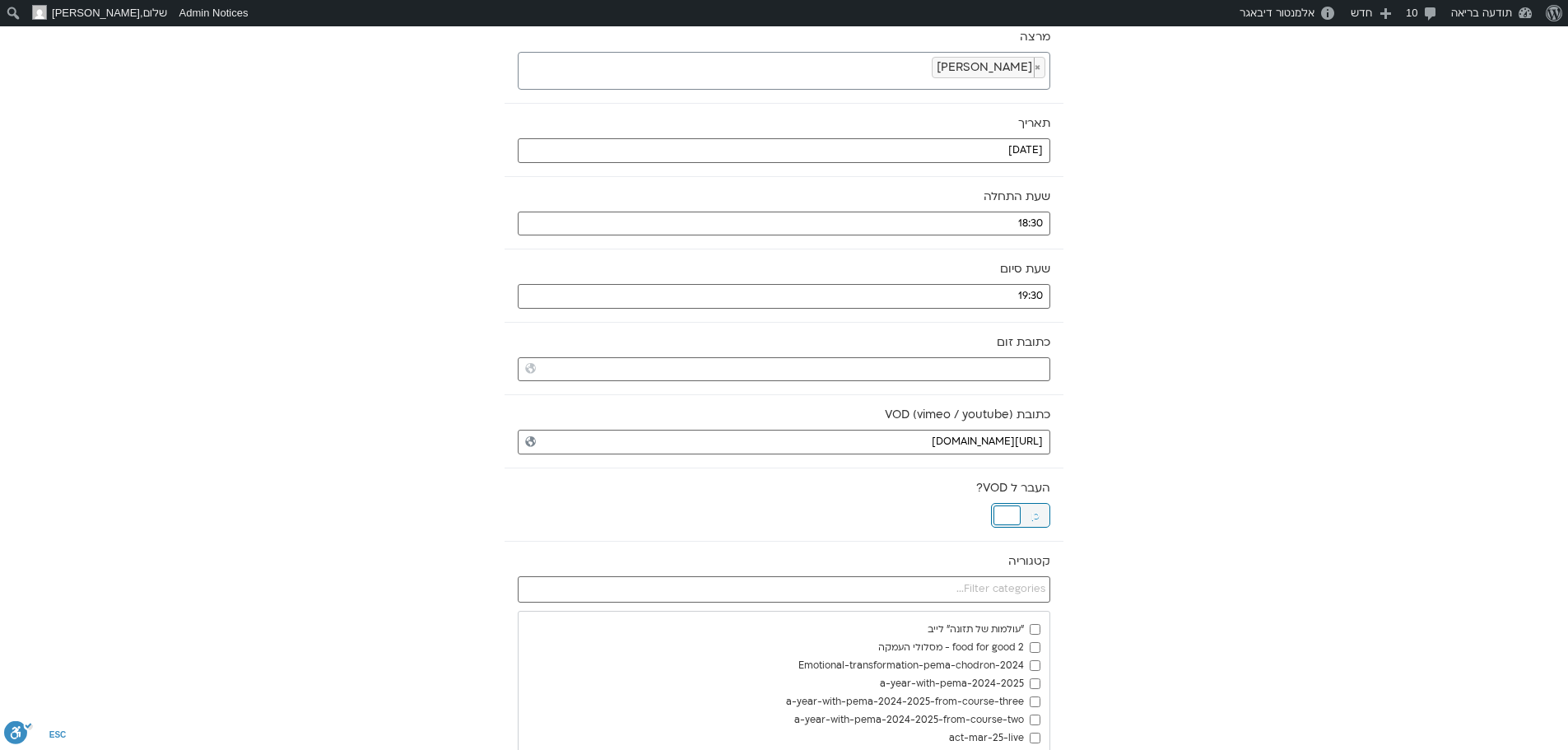 click at bounding box center (1007, 515) 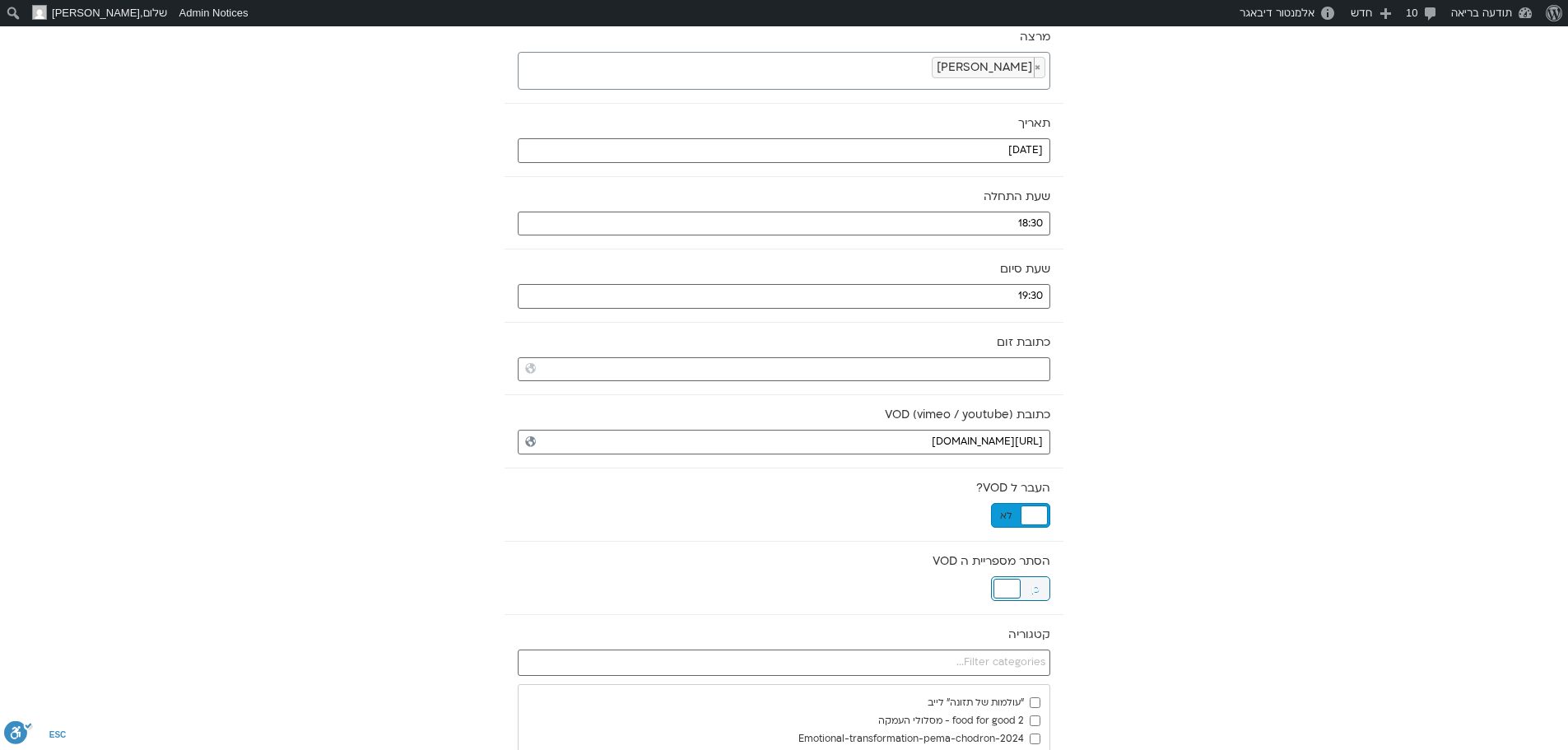 click at bounding box center (1007, 589) 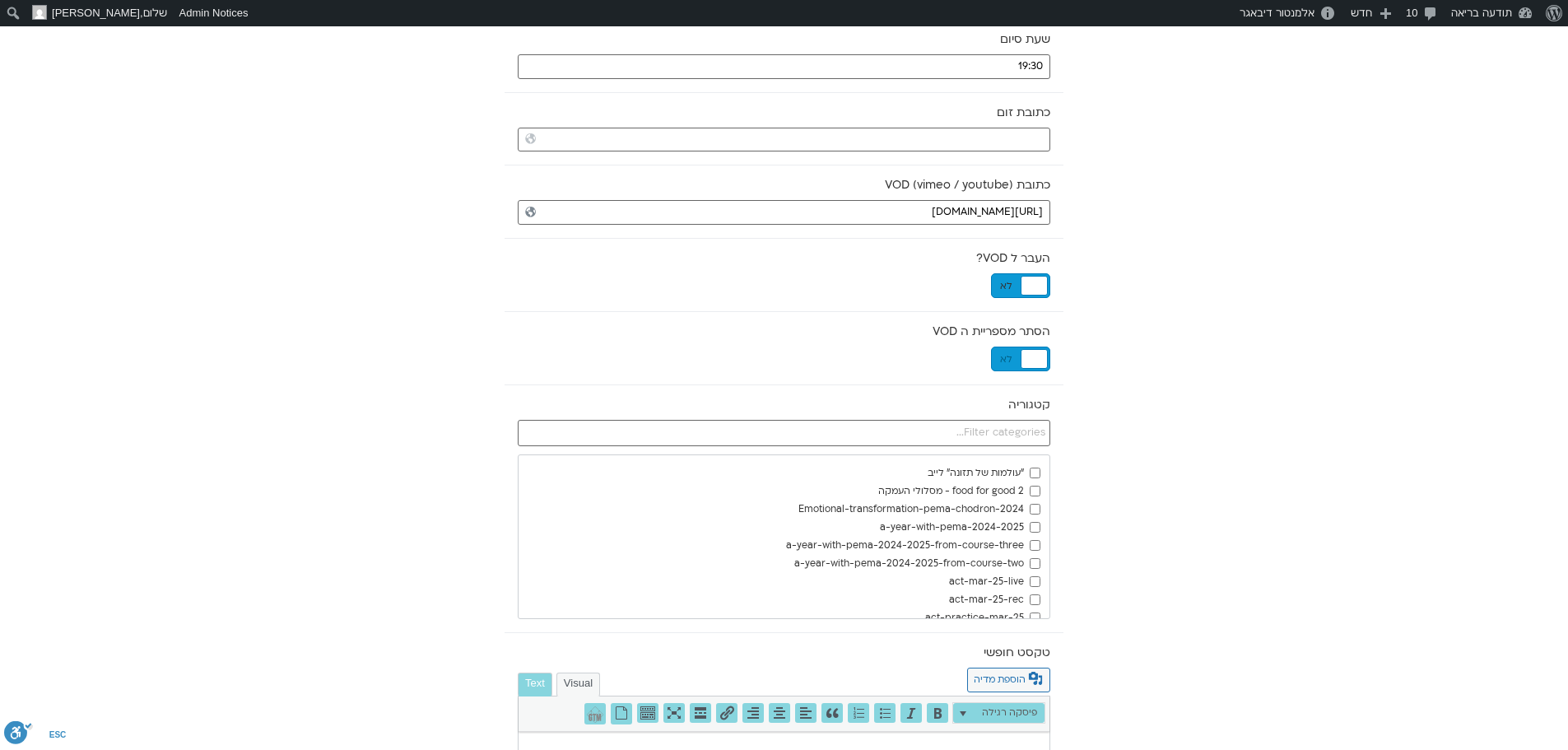 scroll, scrollTop: 412, scrollLeft: 0, axis: vertical 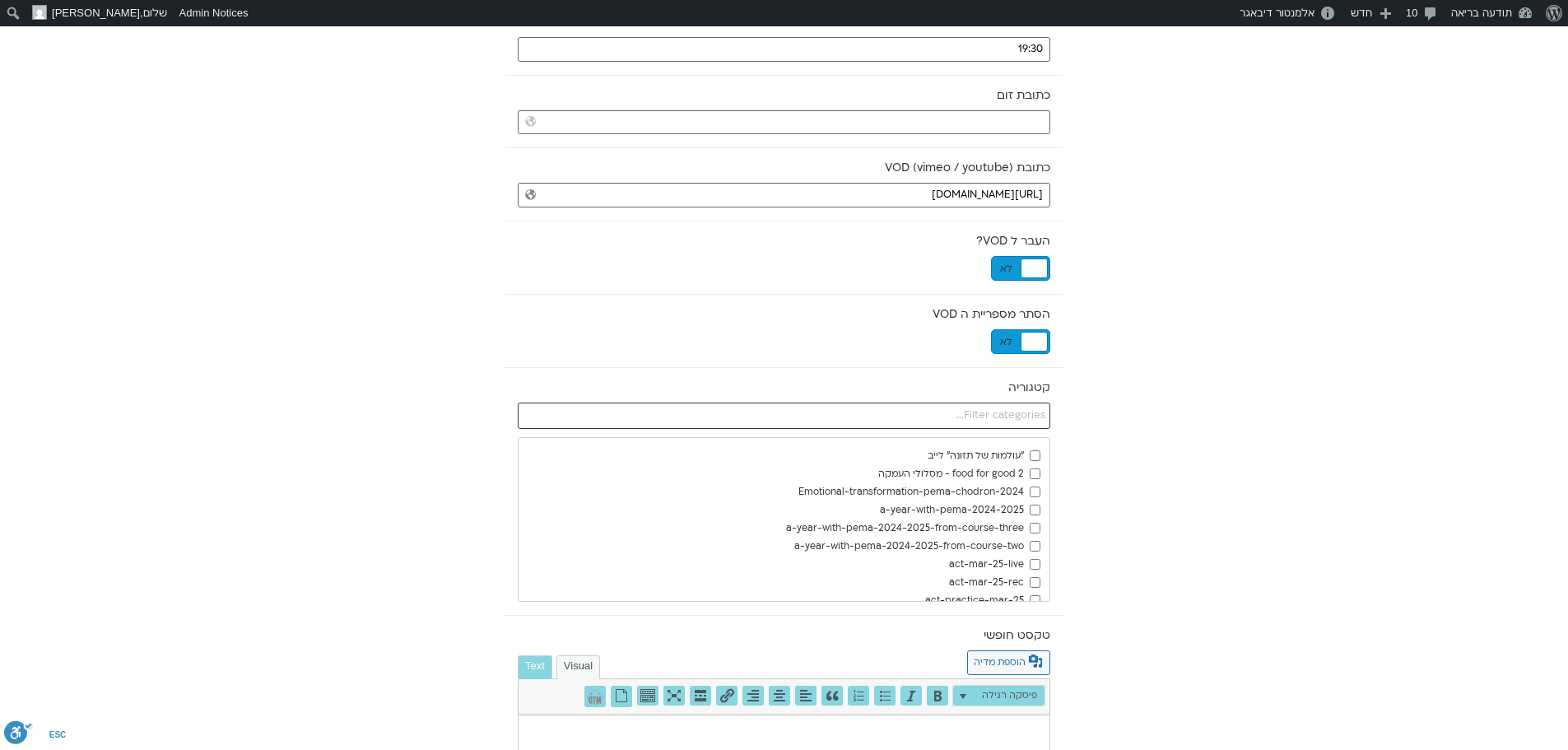 click at bounding box center (784, 416) 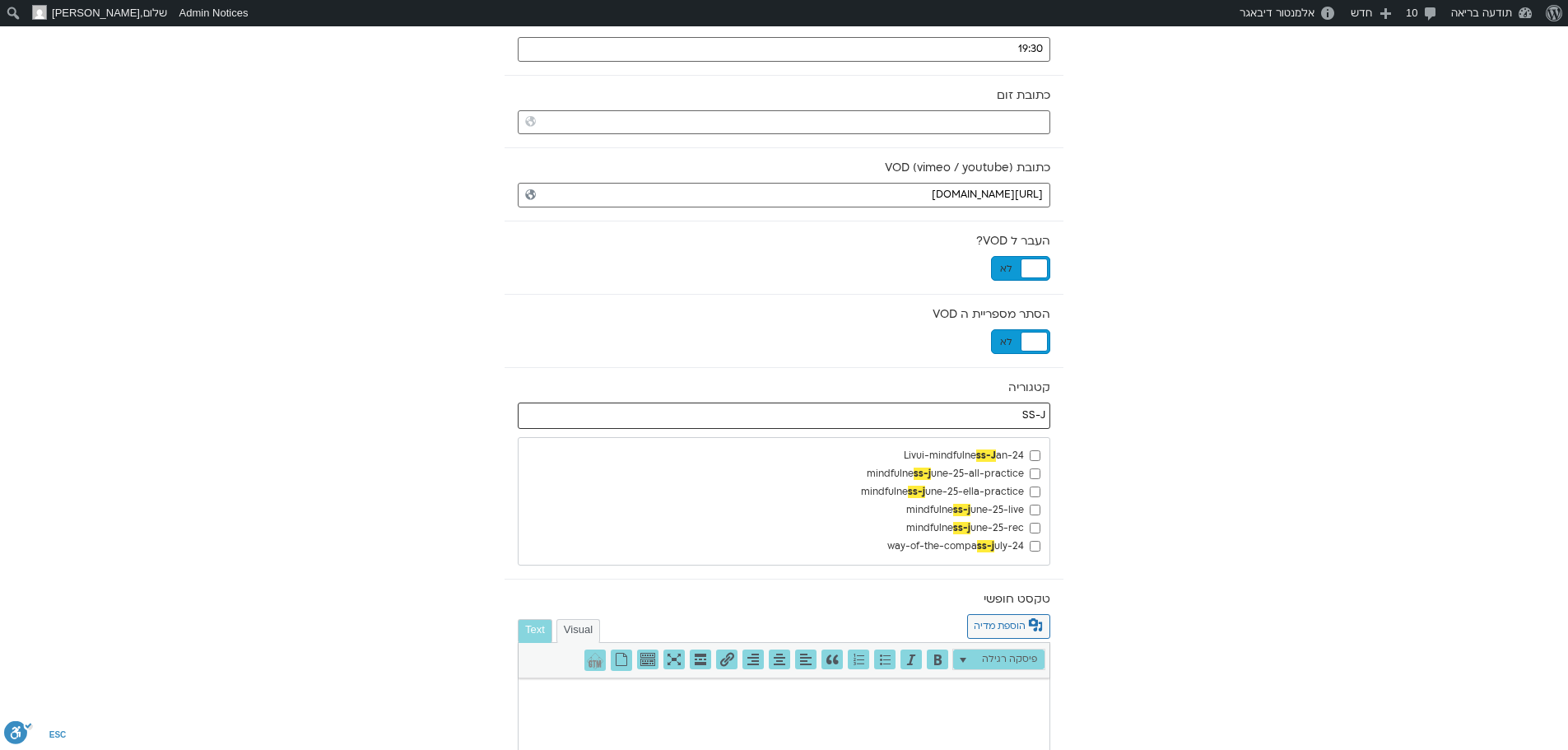 type on "SS-J" 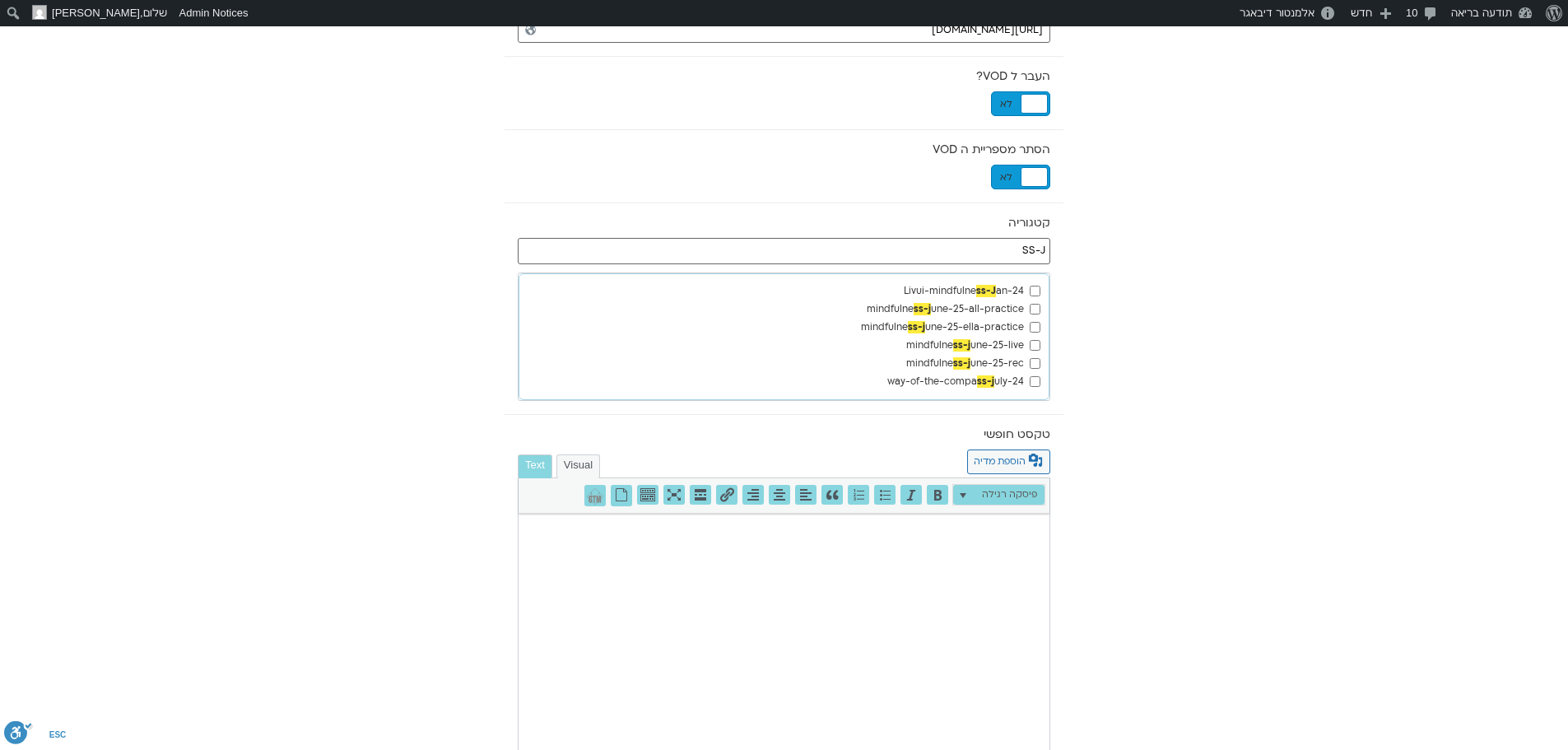 scroll, scrollTop: 693, scrollLeft: 0, axis: vertical 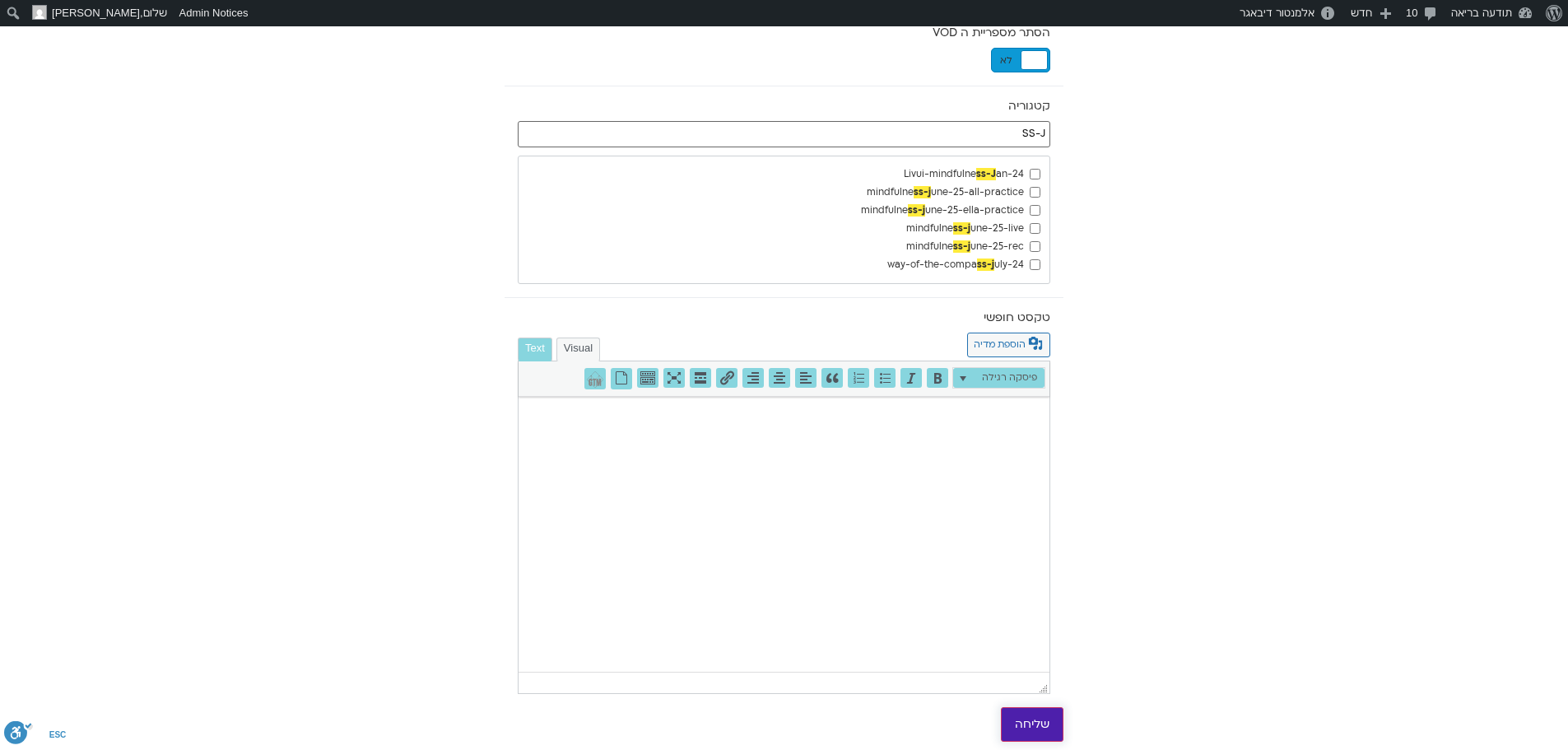 click on "שליחה" at bounding box center [1032, 724] 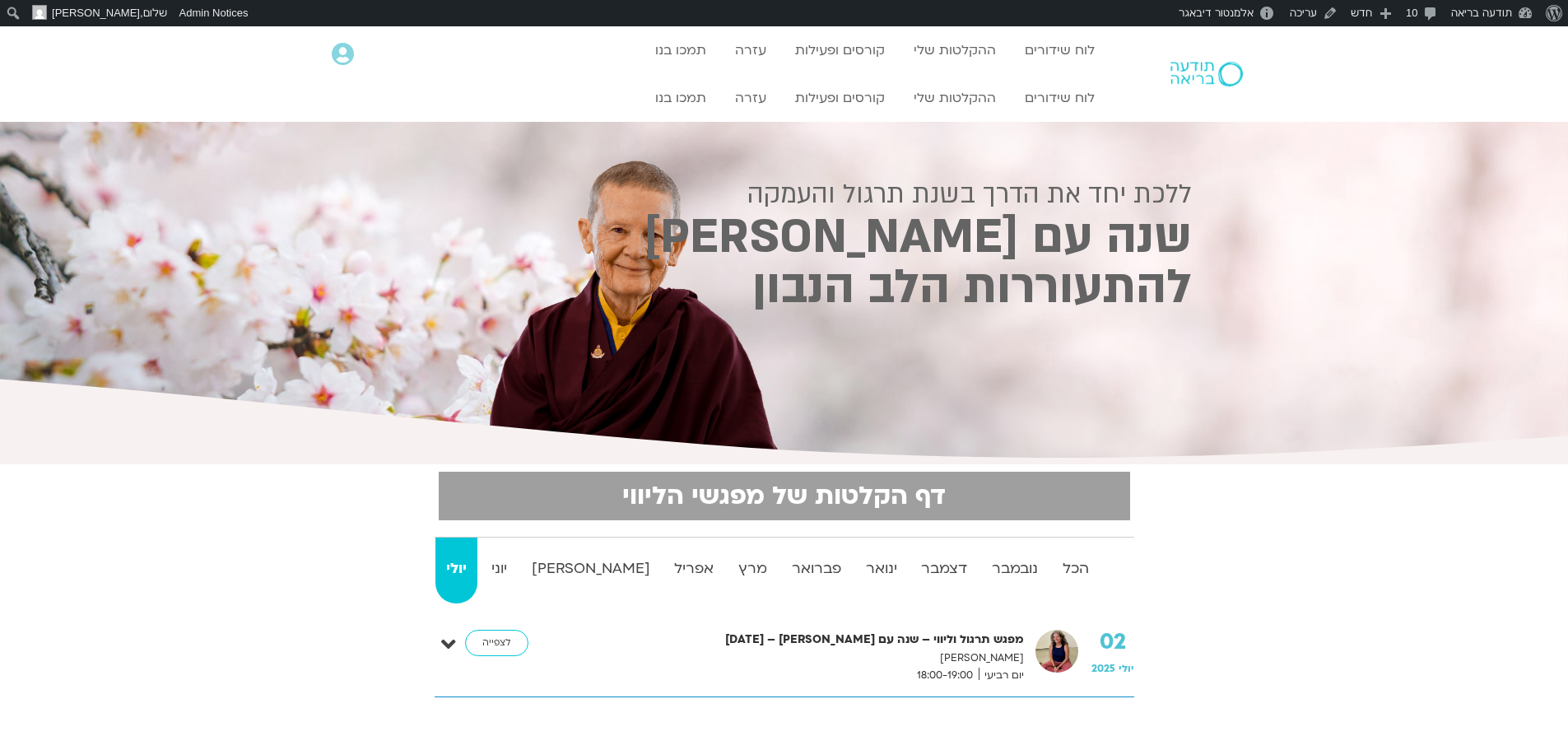 scroll, scrollTop: 0, scrollLeft: 0, axis: both 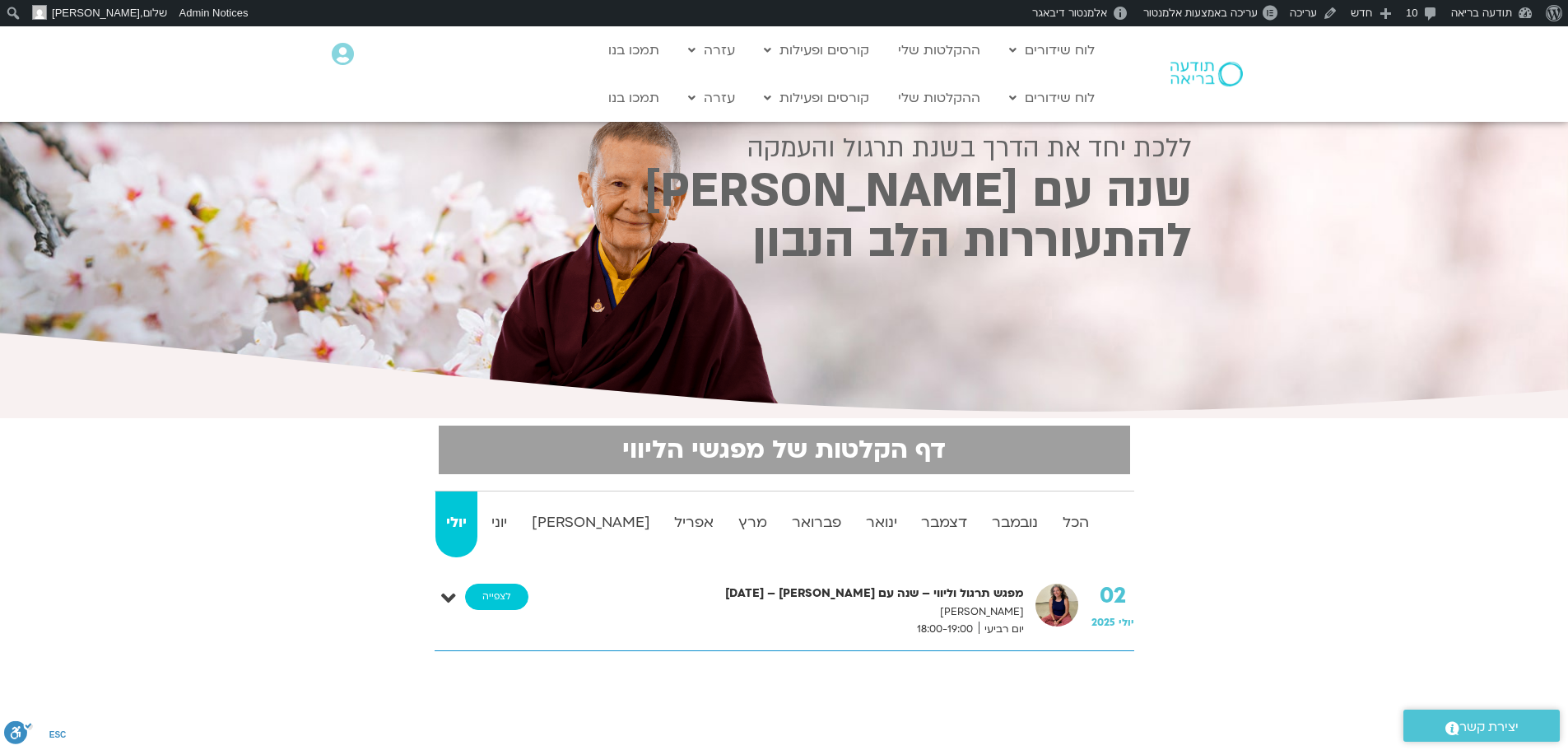 click on "לצפייה" at bounding box center (496, 597) 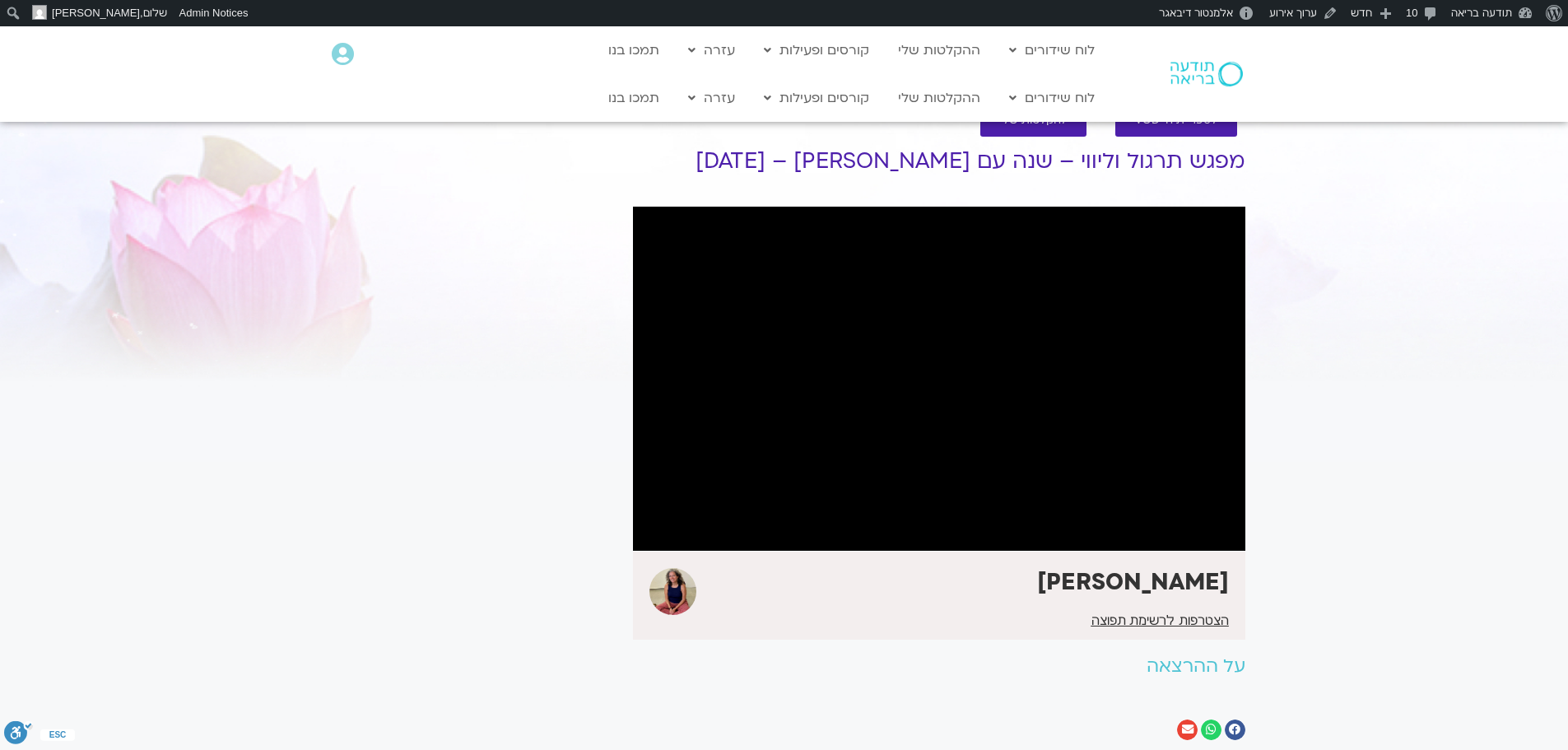scroll, scrollTop: 0, scrollLeft: 0, axis: both 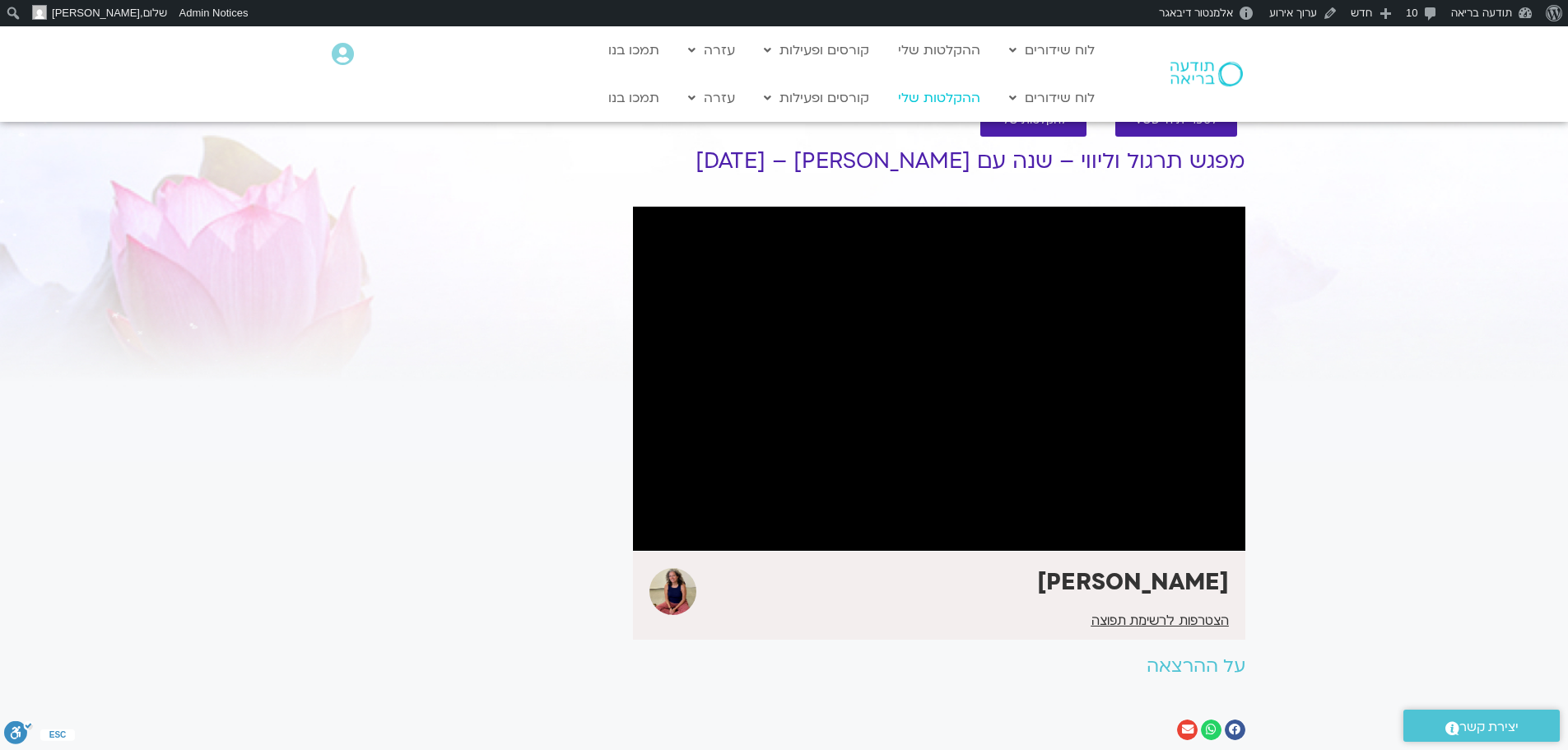 click on "ההקלטות שלי" at bounding box center [939, 98] 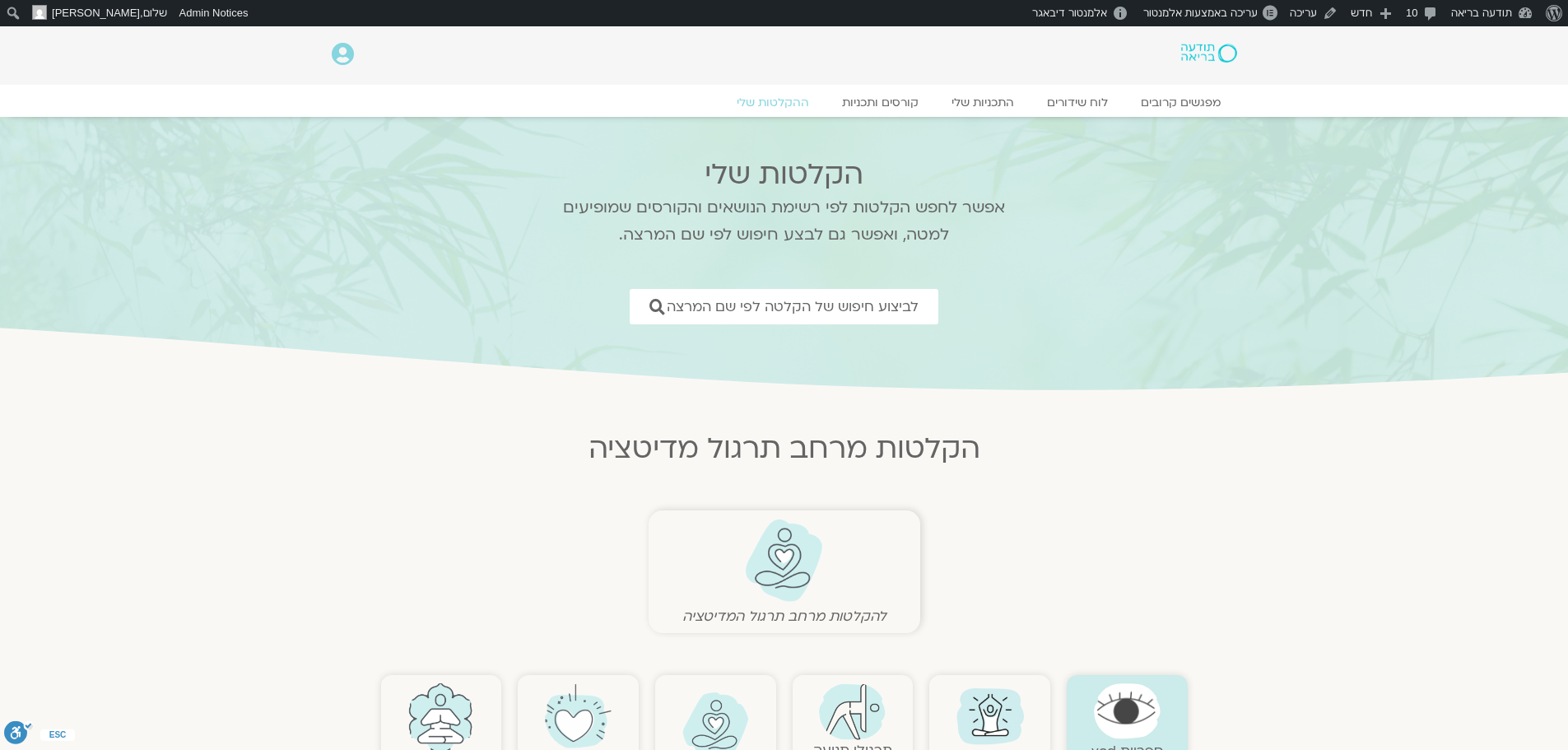 scroll, scrollTop: 0, scrollLeft: 0, axis: both 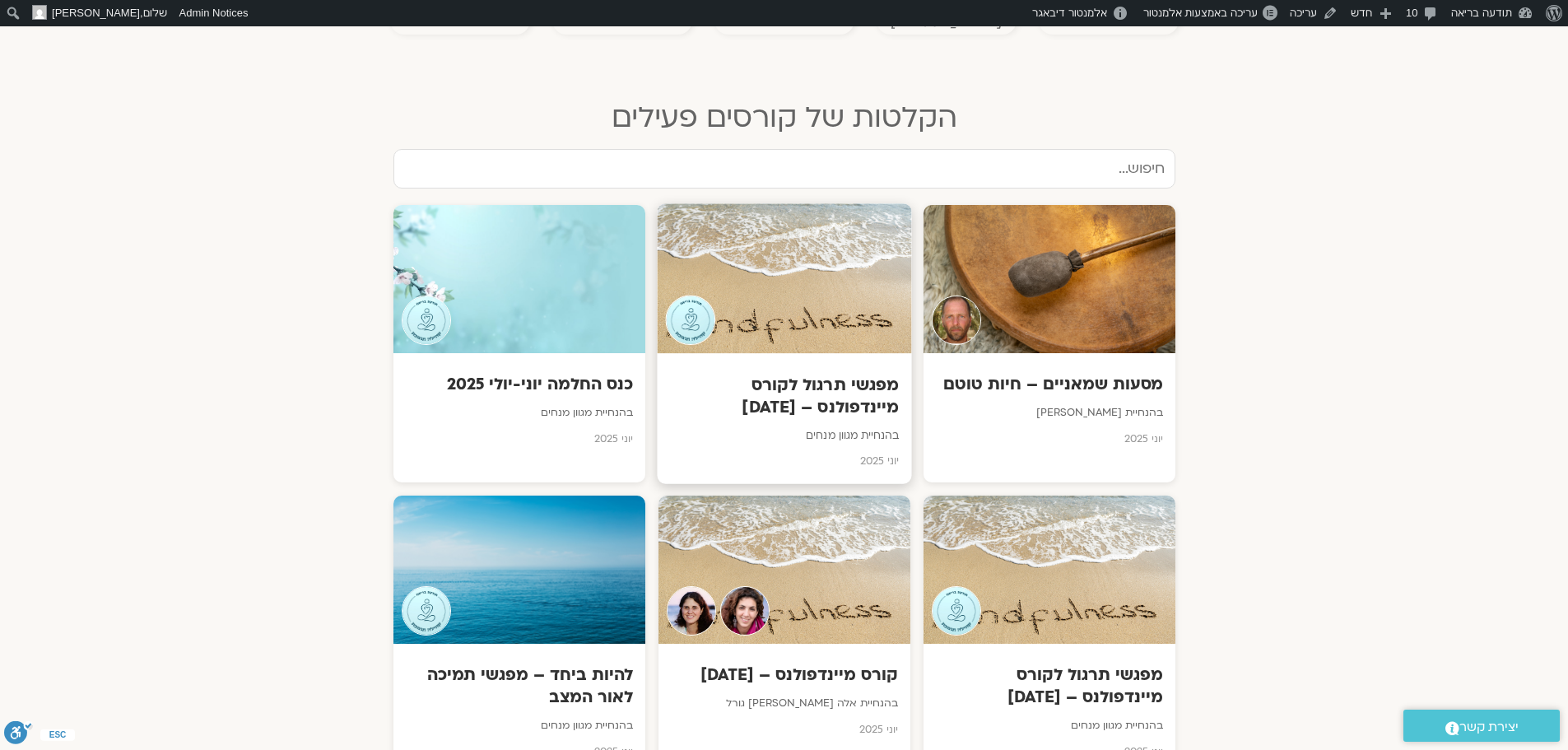 click at bounding box center (784, 279) 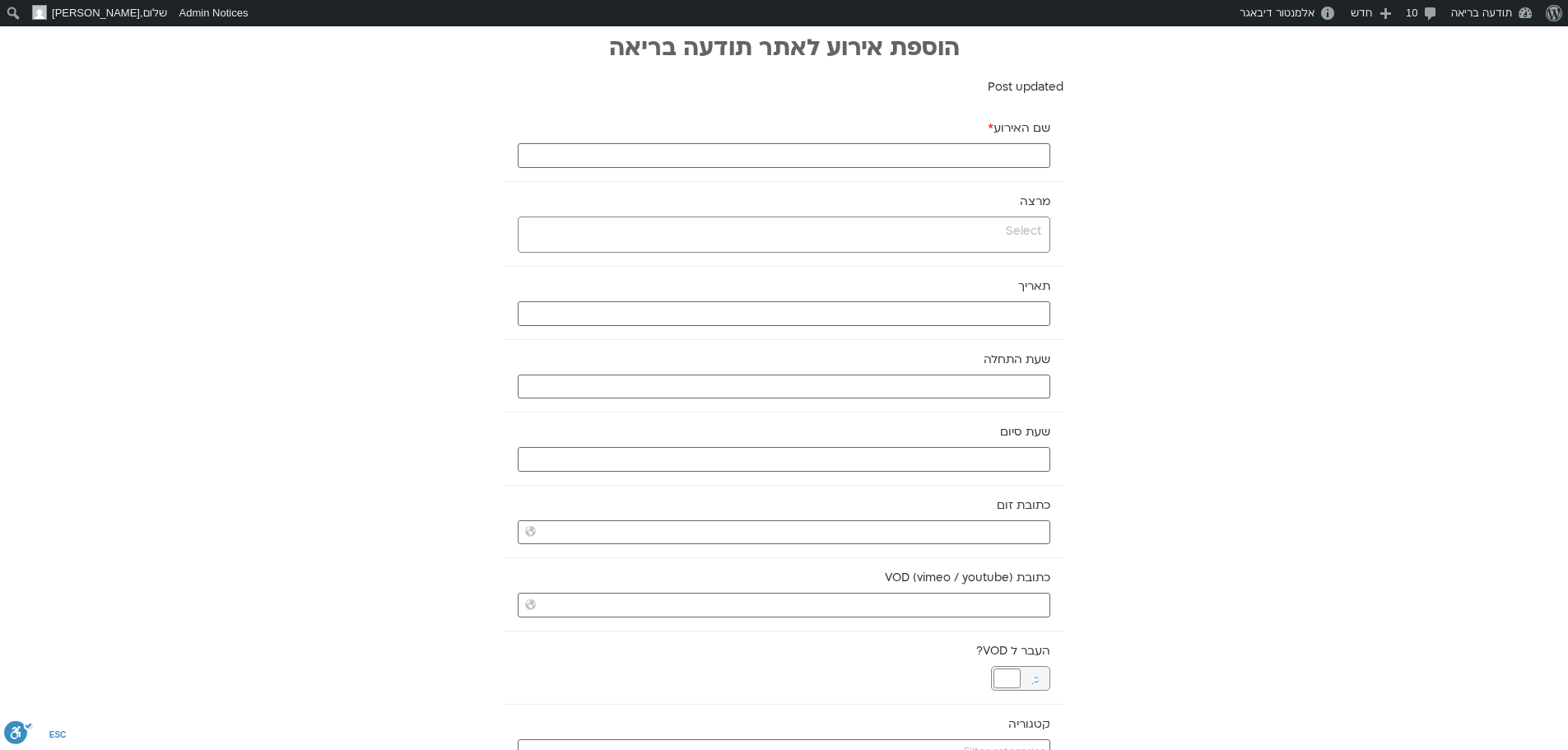 scroll, scrollTop: 0, scrollLeft: 0, axis: both 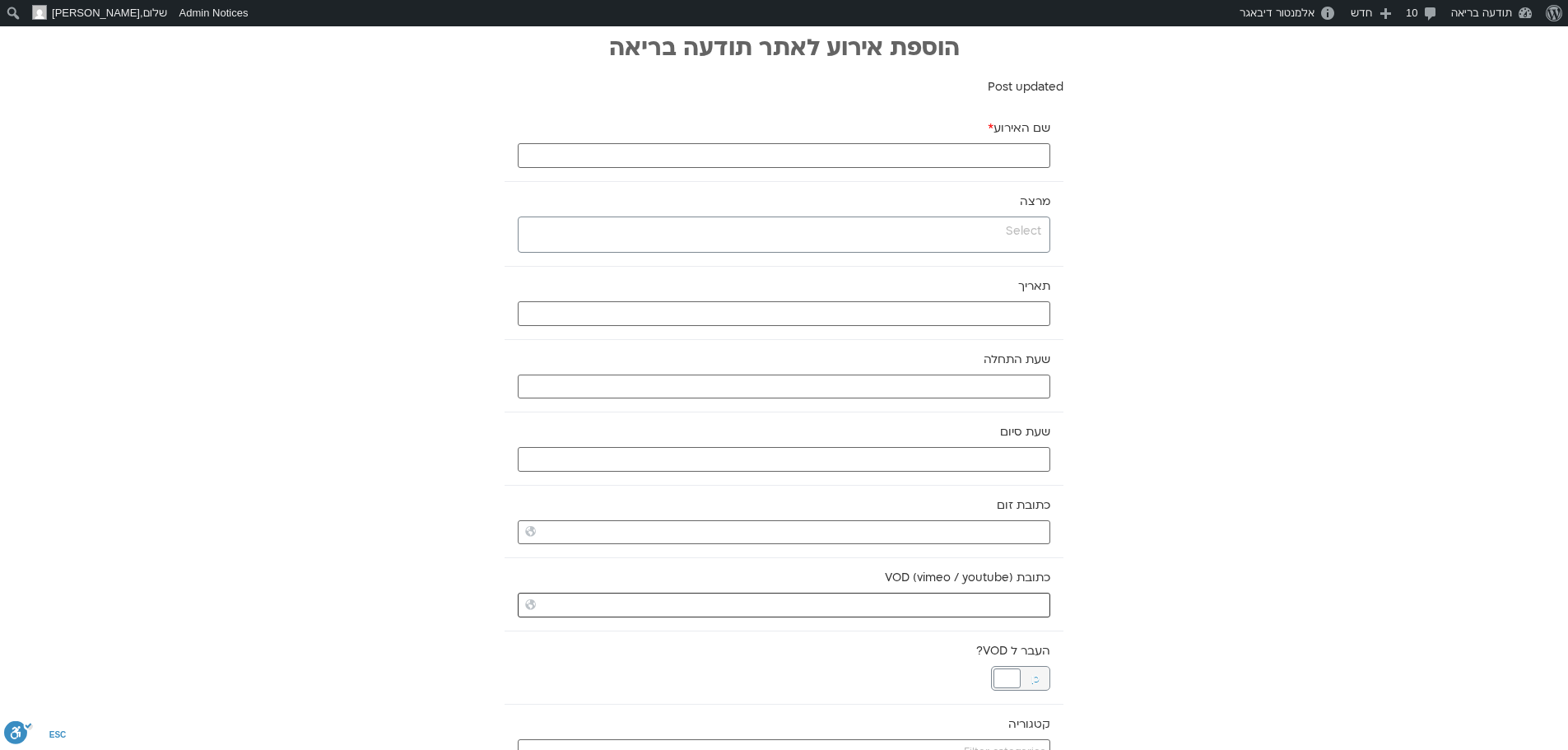 click on "כתובת VOD (vimeo / youtube)" at bounding box center [784, 605] 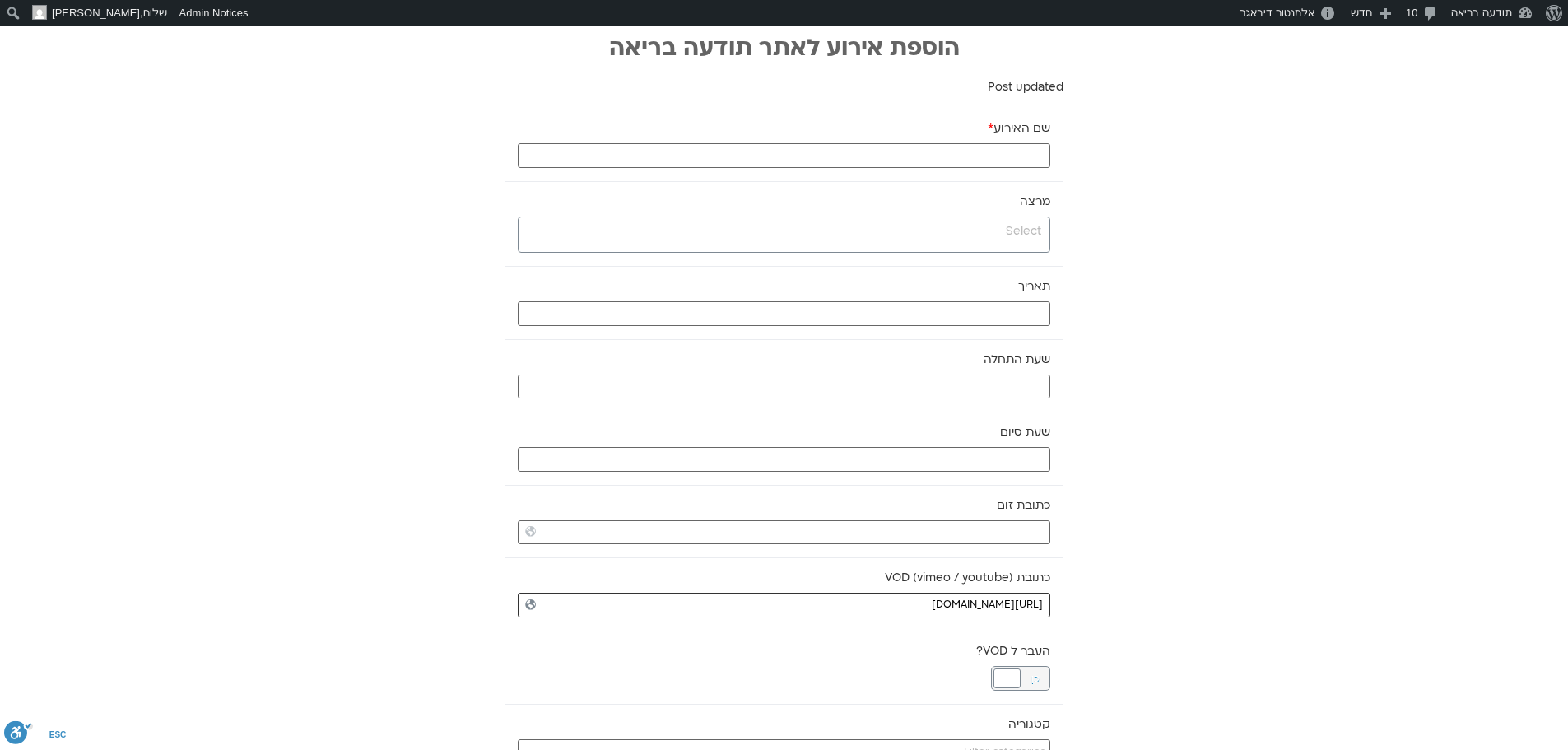 type on "[URL][DOMAIN_NAME]" 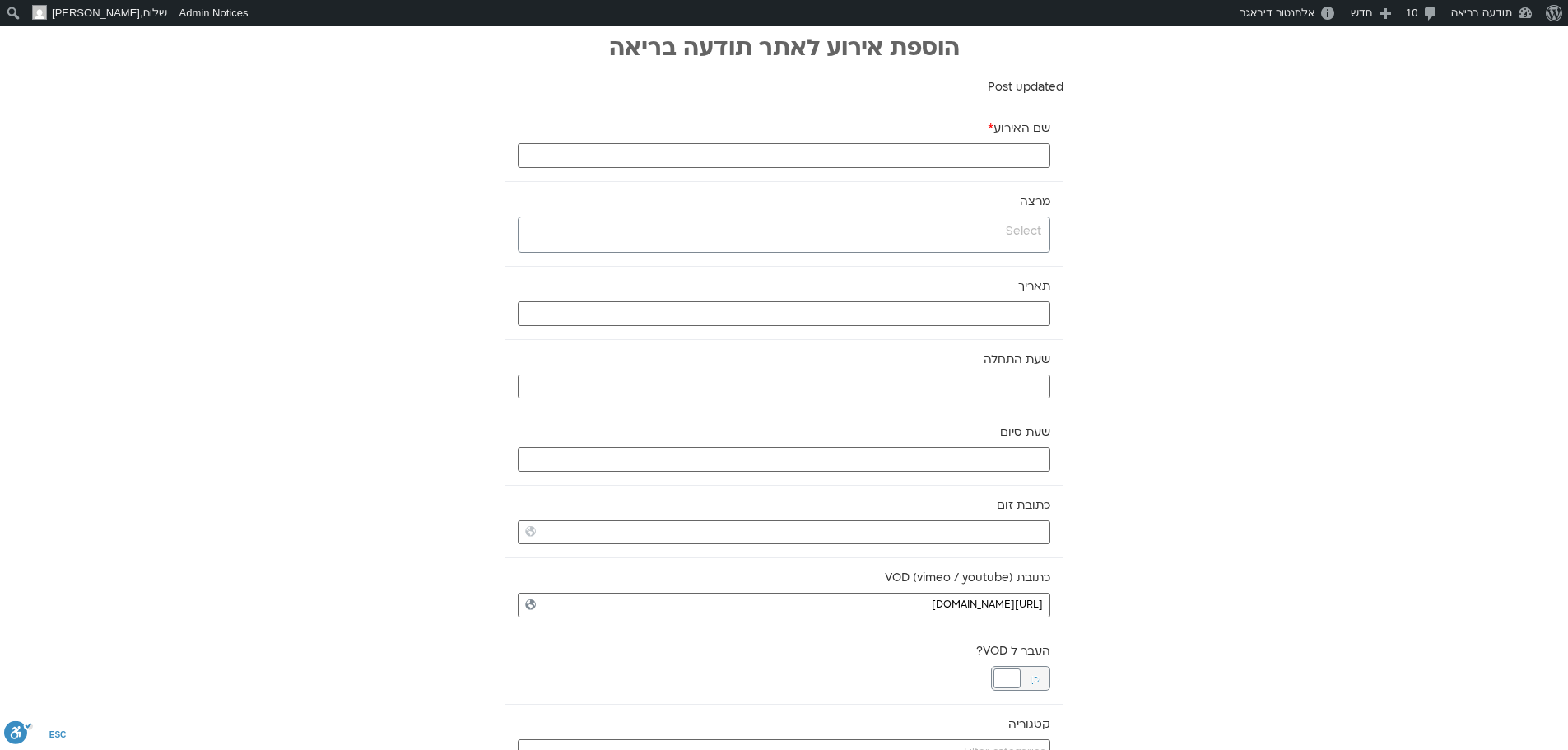 click at bounding box center (784, 235) 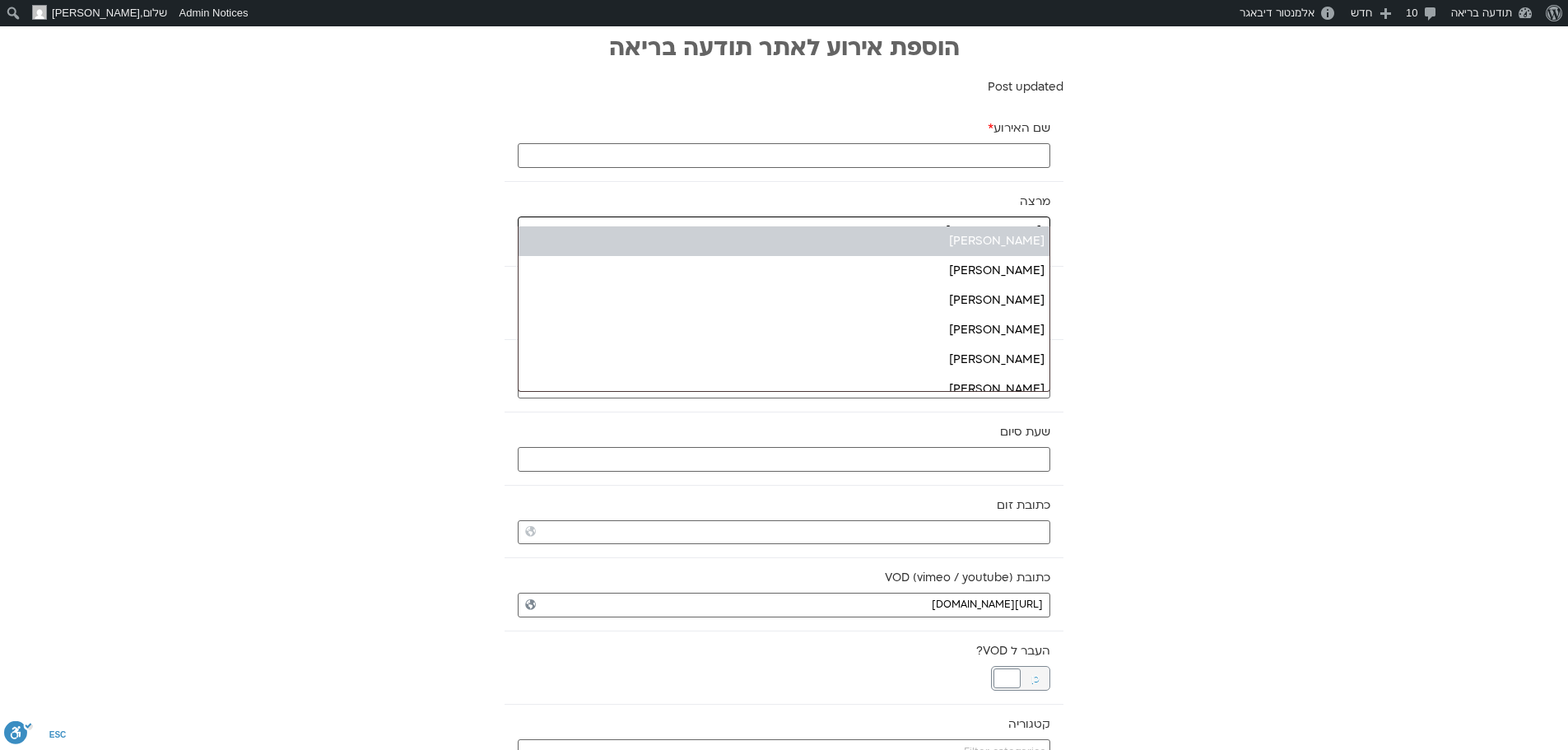 type on "יעל" 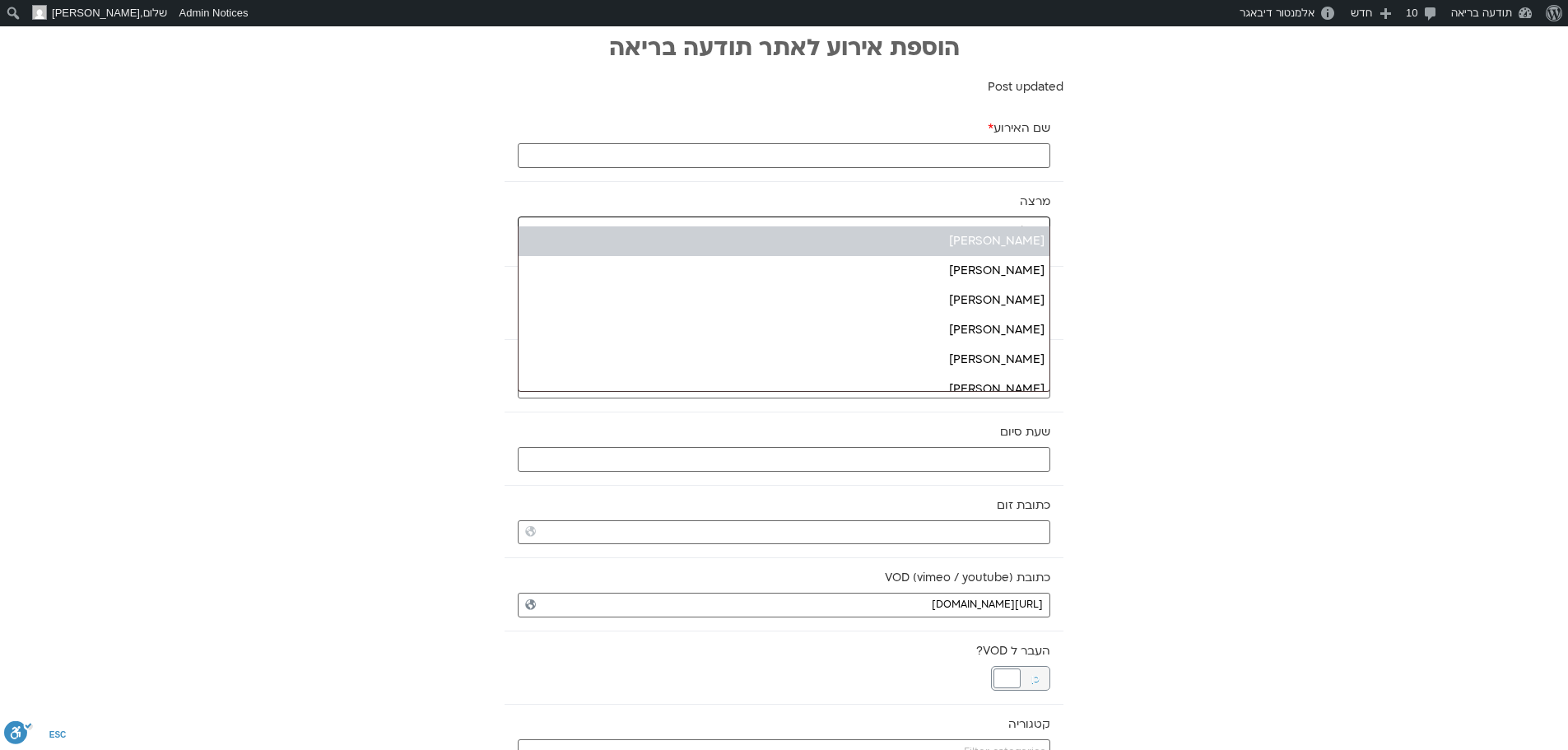 select on "*****" 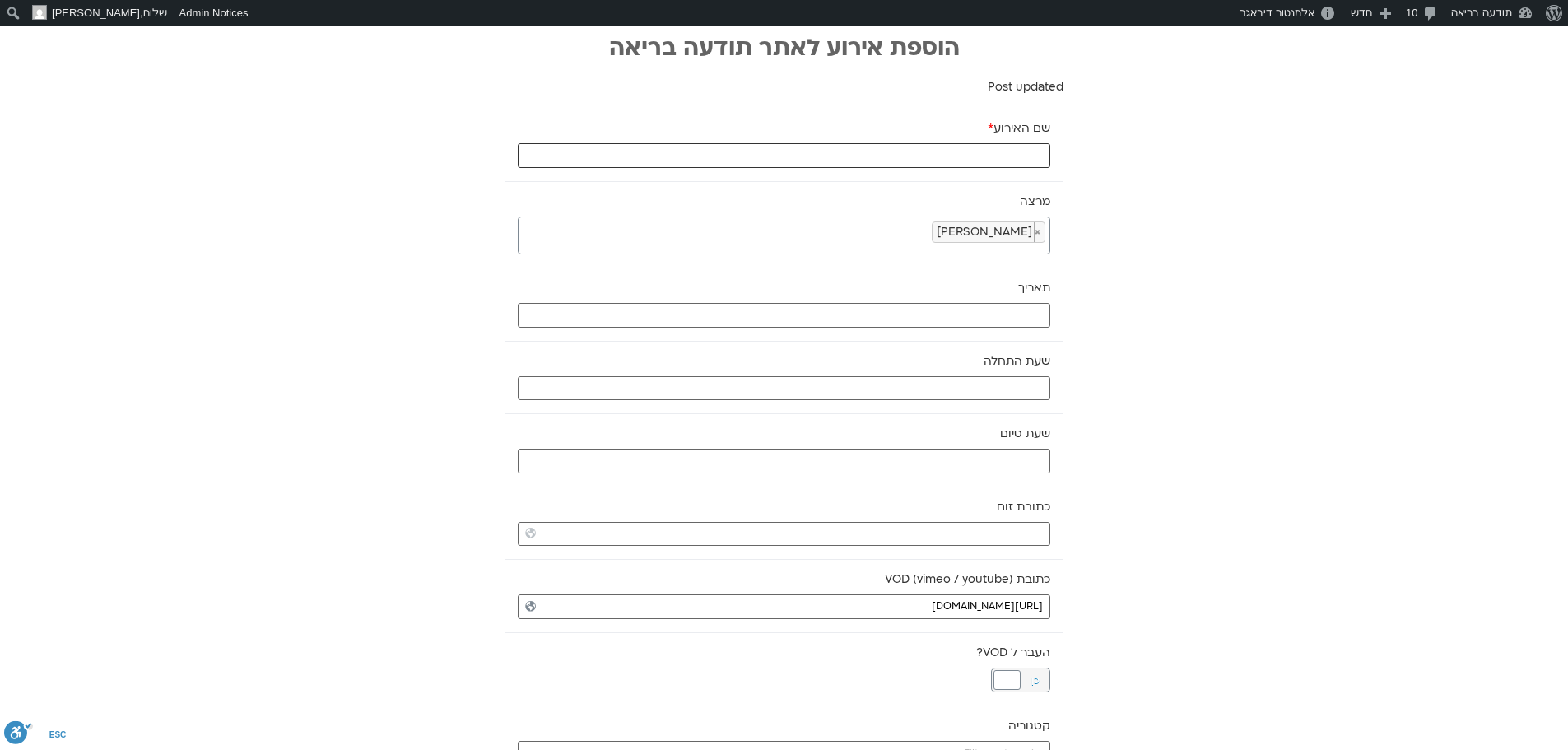 click on "שם האירוע  *" at bounding box center [784, 156] 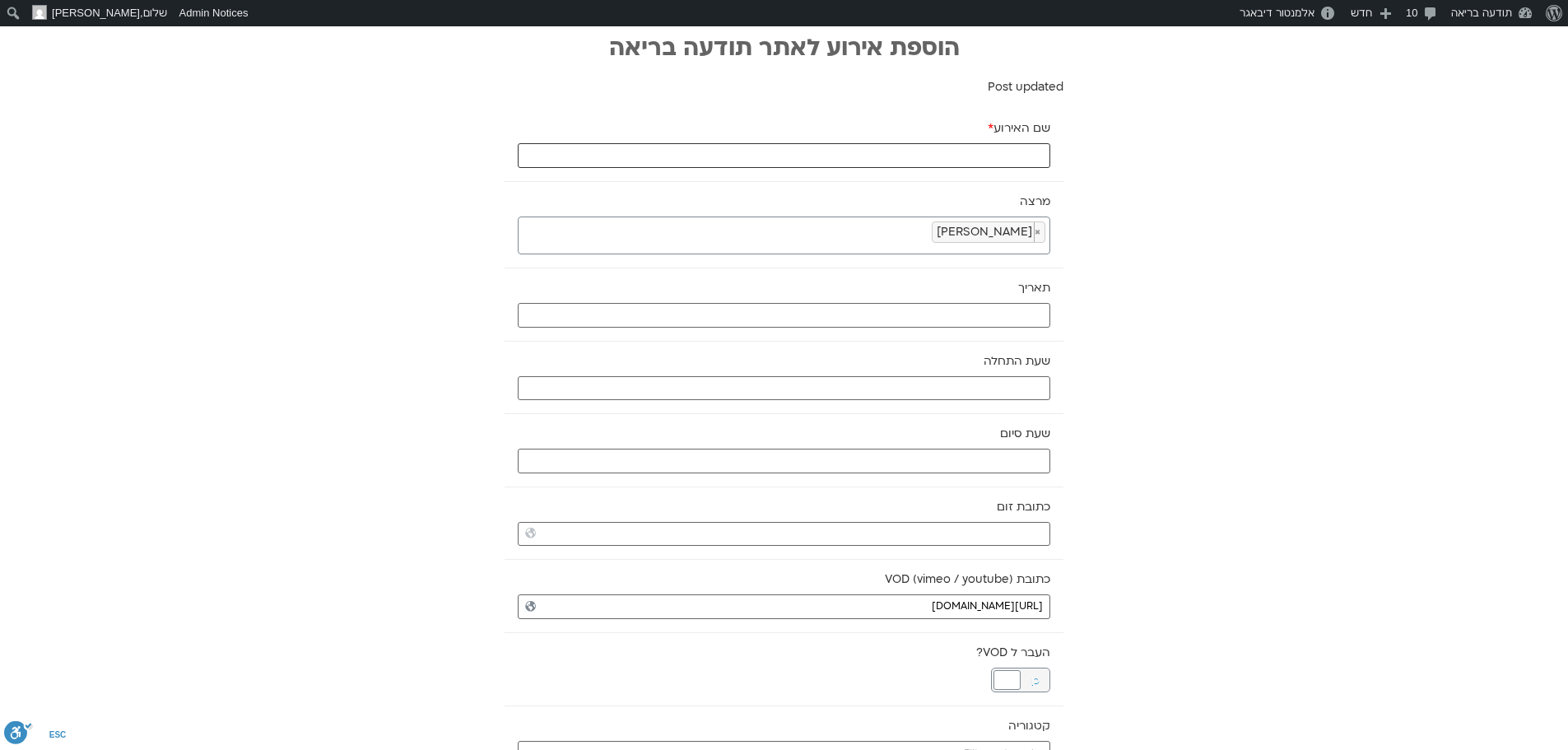 paste on "יוגה תרפיה – יציבות מתוך תנועה" 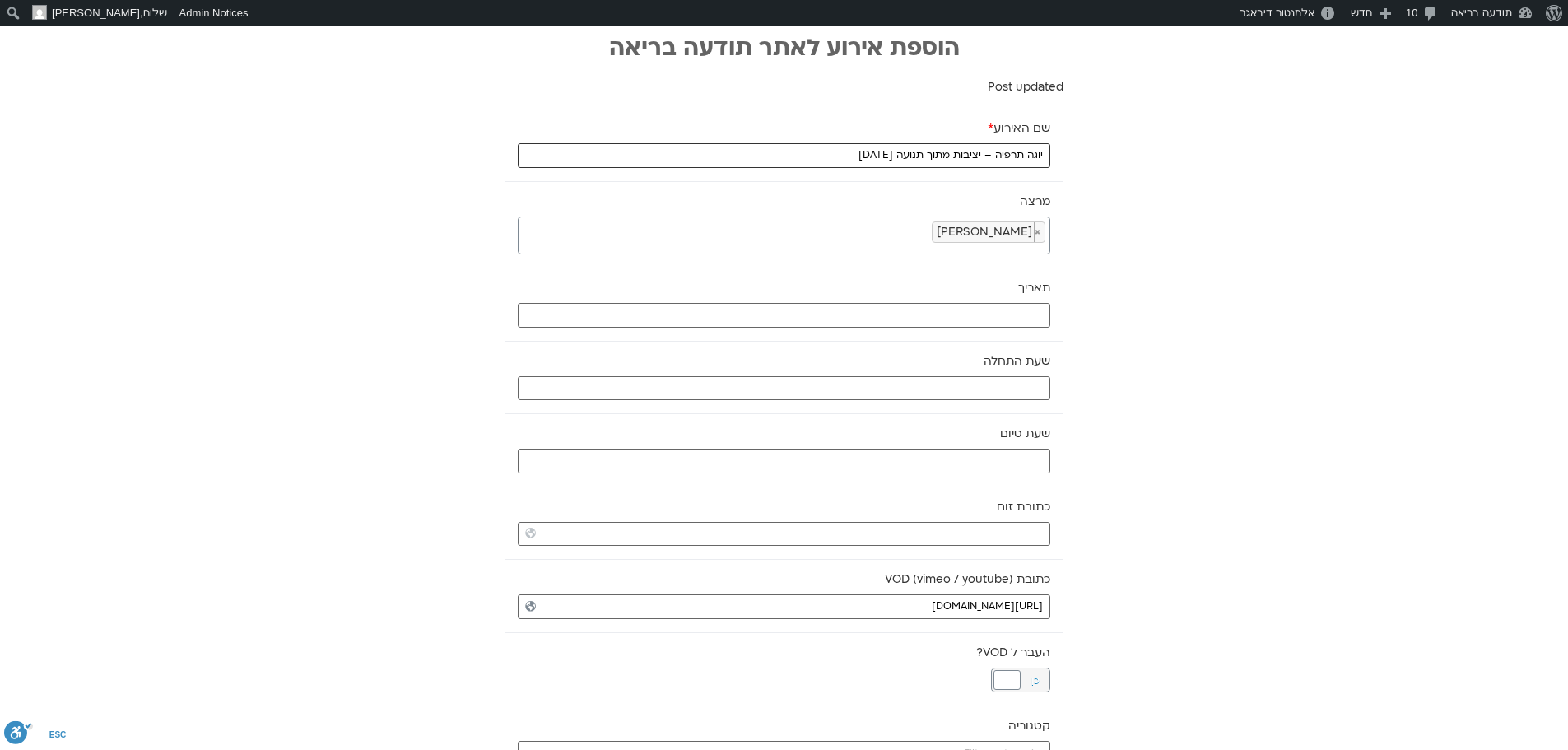 type on "יוגה תרפיה – יציבות מתוך תנועה 2.7.25" 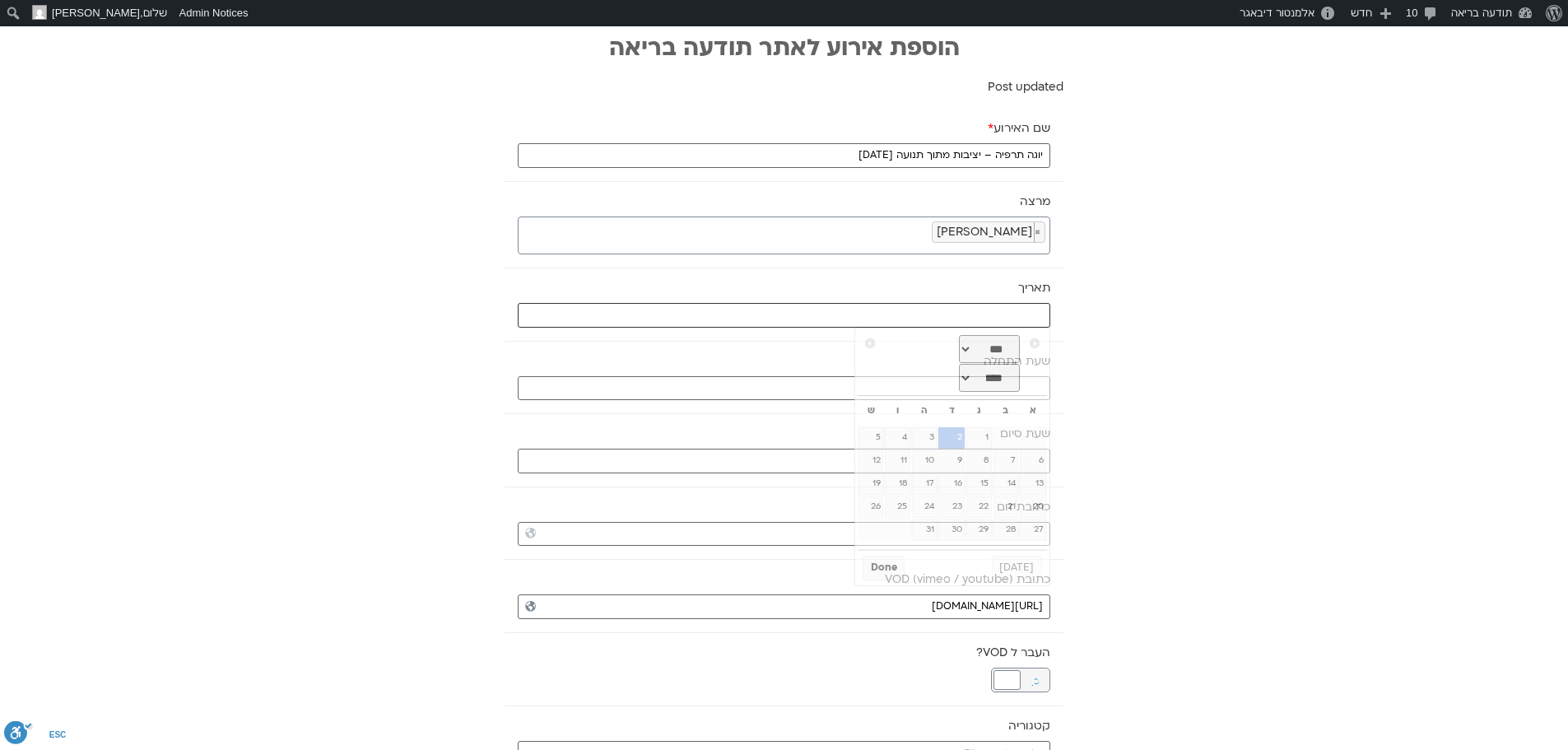 click at bounding box center [784, 315] 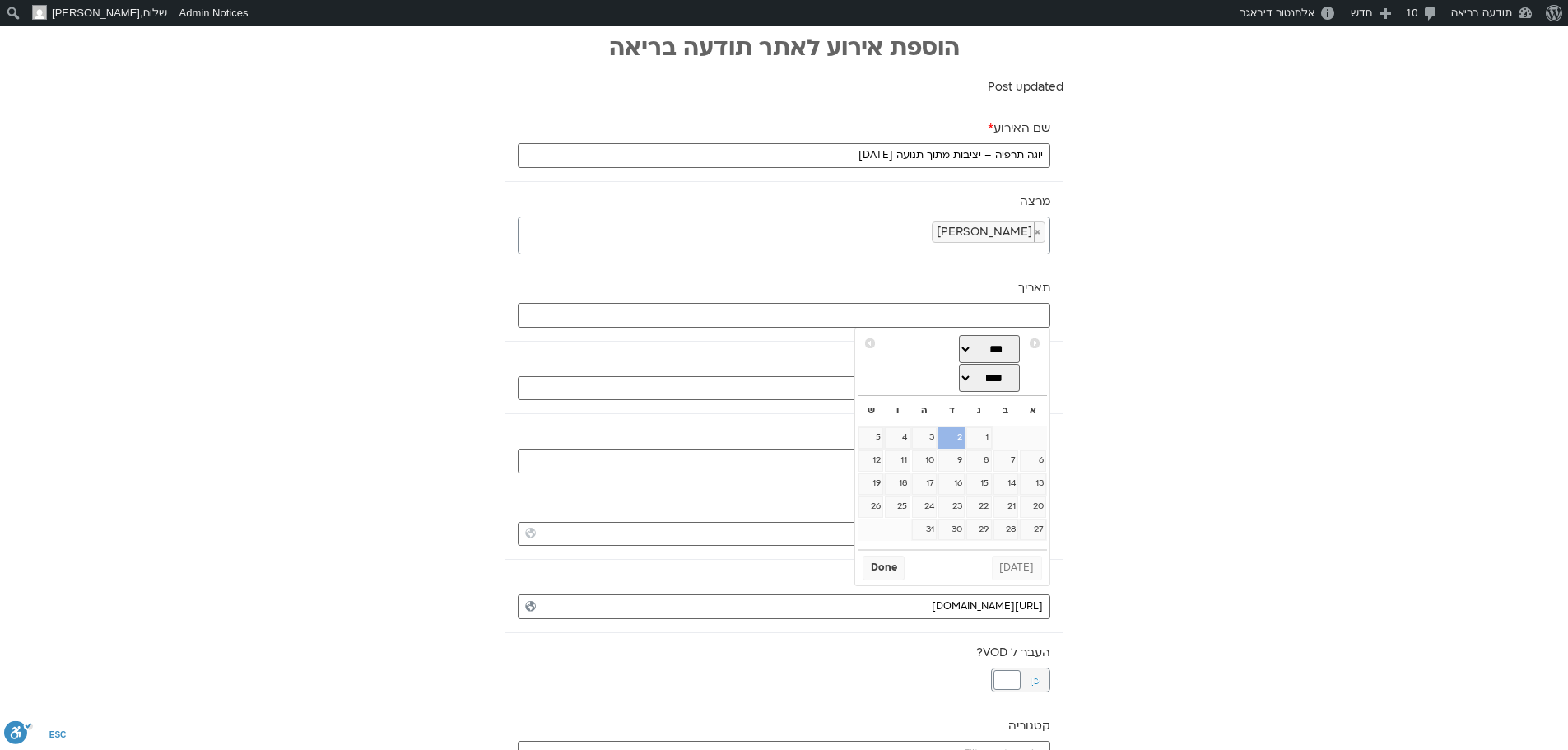 click on "2" at bounding box center [952, 438] 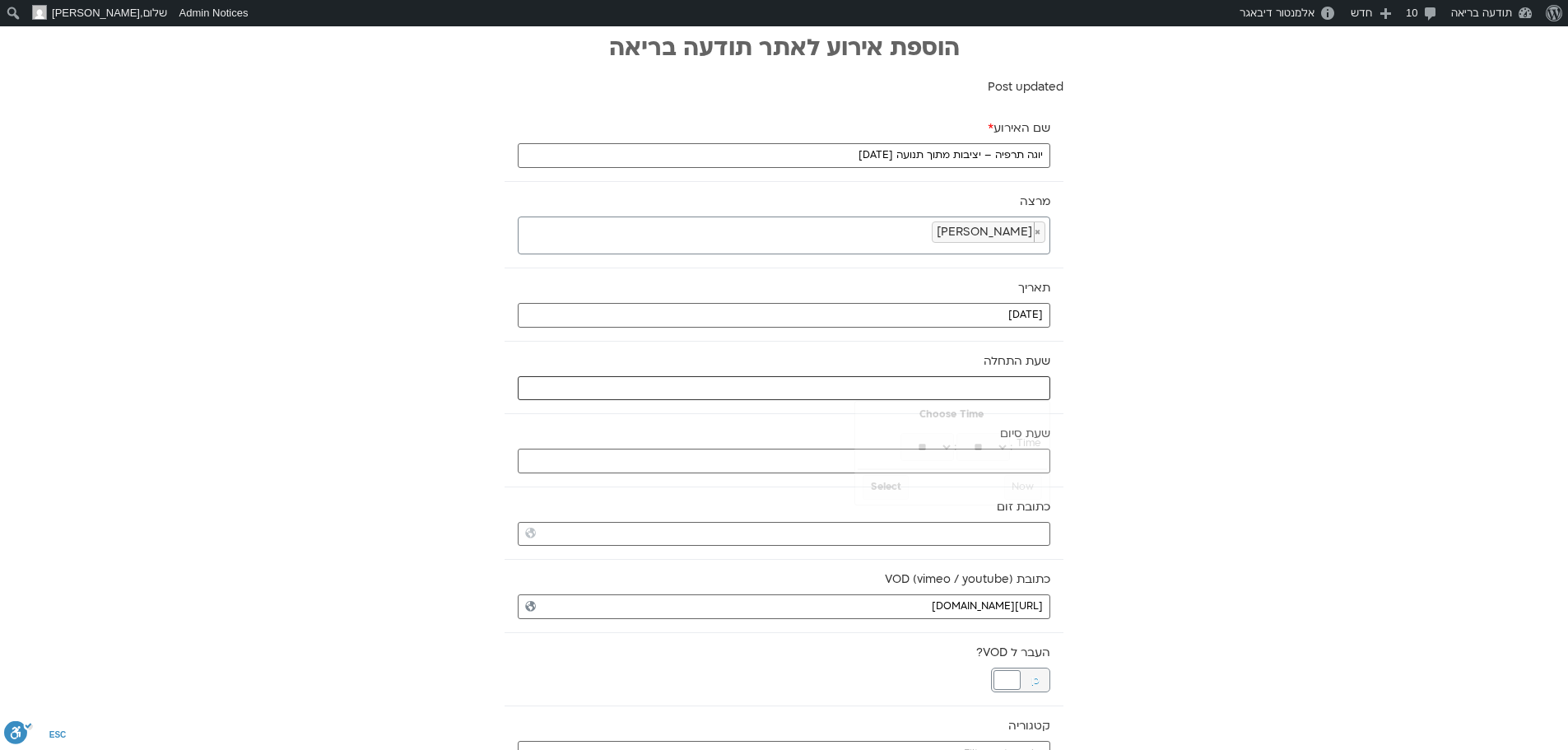 click at bounding box center [784, 389] 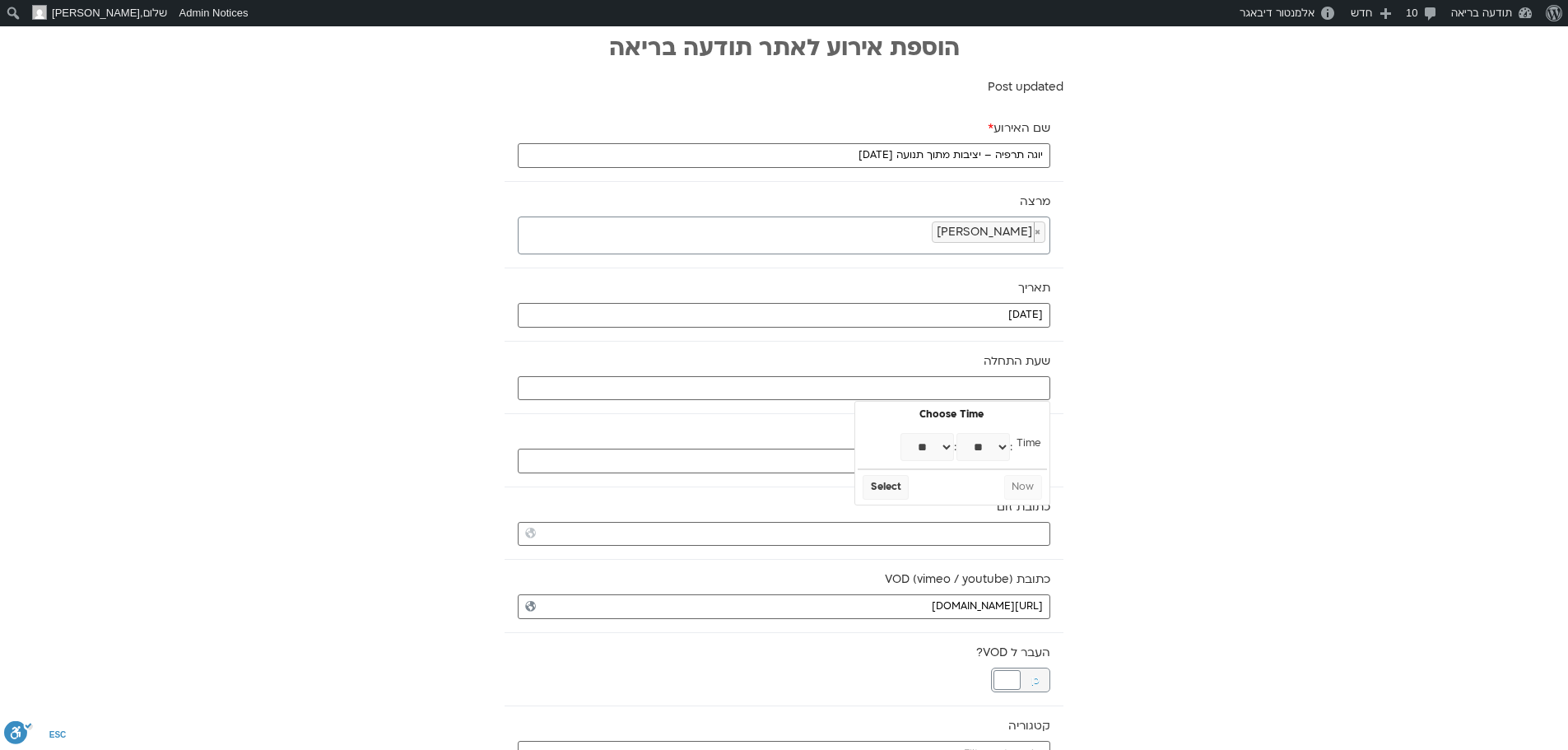 click on "** ** ** ** ** ** ** ** ** ** ** ** ** ** ** ** ** ** ** ** ** ** ** **" at bounding box center (927, 447) 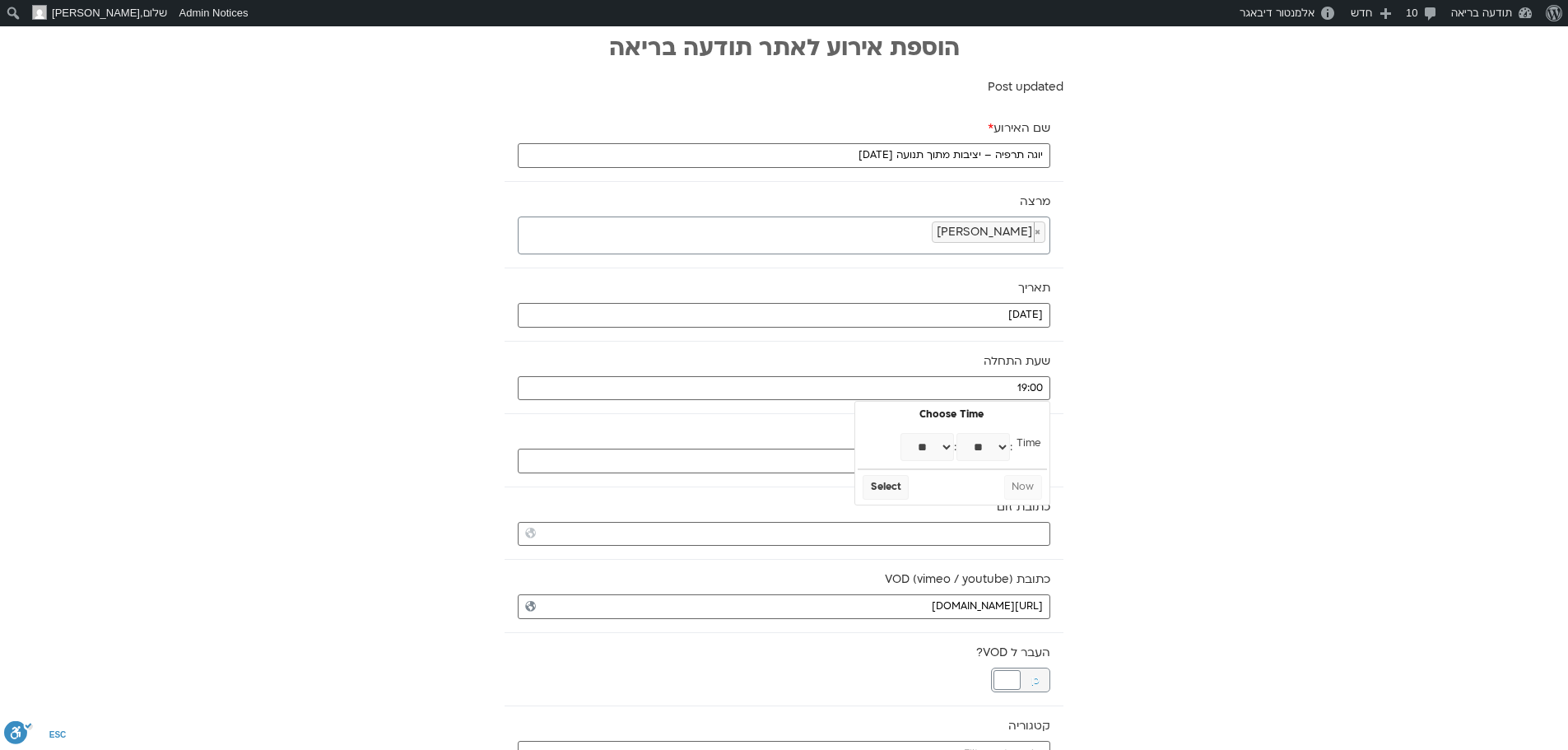 select on "**" 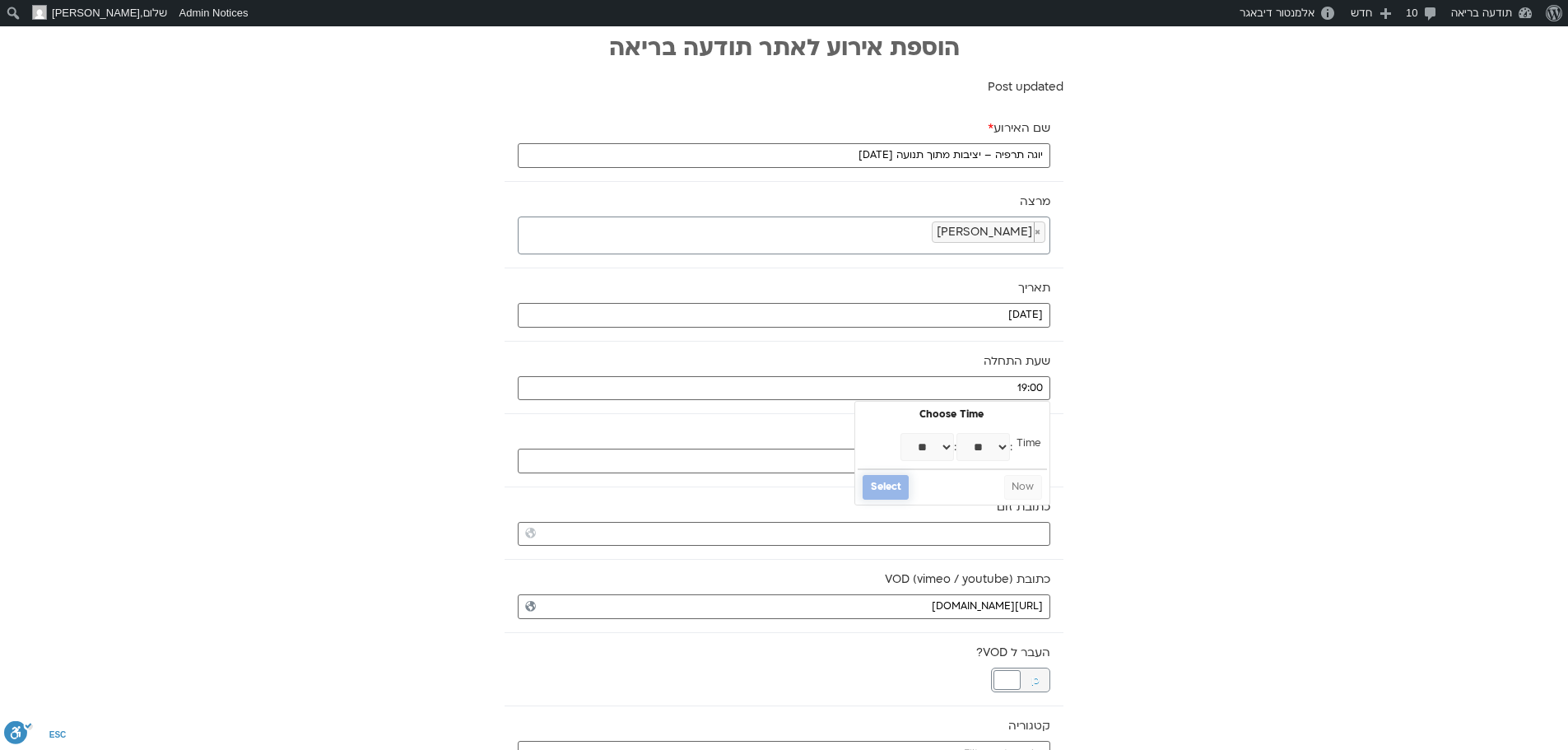 click on "Select" at bounding box center (886, 487) 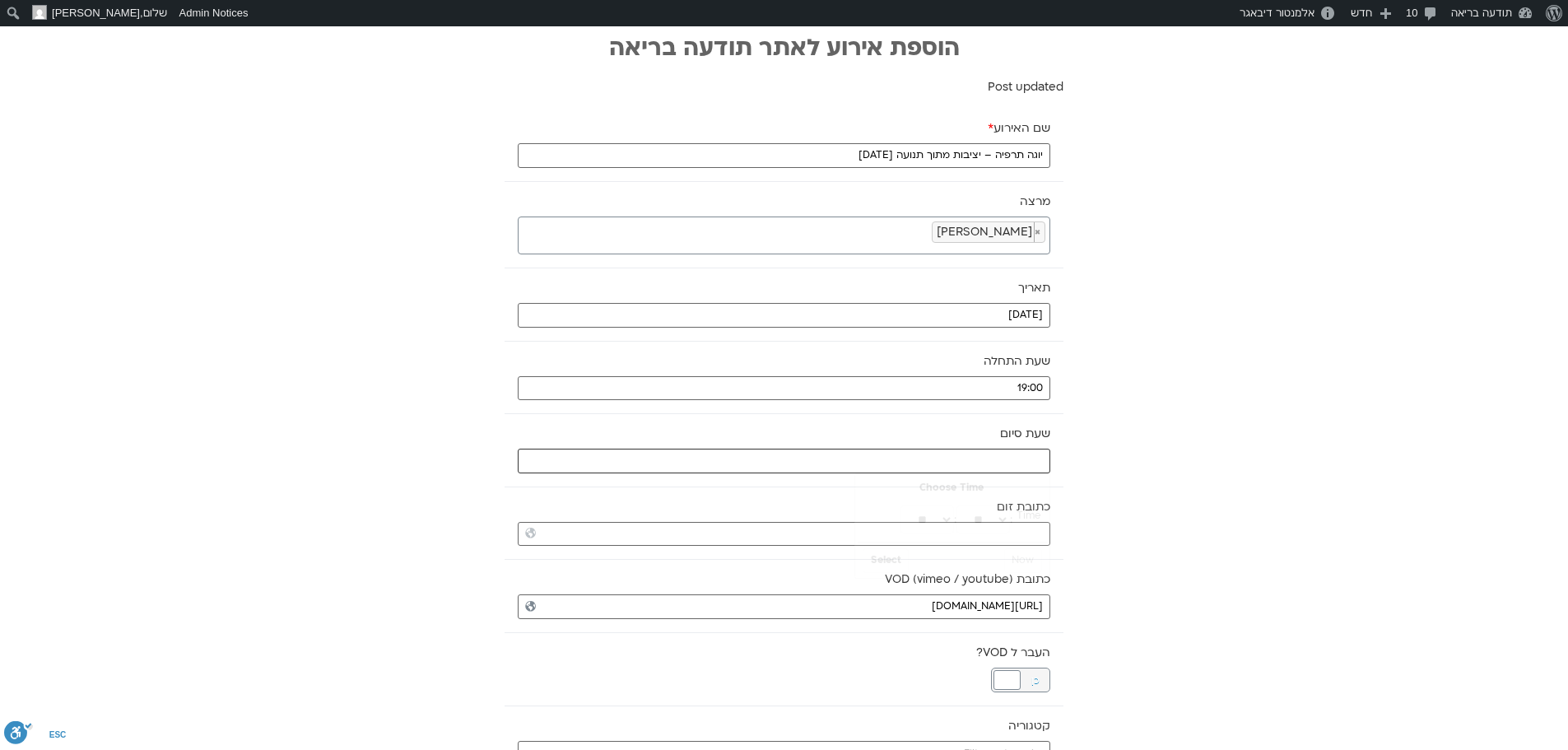 click at bounding box center [784, 461] 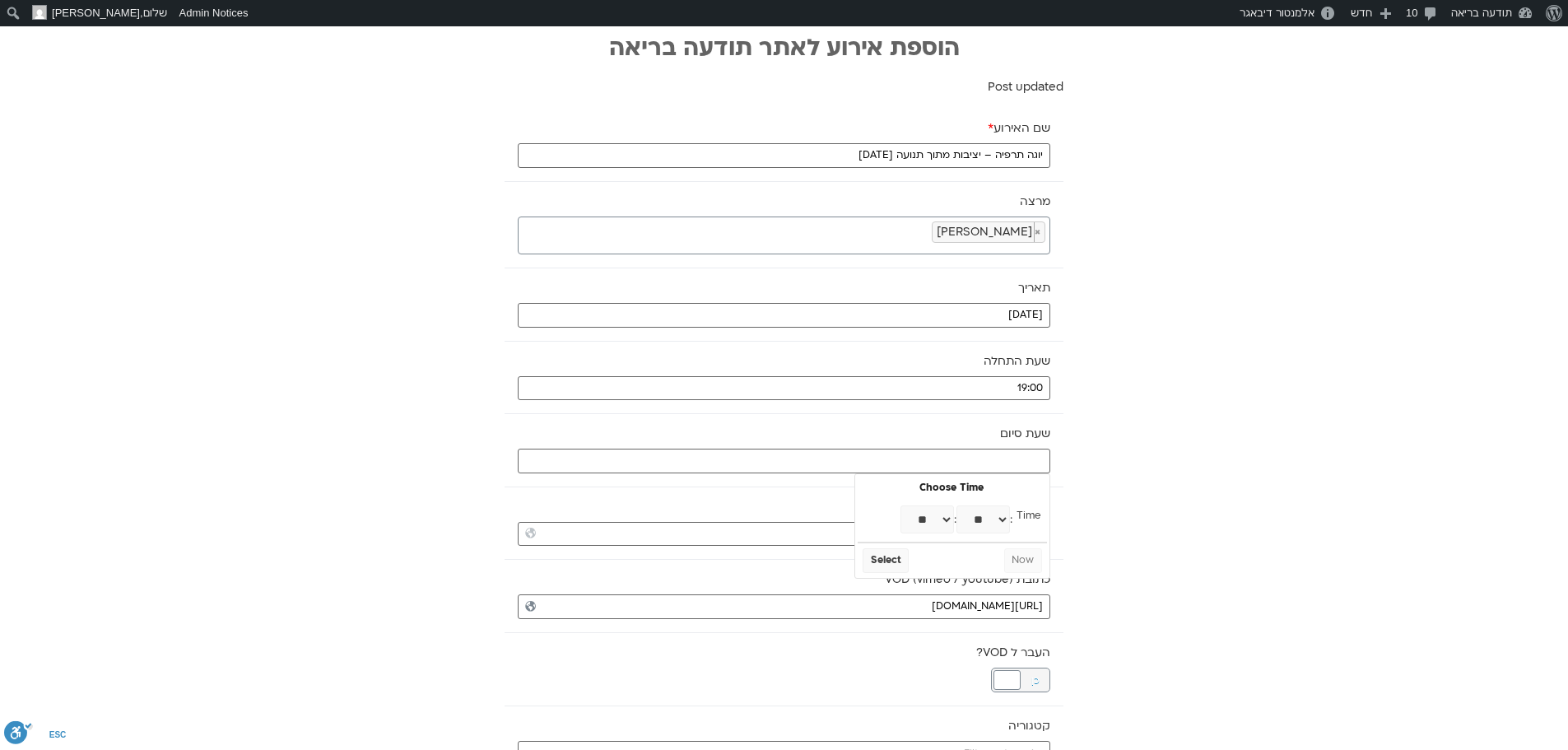 click on "** ** ** ** ** ** ** ** ** ** ** ** ** ** ** ** ** ** ** ** ** ** ** **" at bounding box center [927, 519] 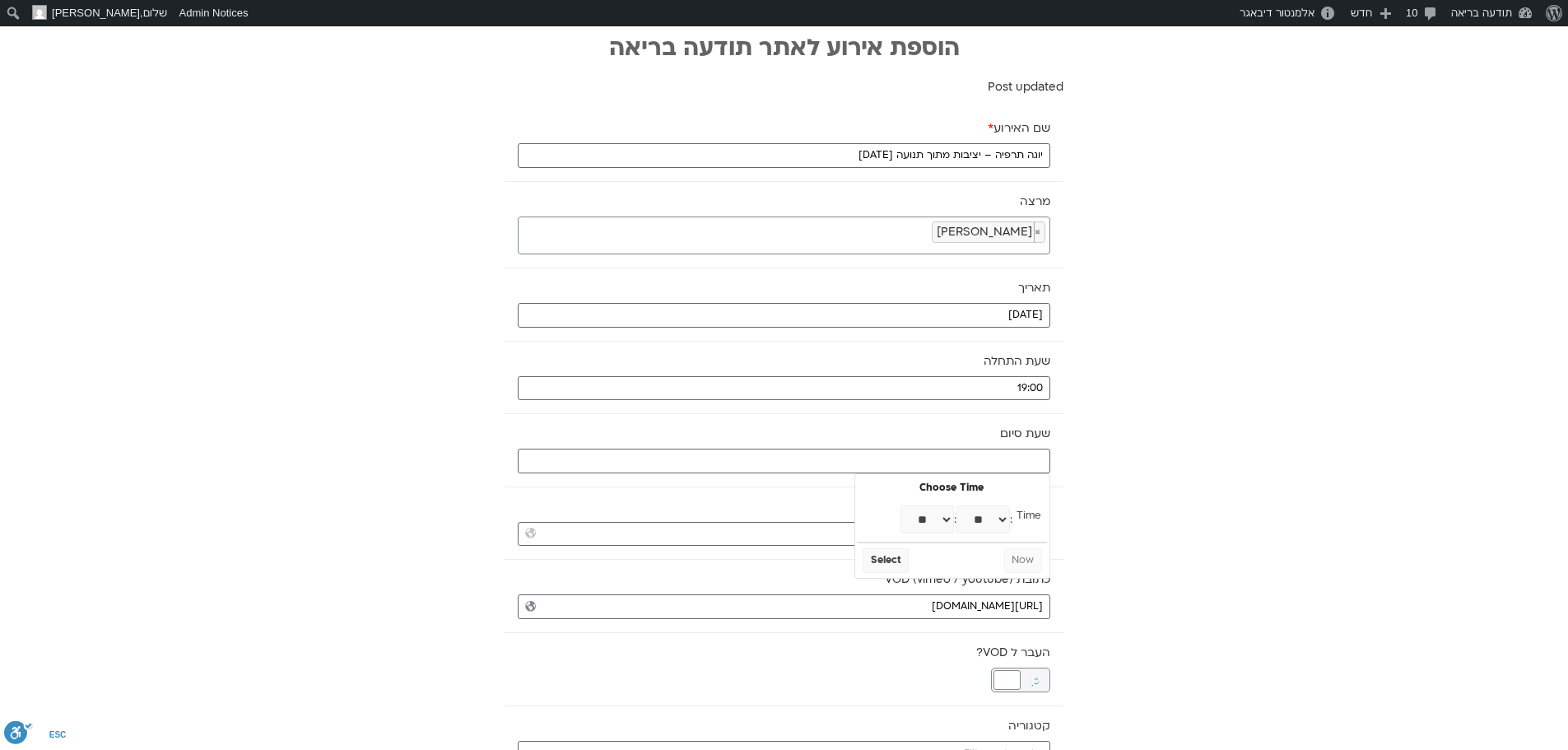 type on "20:00" 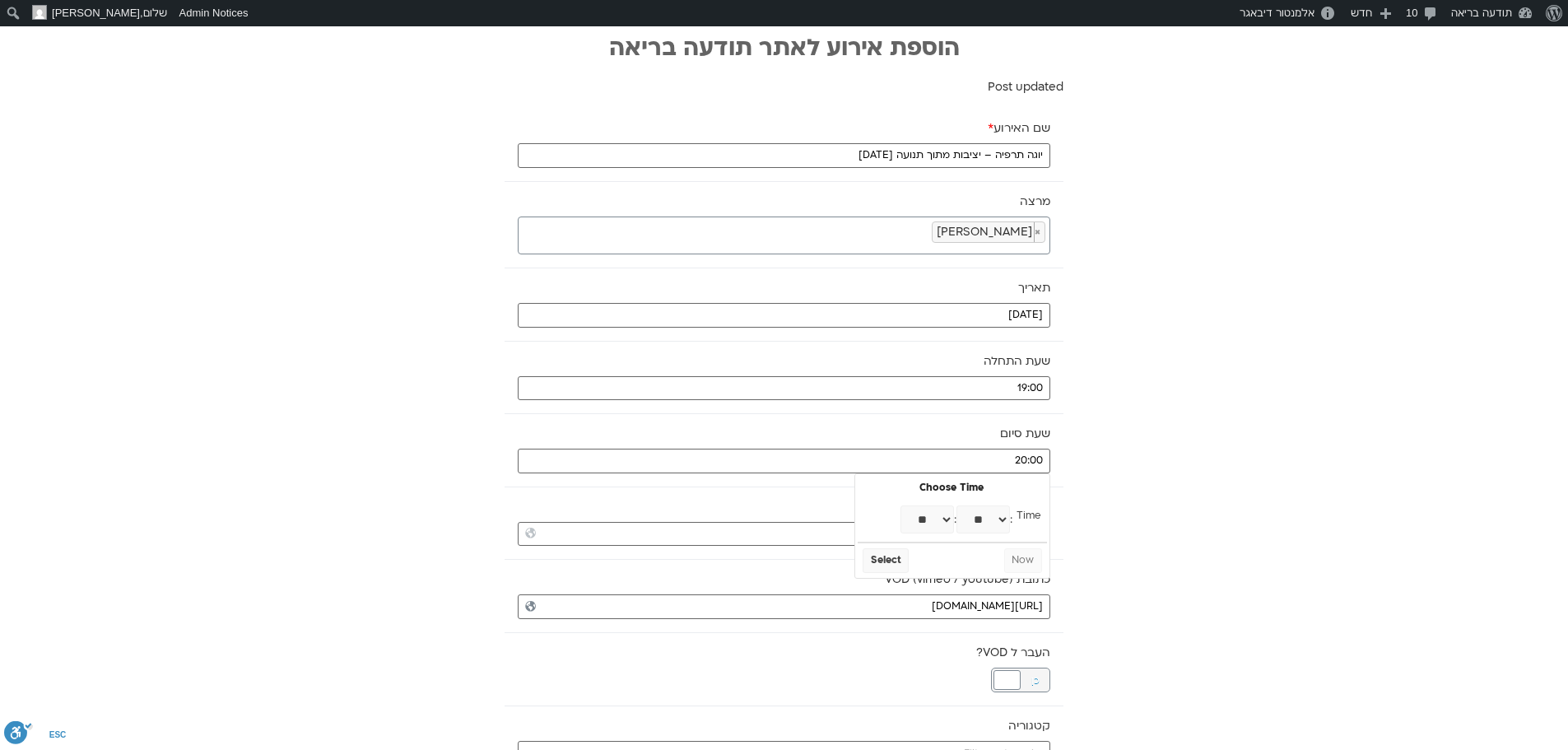 select on "**" 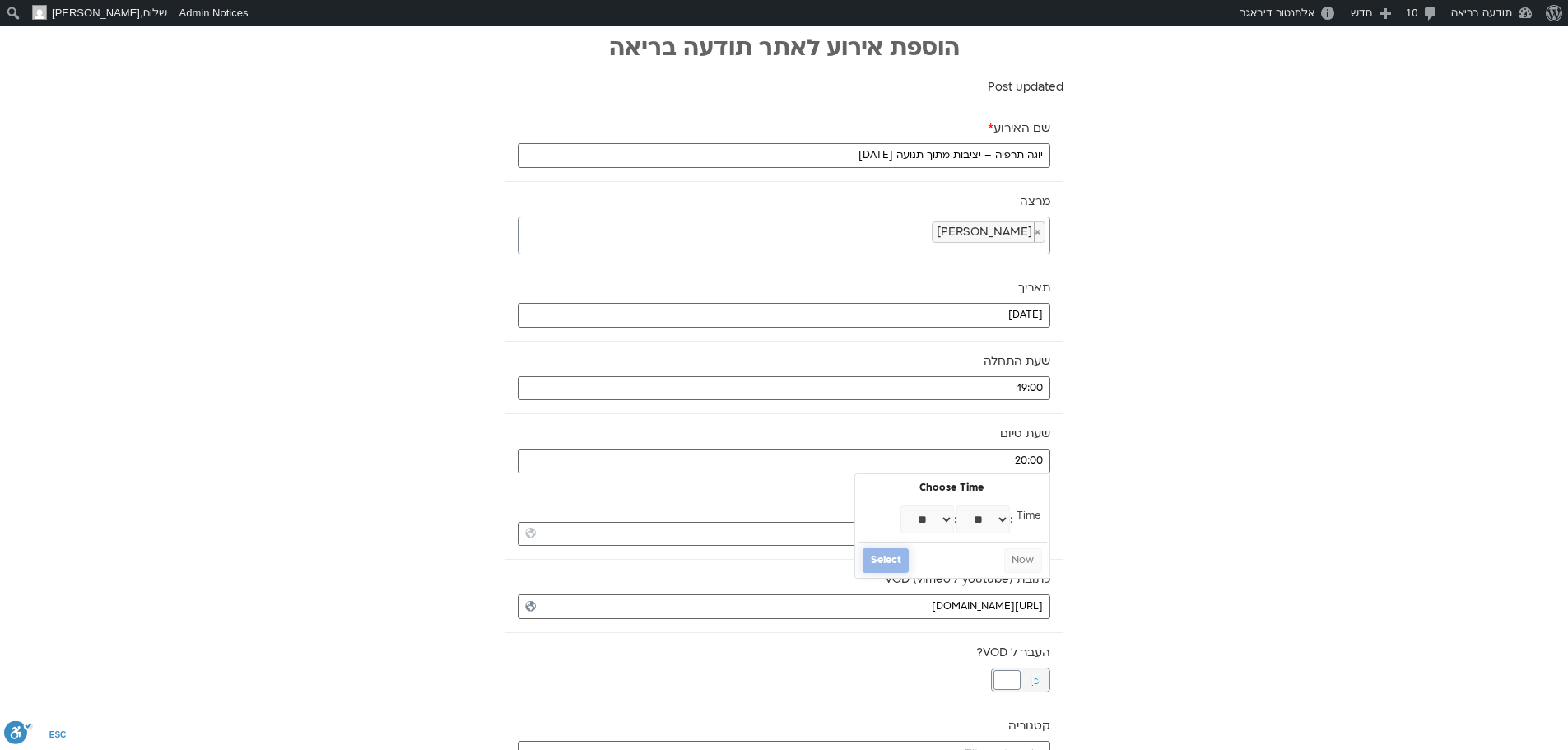 click on "Select" at bounding box center [886, 561] 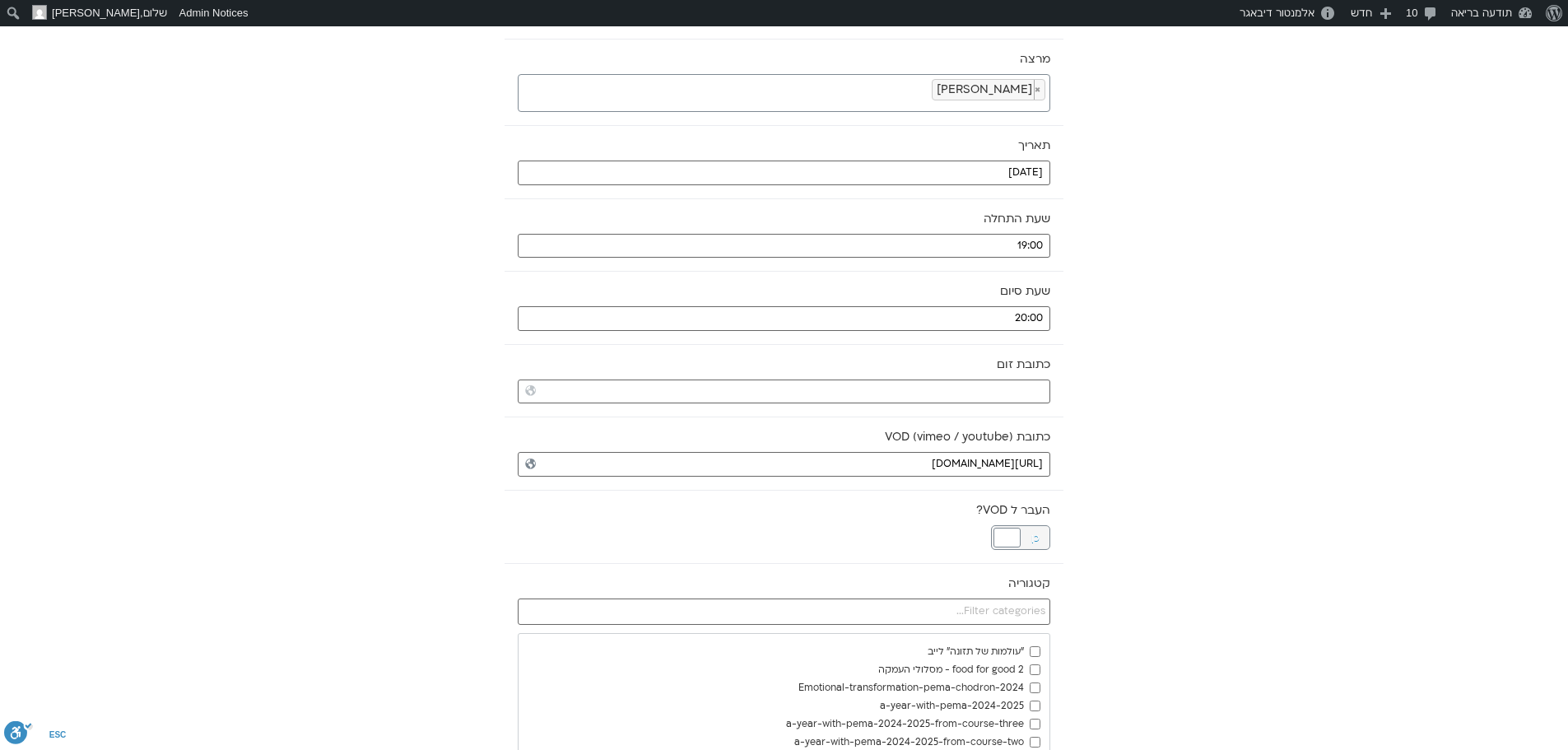 scroll, scrollTop: 165, scrollLeft: 0, axis: vertical 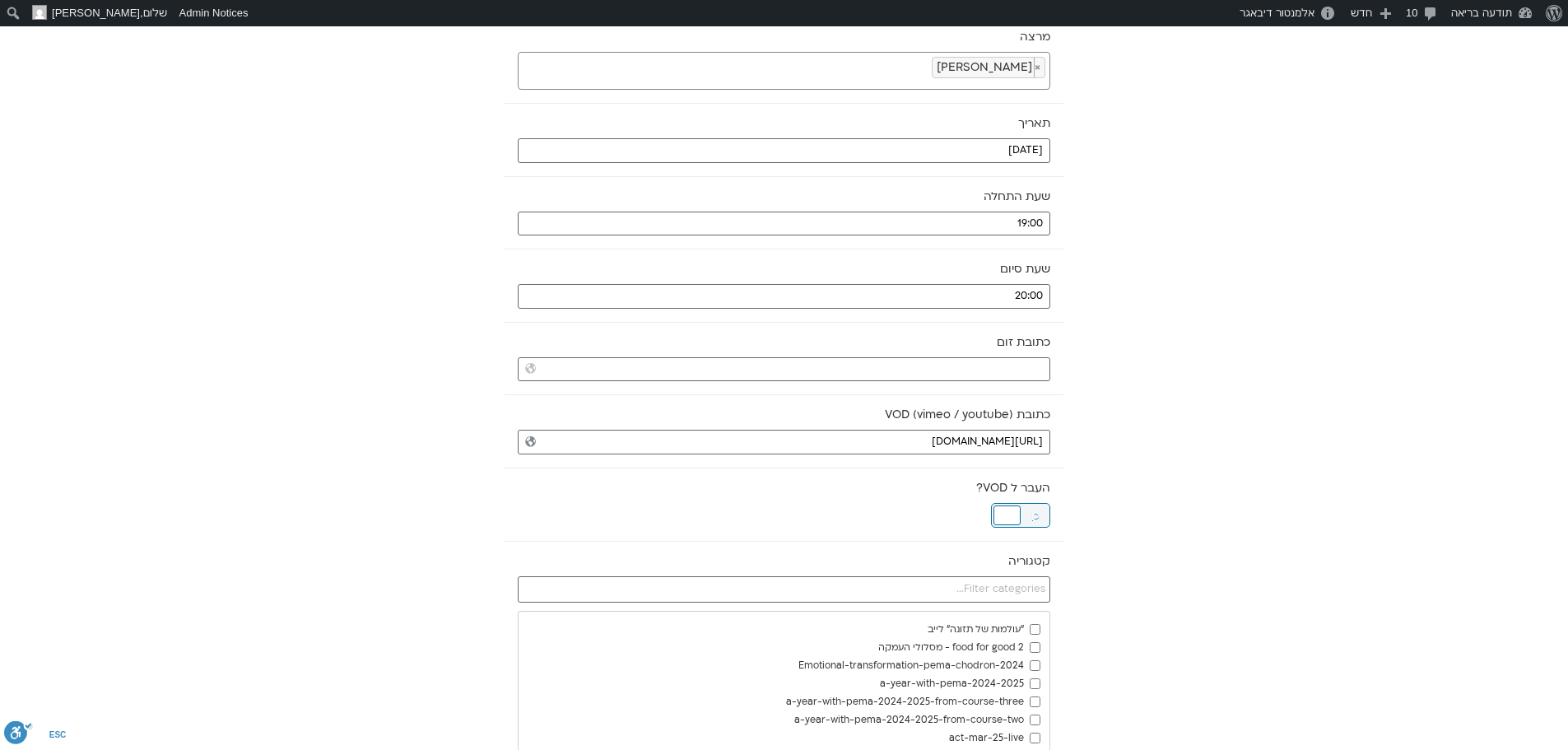 click at bounding box center (1007, 515) 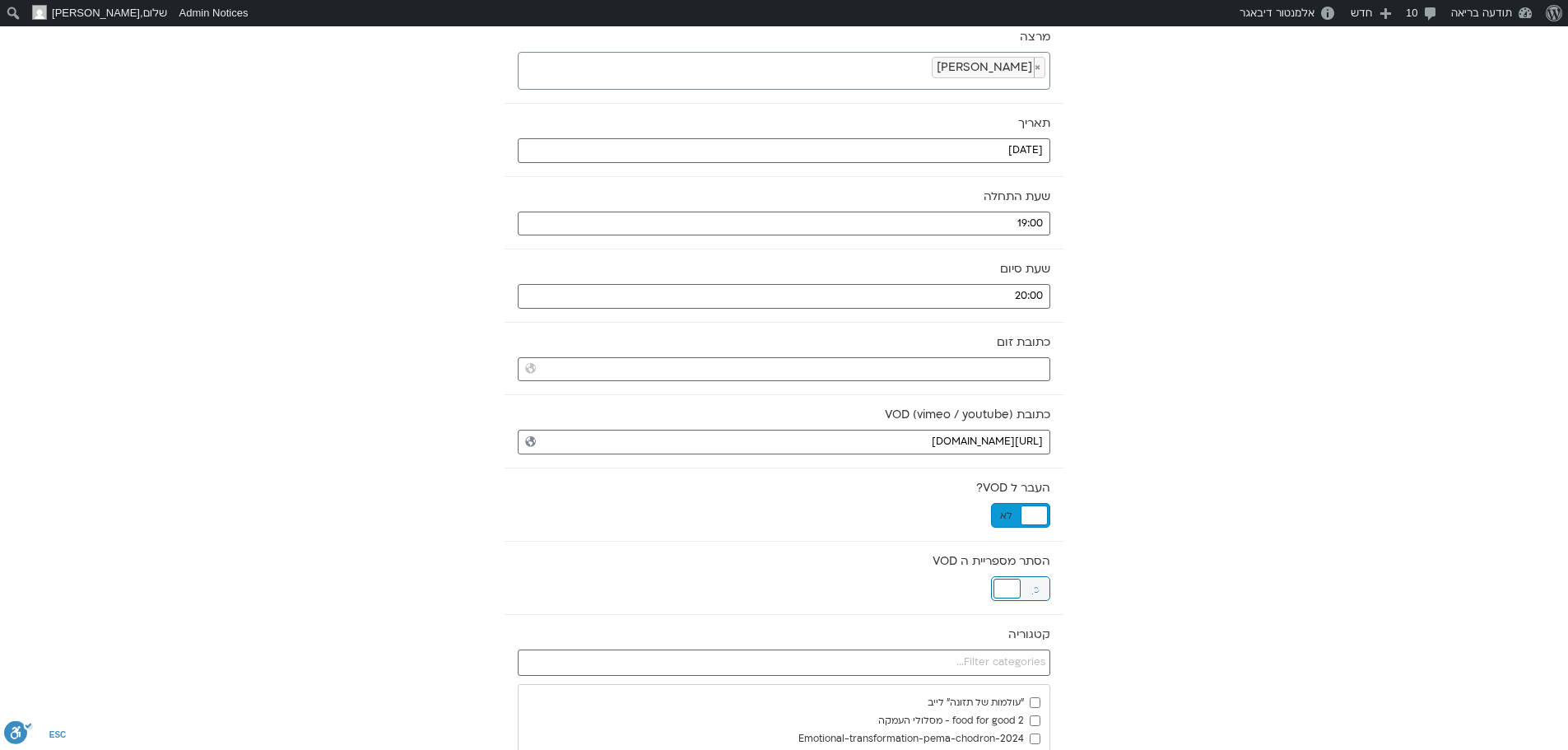 click at bounding box center [1007, 589] 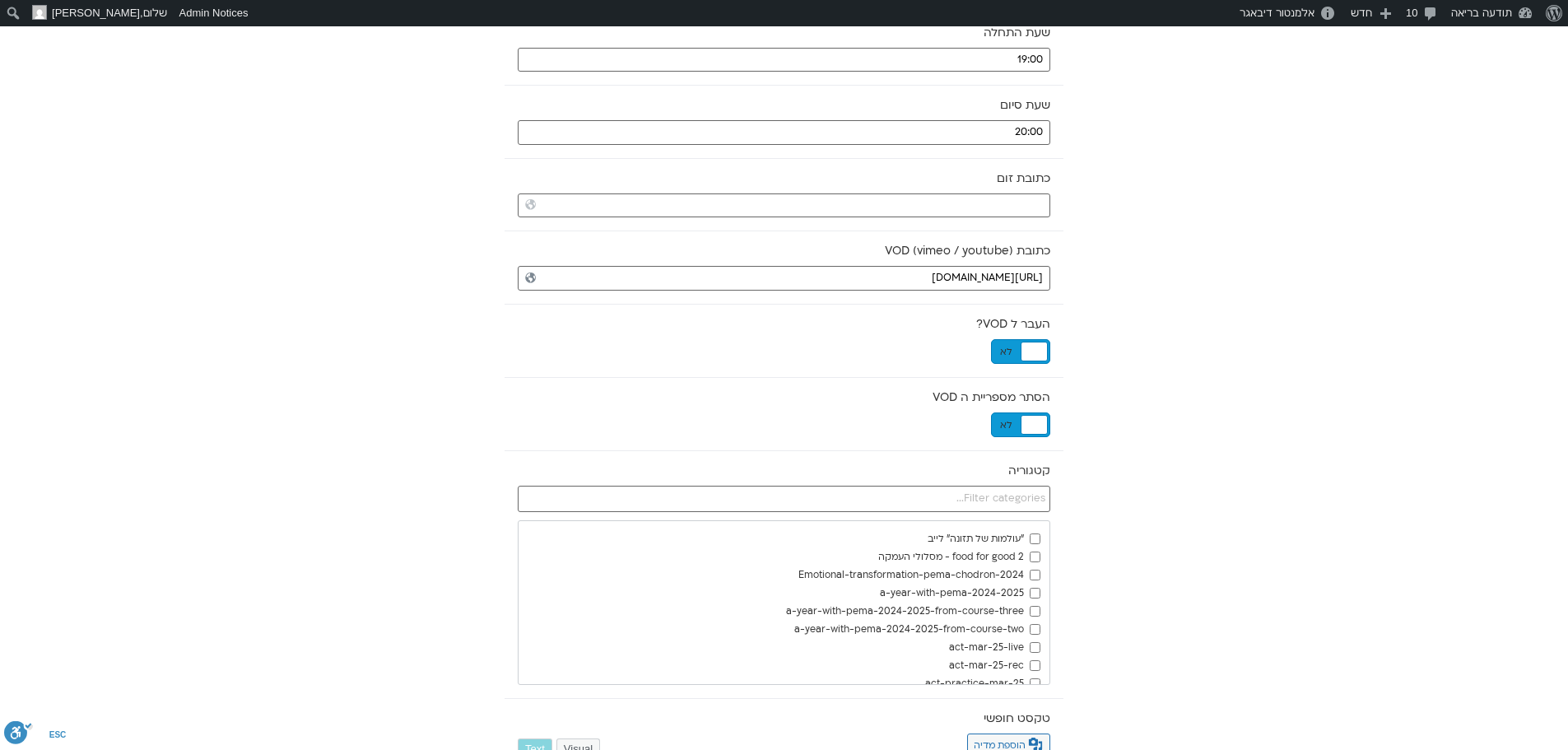 scroll, scrollTop: 329, scrollLeft: 0, axis: vertical 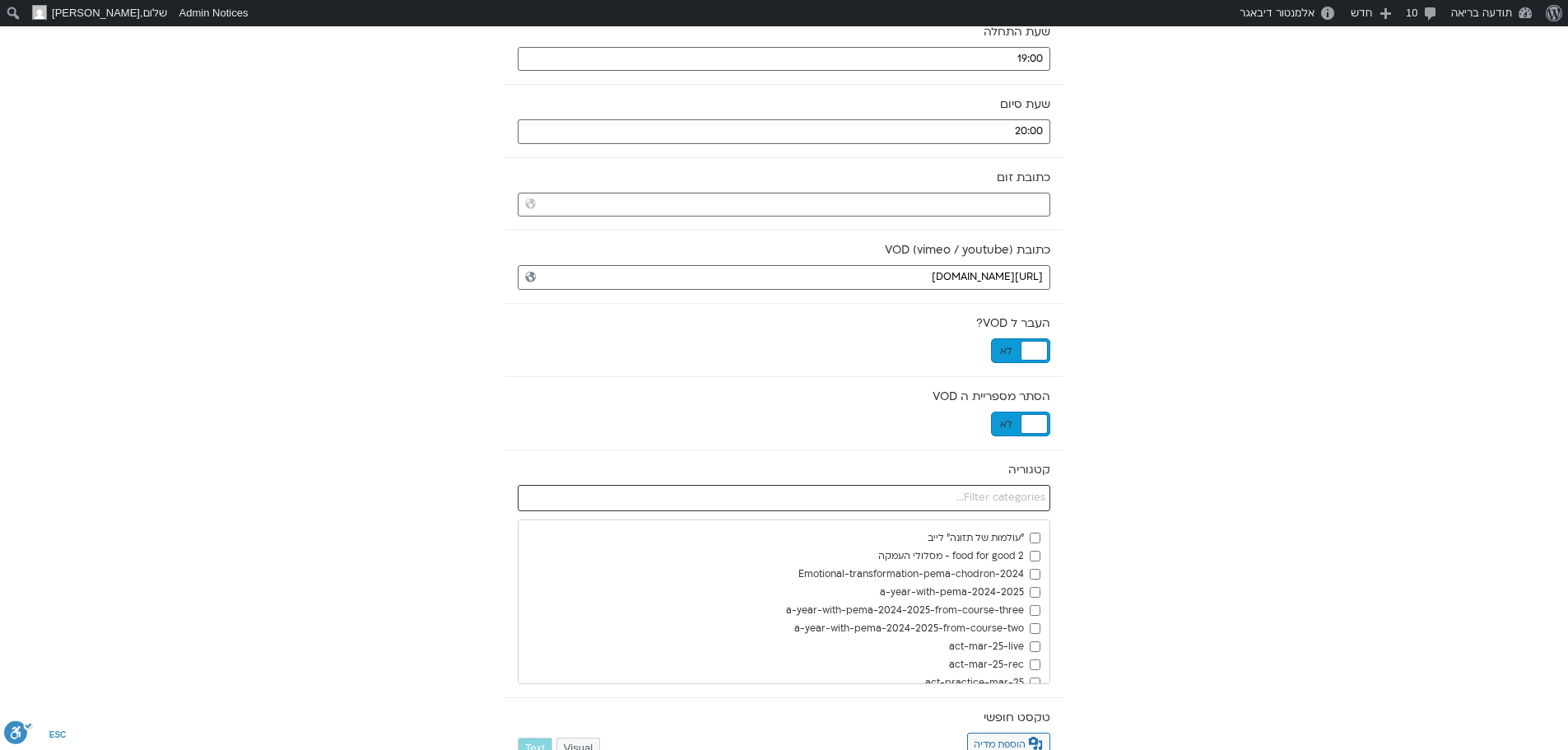 click at bounding box center (784, 498) 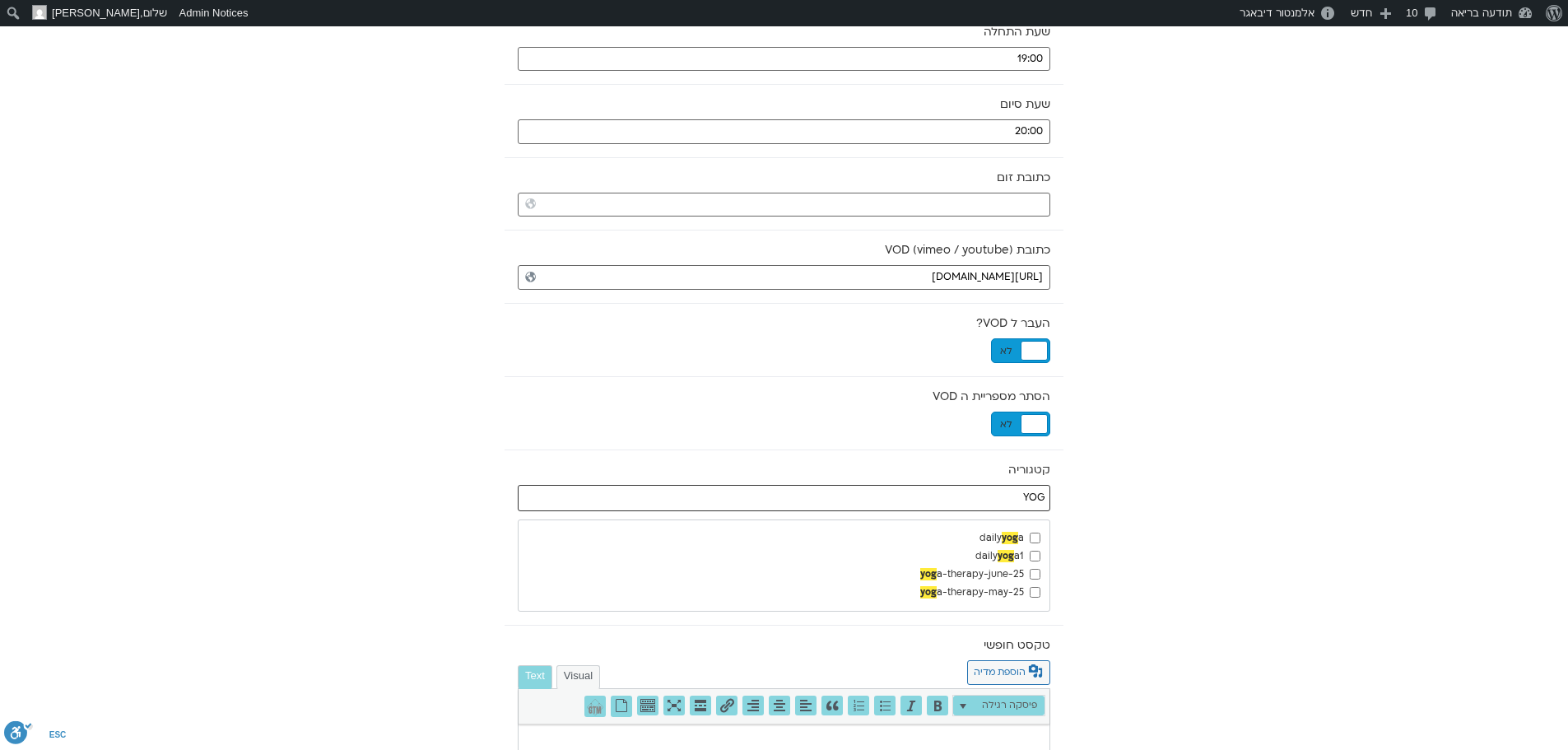 type on "YOG" 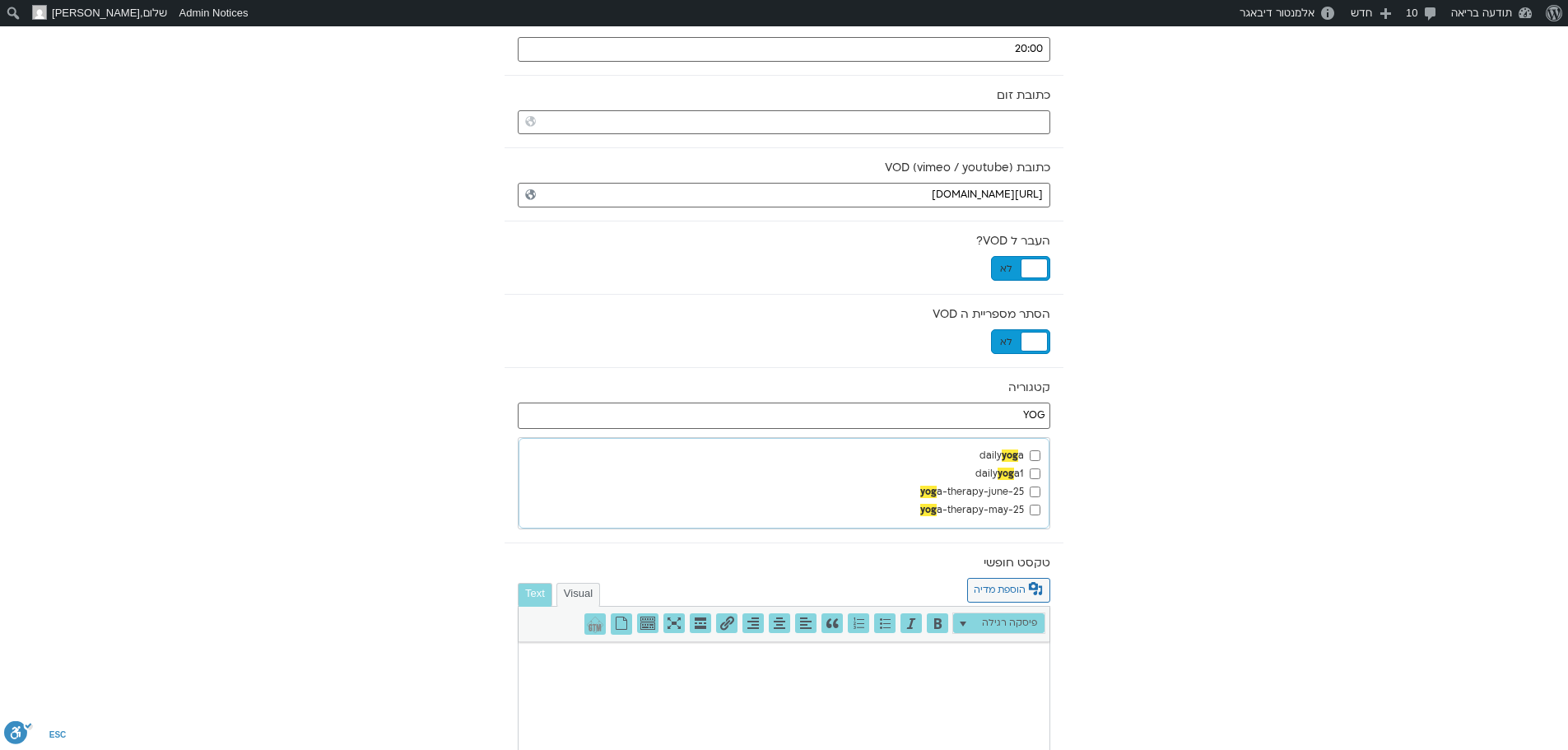 scroll, scrollTop: 657, scrollLeft: 0, axis: vertical 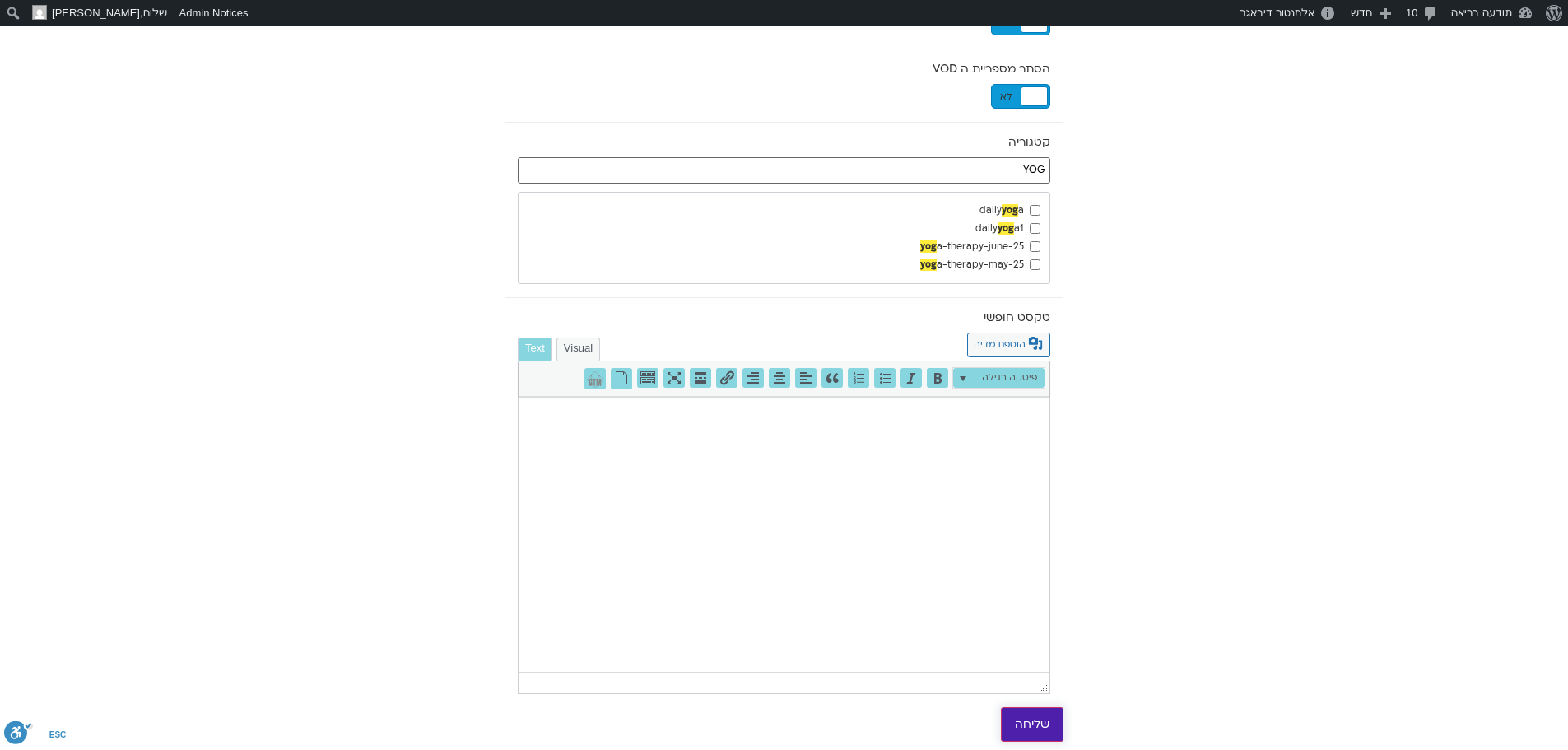click on "שליחה" at bounding box center (1032, 724) 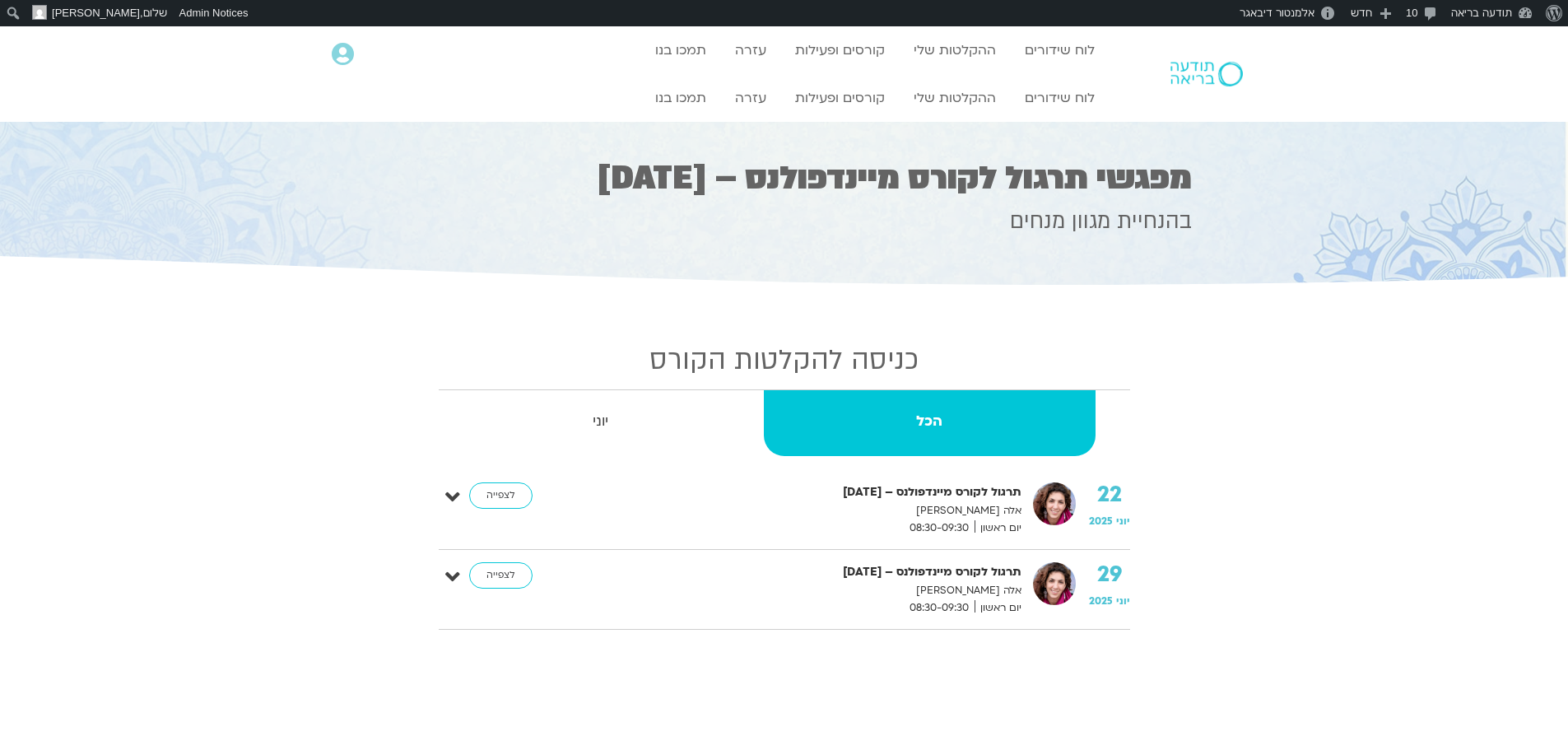 scroll, scrollTop: 0, scrollLeft: 0, axis: both 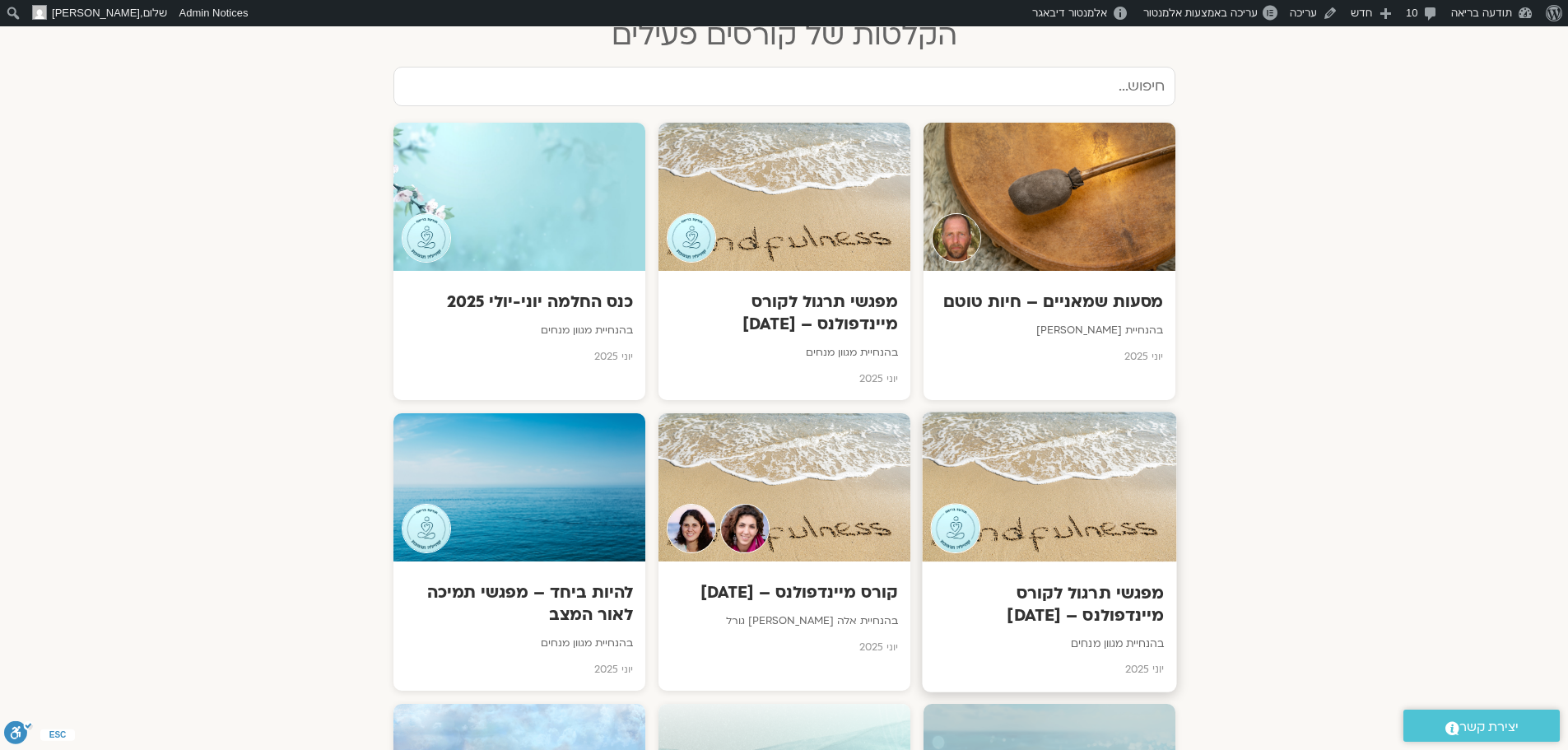 click at bounding box center (1049, 487) 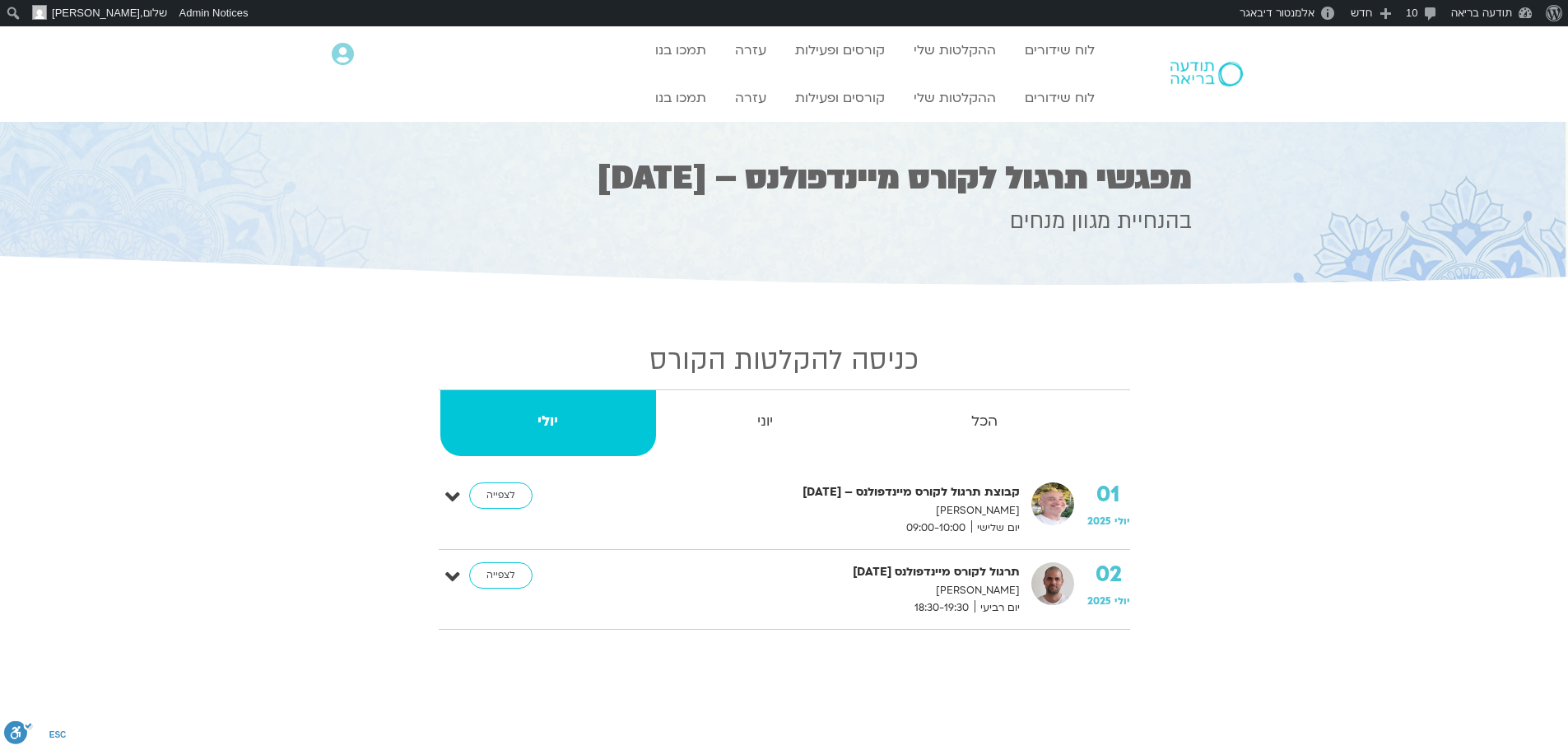 scroll, scrollTop: 0, scrollLeft: 0, axis: both 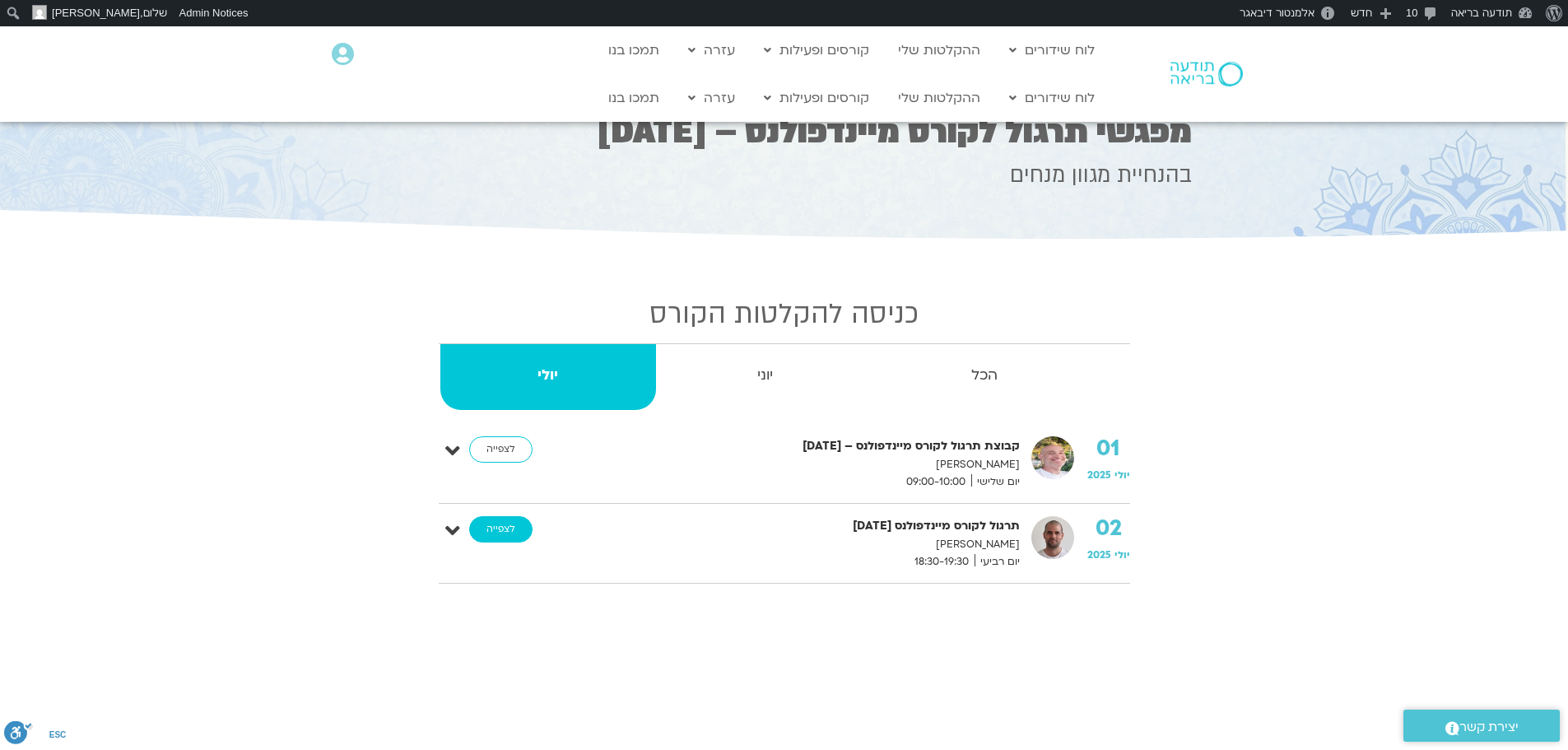 click on "לצפייה" at bounding box center [500, 529] 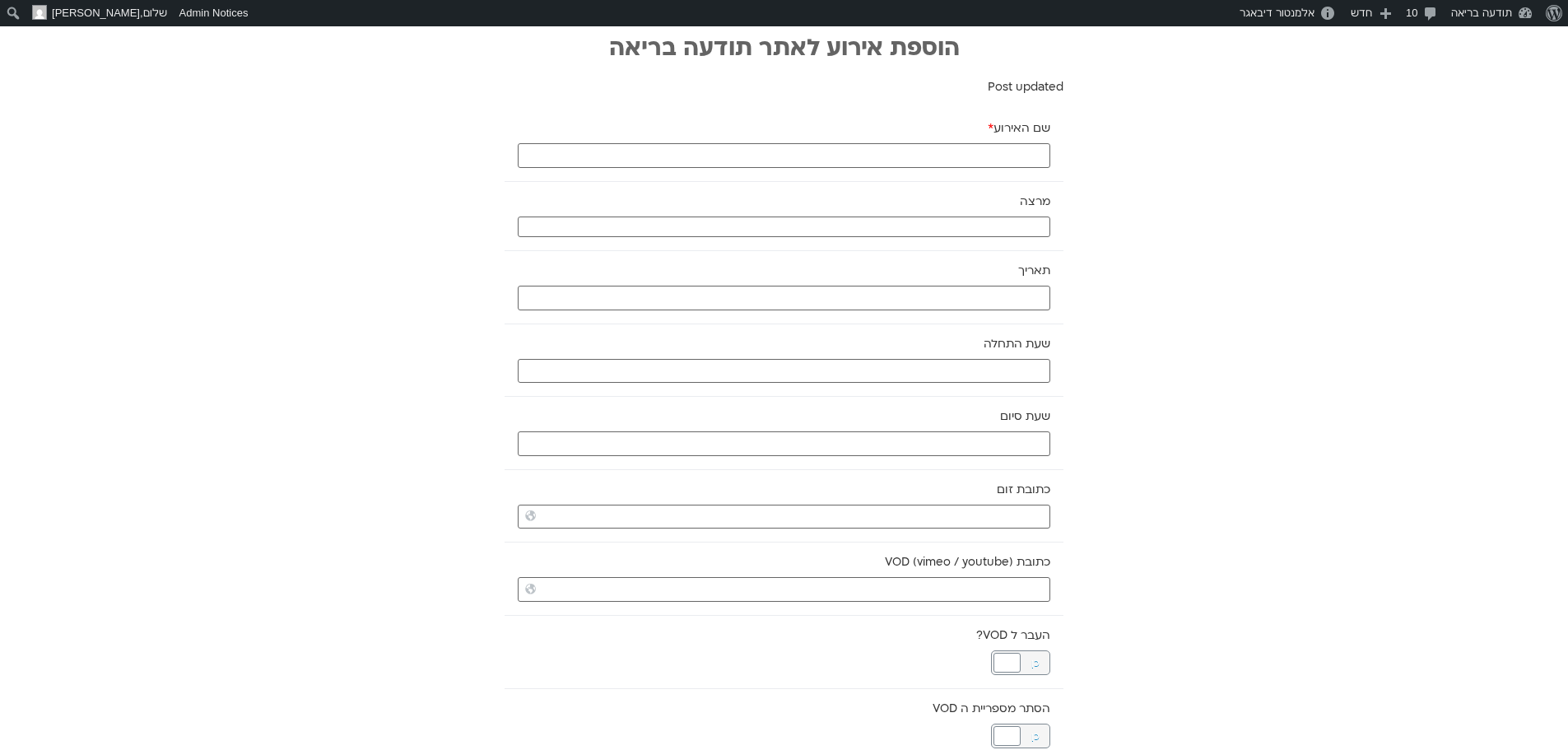 scroll, scrollTop: 0, scrollLeft: 0, axis: both 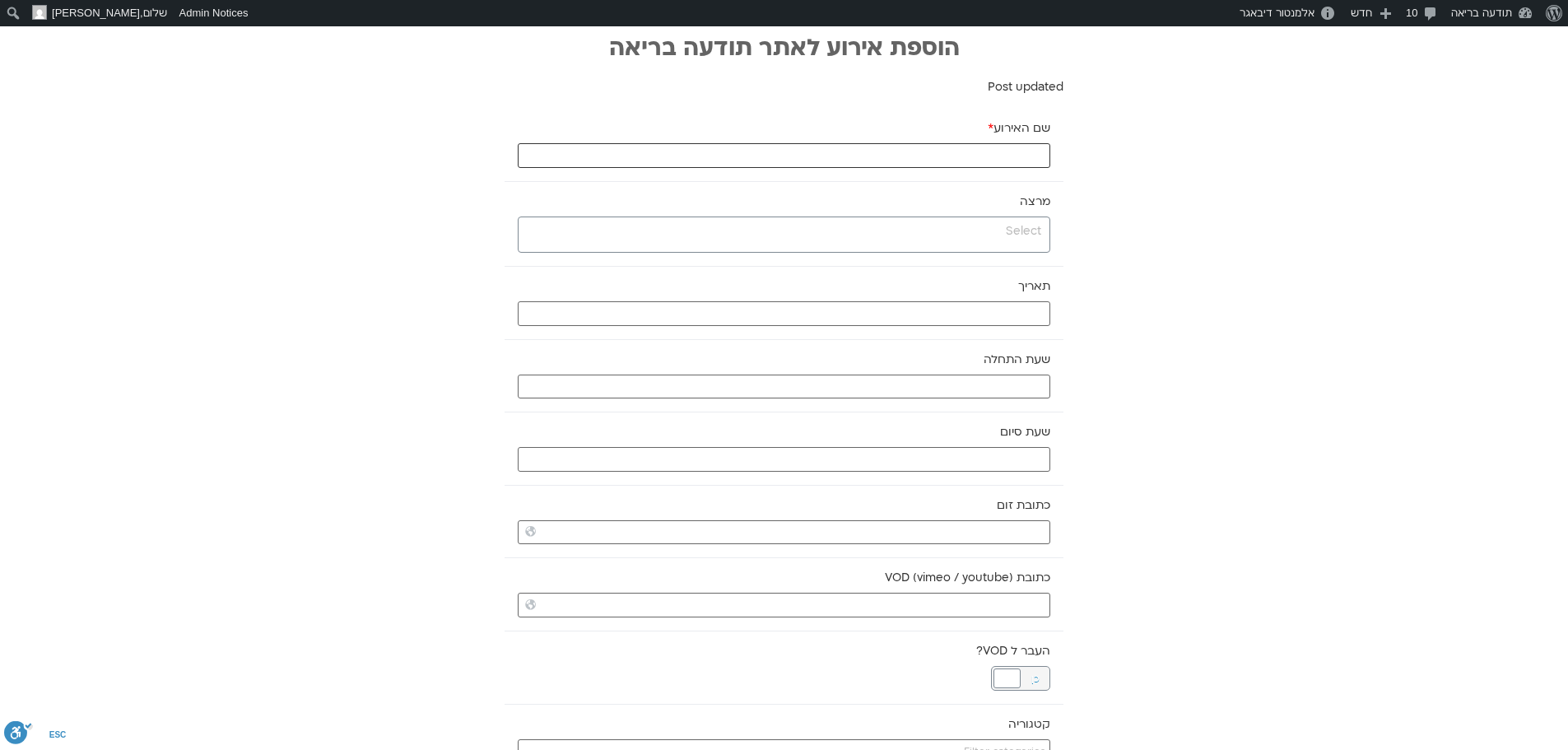 click on "שם האירוע  *" at bounding box center [784, 156] 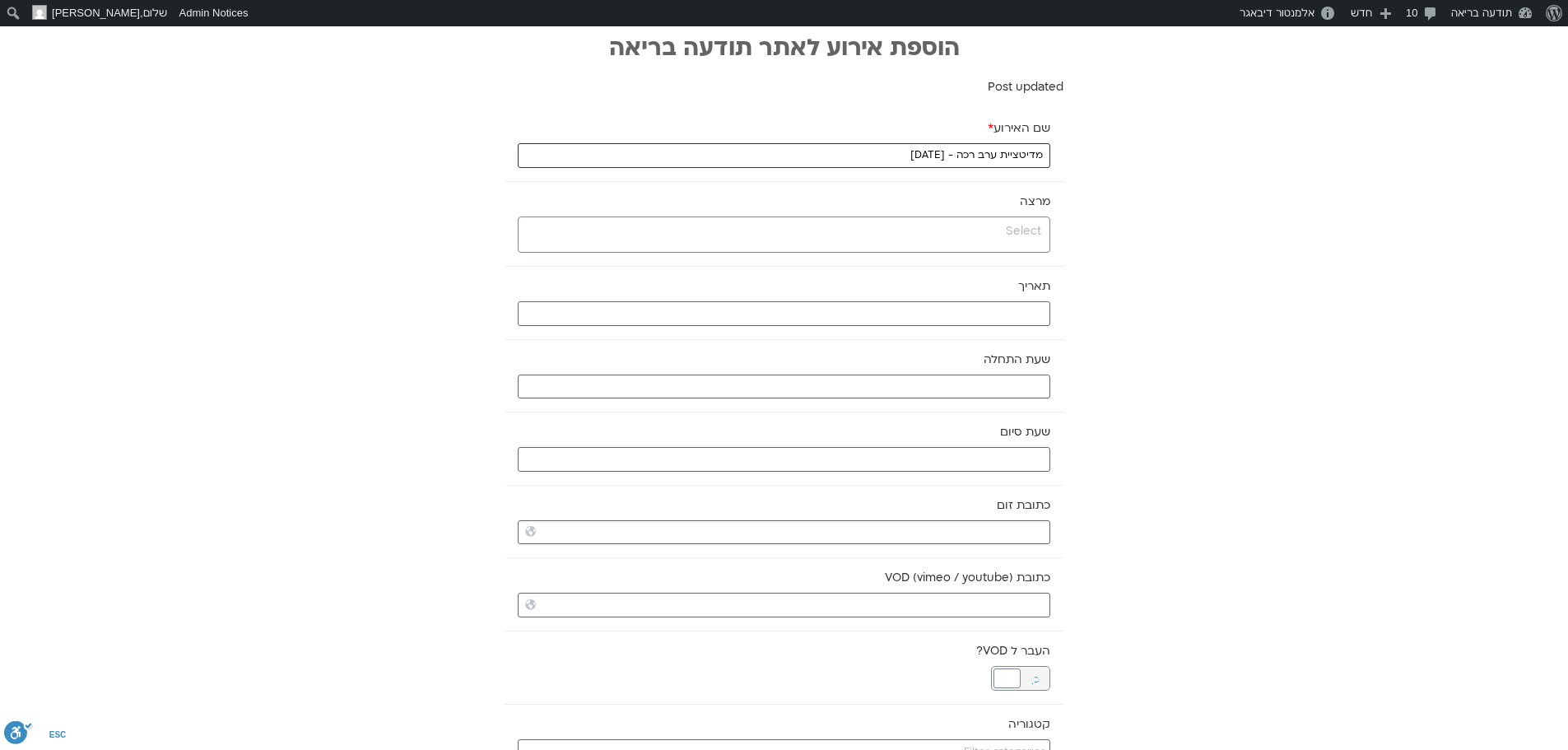 type on "מדיטציית ערב רכה - 2.7.25" 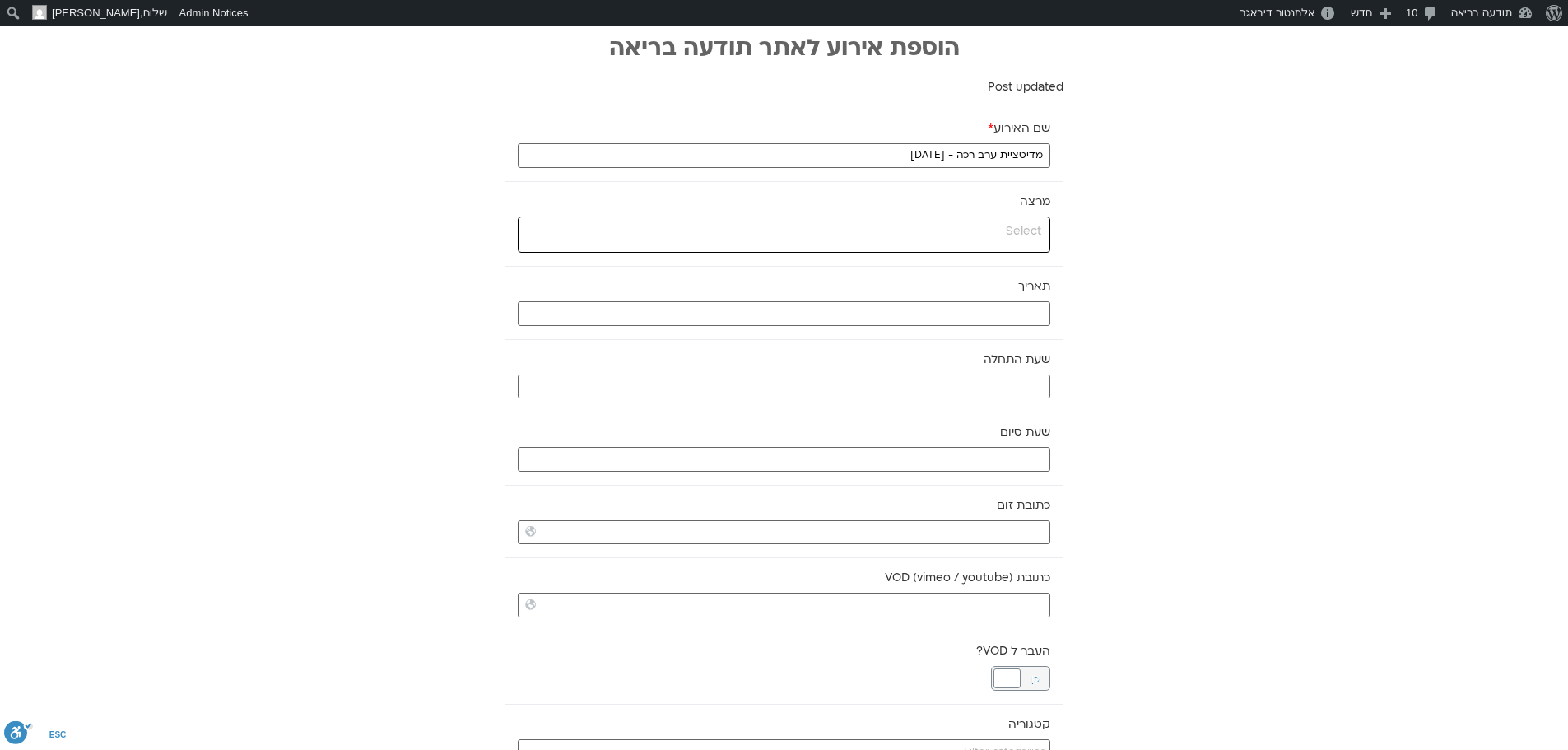 click at bounding box center [782, 231] 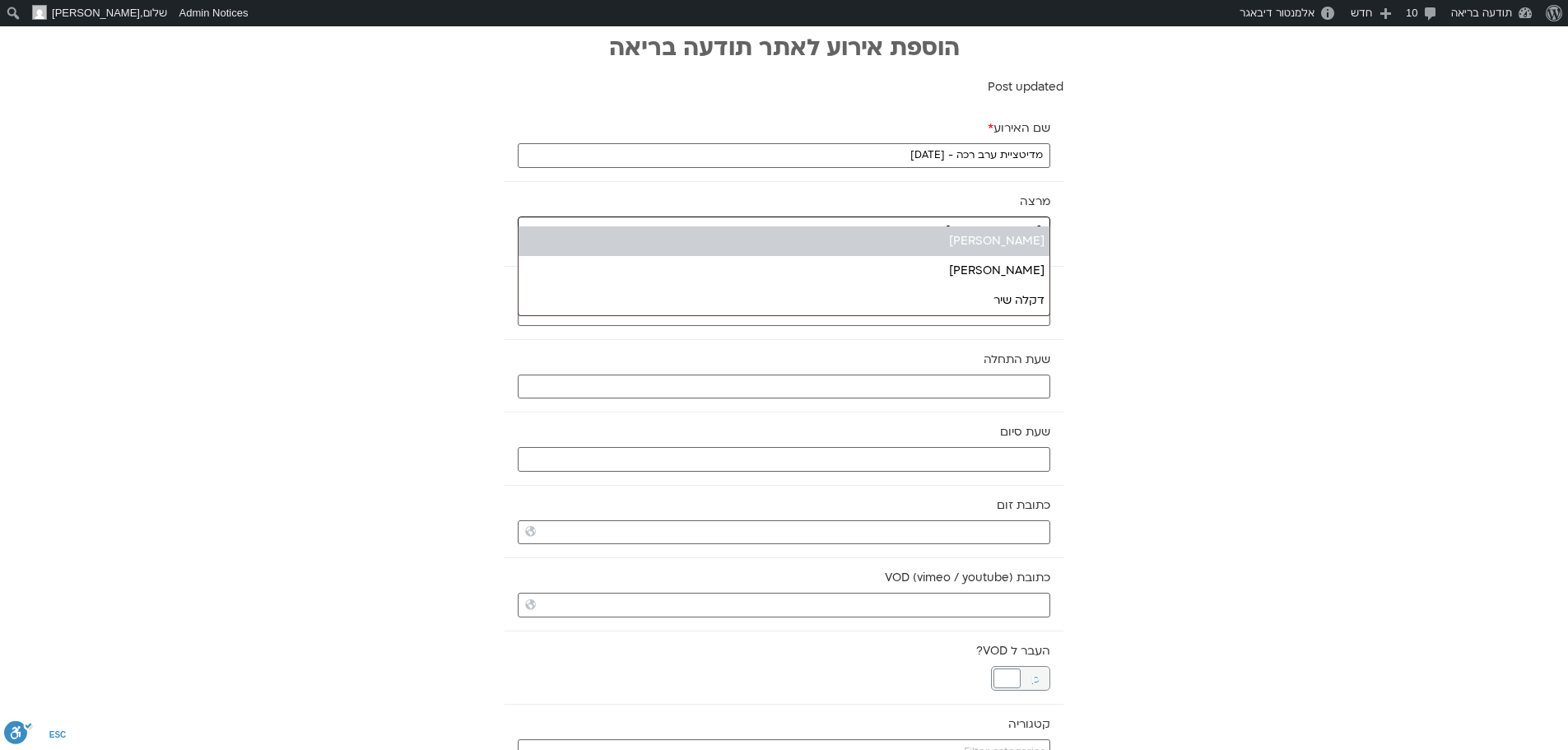 type on "דקל" 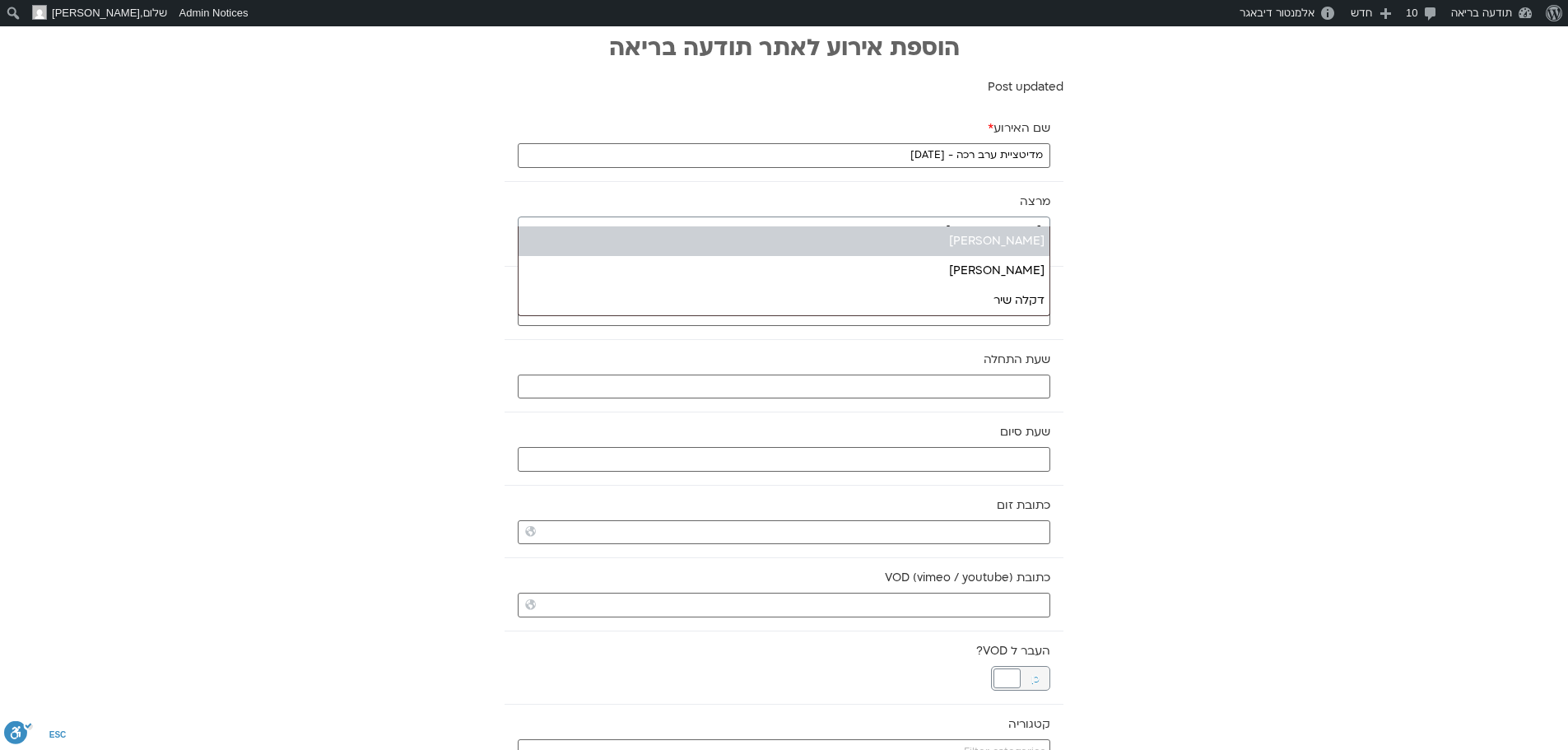 type 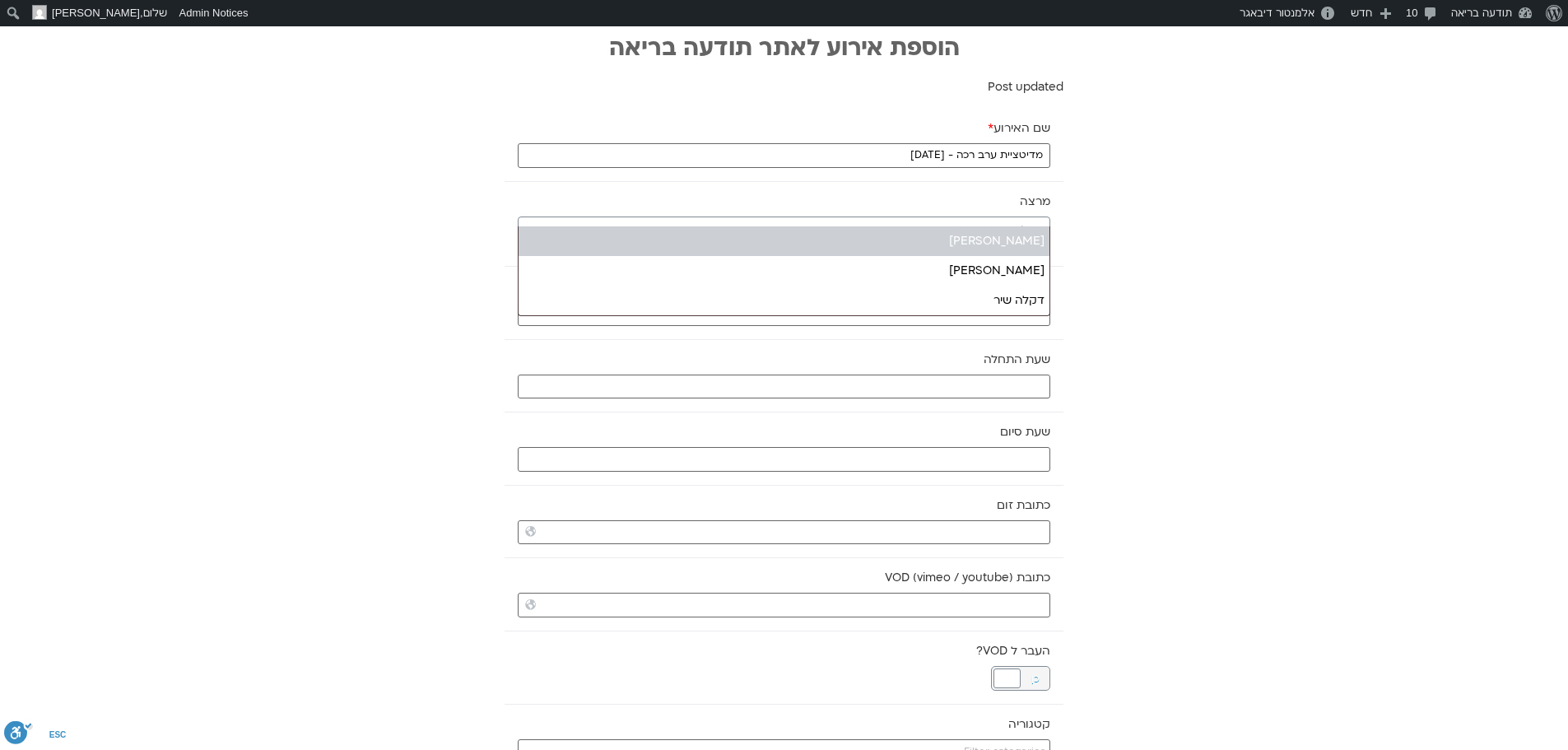 select on "******" 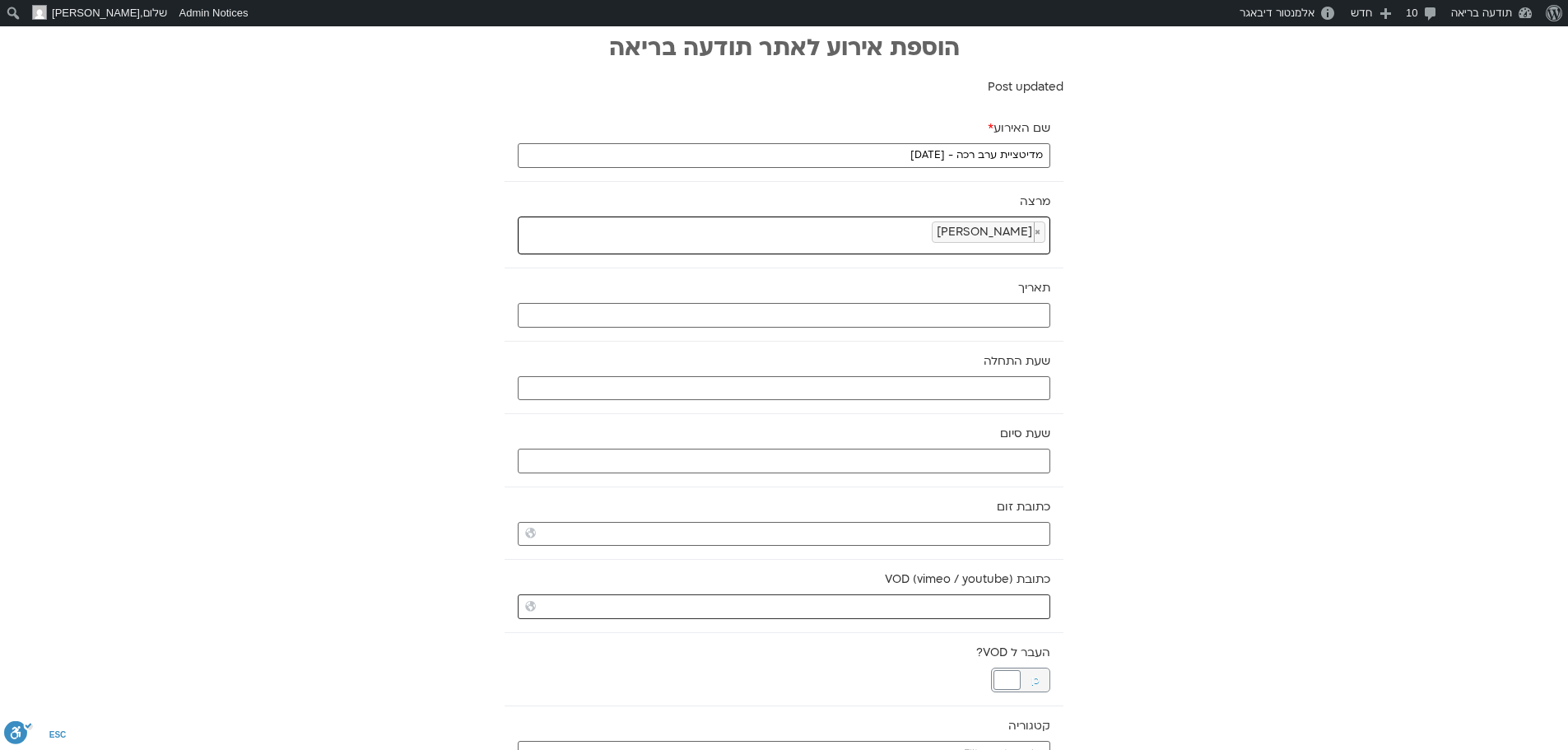 click on "כתובת VOD (vimeo / youtube)" at bounding box center [784, 607] 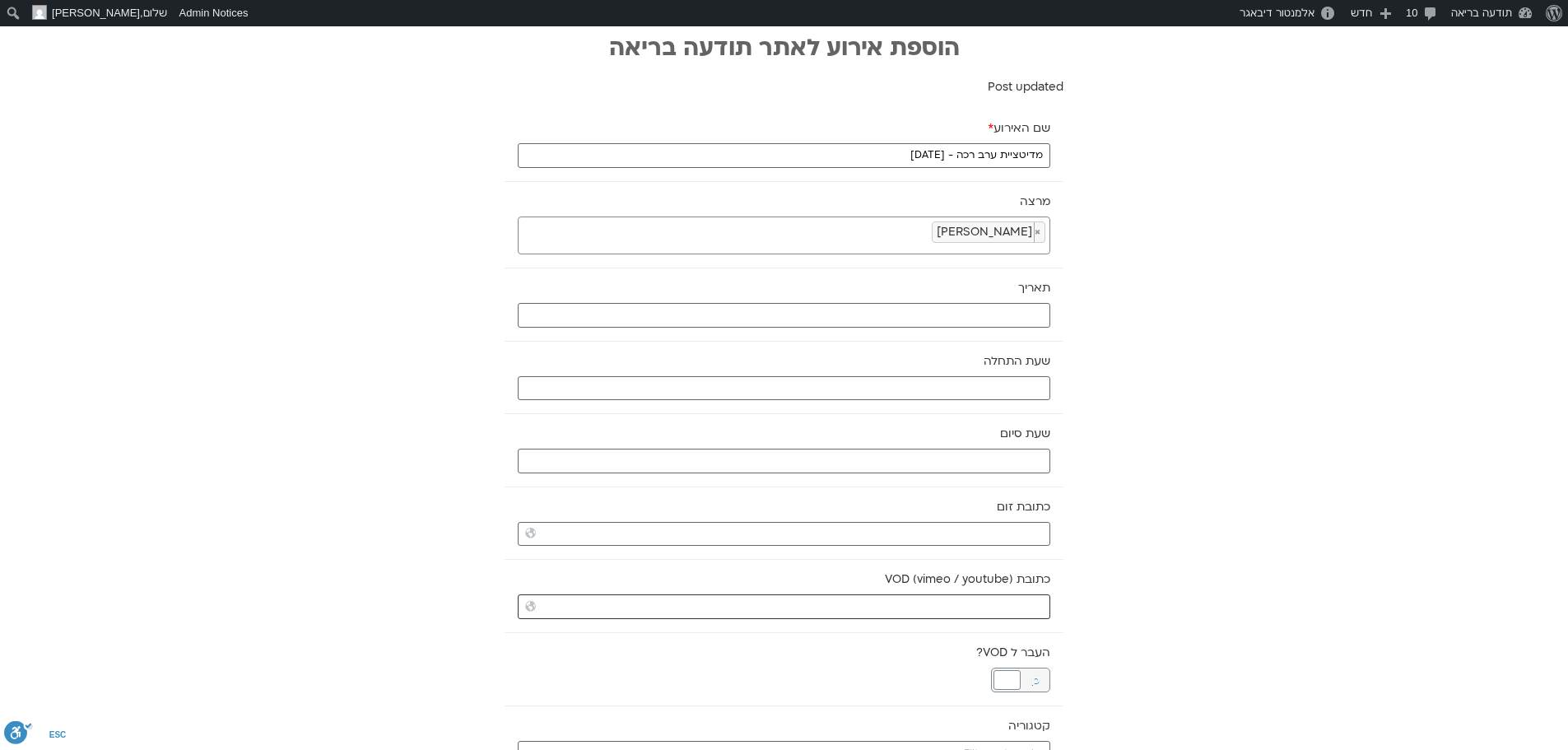 paste on "https://vimeo.com/1098282136?share=copy" 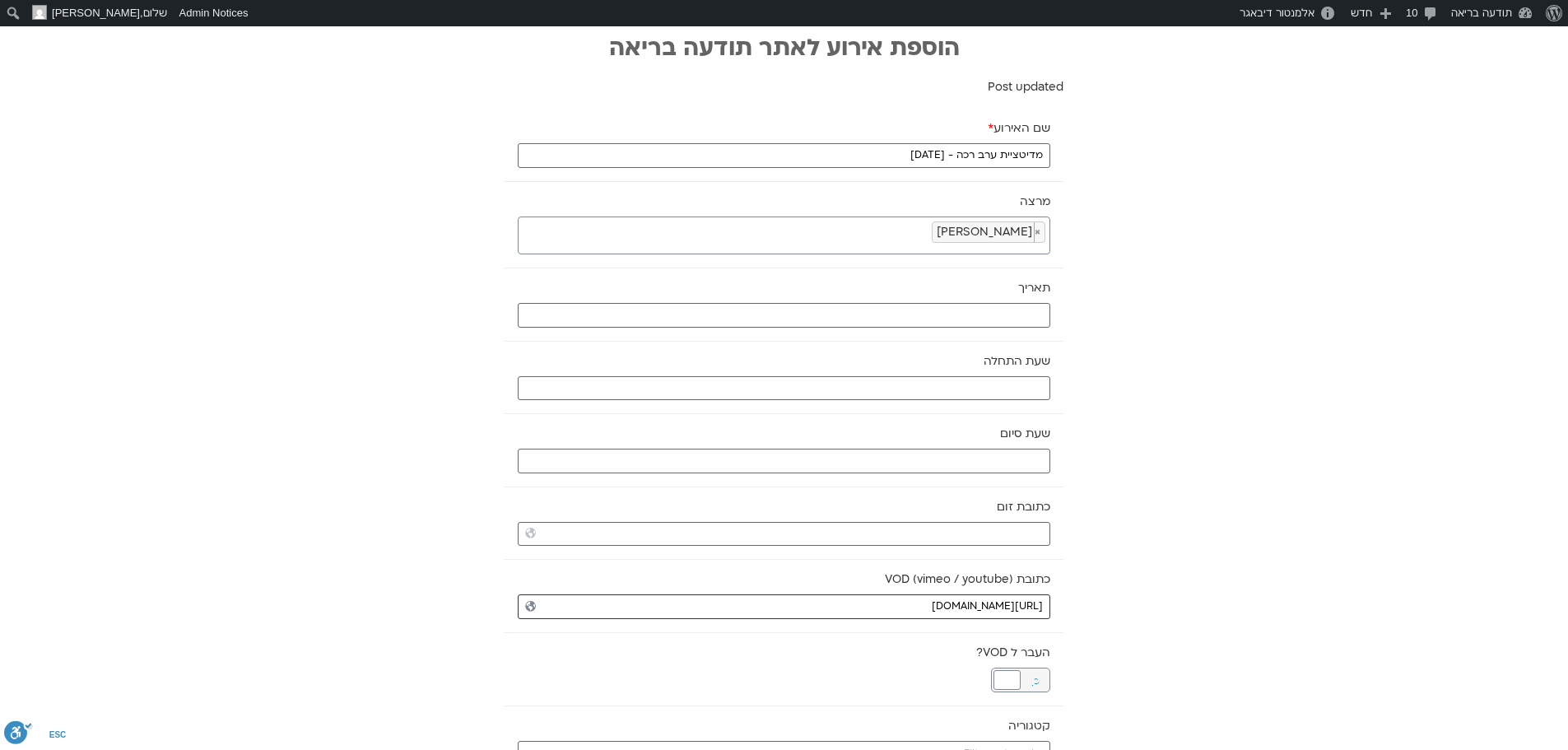 type on "https://vimeo.com/1098282136?share=copy" 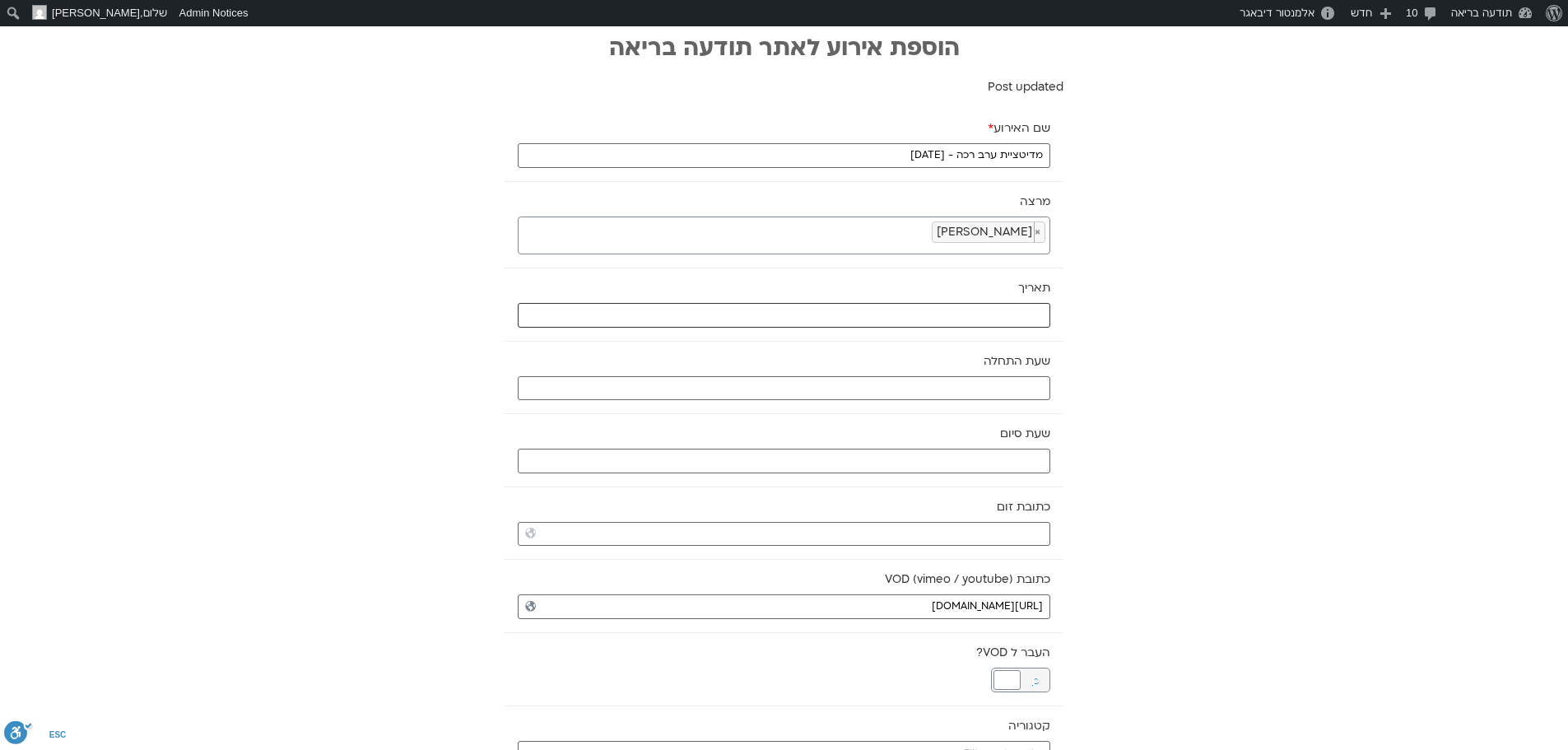 click at bounding box center (784, 315) 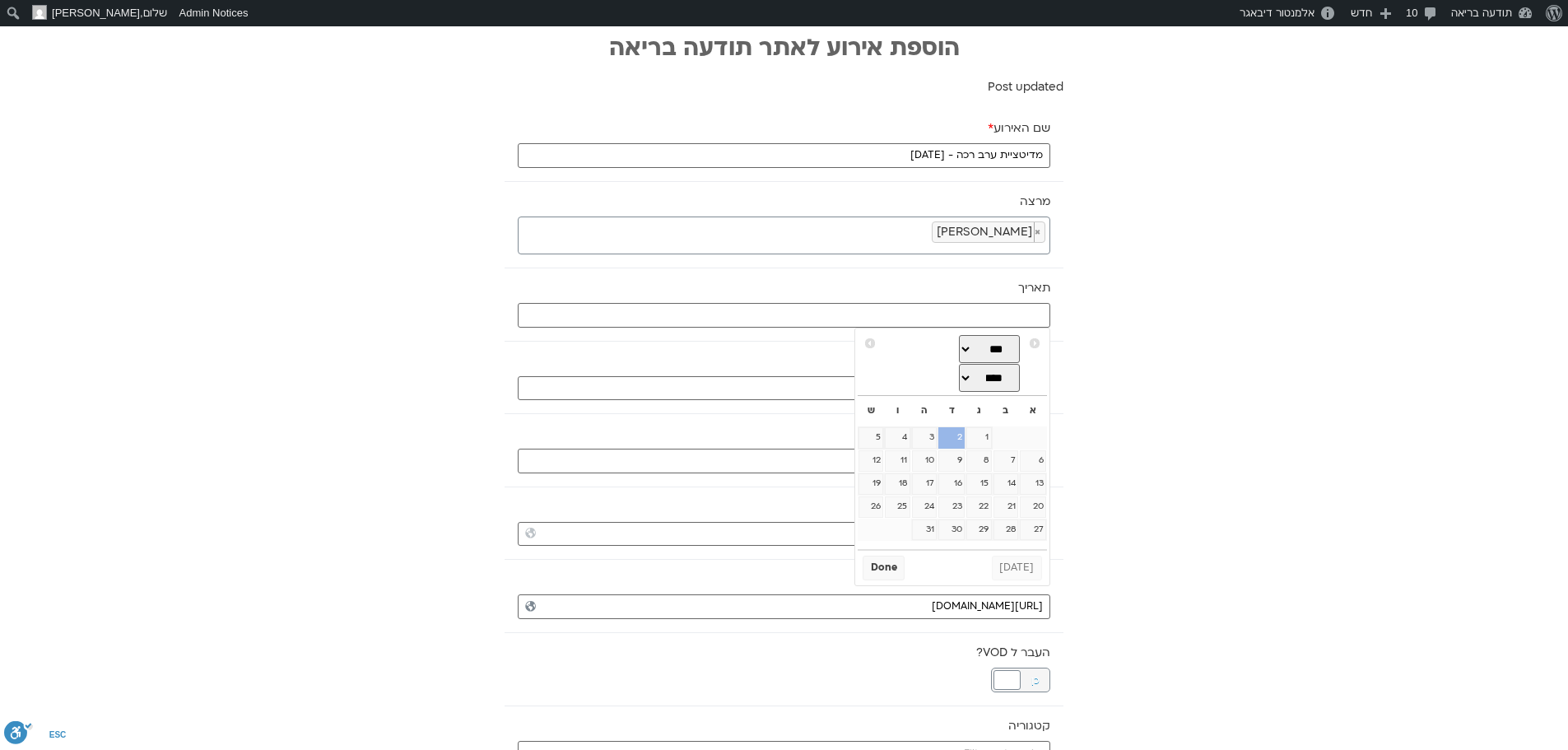 click on "2" at bounding box center (952, 438) 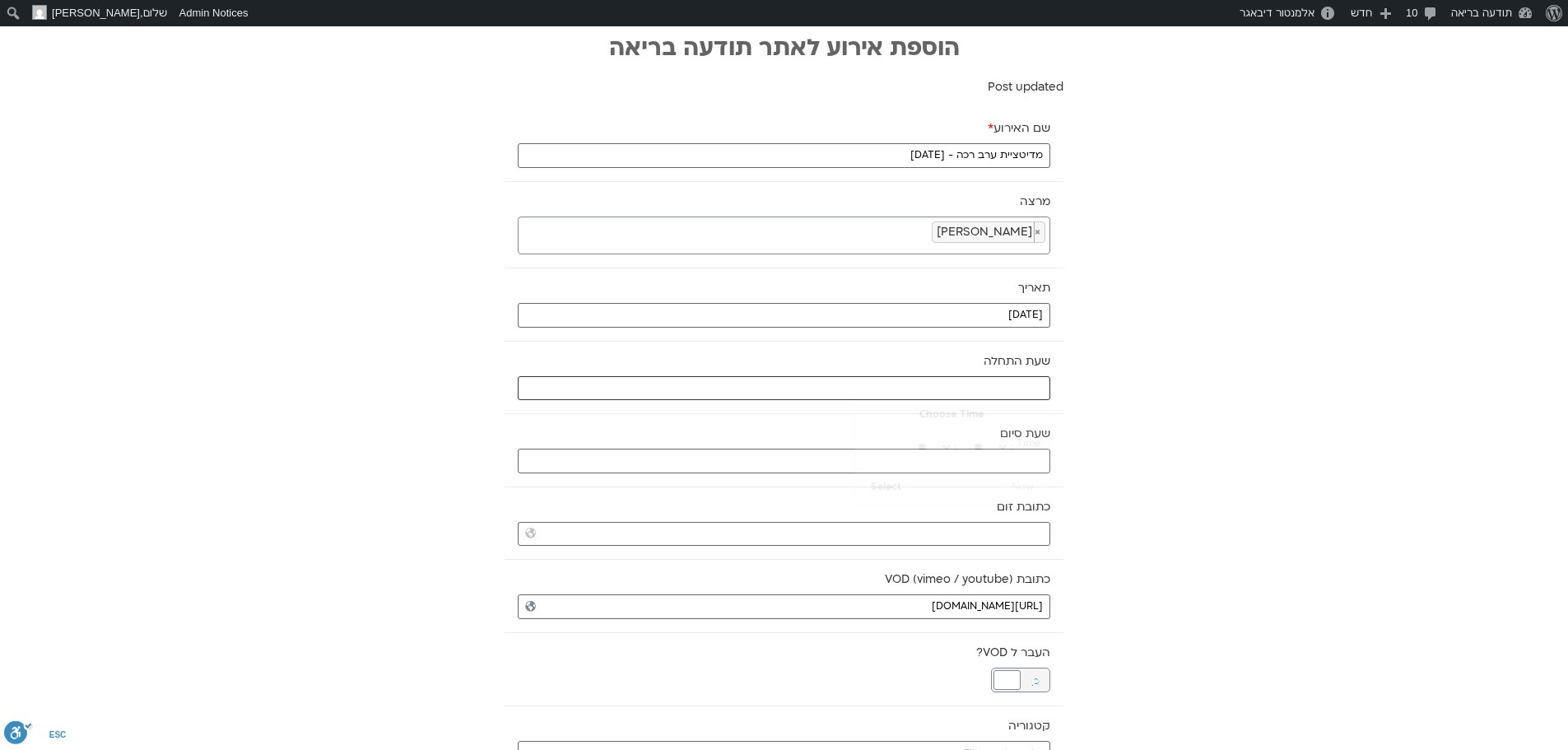 click at bounding box center (784, 389) 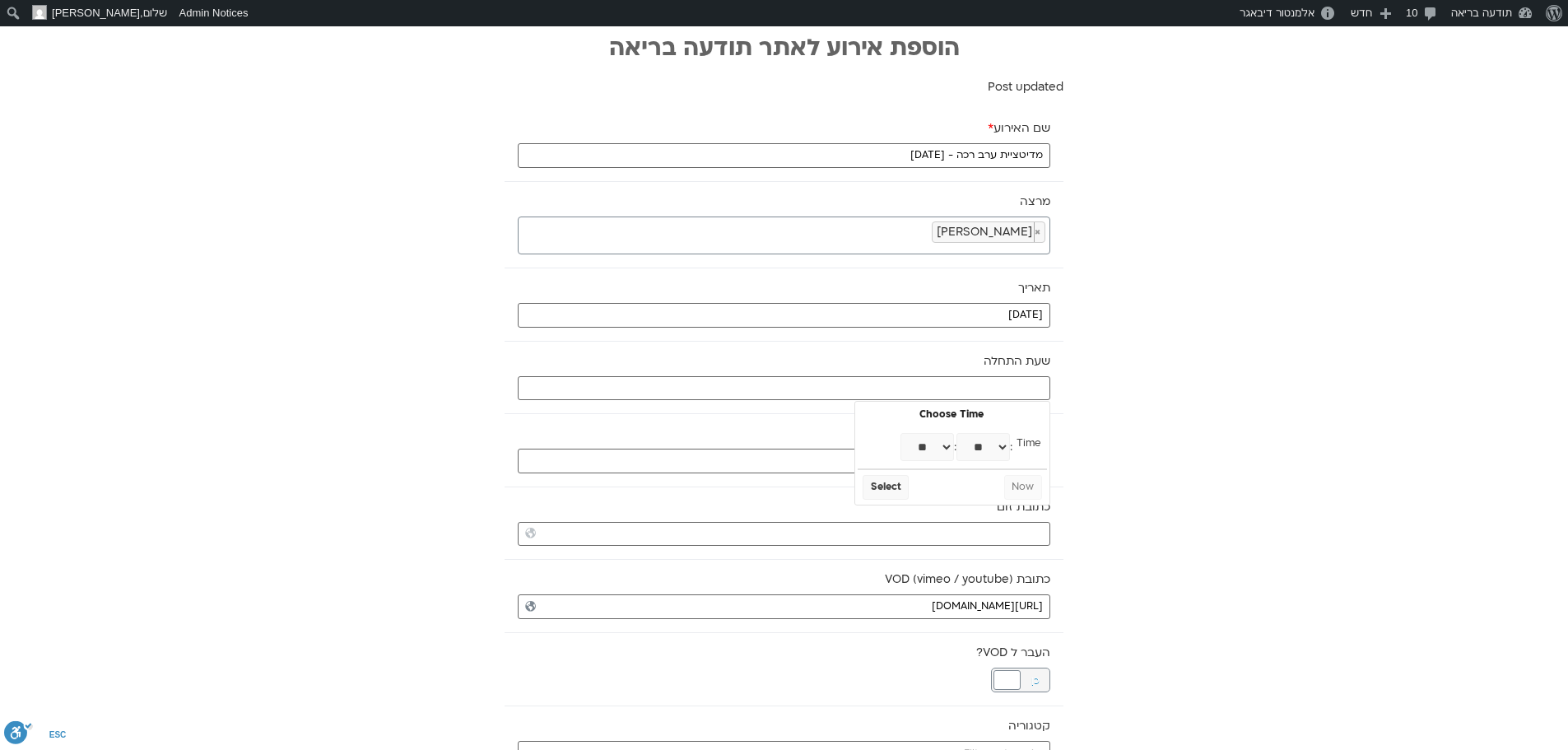 click on "** ** ** ** ** ** ** ** ** ** ** ** ** ** ** ** ** ** ** ** ** ** ** **" at bounding box center [927, 447] 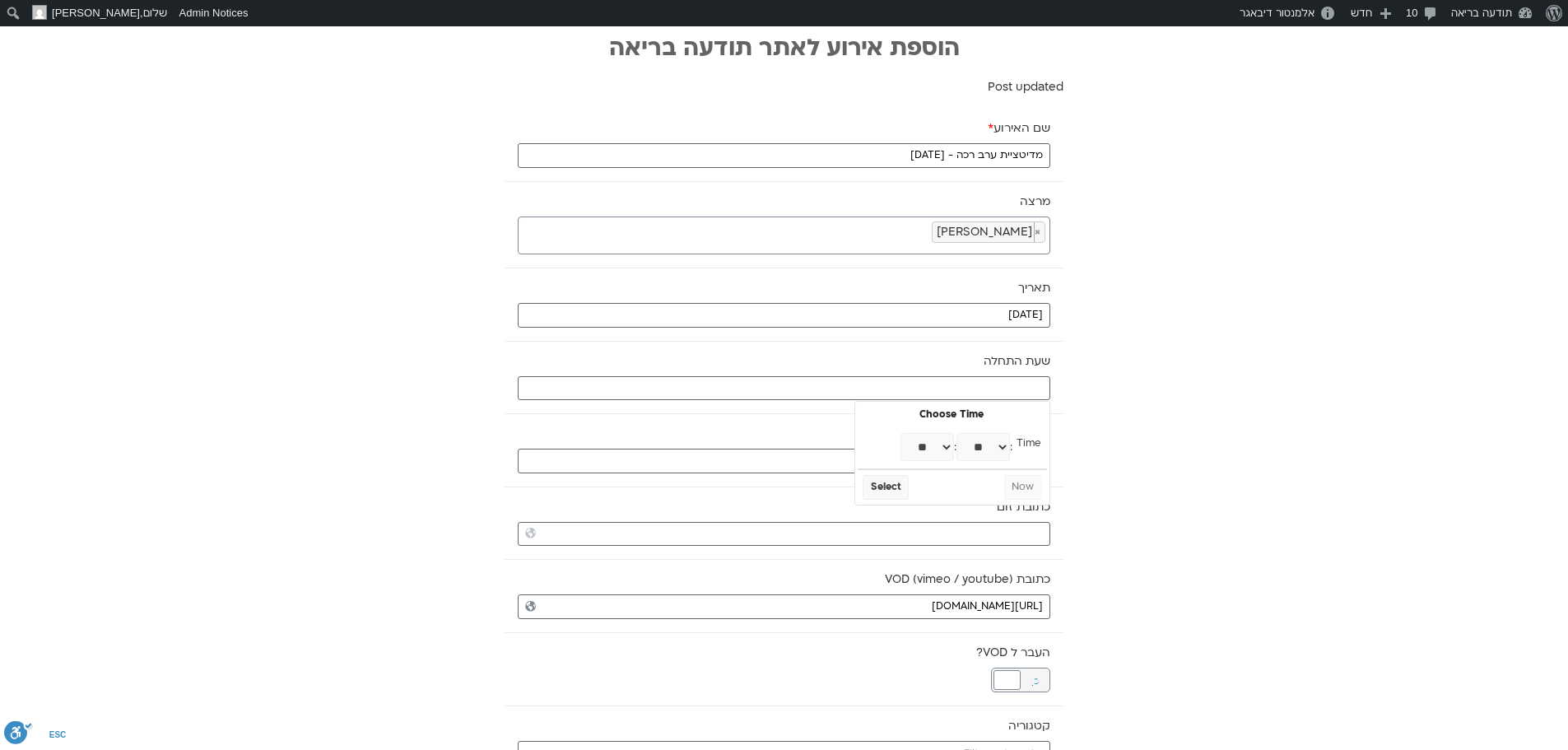 type on "21:00" 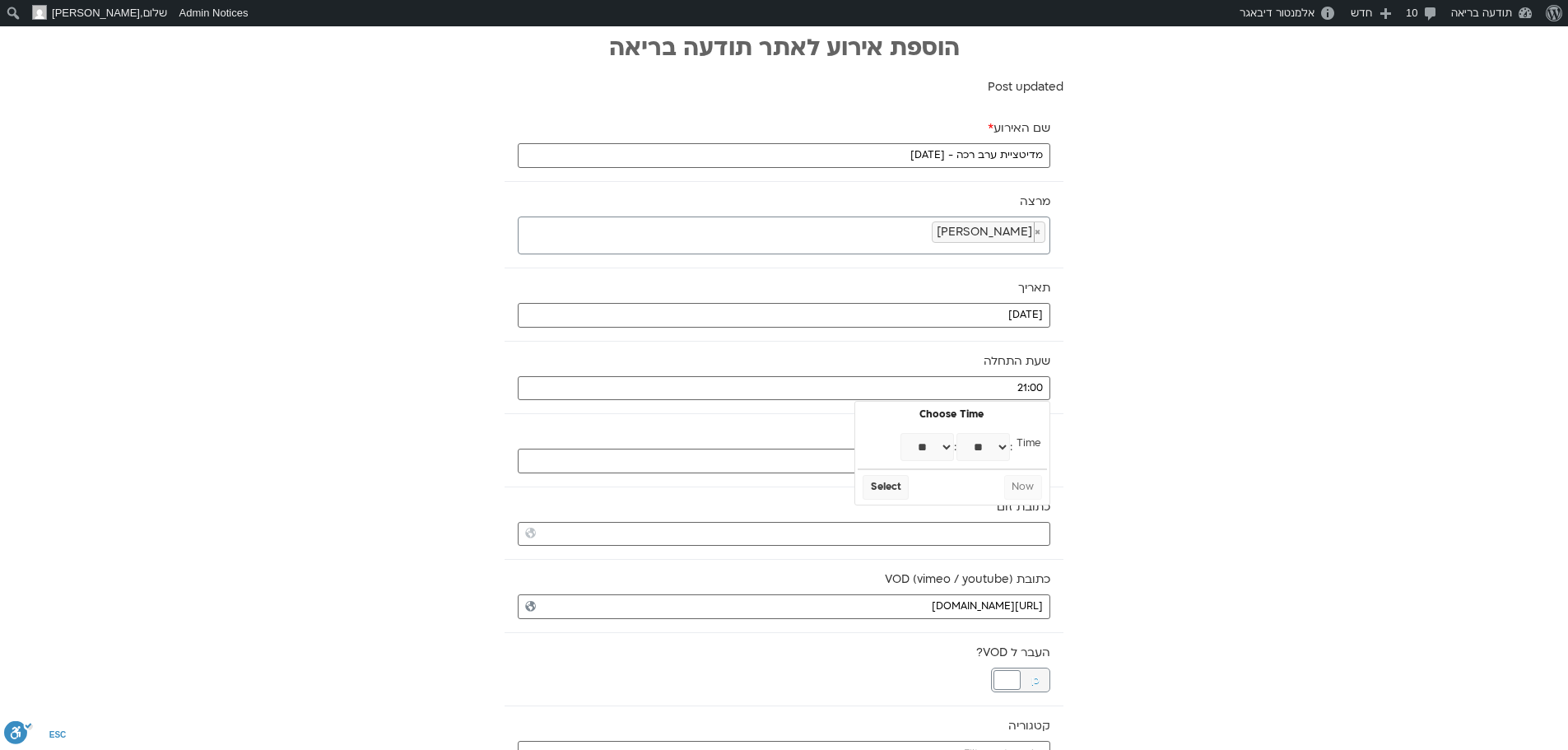 select on "**" 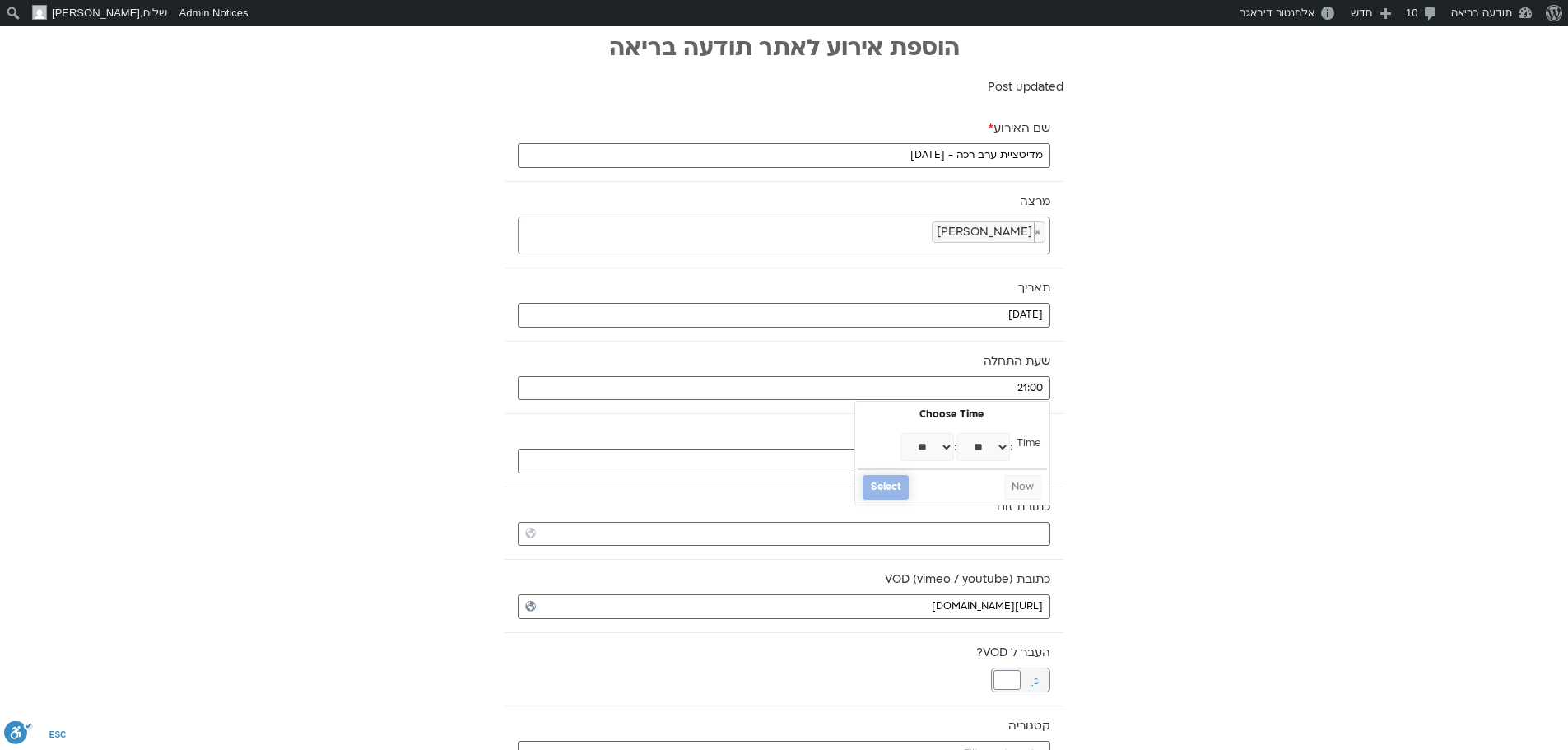 click on "Select" at bounding box center [886, 487] 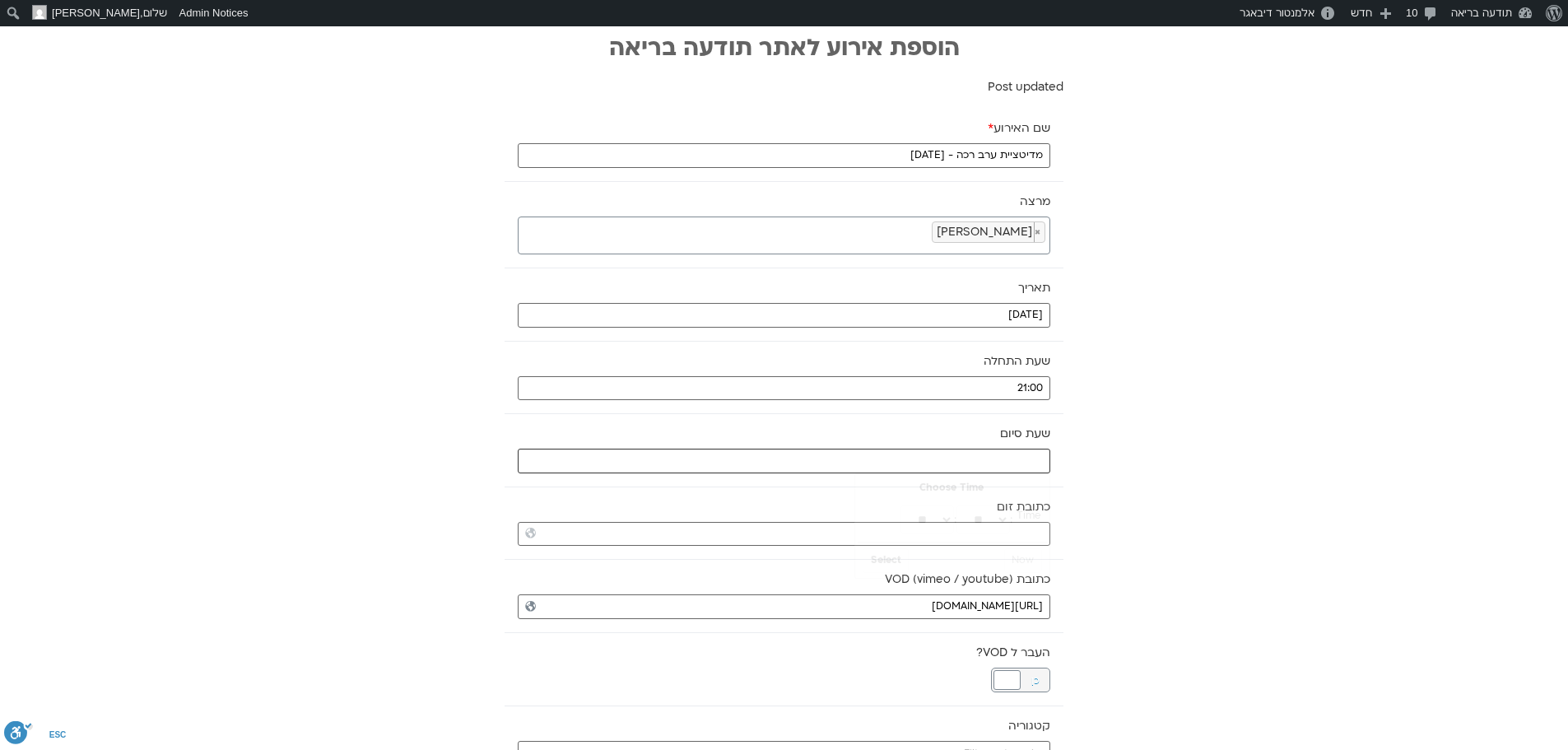 click at bounding box center [784, 461] 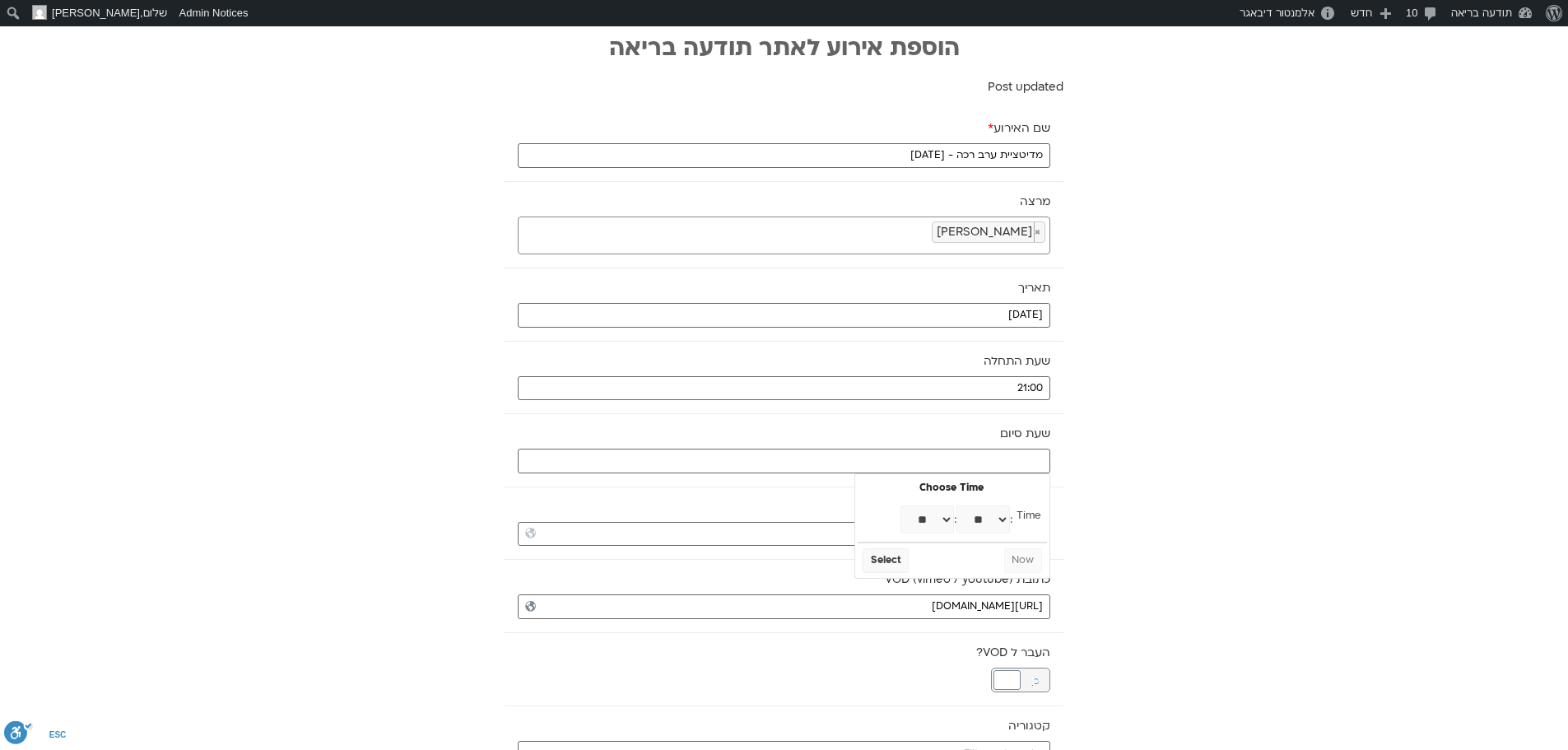 click on "** ** ** ** ** ** ** ** ** ** ** ** ** ** ** ** ** ** ** ** ** ** ** **" at bounding box center [927, 519] 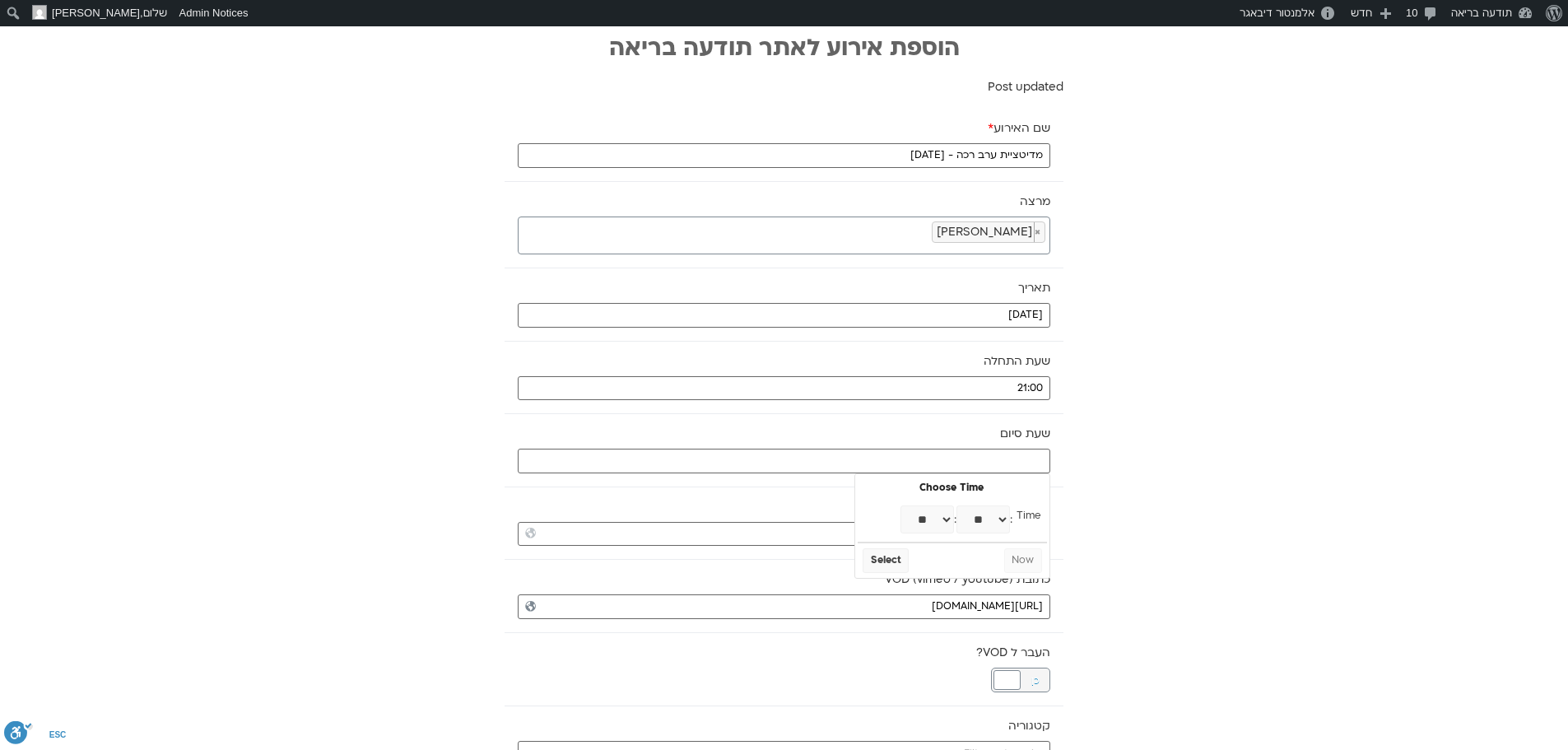 type on "21:00" 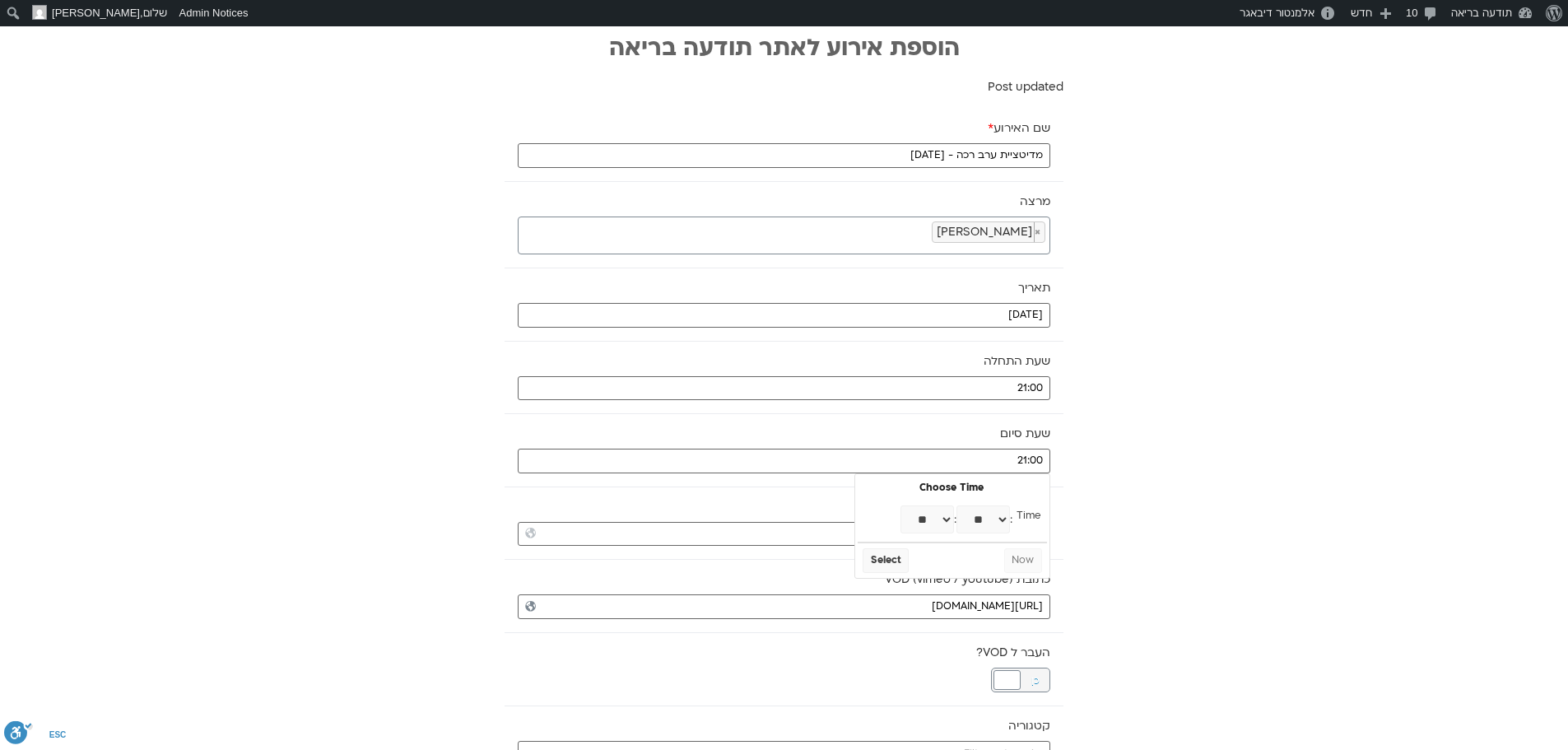 select on "**" 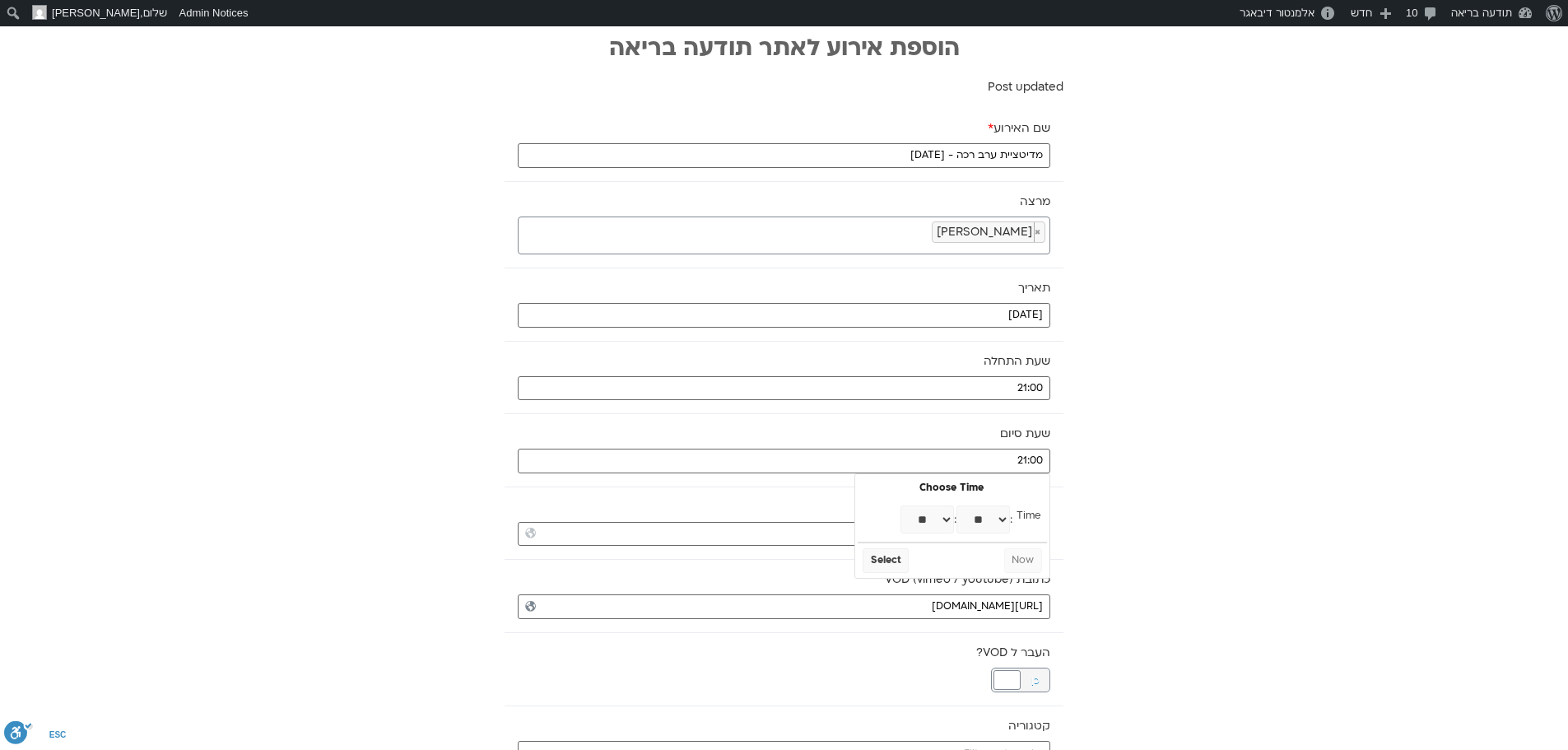 click on "** ** ** ** ** ** ** ** ** ** ** ** ** ** ** ** ** ** ** ** ** ** ** ** ** ** ** ** ** ** ** ** ** ** ** ** ** ** ** ** ** ** ** ** ** ** ** ** ** ** ** ** ** ** ** ** ** ** ** **" at bounding box center (983, 519) 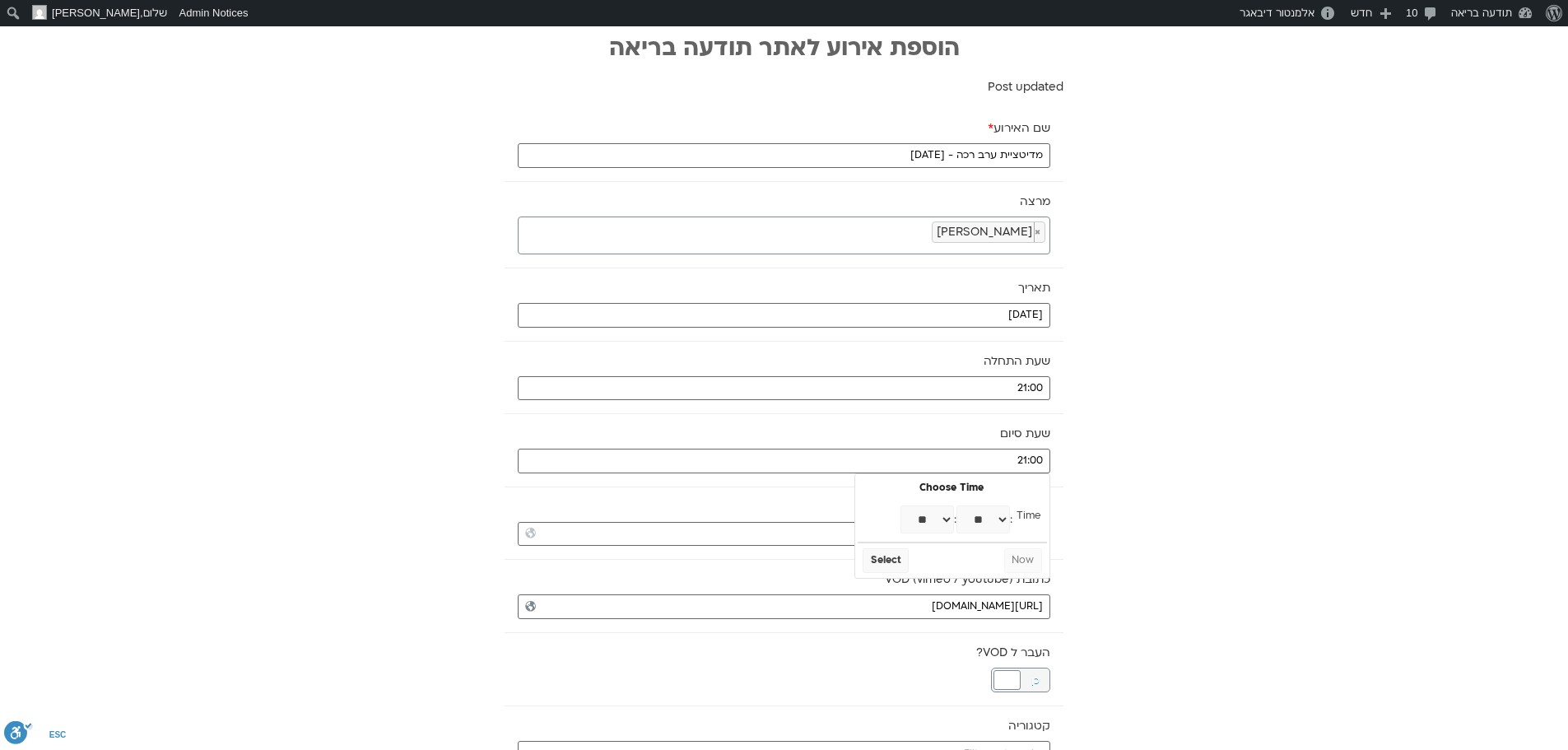 type on "21:30" 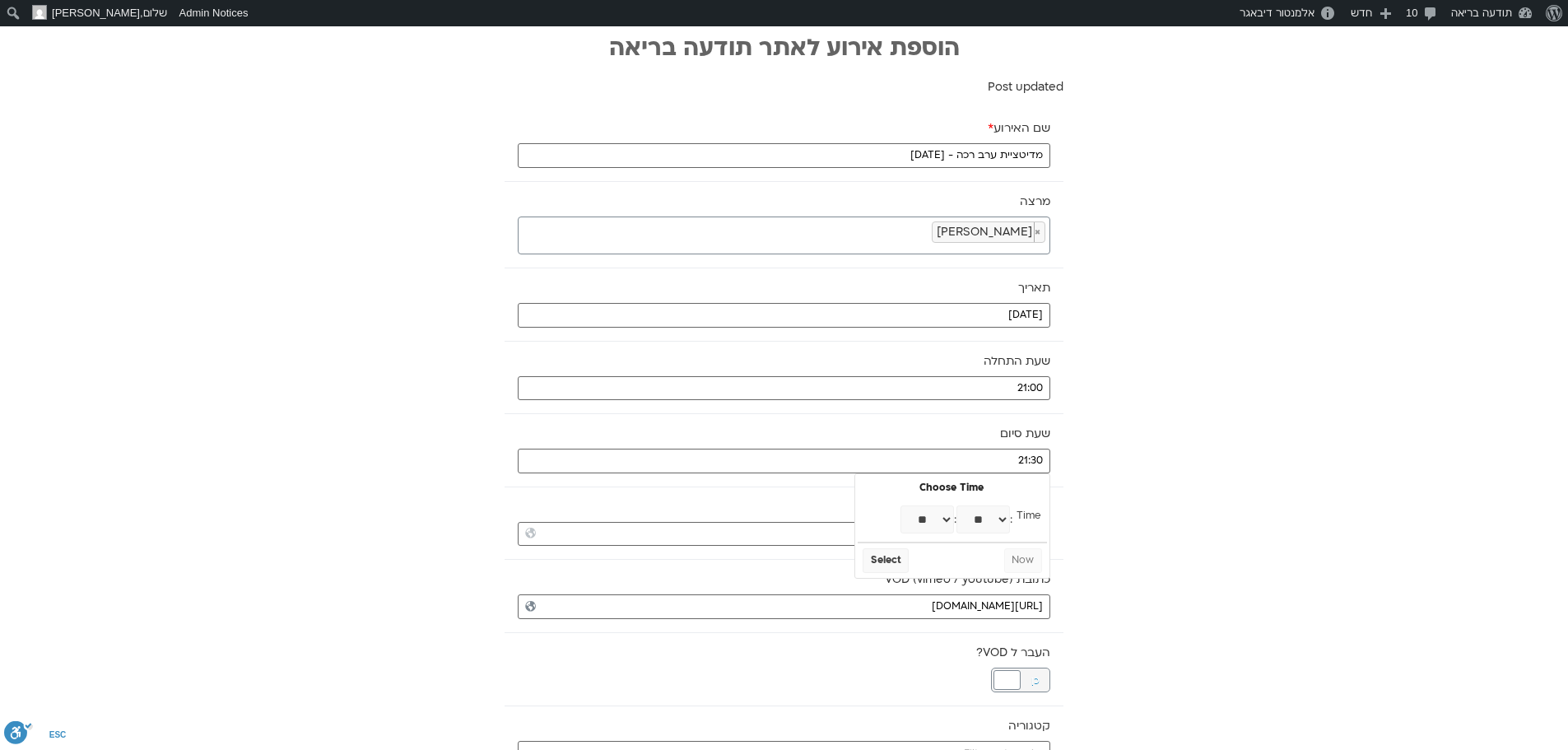 select on "**" 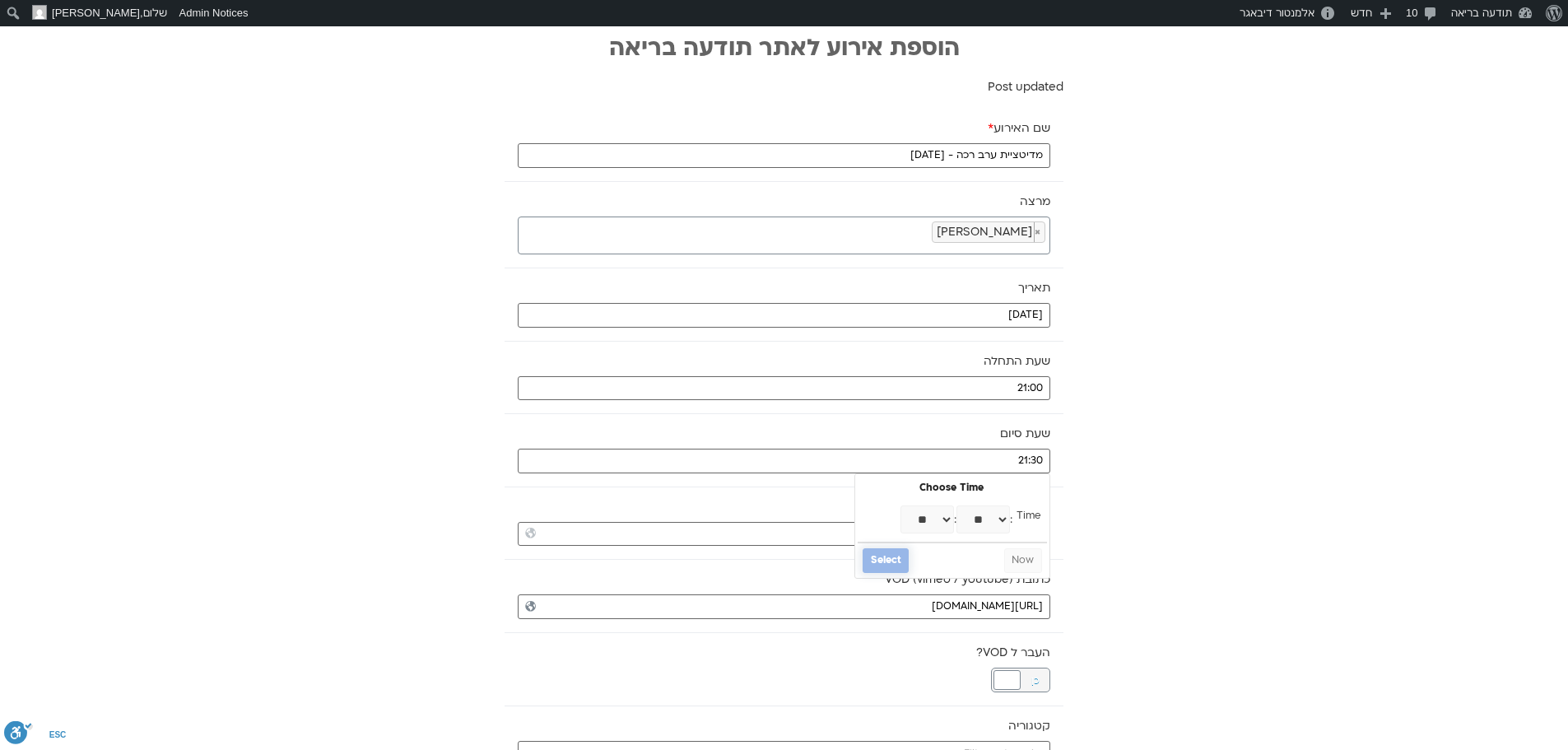 click on "Select" at bounding box center (886, 561) 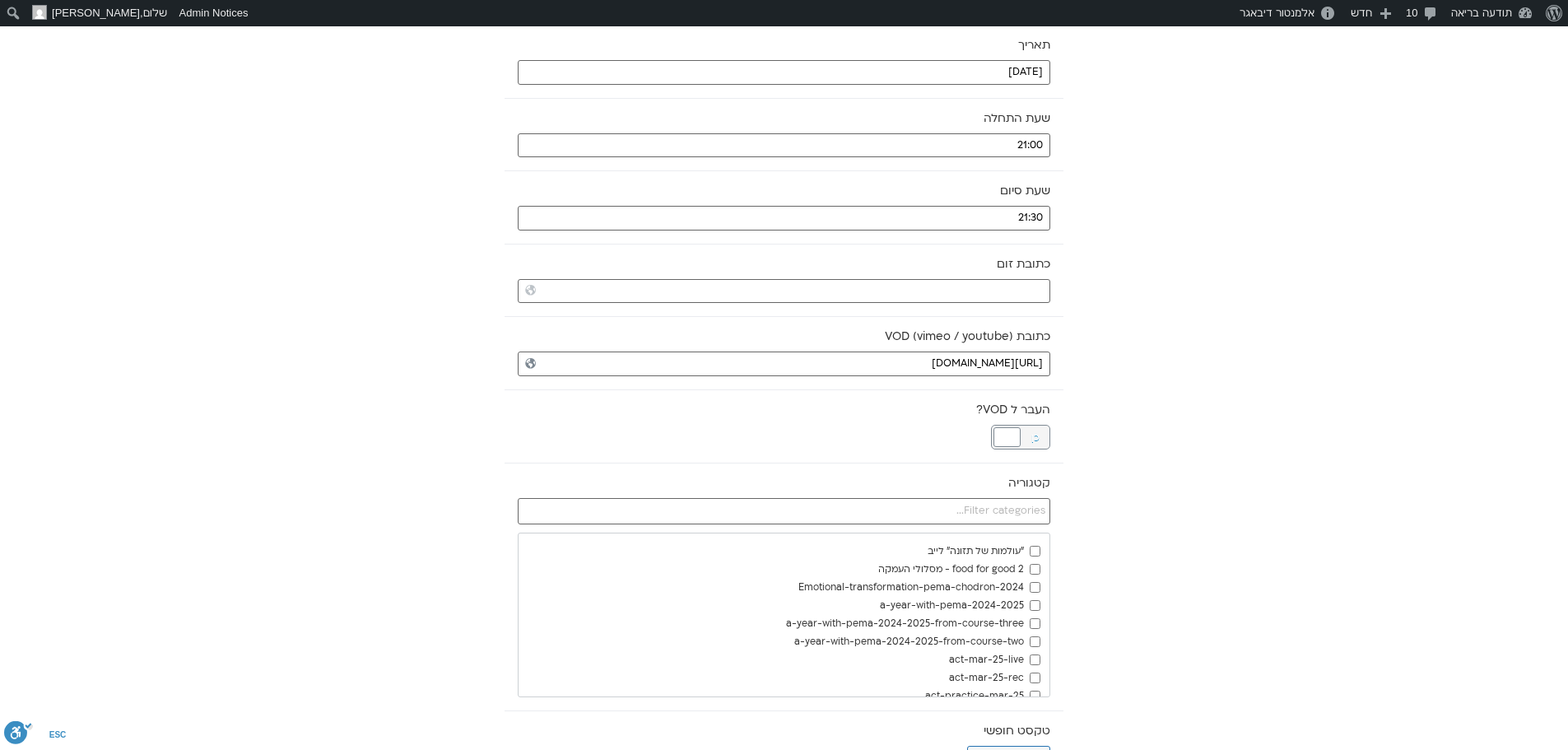 scroll, scrollTop: 247, scrollLeft: 0, axis: vertical 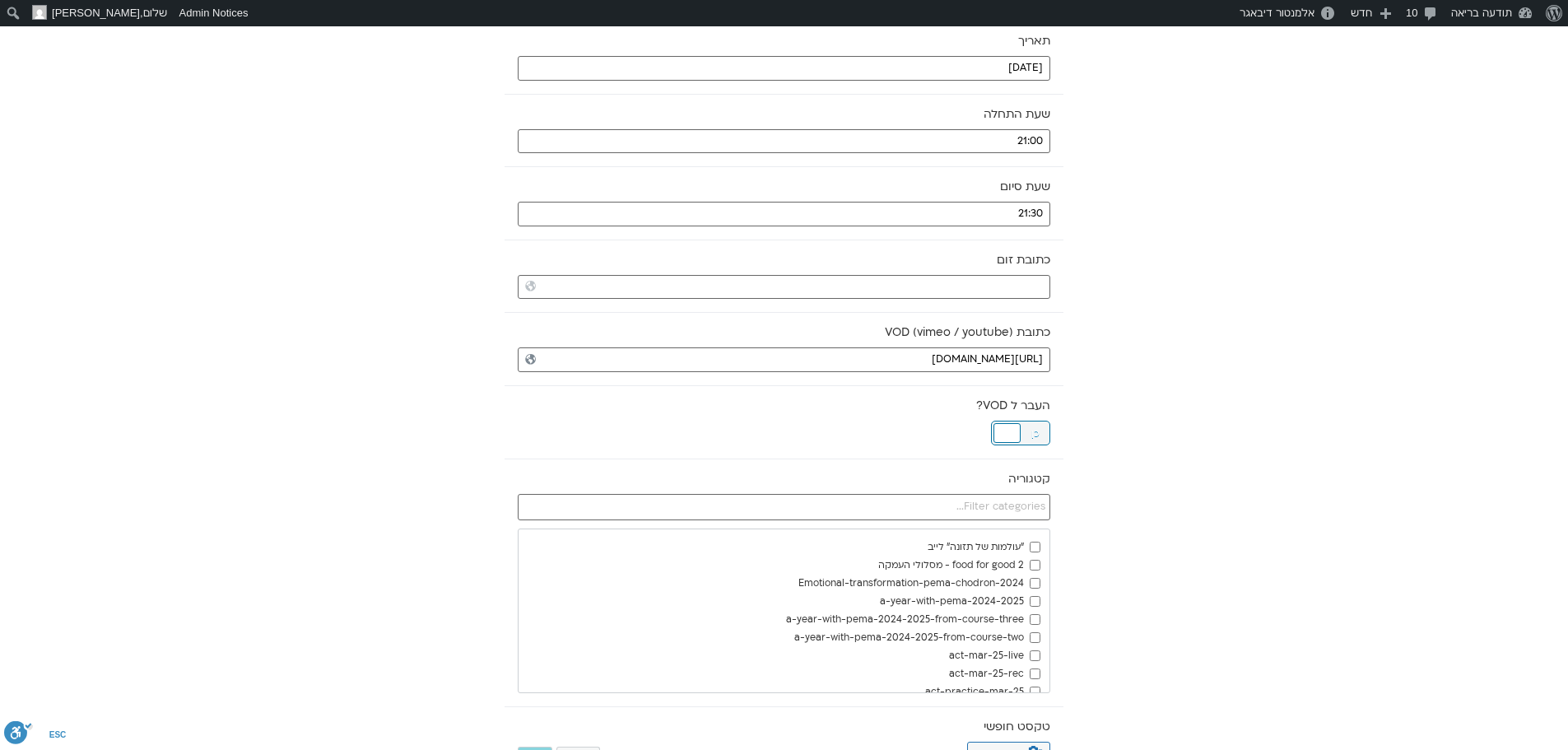 click at bounding box center (1007, 433) 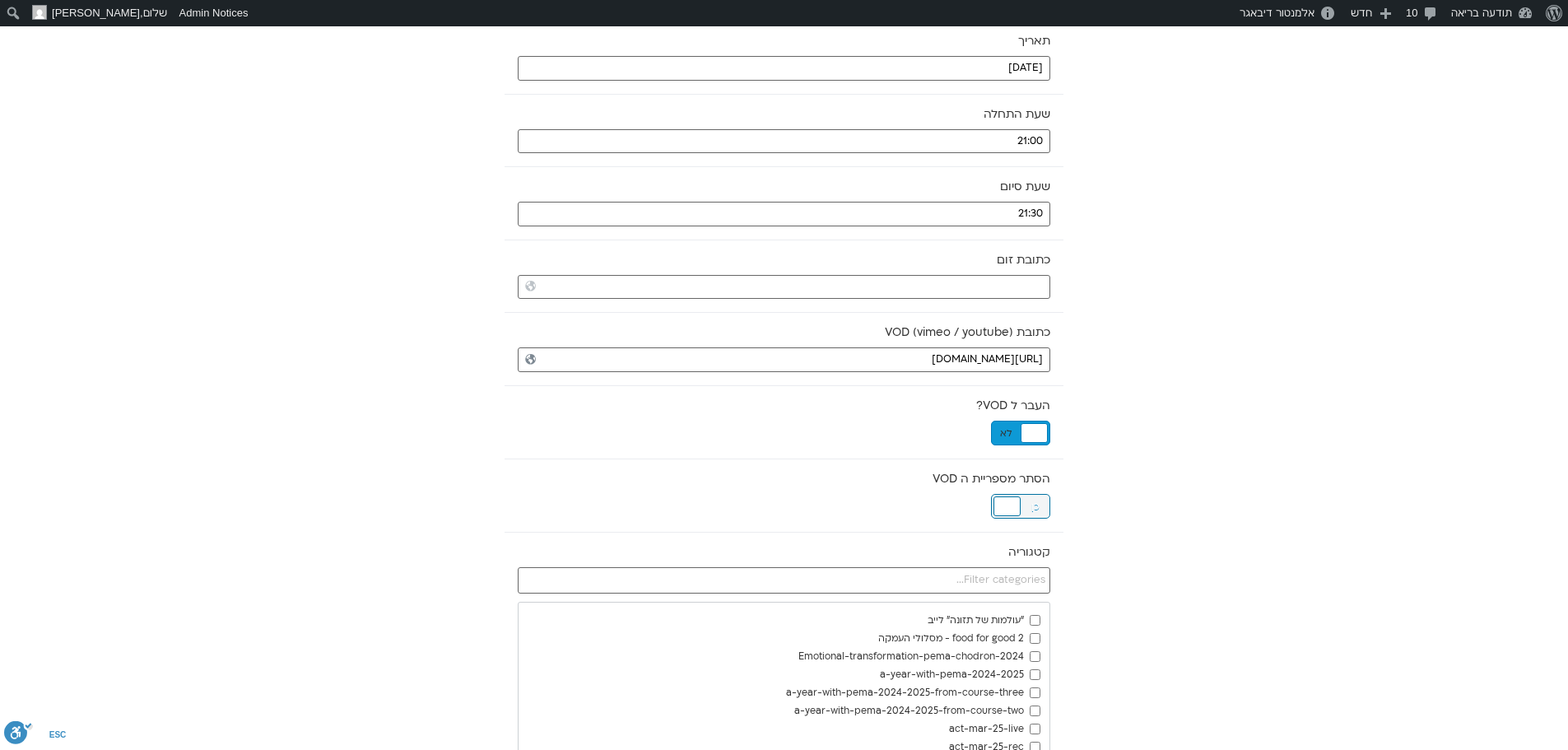 click at bounding box center (1007, 506) 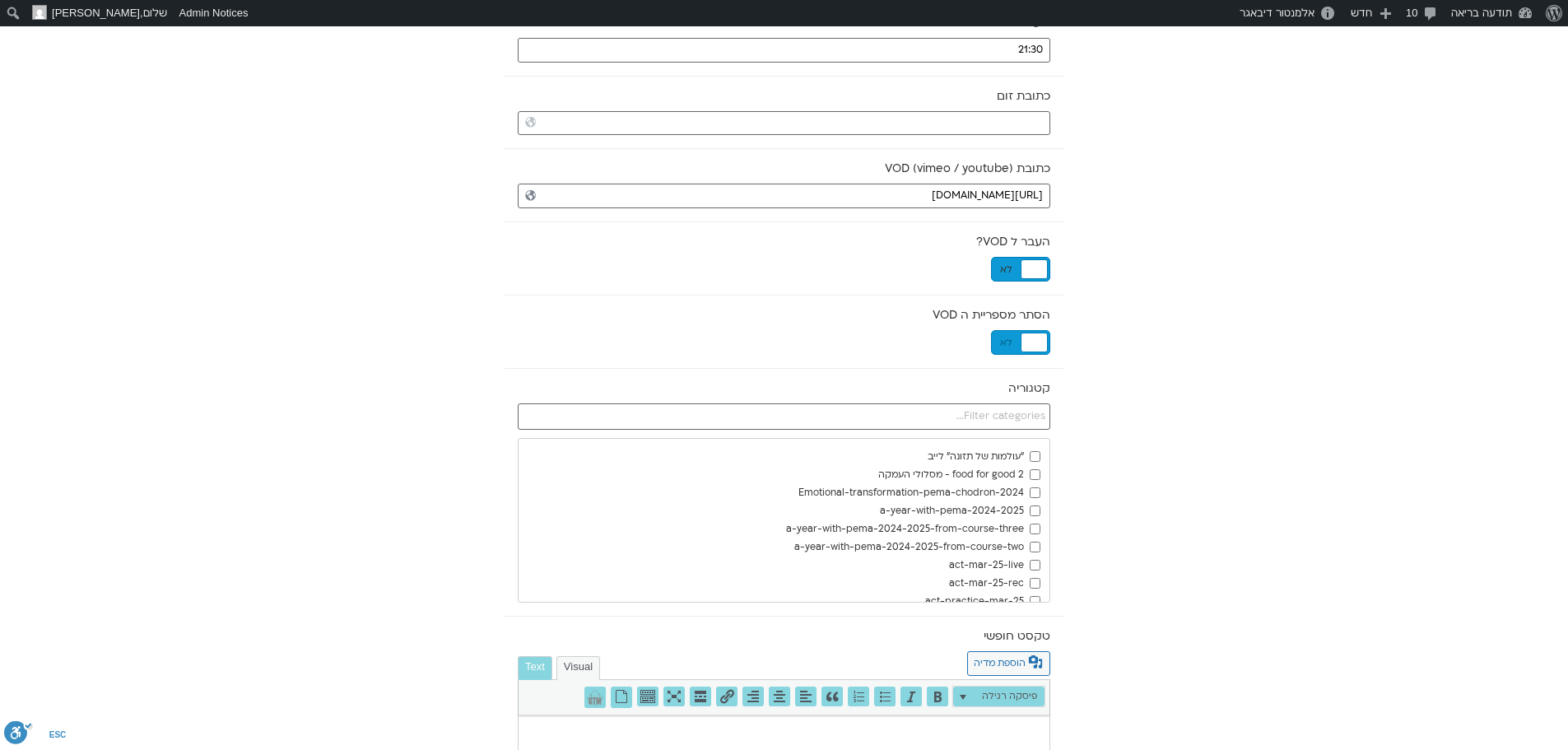 scroll, scrollTop: 412, scrollLeft: 0, axis: vertical 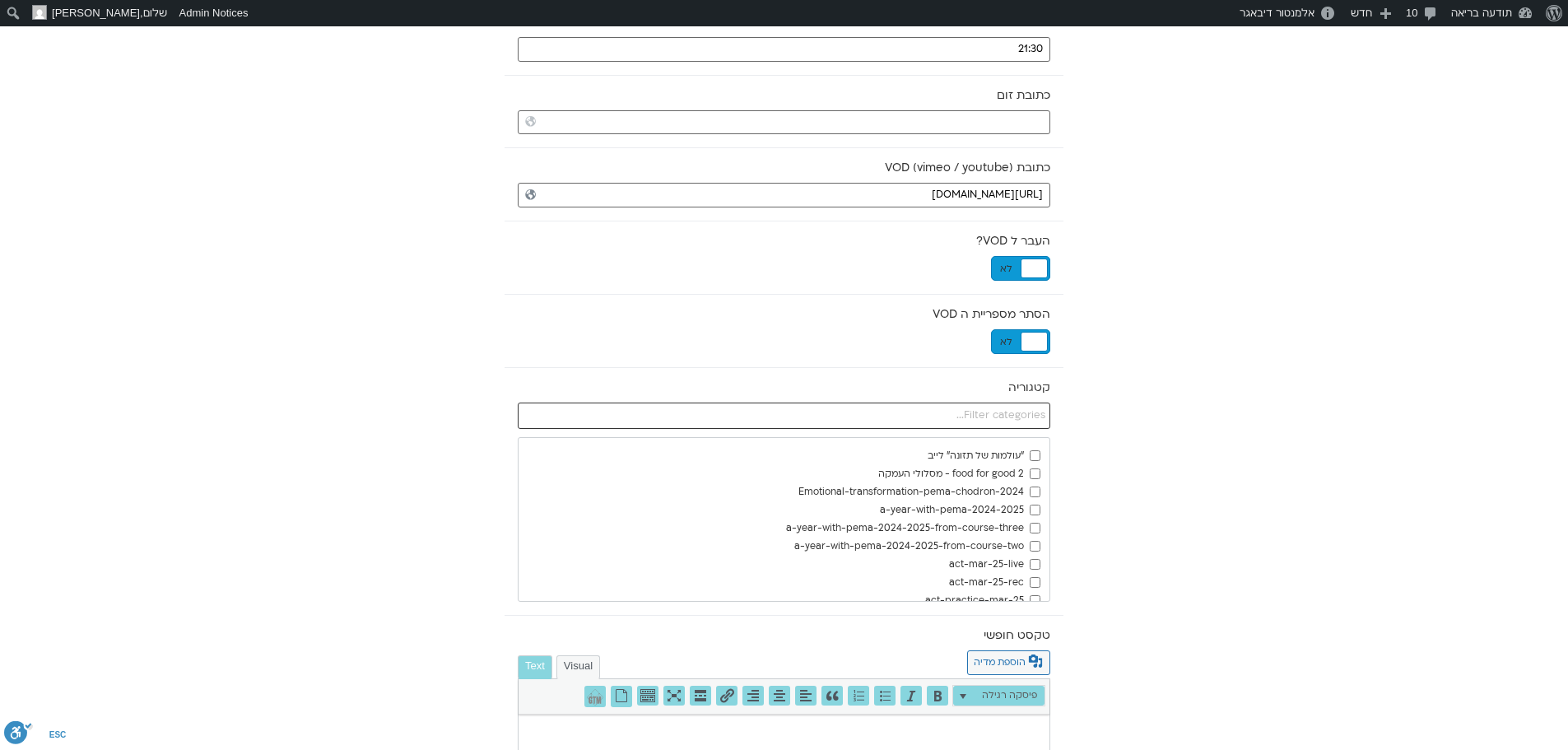 click at bounding box center [784, 416] 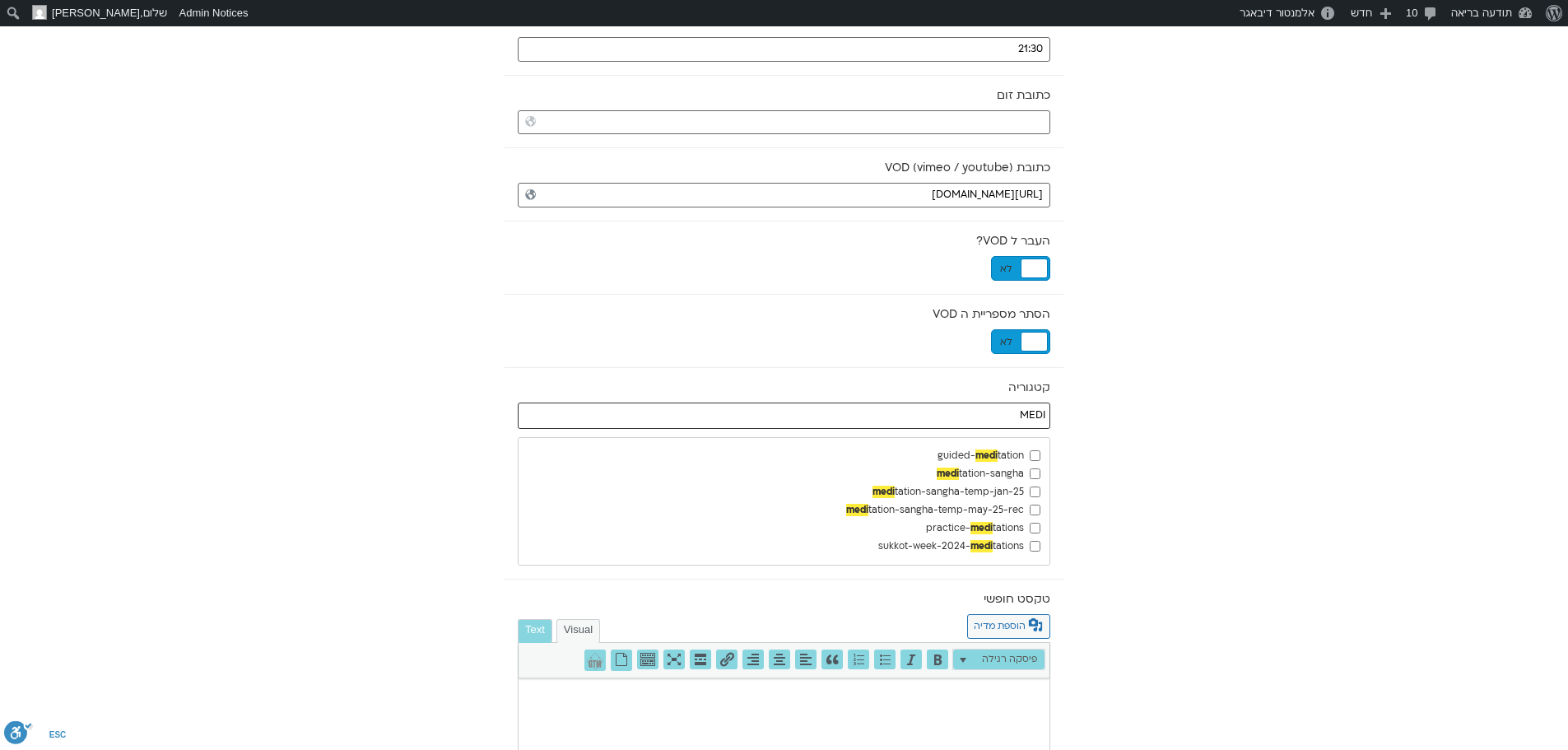 type on "MEDI" 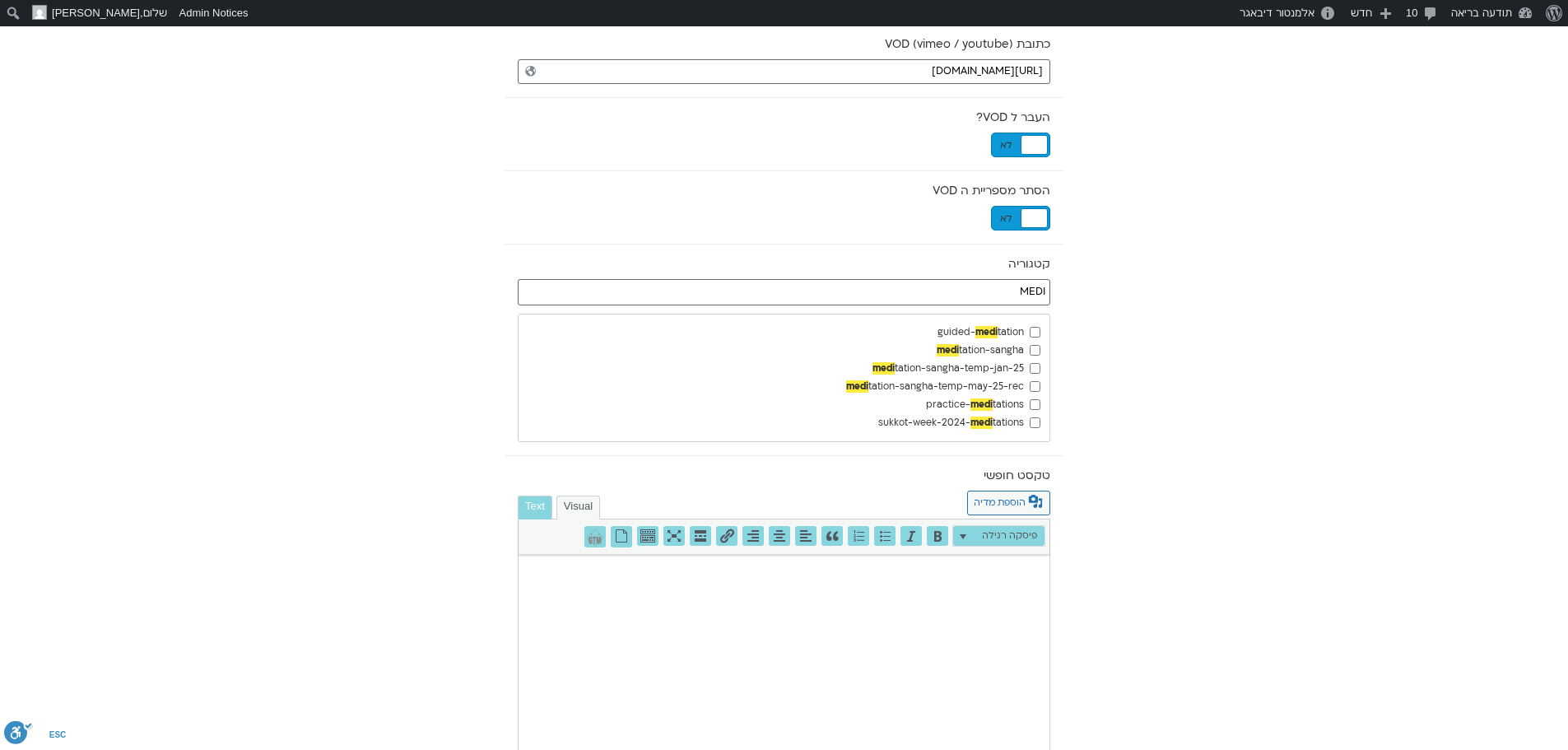 scroll, scrollTop: 693, scrollLeft: 0, axis: vertical 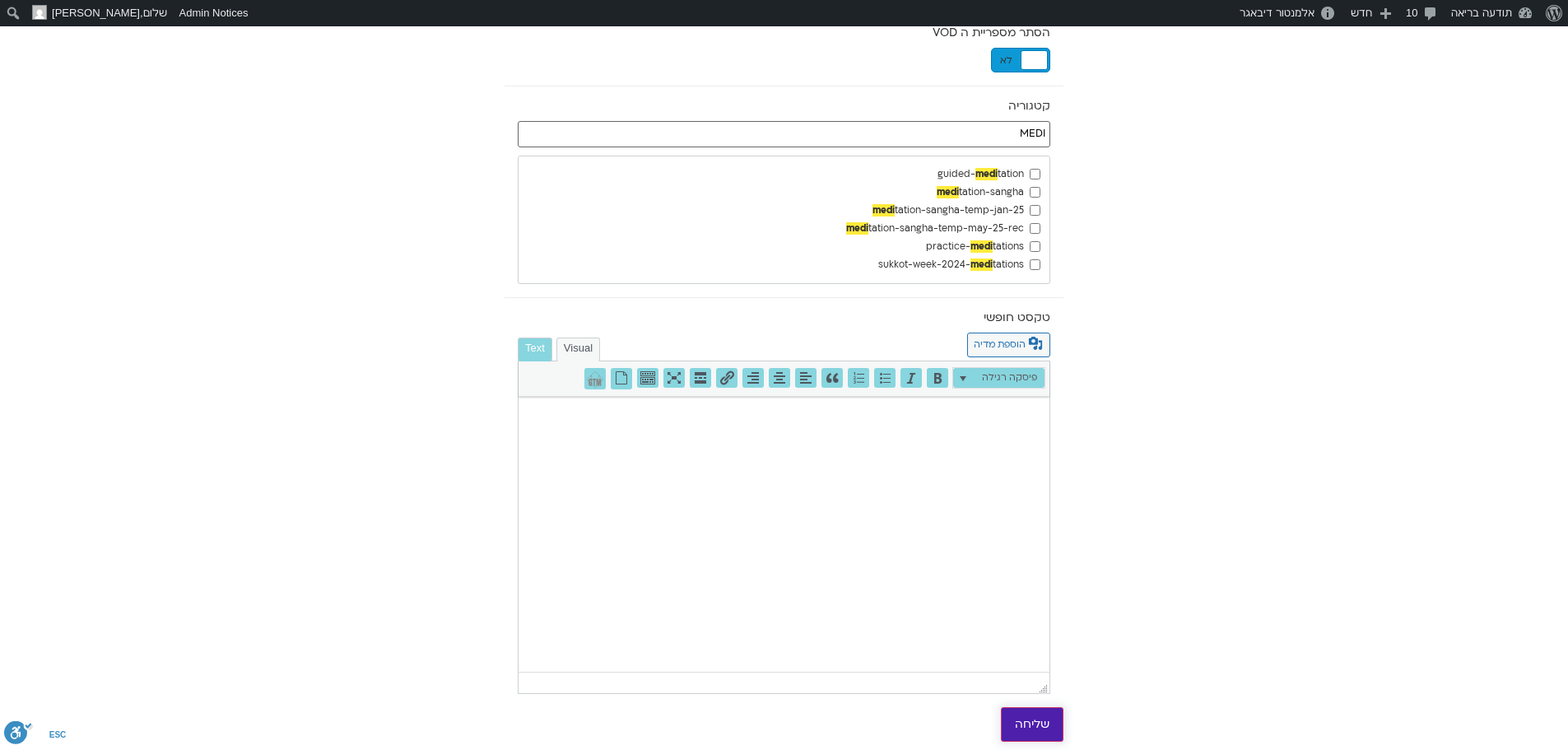 click on "שליחה" at bounding box center [1032, 724] 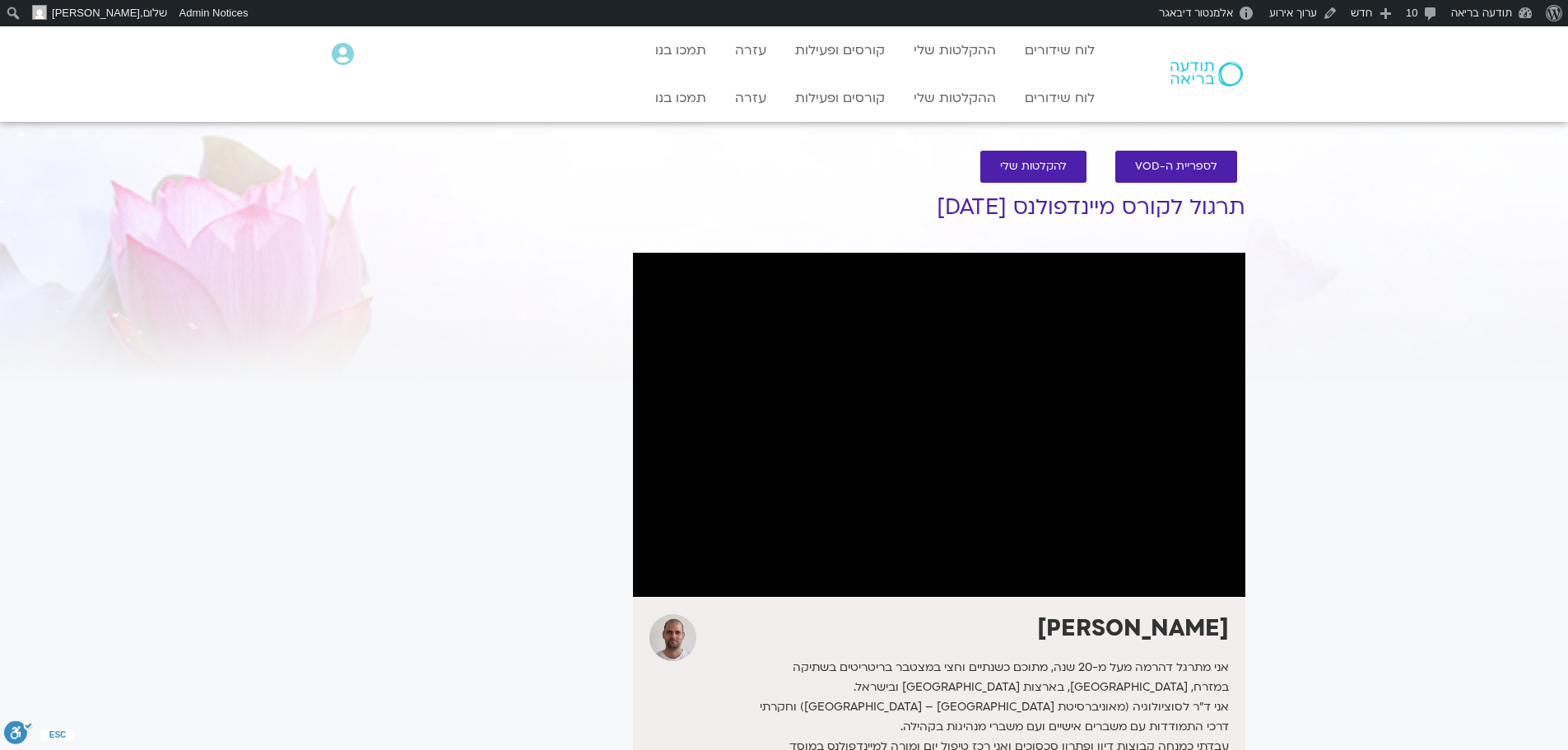scroll, scrollTop: 0, scrollLeft: 0, axis: both 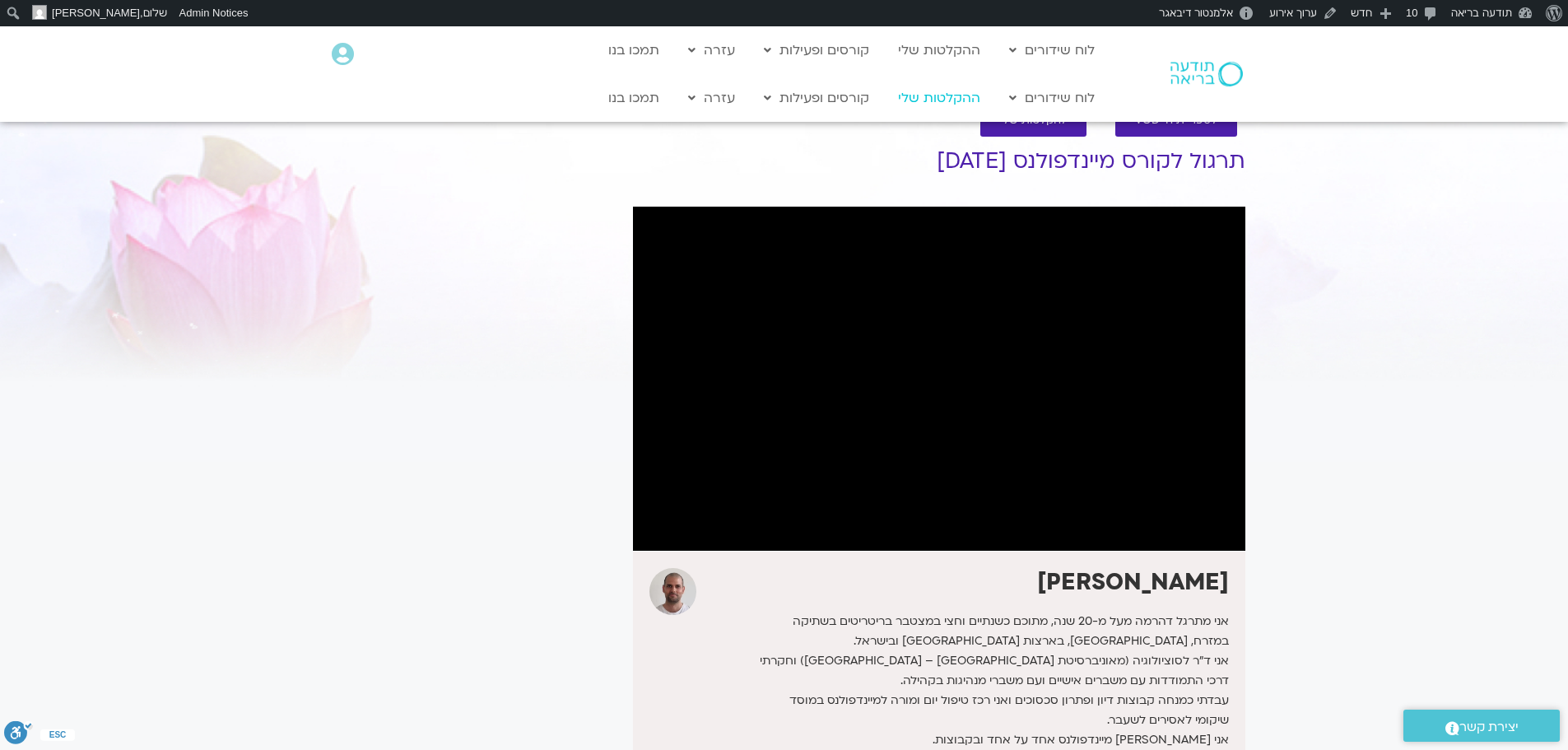 click on "ההקלטות שלי" at bounding box center (939, 98) 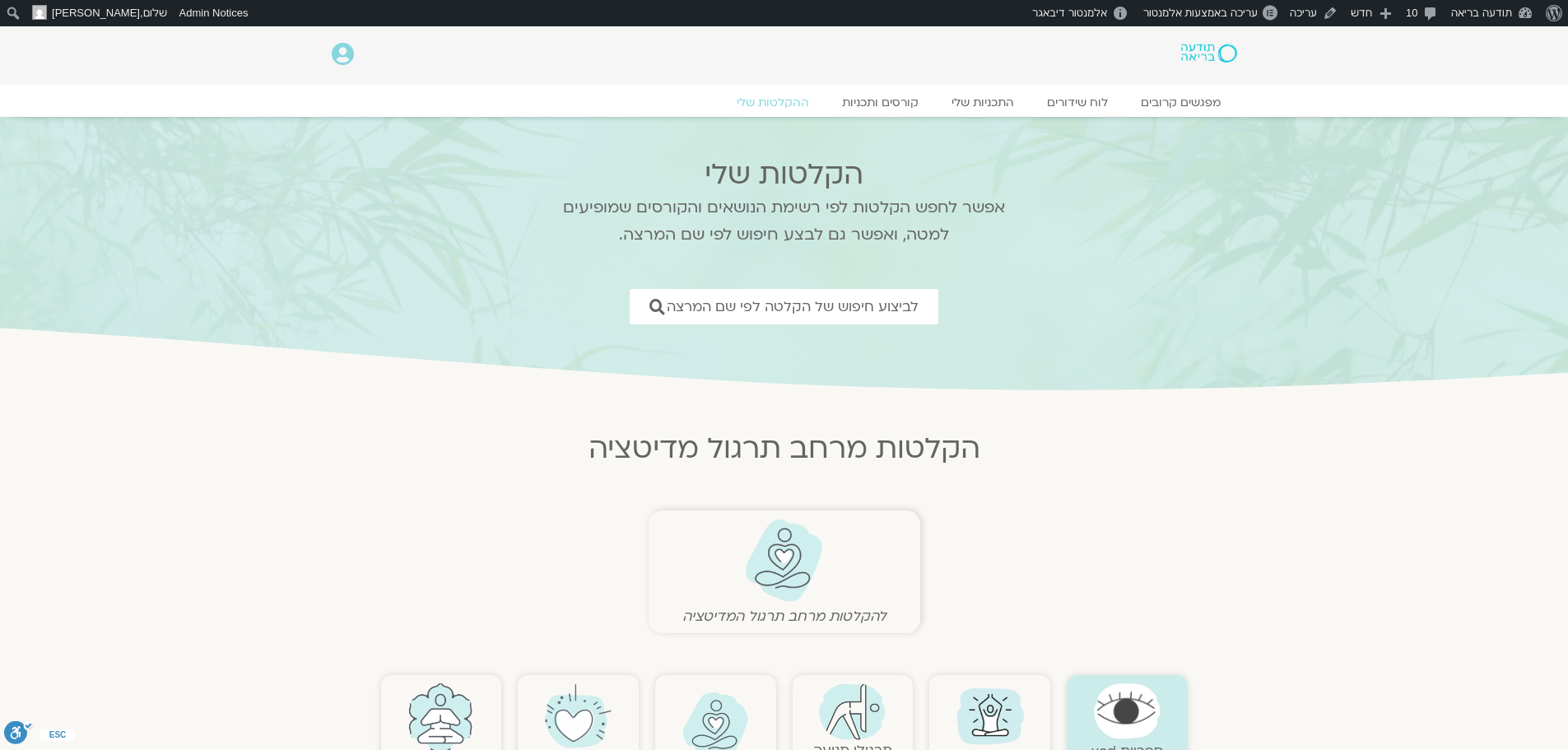scroll, scrollTop: 165, scrollLeft: 0, axis: vertical 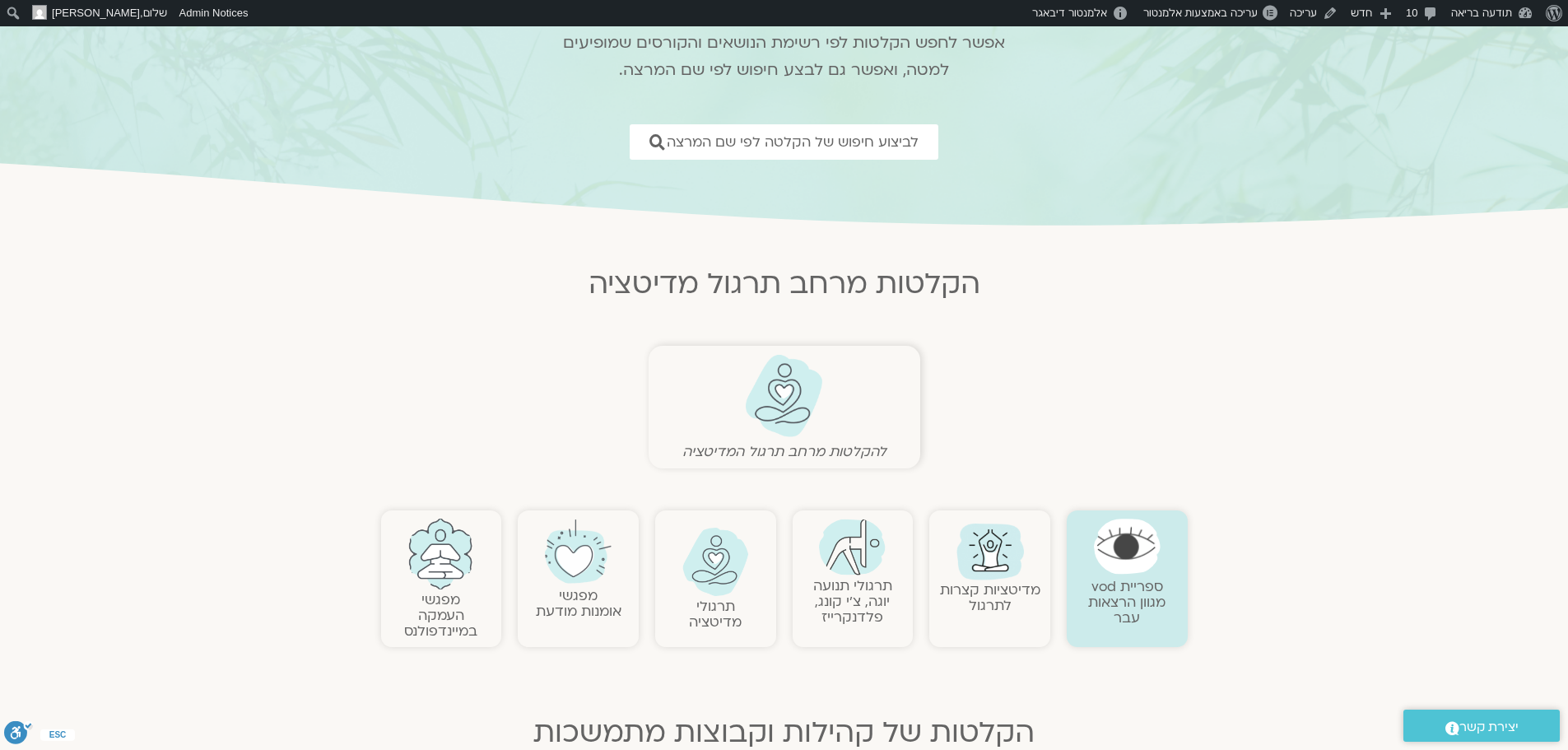 click at bounding box center (852, 547) 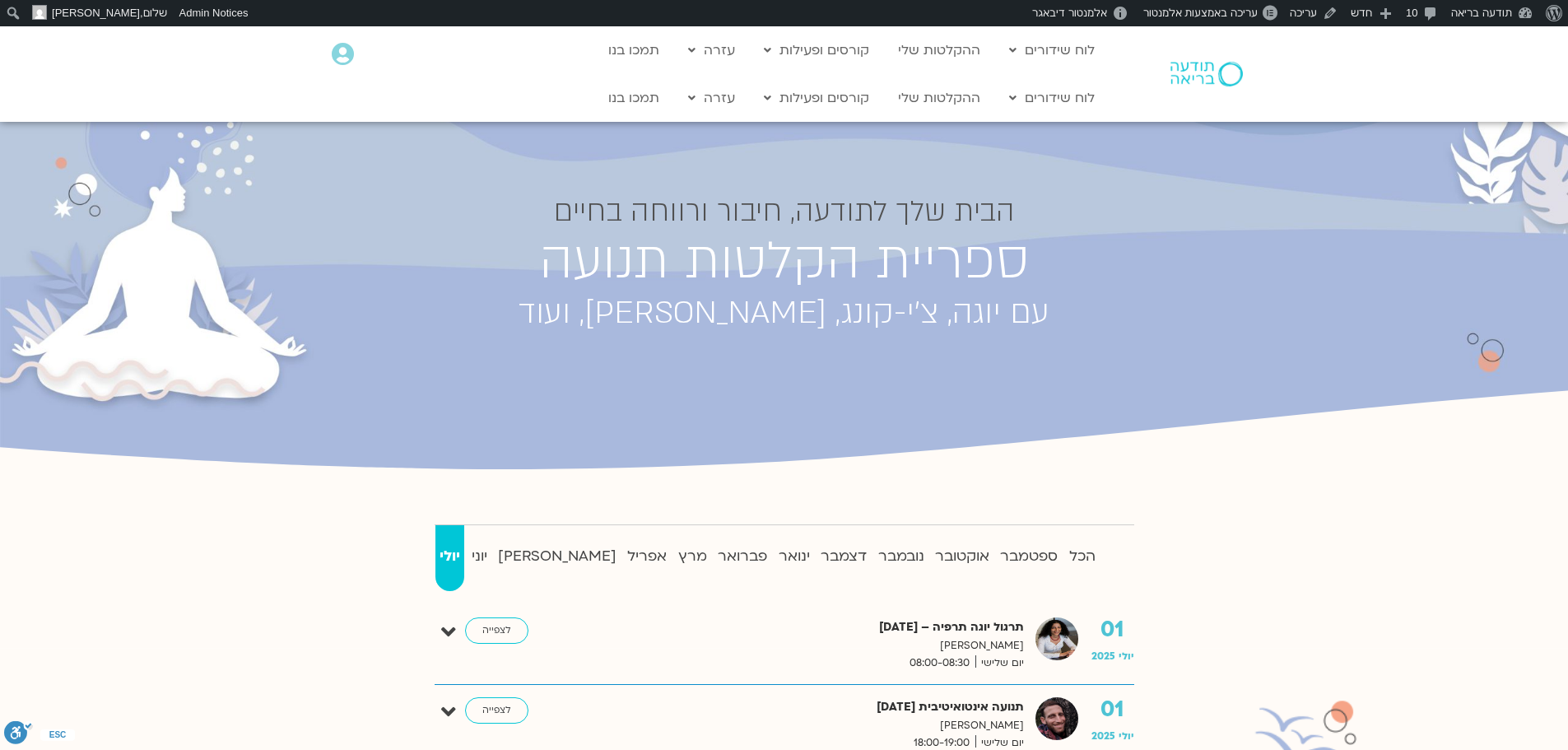 scroll, scrollTop: 30, scrollLeft: 0, axis: vertical 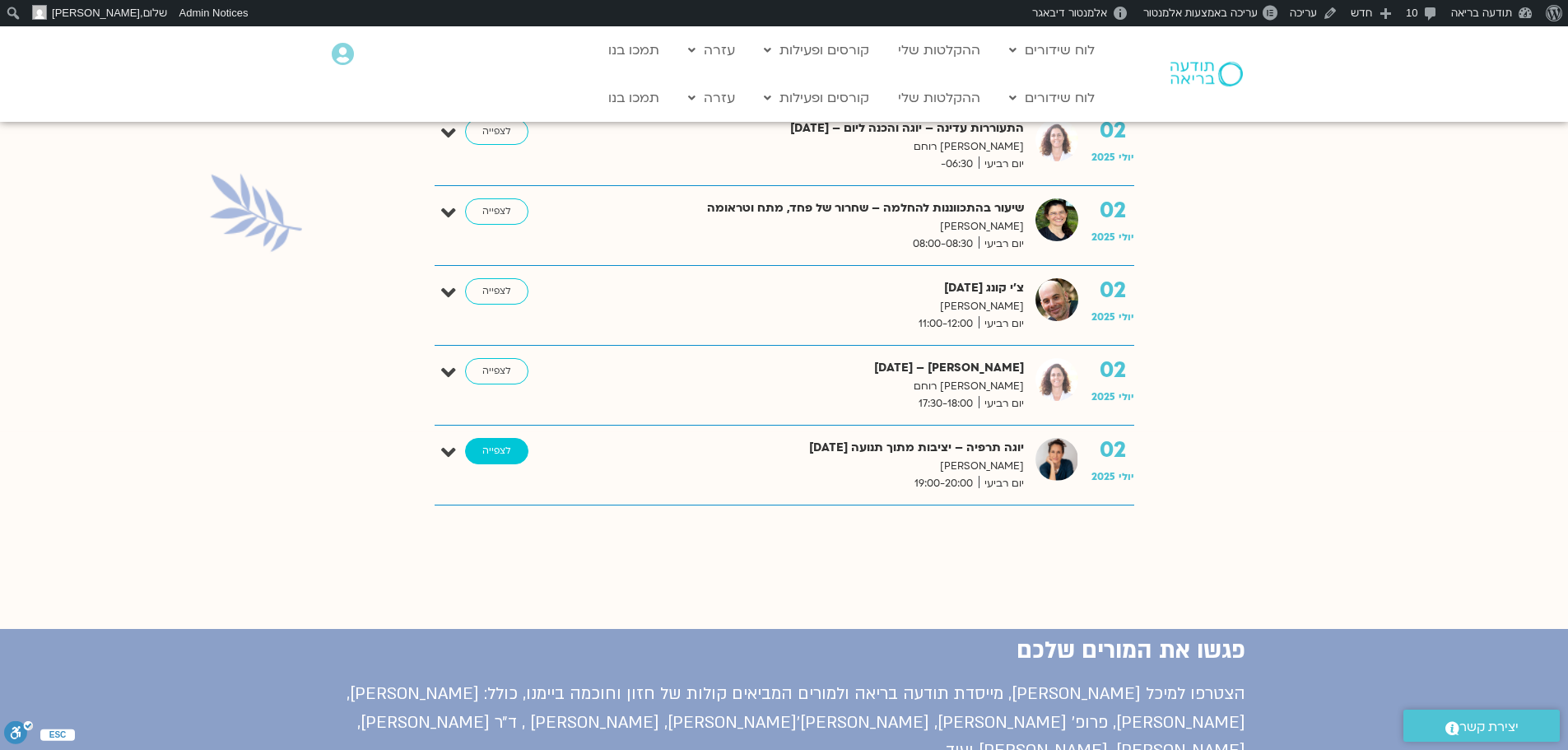 click on "לצפייה" at bounding box center [496, 451] 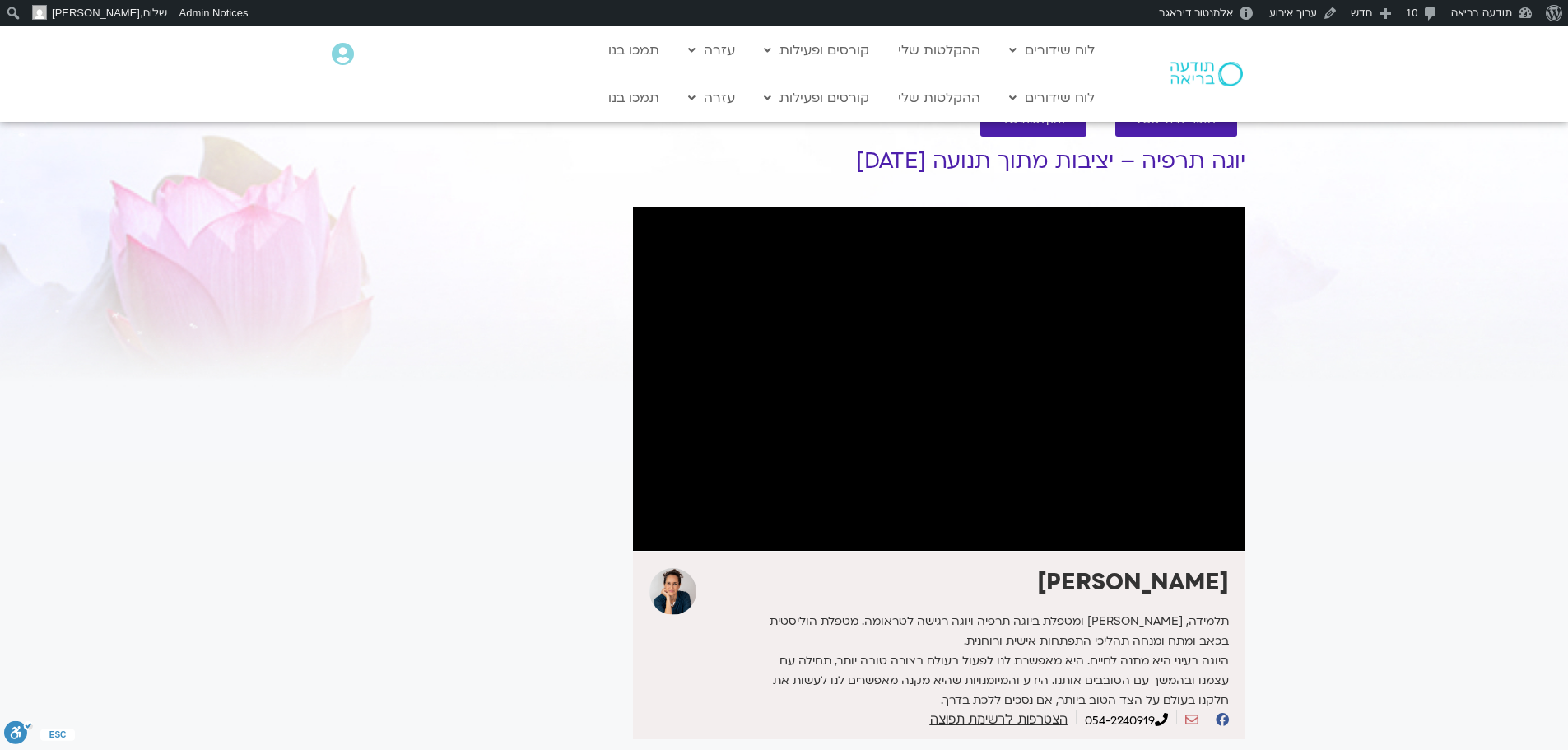 scroll, scrollTop: 0, scrollLeft: 0, axis: both 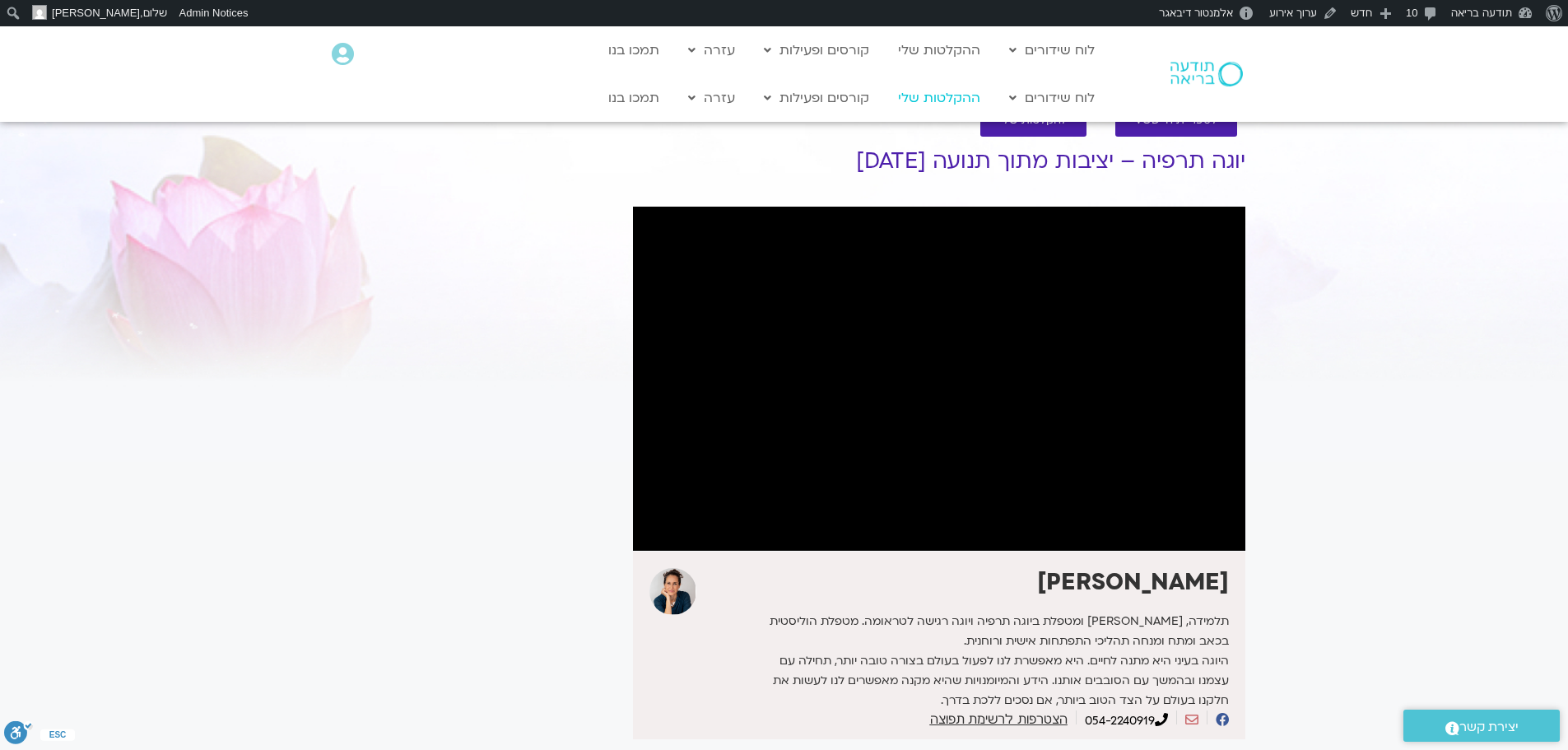 click on "ההקלטות שלי" at bounding box center [939, 98] 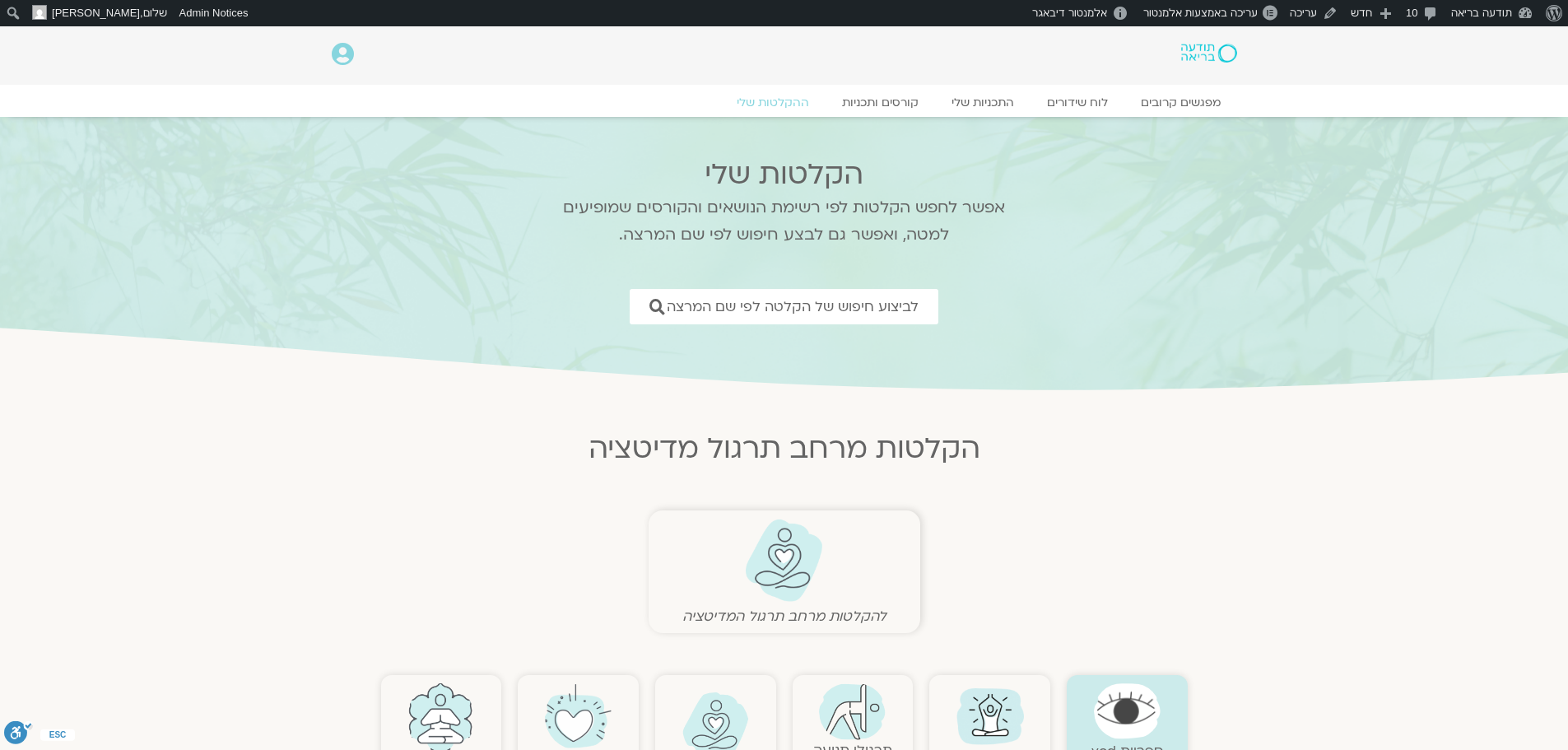 scroll, scrollTop: 0, scrollLeft: 0, axis: both 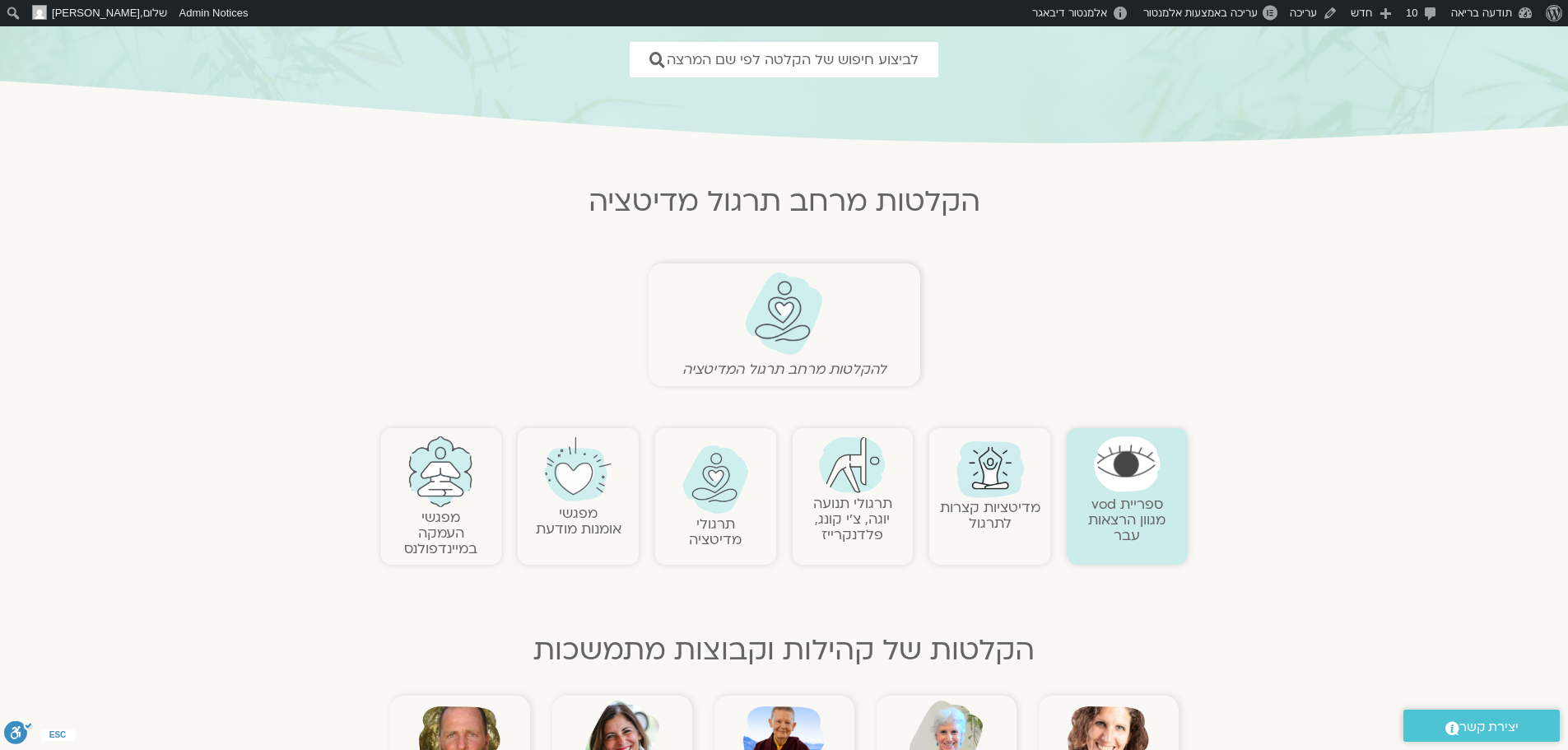 click at bounding box center (784, 314) 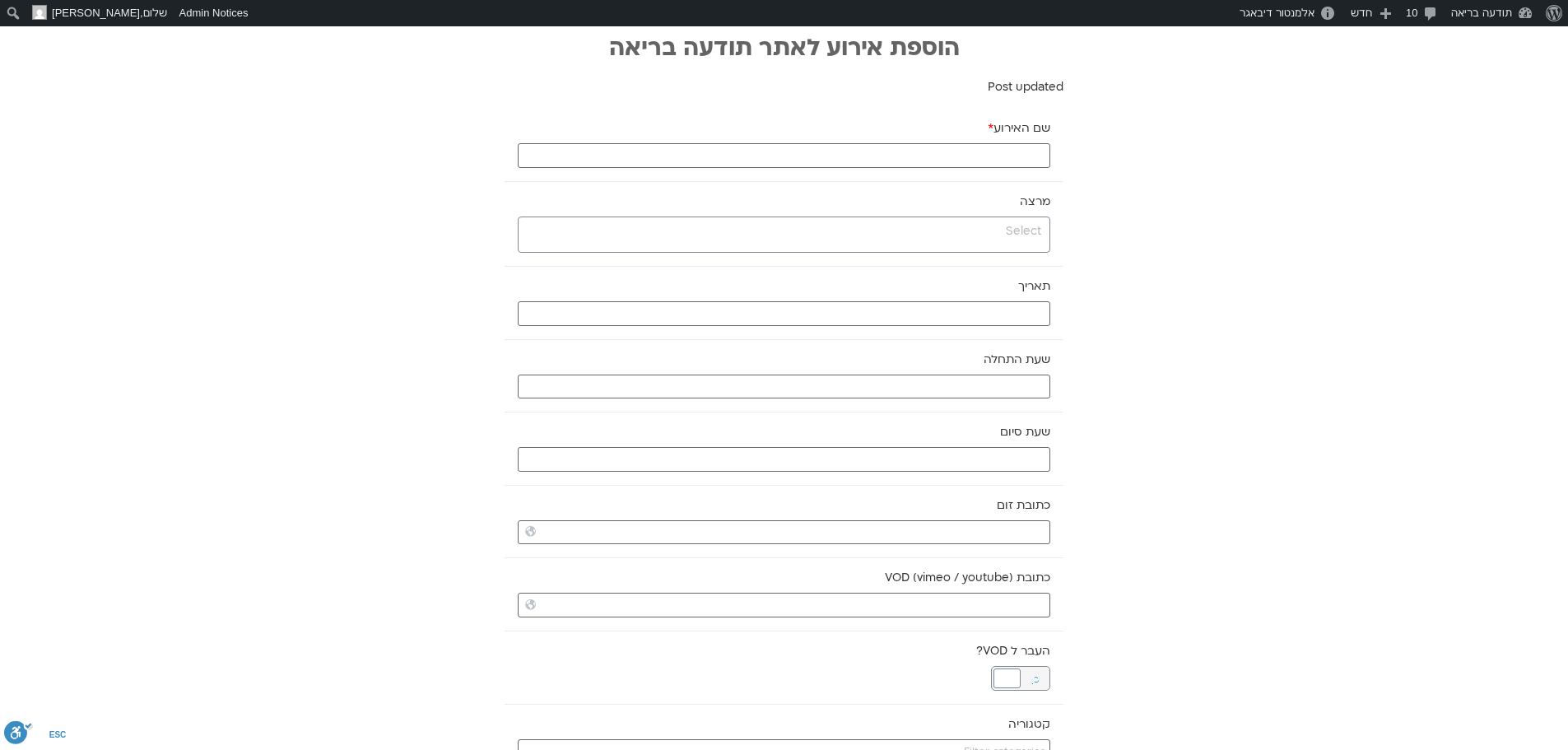 scroll, scrollTop: 0, scrollLeft: 0, axis: both 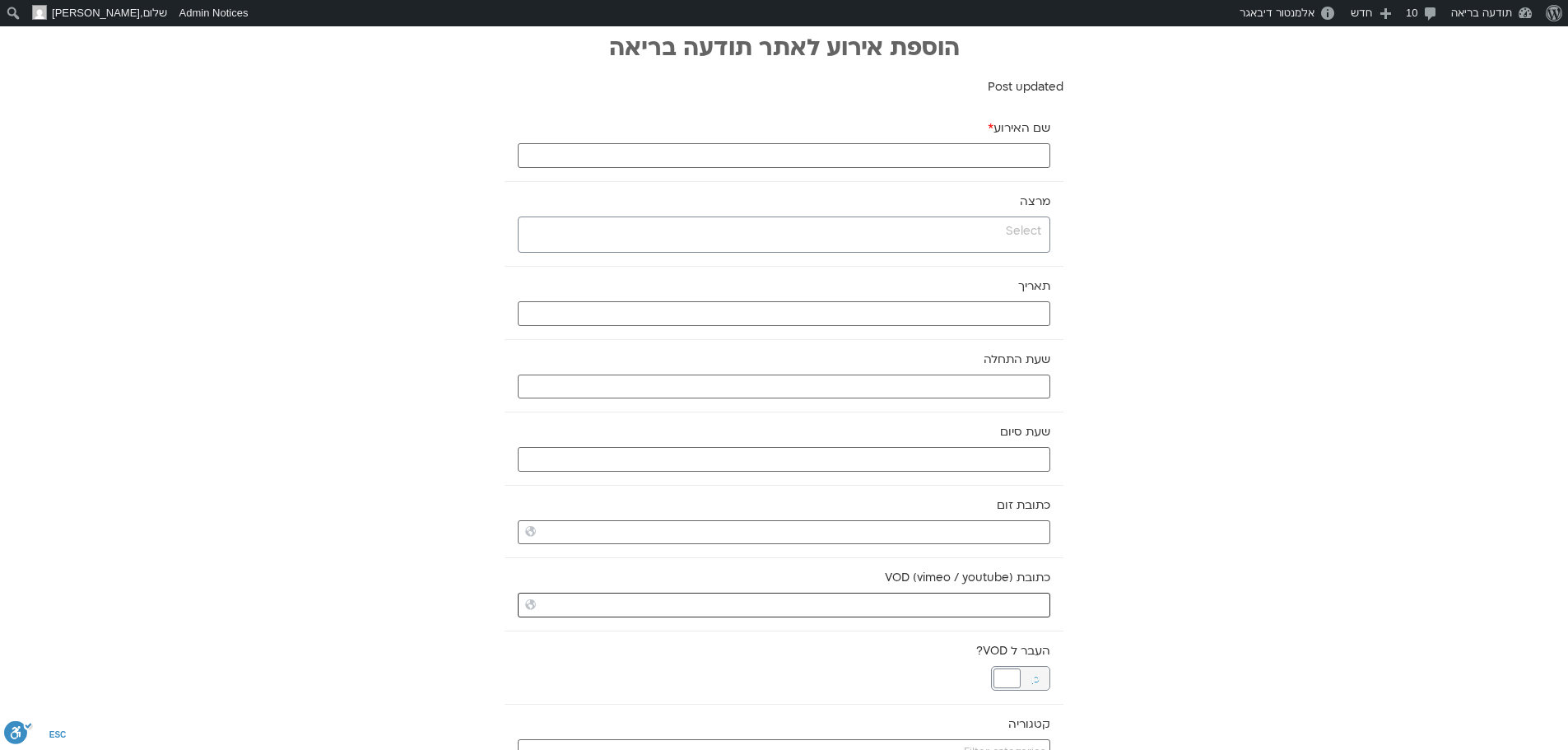 click on "כתובת VOD (vimeo / youtube)" at bounding box center [784, 605] 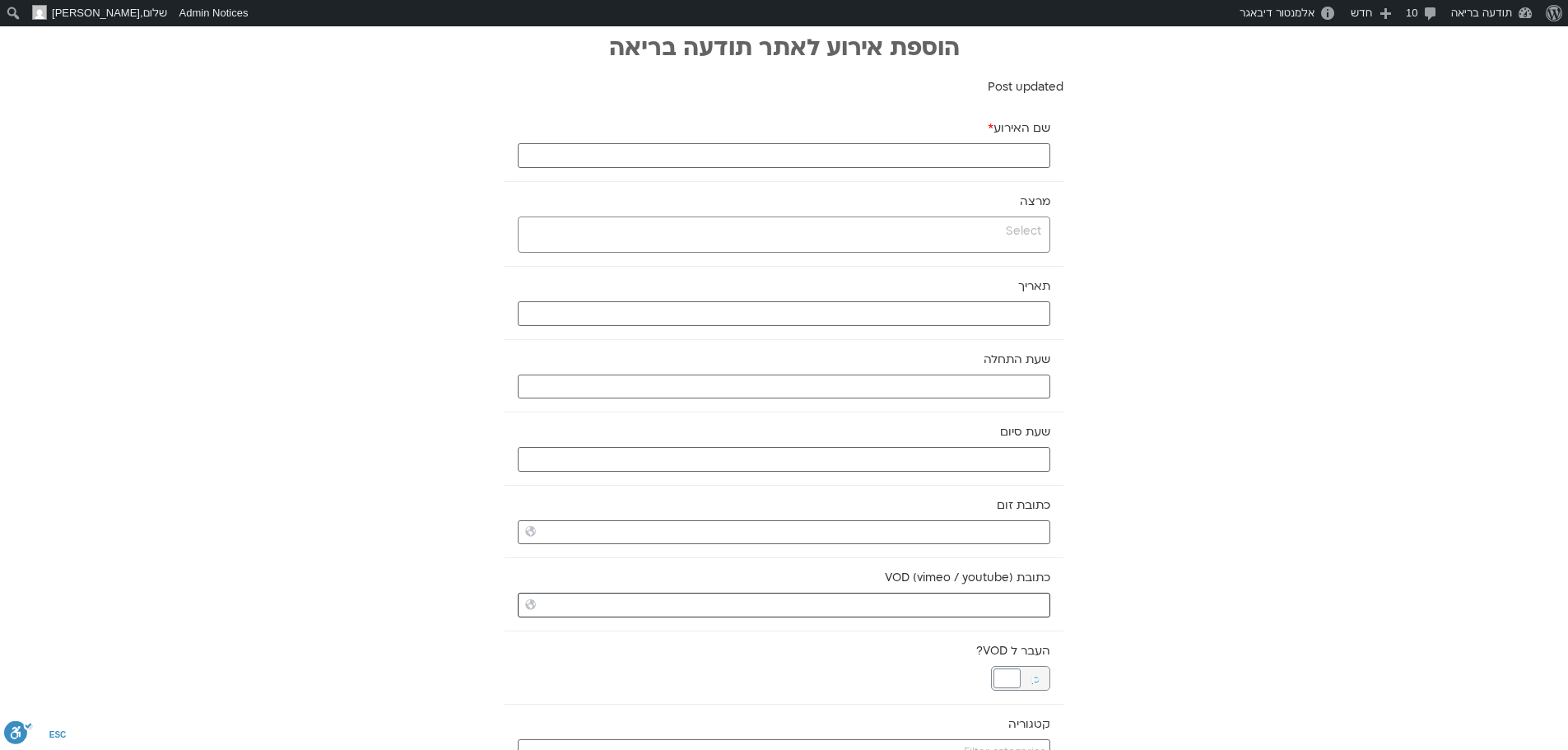 paste on "[URL][DOMAIN_NAME]" 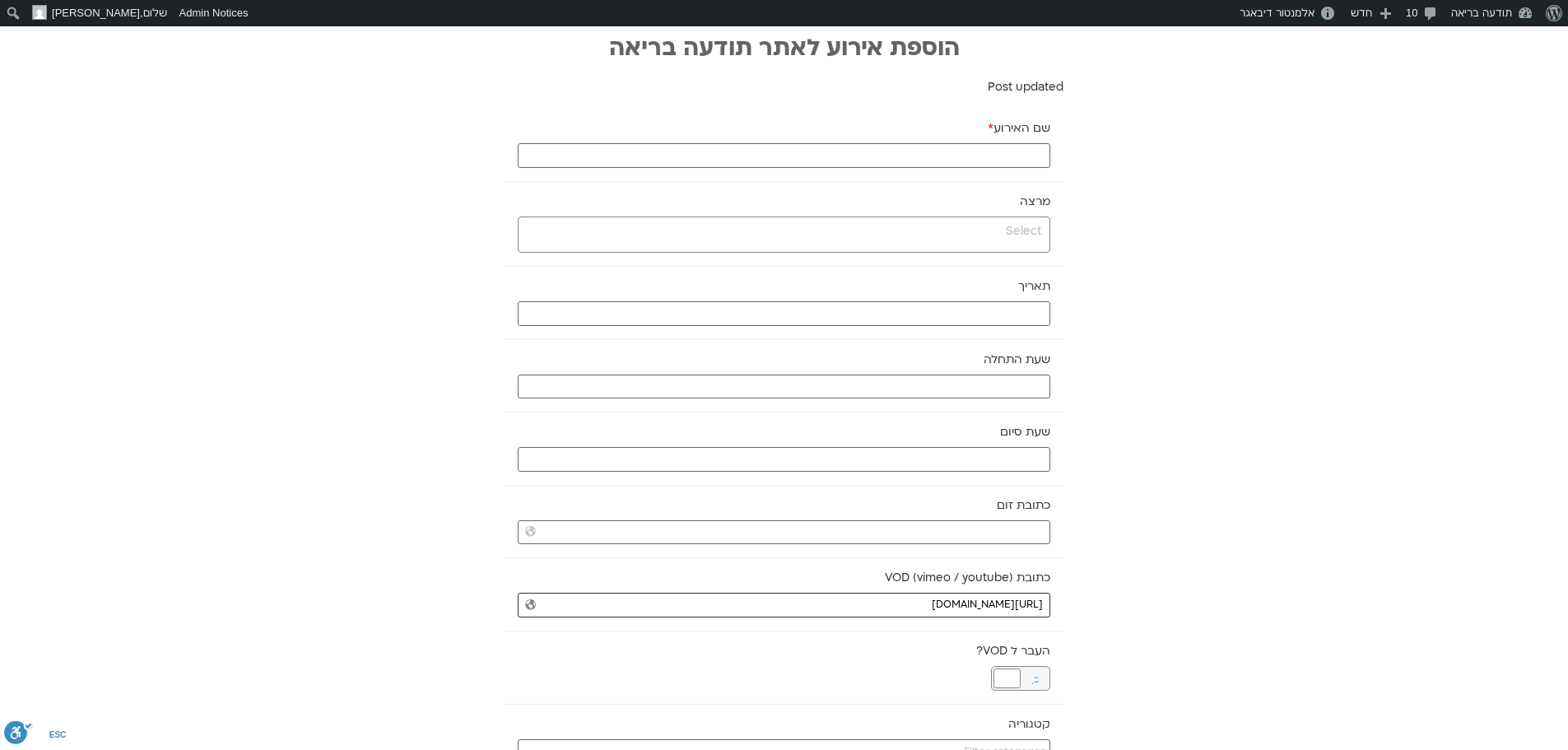 type on "[URL][DOMAIN_NAME]" 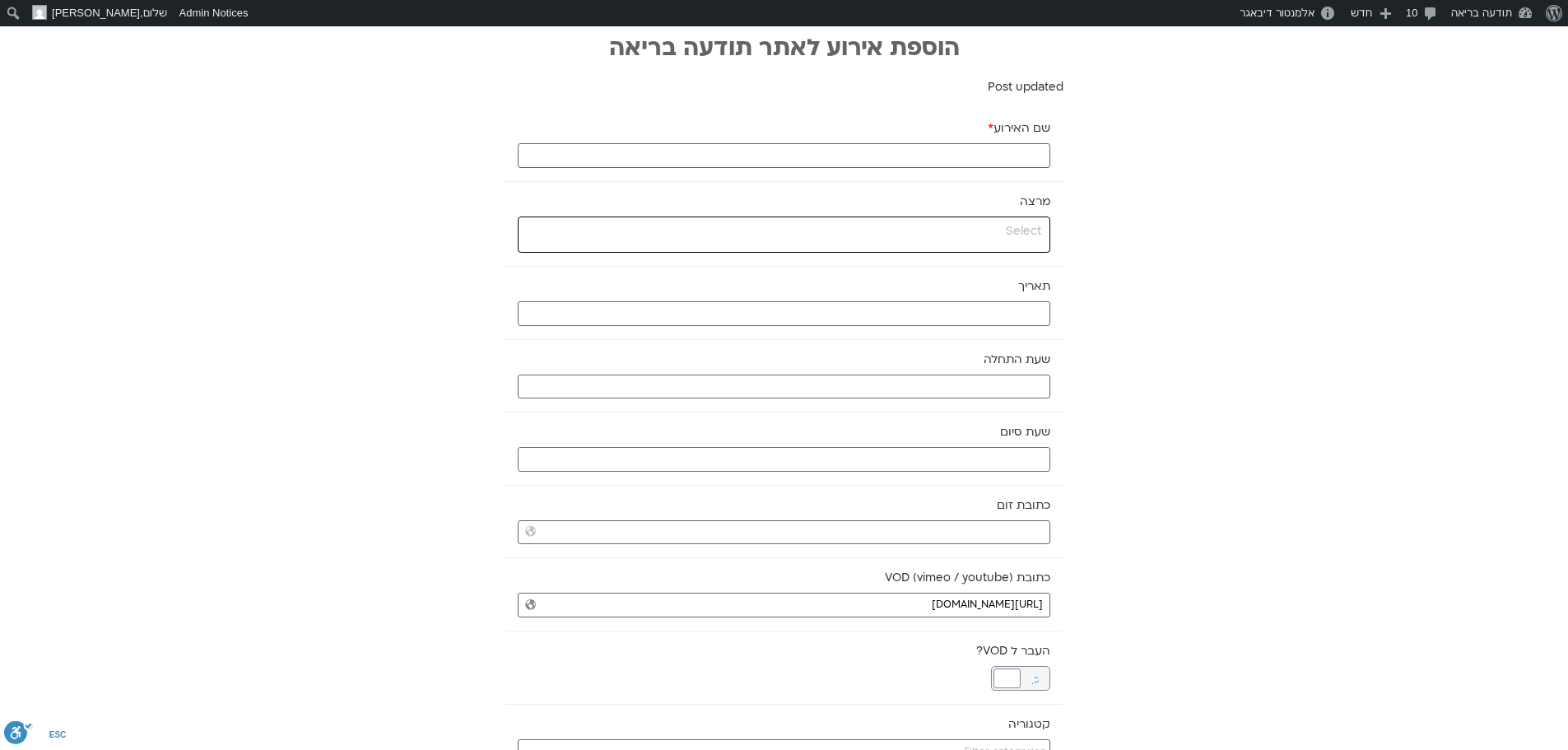 click at bounding box center (782, 231) 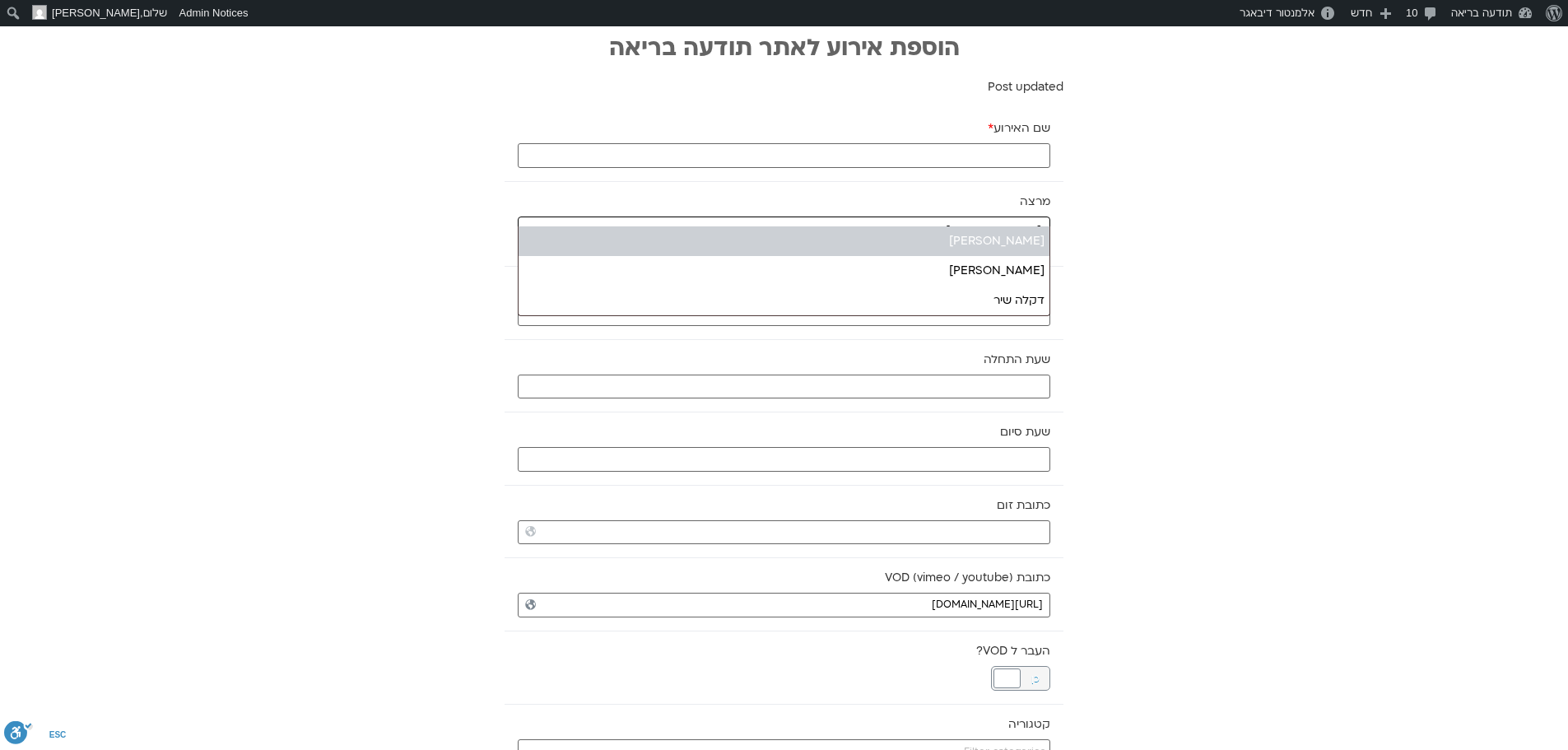 type on "[PERSON_NAME]" 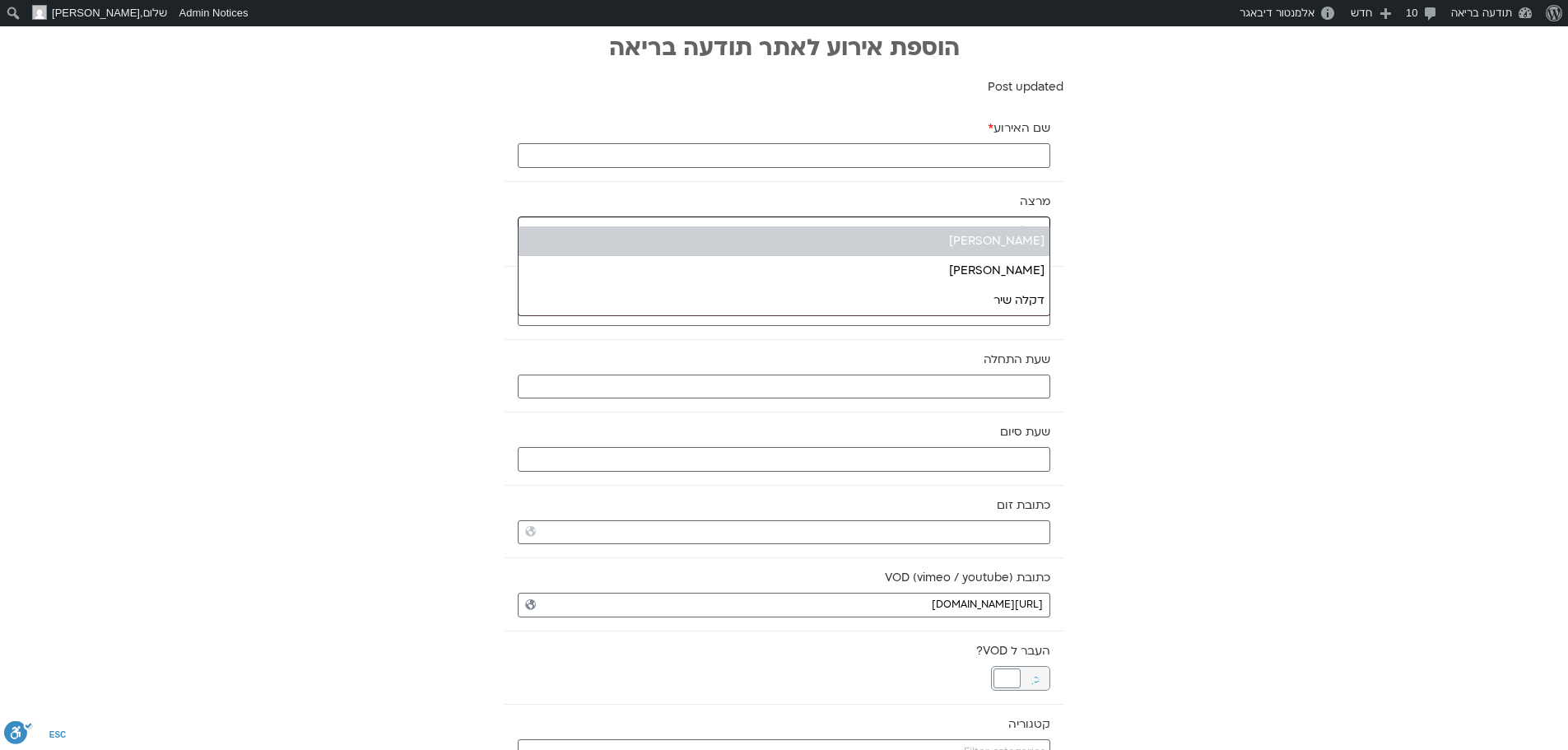 select on "******" 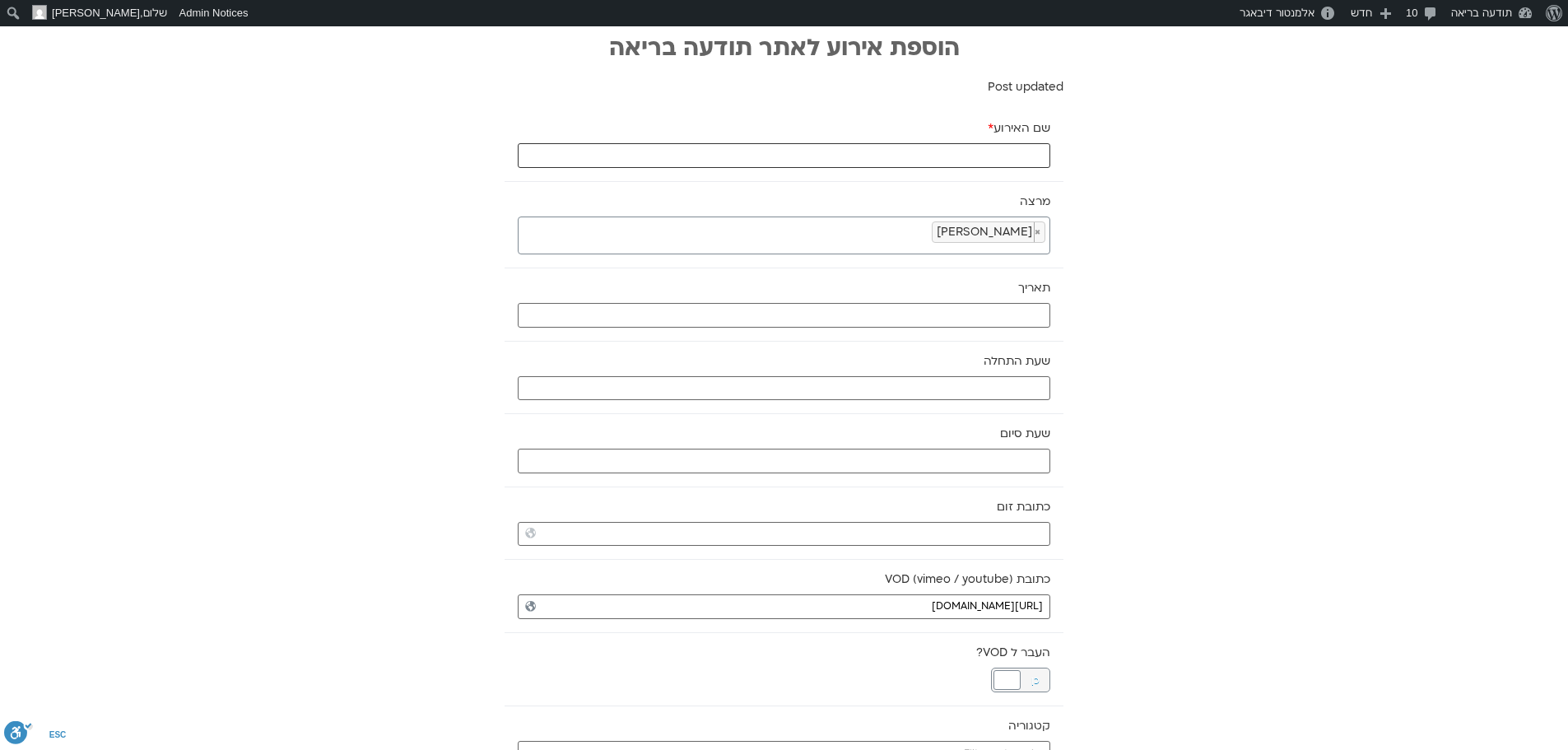 click on "שם האירוע  *" at bounding box center [784, 156] 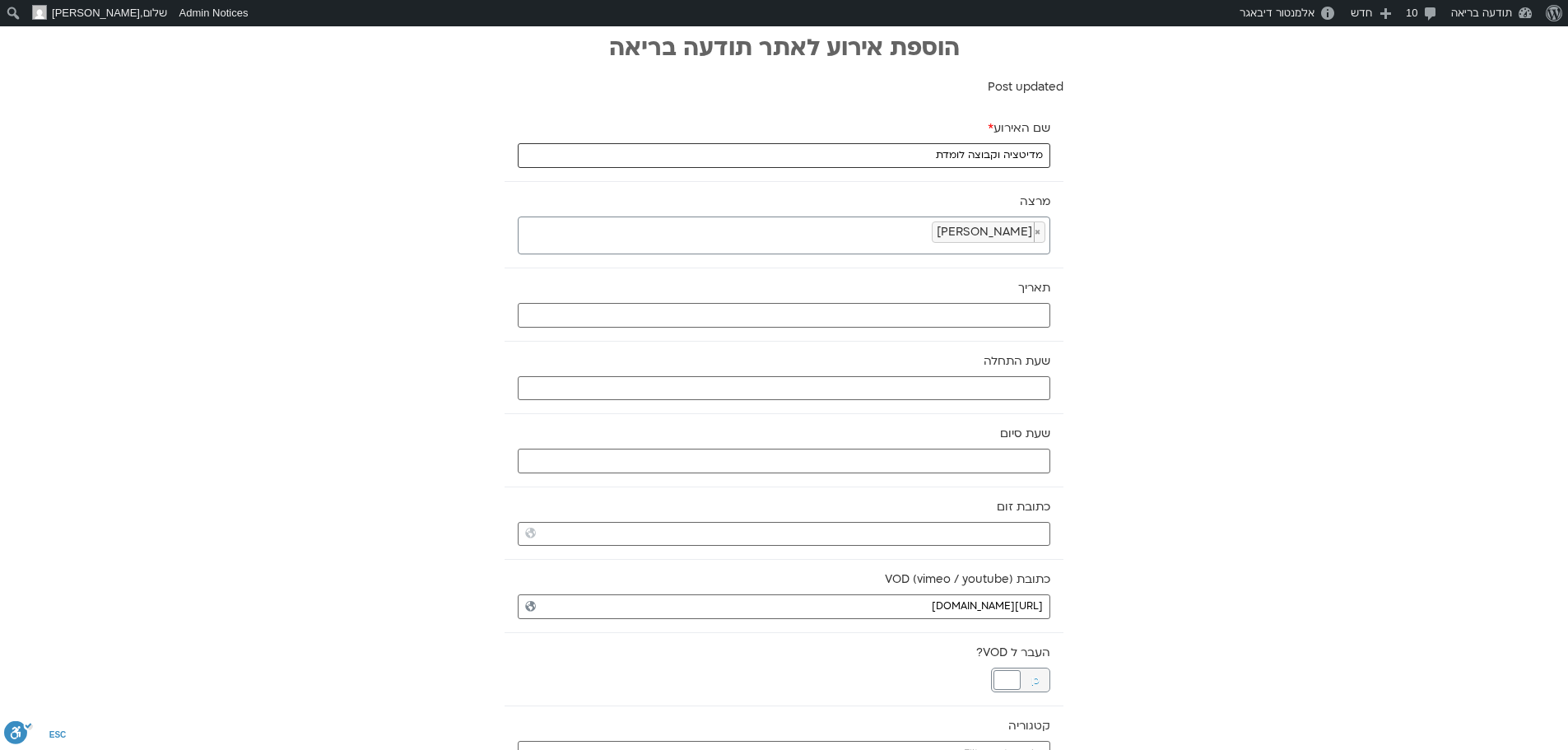 click on "מדיטציה וקבוצה לומדת" at bounding box center (784, 156) 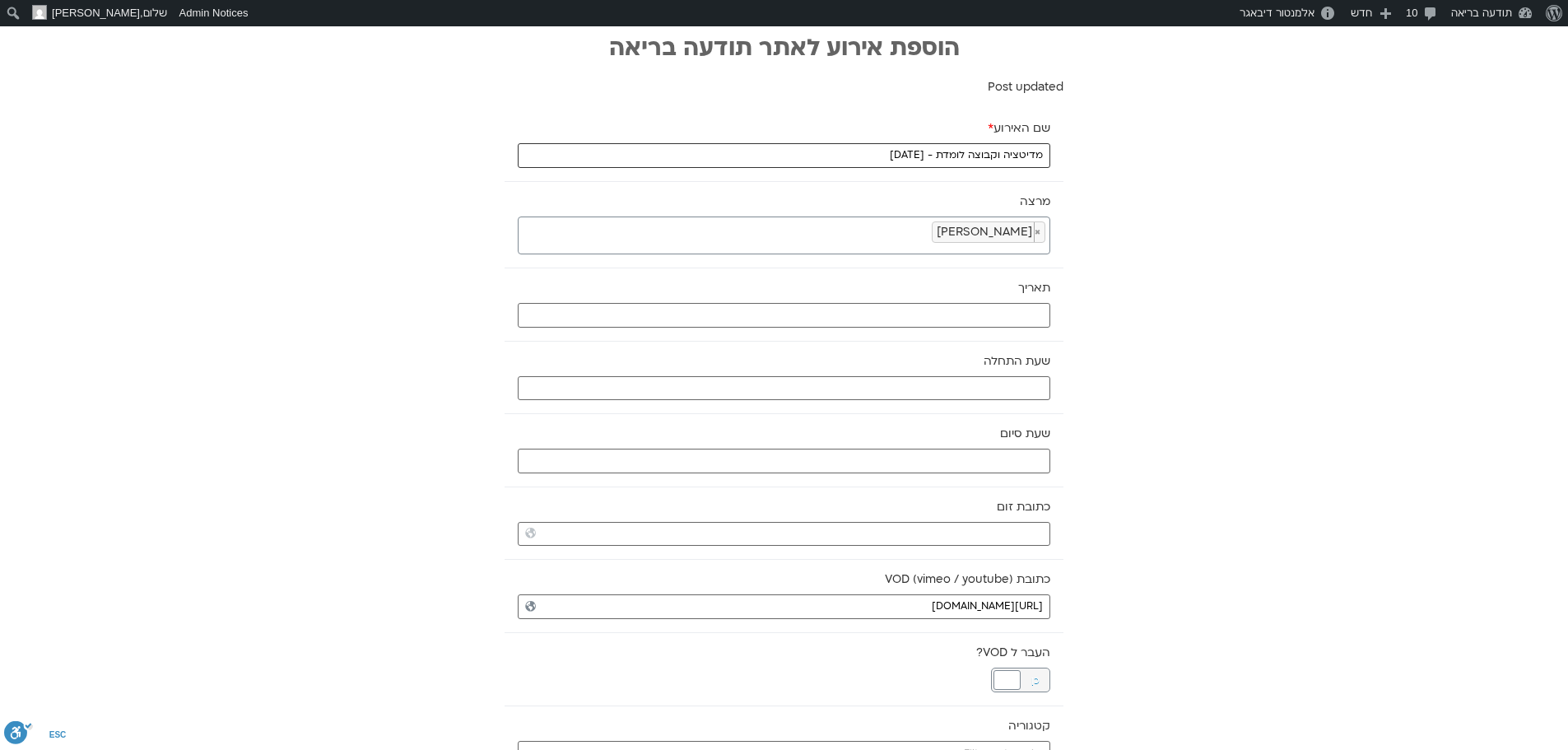 type on "מדיטציה וקבוצה לומדת - [DATE]" 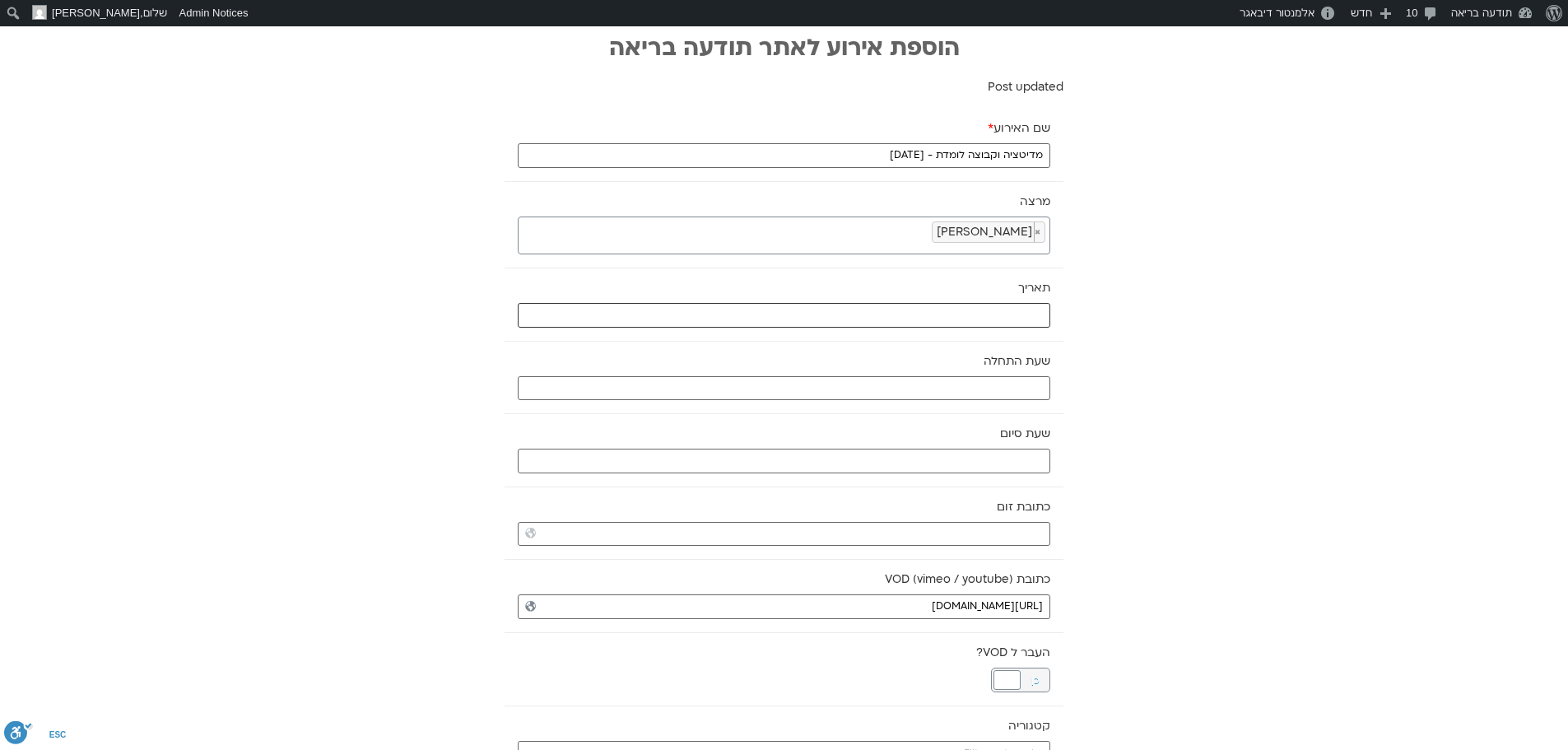 click at bounding box center (784, 315) 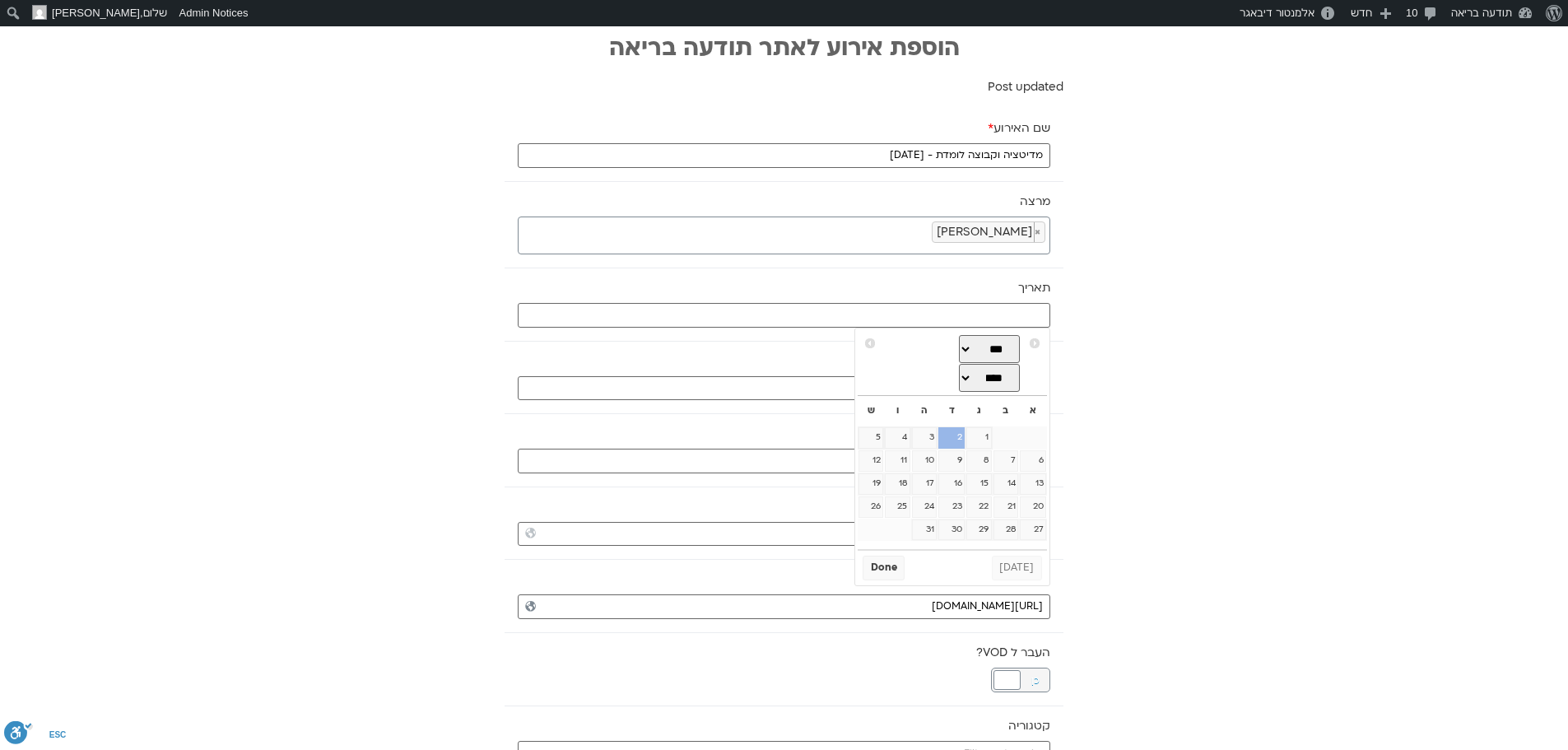click on "2" at bounding box center (952, 438) 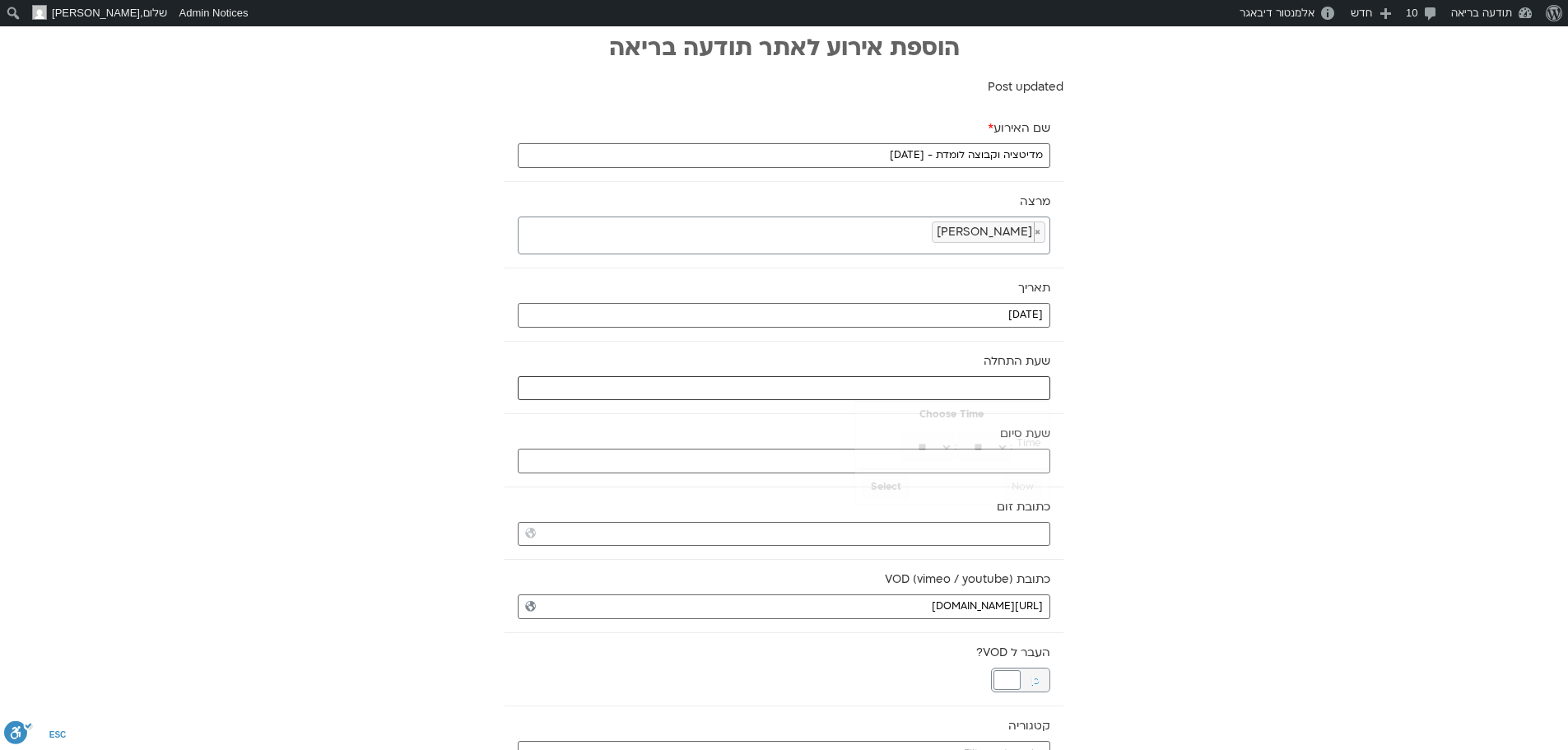 click at bounding box center [784, 389] 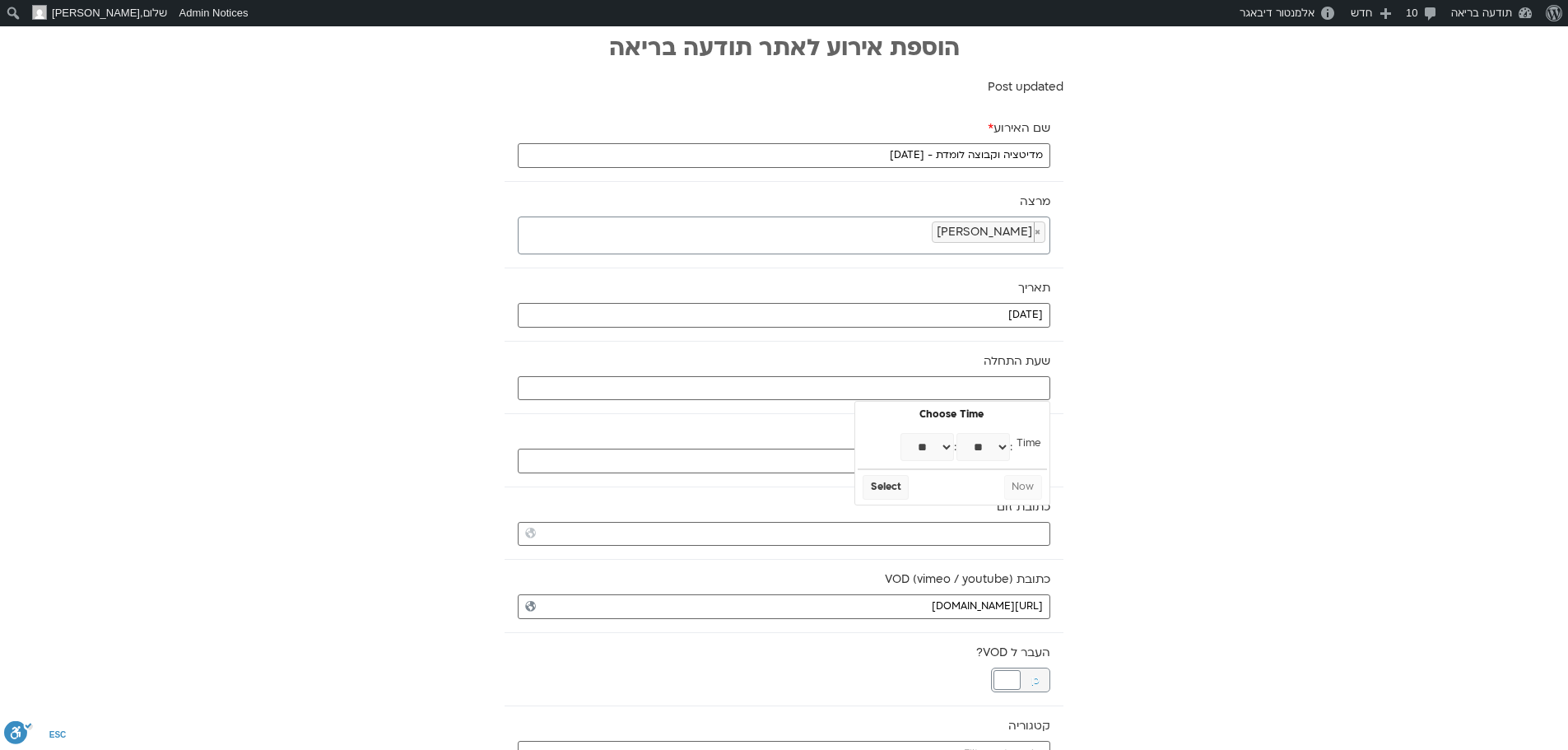 click on "** ** ** ** ** ** ** ** ** ** ** ** ** ** ** ** ** ** ** ** ** ** ** **" at bounding box center [927, 447] 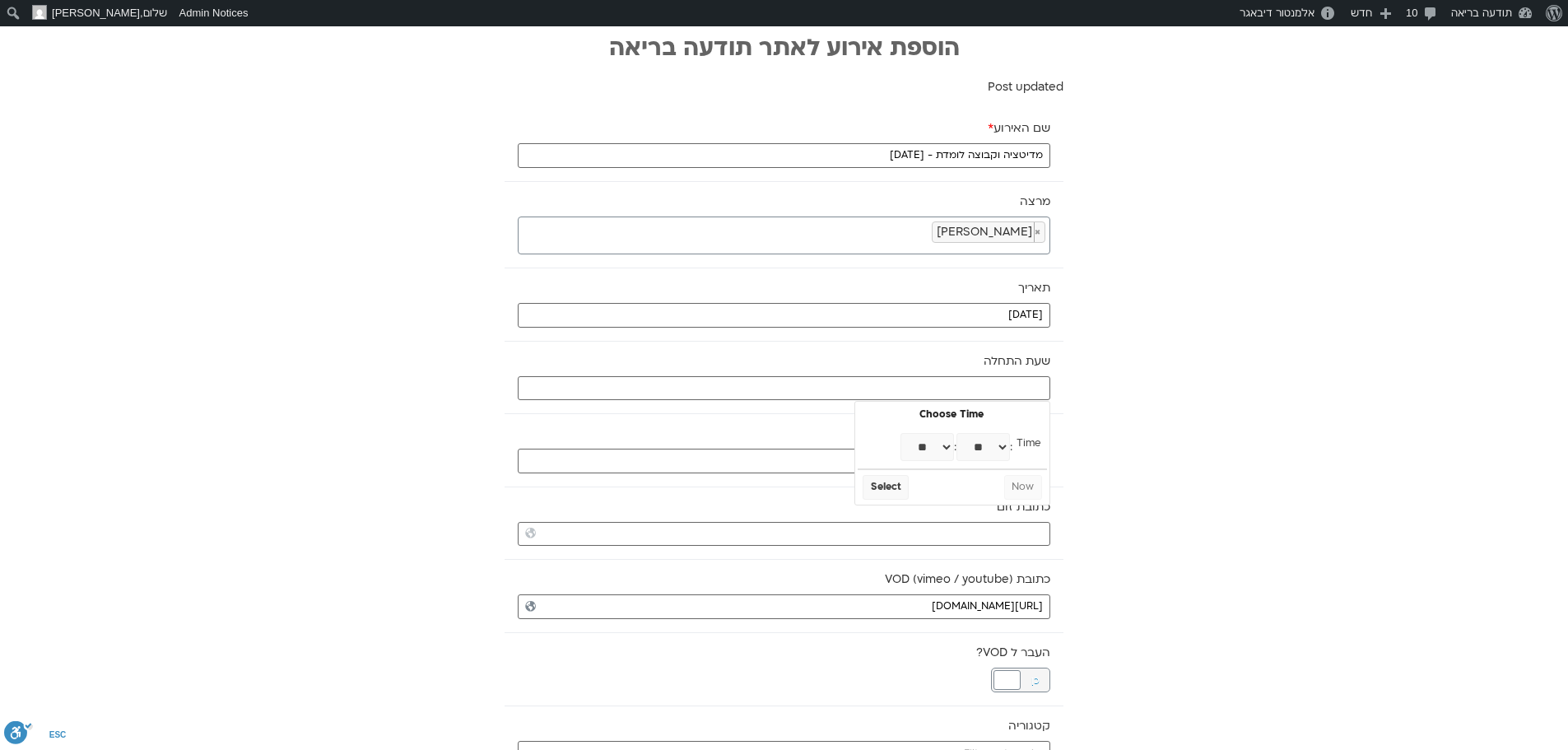 type on "07:00" 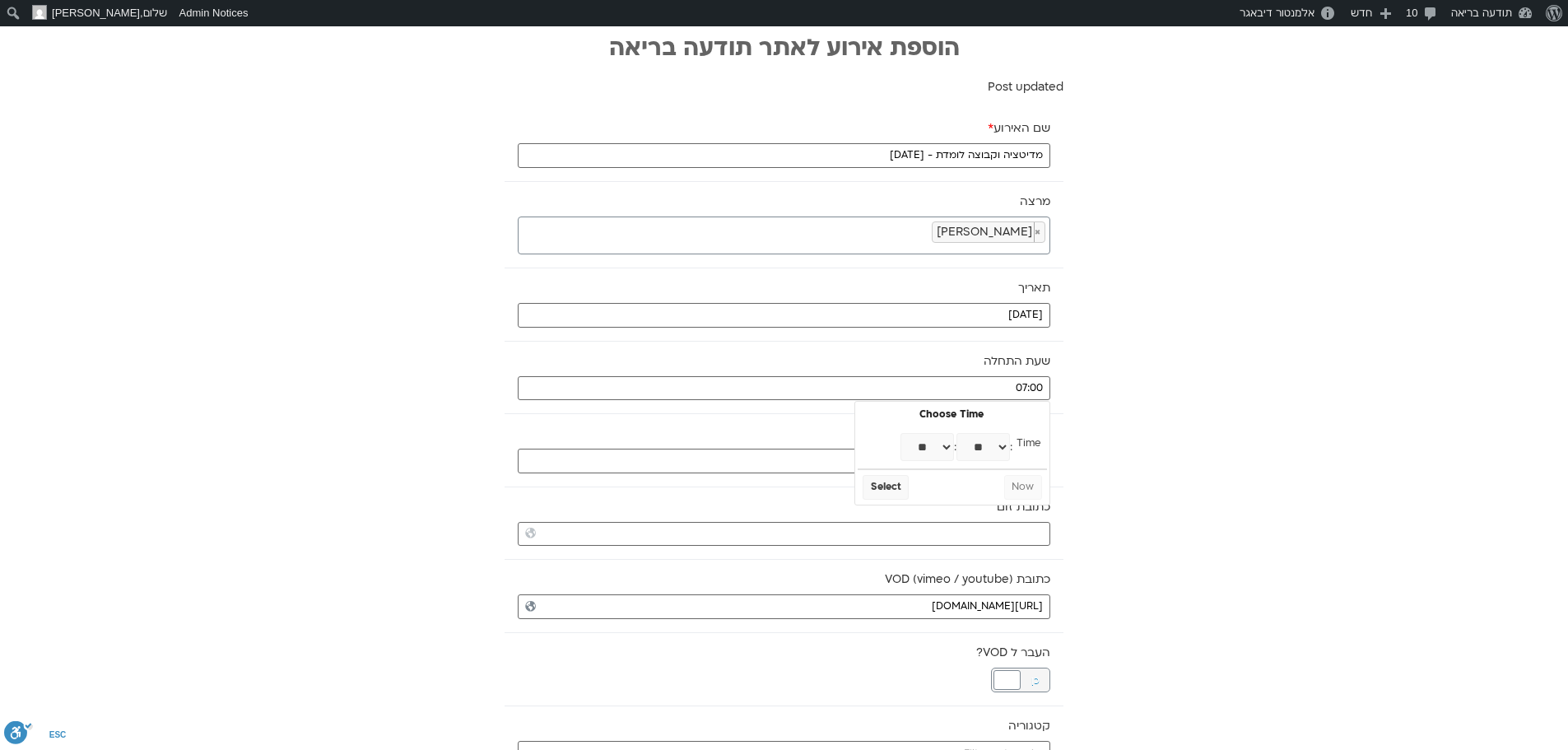 select on "*" 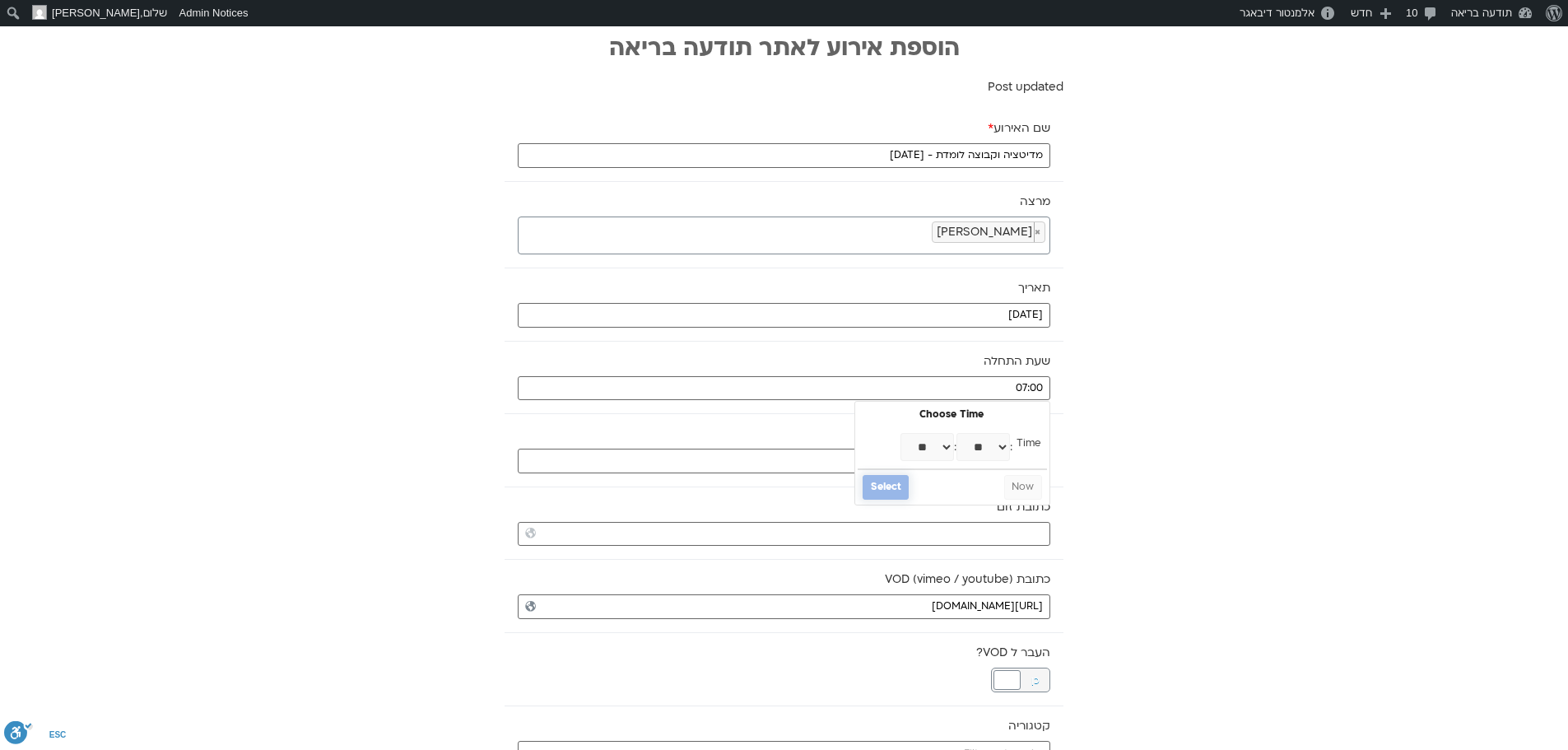 click on "Select" at bounding box center (886, 487) 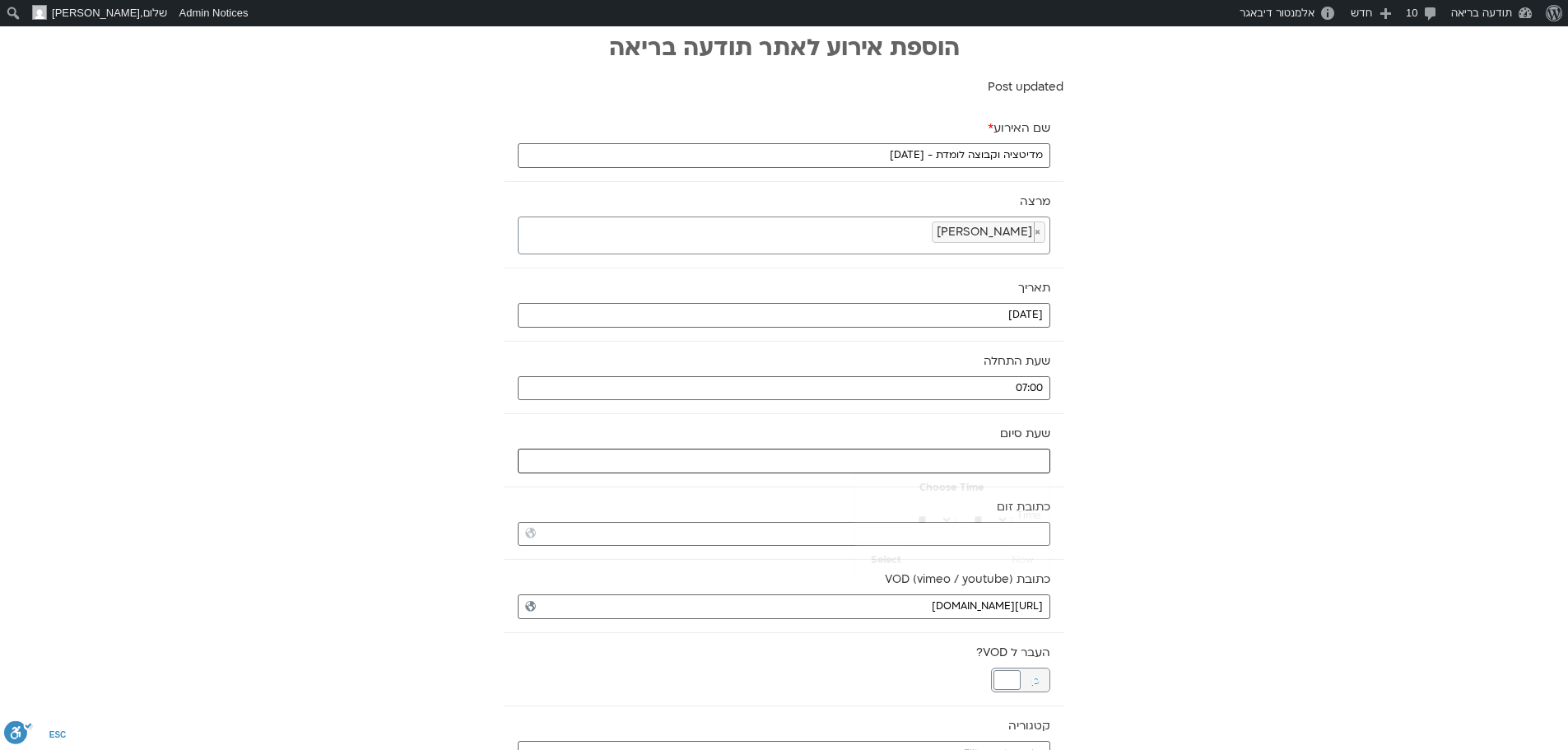 click at bounding box center [784, 461] 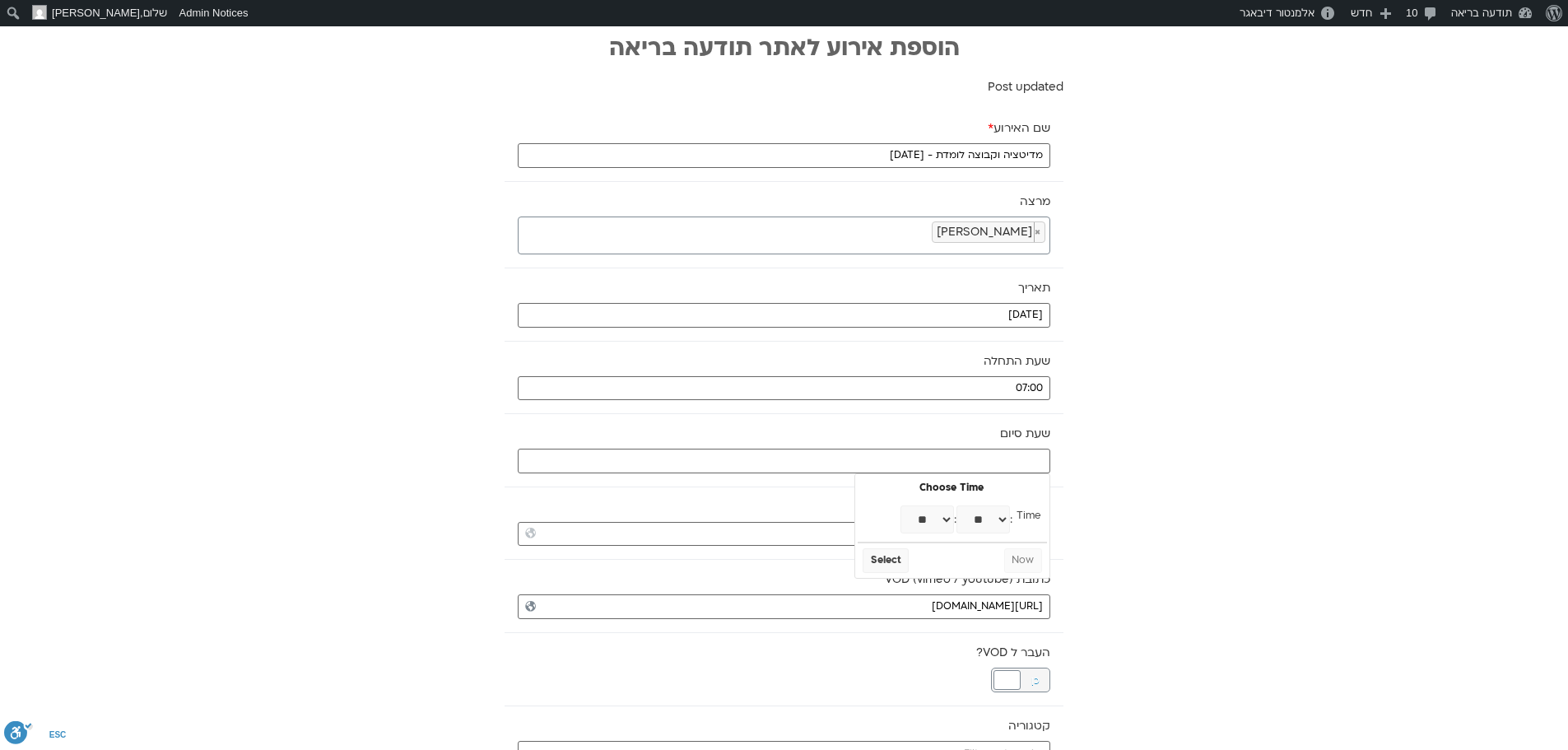click on "** ** ** ** ** ** ** ** ** ** ** ** ** ** ** ** ** ** ** ** ** ** ** **" at bounding box center [927, 519] 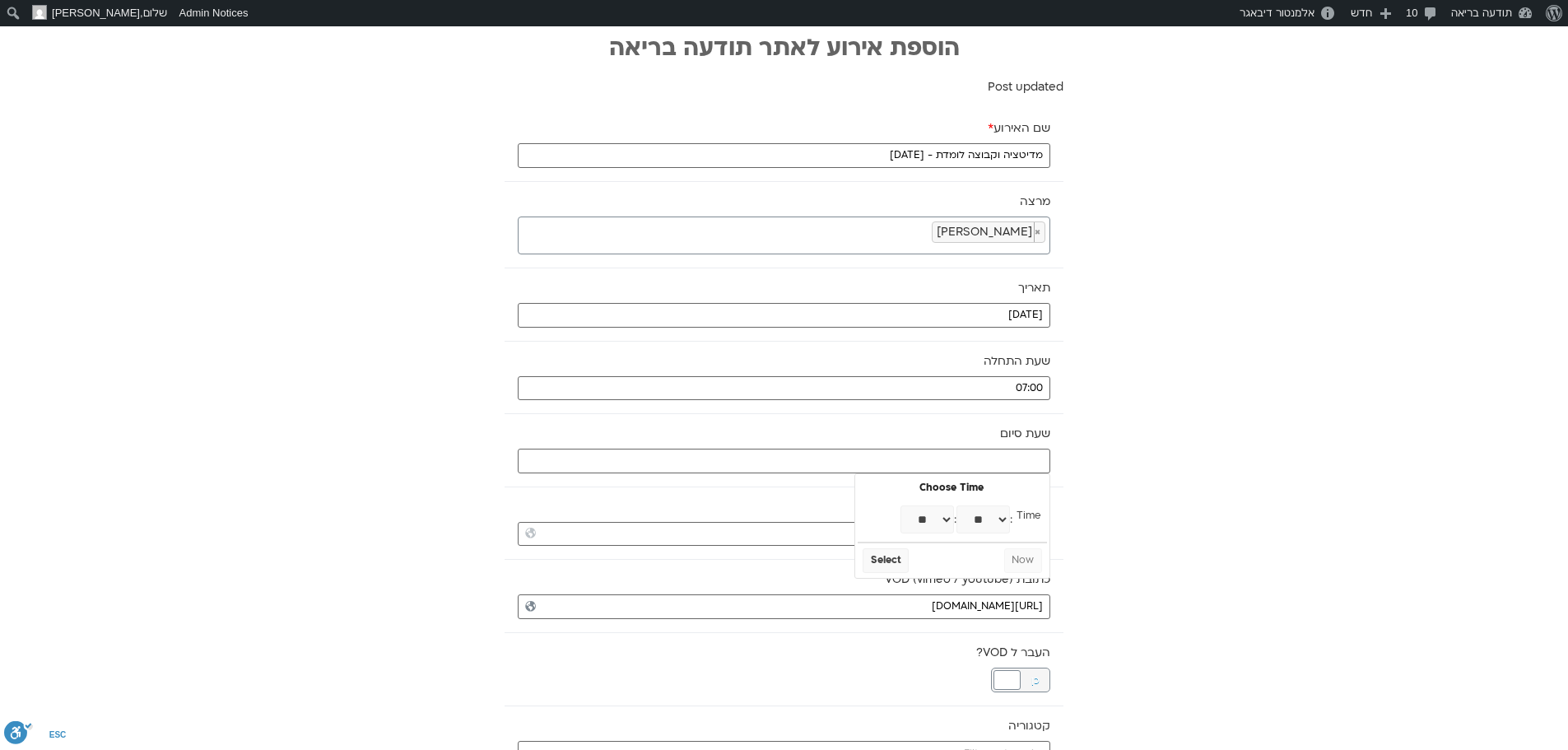 type on "08:00" 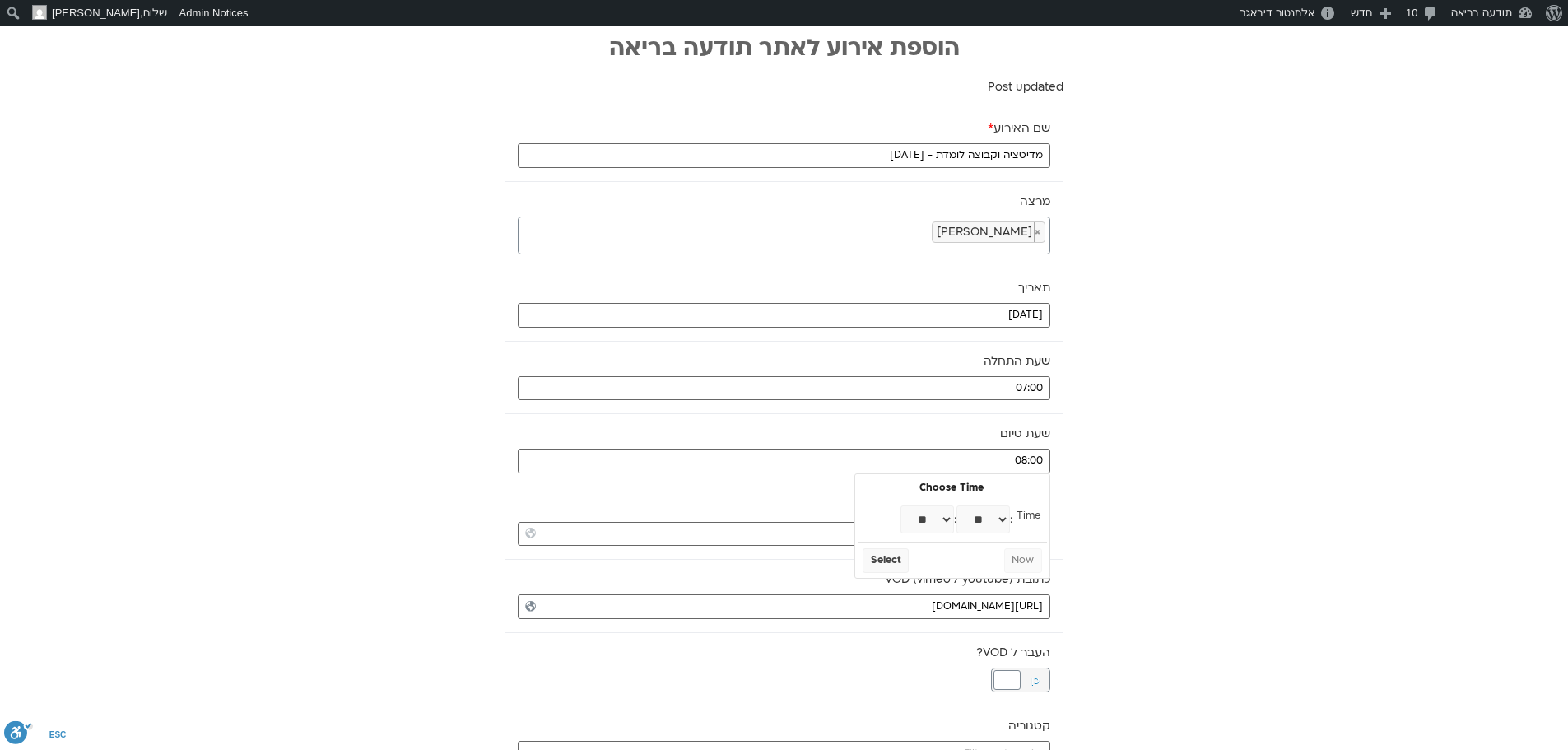 select on "*" 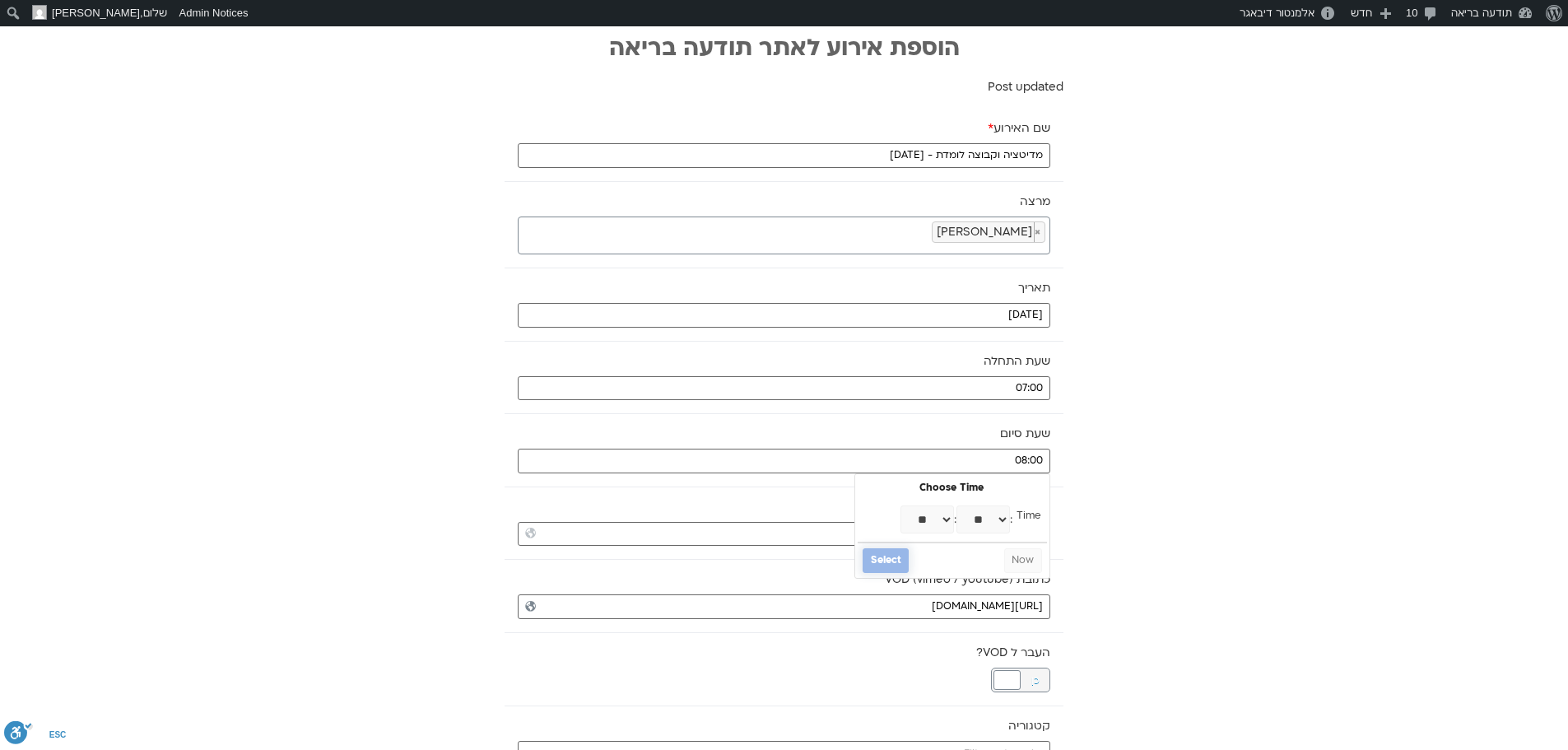 click on "Select" at bounding box center (886, 561) 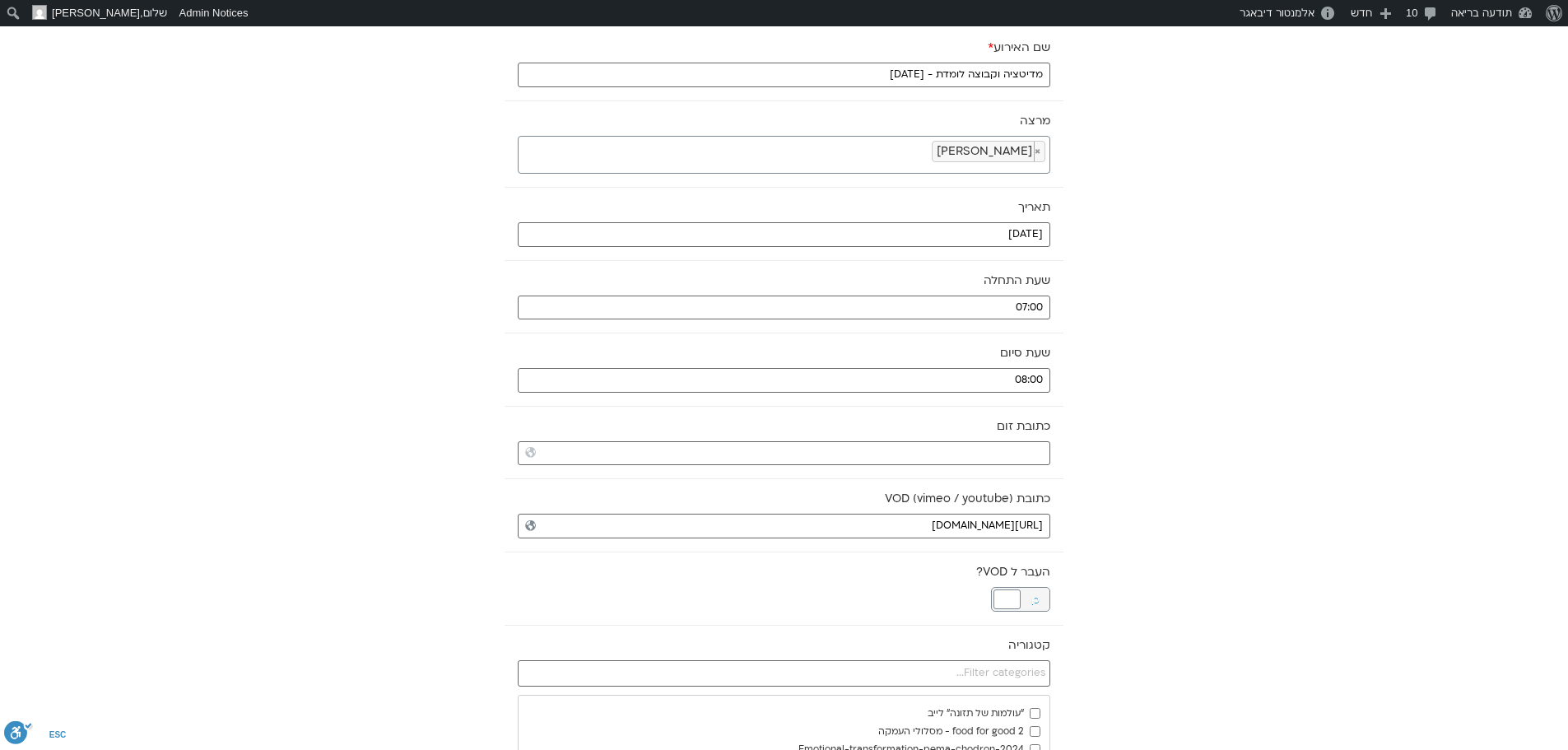 scroll, scrollTop: 247, scrollLeft: 0, axis: vertical 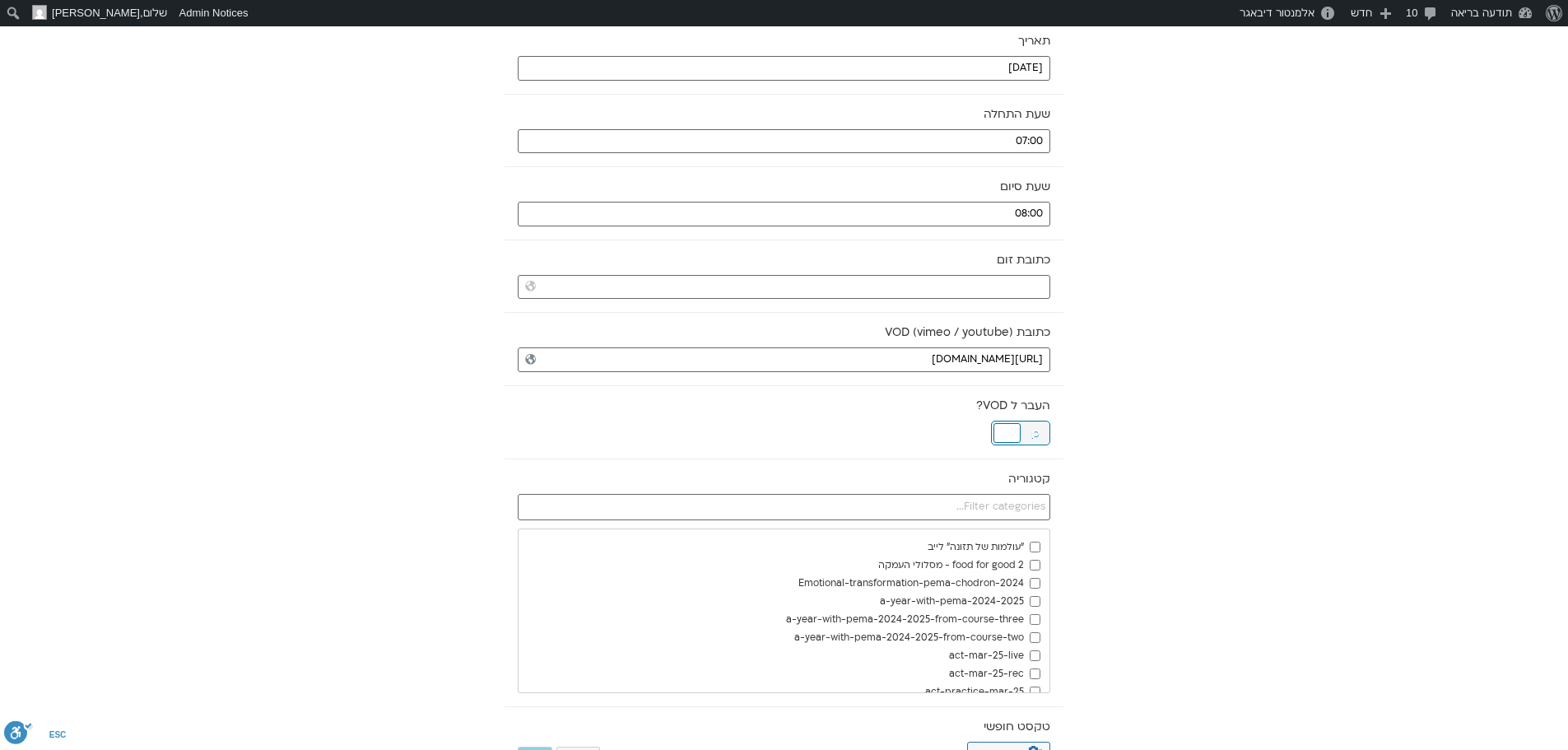 click at bounding box center [1007, 433] 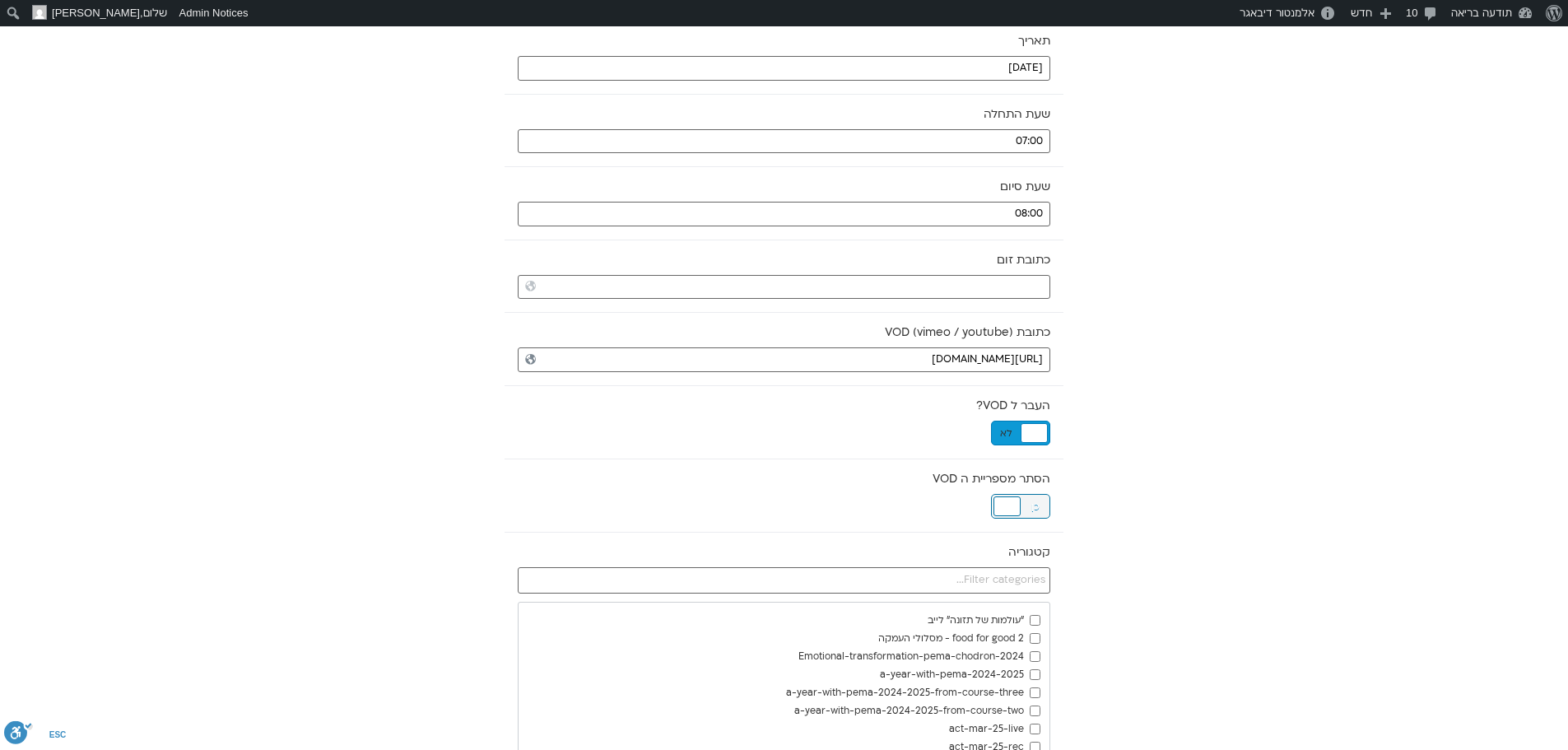 click at bounding box center (1007, 506) 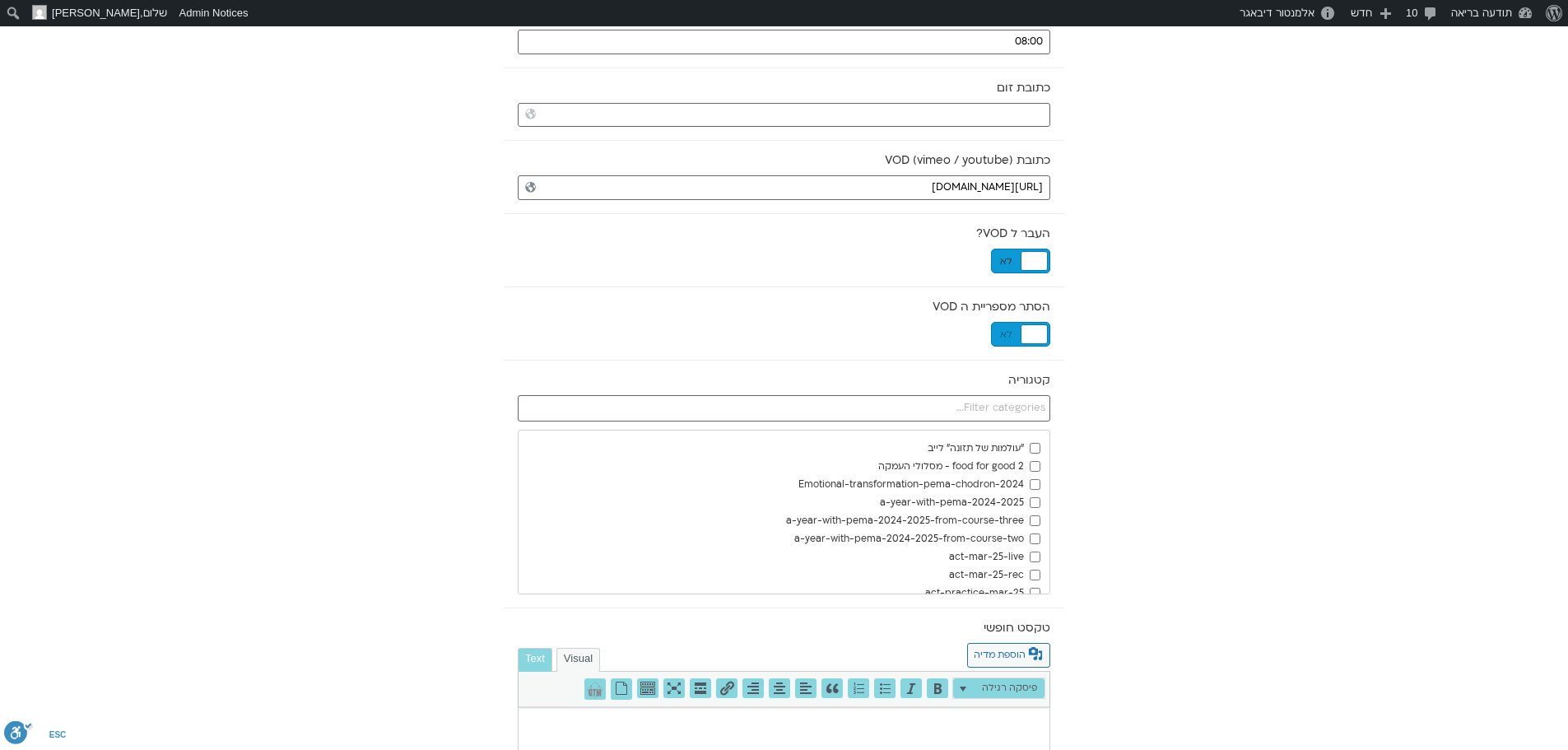 scroll, scrollTop: 494, scrollLeft: 0, axis: vertical 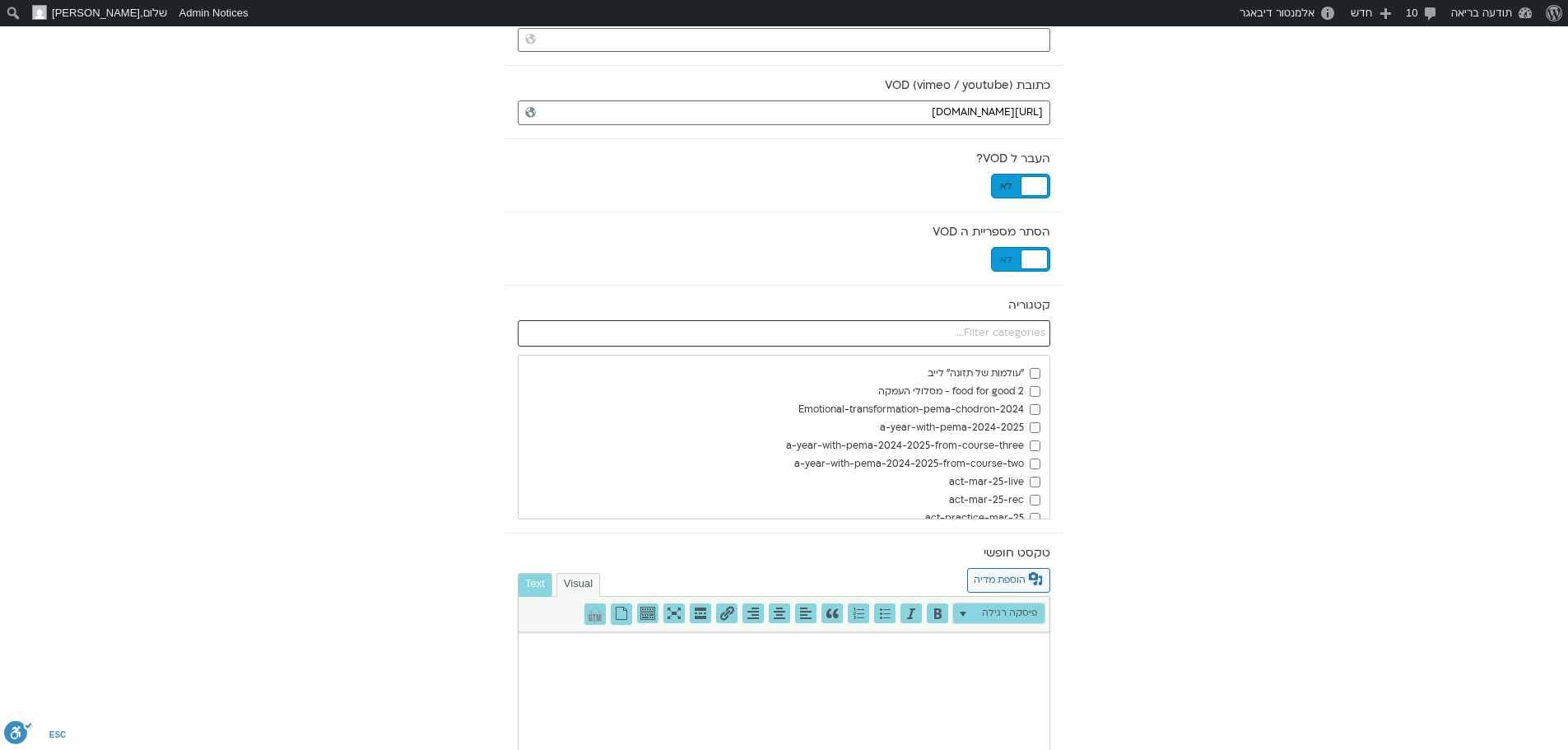 click at bounding box center [784, 333] 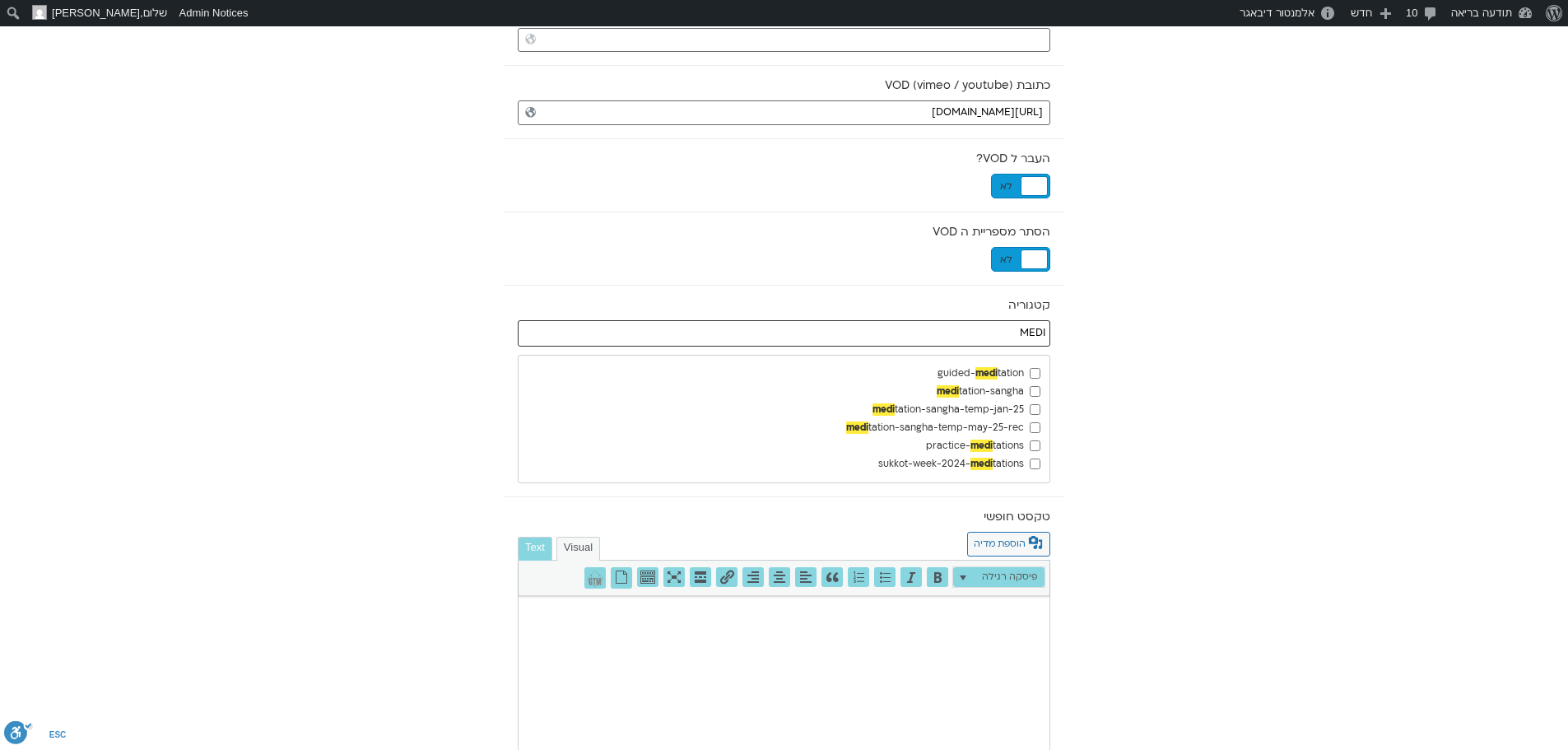 type on "MEDI" 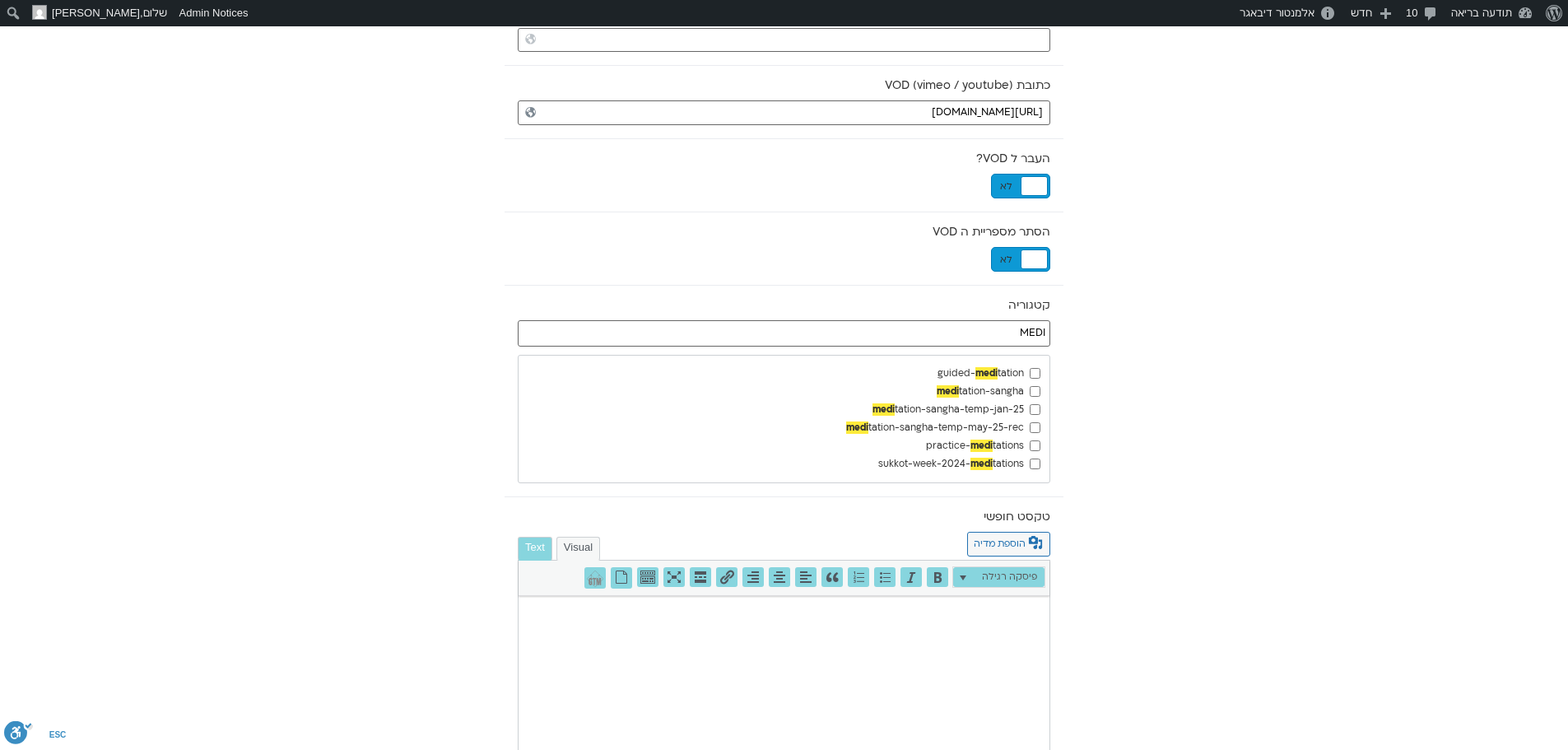 click on ""עולמות של תזונה" לייב
2 food for good - מסלולי העמקה
2024-Emotional-transformation-pema-chodron
a-year-with-pema-2024-2025
a-year-with-pema-2024-2025-from-course-three
a-year-with-pema-2024-2025-from-course-two
act-mar-25-live
act-mar-25-rec
act-practice-mar-25
answer-to-calling-soul-journey
art-of-relationships
art-of-relationships-first-three
art-of-relationships-lilach-feb-25
art-of-relationships-paz-feb-25
awaken-to-life
be-together-jan-feb-25-rec
beyahad
brave-heart-mar-25
buddhist-journey-may-24
change-the-mind-open-the-heart-feb-25
change-the-mind-open-the-heart-feb-25-live-regular-meeting
change-the-mind-open-the-heart-first-week
christopher-23
compassionate-brain-may-25
conscious-marketing-mar-25
conscious-marketing-practice-mar-25
course-practice-nov-23
daily yoga
daily yoga1
depths-of-heart-feb-25-live" at bounding box center [784, 419] 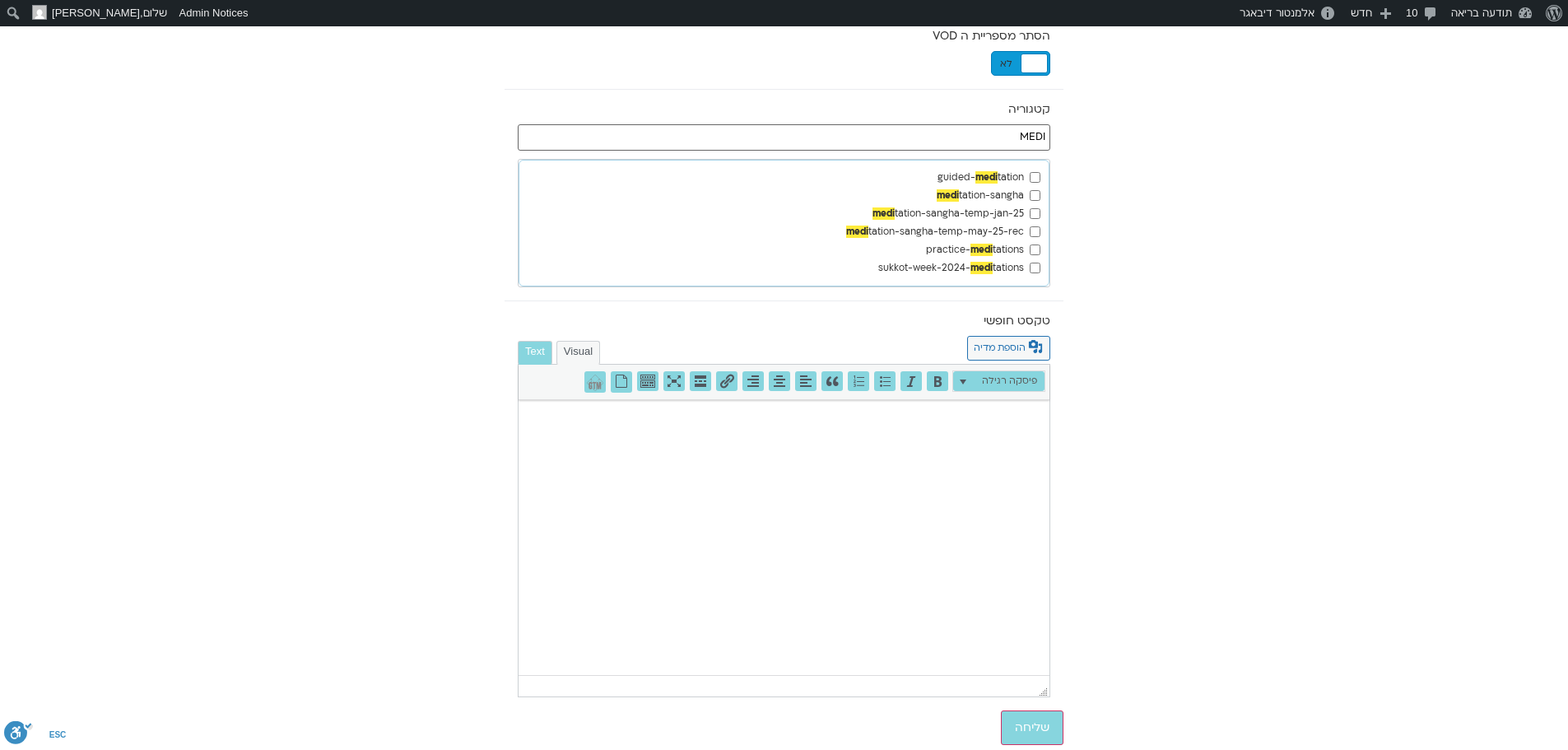 scroll, scrollTop: 693, scrollLeft: 0, axis: vertical 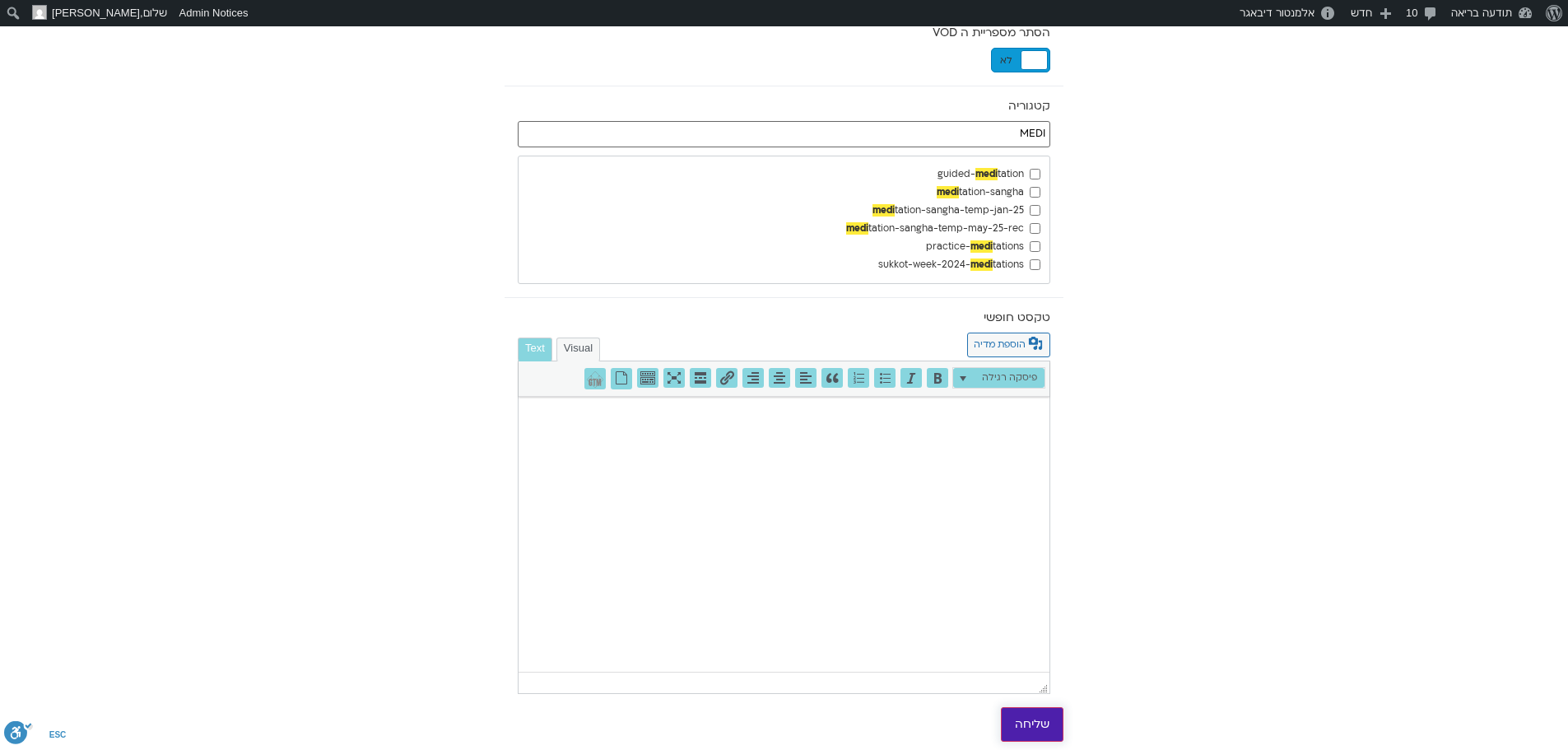 click on "שליחה" at bounding box center (1032, 724) 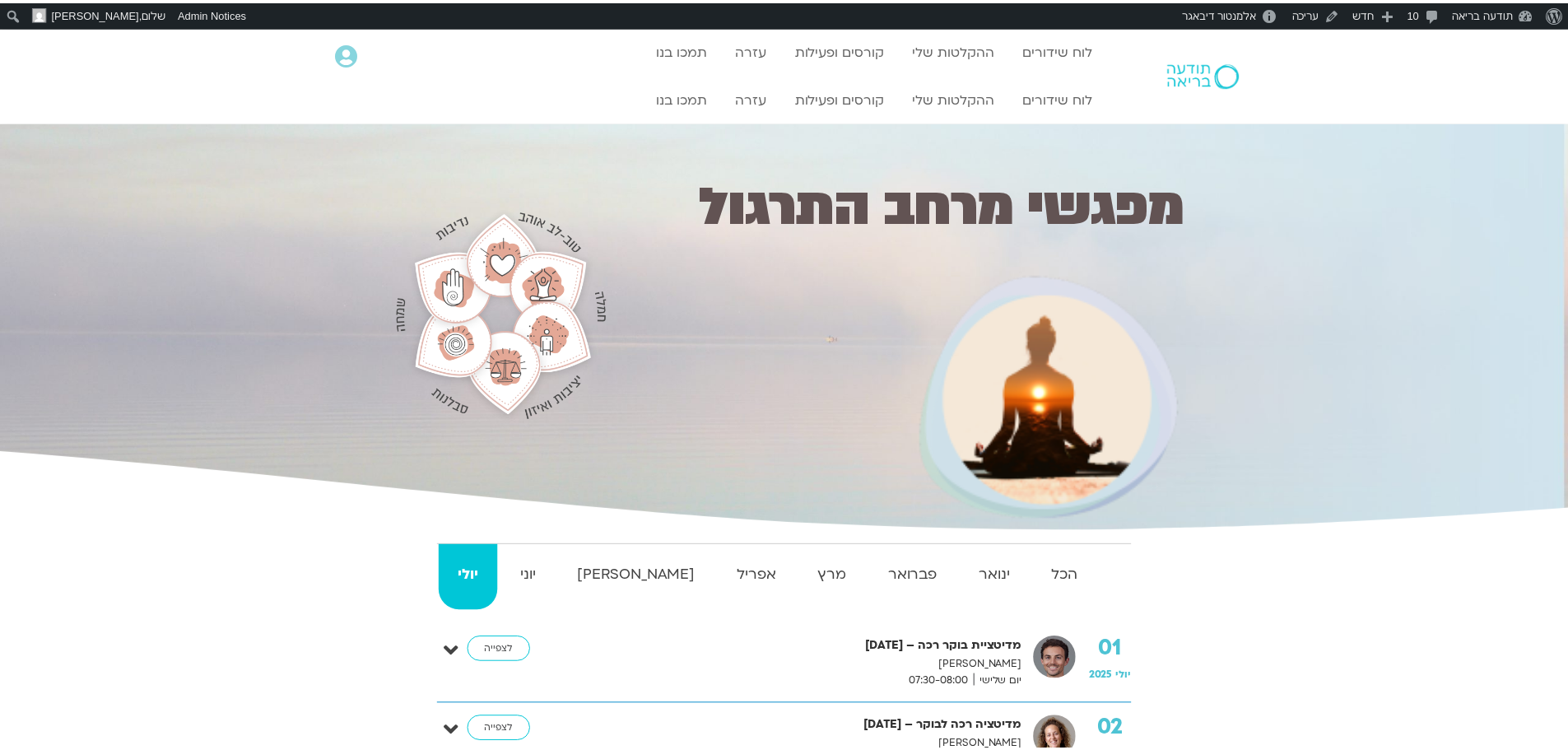 scroll, scrollTop: 0, scrollLeft: 0, axis: both 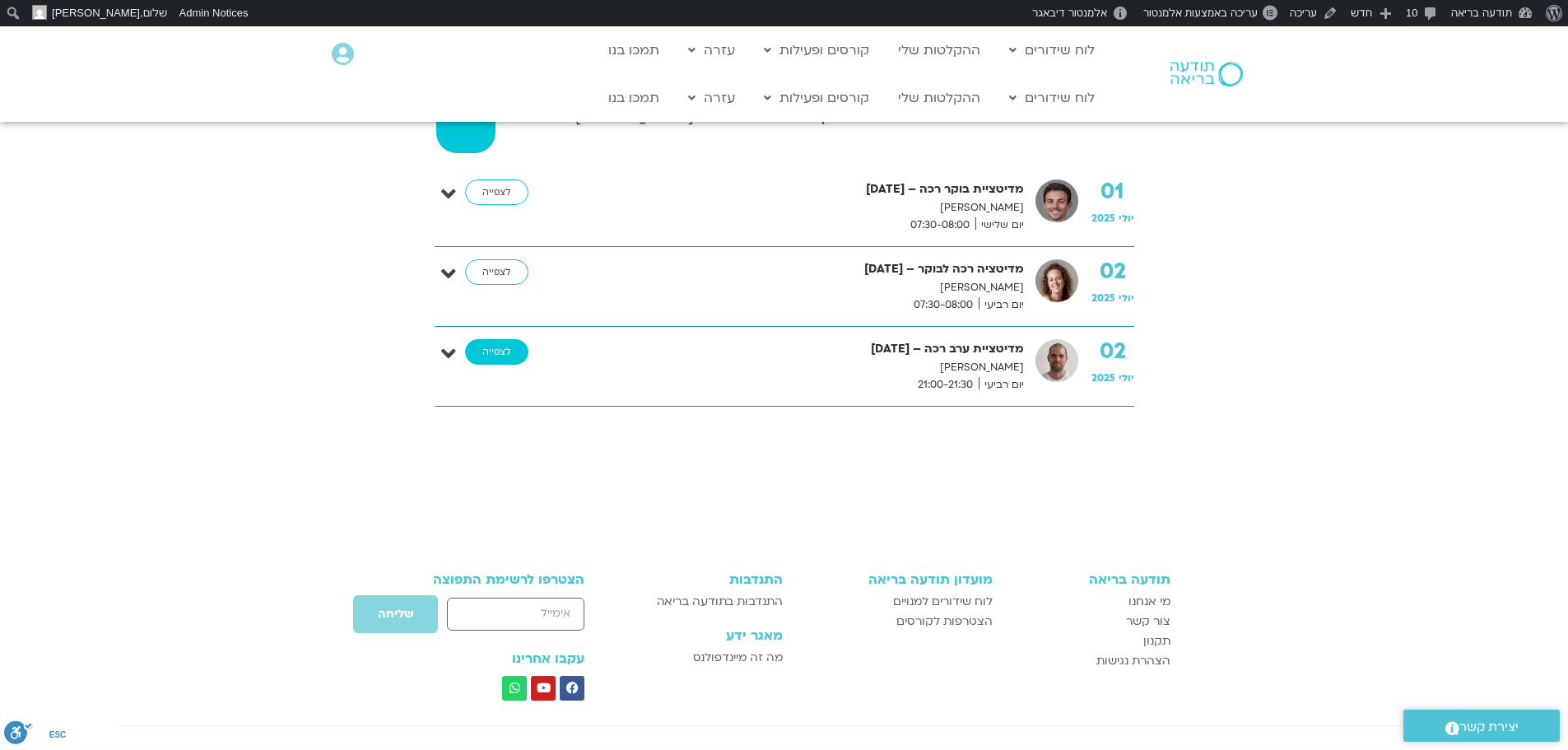 click on "לצפייה" at bounding box center (496, 352) 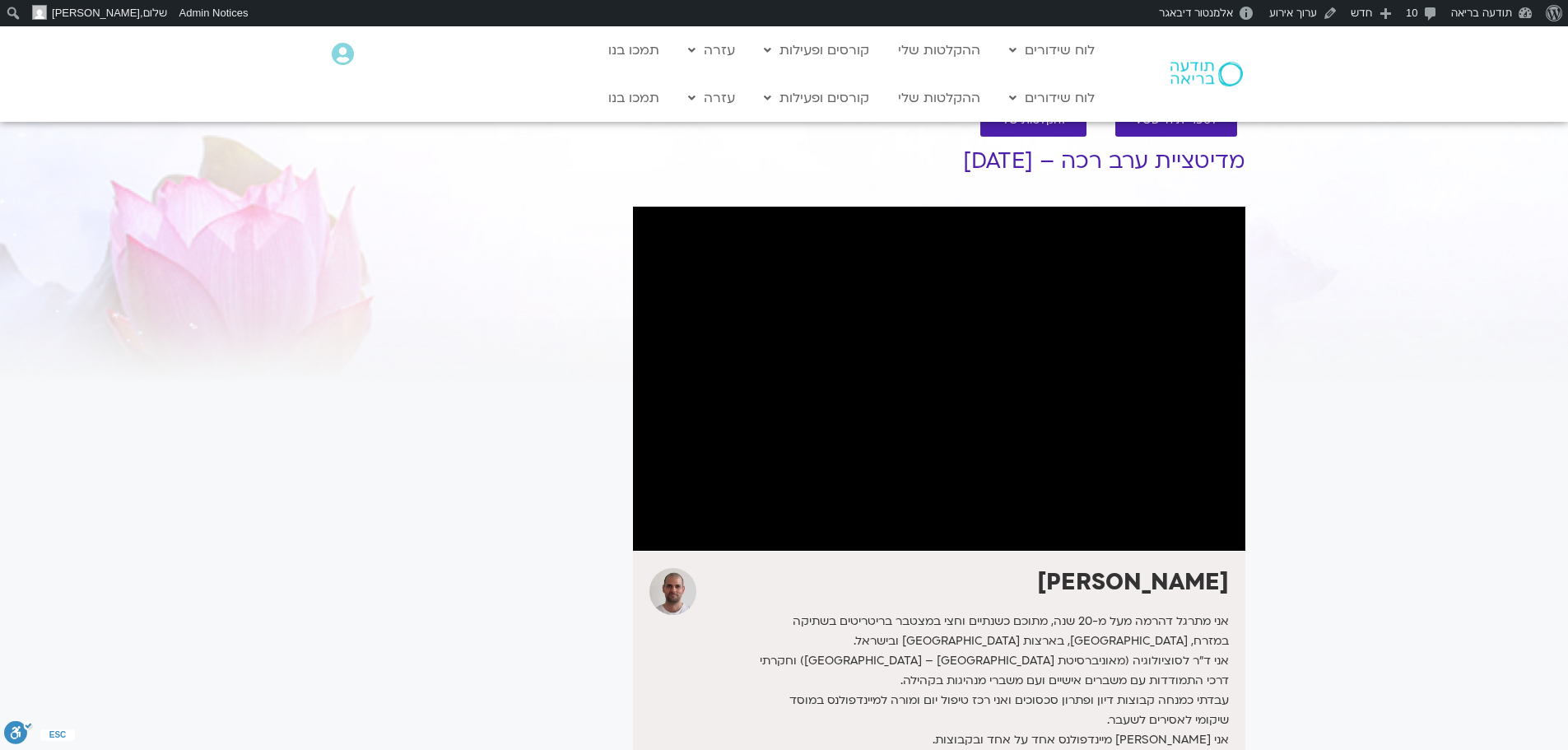 scroll, scrollTop: 0, scrollLeft: 0, axis: both 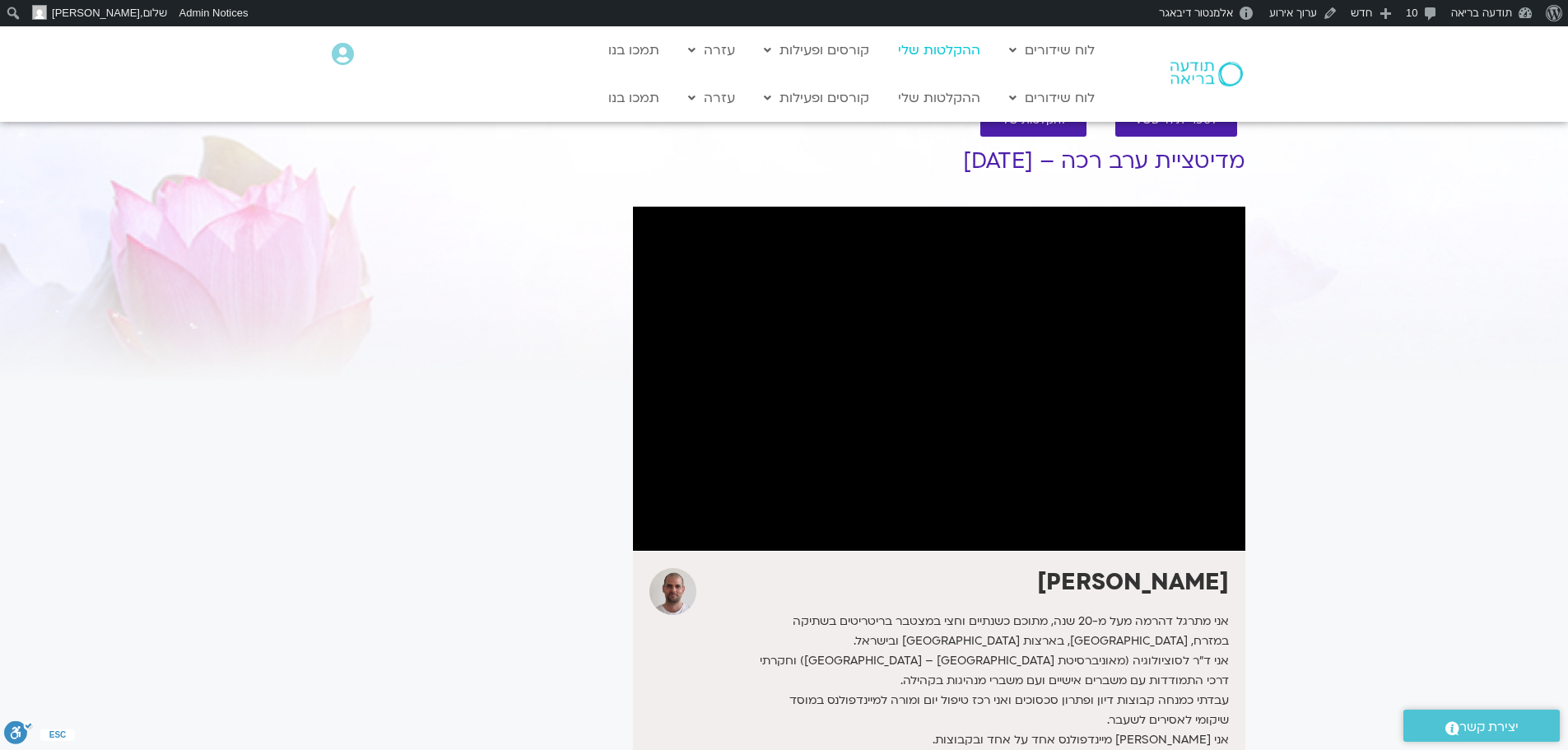 click on "ההקלטות שלי" at bounding box center [939, 50] 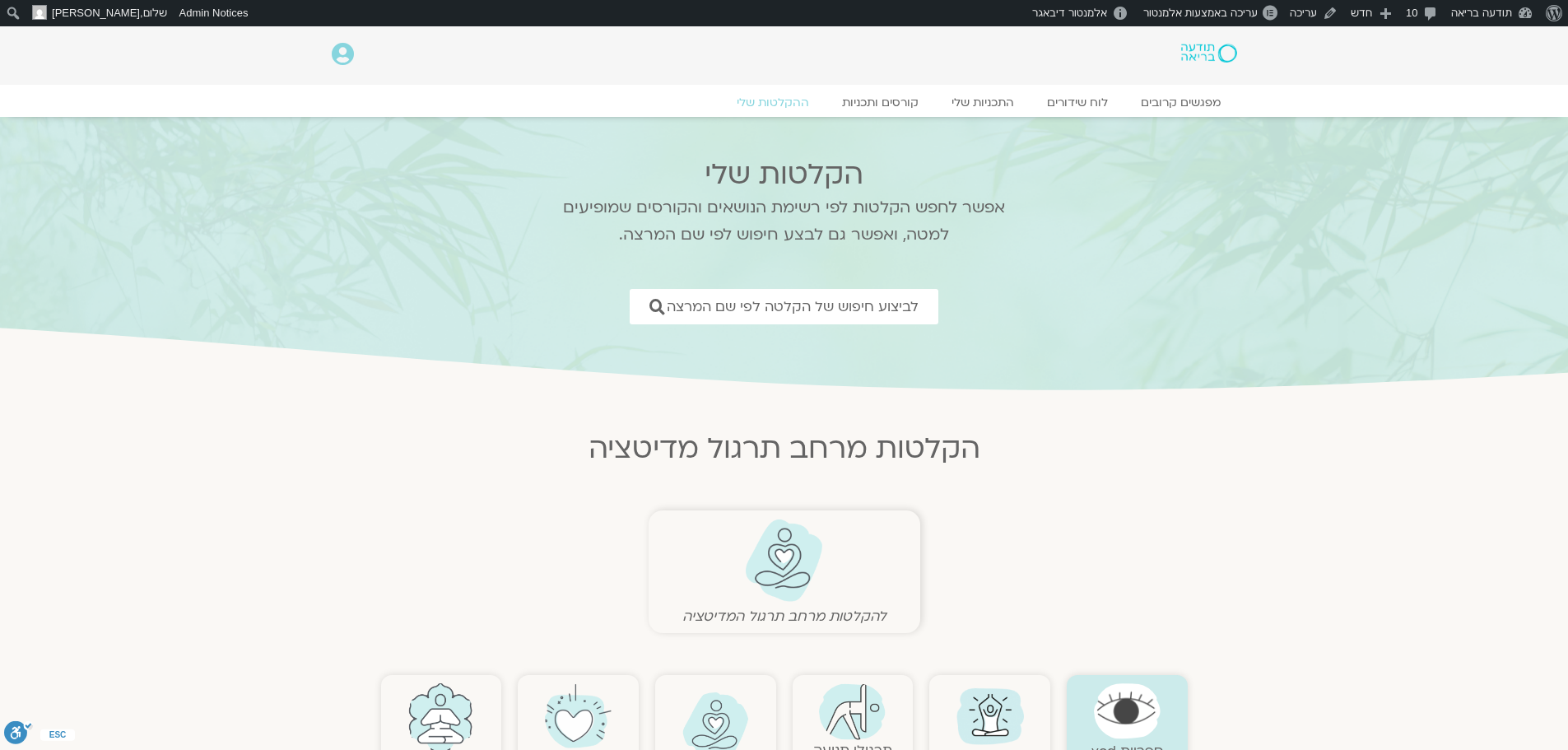 scroll, scrollTop: 0, scrollLeft: 0, axis: both 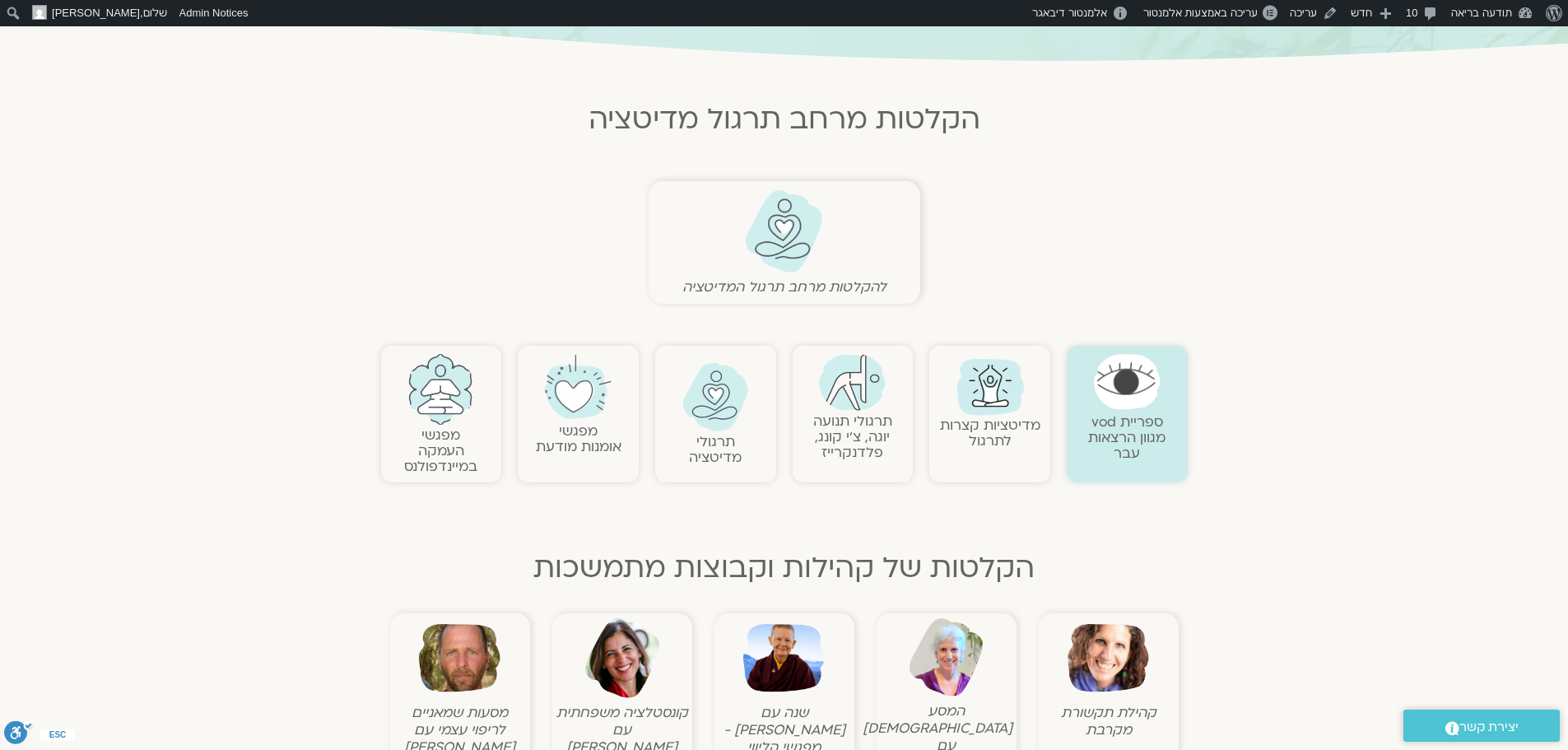 click at bounding box center [715, 397] 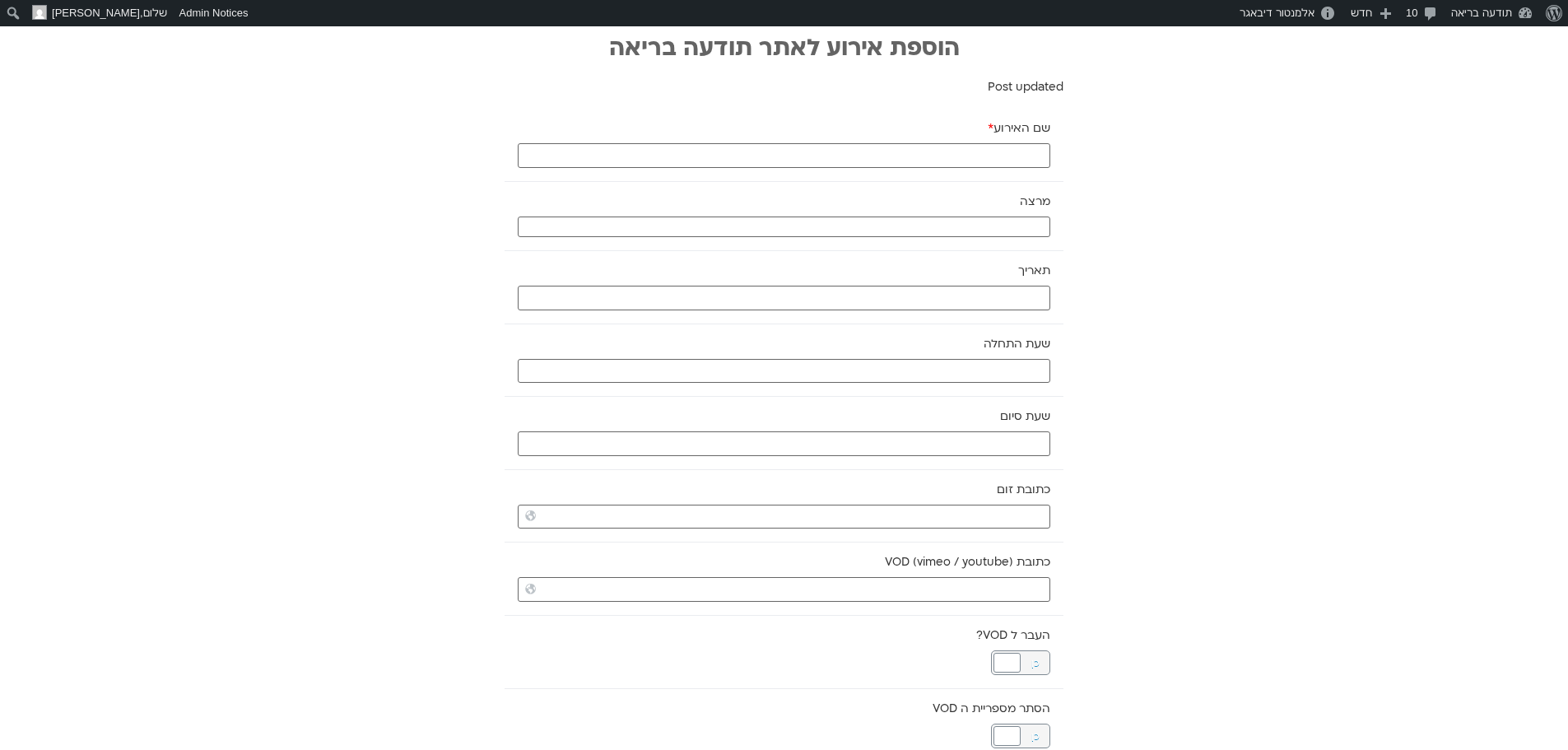 scroll, scrollTop: 0, scrollLeft: 0, axis: both 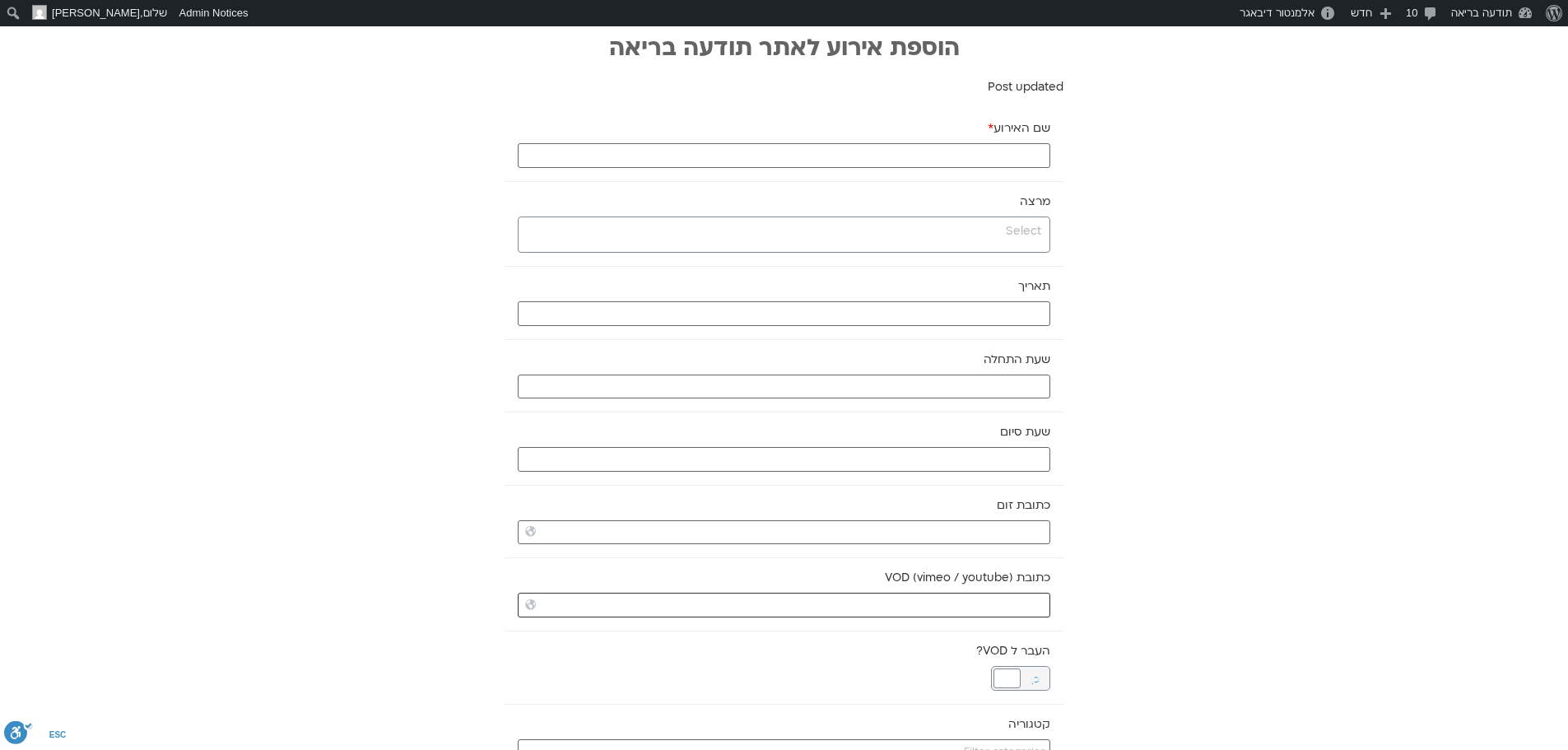 click on "כתובת VOD (vimeo / youtube)" at bounding box center (784, 605) 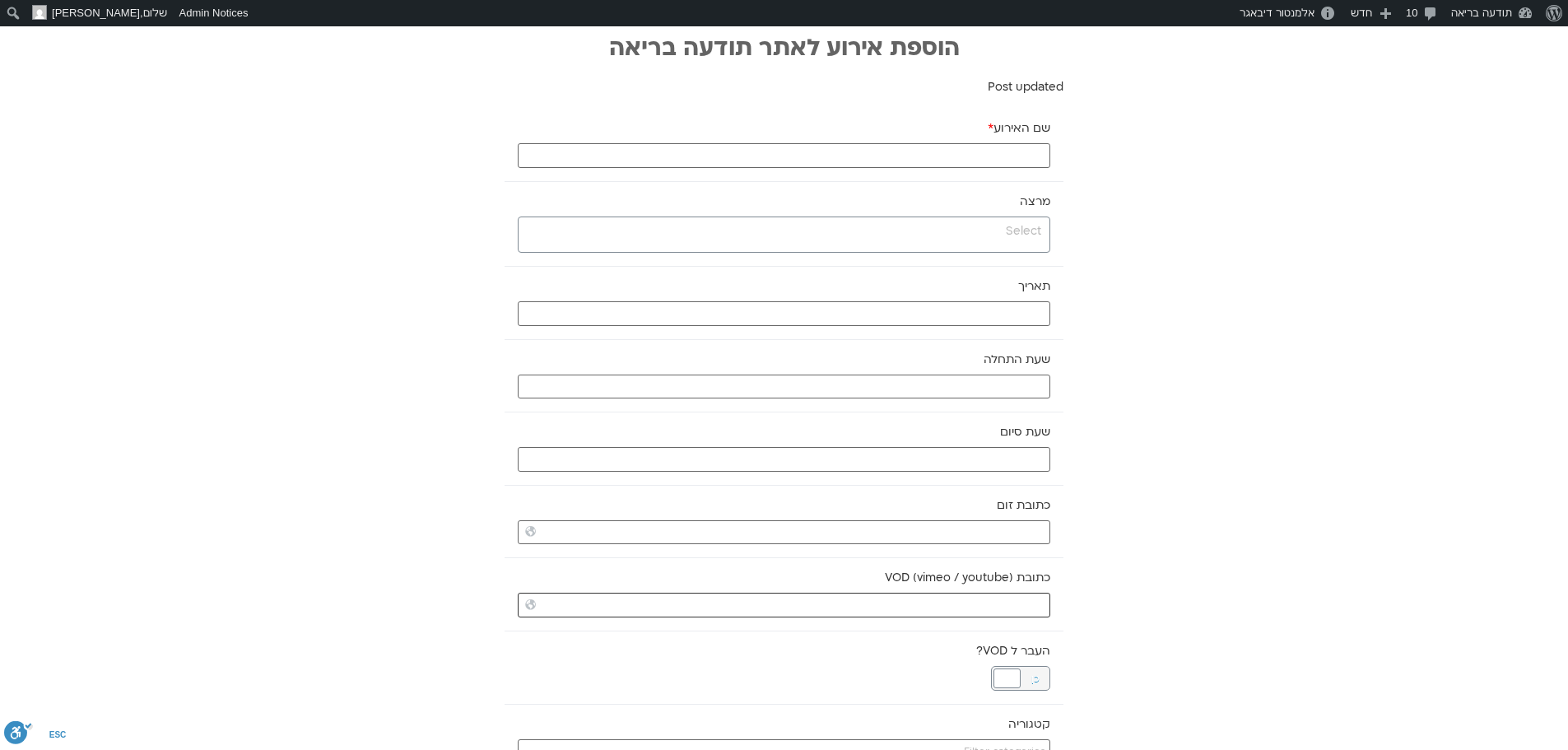paste on "https://vimeo.com/1098104760?share=copy" 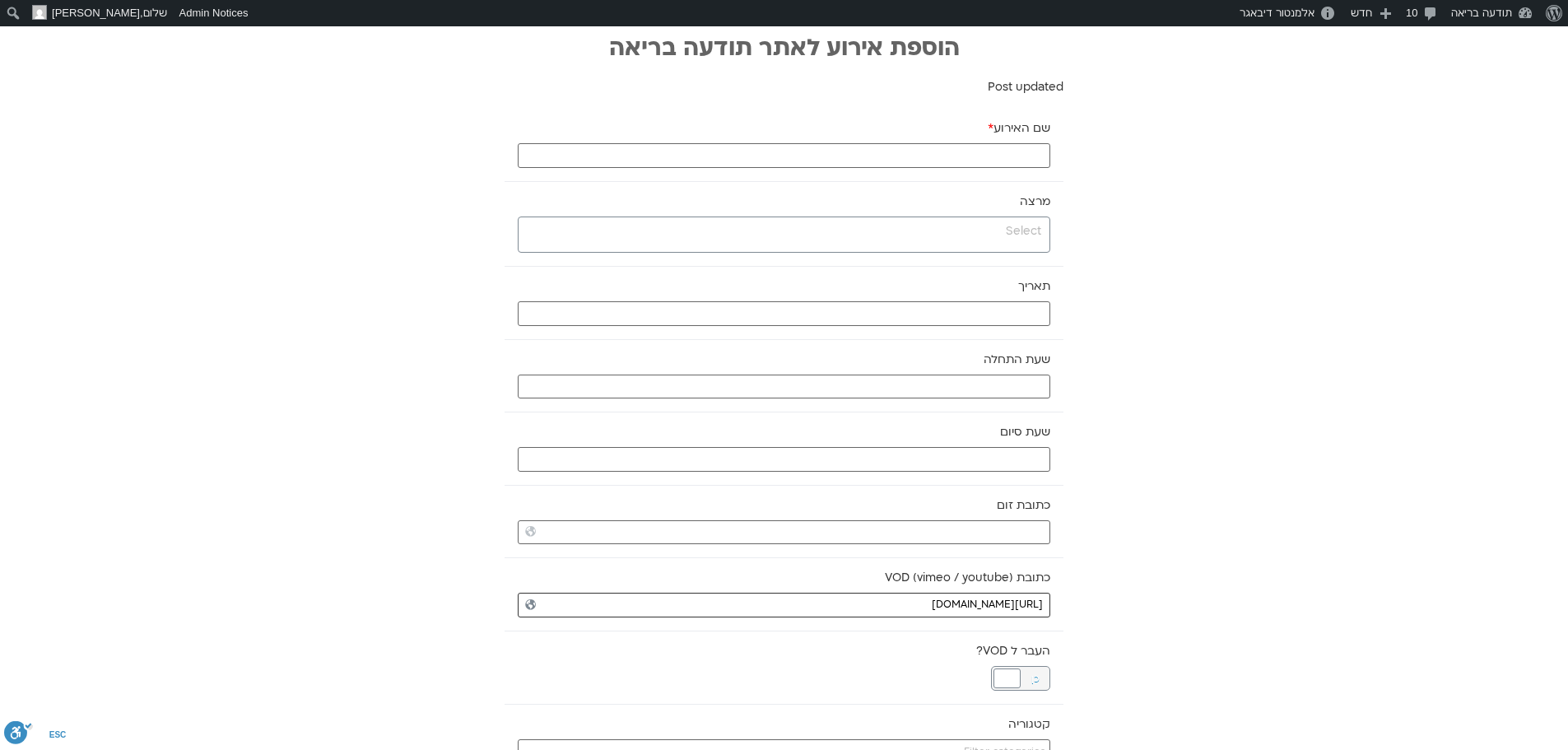 type on "https://vimeo.com/1098104760?share=copy" 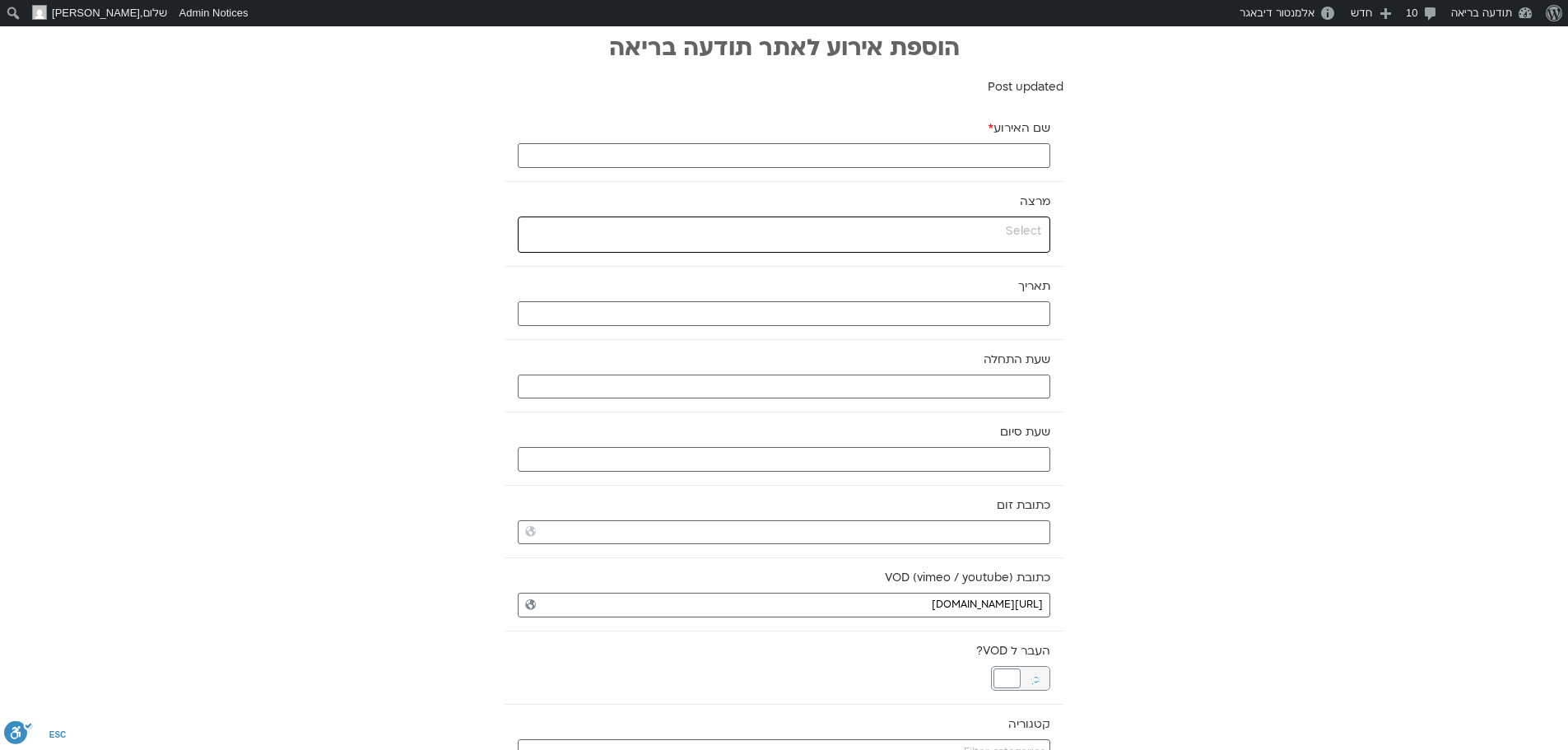 click at bounding box center (782, 231) 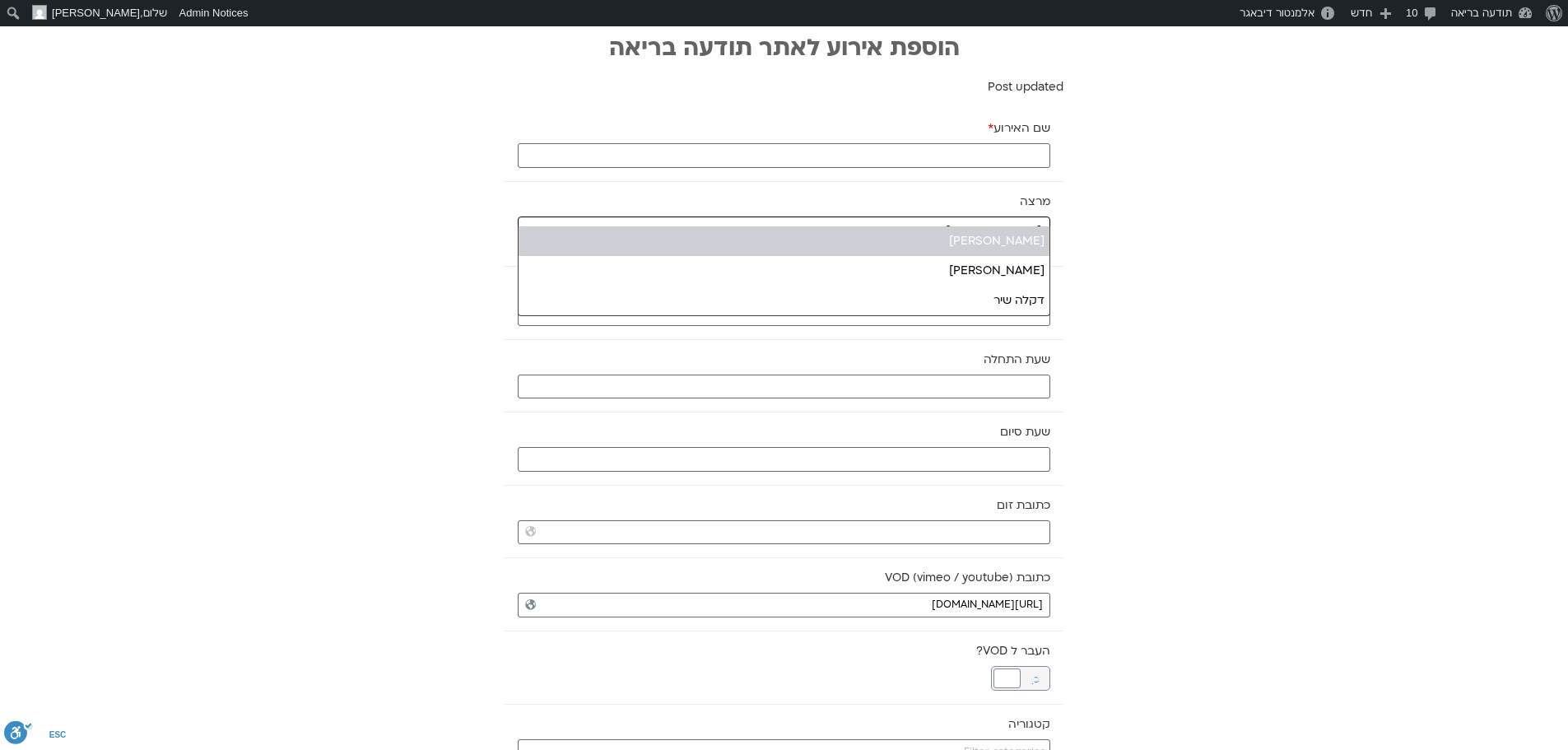 type on "דקל" 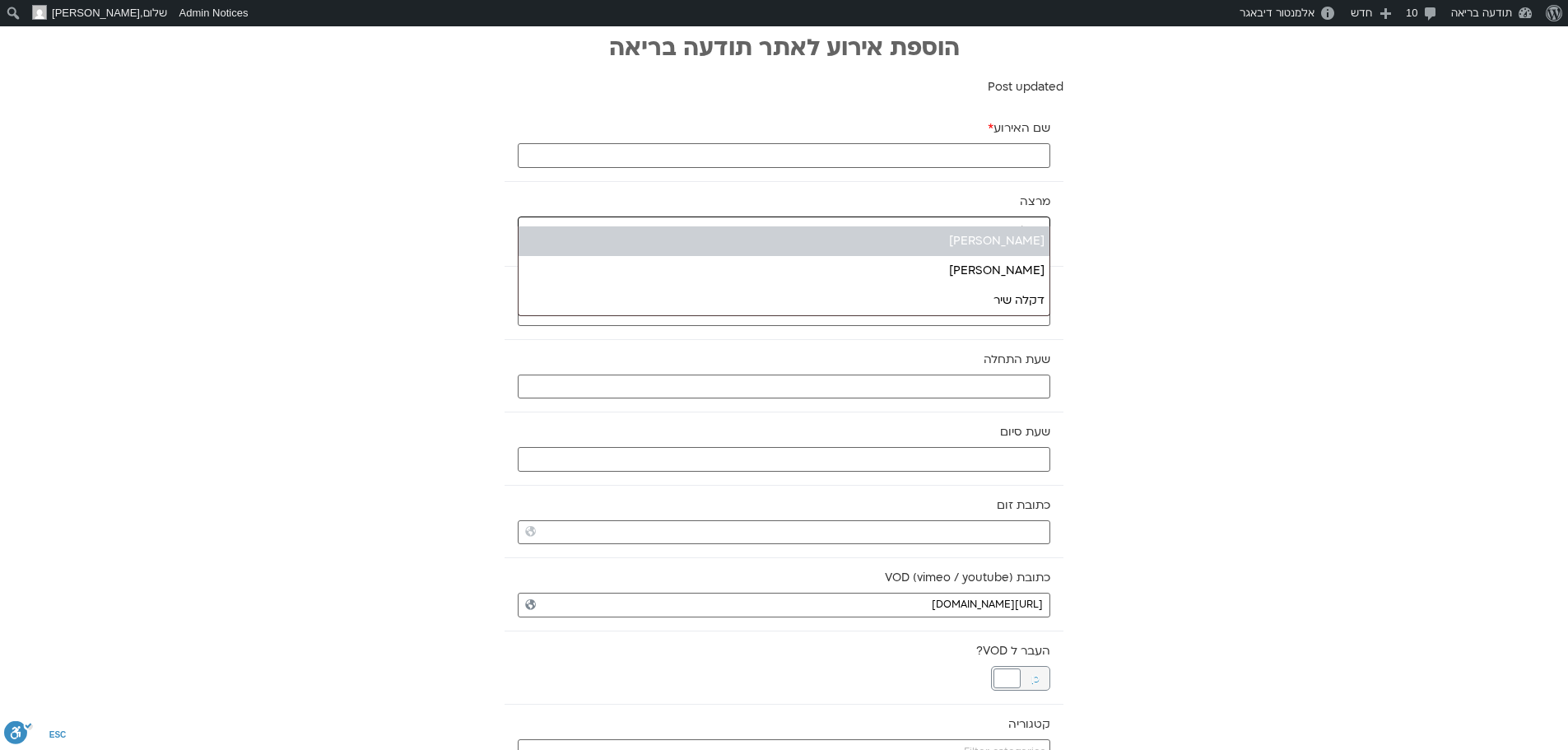 select on "******" 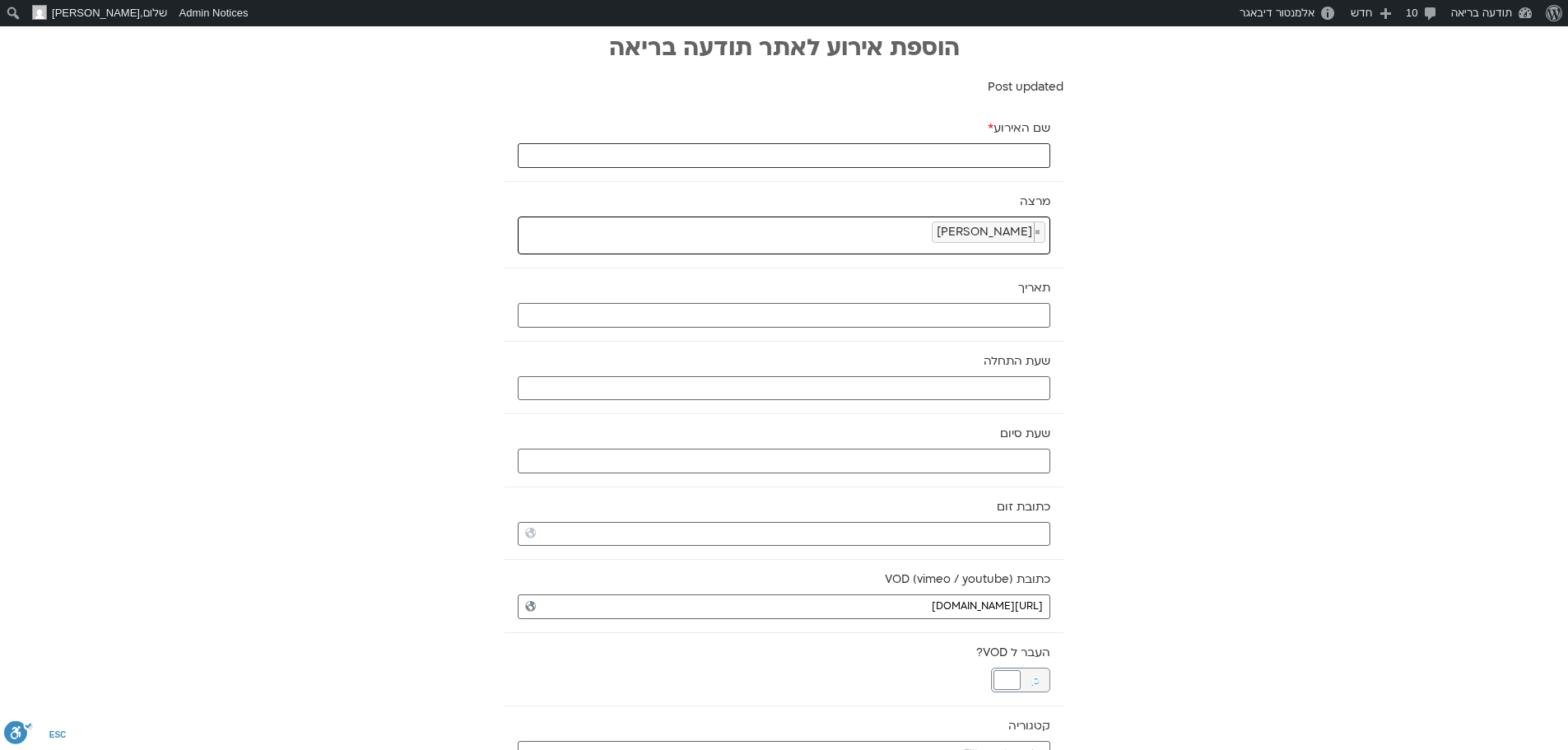 click on "שם האירוע  *" at bounding box center [784, 156] 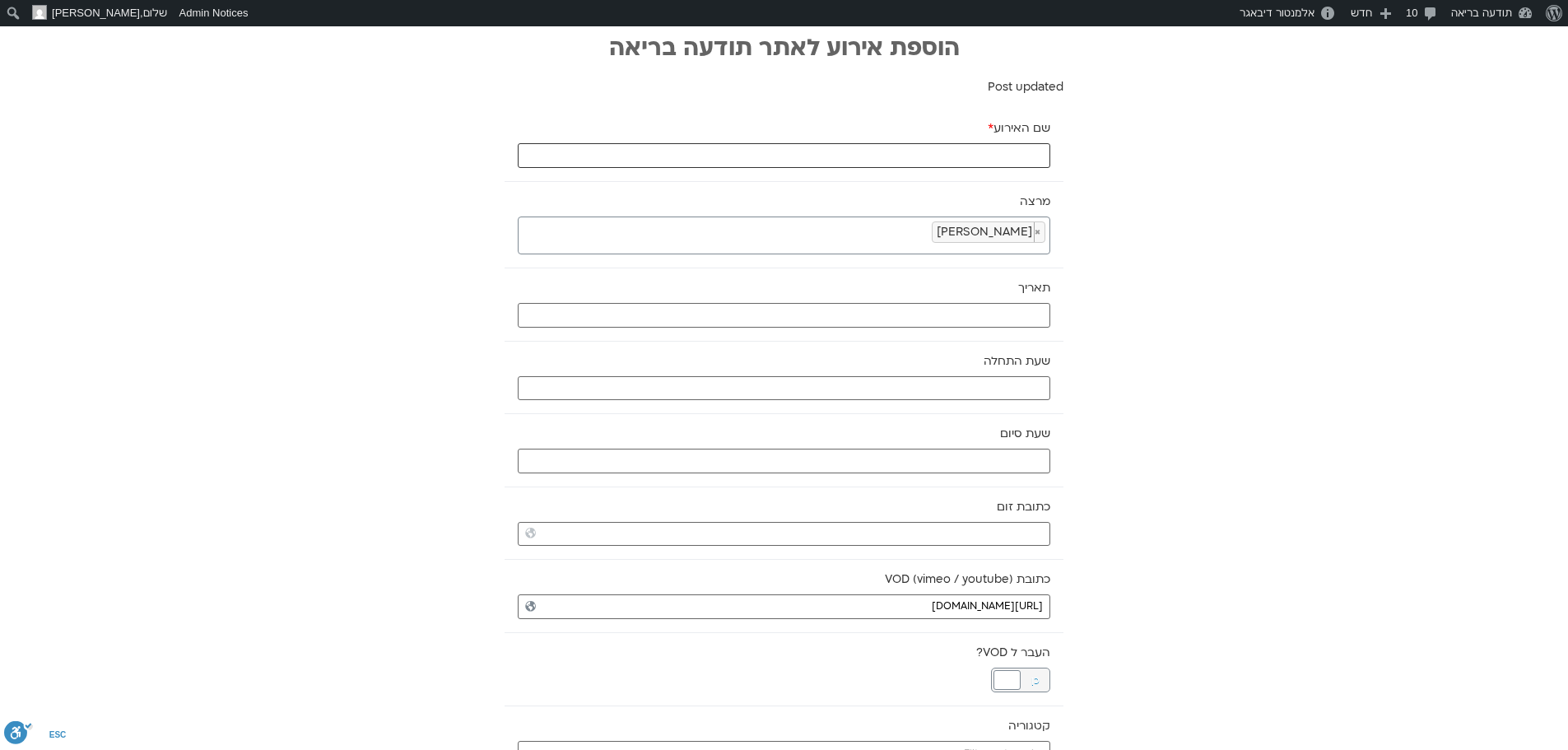 paste on "סנגהה לומדת- קריאה שיח ותרגול משותף" 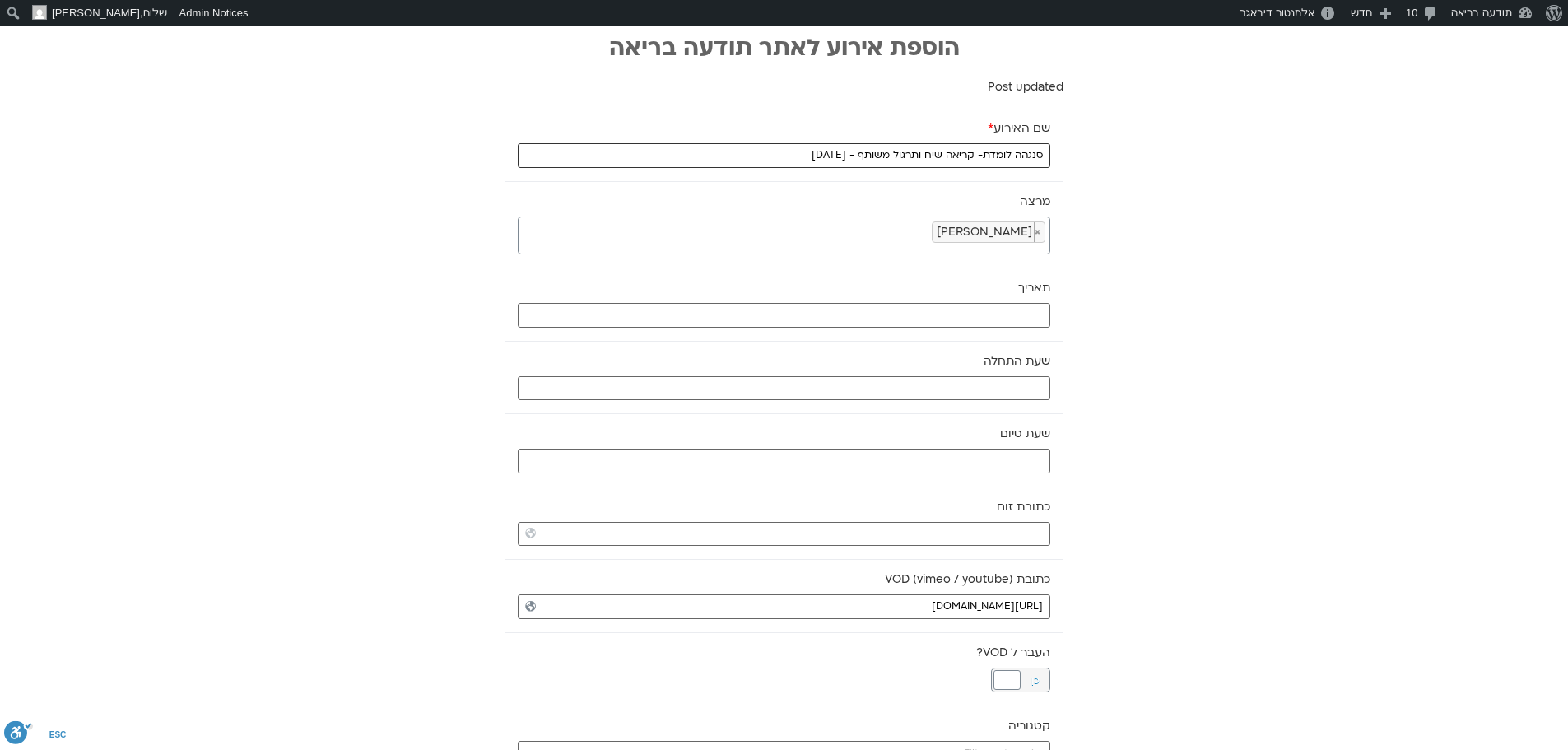 type on "סנגהה לומדת- קריאה שיח ותרגול משותף - 2.7.25" 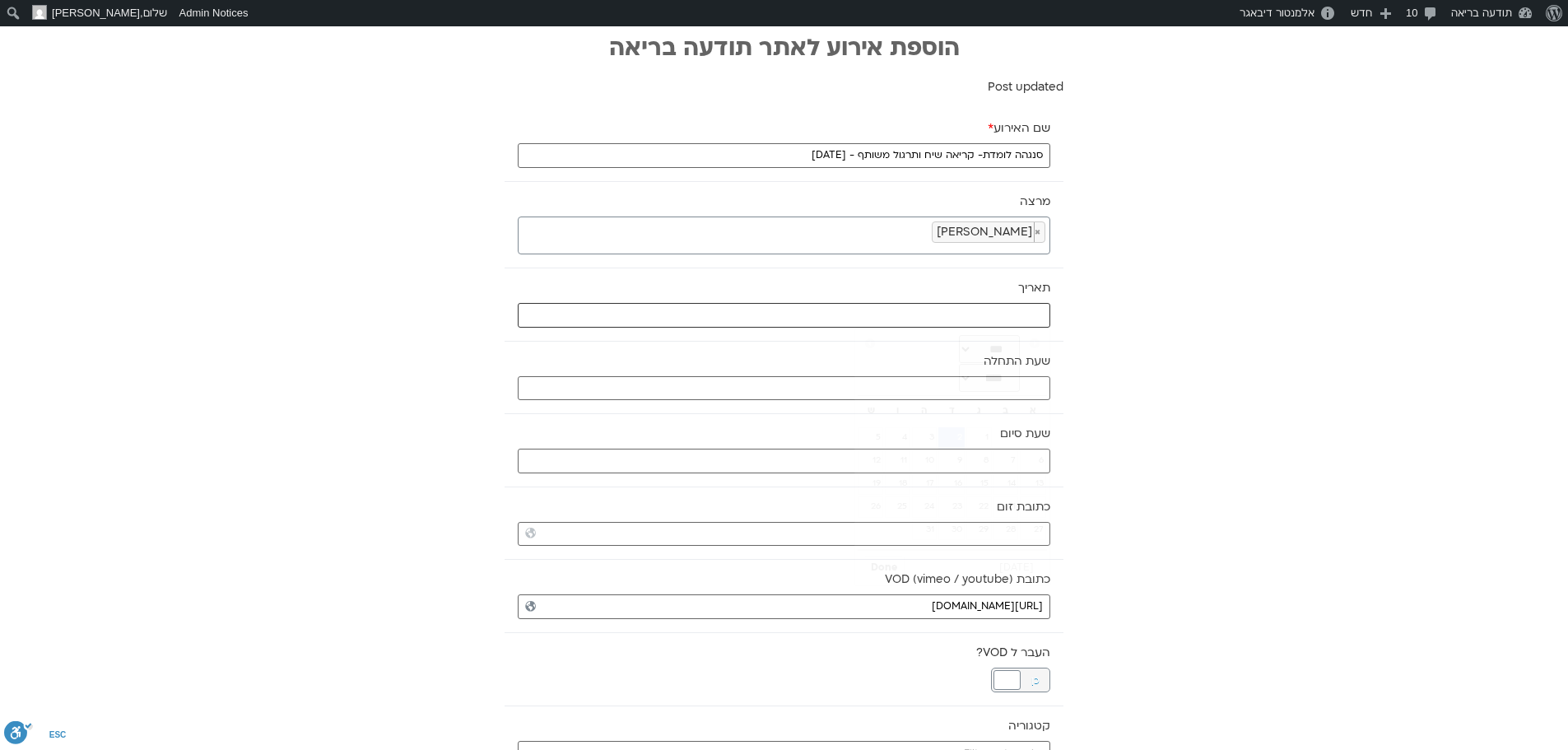 click at bounding box center (784, 315) 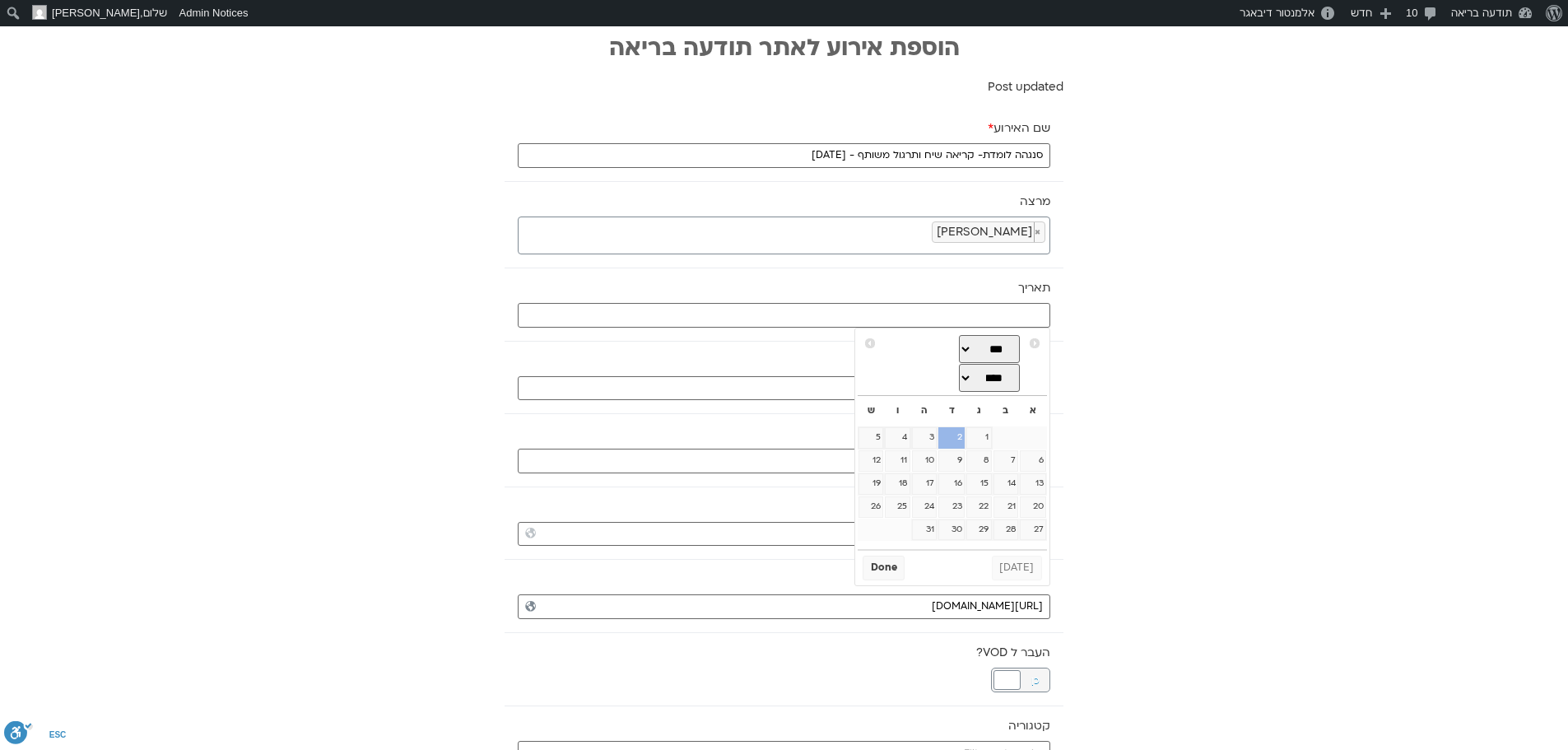 click on "2" at bounding box center [952, 438] 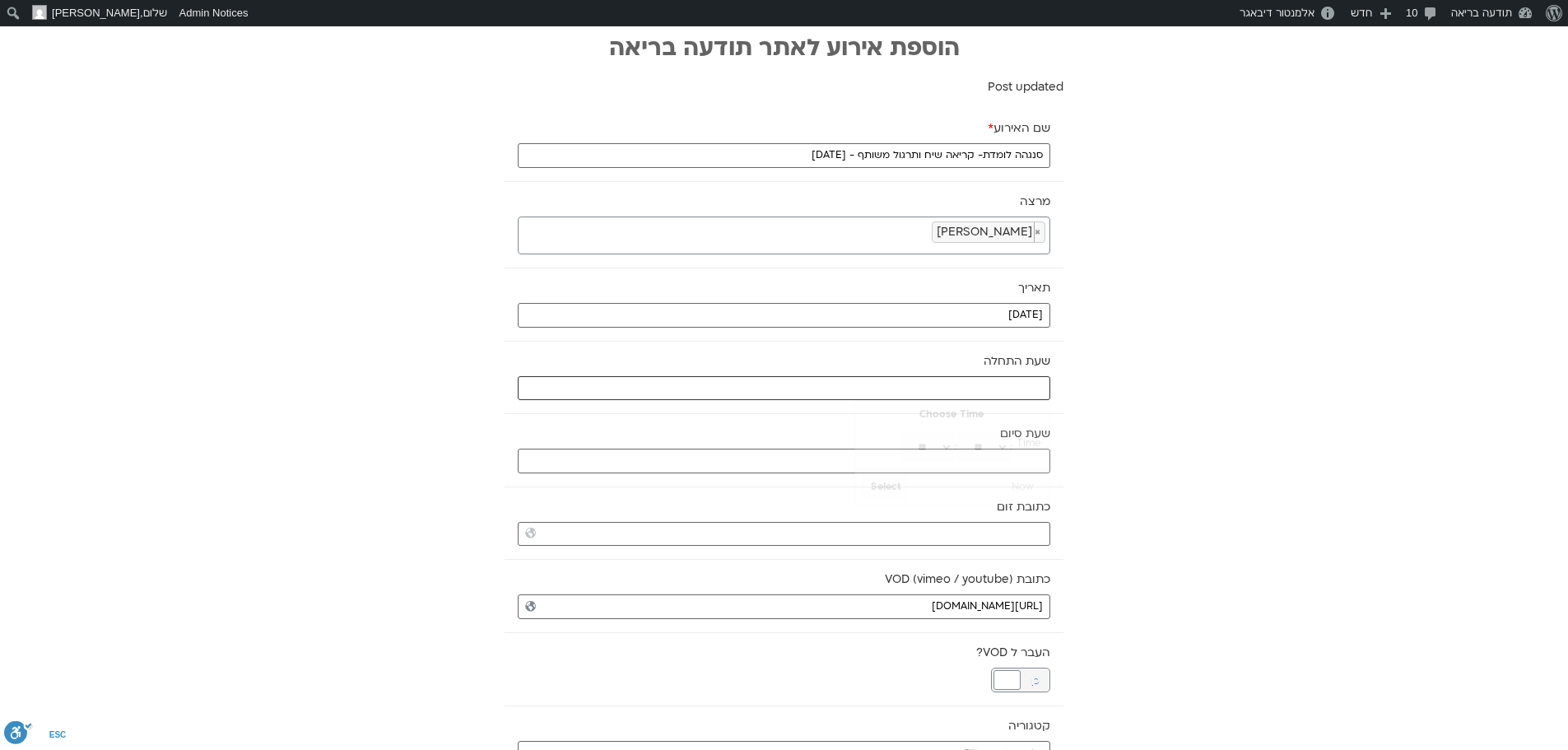 click at bounding box center (784, 389) 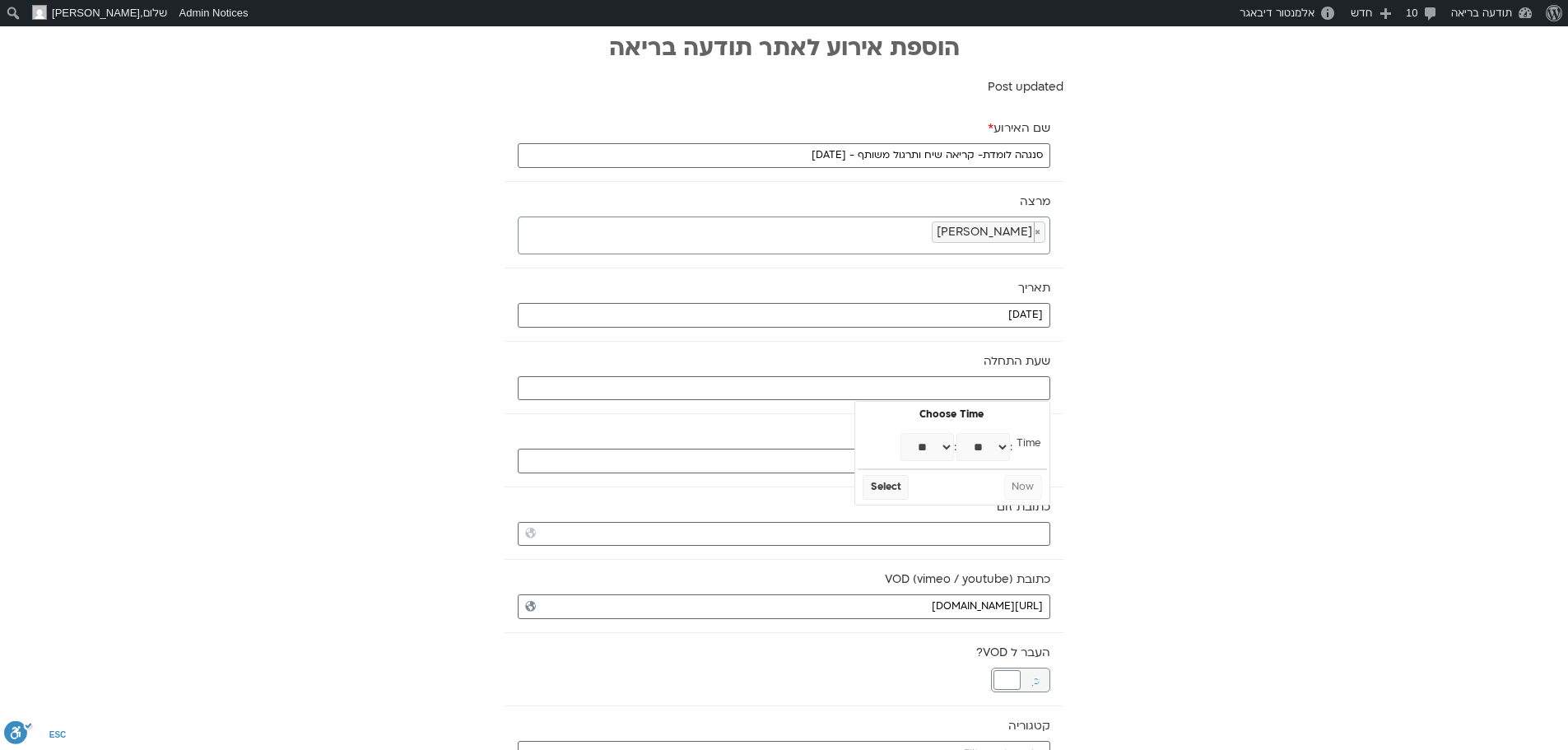 click on "** ** ** ** ** ** ** ** ** ** ** ** ** ** ** ** ** ** ** ** ** ** ** **" at bounding box center [927, 447] 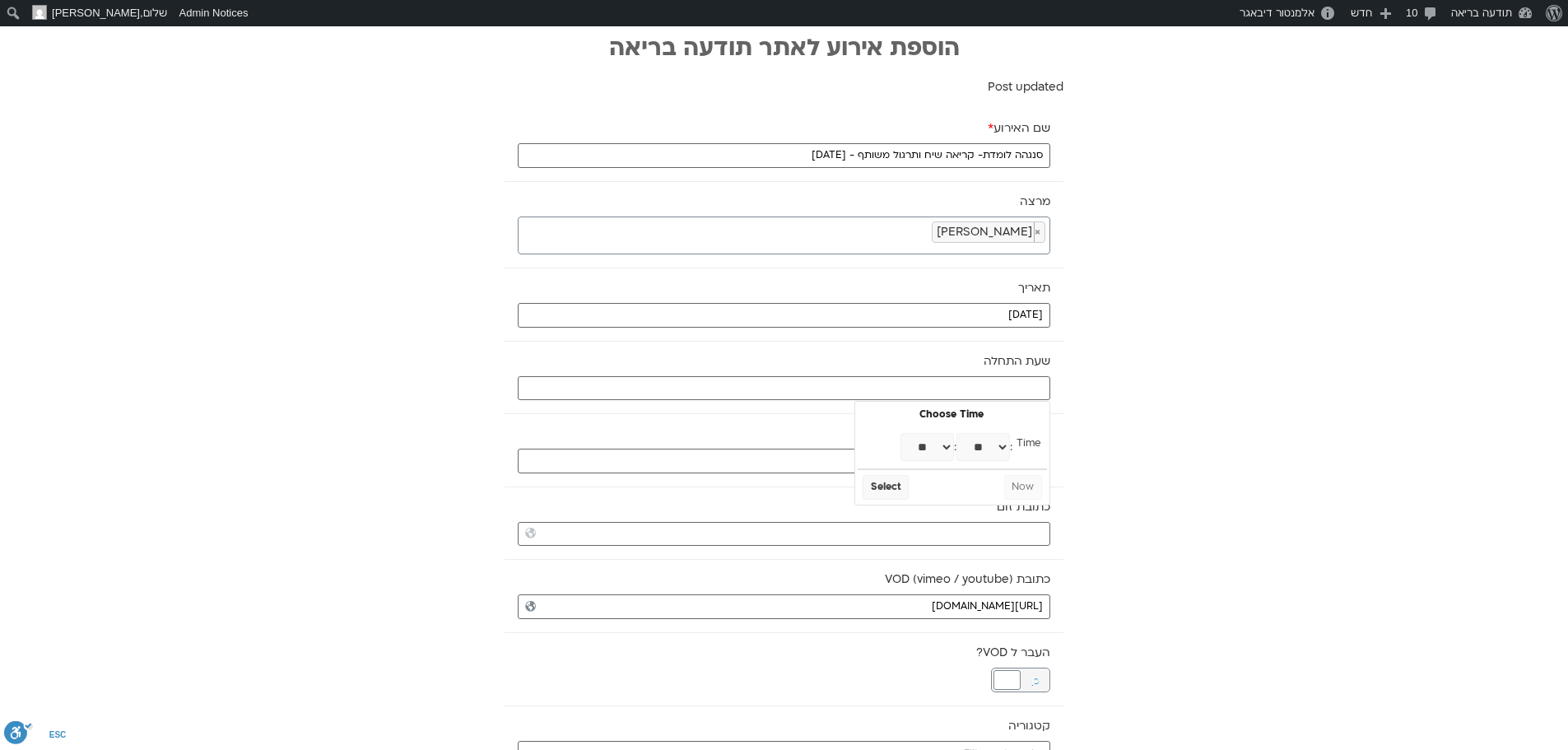 select on "*" 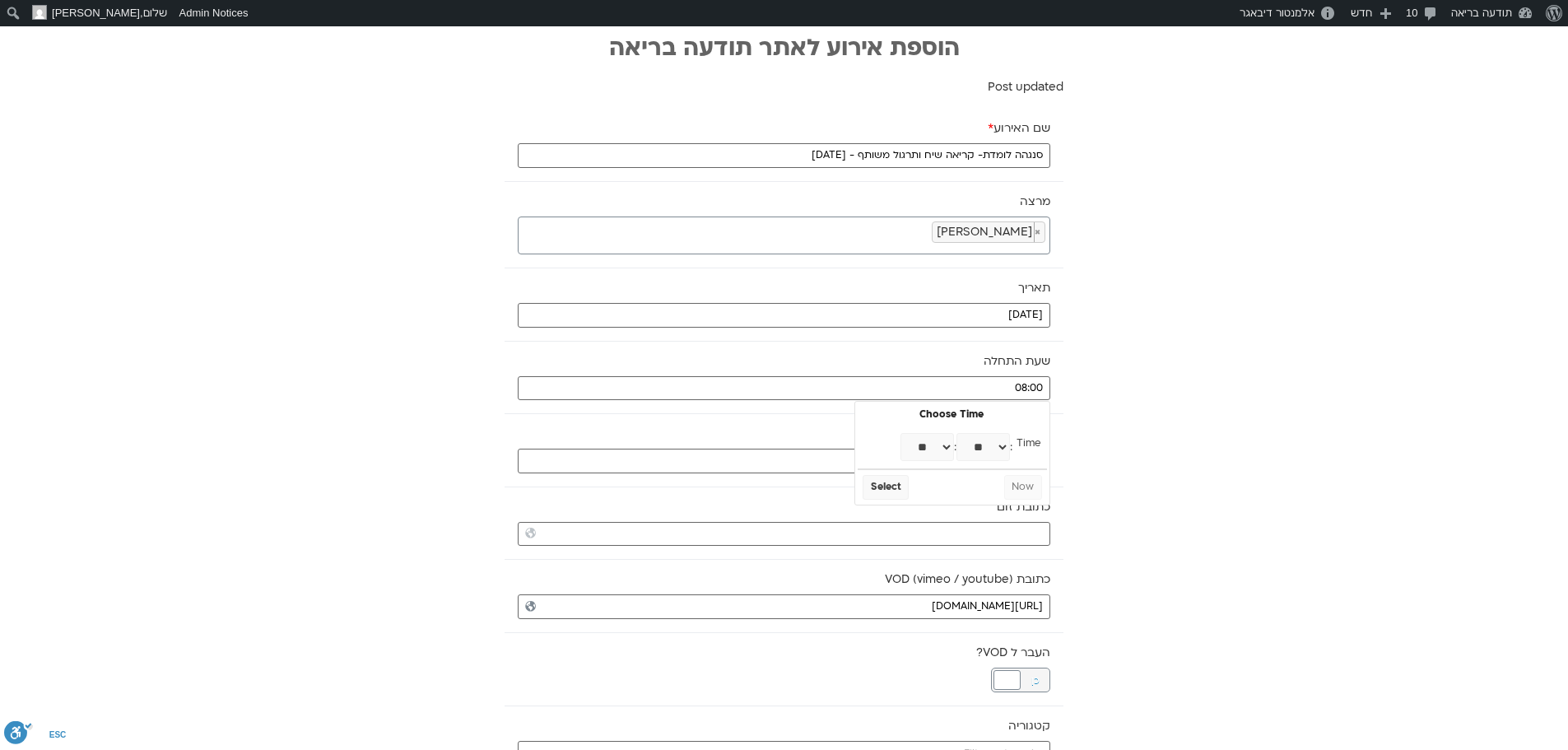 click on "** ** ** ** ** ** ** ** ** ** ** ** ** ** ** ** ** ** ** ** ** ** ** ** ** ** ** ** ** ** ** ** ** ** ** ** ** ** ** ** ** ** ** ** ** ** ** ** ** ** ** ** ** ** ** ** ** ** ** **" at bounding box center (983, 447) 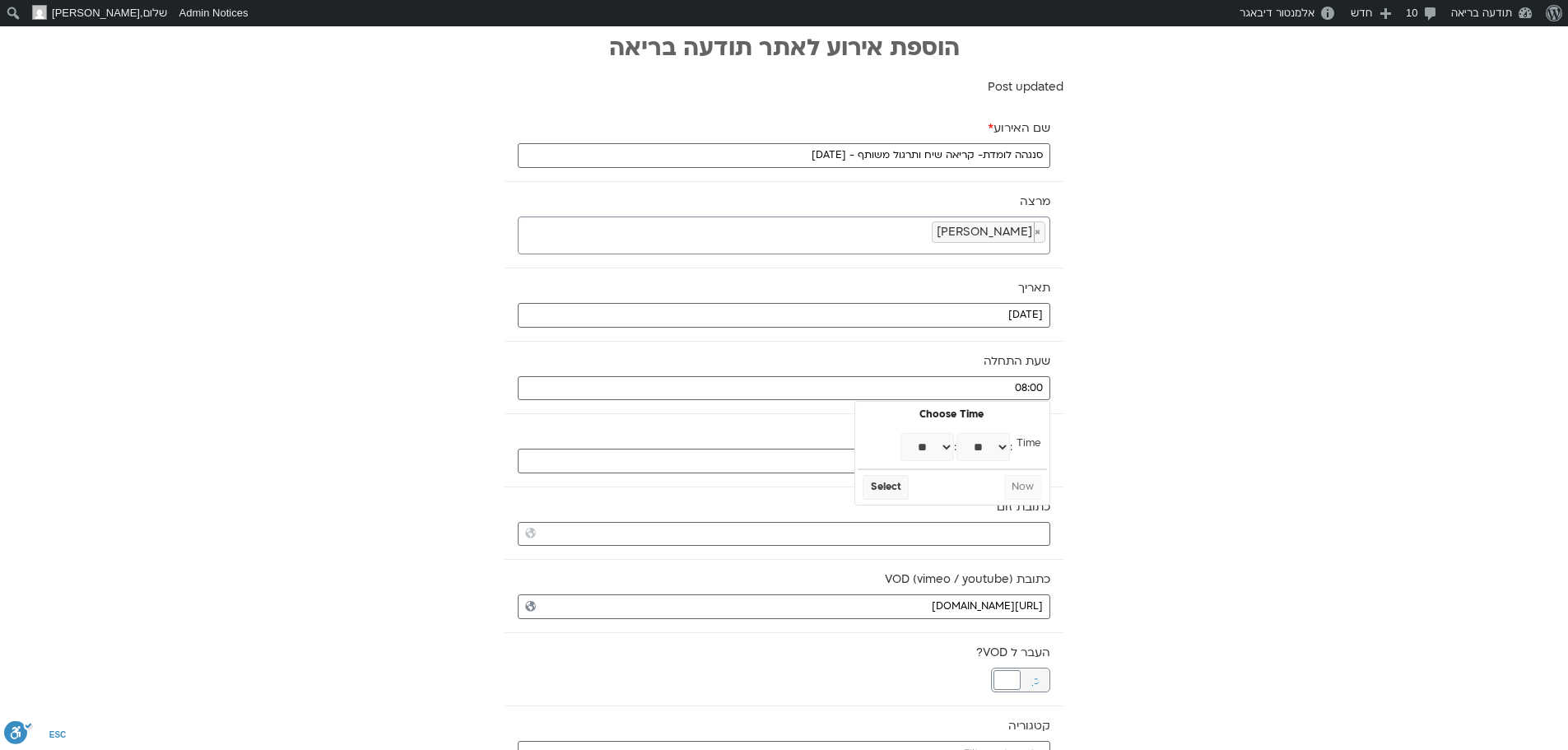 type on "08:30" 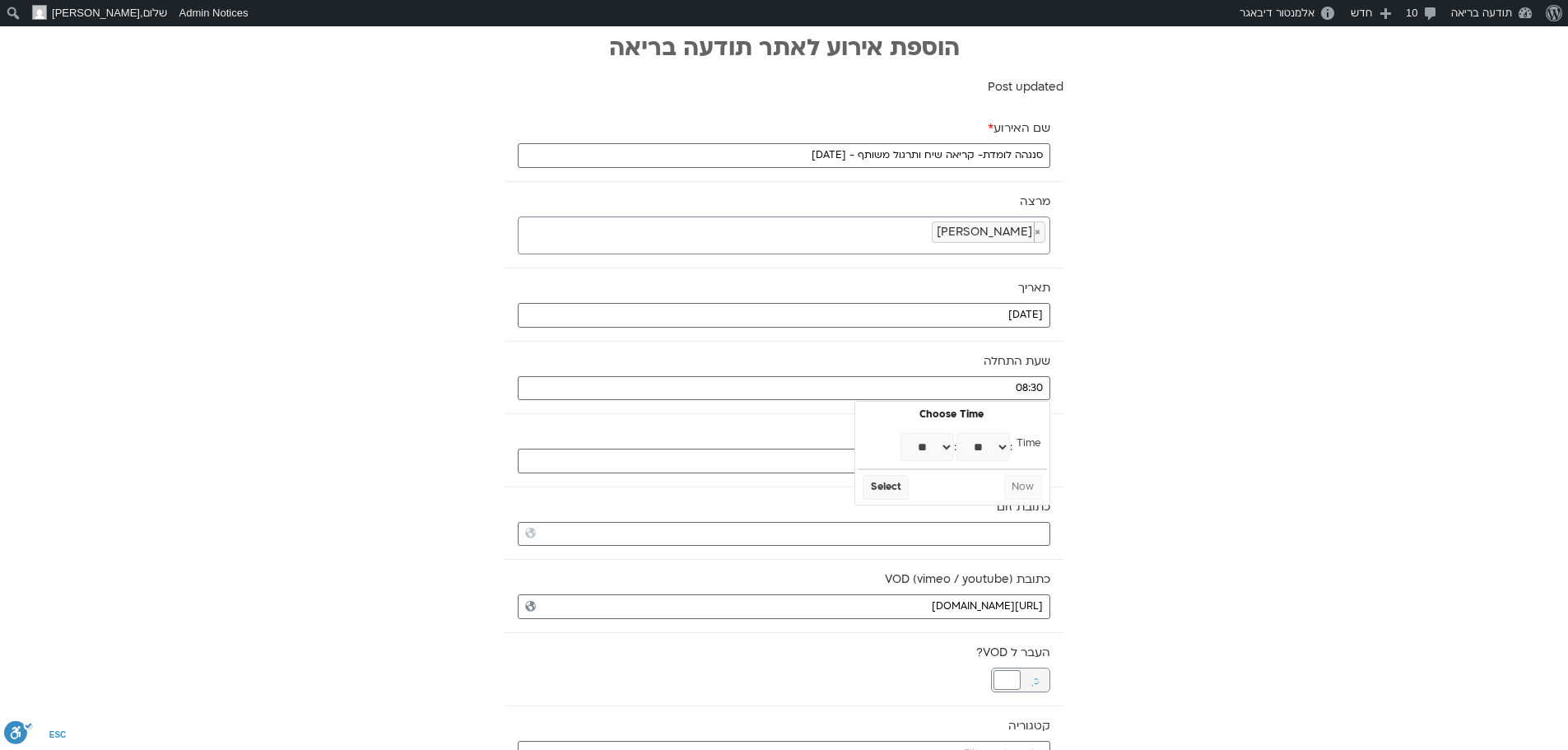 select on "*" 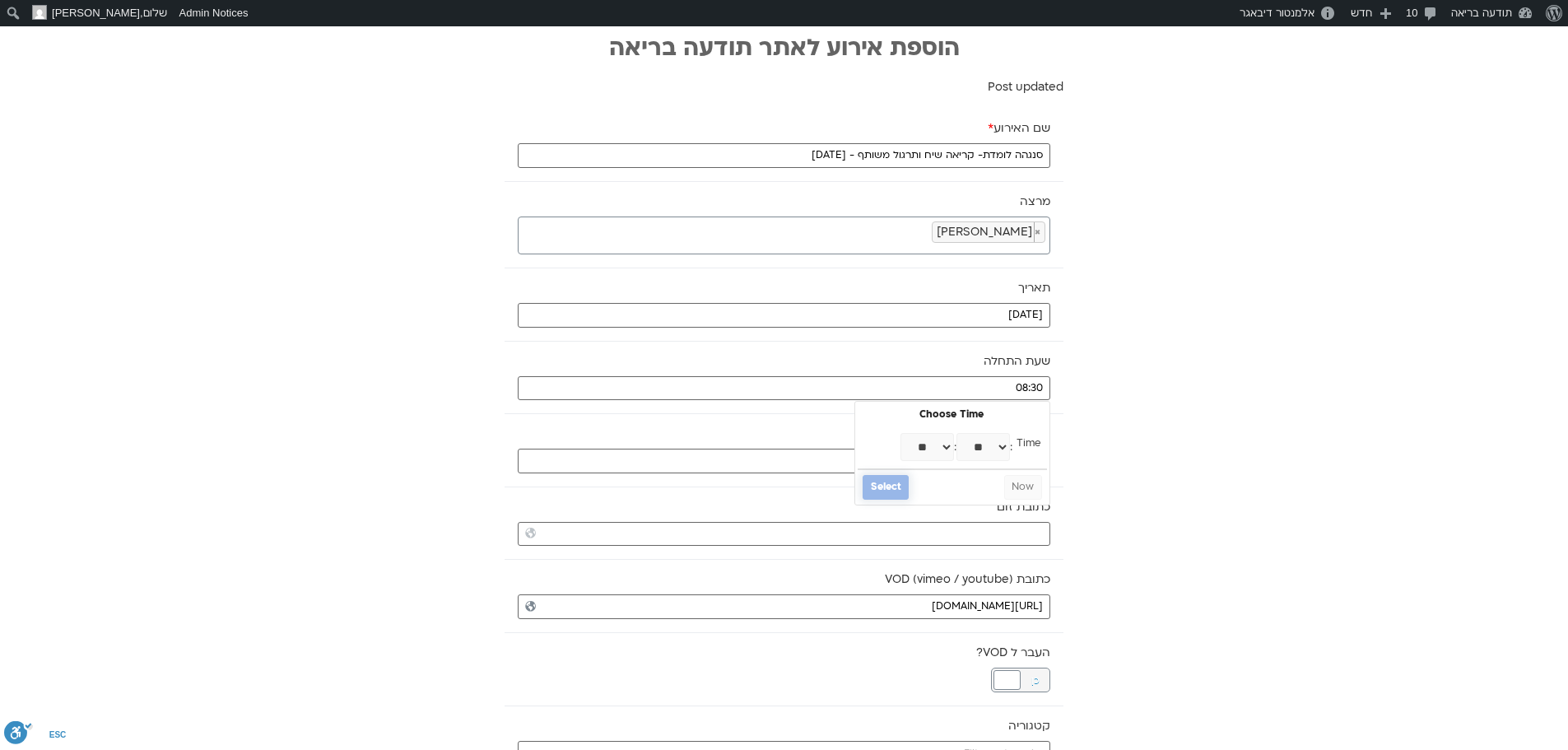 click on "Select" at bounding box center [886, 487] 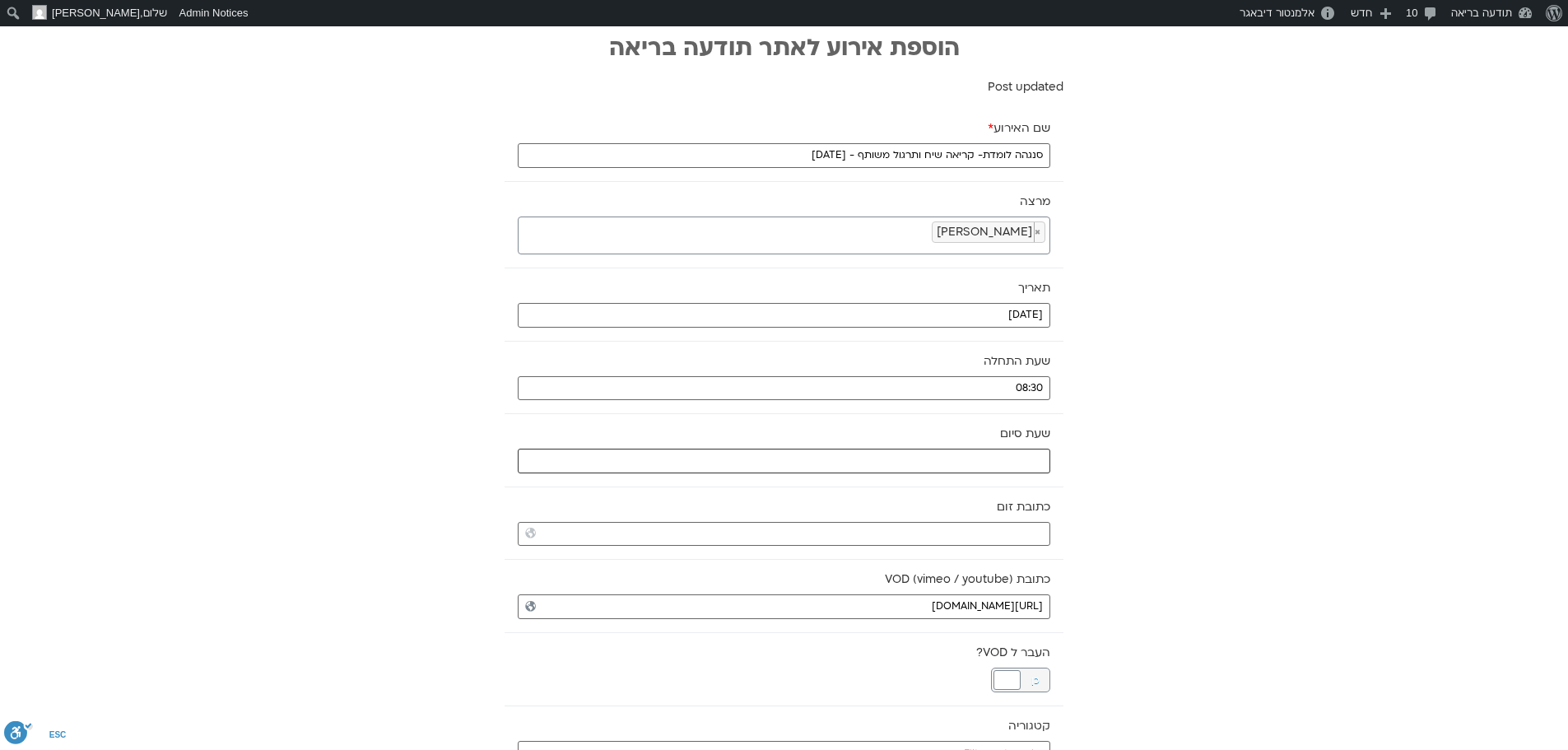click at bounding box center (784, 461) 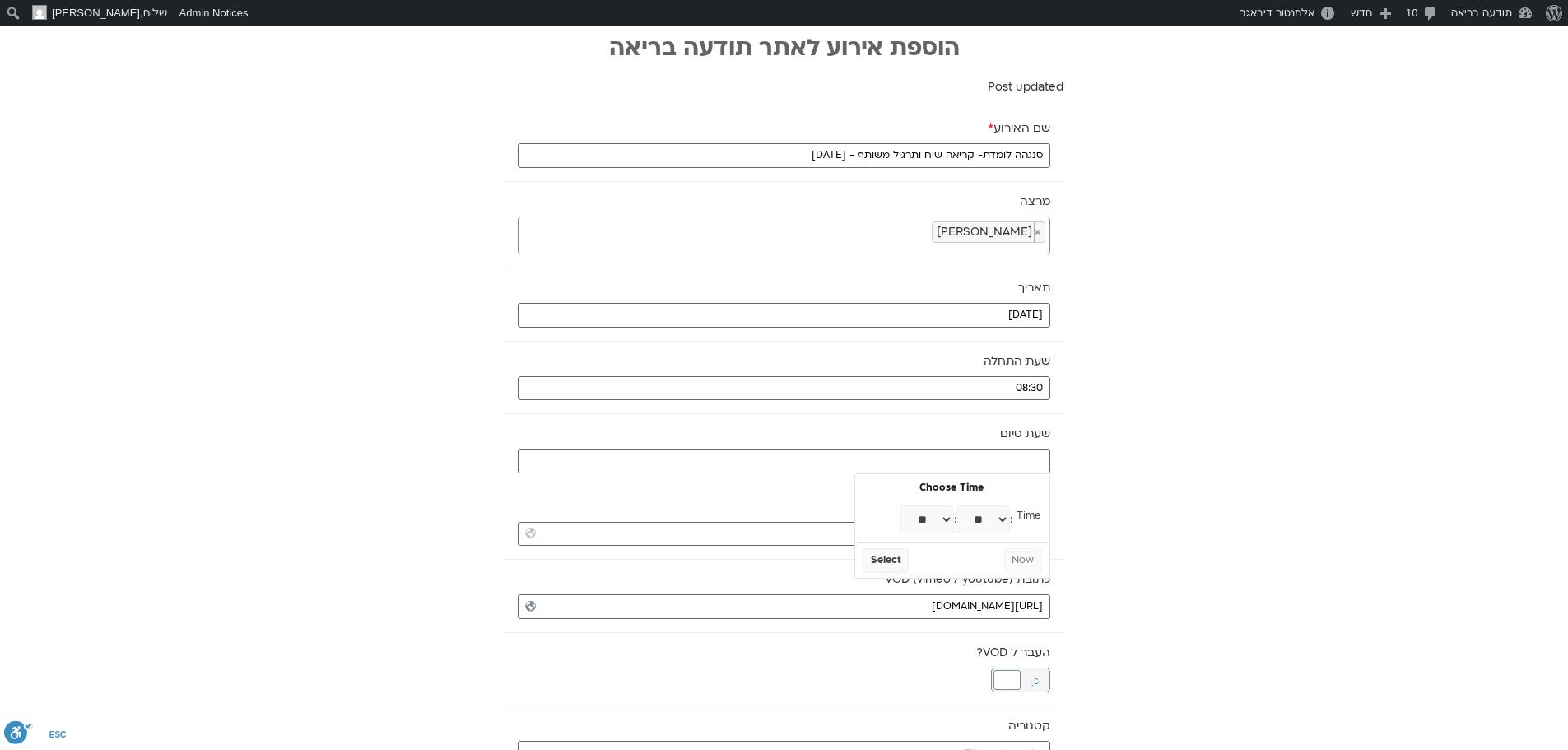 click on "** ** ** ** ** ** ** ** ** ** ** ** ** ** ** ** ** ** ** ** ** ** ** **" at bounding box center (927, 519) 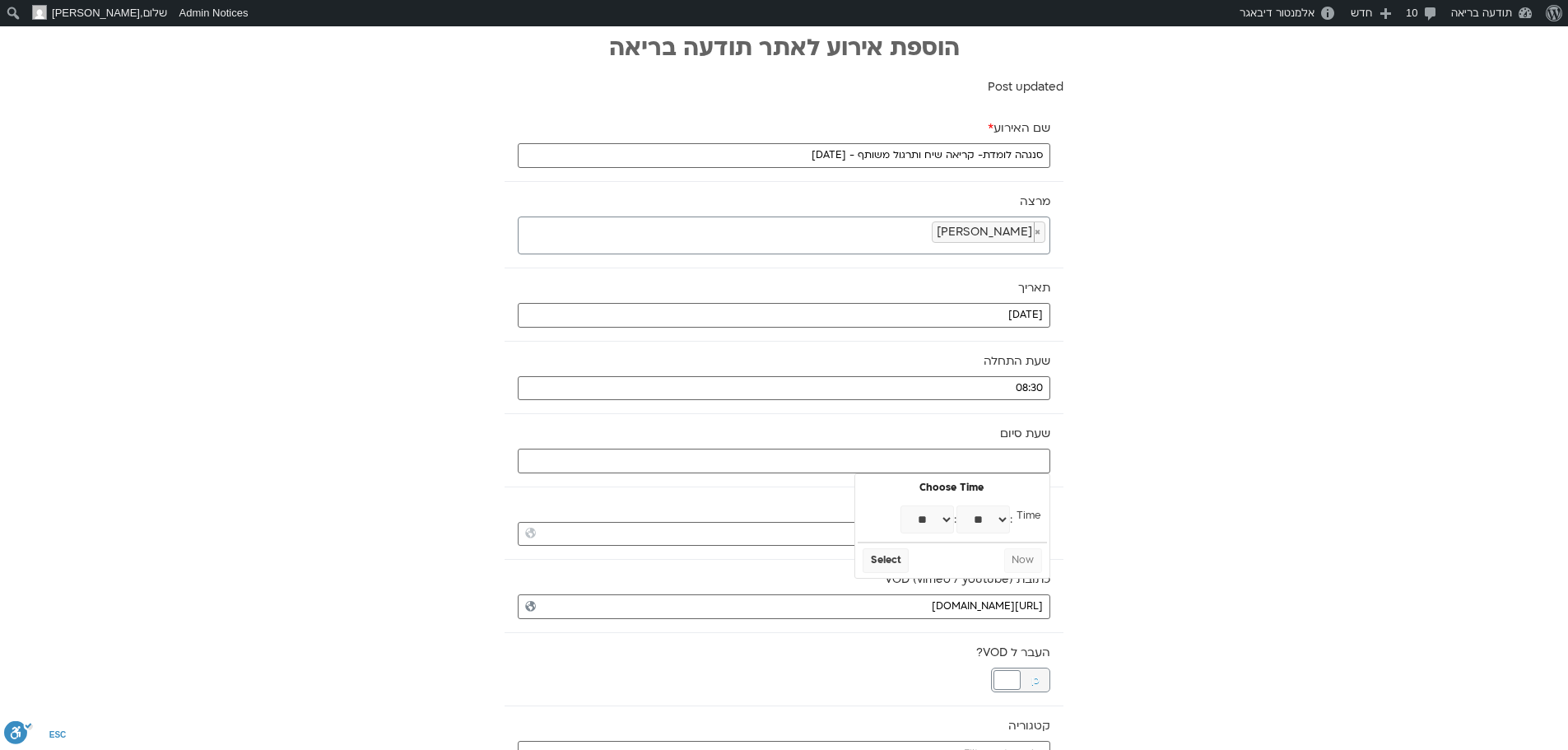 type on "09:00" 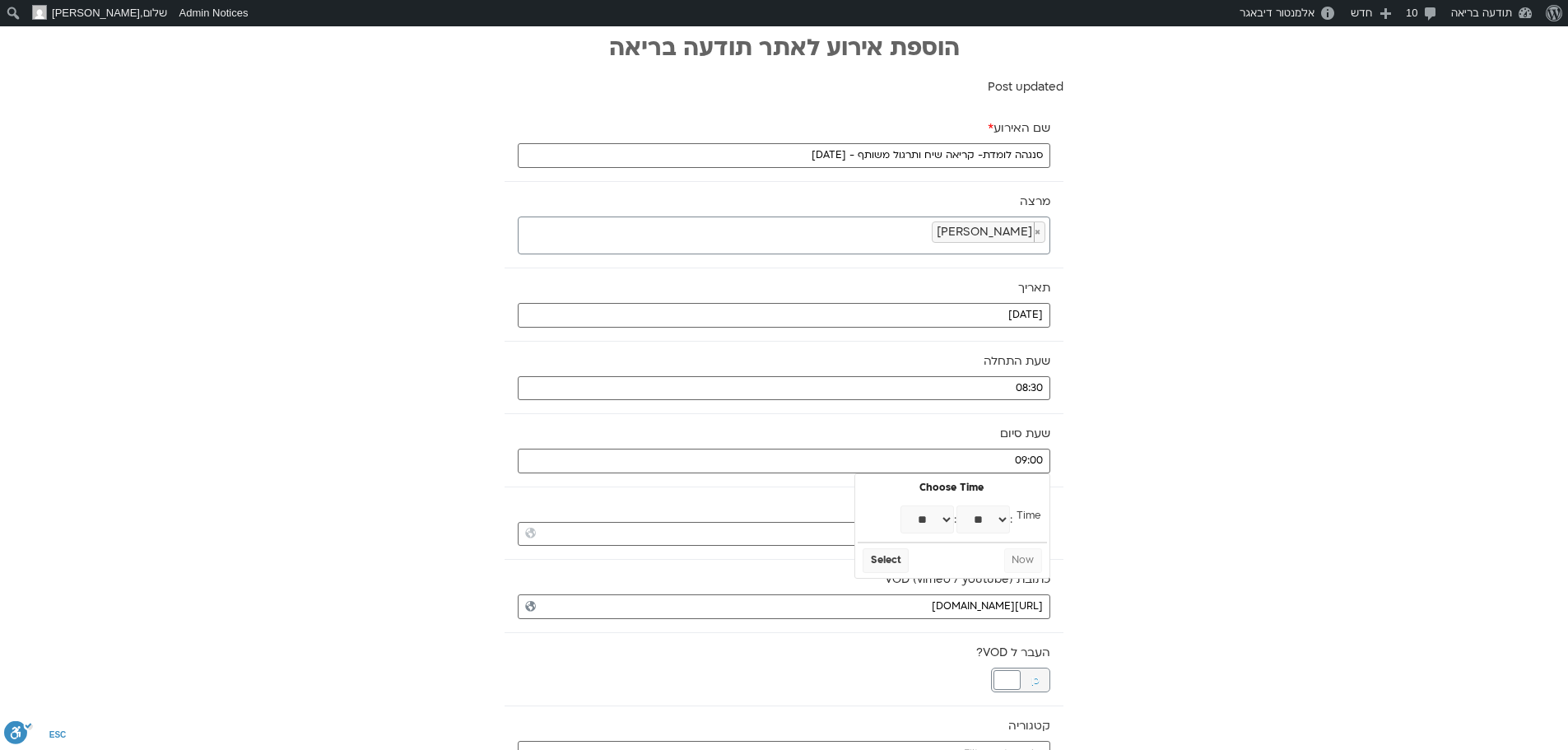 select on "*" 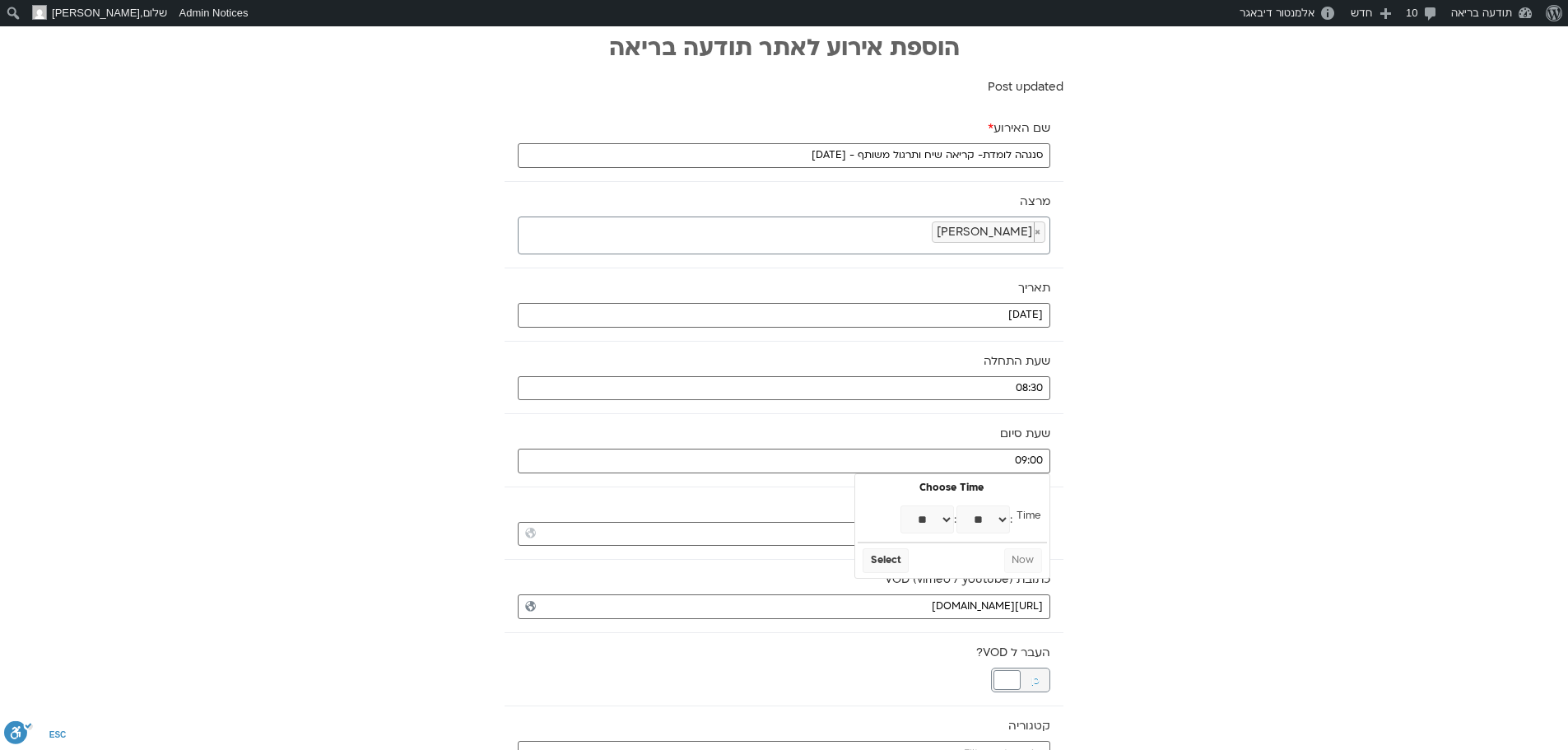 click on "** ** ** ** ** ** ** ** ** ** ** ** ** ** ** ** ** ** ** ** ** ** ** ** ** ** ** ** ** ** ** ** ** ** ** ** ** ** ** ** ** ** ** ** ** ** ** ** ** ** ** ** ** ** ** ** ** ** ** **" at bounding box center [983, 519] 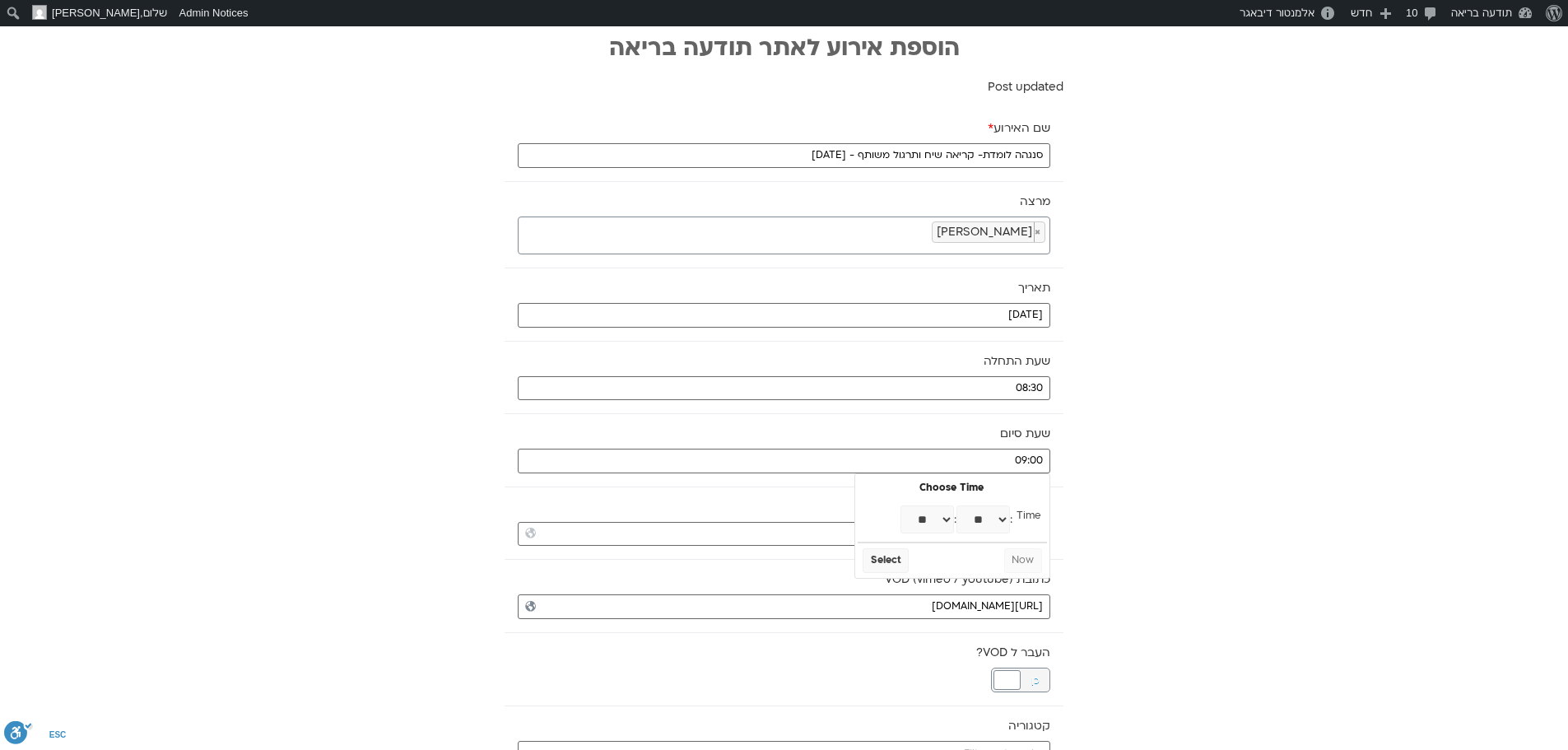 type on "09:30" 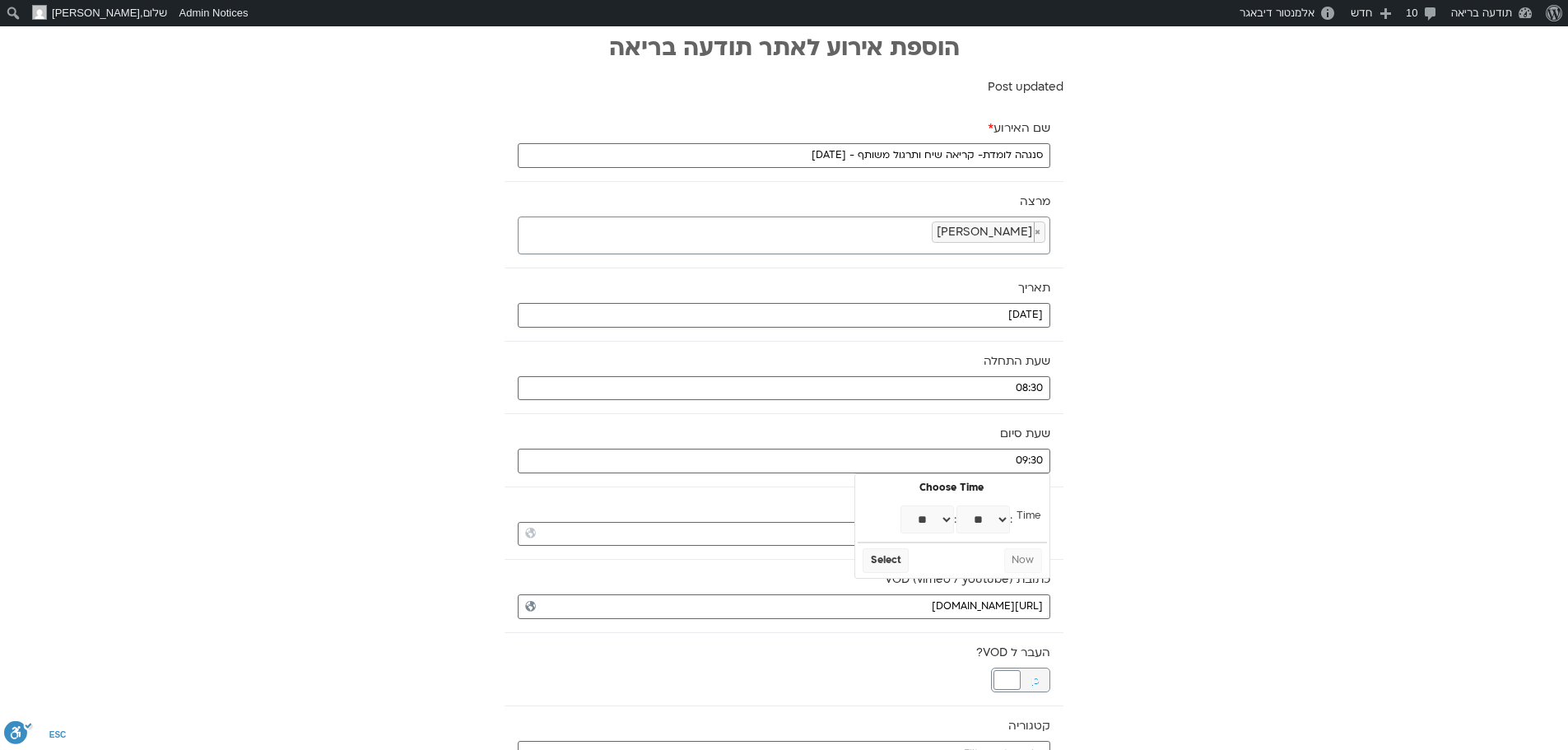 select on "*" 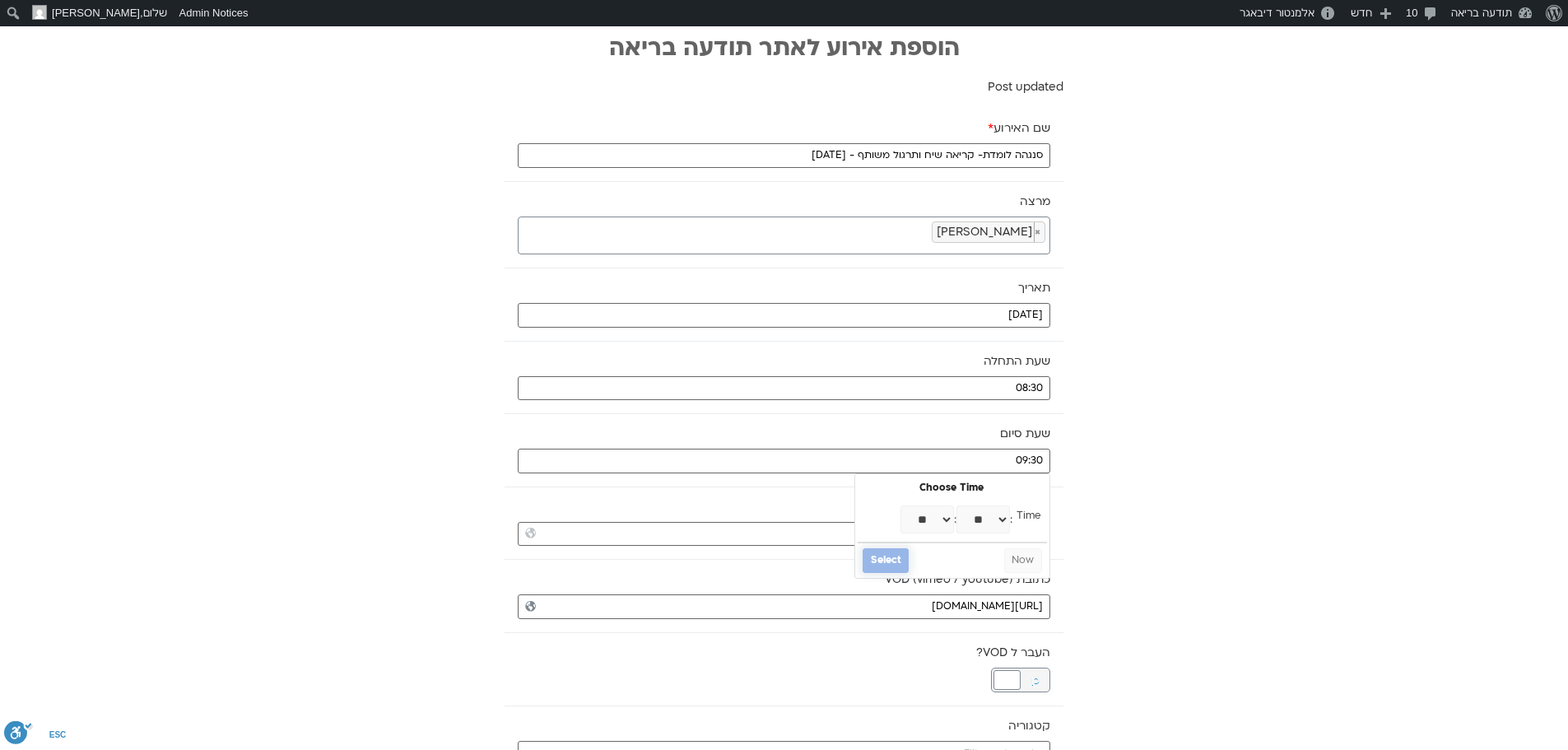 click on "Select" at bounding box center (886, 561) 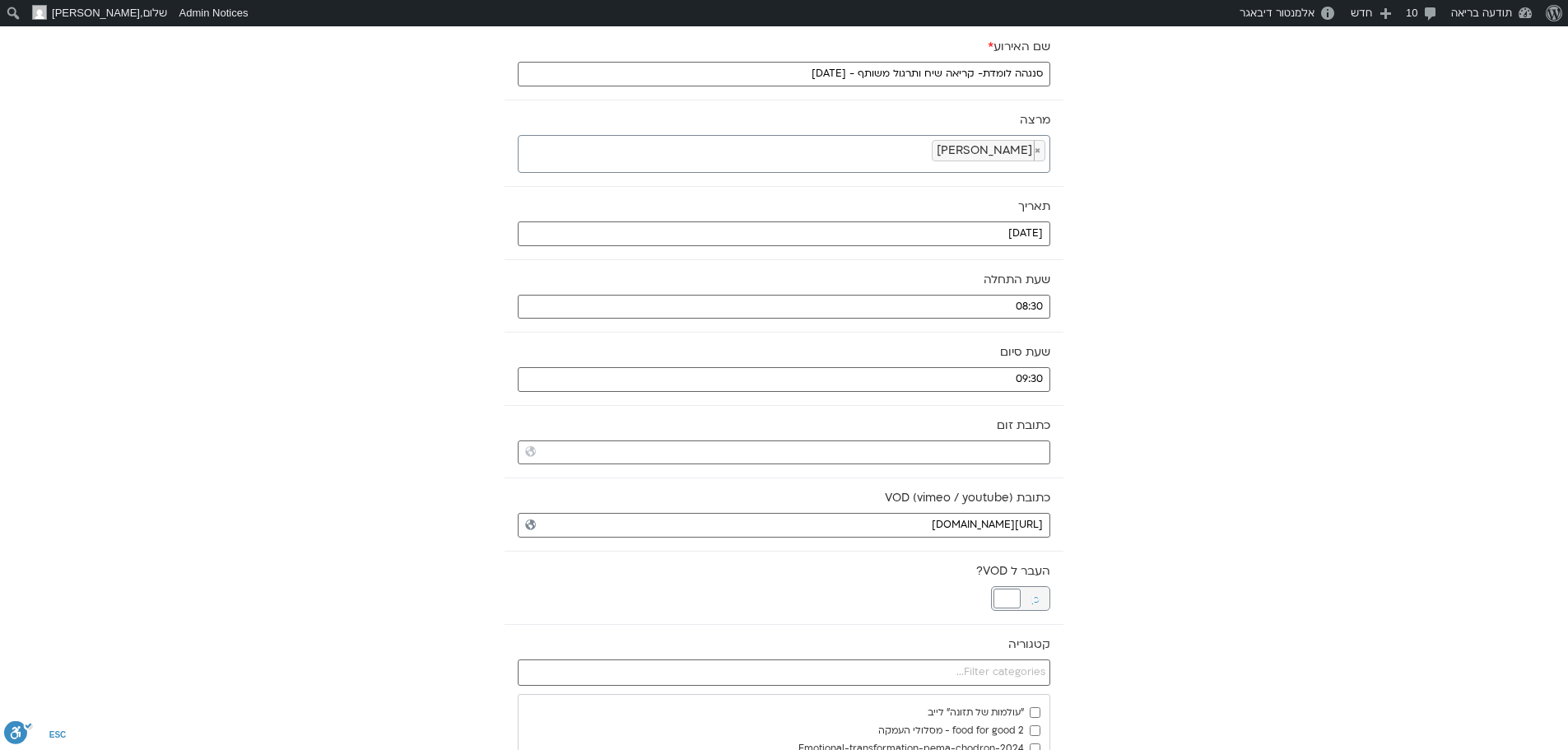 scroll, scrollTop: 247, scrollLeft: 0, axis: vertical 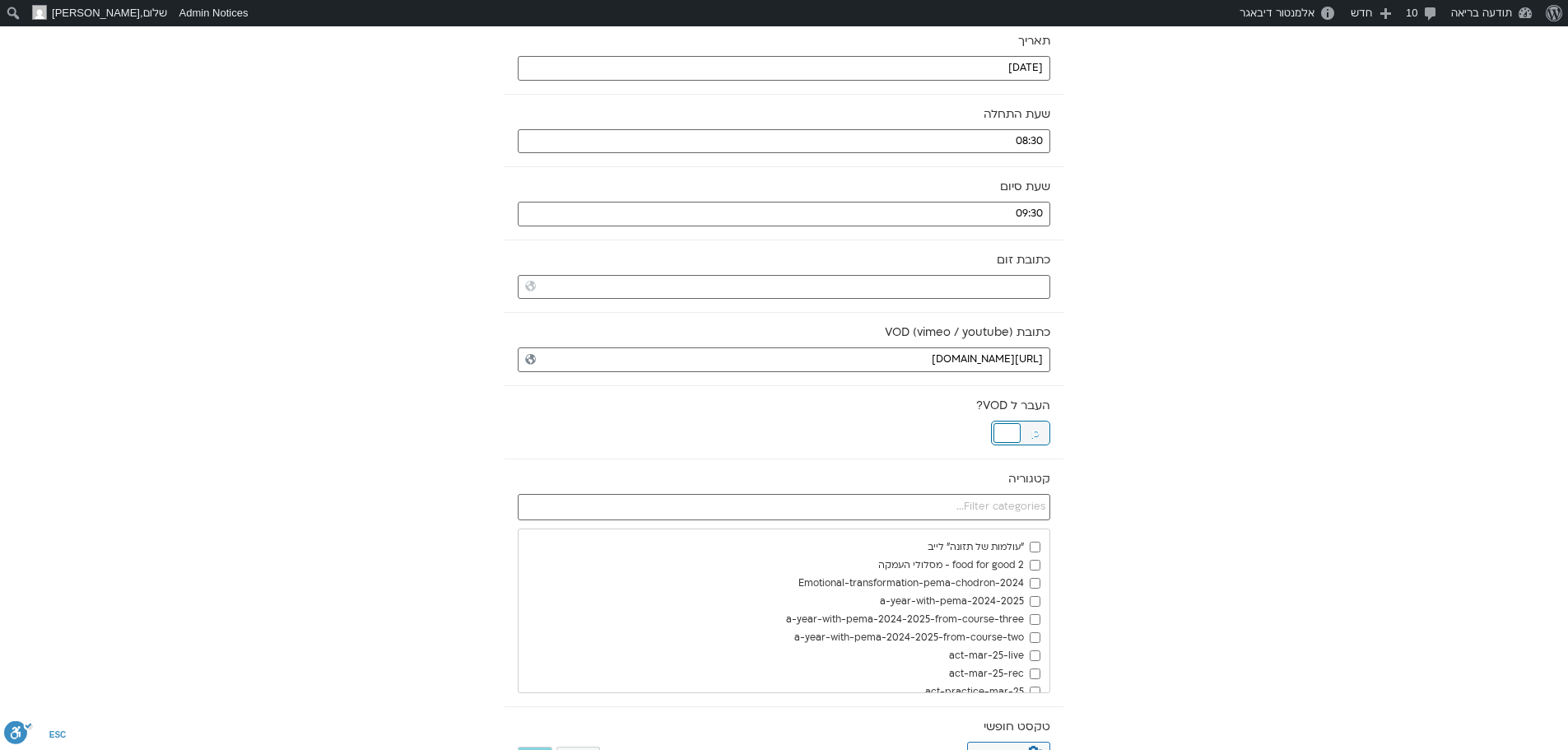 click at bounding box center (1007, 433) 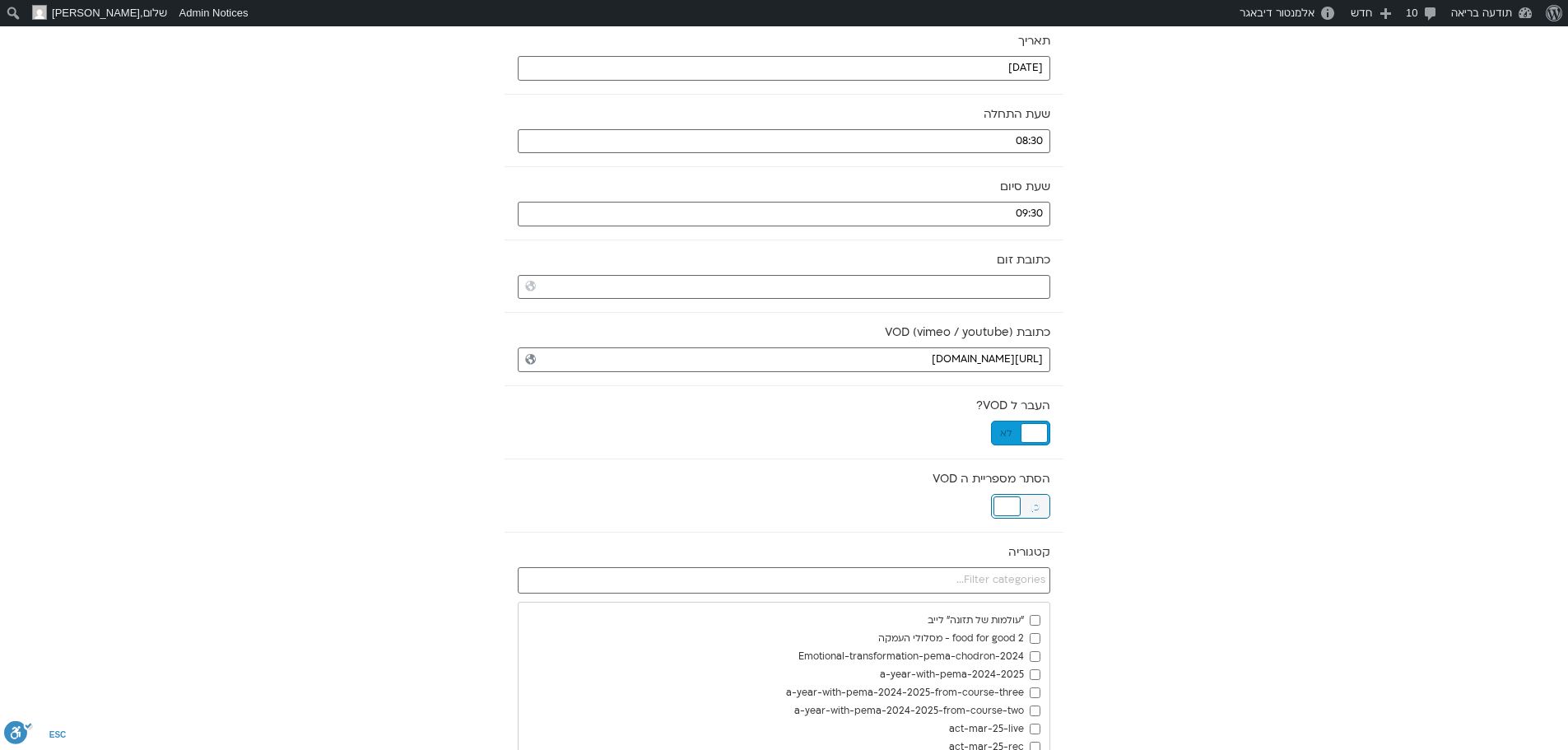 click at bounding box center (1007, 506) 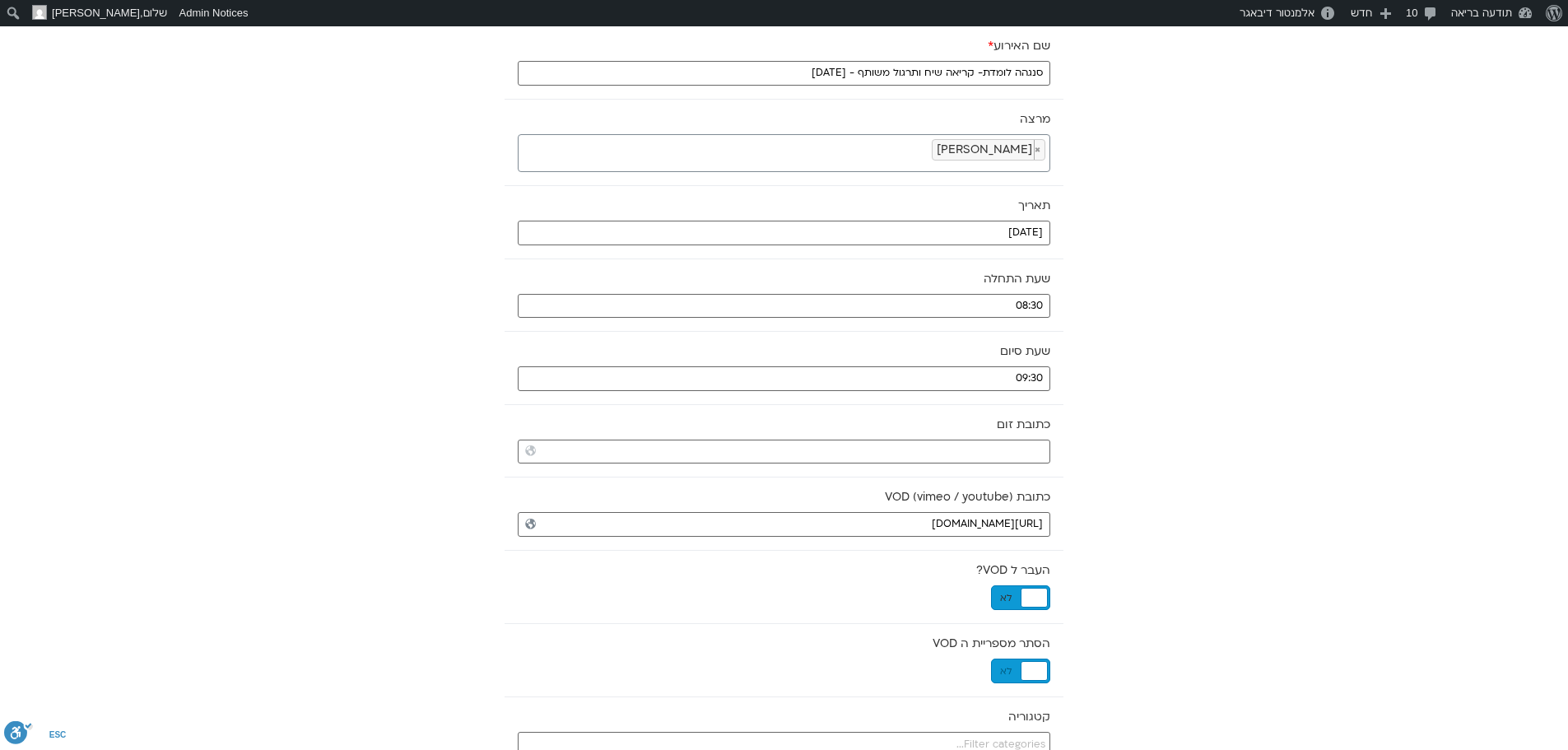 scroll, scrollTop: 329, scrollLeft: 0, axis: vertical 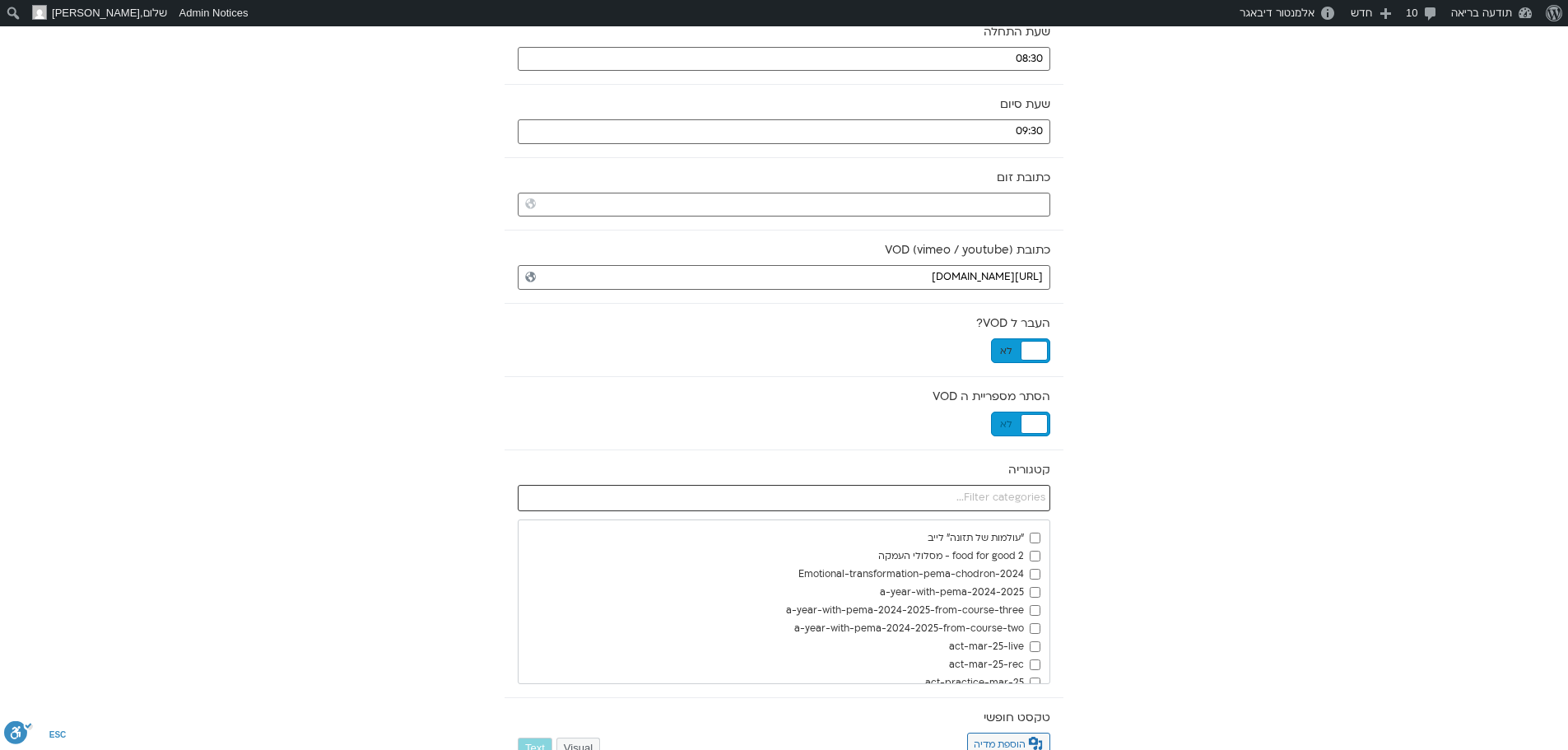 click at bounding box center (784, 498) 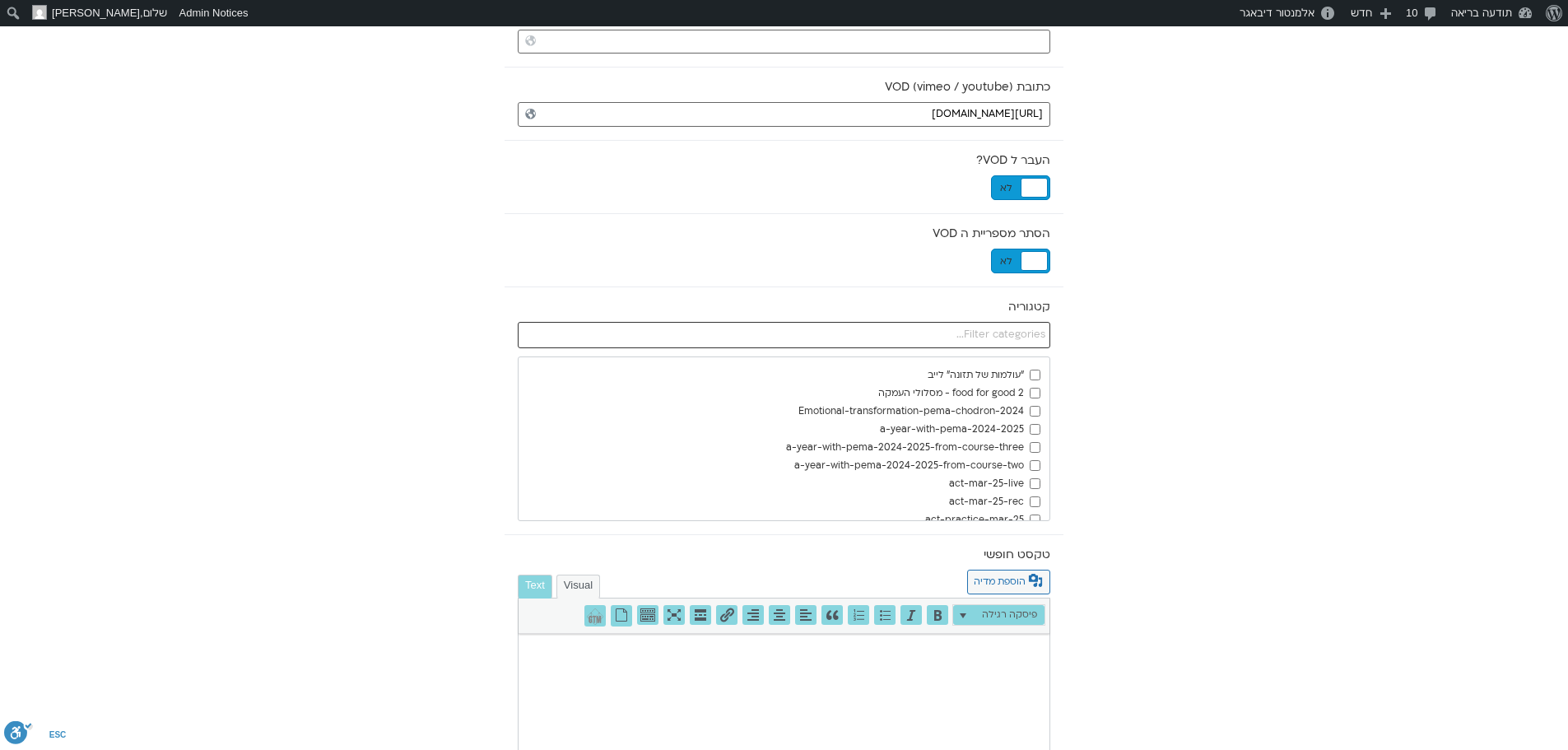 scroll, scrollTop: 494, scrollLeft: 0, axis: vertical 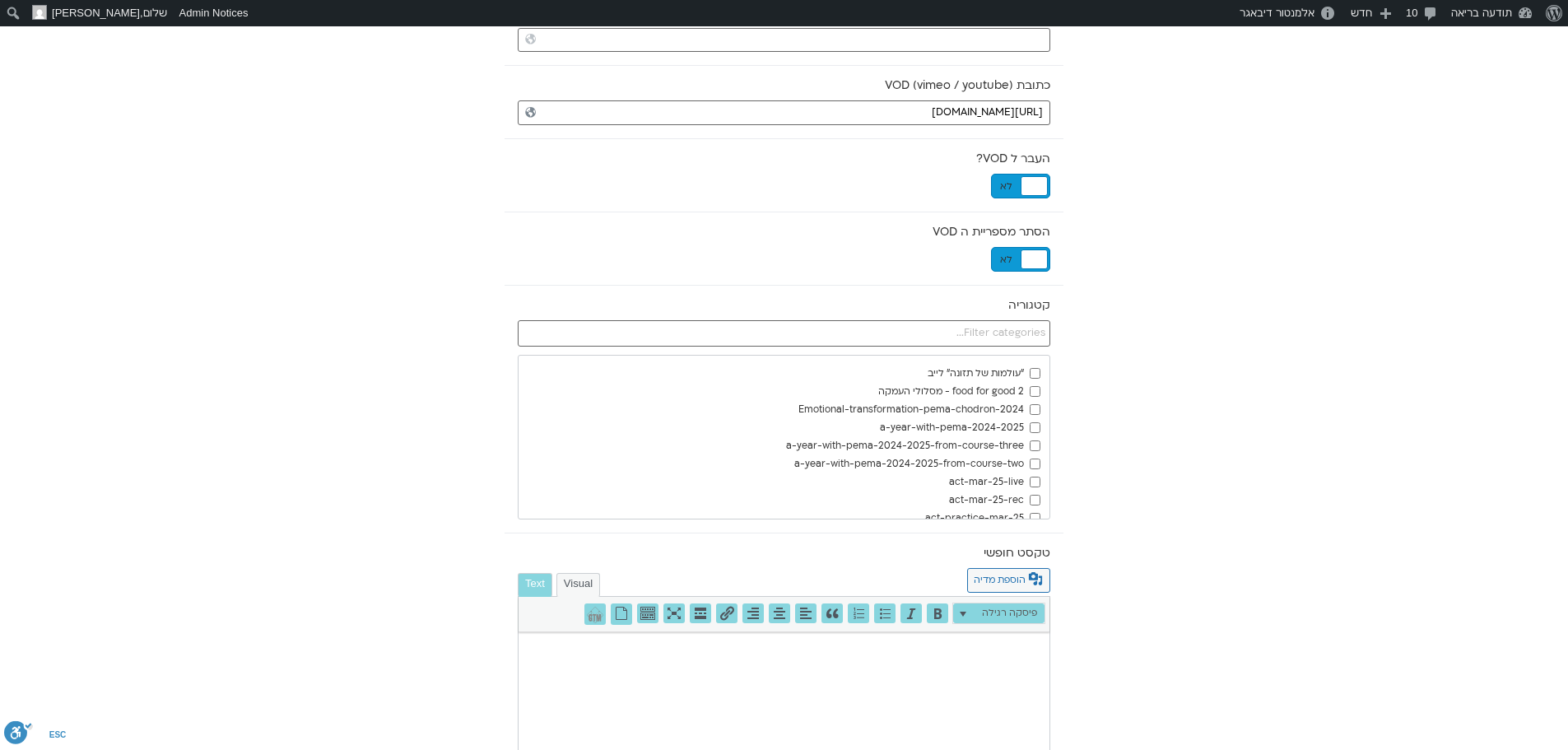 click on "a-year-with-pema-2024-2025-from-course-three" at bounding box center [784, 446] 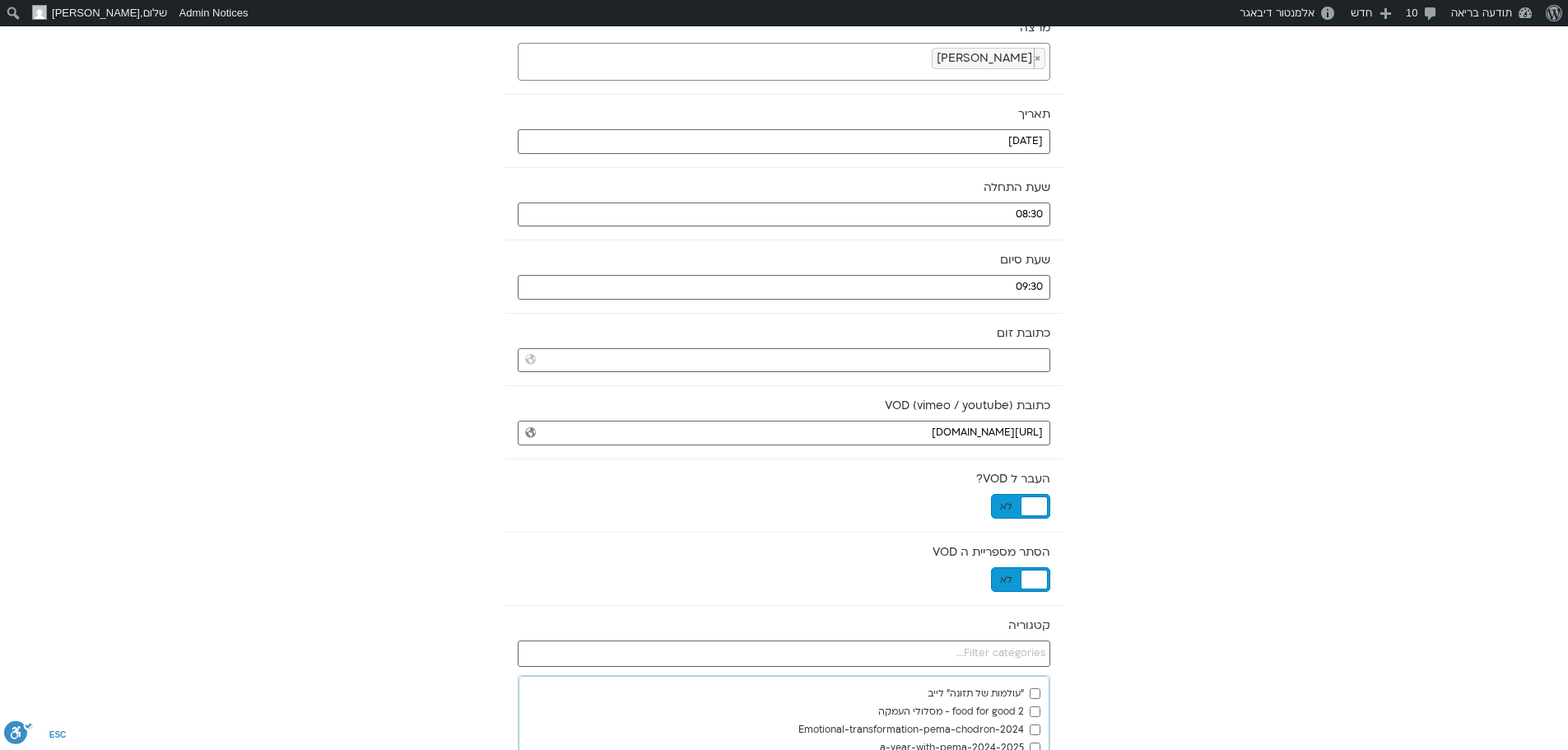 scroll, scrollTop: 494, scrollLeft: 0, axis: vertical 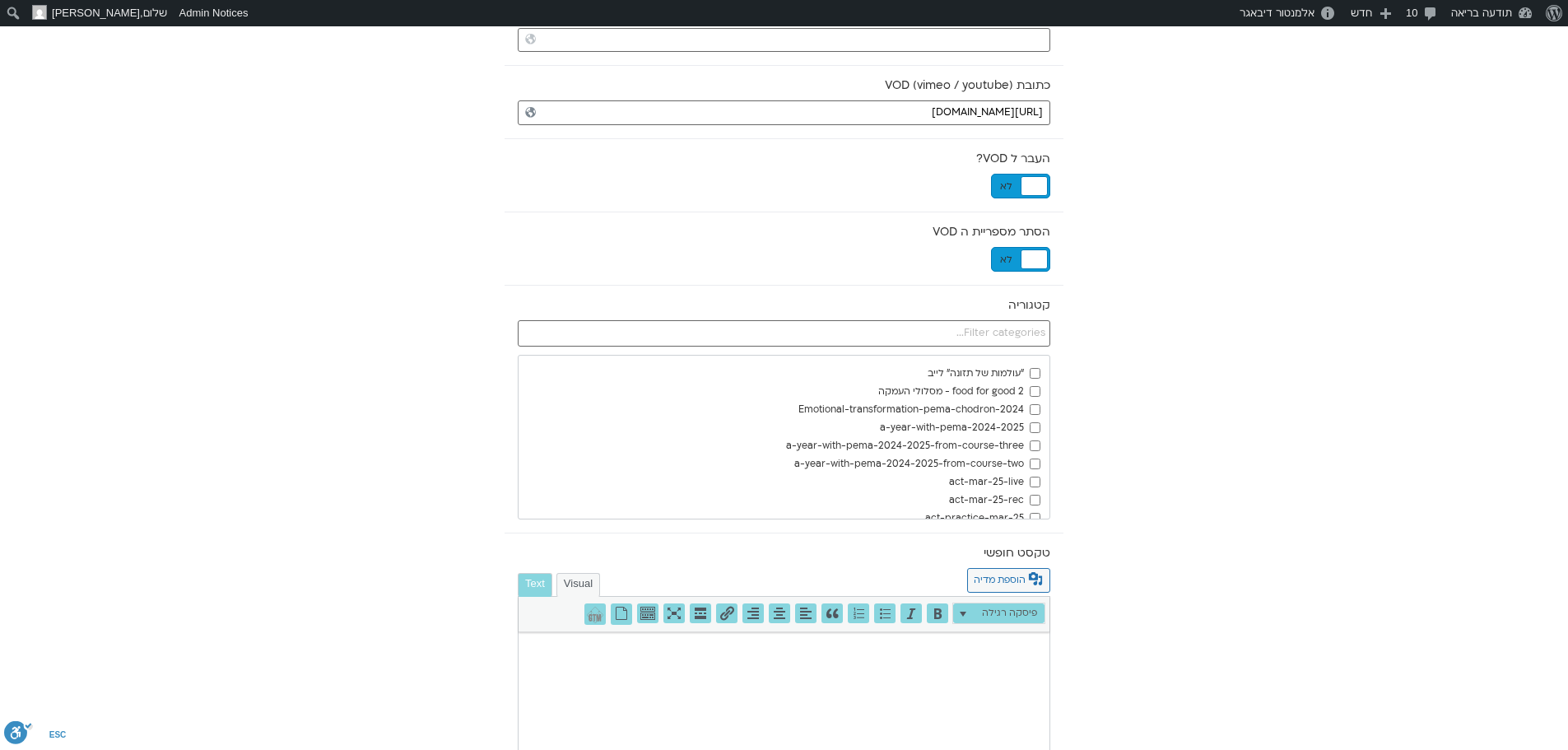 click on ""עולמות של תזונה" לייב
2 food for good - מסלולי העמקה
2024-Emotional-transformation-pema-chodron
a-year-with-pema-2024-2025
a-year-with-pema-2024-2025-from-course-three
a-year-with-pema-2024-2025-from-course-two
act-mar-25-live
act-mar-25-rec
act-practice-mar-25
answer-to-calling-soul-journey
art-of-relationships
art-of-relationships-first-three
art-of-relationships-lilach-feb-25
art-of-relationships-paz-feb-25
awaken-to-life
be-together-jan-feb-25-rec
beyahad
brave-heart-mar-25
buddhist-journey-may-24
change-the-mind-open-the-heart-feb-25
change-the-mind-open-the-heart-feb-25-live-regular-meeting
change-the-mind-open-the-heart-first-week
christopher-23
compassionate-brain-may-25
conscious-marketing-mar-25
conscious-marketing-practice-mar-25
course-practice-nov-23
daily yoga
daily yoga1
depths-of-heart-feb-25-live" at bounding box center [784, 3417] 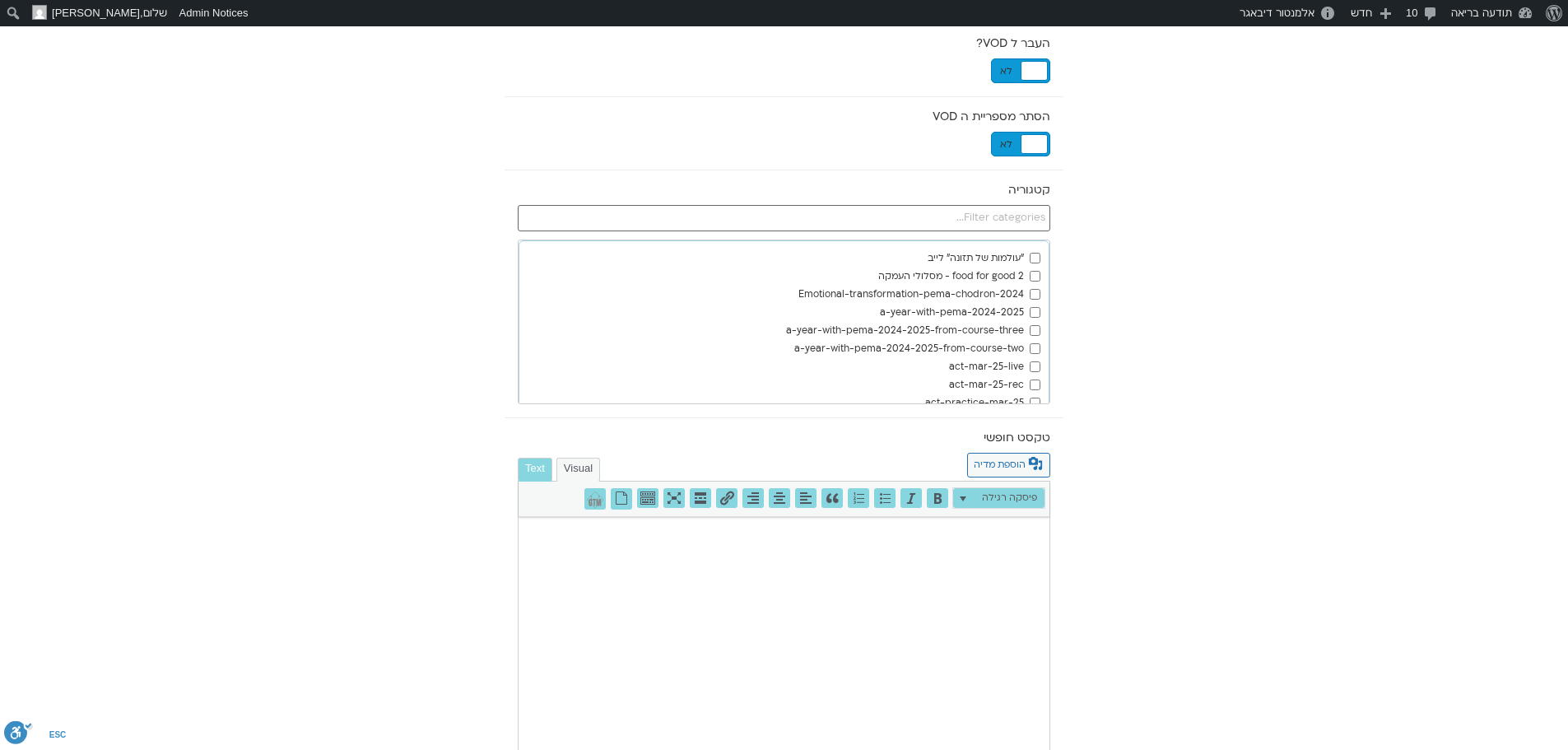 scroll, scrollTop: 729, scrollLeft: 0, axis: vertical 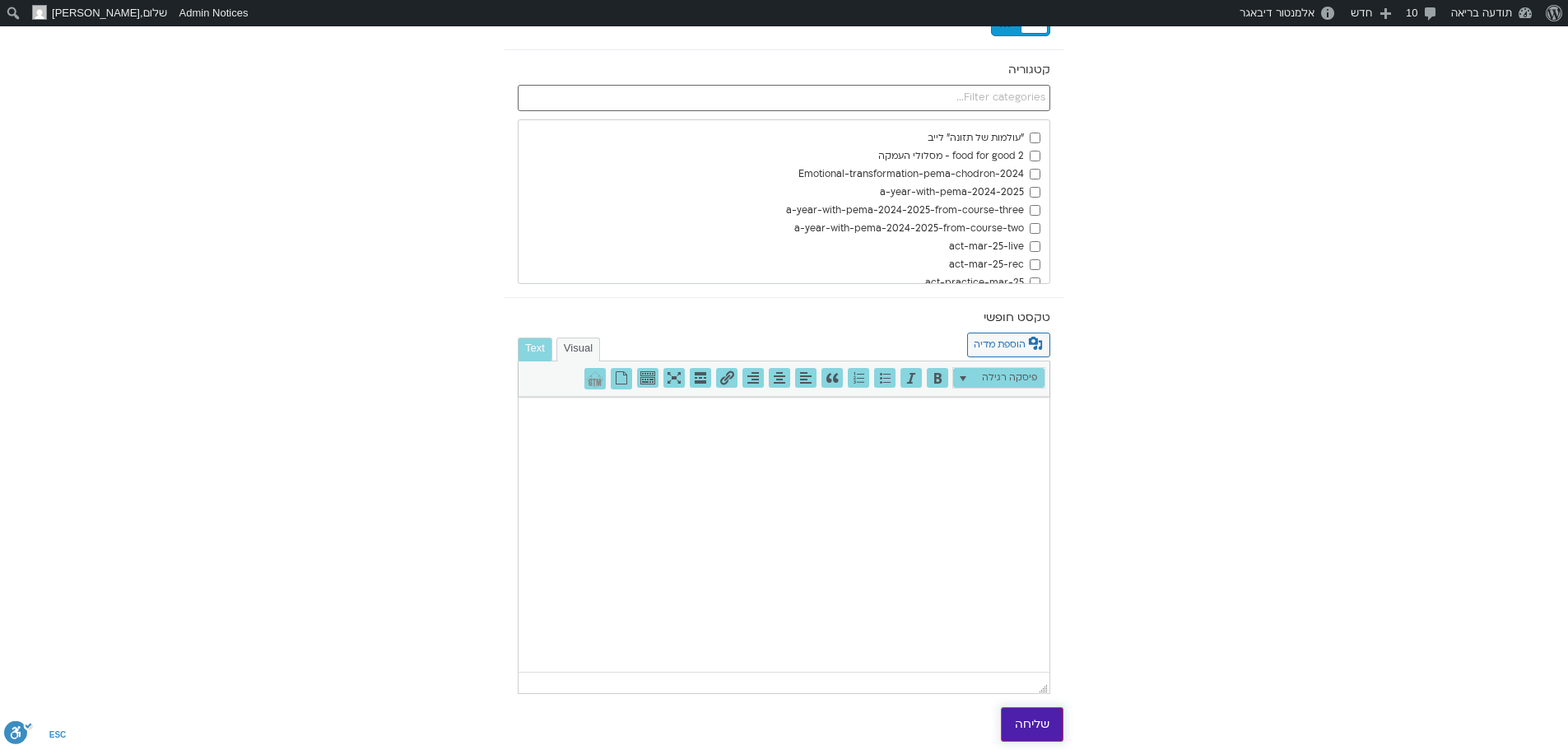click on "שליחה" at bounding box center [1032, 724] 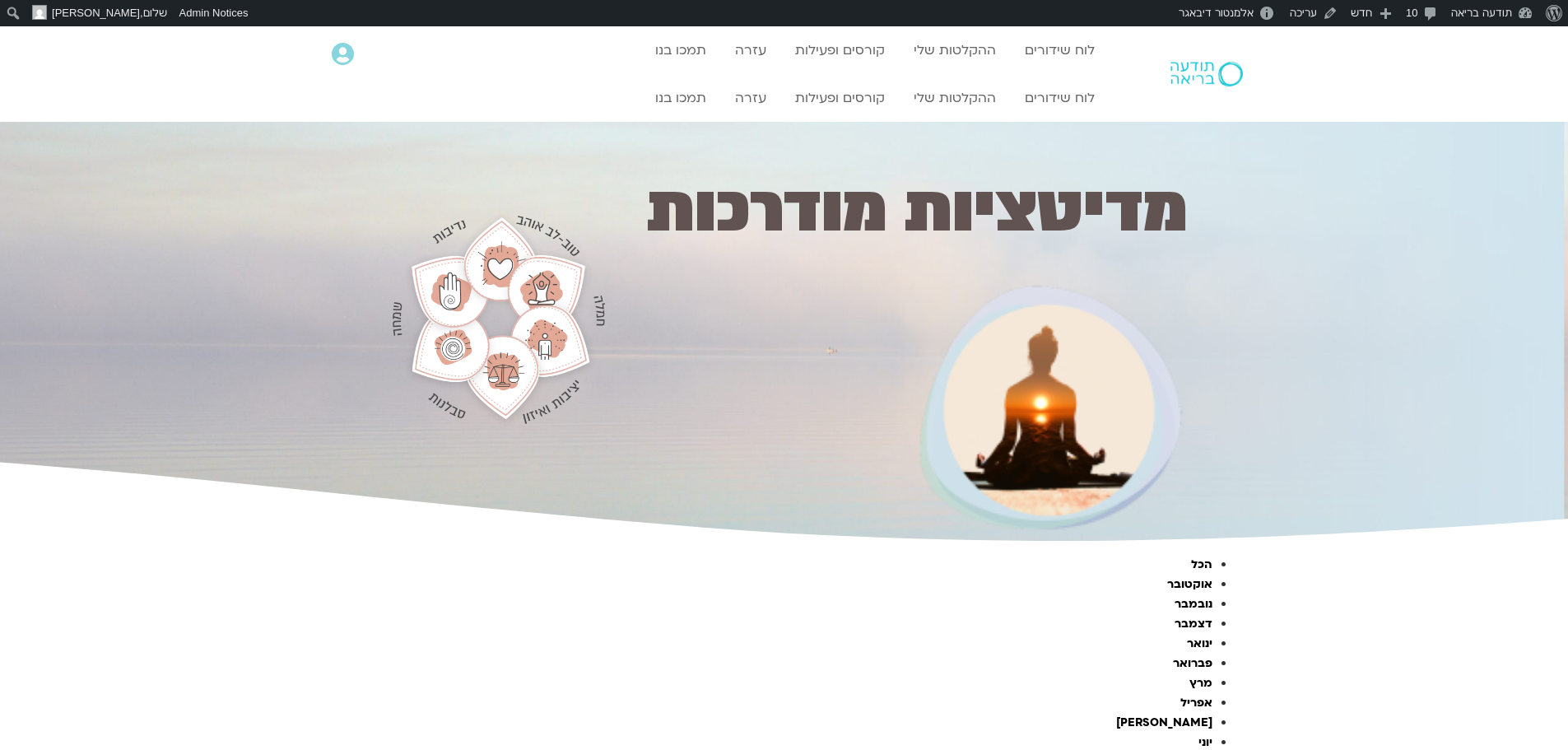 scroll, scrollTop: 0, scrollLeft: 0, axis: both 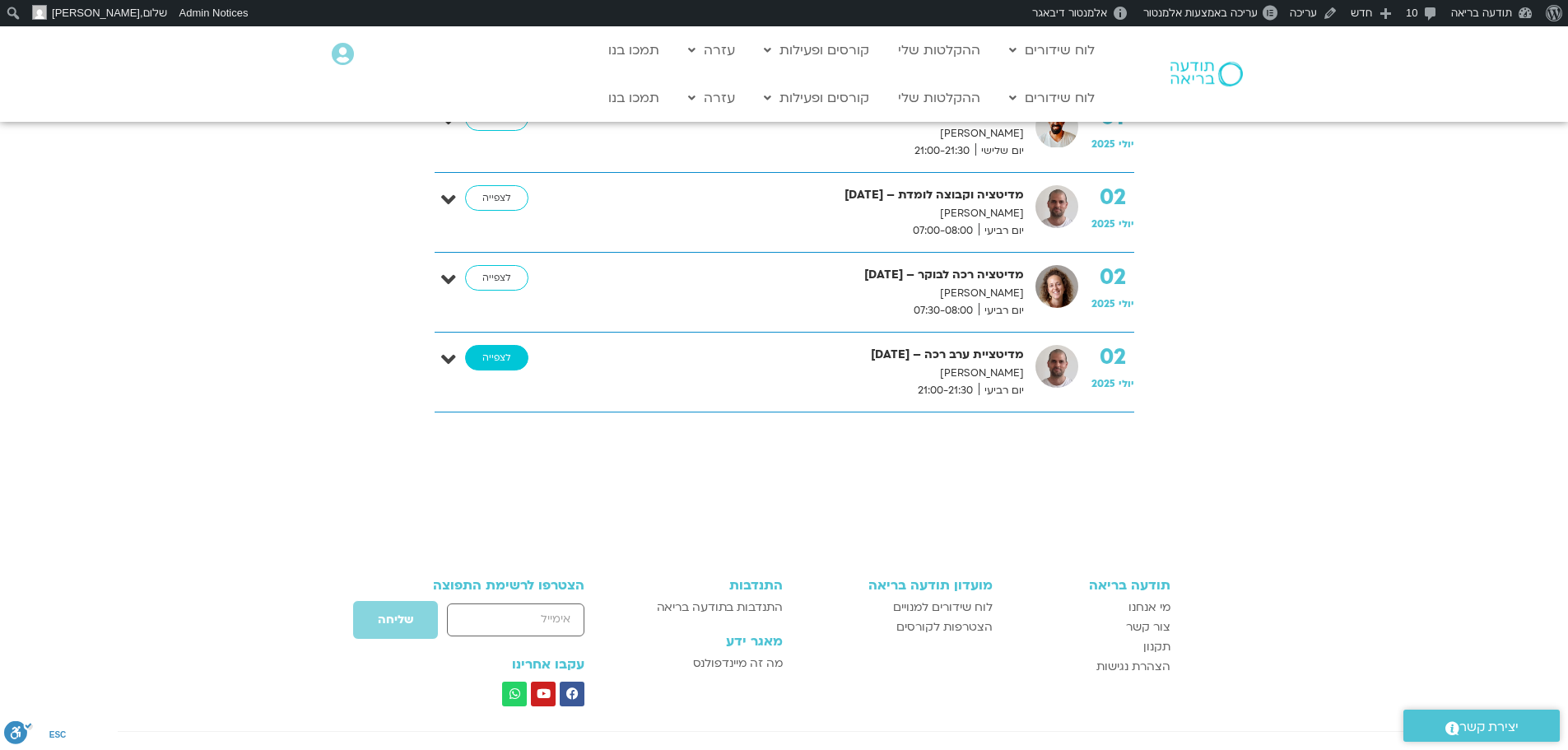 click on "לצפייה" at bounding box center (496, 358) 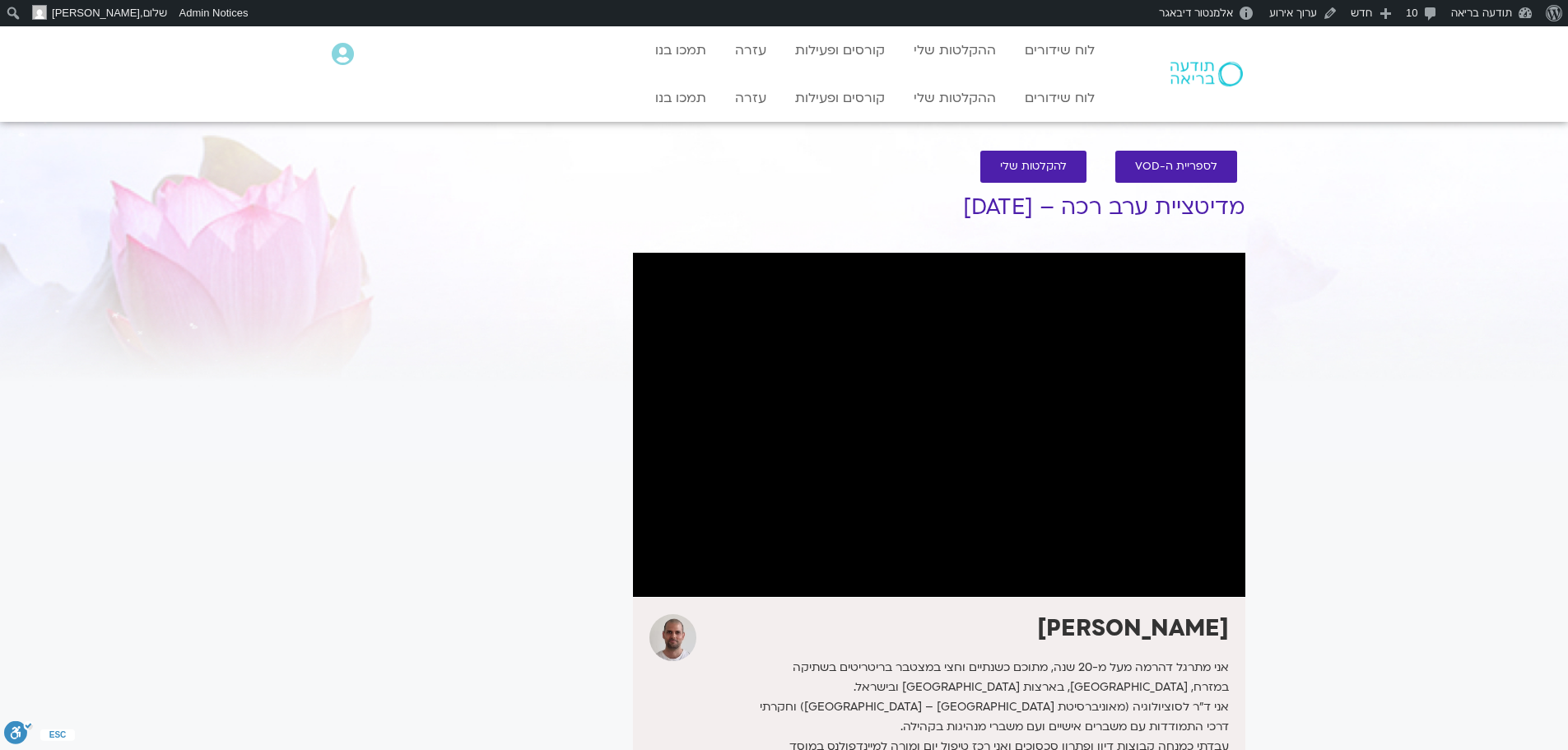 scroll, scrollTop: 0, scrollLeft: 0, axis: both 